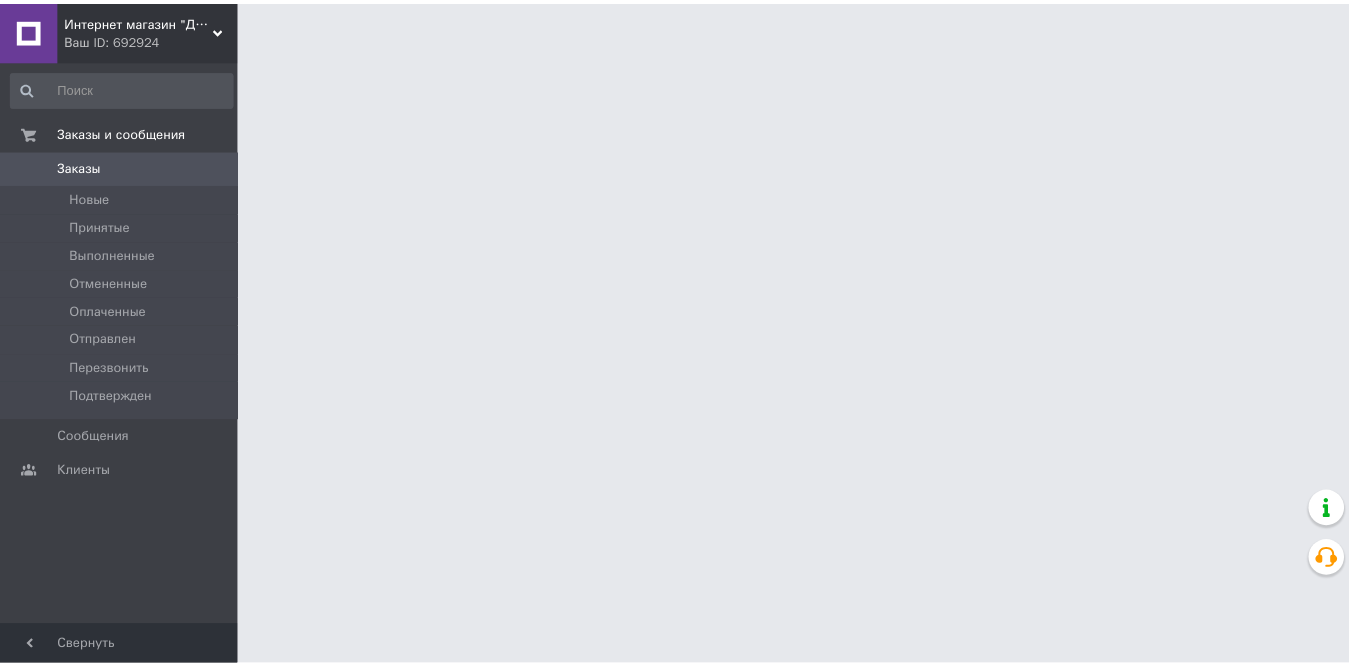scroll, scrollTop: 0, scrollLeft: 0, axis: both 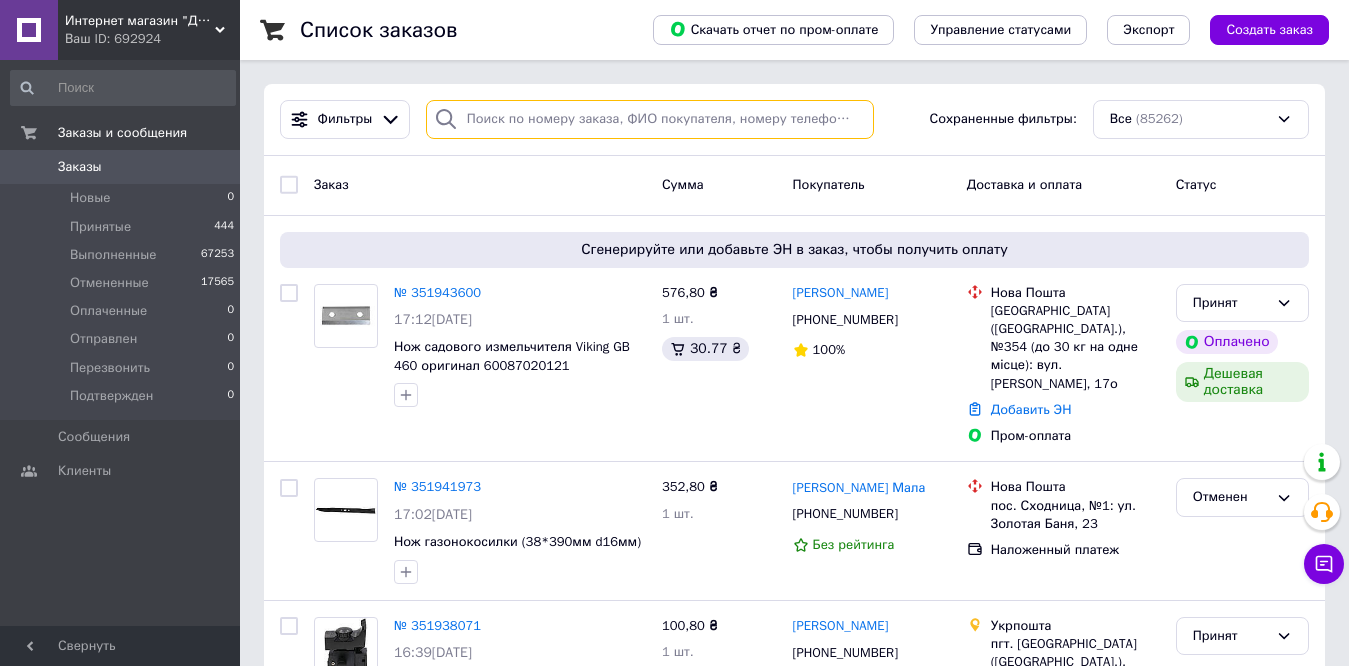 click at bounding box center [650, 119] 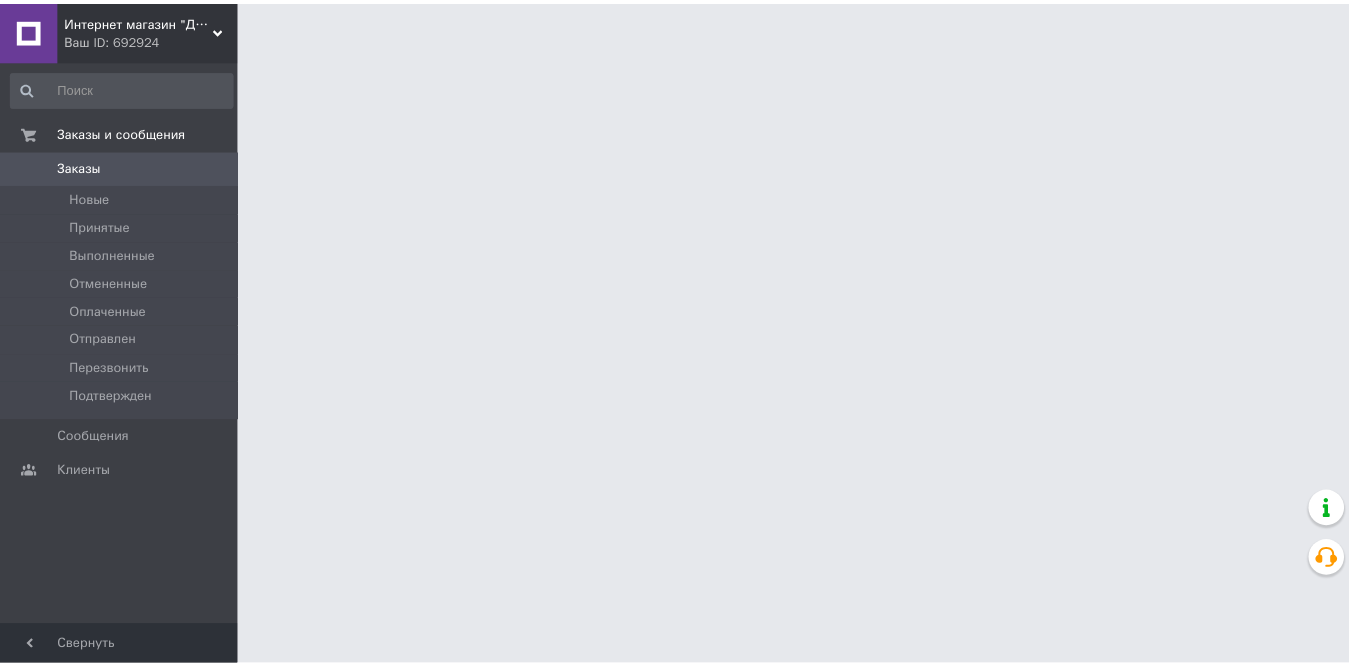 scroll, scrollTop: 0, scrollLeft: 0, axis: both 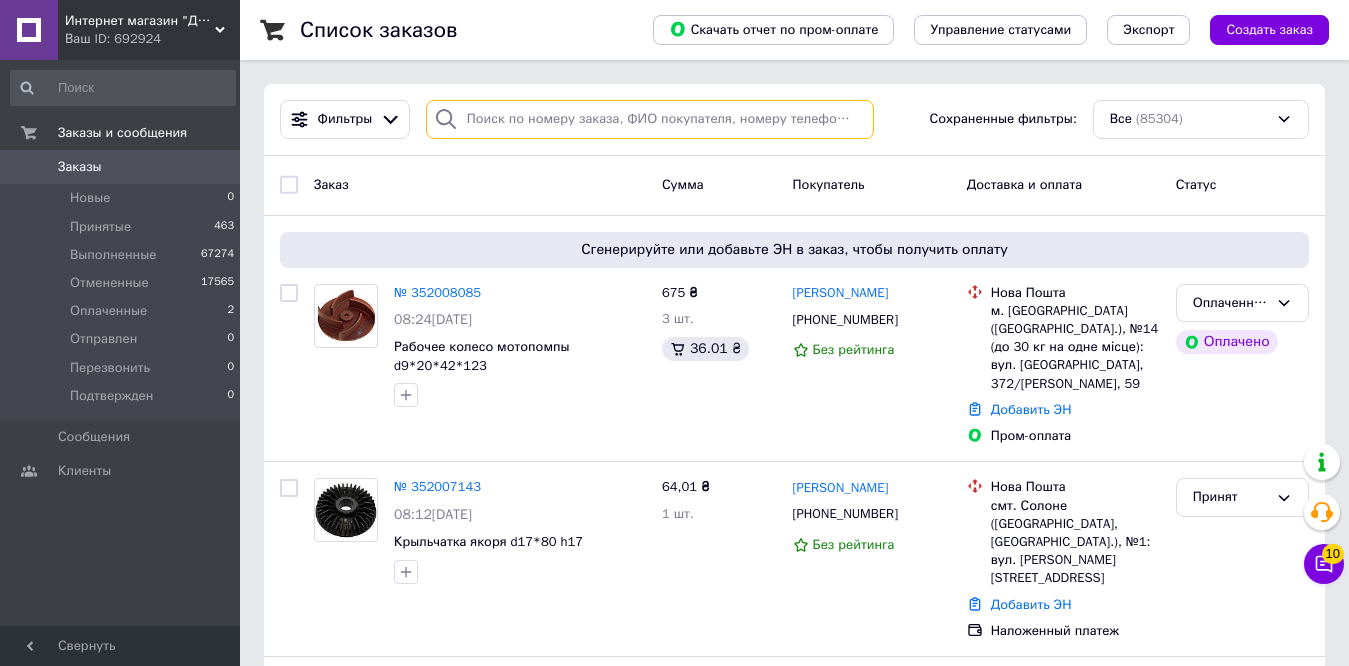 click at bounding box center (650, 119) 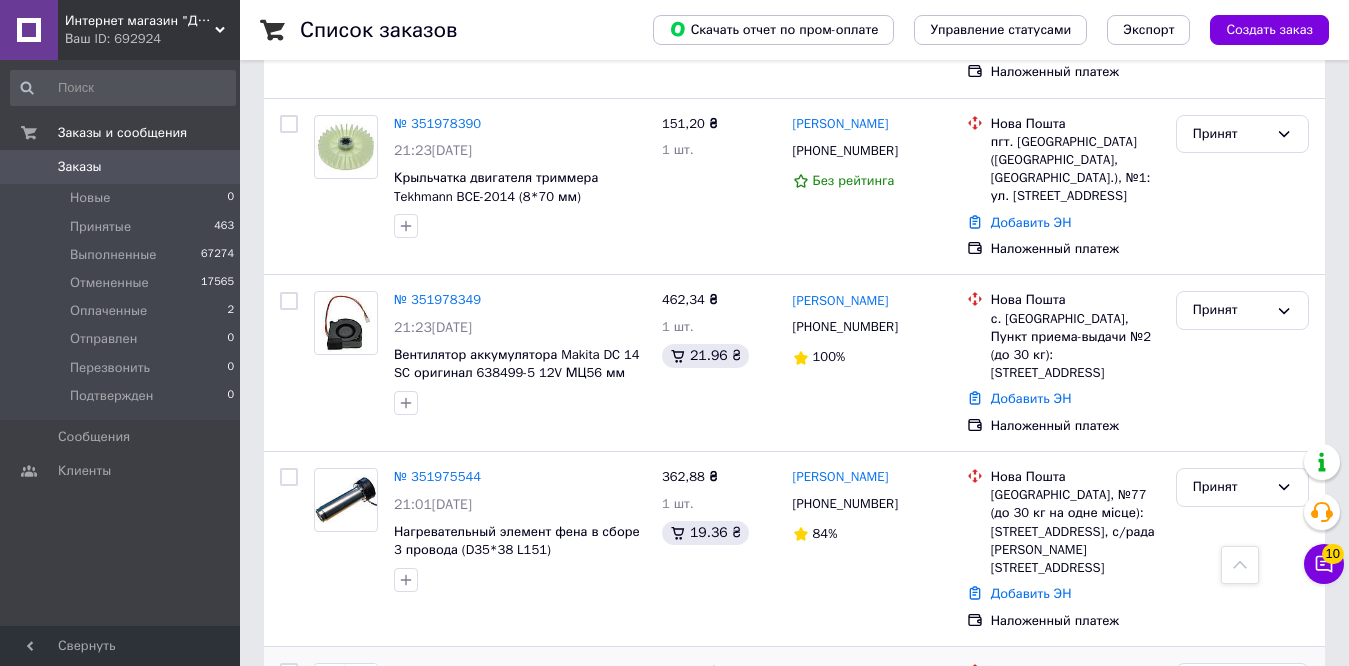 scroll, scrollTop: 3386, scrollLeft: 0, axis: vertical 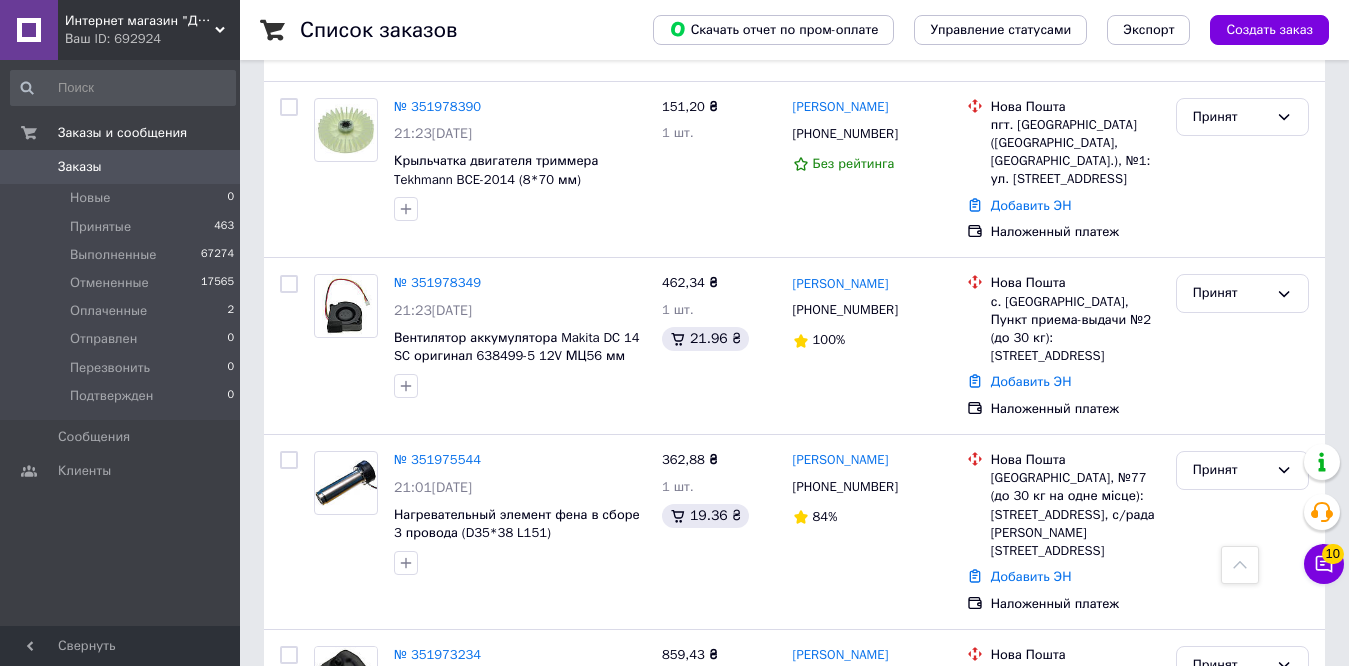 click on "3" at bounding box center (372, 851) 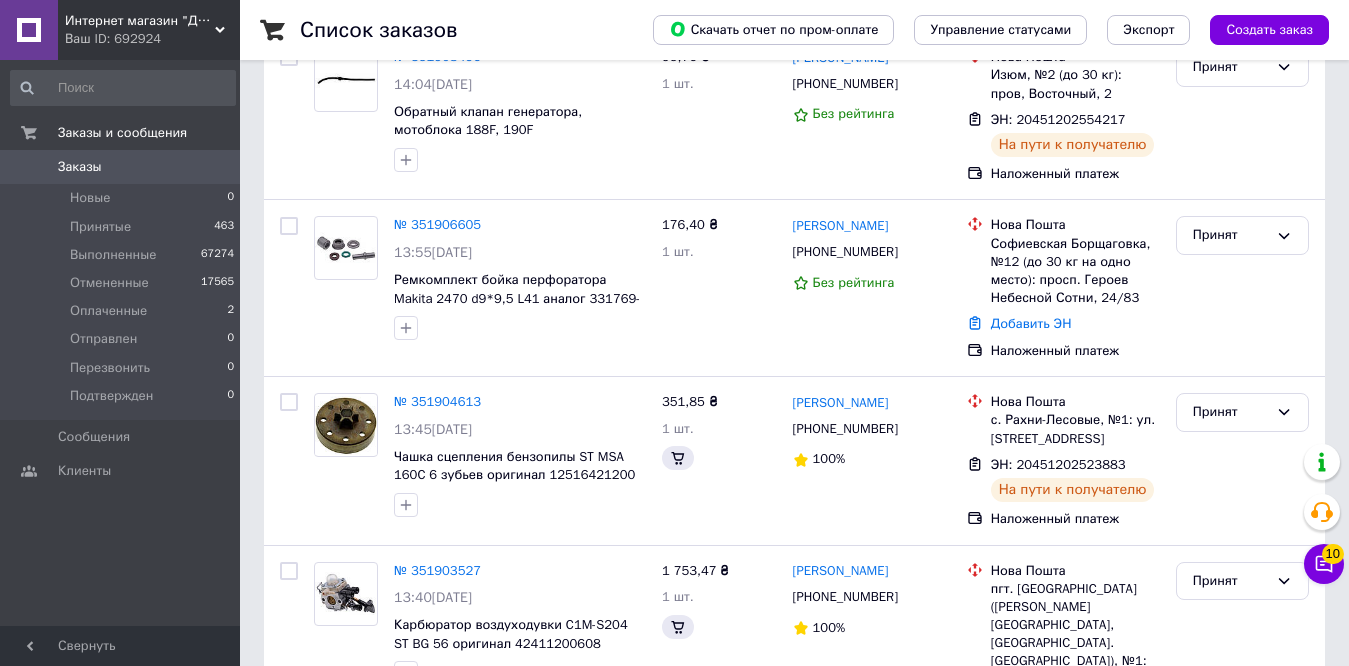 scroll, scrollTop: 0, scrollLeft: 0, axis: both 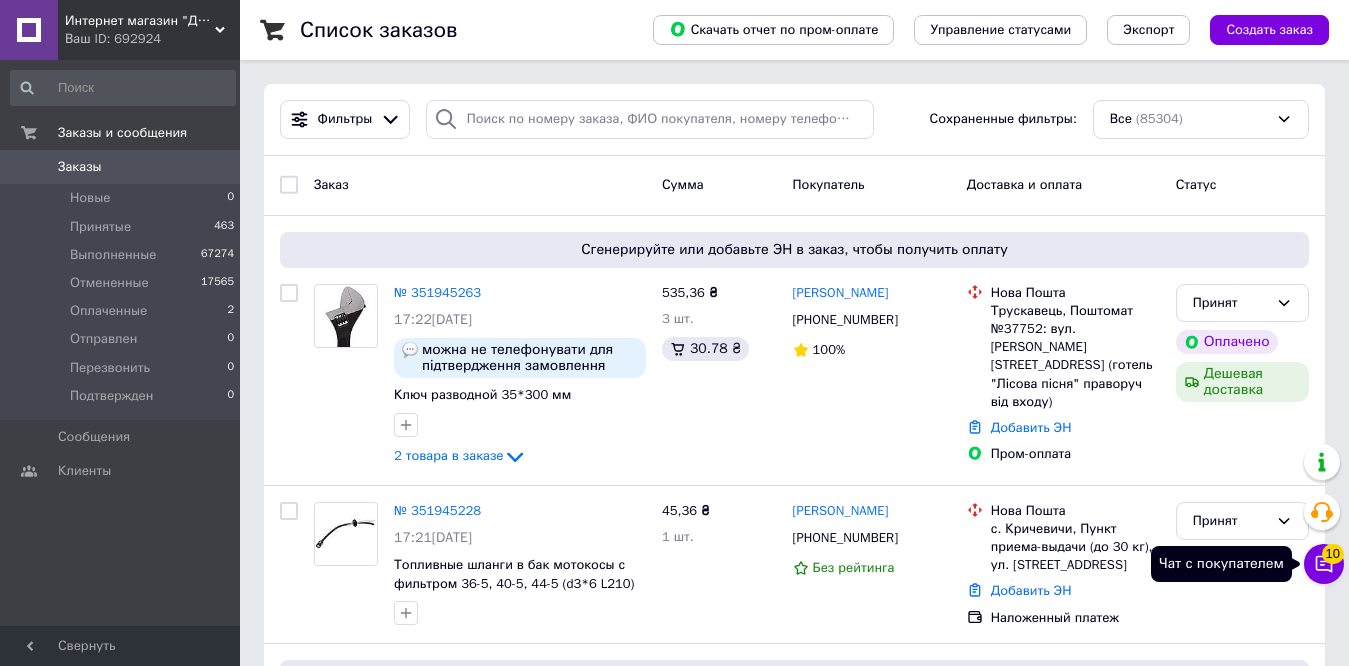 click on "Чат с покупателем 10" at bounding box center (1324, 564) 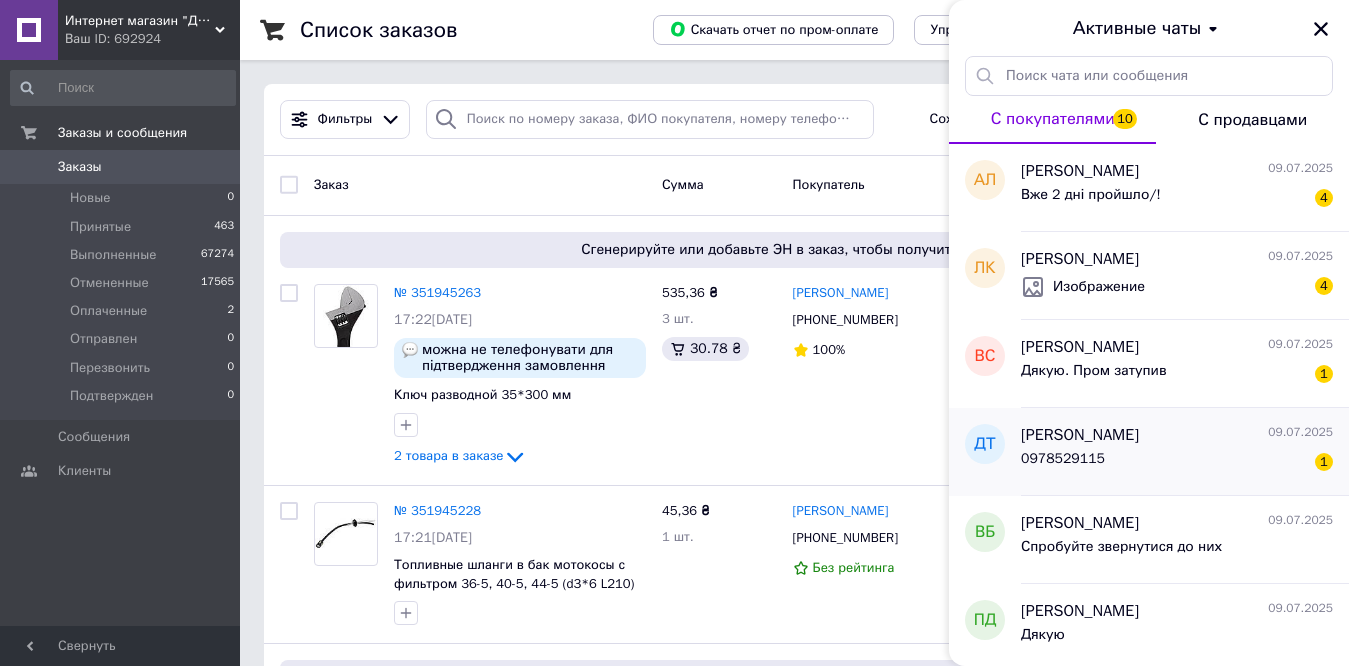click on "0978529115 1" at bounding box center (1177, 463) 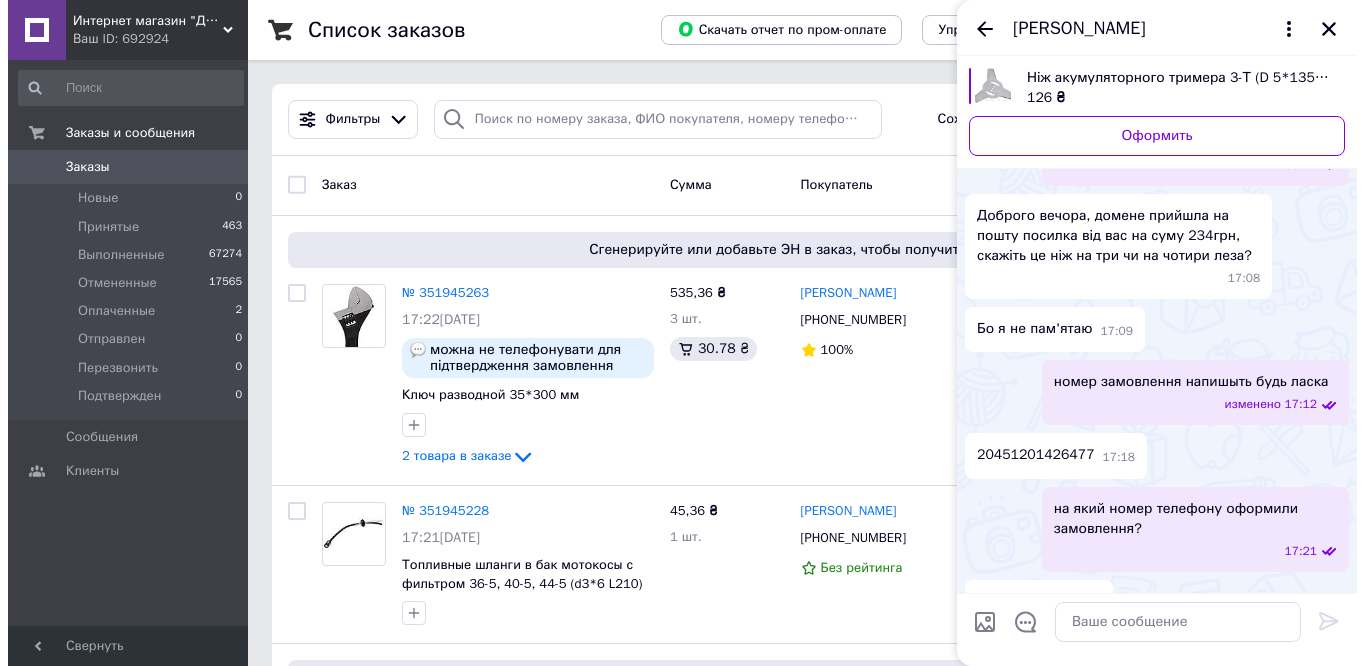 scroll, scrollTop: 1877, scrollLeft: 0, axis: vertical 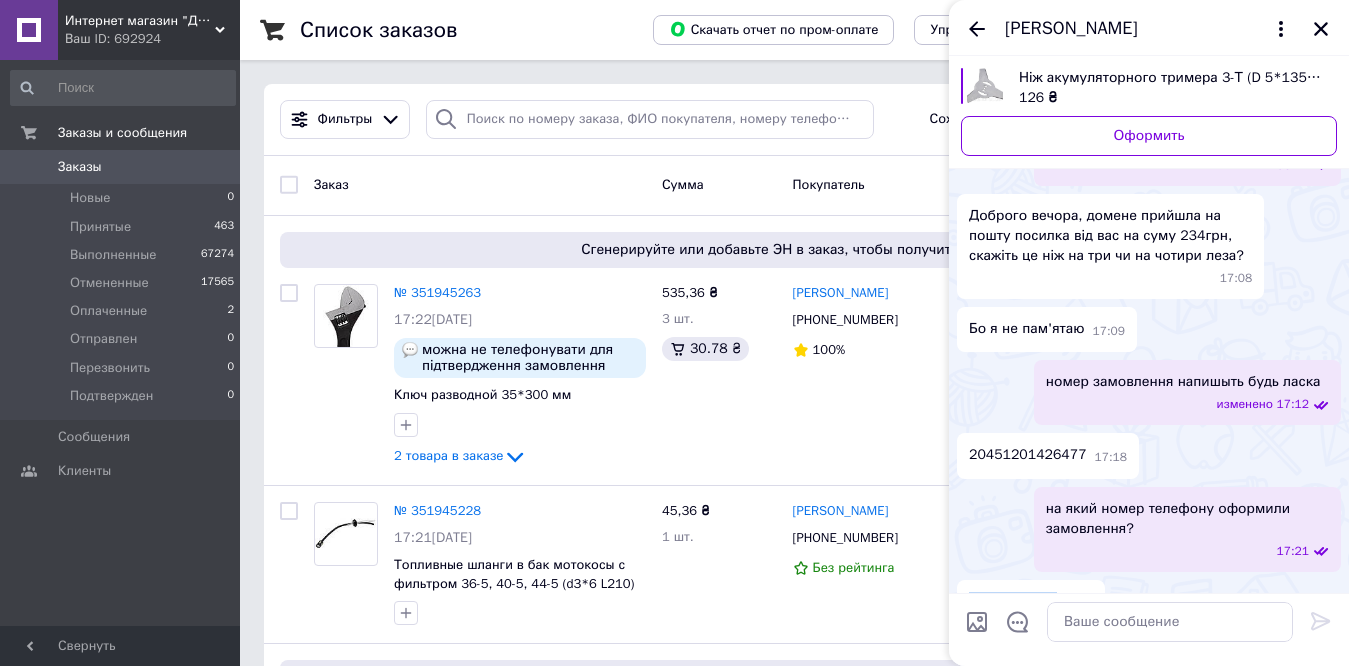 drag, startPoint x: 1051, startPoint y: 562, endPoint x: 954, endPoint y: 563, distance: 97.00516 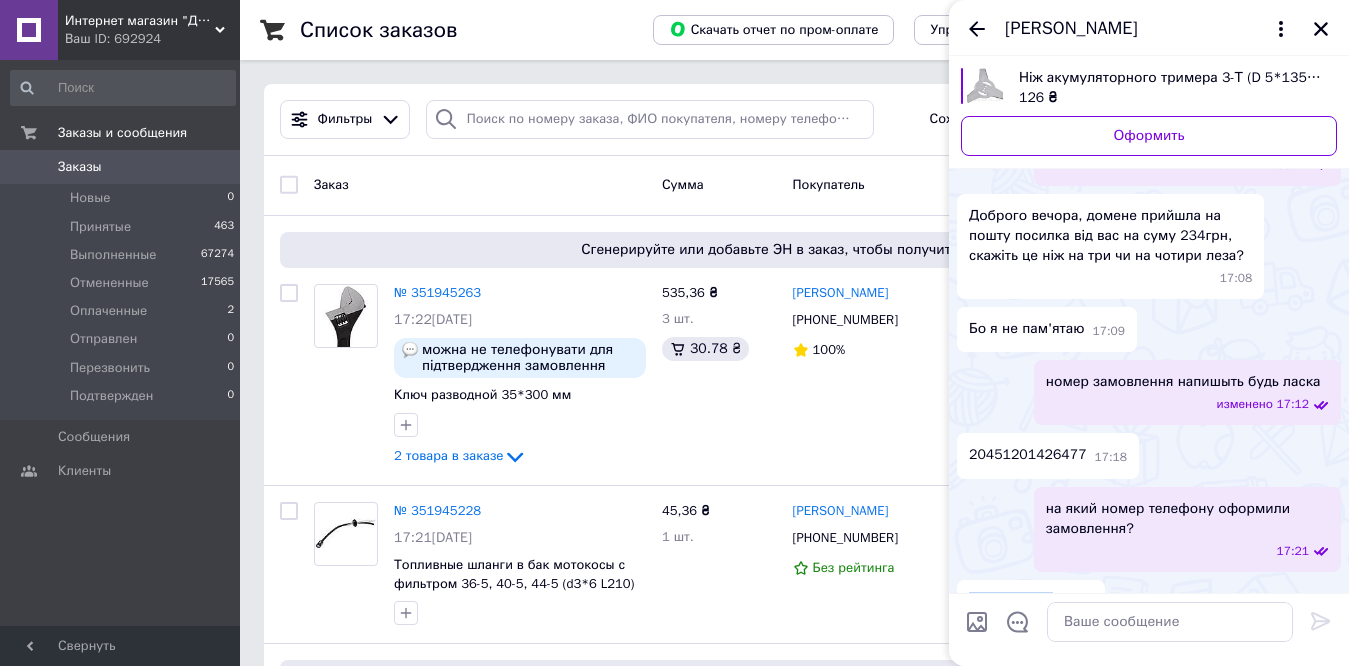 click on "0978529115" at bounding box center (1011, 602) 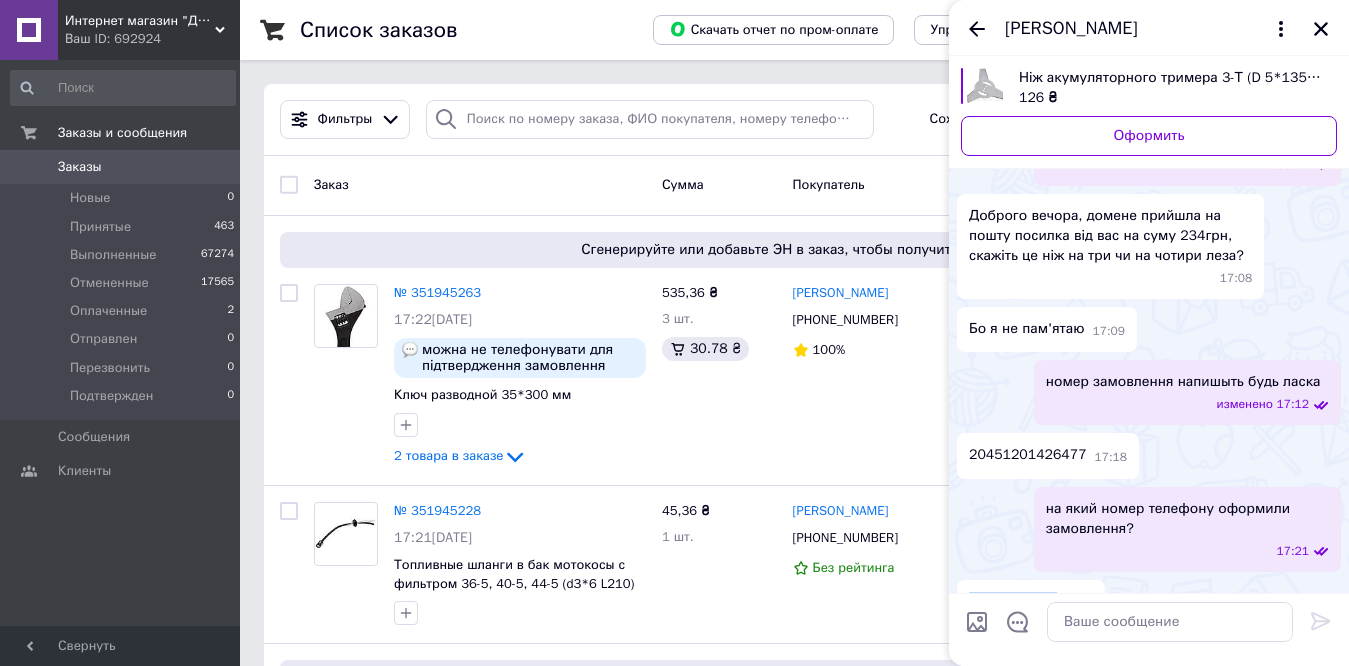 click on "0978529115" at bounding box center (1011, 602) 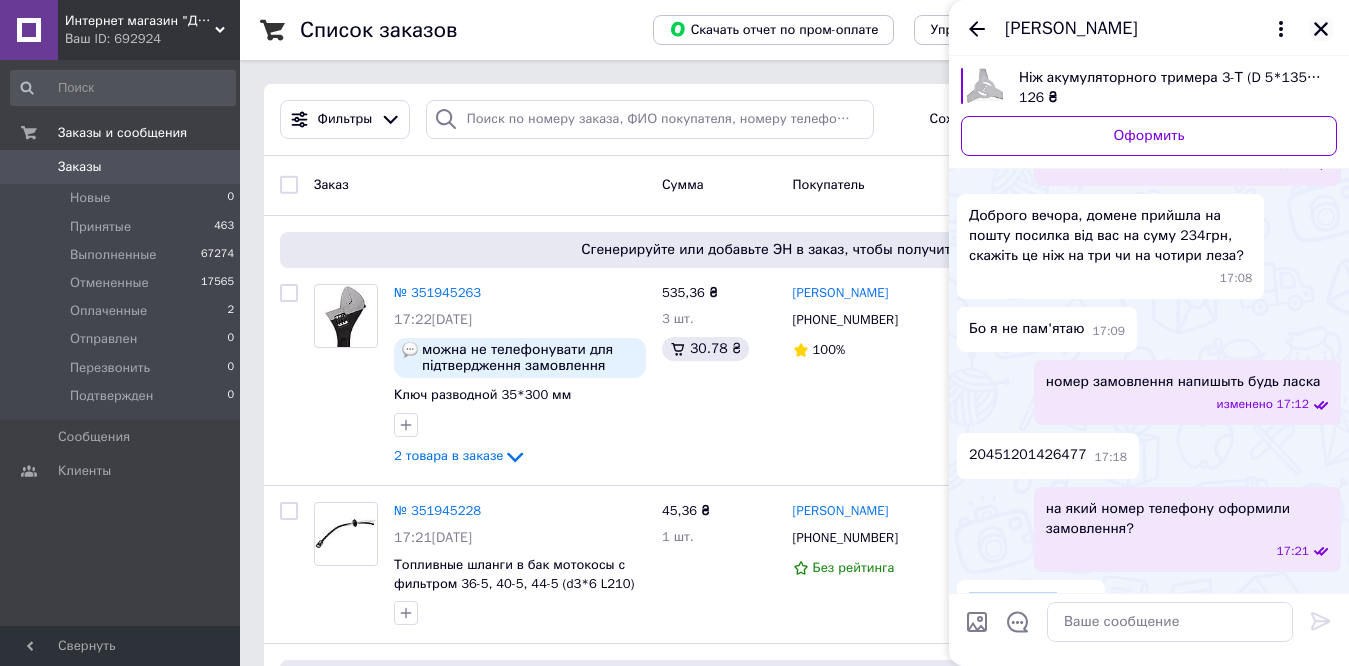 click 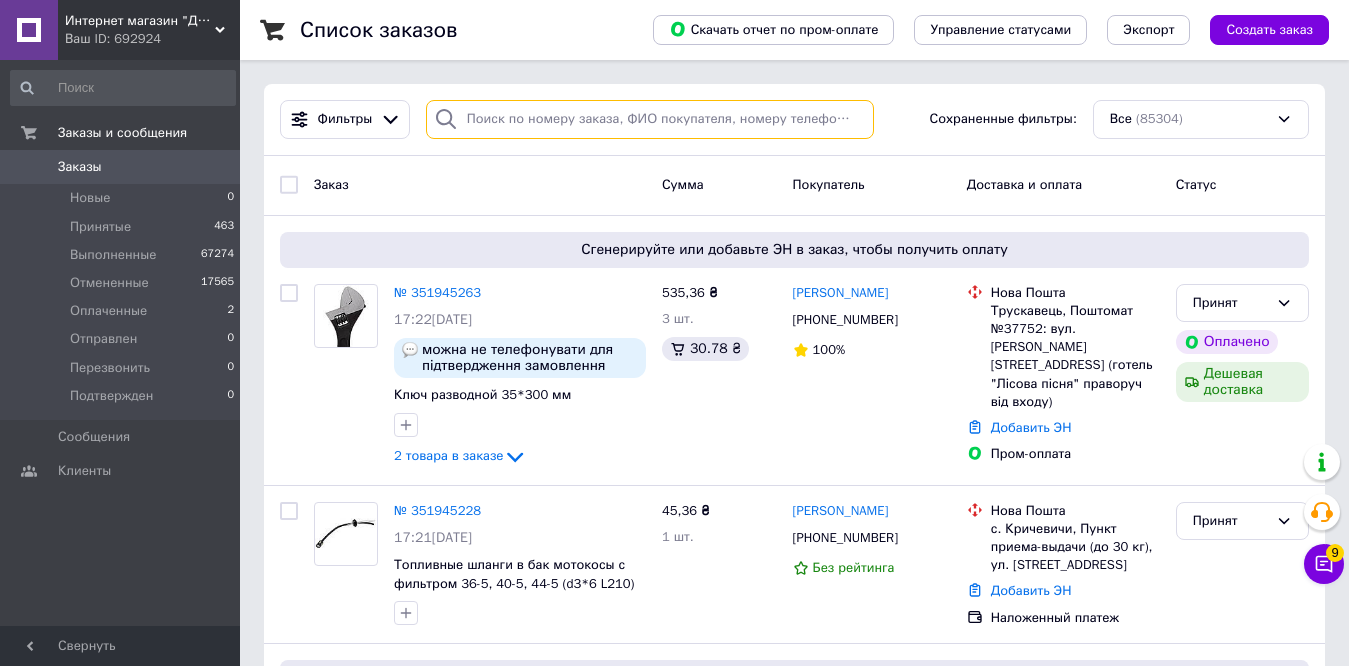 click at bounding box center [650, 119] 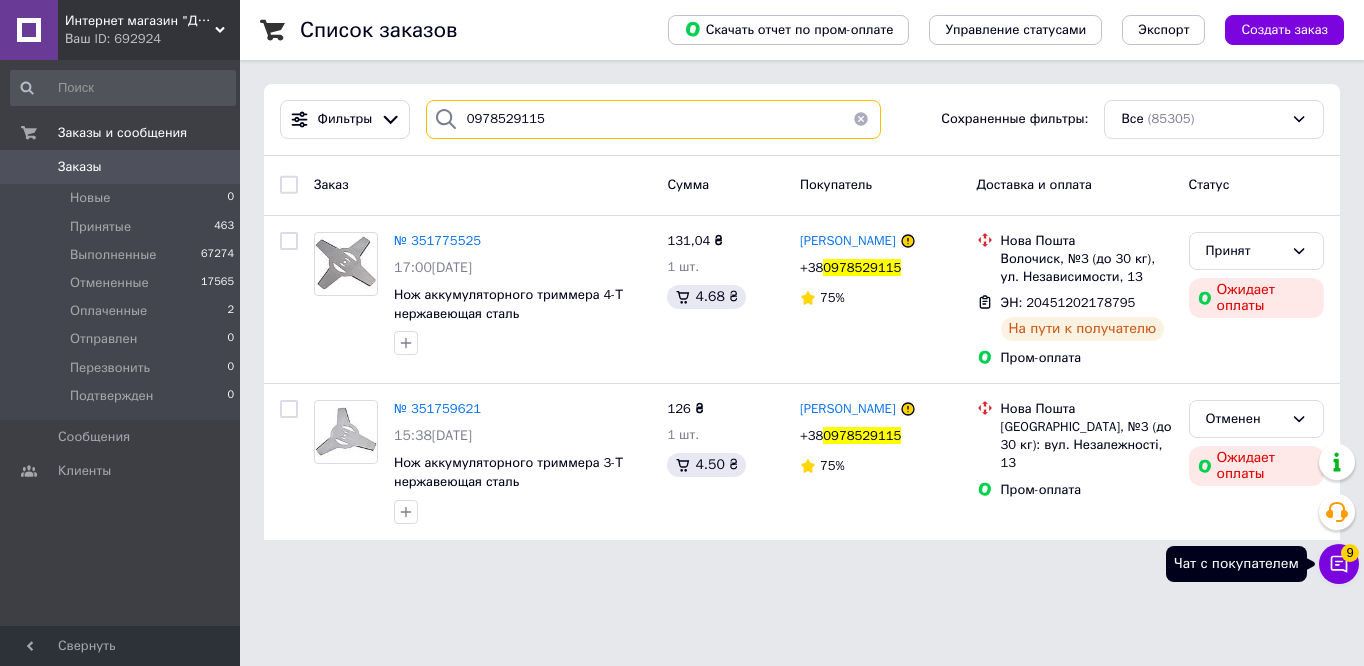 type on "0978529115" 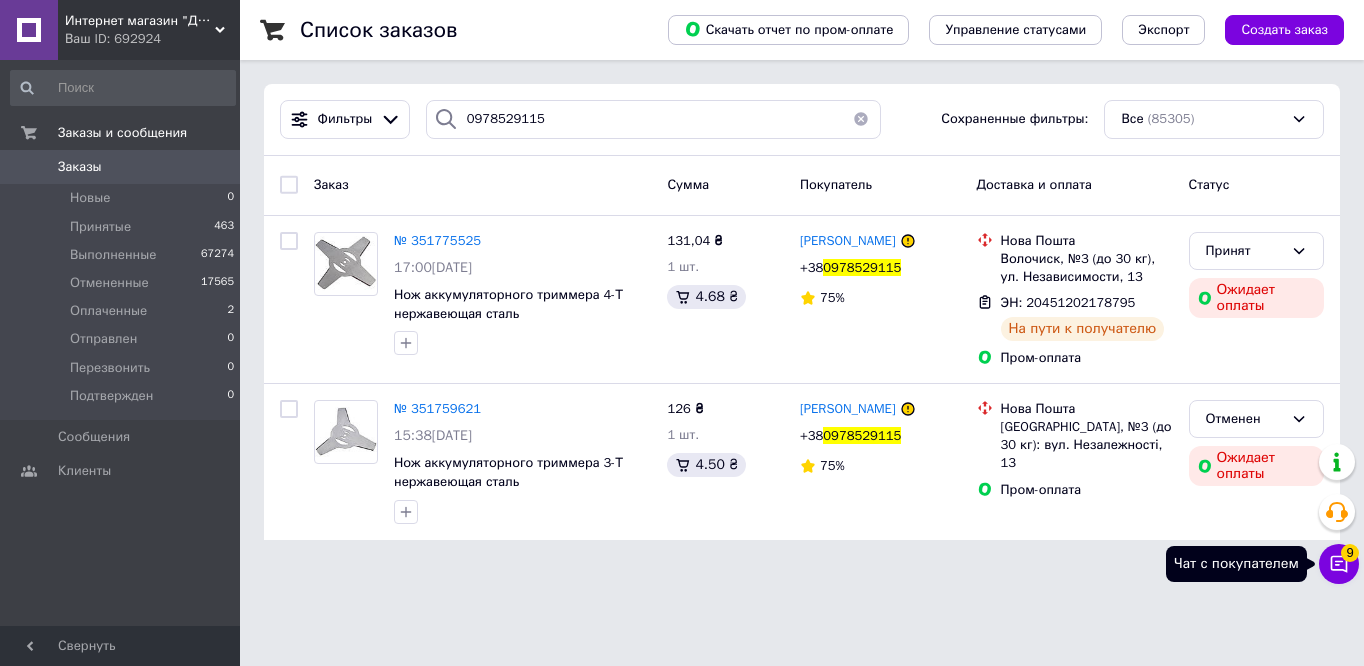 click 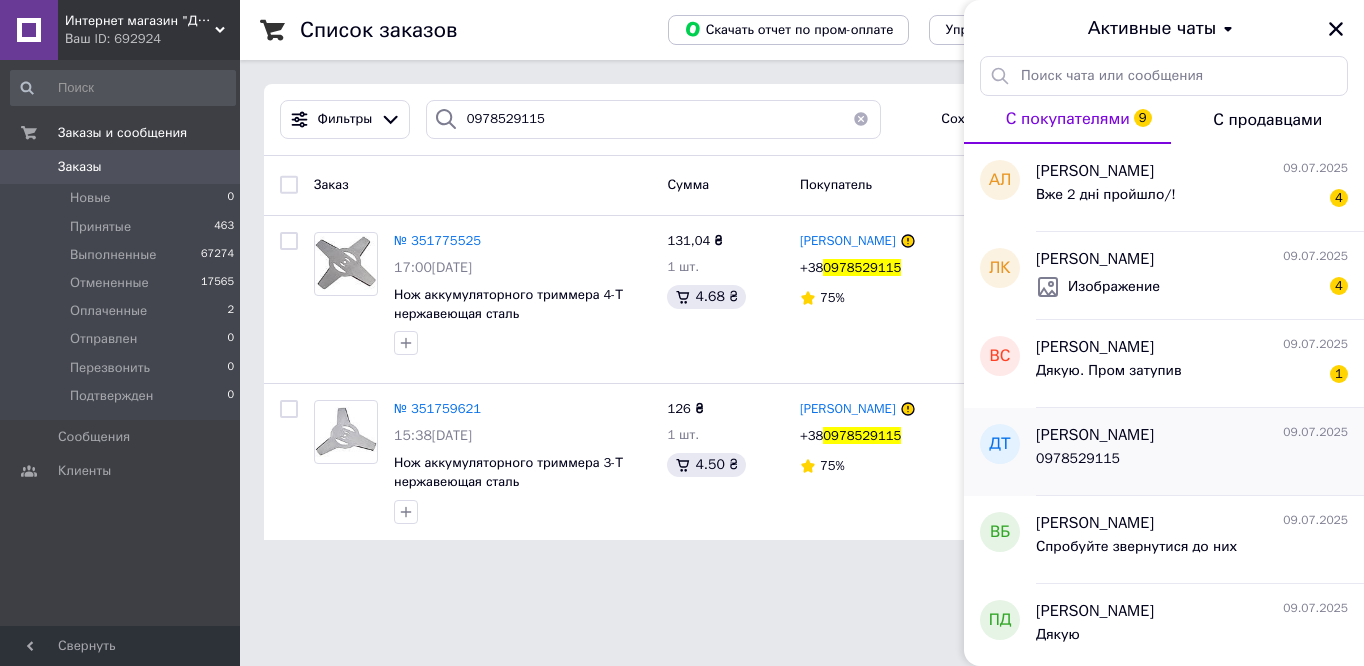 click on "0978529115" at bounding box center [1192, 463] 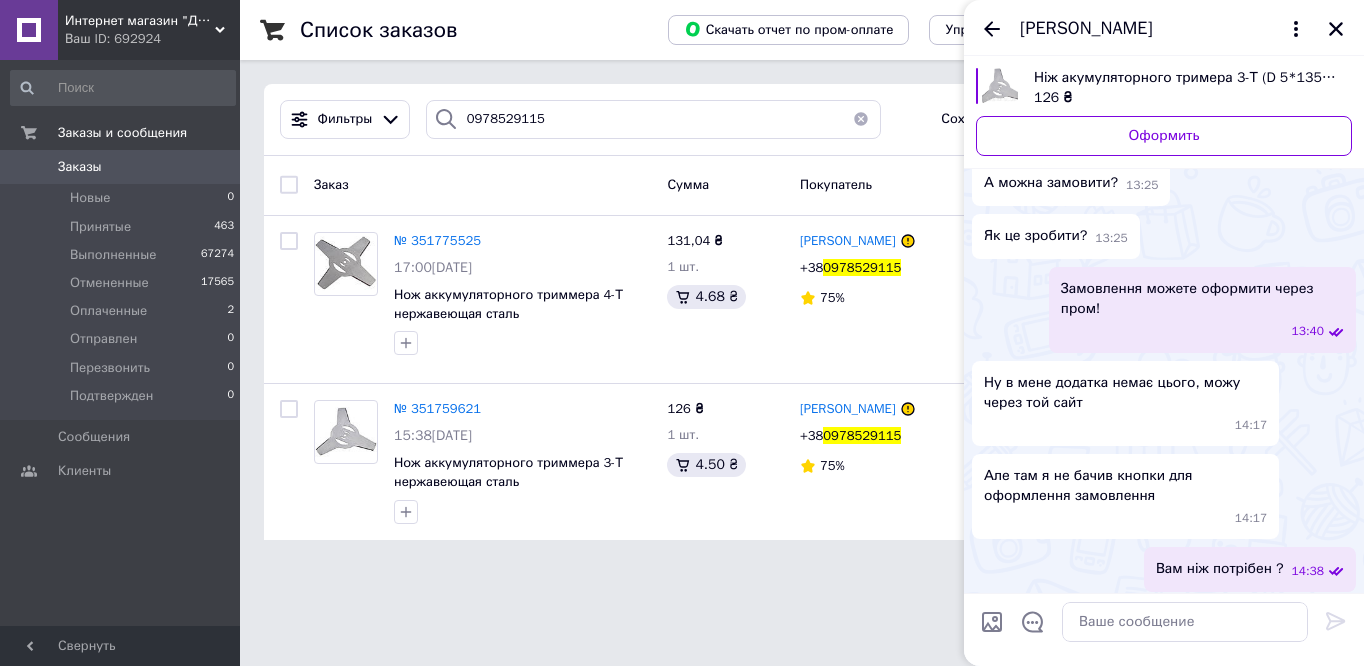 scroll, scrollTop: 2030, scrollLeft: 0, axis: vertical 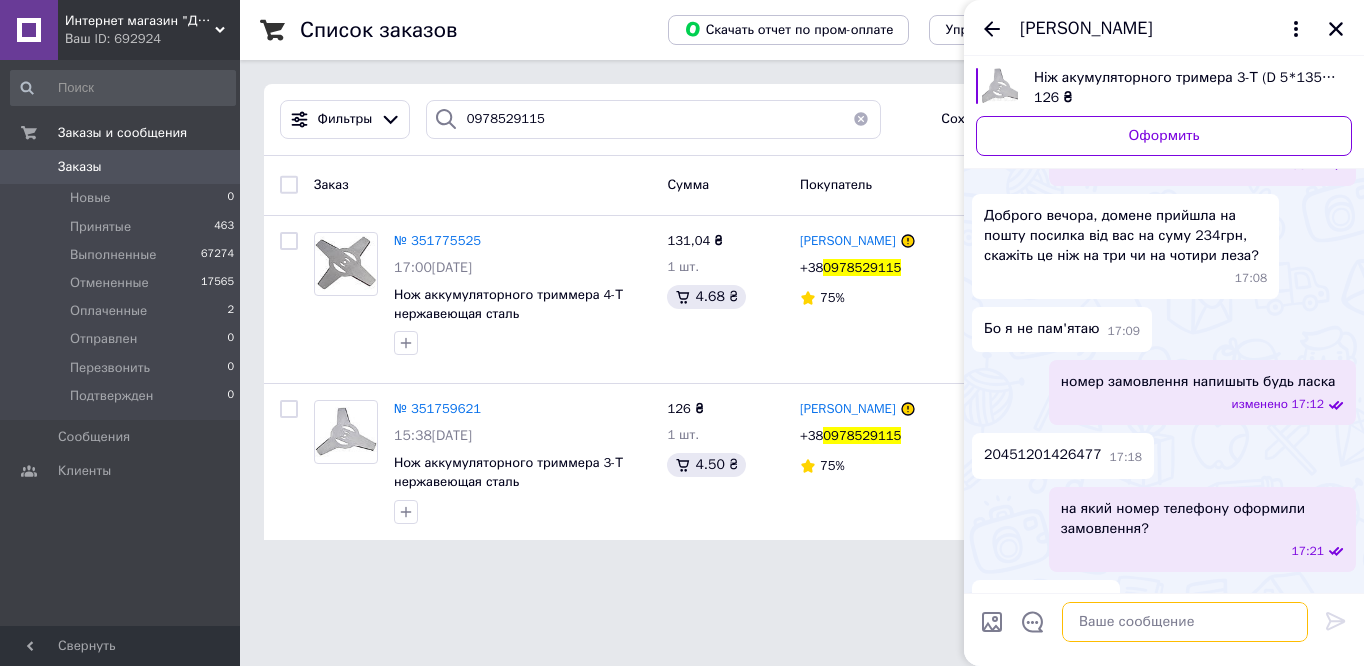 click at bounding box center [1185, 622] 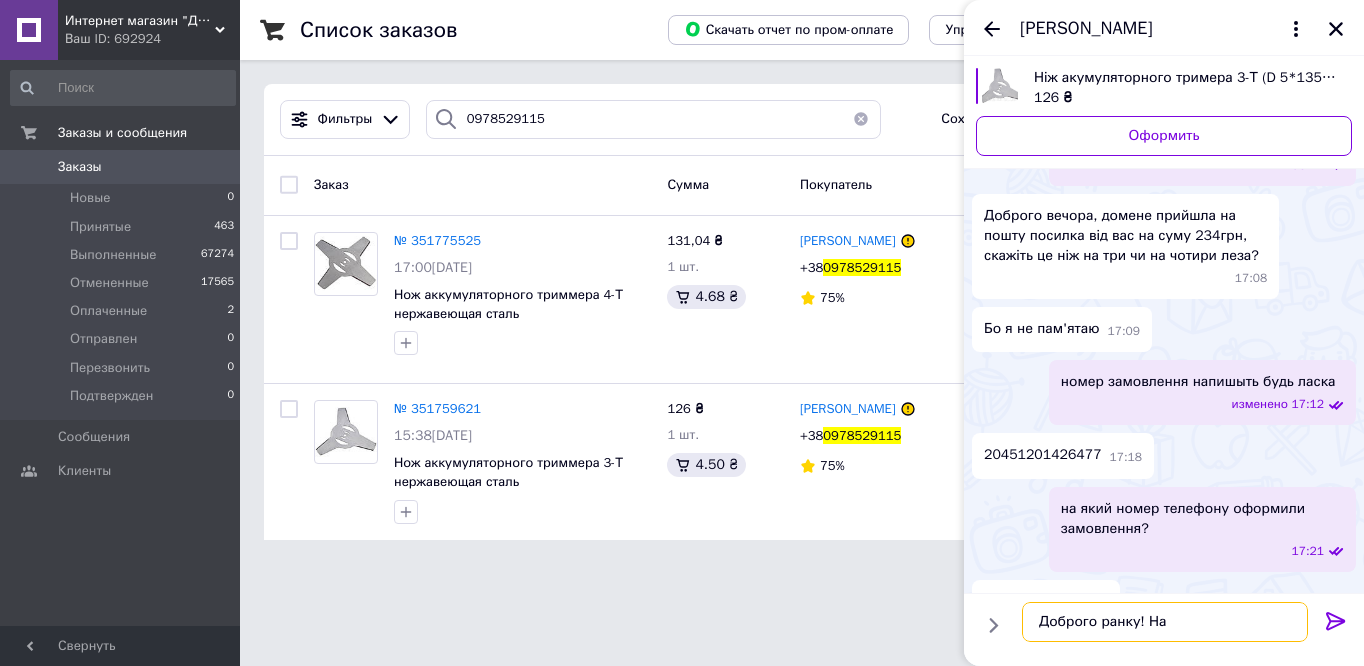 type on "Доброго ранку! На 4" 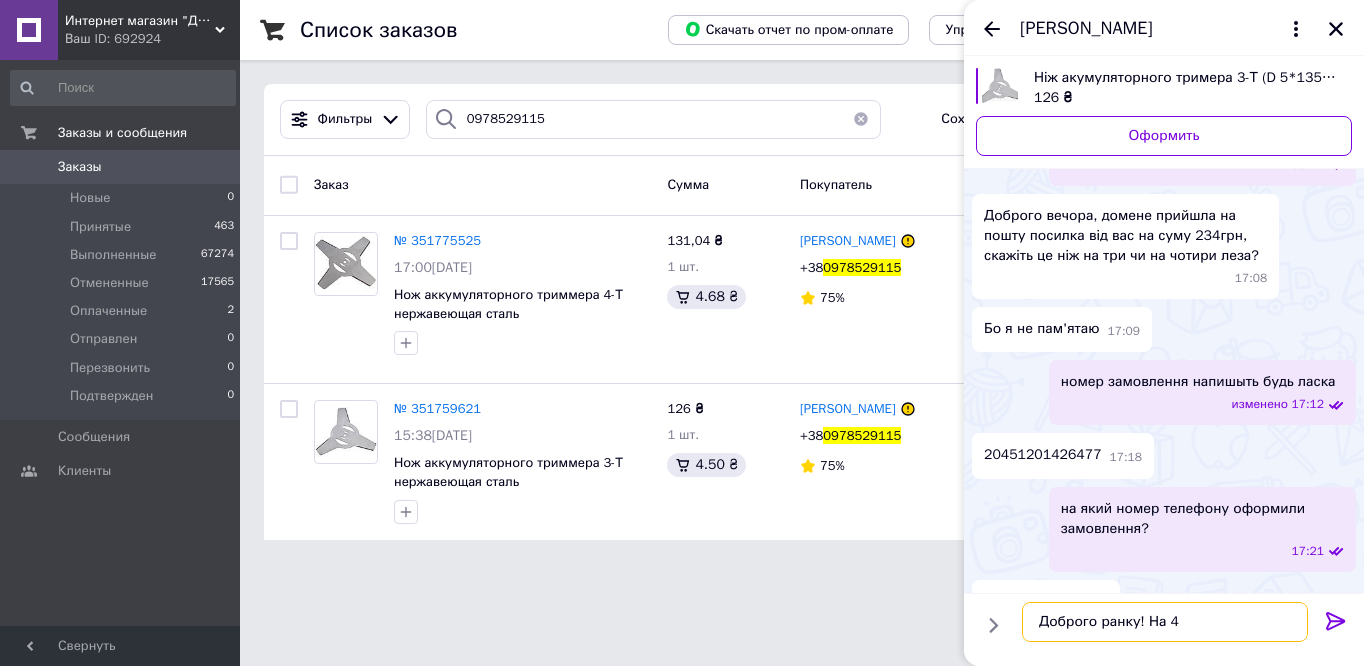 type 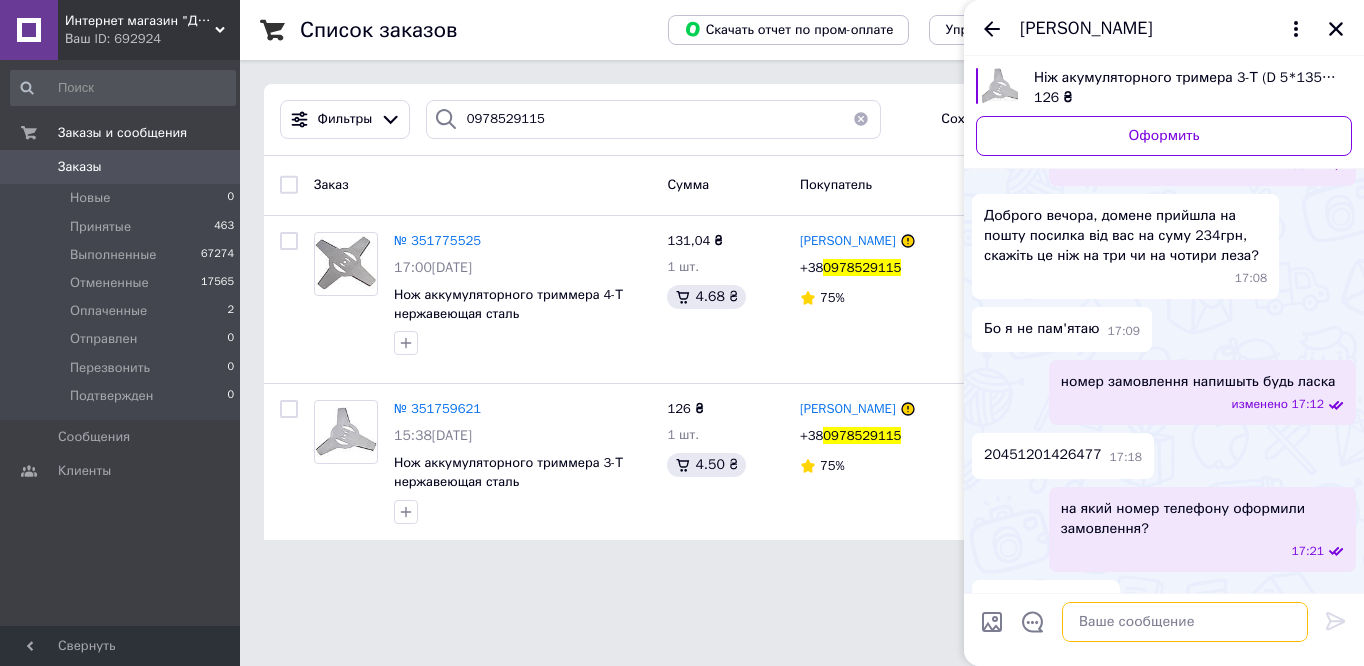 scroll, scrollTop: 1982, scrollLeft: 0, axis: vertical 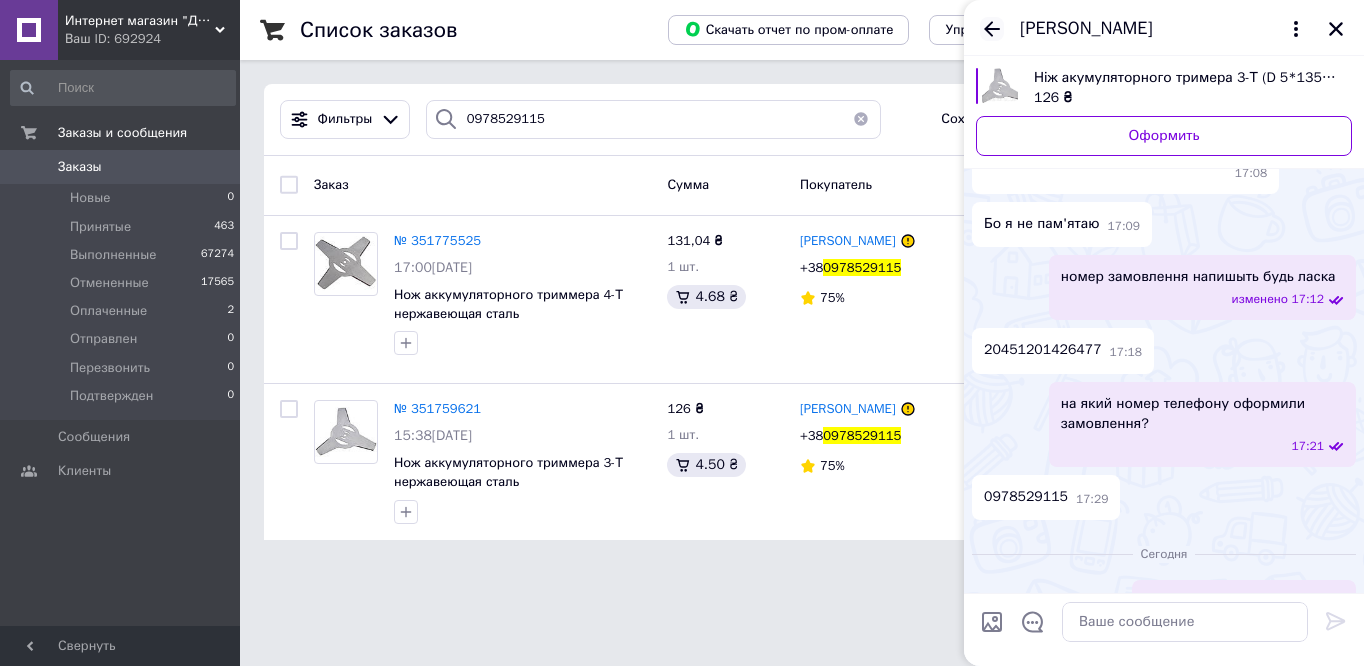 click 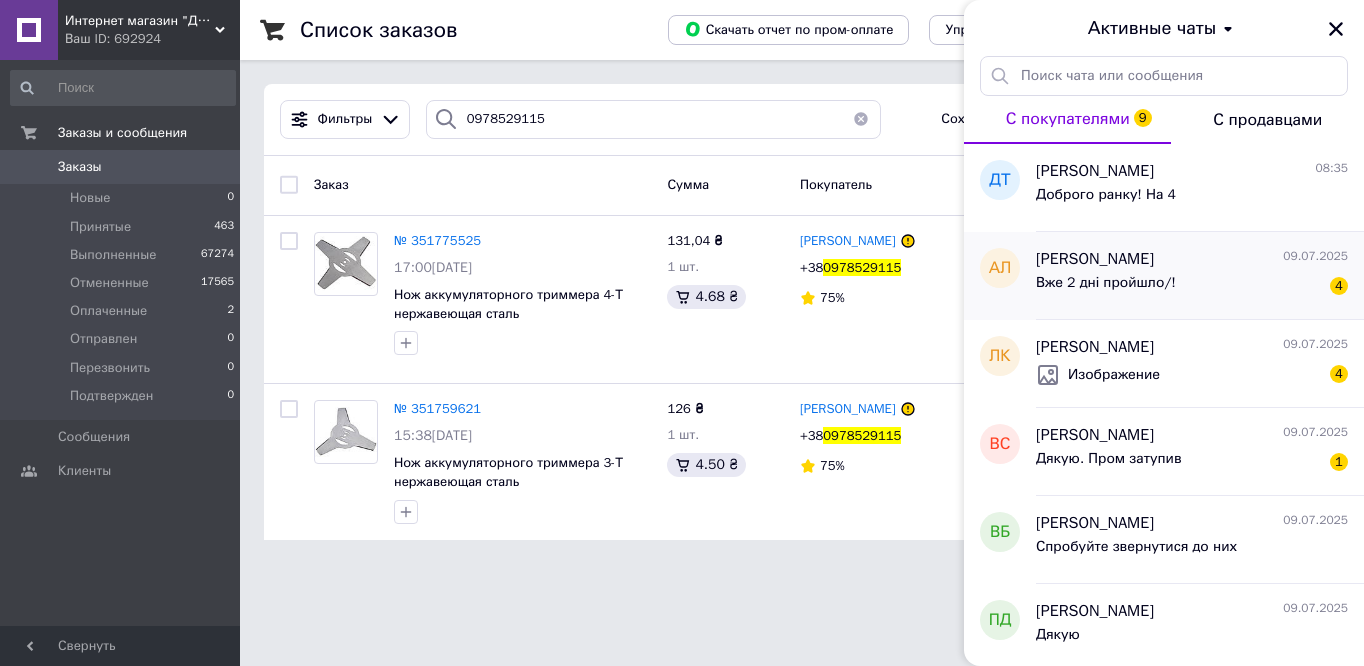 click on "Вже 2 дні пройшло/!" at bounding box center (1106, 289) 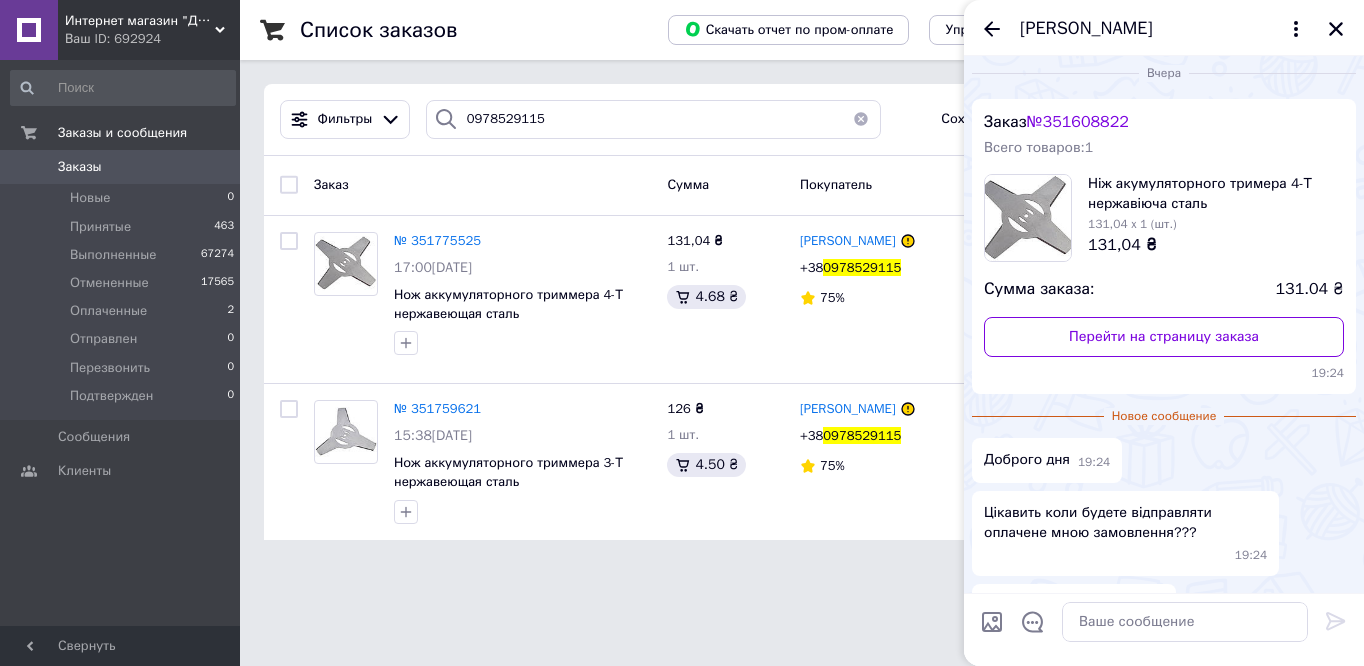 scroll, scrollTop: 0, scrollLeft: 0, axis: both 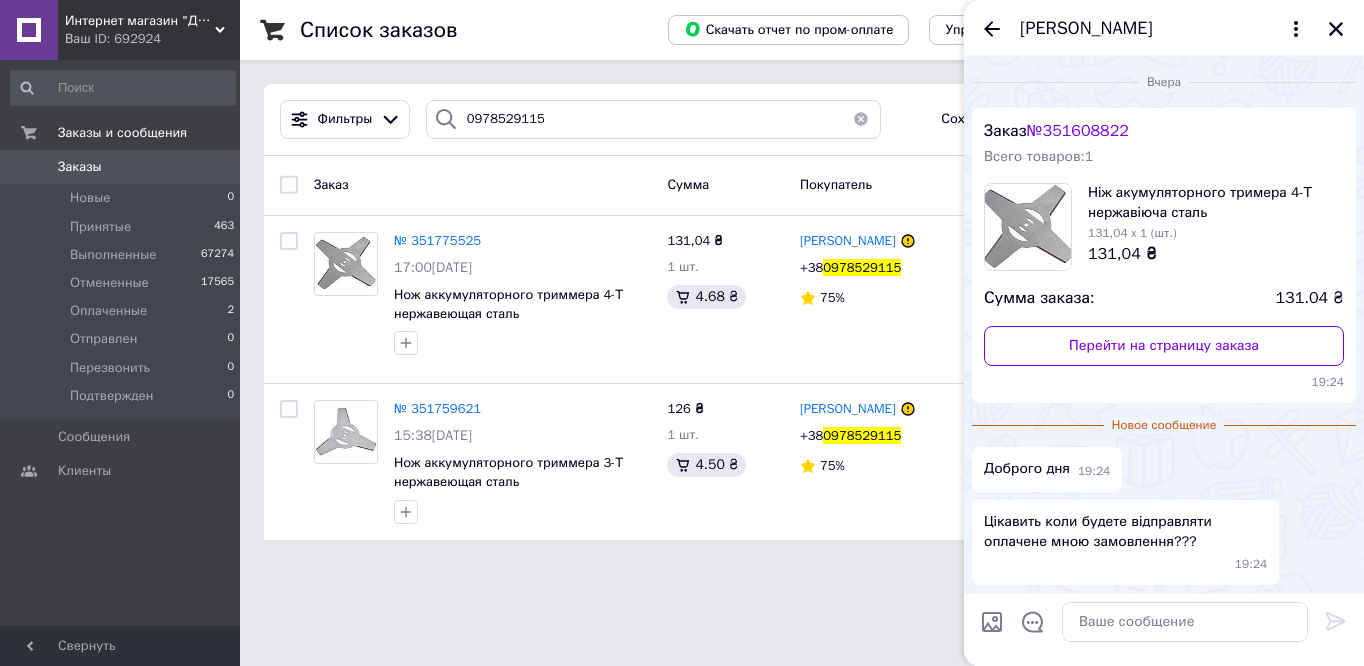 click on "№ 351608822" at bounding box center [1078, 131] 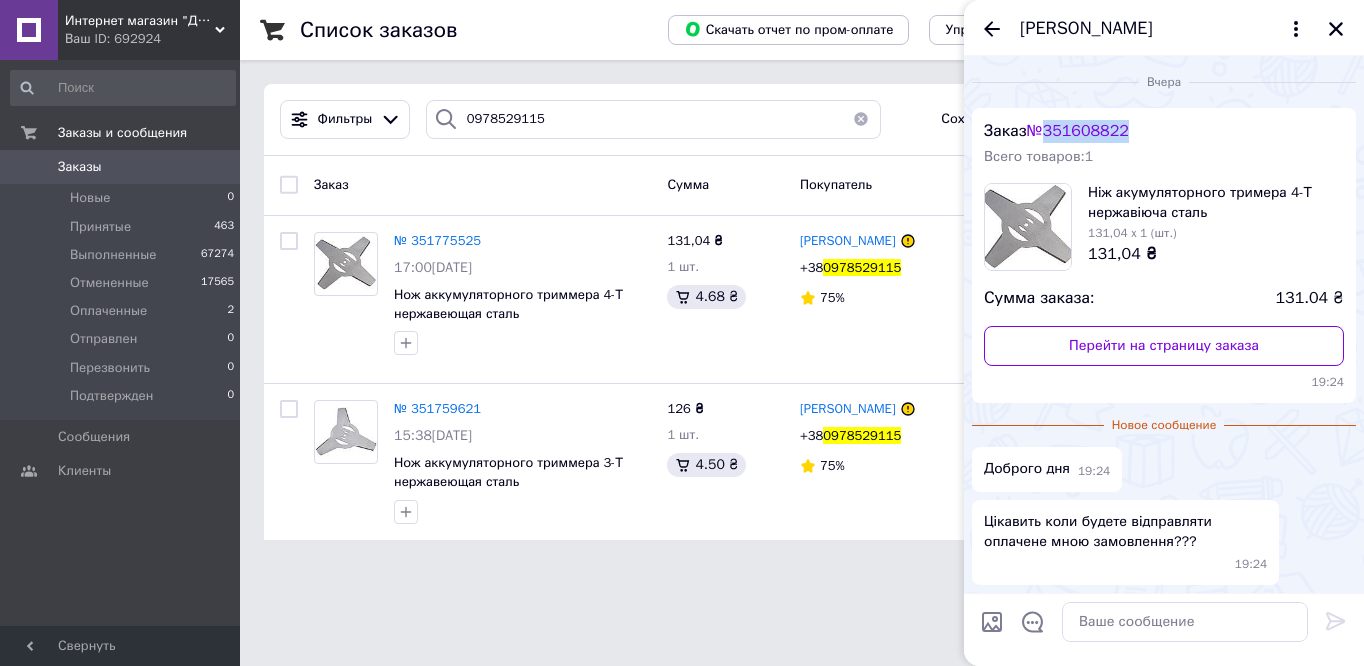 click on "№ 351608822" at bounding box center (1078, 131) 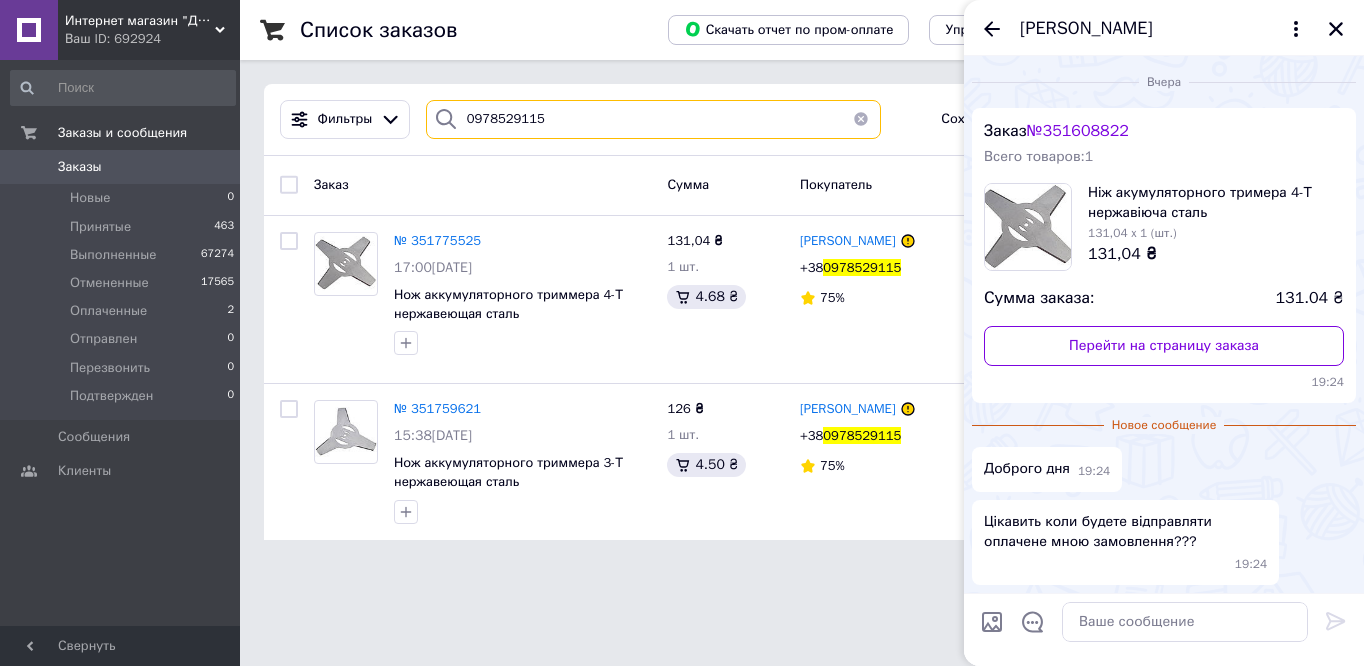 drag, startPoint x: 566, startPoint y: 130, endPoint x: 452, endPoint y: 120, distance: 114.43776 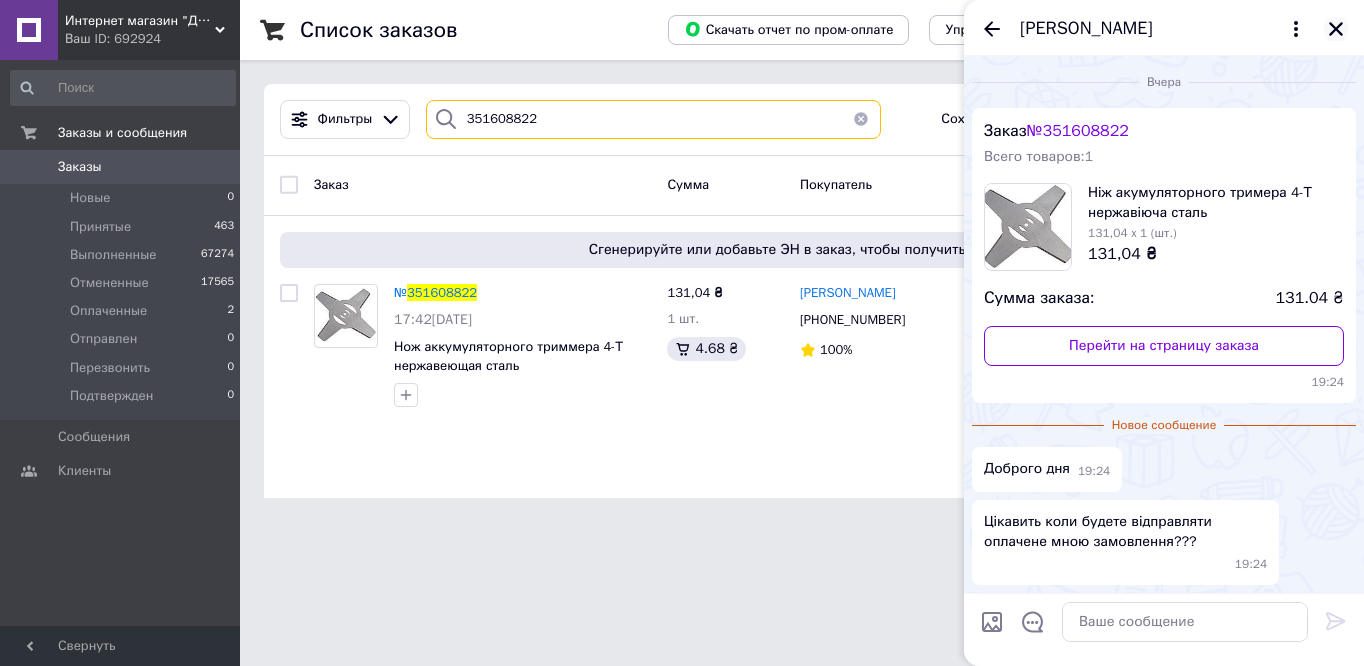 type on "351608822" 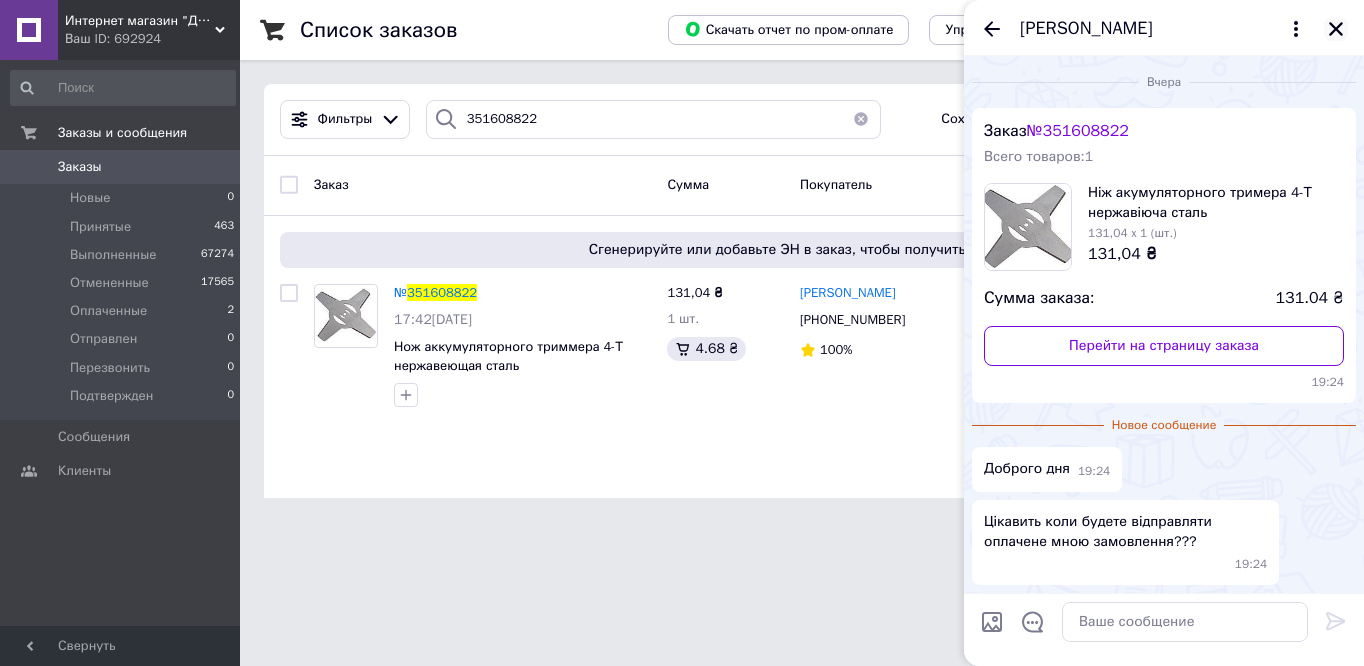 click 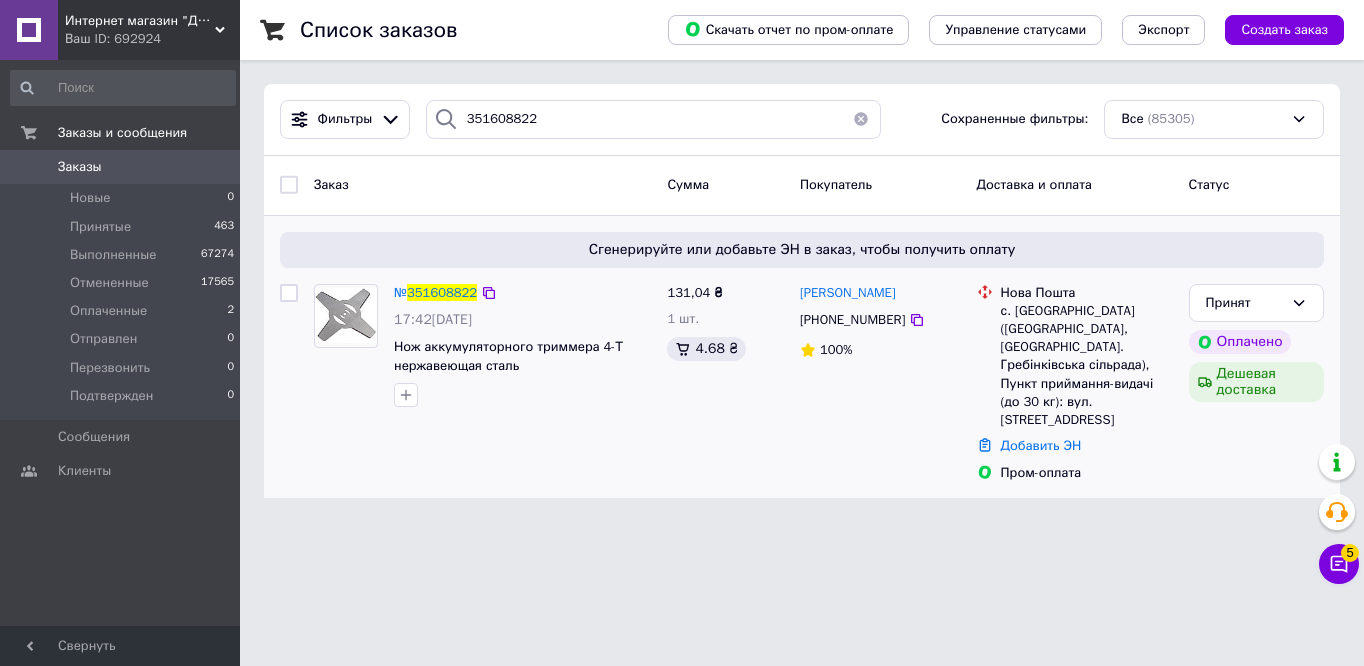 click on "+380665785023" at bounding box center (852, 319) 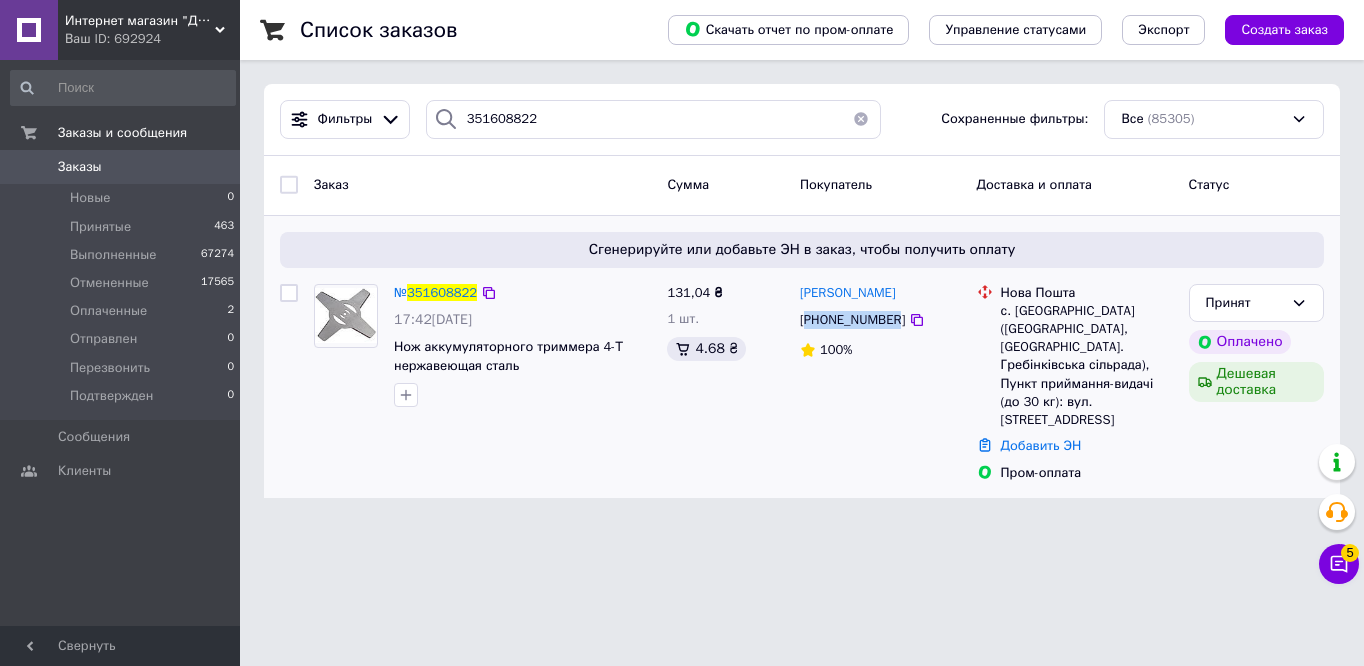 click on "+380665785023" at bounding box center (852, 319) 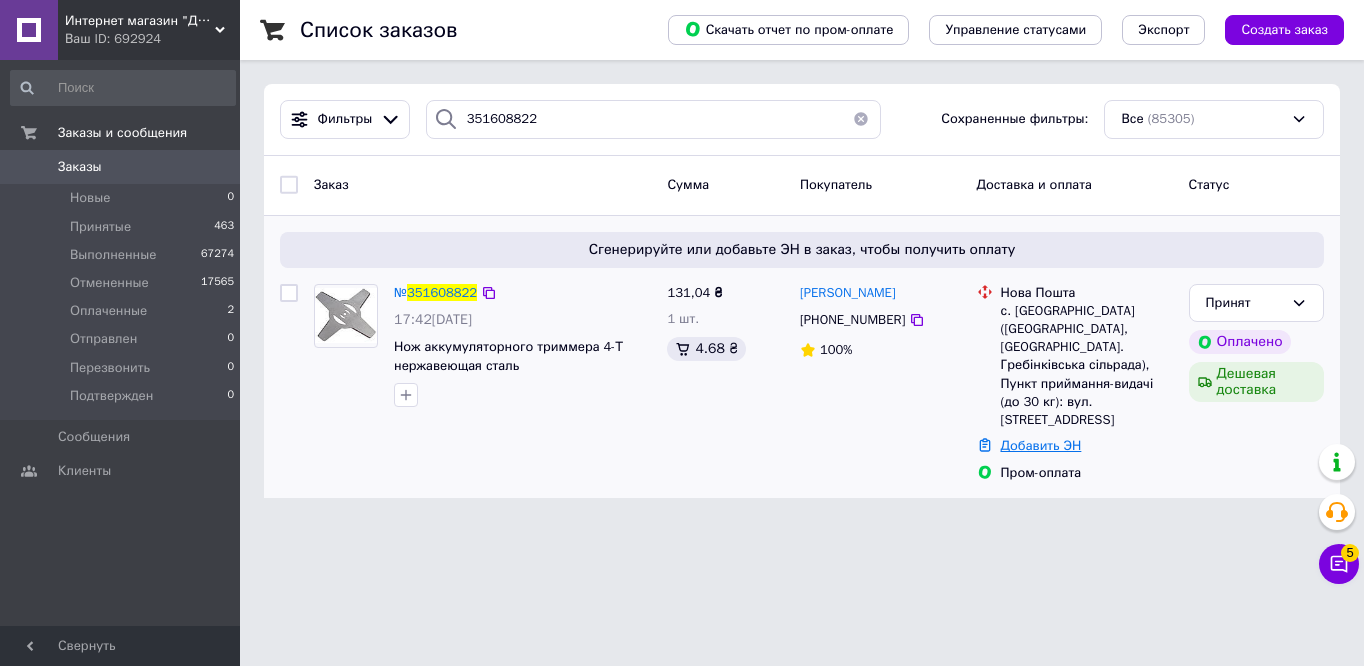click on "Добавить ЭН" at bounding box center (1041, 445) 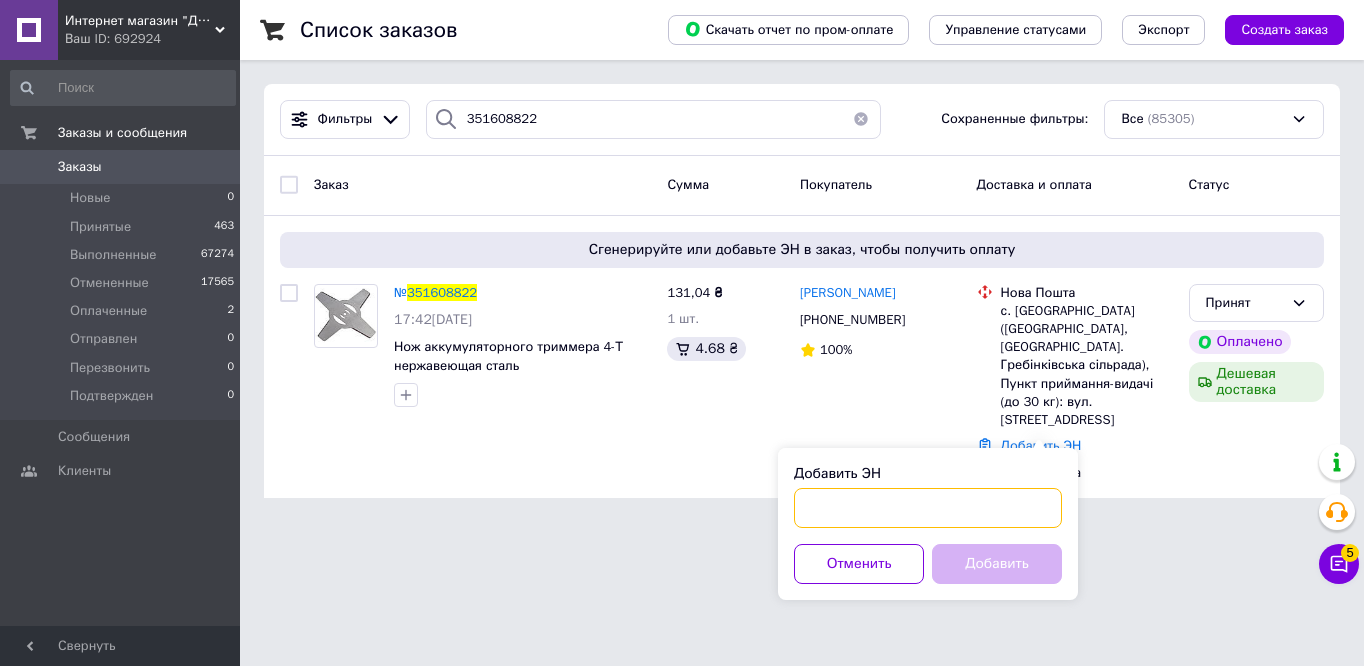 click on "Добавить ЭН" at bounding box center (928, 508) 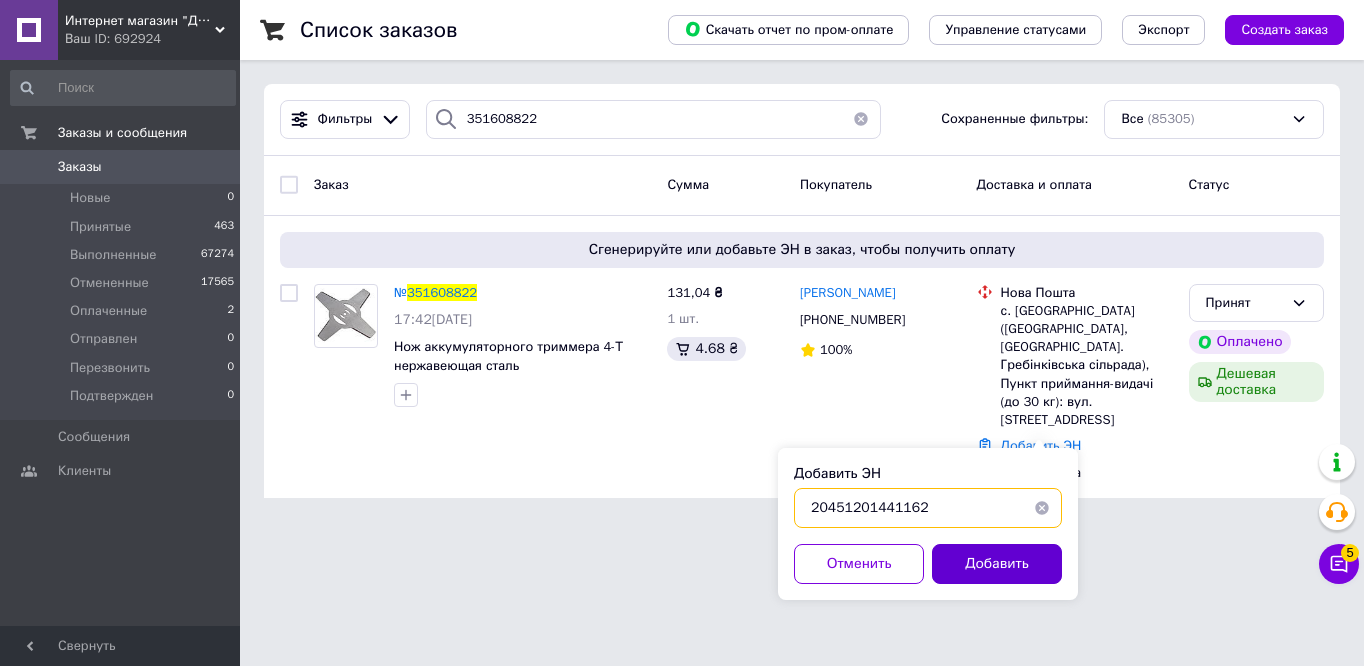 type on "20451201441162" 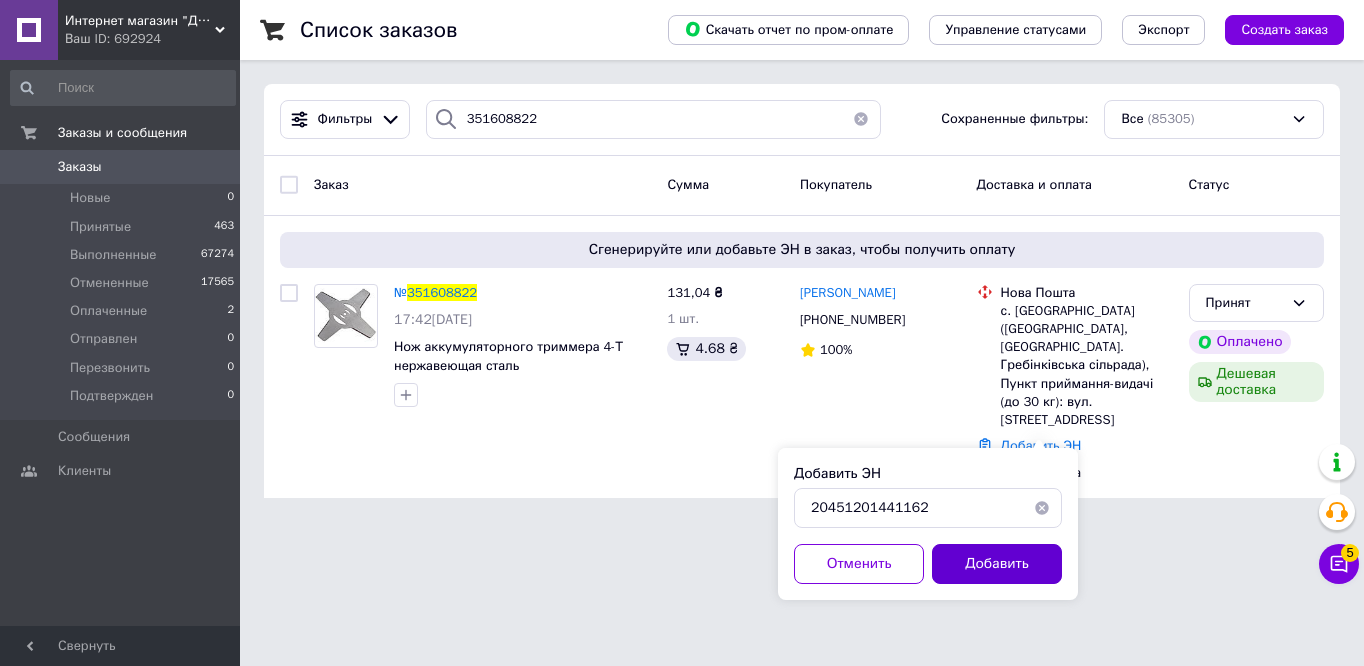 click on "Добавить" at bounding box center (997, 564) 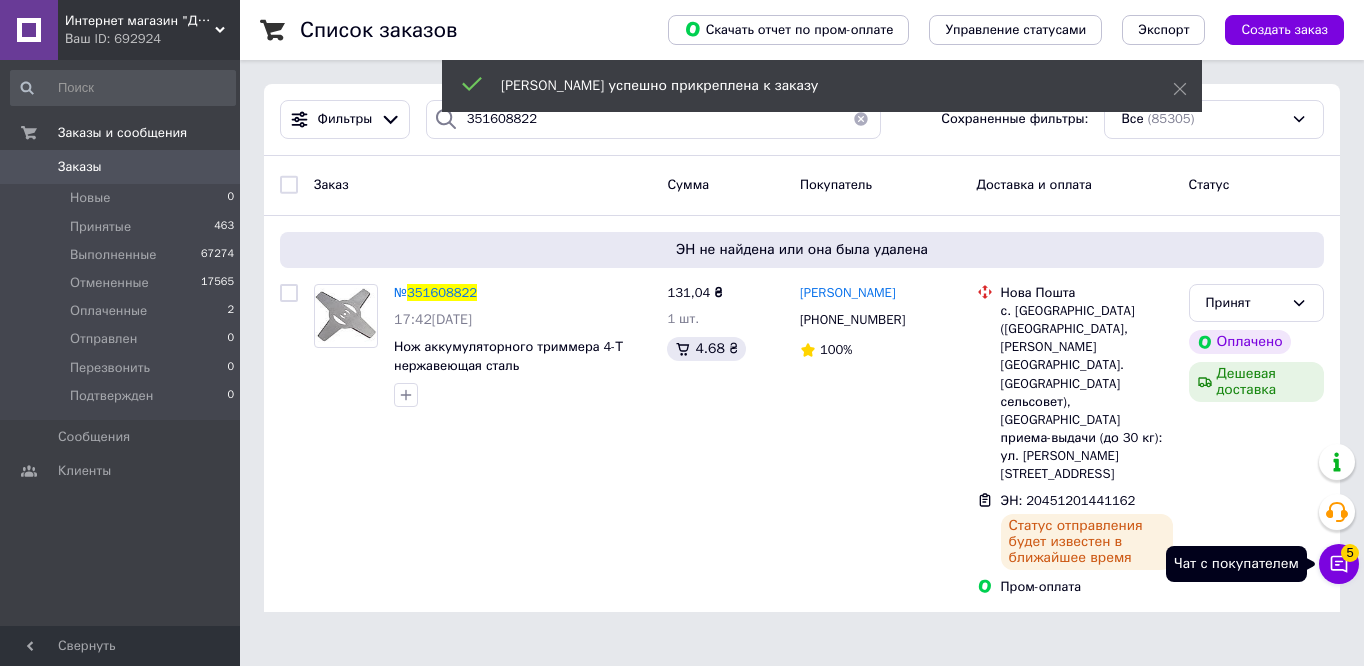 click 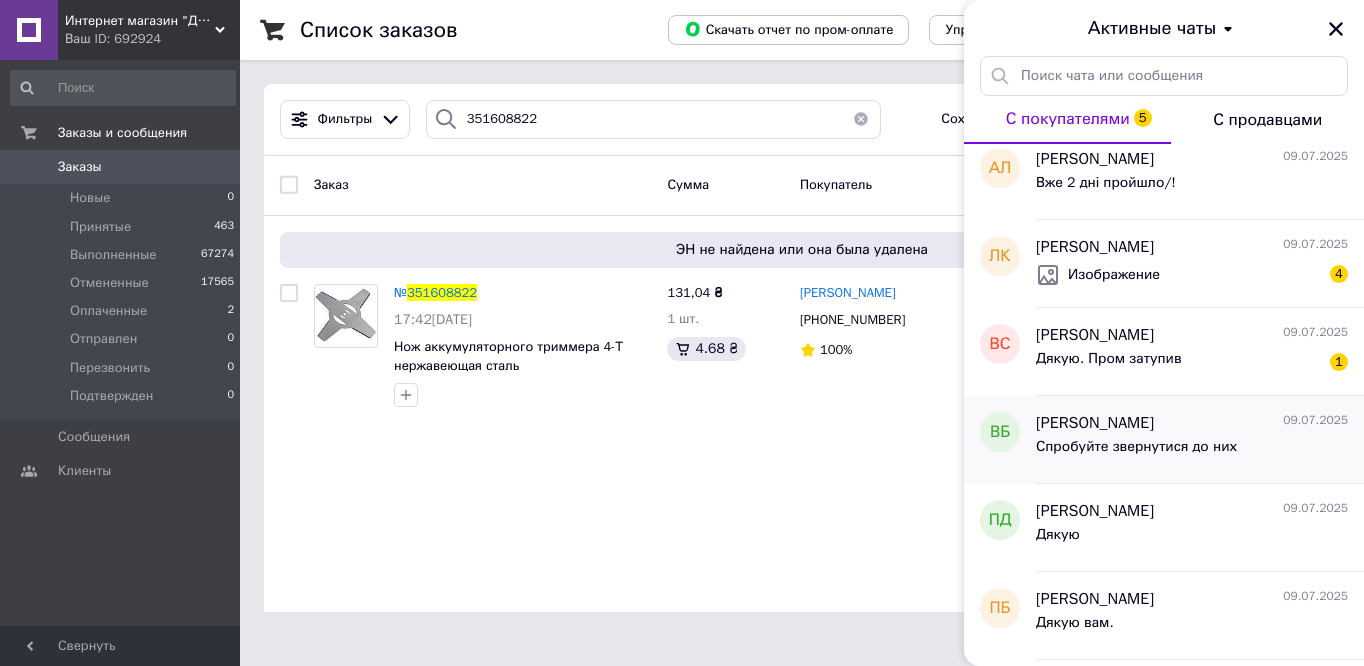 scroll, scrollTop: 0, scrollLeft: 0, axis: both 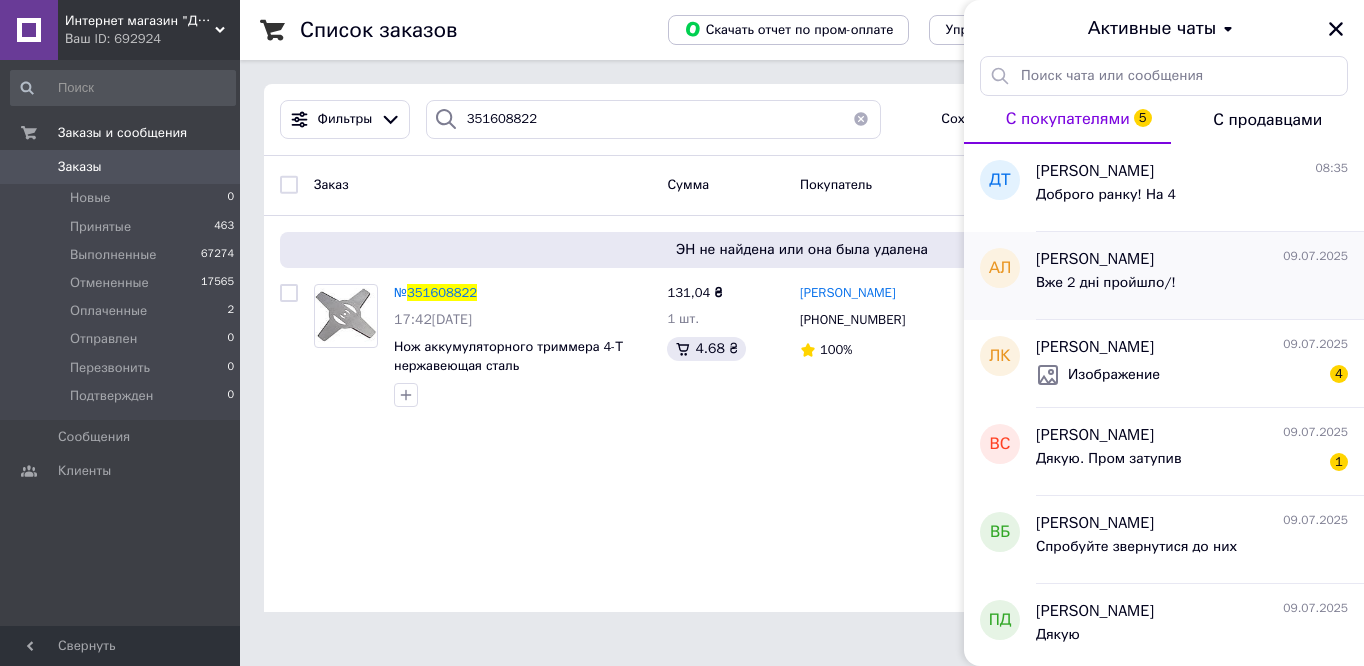 click on "Вже 2 дні пройшло/!" at bounding box center (1106, 289) 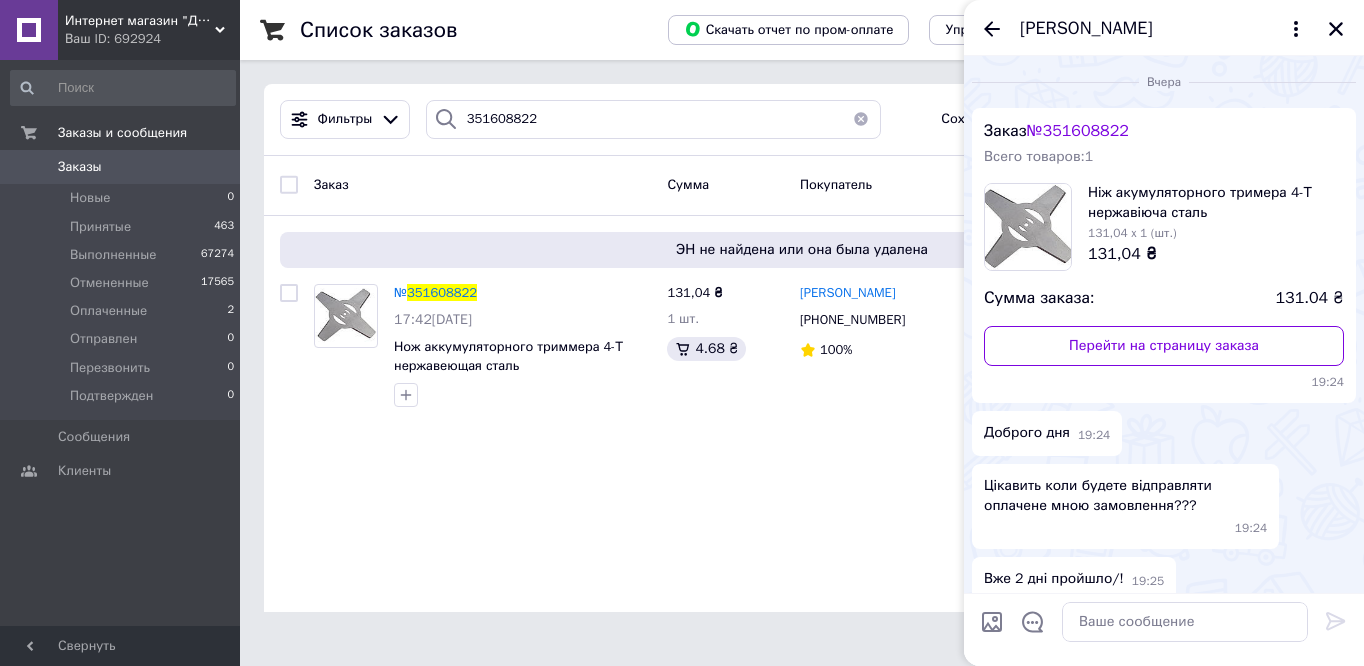 scroll, scrollTop: 90, scrollLeft: 0, axis: vertical 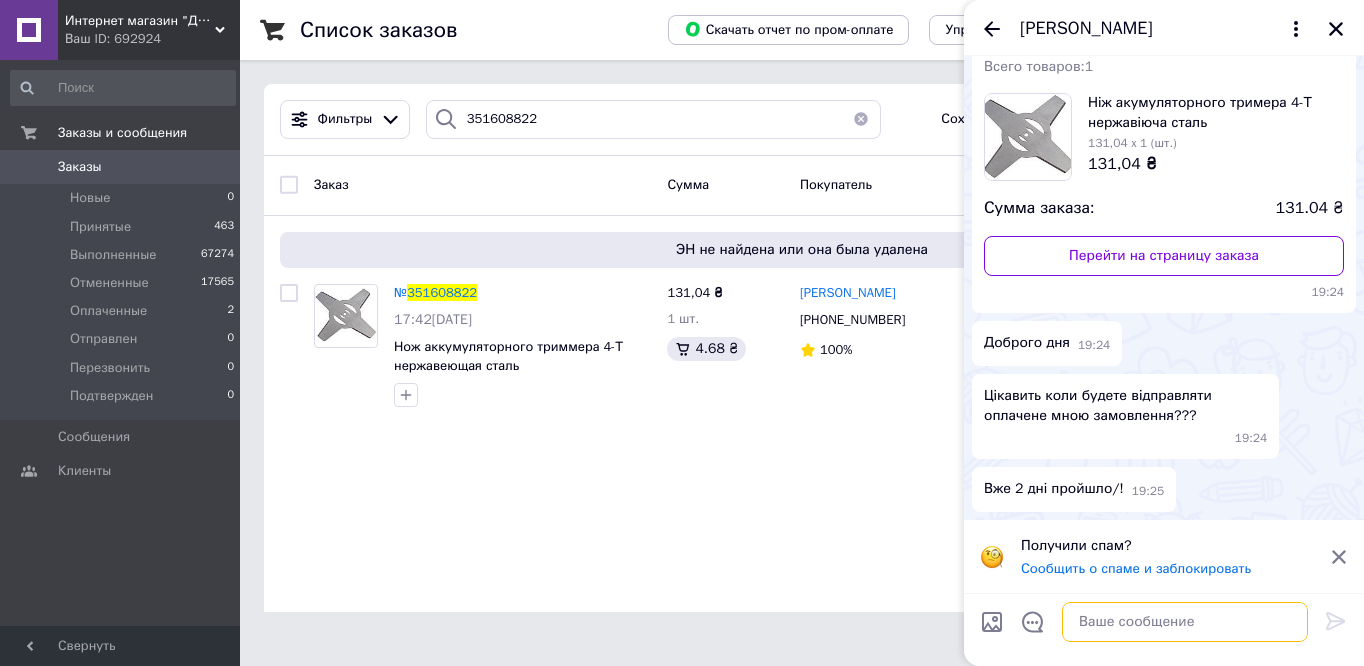 click at bounding box center (1185, 622) 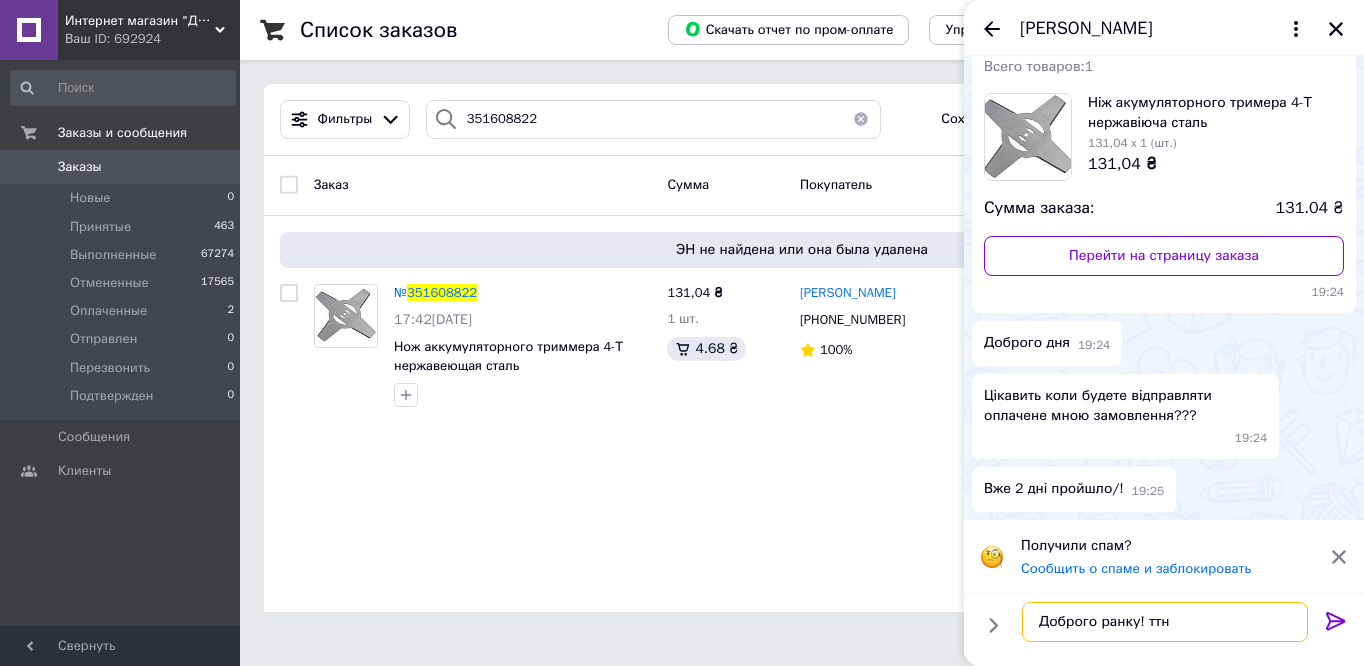 paste on "20451201441162" 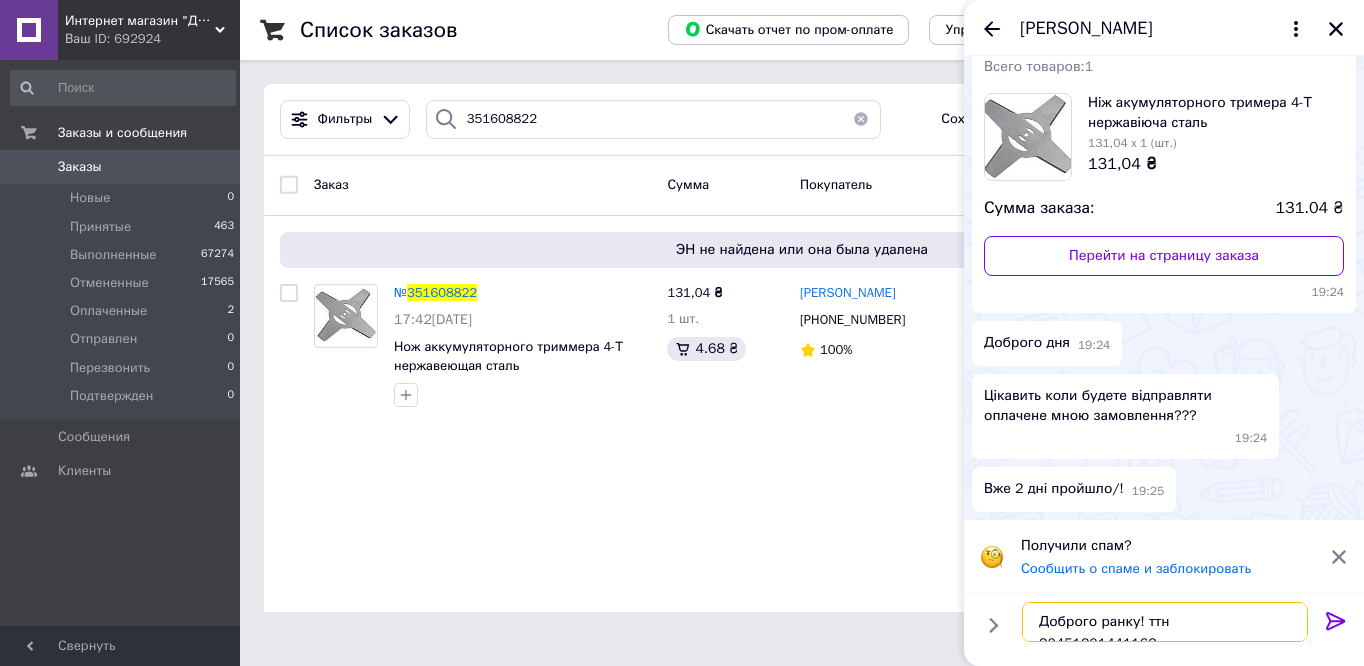 type on "Доброго ранку! ттн 20451201441162" 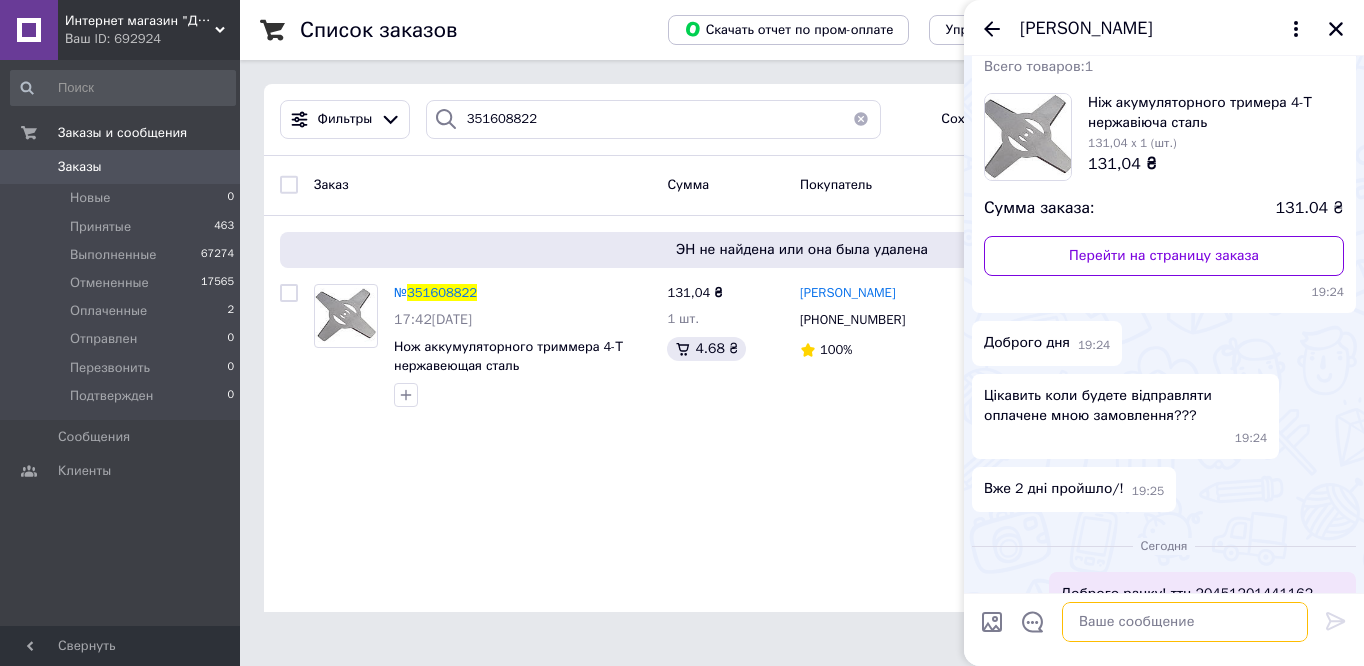 scroll, scrollTop: 142, scrollLeft: 0, axis: vertical 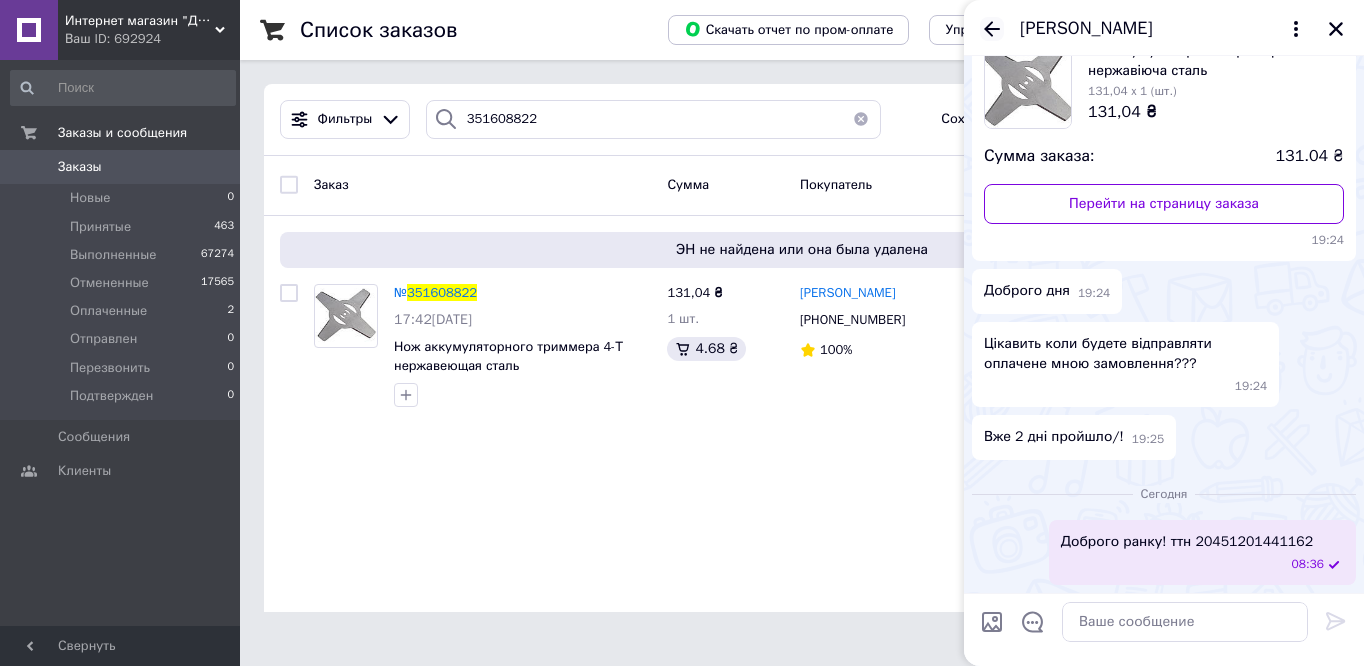 click 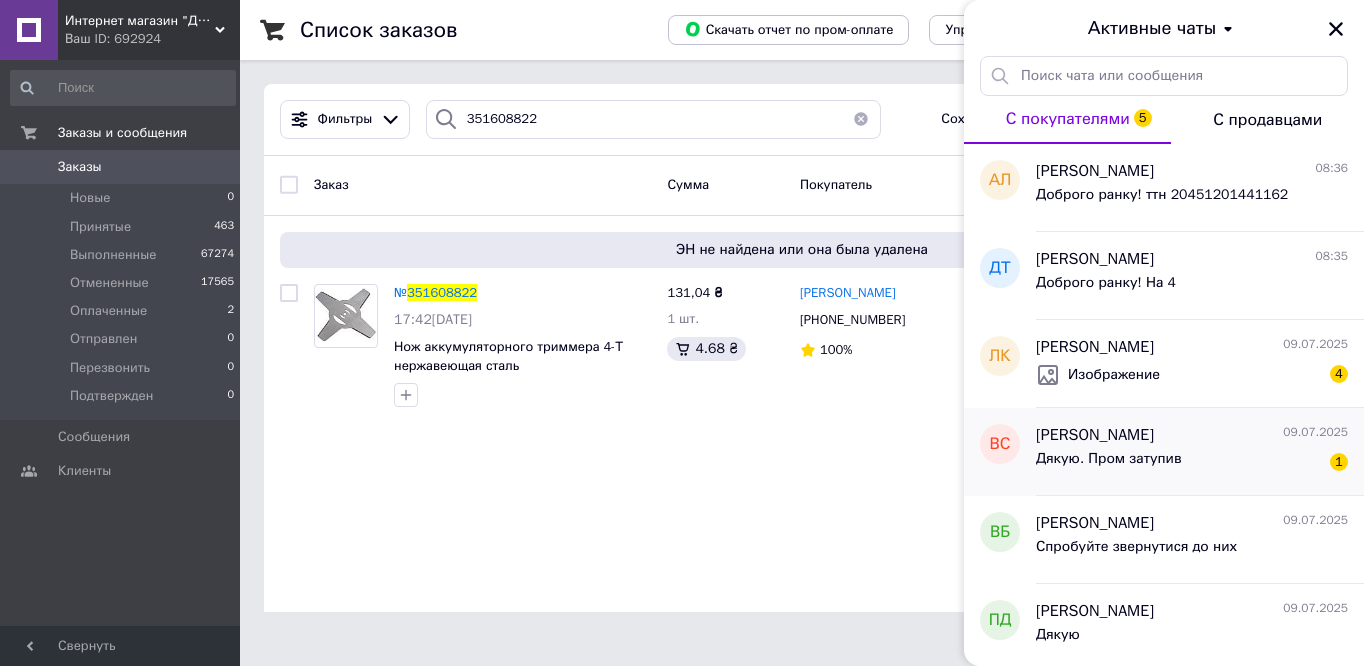 click on "Дякую. Пром затупив 1" at bounding box center (1192, 463) 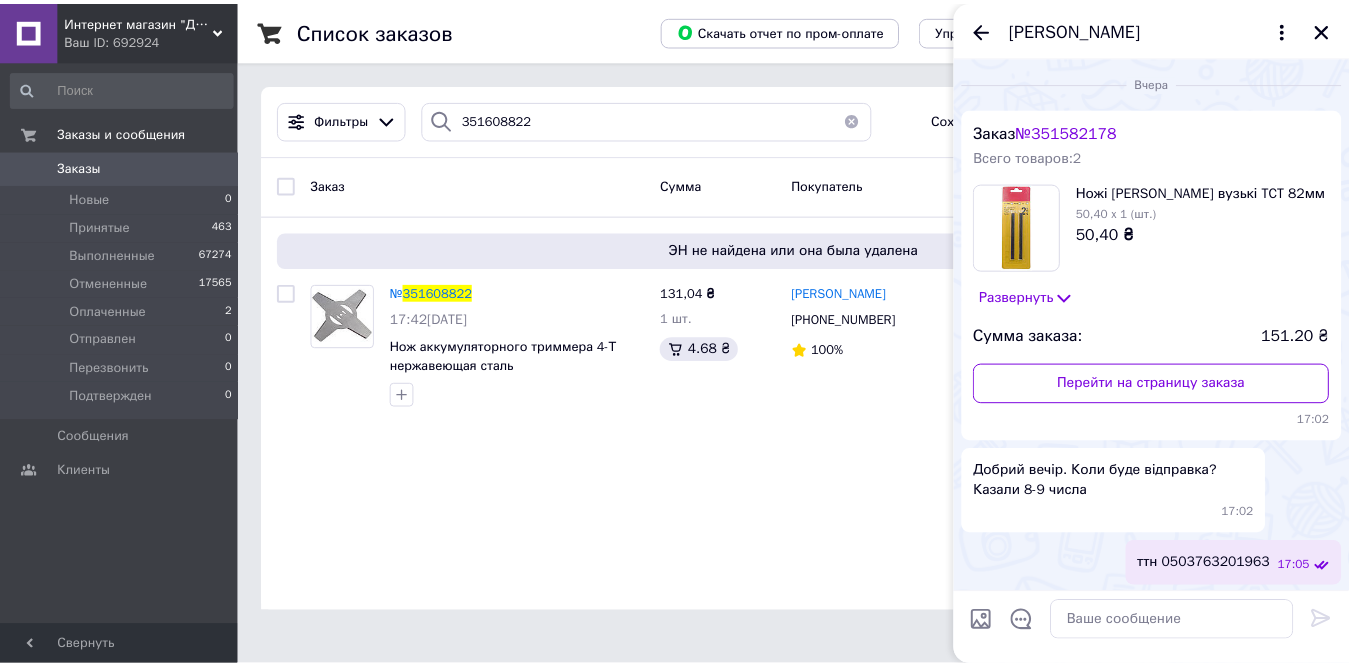 scroll, scrollTop: 91, scrollLeft: 0, axis: vertical 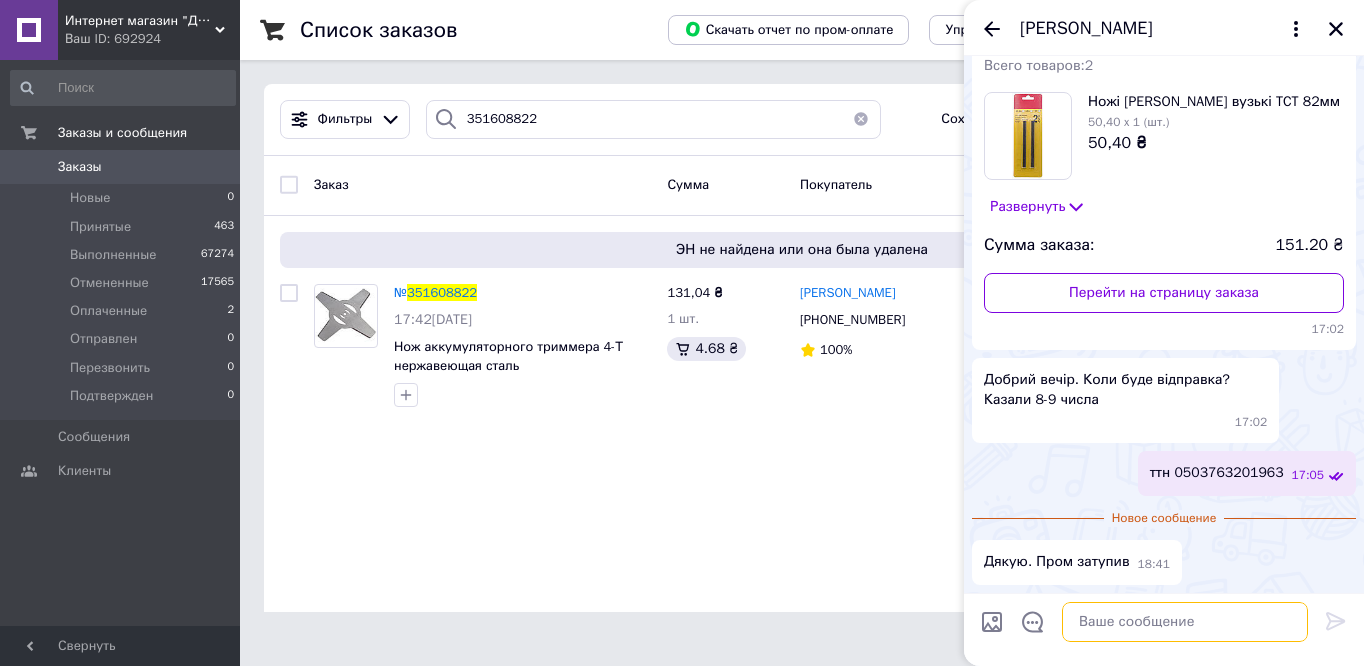 click at bounding box center [1185, 622] 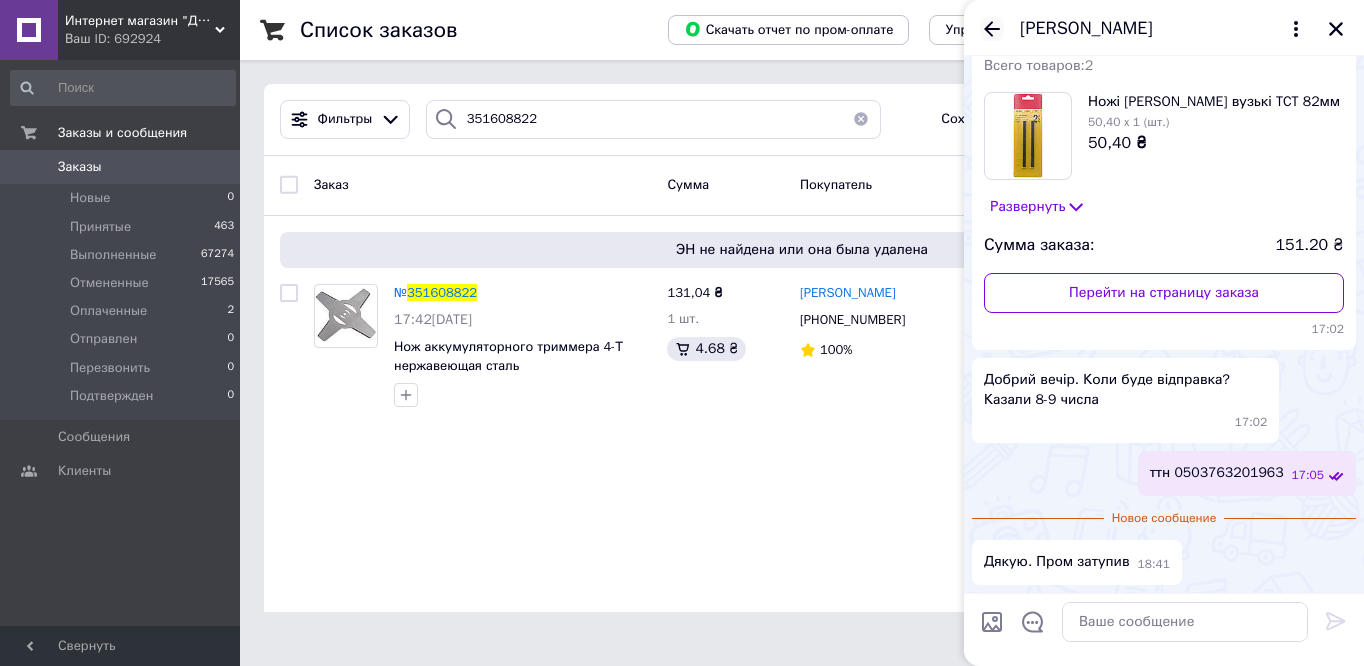 click 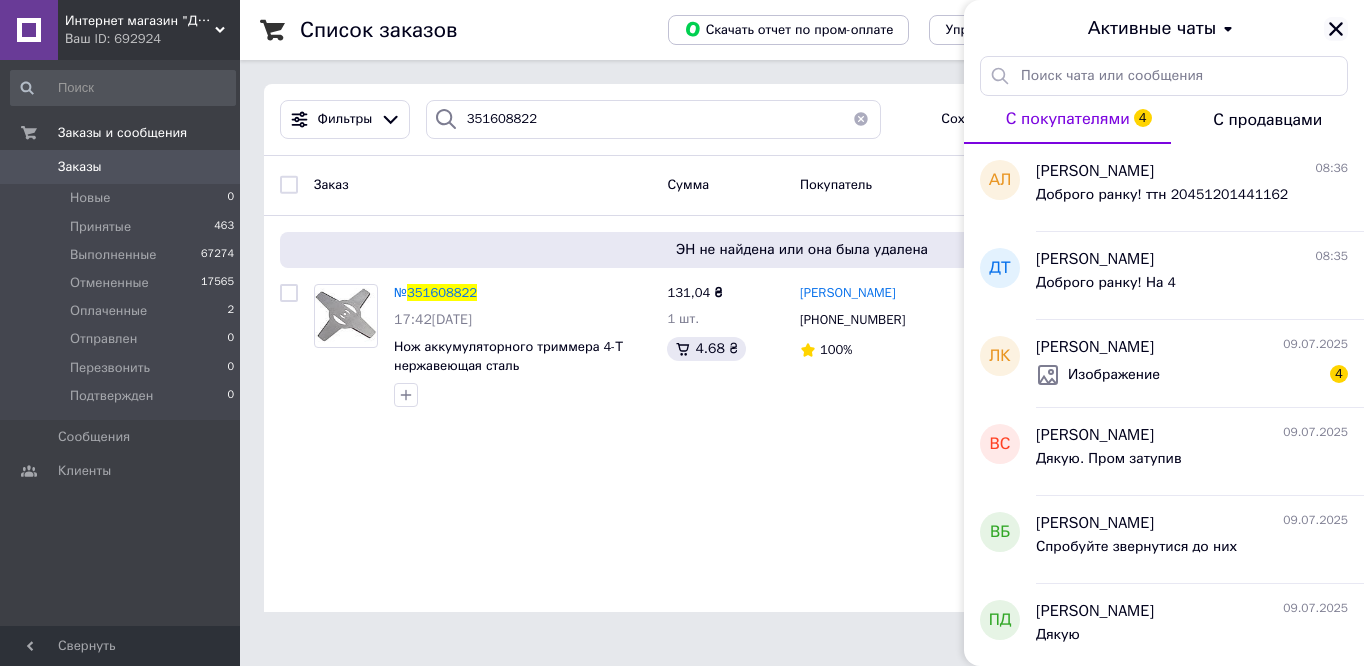 click 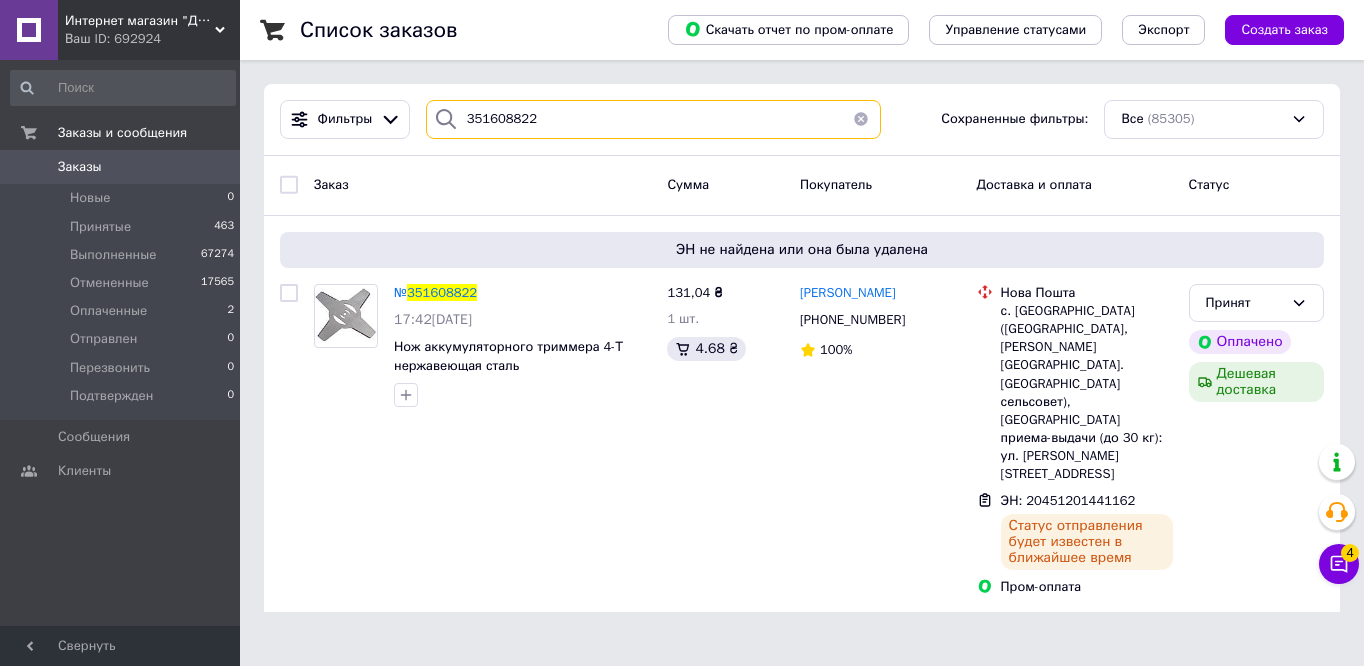 drag, startPoint x: 525, startPoint y: 130, endPoint x: 465, endPoint y: 123, distance: 60.40695 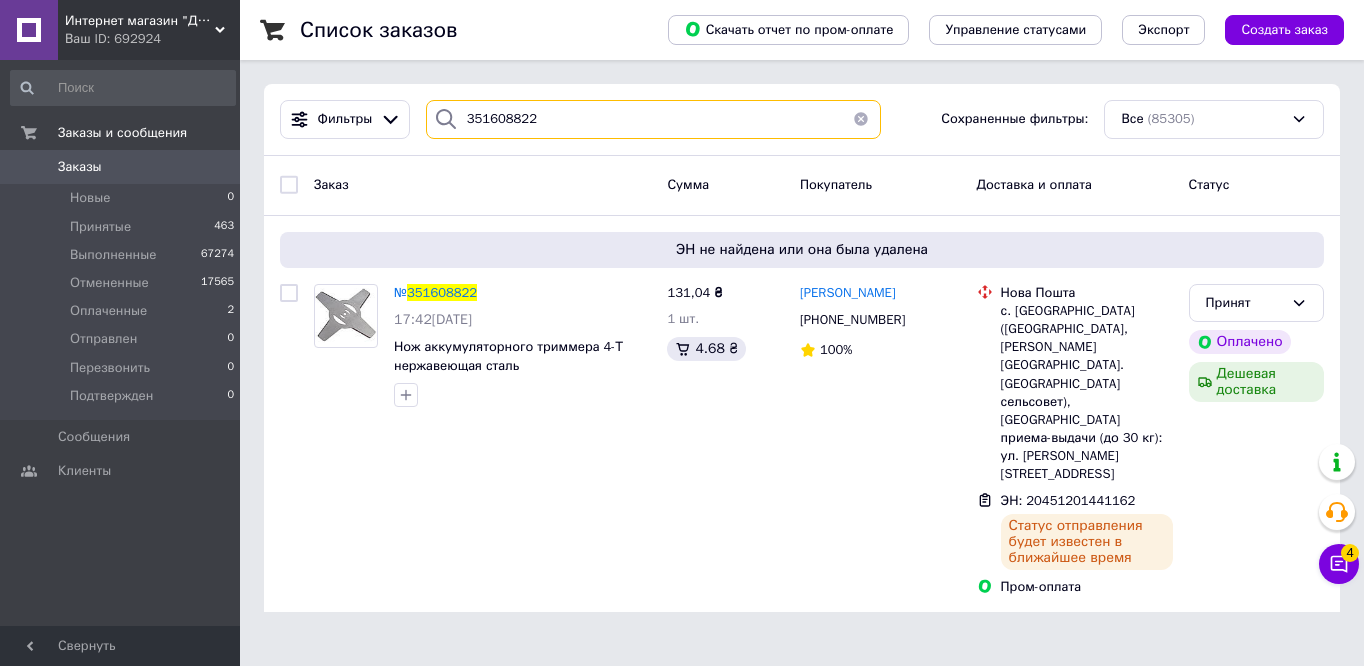 click on "351608822" at bounding box center [653, 119] 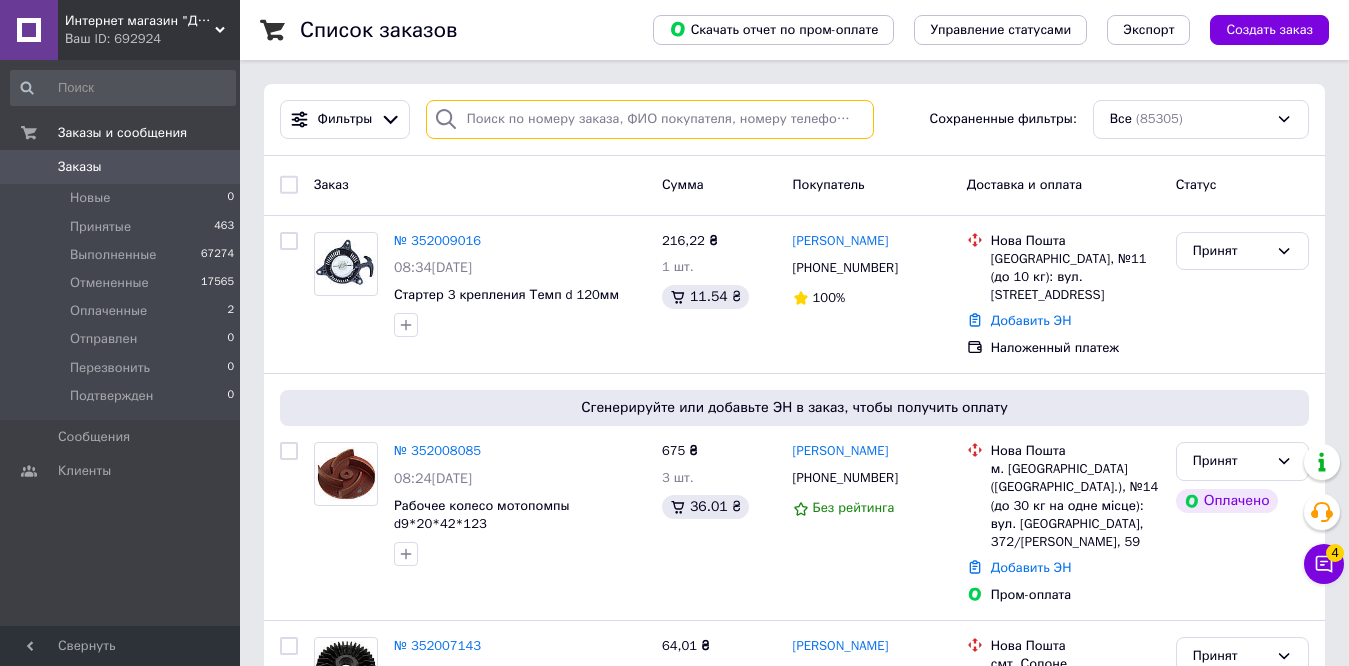 type 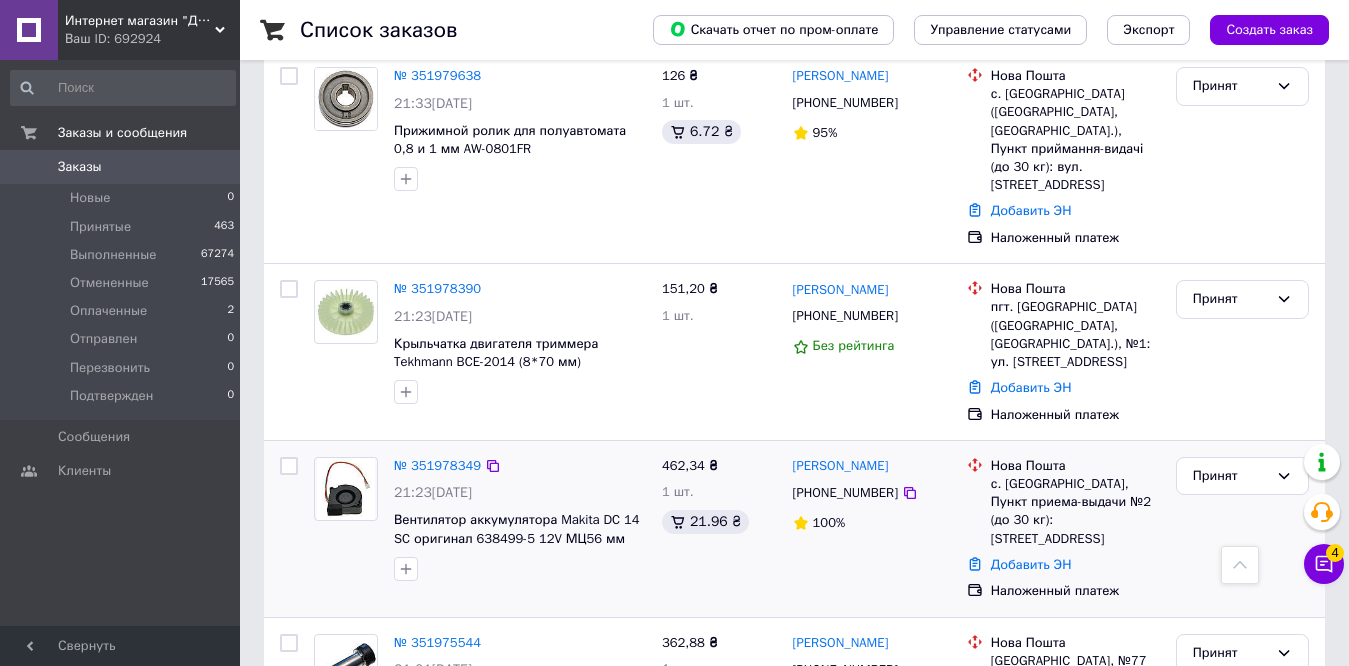 scroll, scrollTop: 3368, scrollLeft: 0, axis: vertical 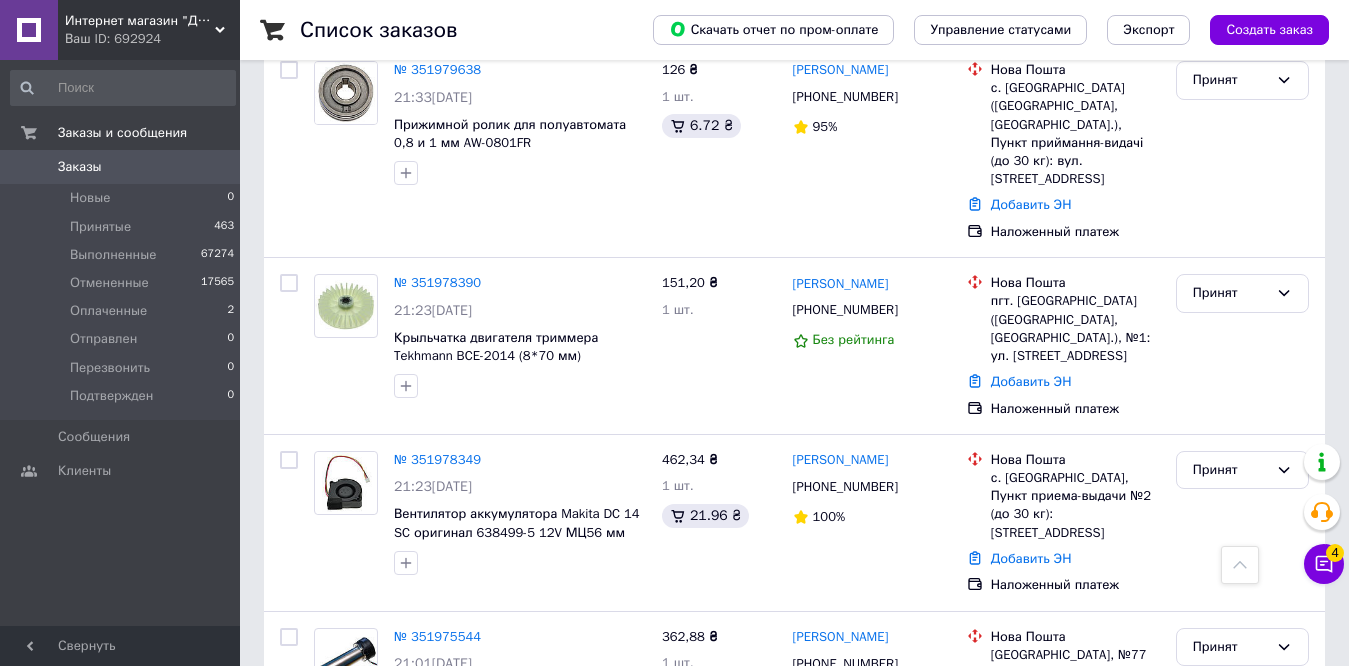 click on "3" at bounding box center [372, 850] 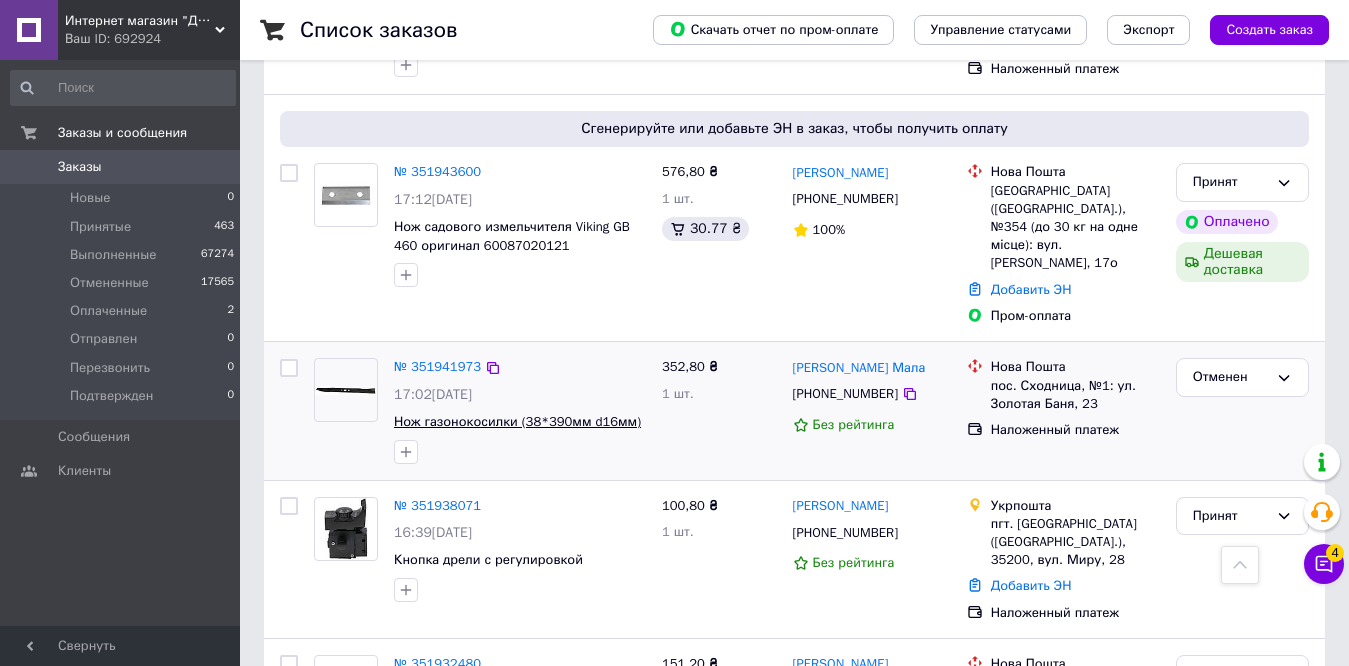 scroll, scrollTop: 900, scrollLeft: 0, axis: vertical 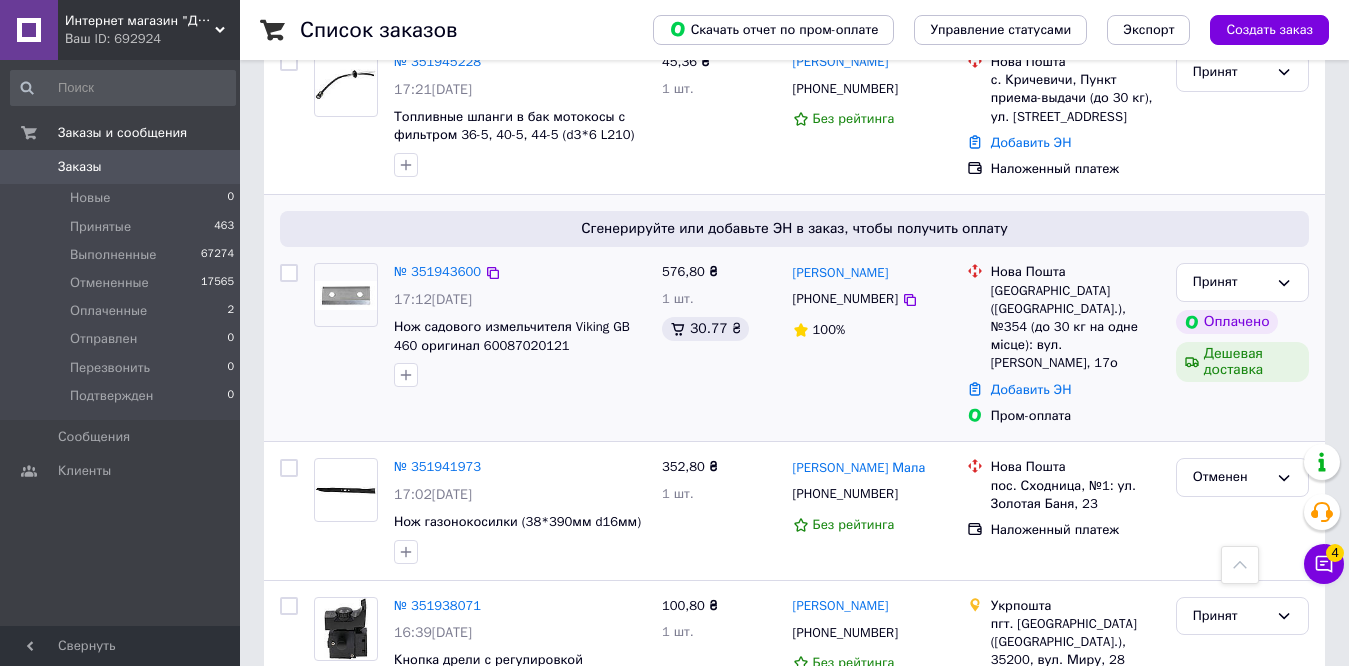 click on "+380663177707" at bounding box center [845, 299] 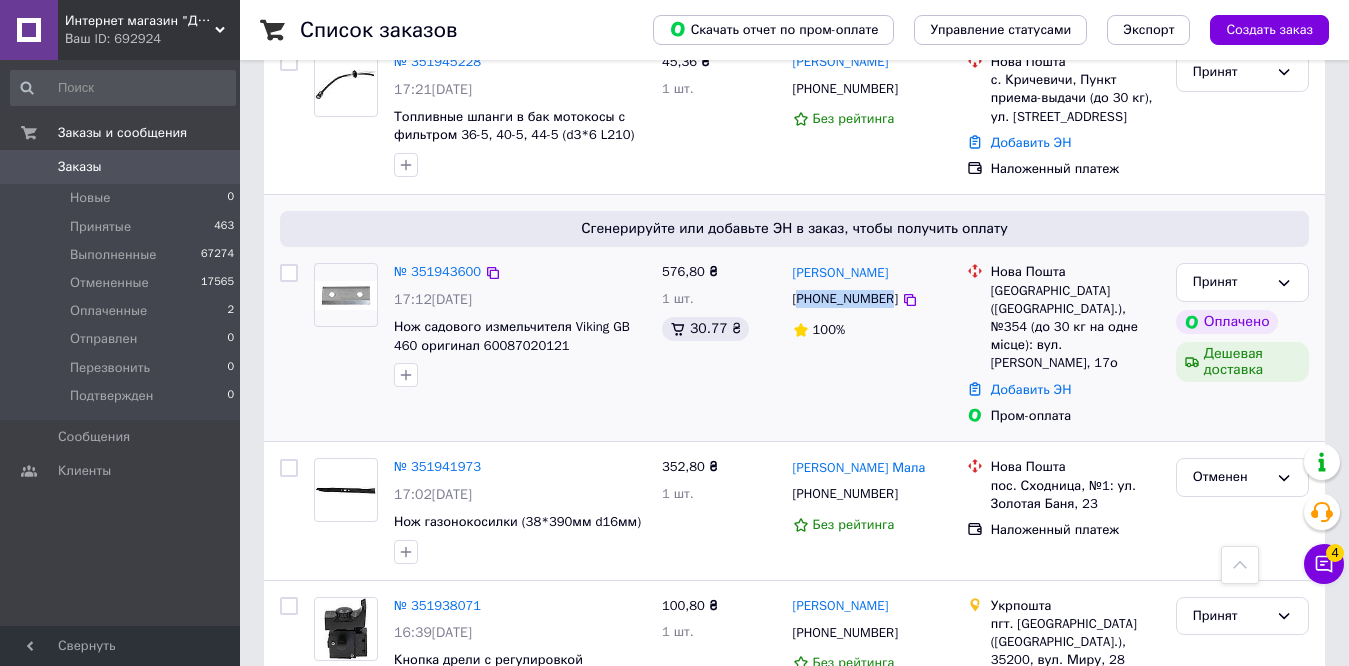 click on "+380663177707" at bounding box center [845, 299] 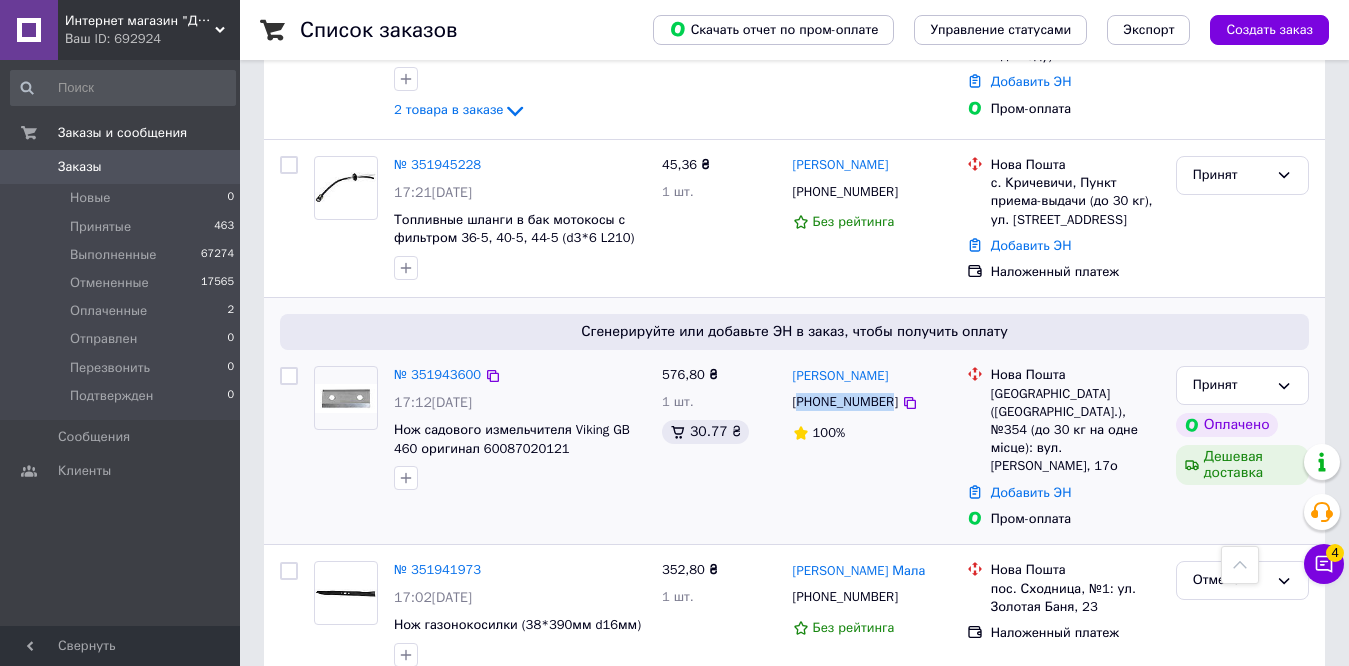 scroll, scrollTop: 700, scrollLeft: 0, axis: vertical 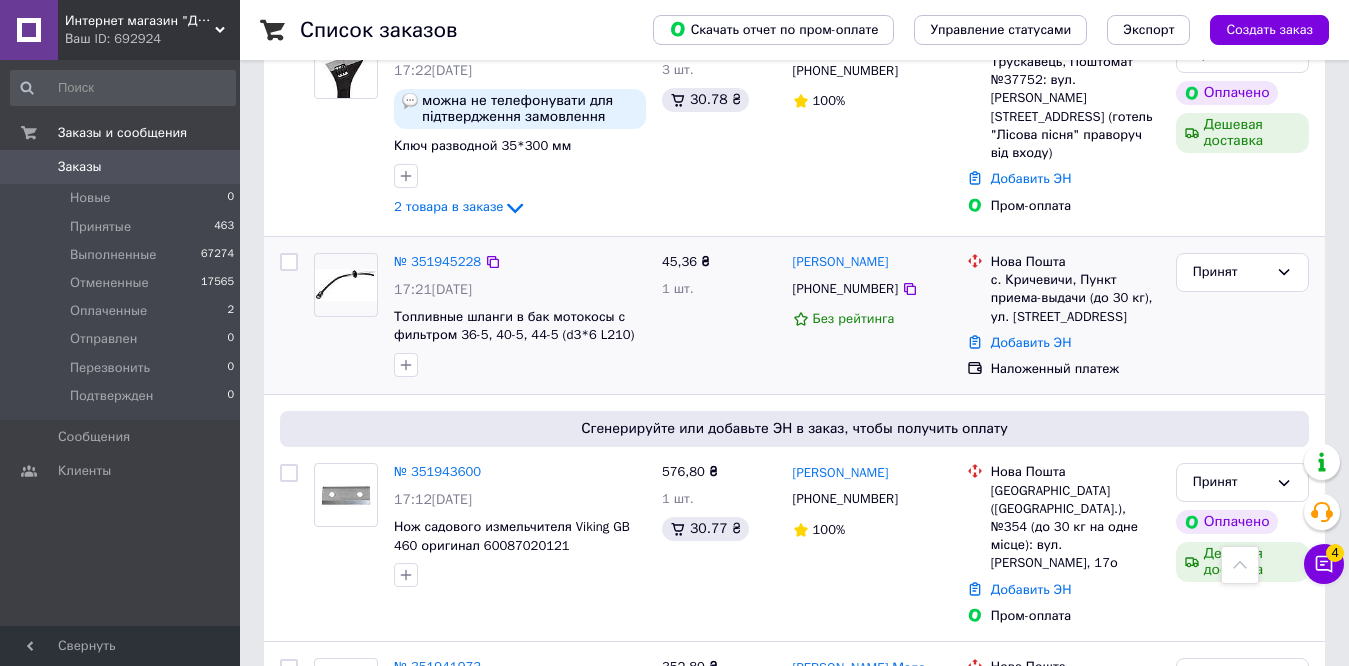 click on "+380992561426" at bounding box center (845, 289) 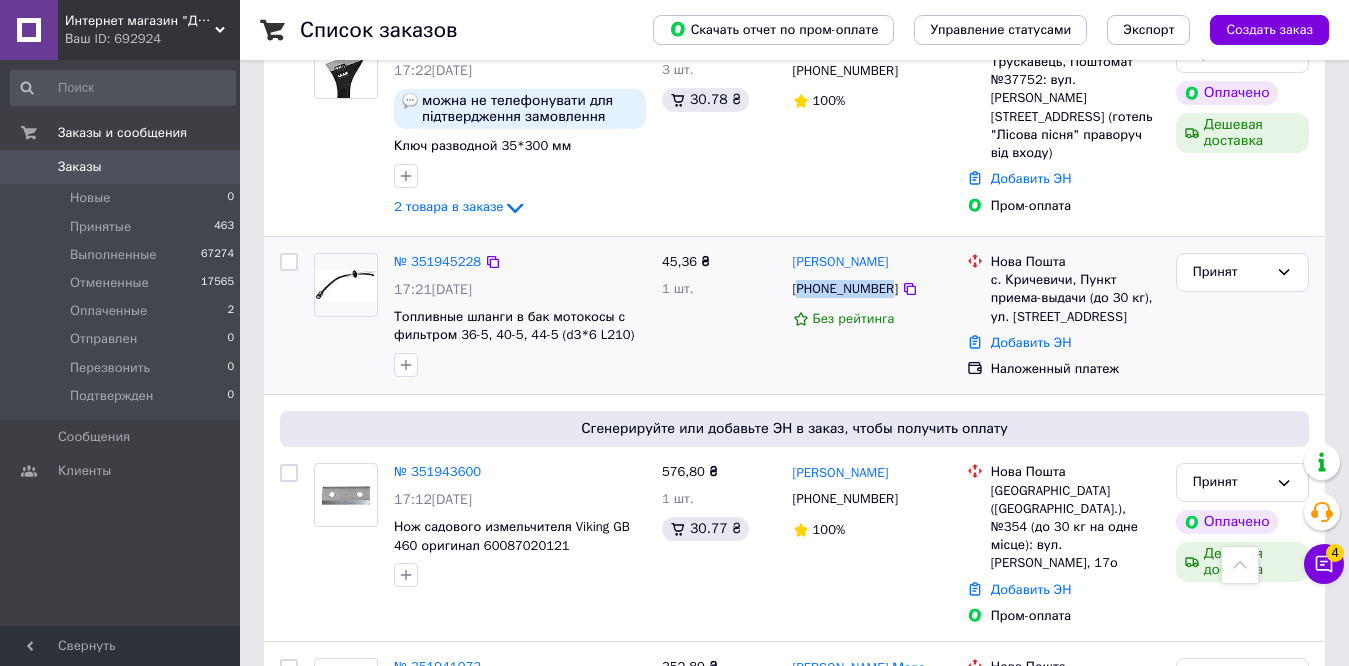 click on "+380992561426" at bounding box center [845, 289] 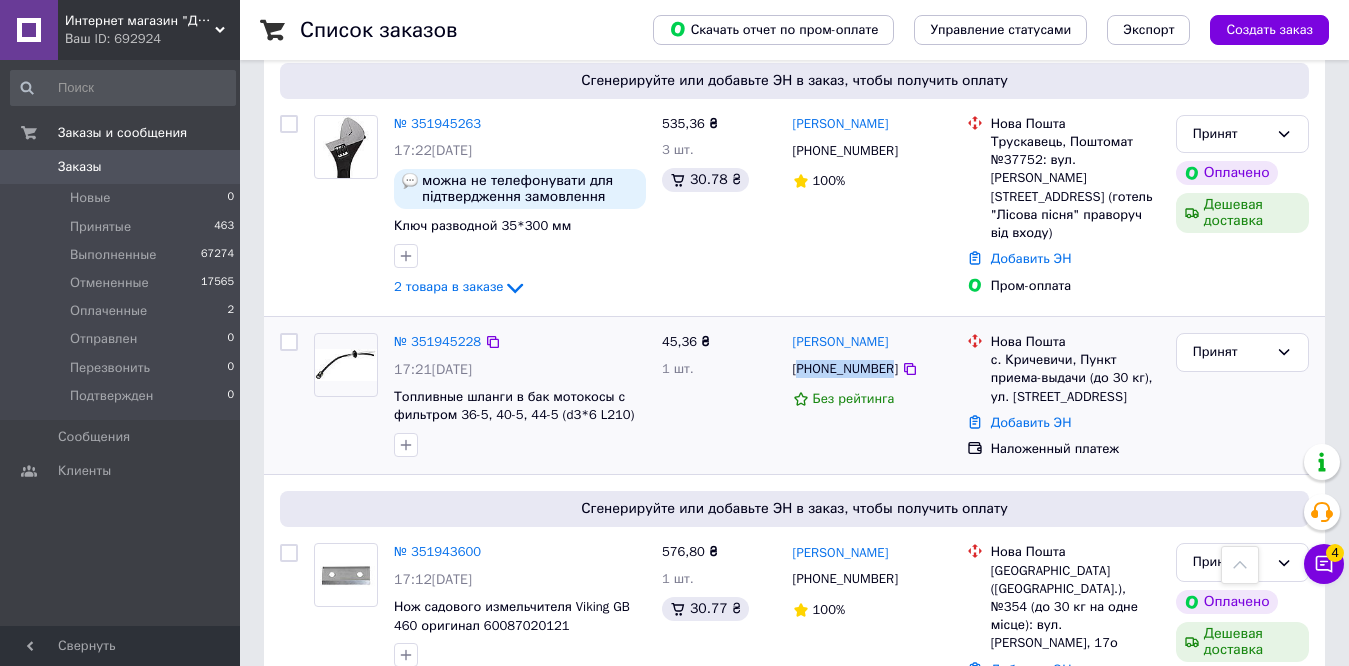 scroll, scrollTop: 600, scrollLeft: 0, axis: vertical 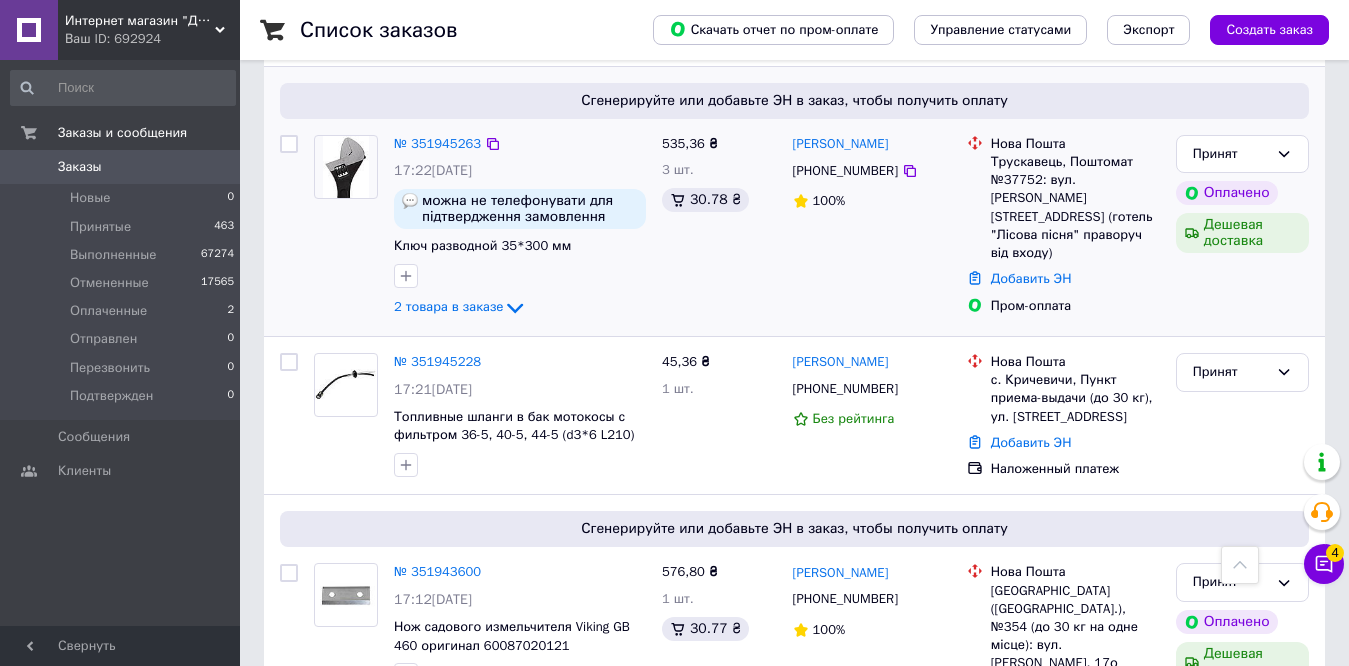 click on "+380677699673" at bounding box center (845, 171) 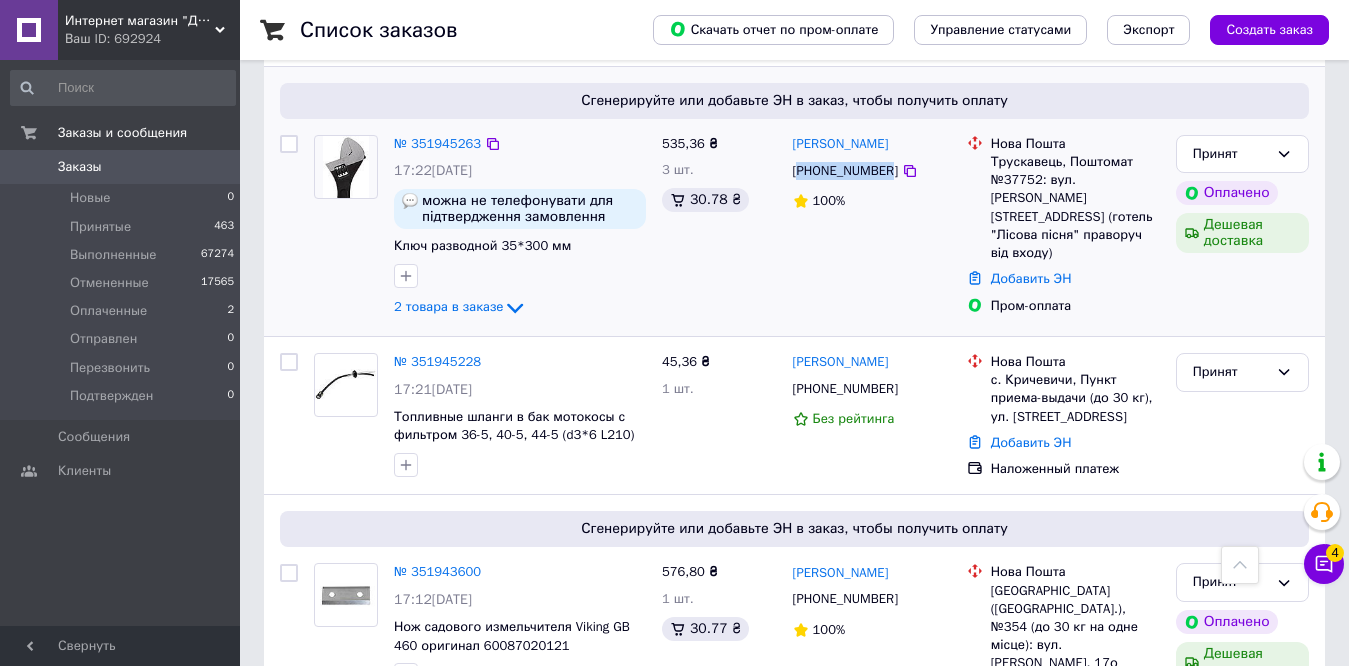 click on "+380677699673" at bounding box center (845, 171) 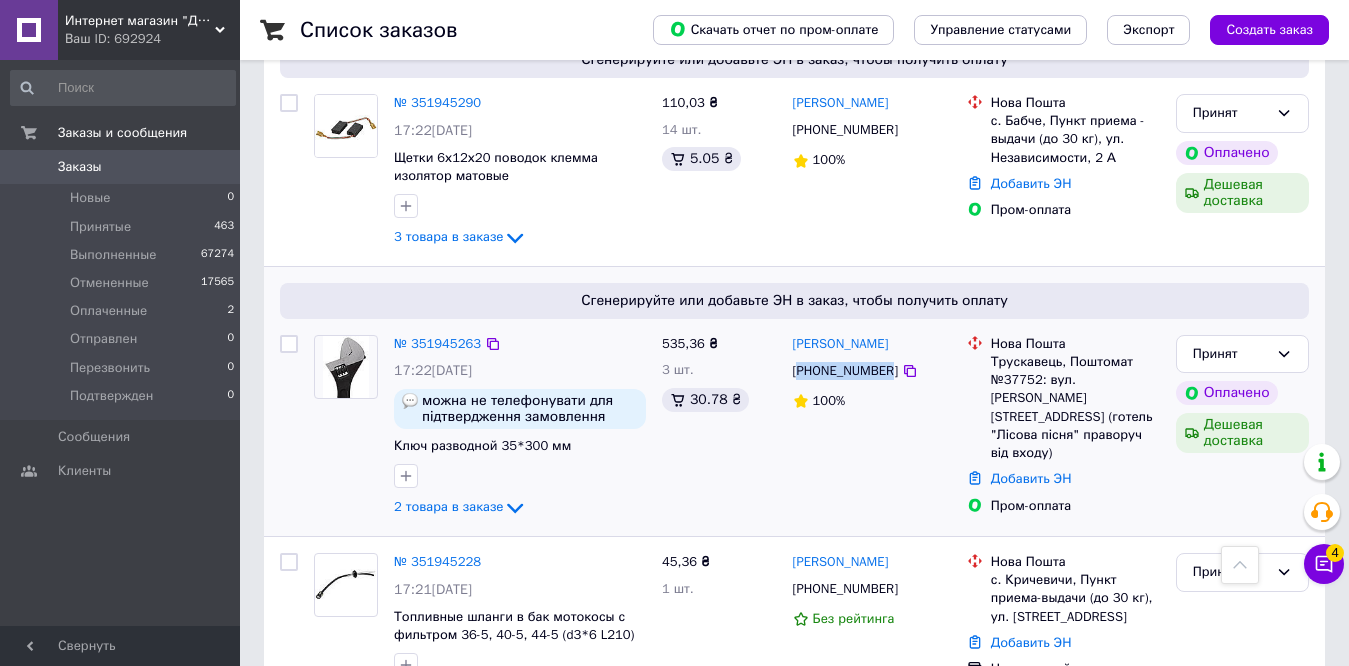 scroll, scrollTop: 300, scrollLeft: 0, axis: vertical 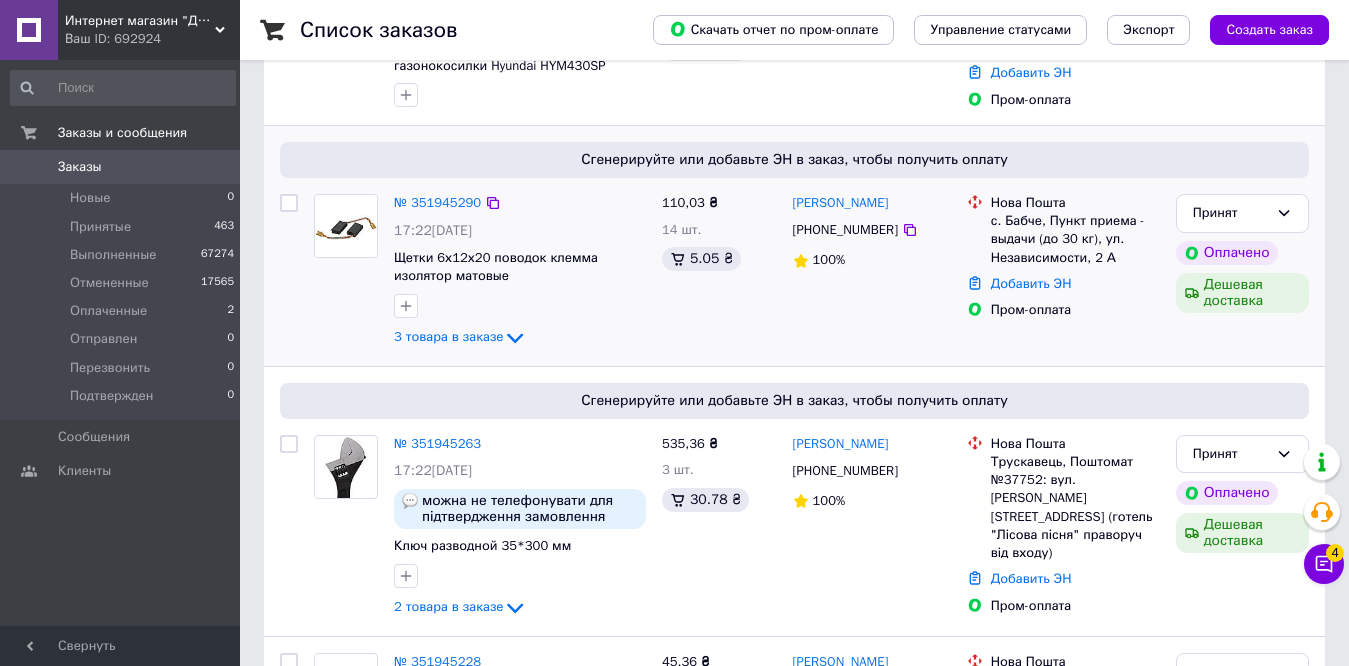 click on "+380974085902" at bounding box center (845, 230) 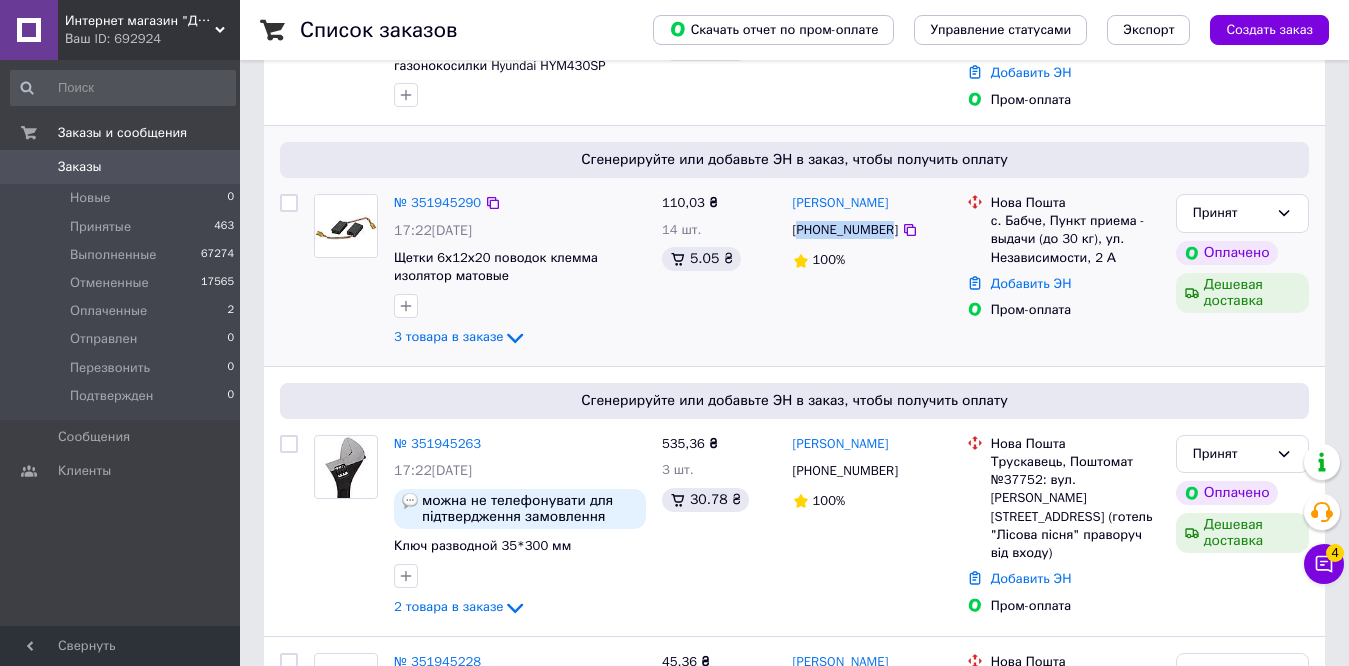 copy on "380974085902" 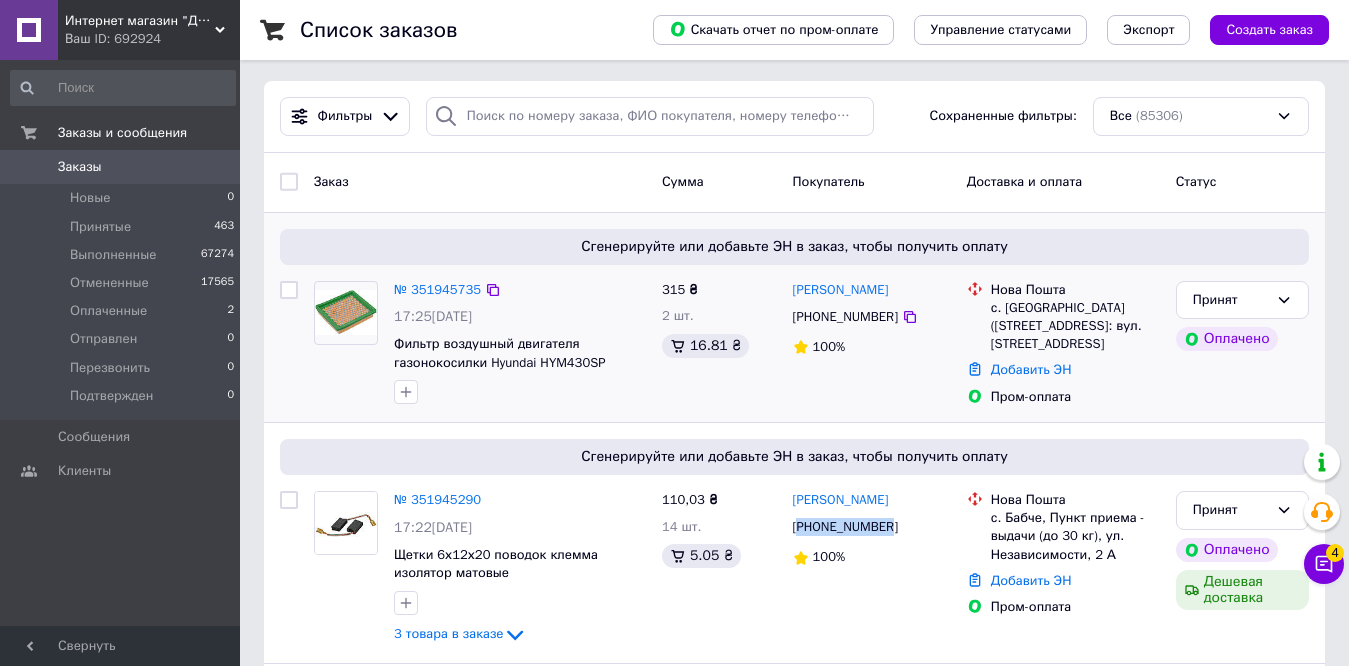 scroll, scrollTop: 0, scrollLeft: 0, axis: both 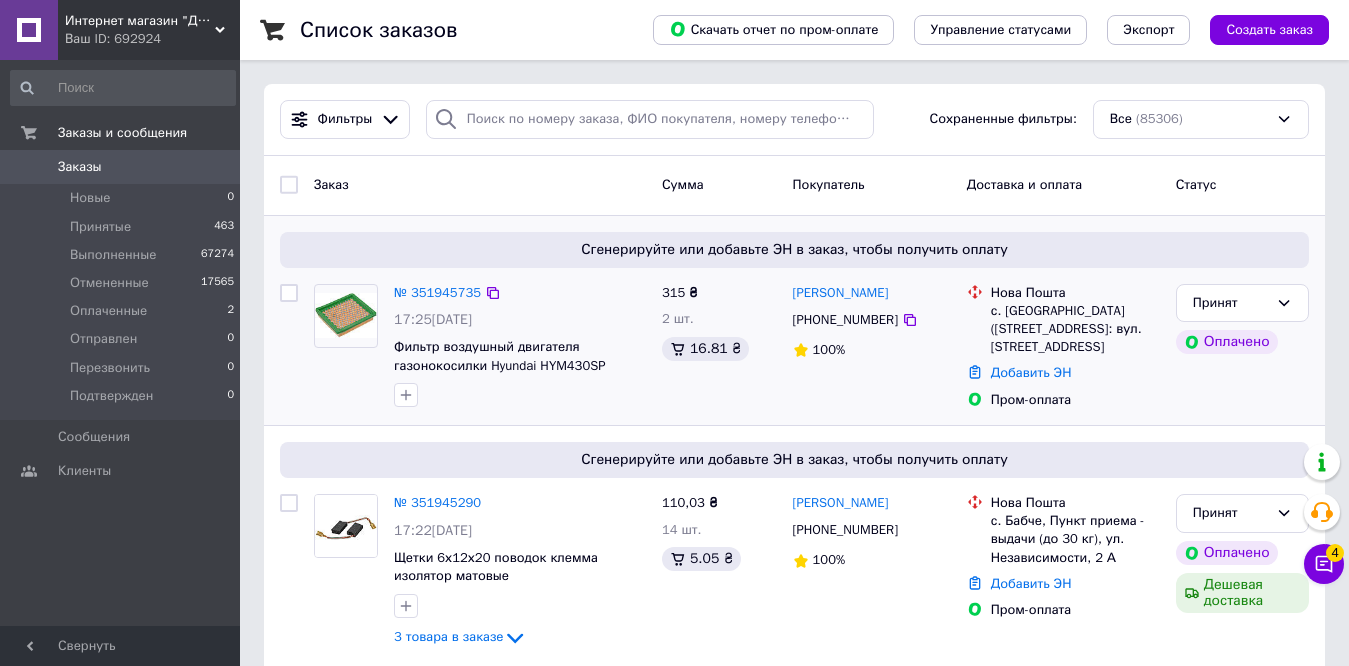 click on "+380730775065" at bounding box center [845, 320] 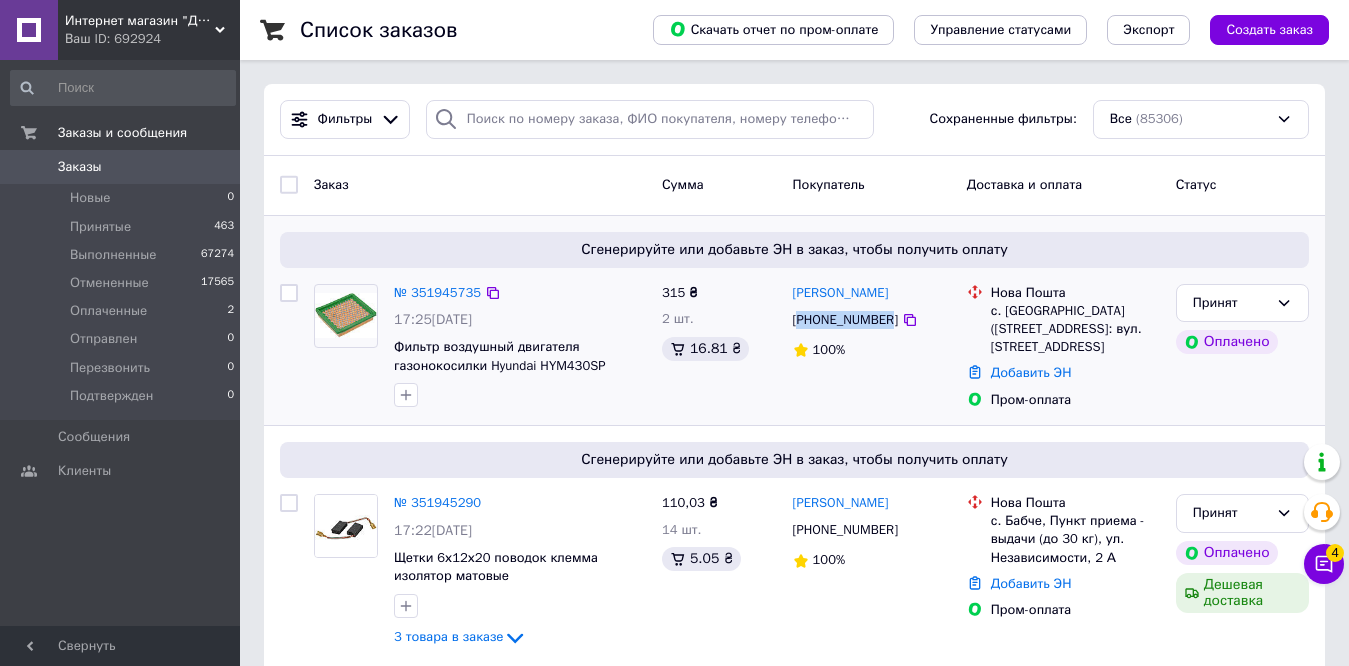 click on "+380730775065" at bounding box center (845, 320) 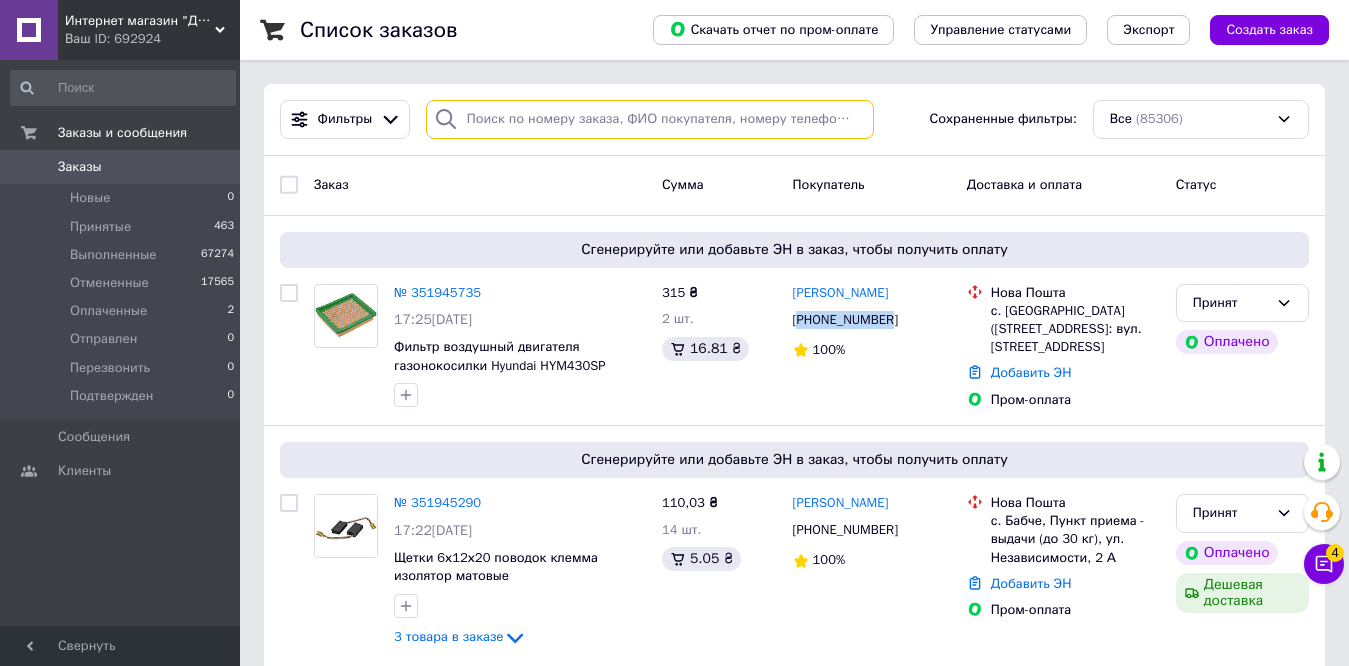 click at bounding box center (650, 119) 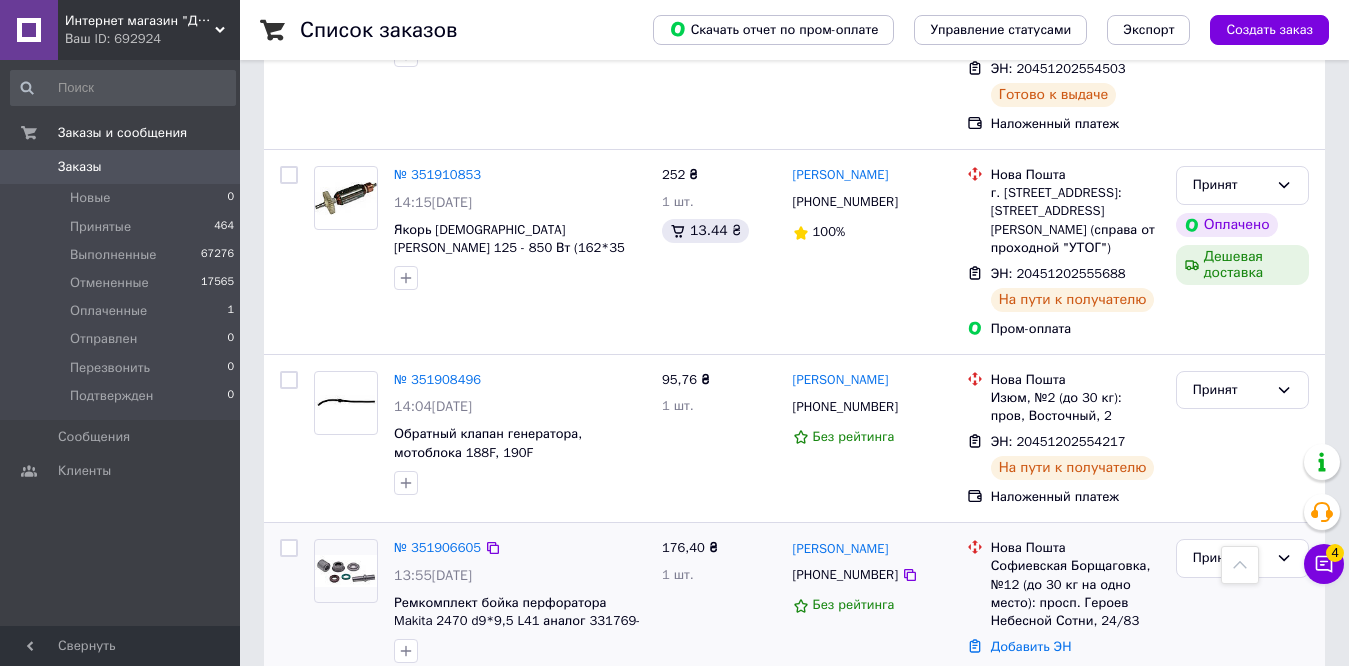 scroll, scrollTop: 3517, scrollLeft: 0, axis: vertical 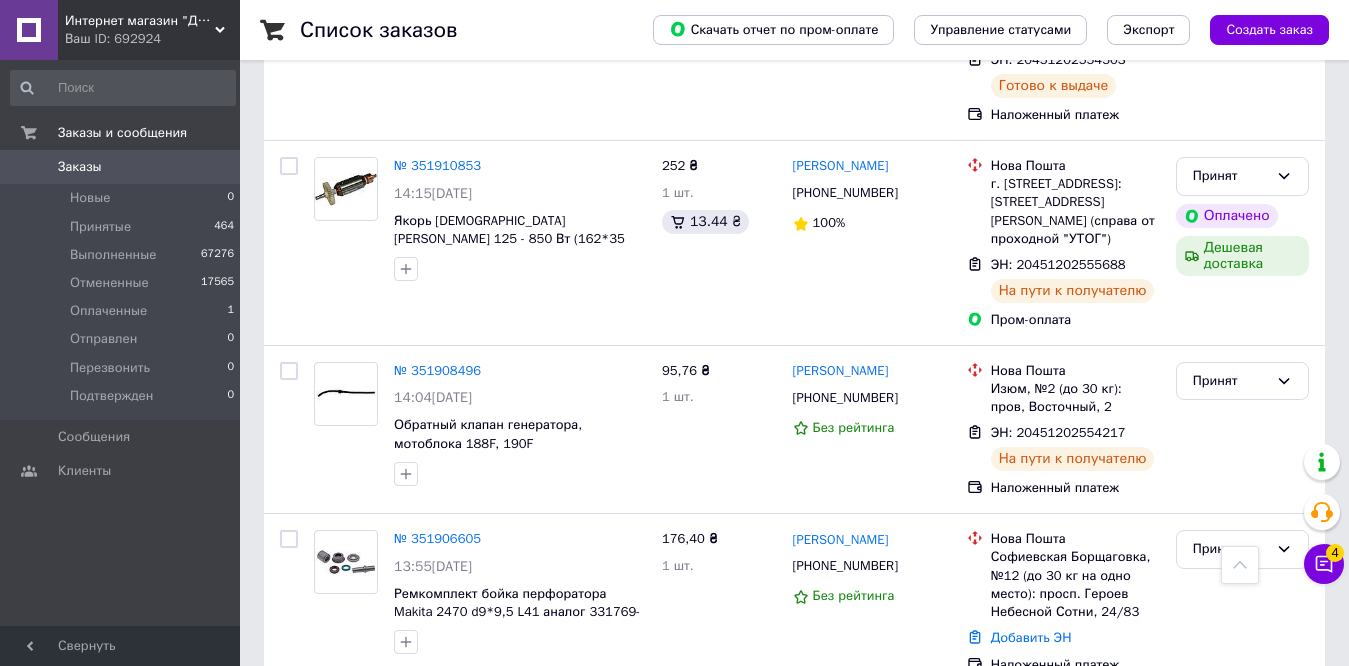 click on "2" at bounding box center [460, 735] 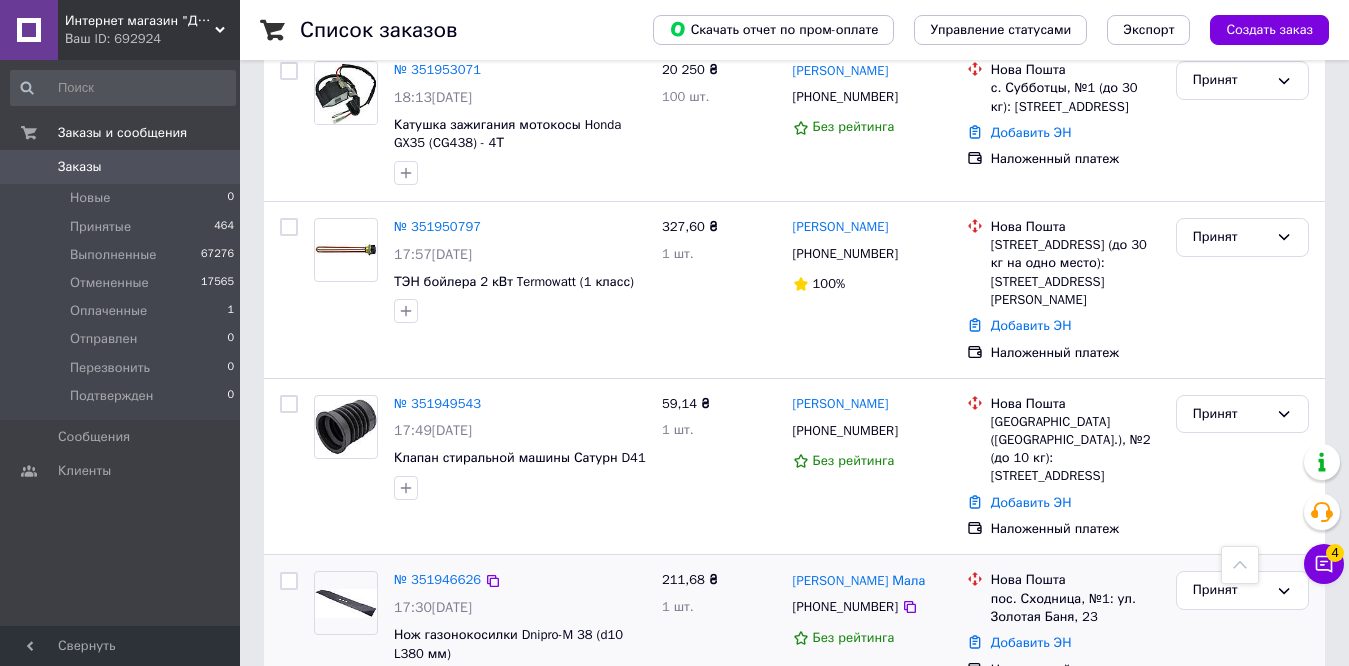 scroll, scrollTop: 3222, scrollLeft: 0, axis: vertical 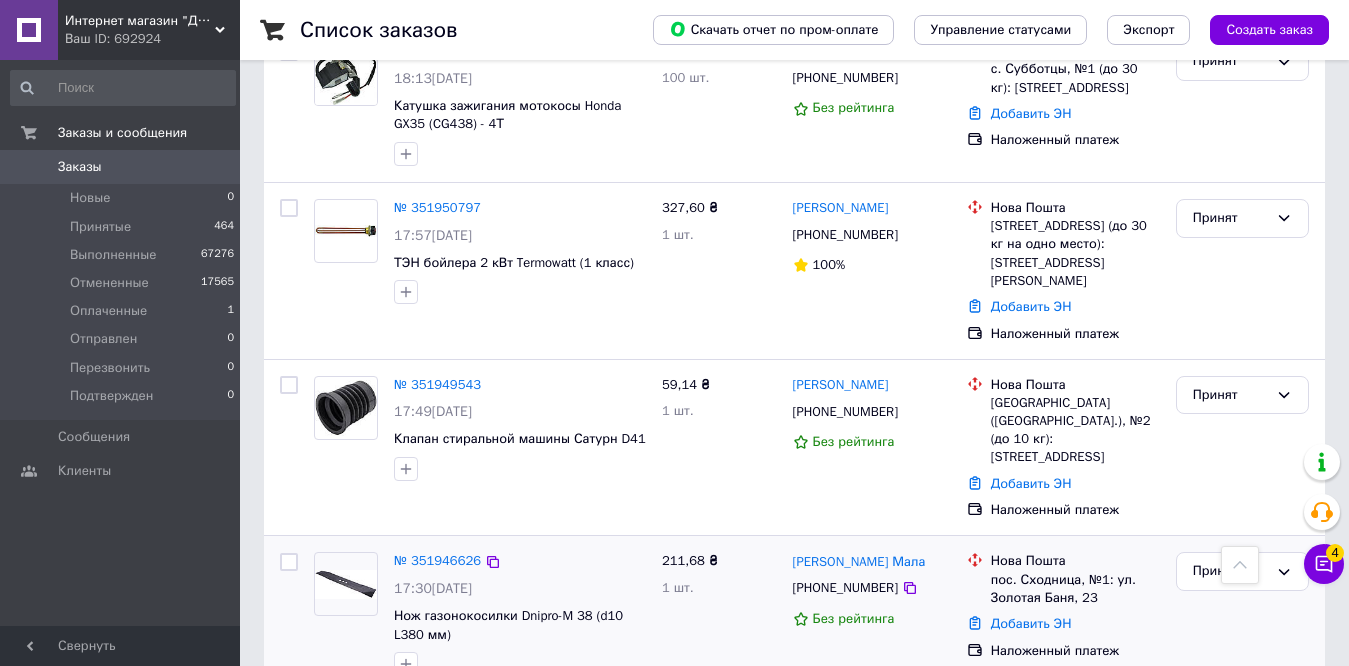 click on "[PHONE_NUMBER]" at bounding box center [845, 588] 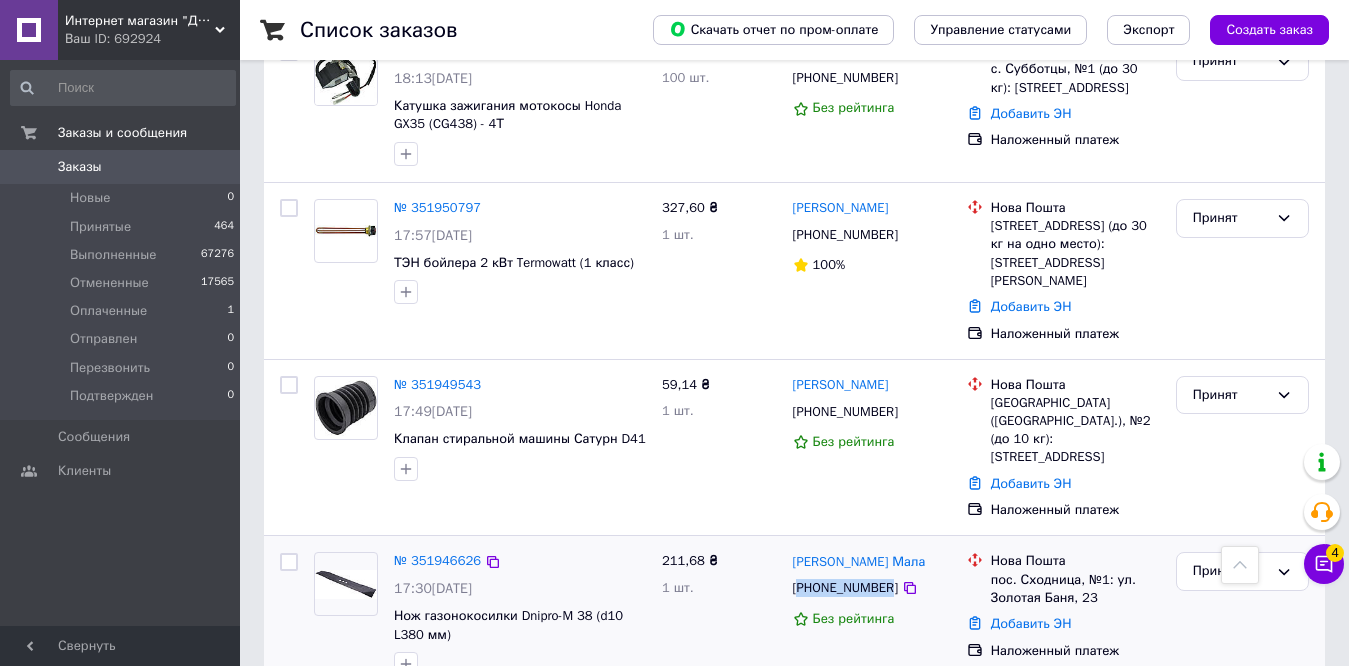 click on "[PHONE_NUMBER]" at bounding box center [845, 588] 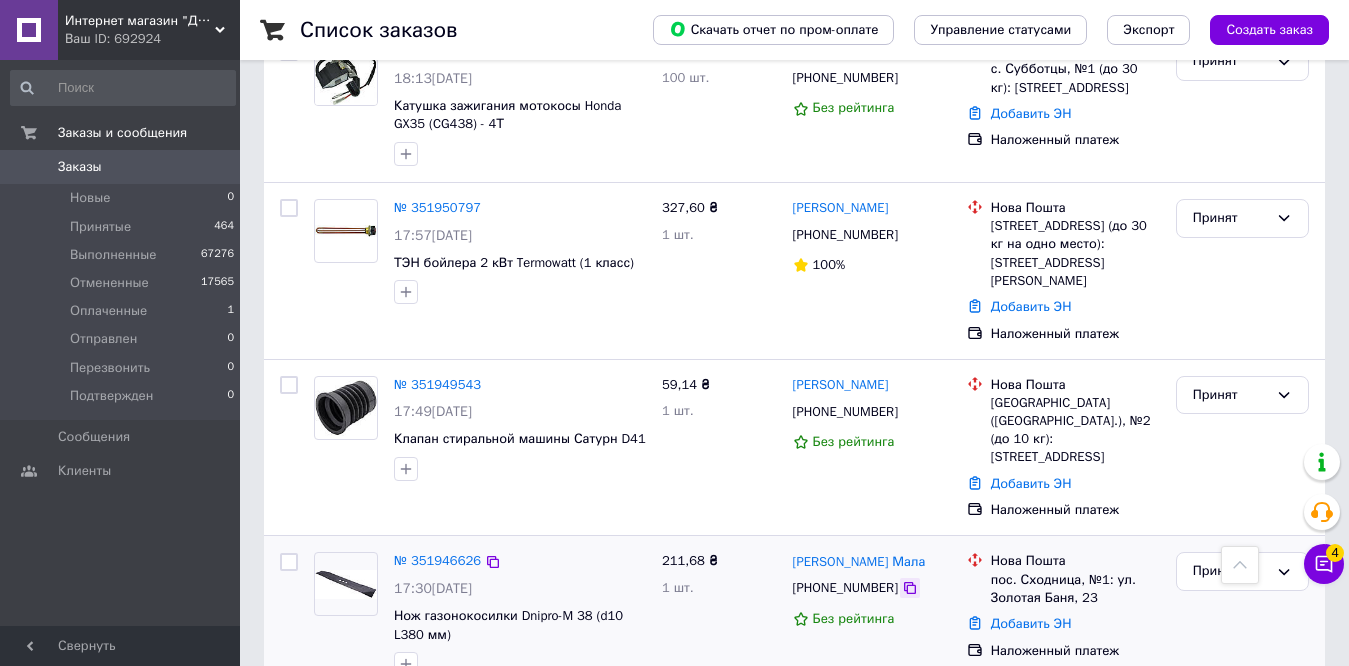 click 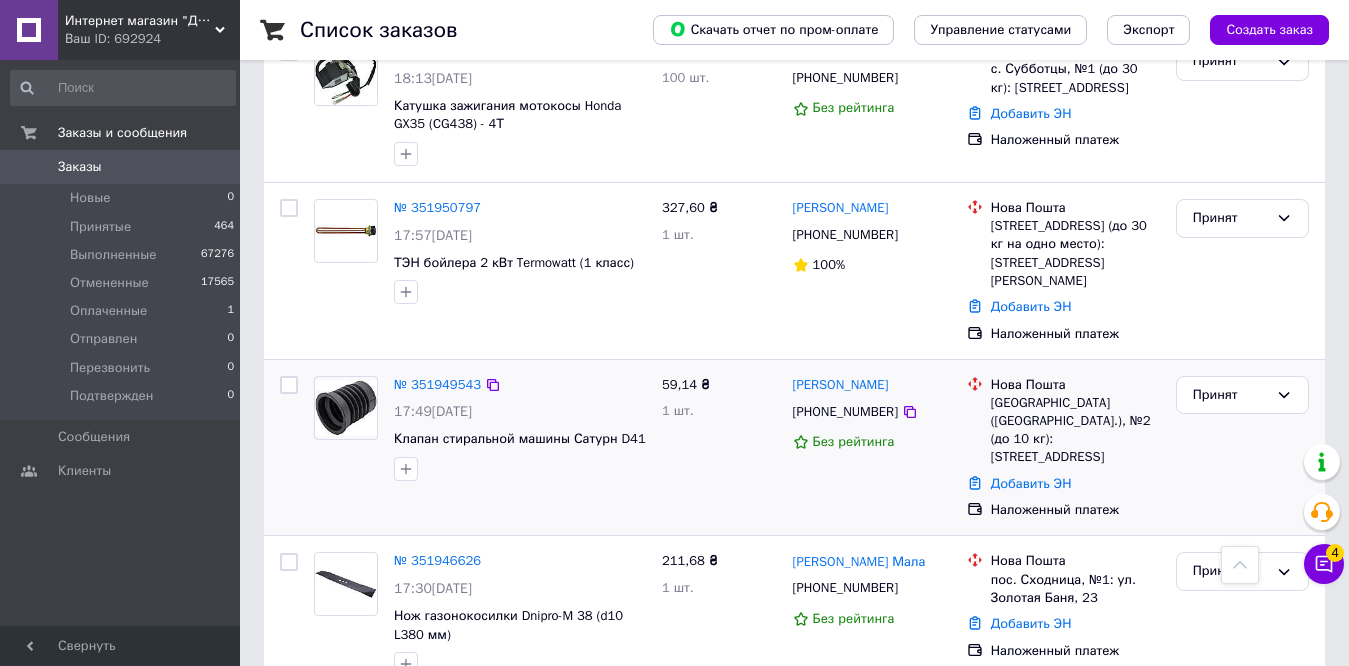 click on "+380967677554" at bounding box center [845, 412] 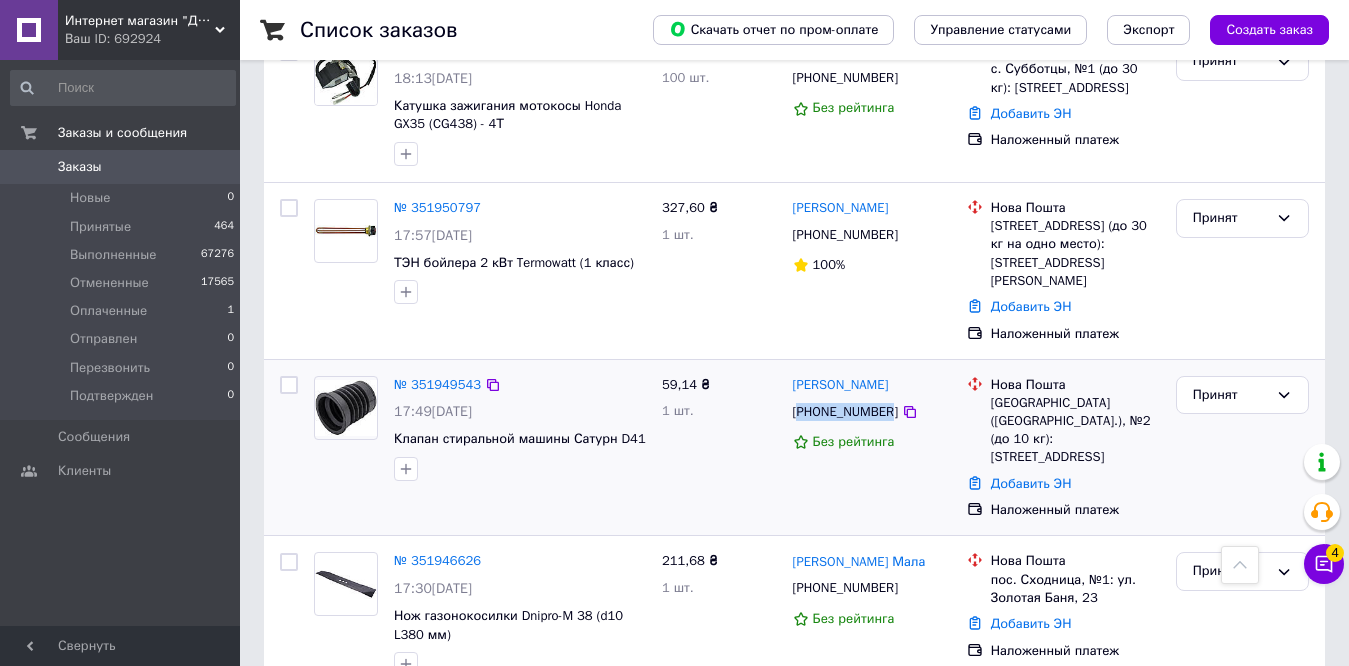copy on "380967677554" 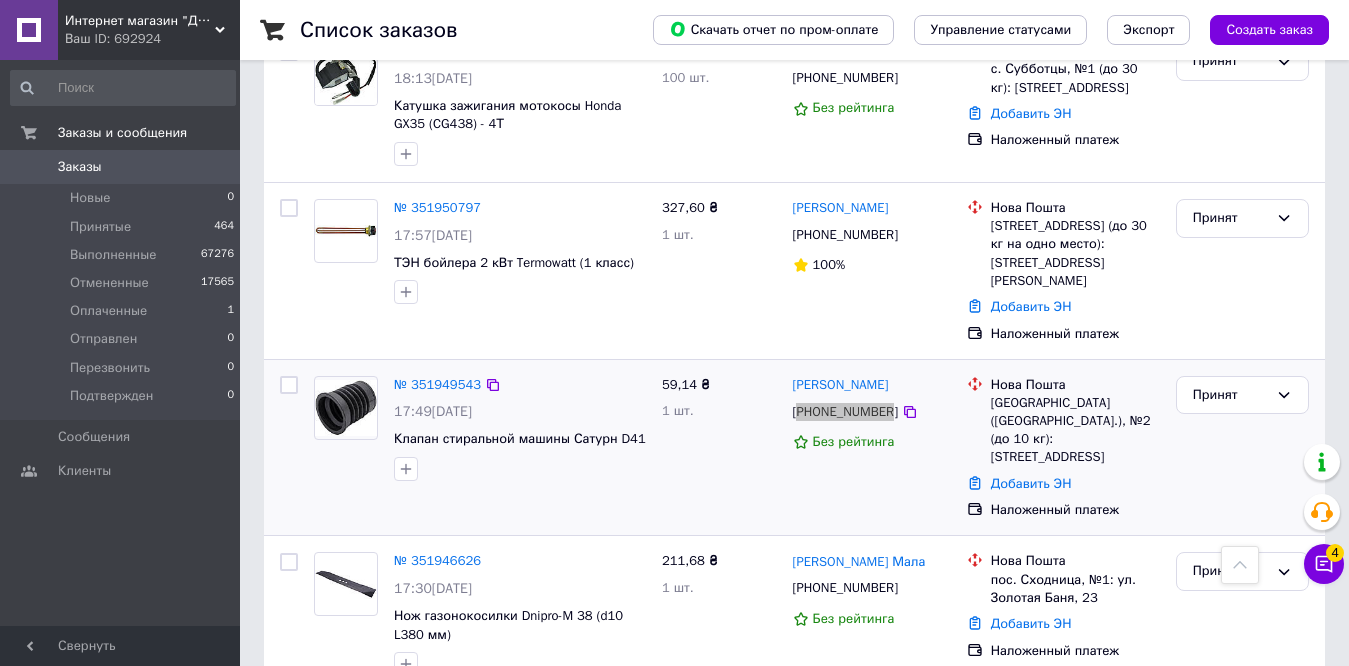 scroll, scrollTop: 3122, scrollLeft: 0, axis: vertical 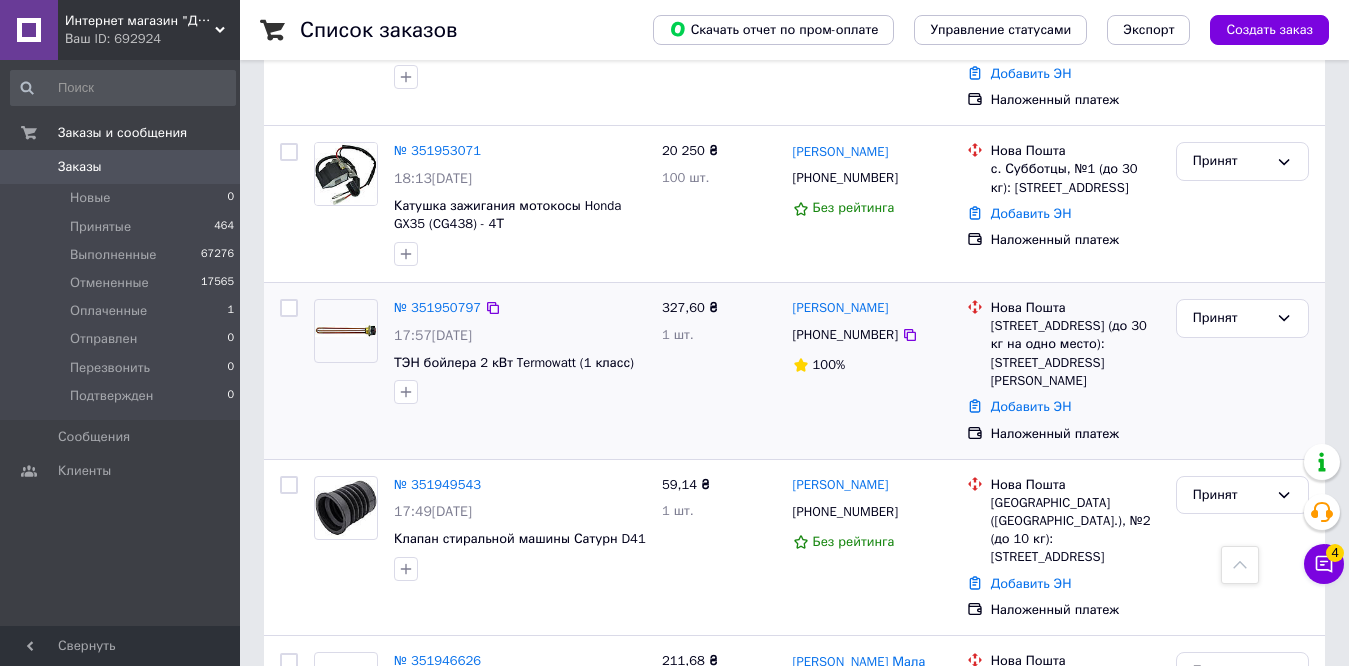click on "+380962332389" at bounding box center (845, 335) 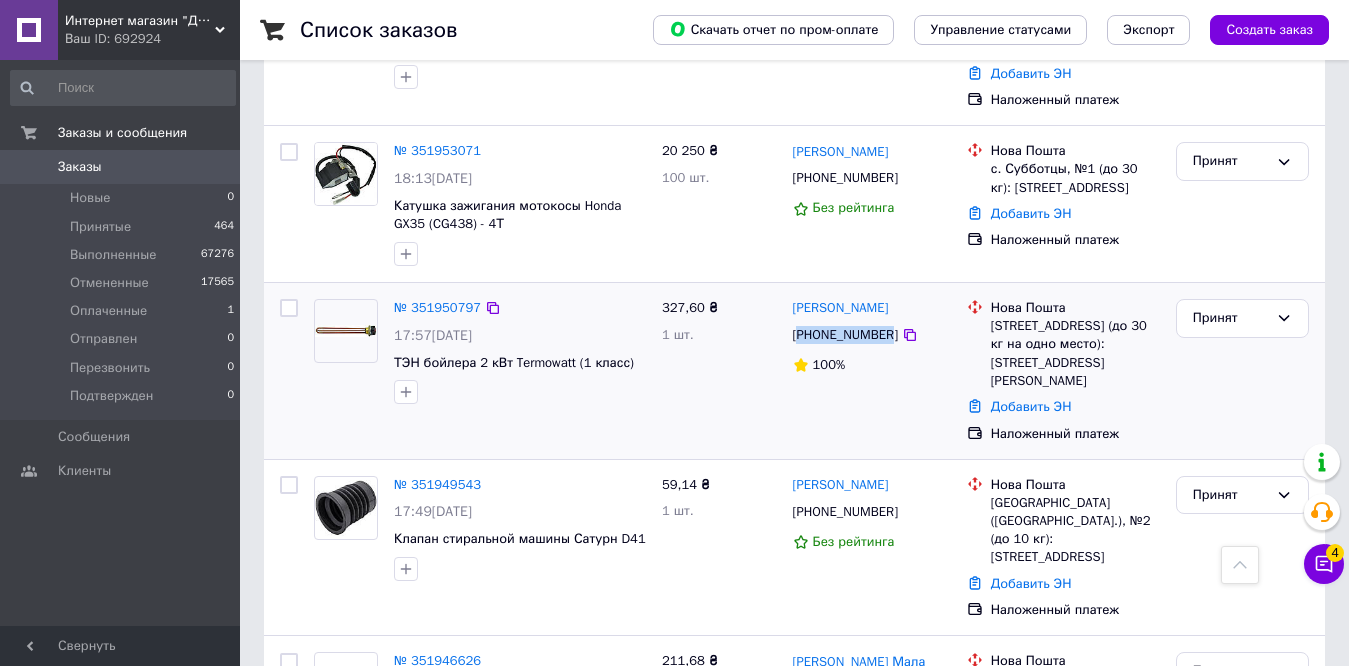 click on "+380962332389" at bounding box center (845, 335) 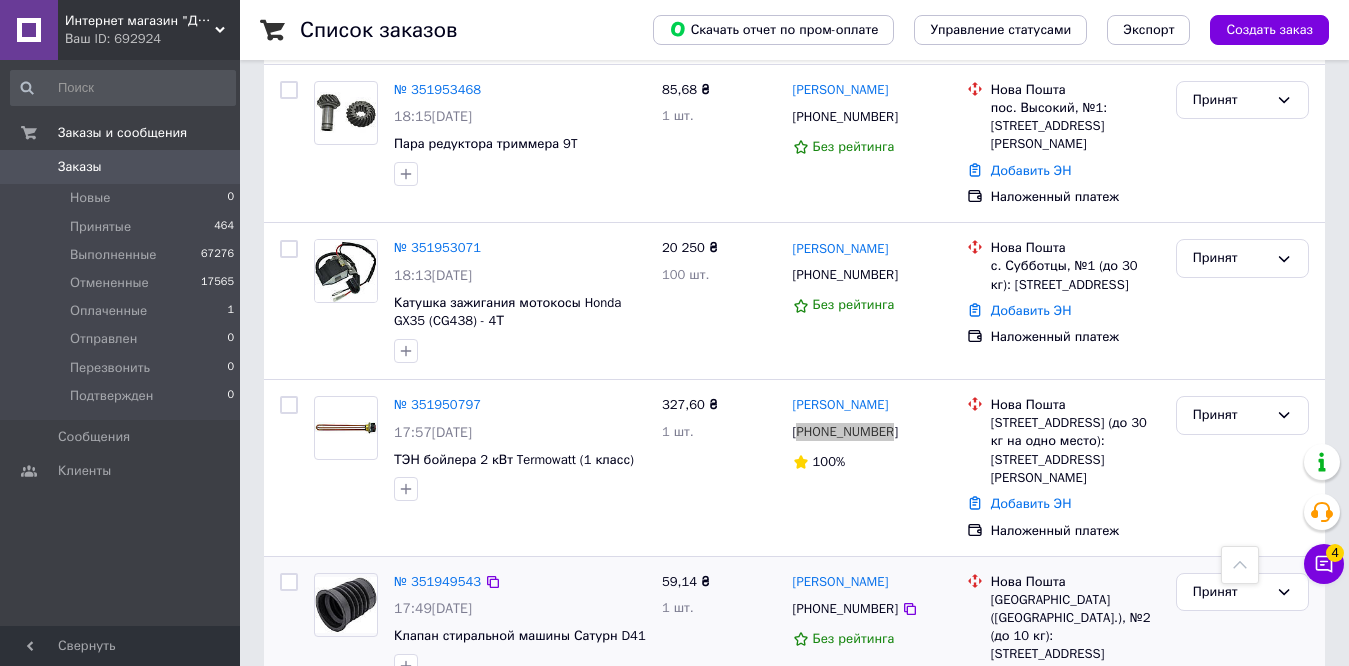 scroll, scrollTop: 2822, scrollLeft: 0, axis: vertical 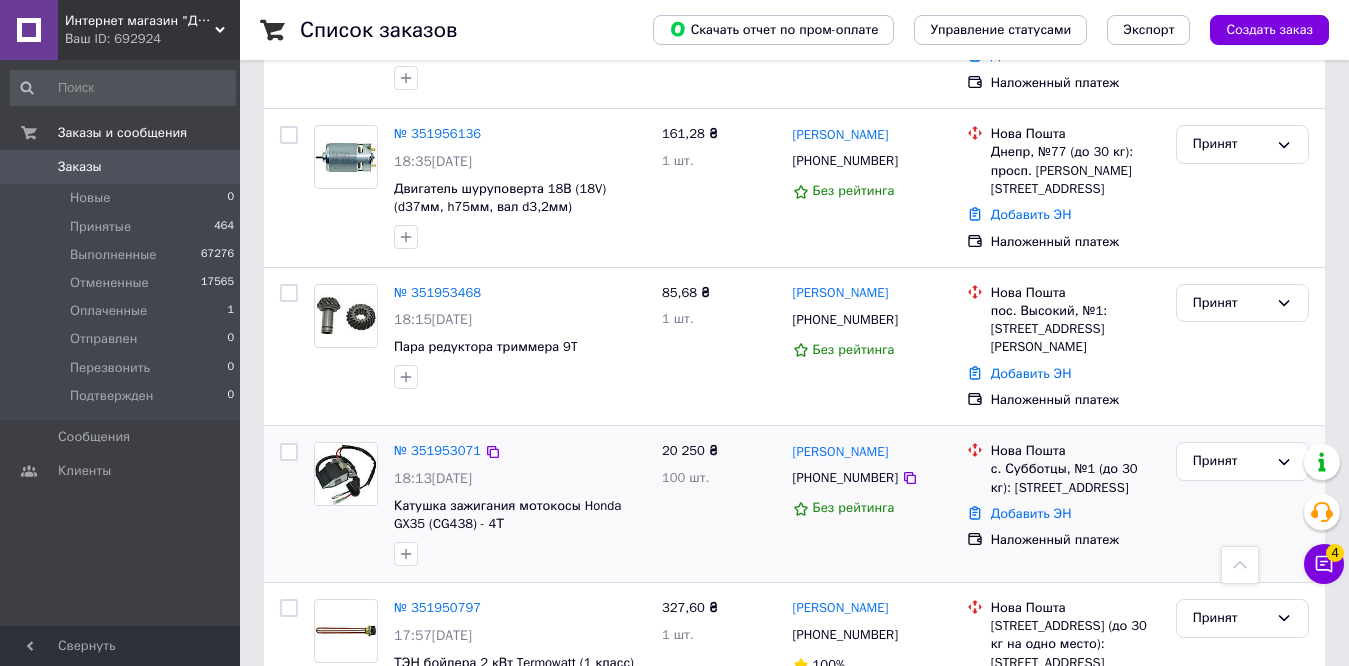 click on "+380661145368" at bounding box center (845, 478) 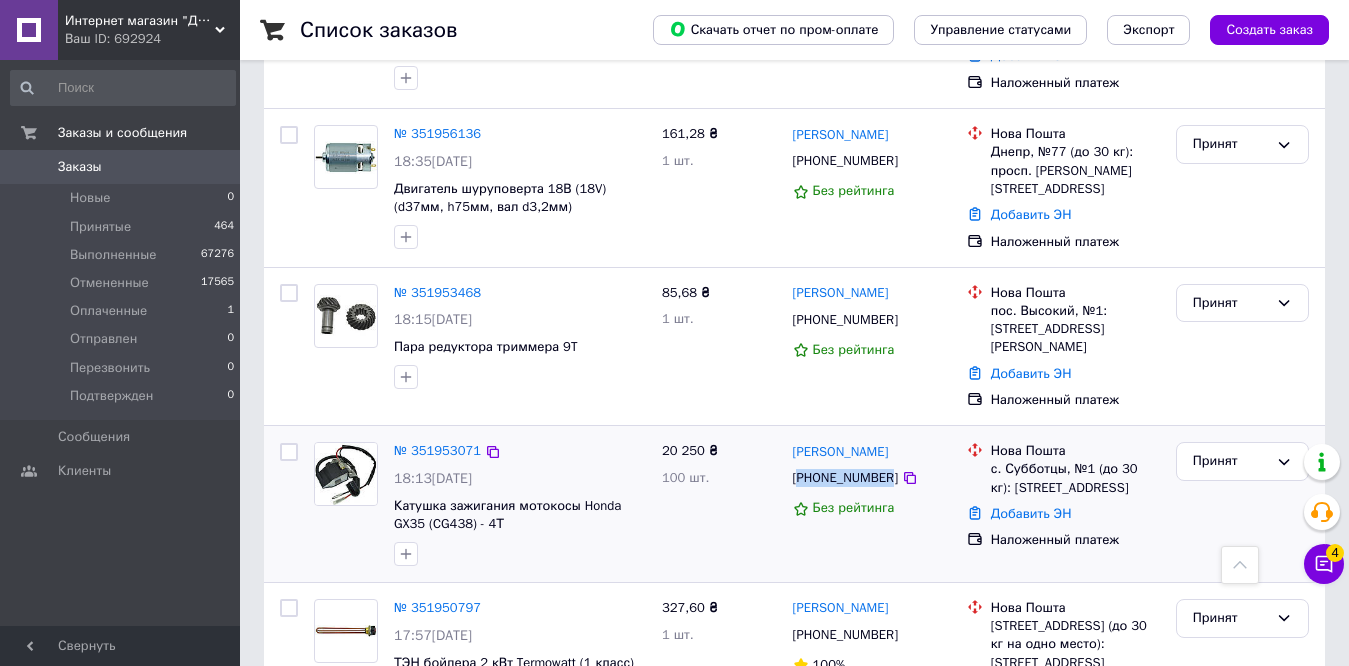 click on "+380661145368" at bounding box center (845, 478) 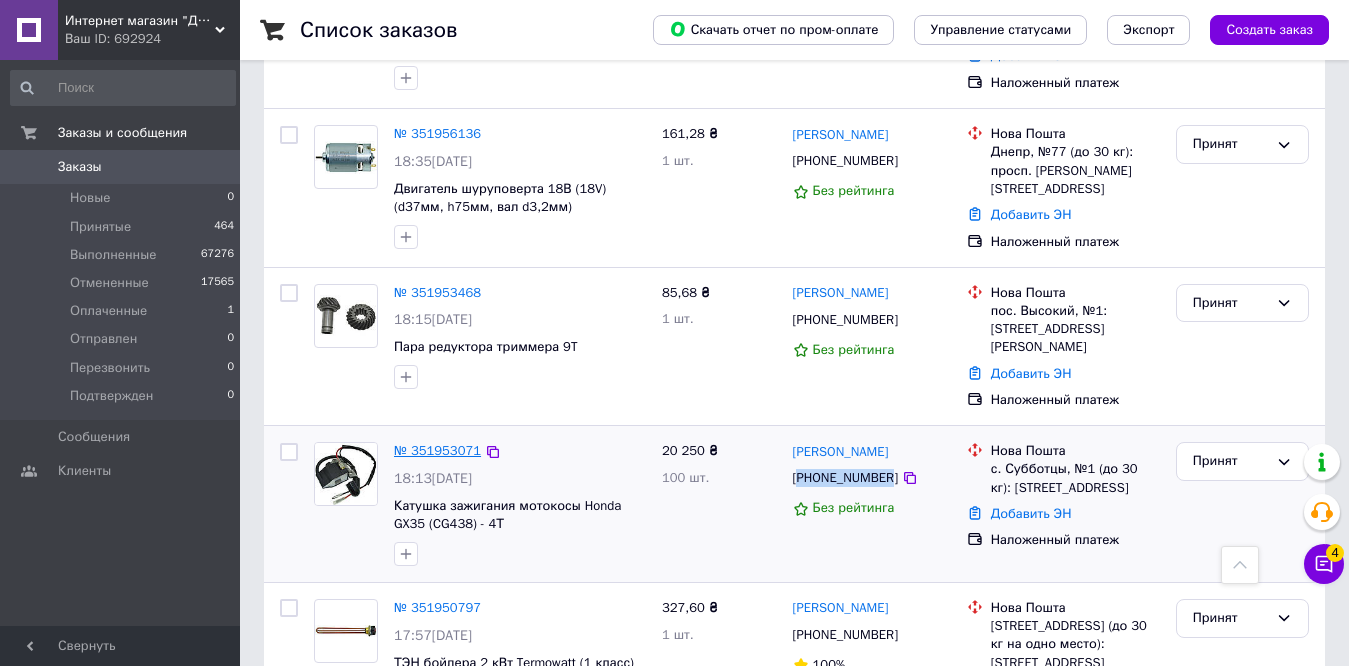click on "№ 351953071" at bounding box center (437, 450) 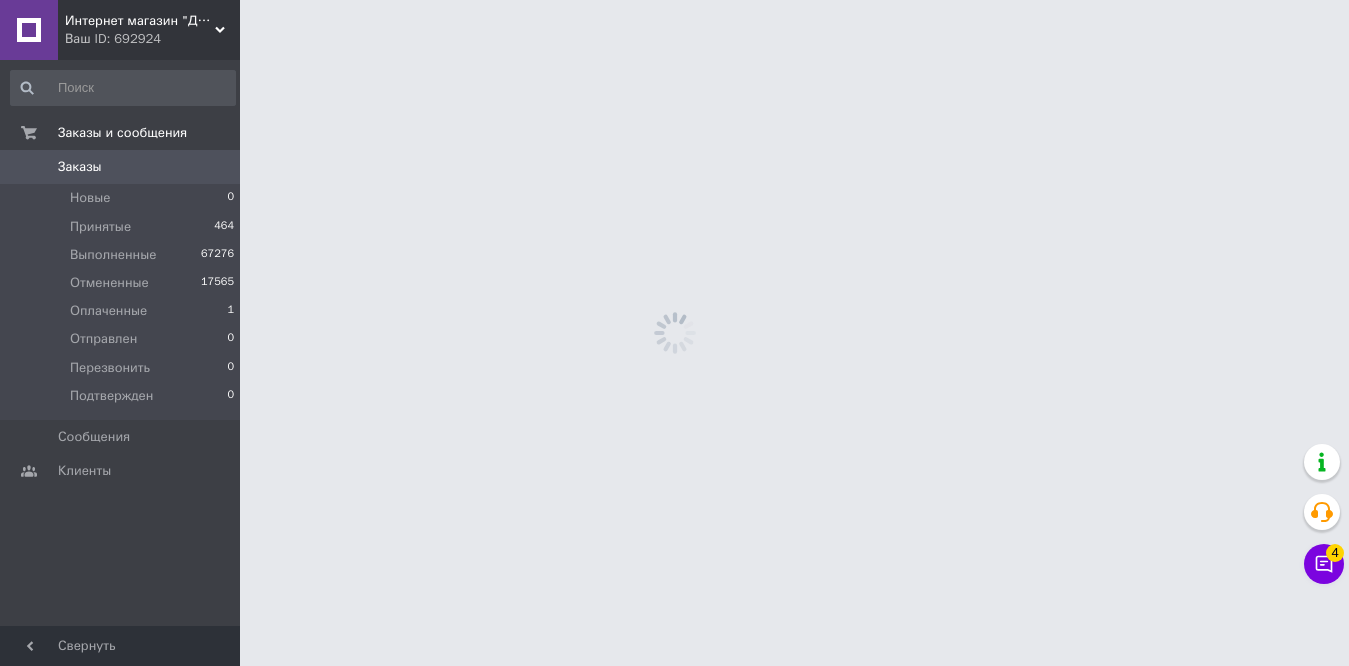 scroll, scrollTop: 0, scrollLeft: 0, axis: both 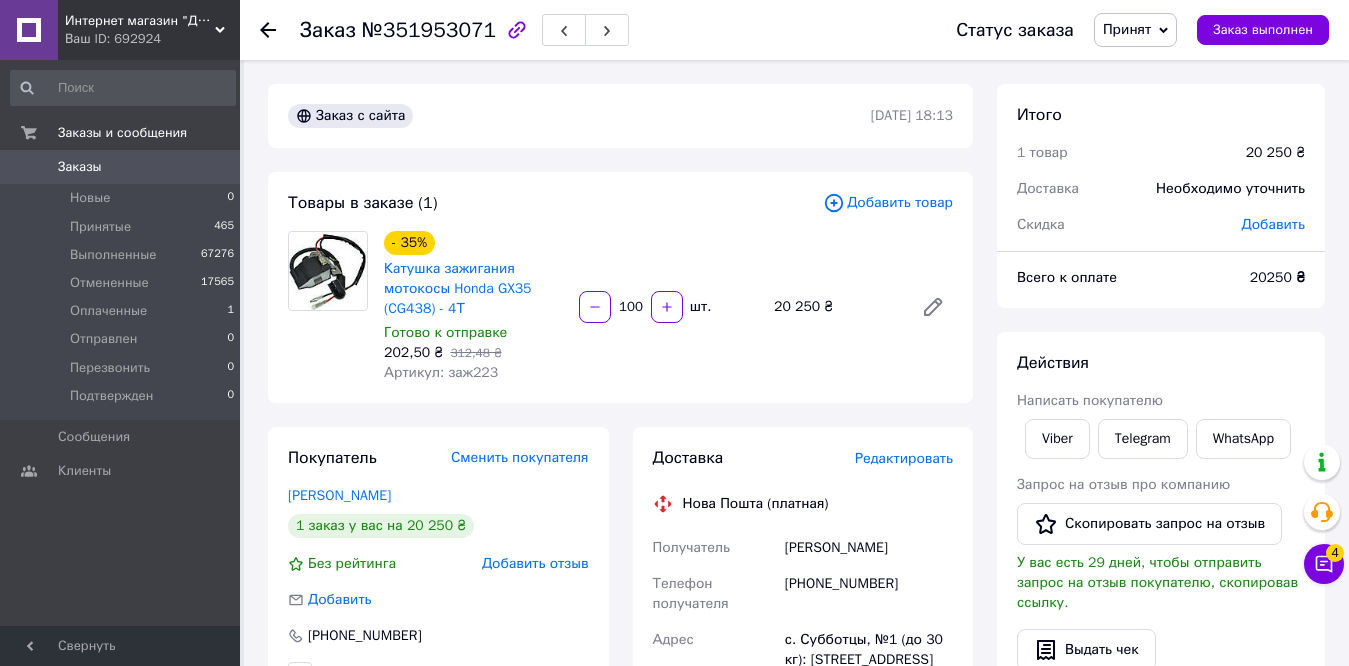 click on "100" at bounding box center [631, 307] 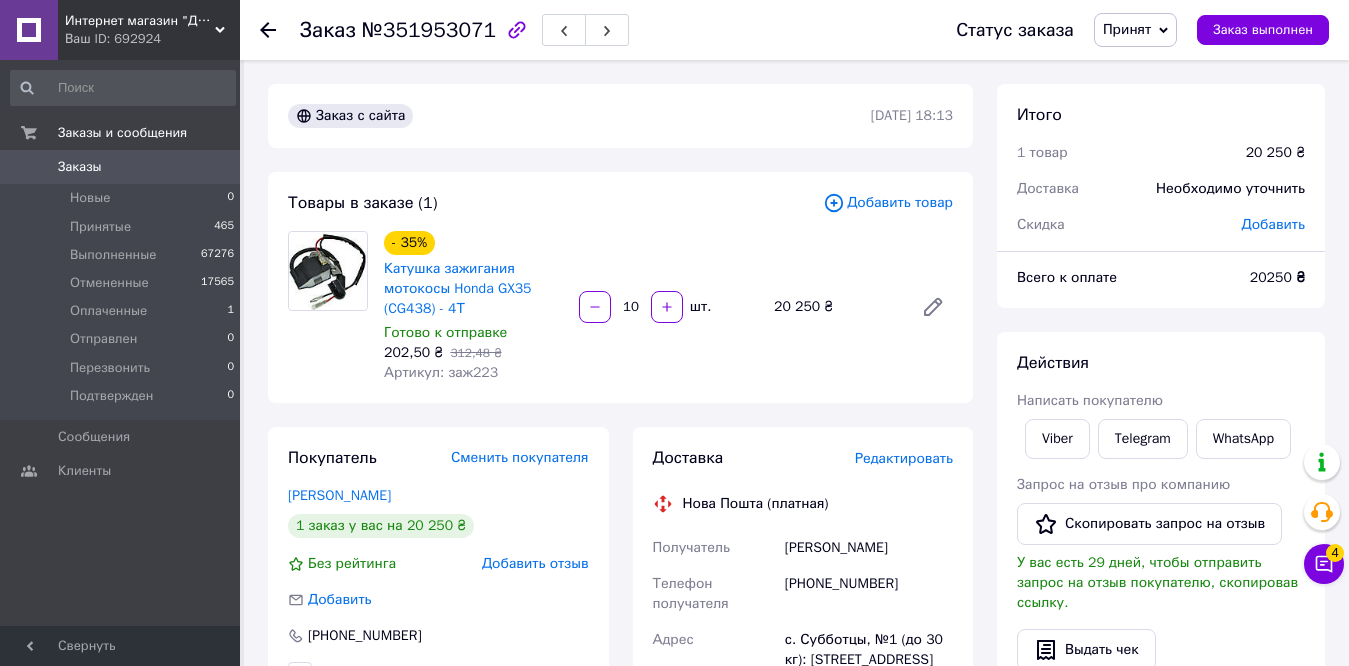 type on "1" 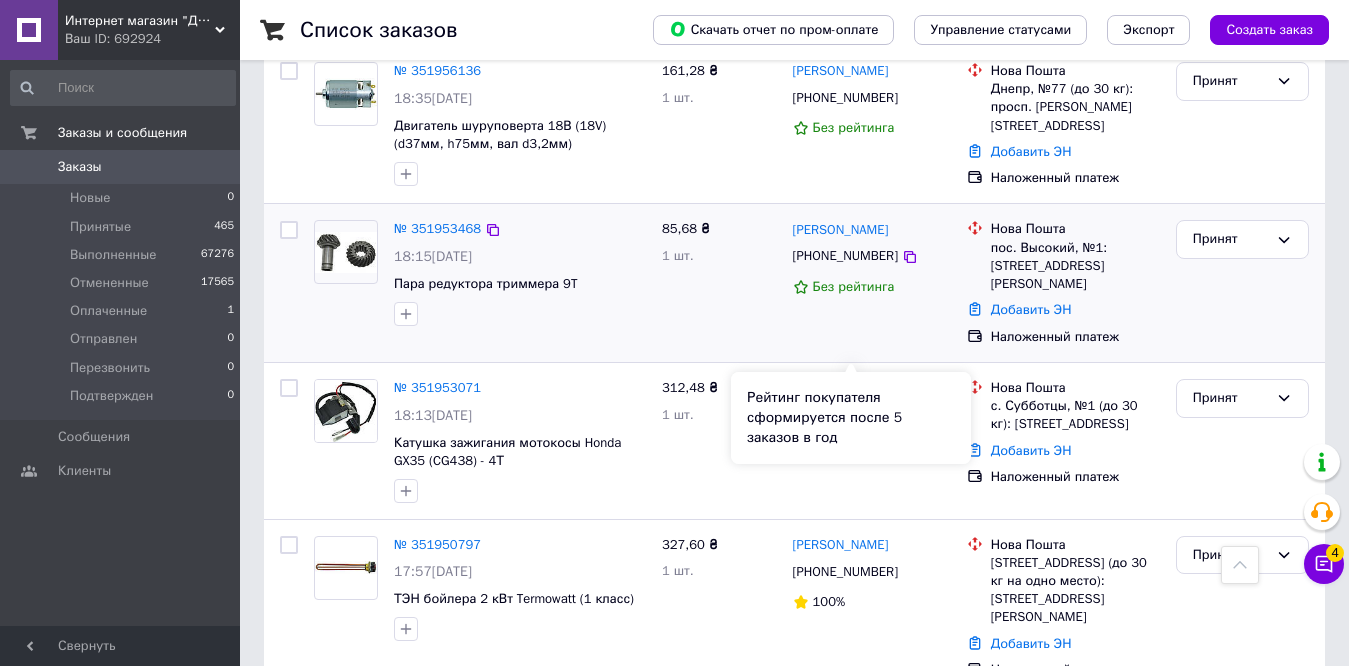 scroll, scrollTop: 3000, scrollLeft: 0, axis: vertical 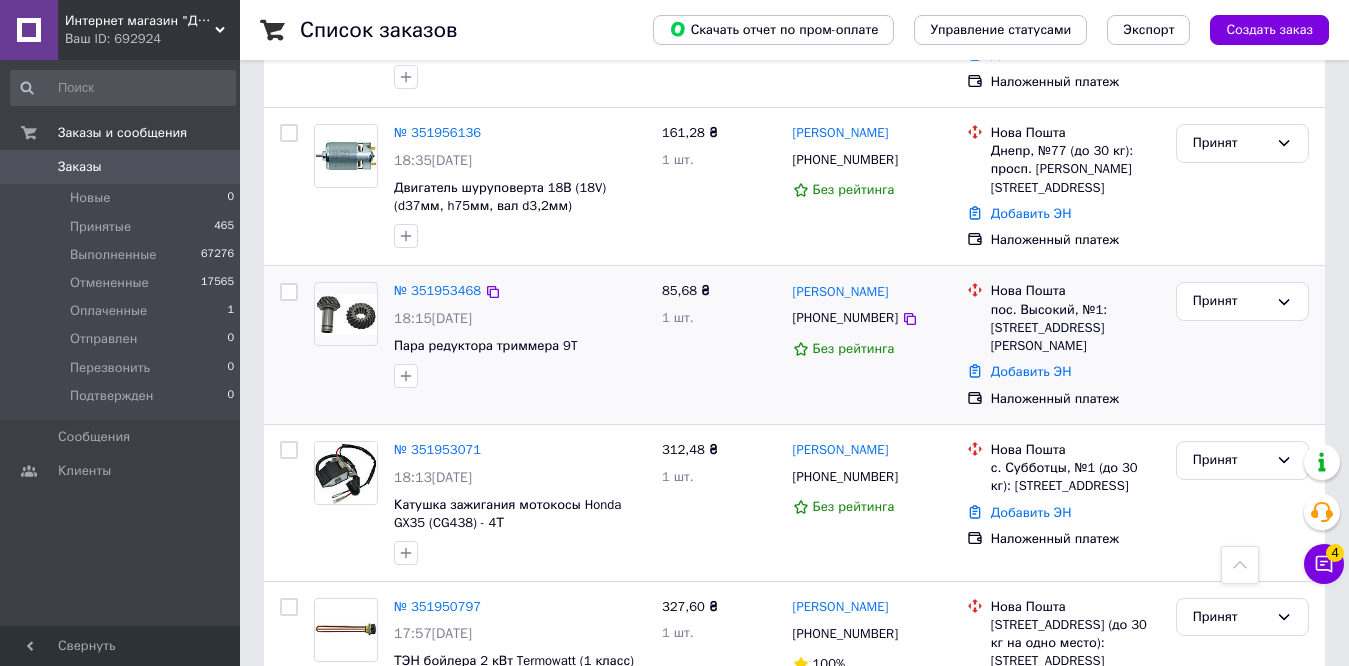 click on "+380665288032" at bounding box center [845, 318] 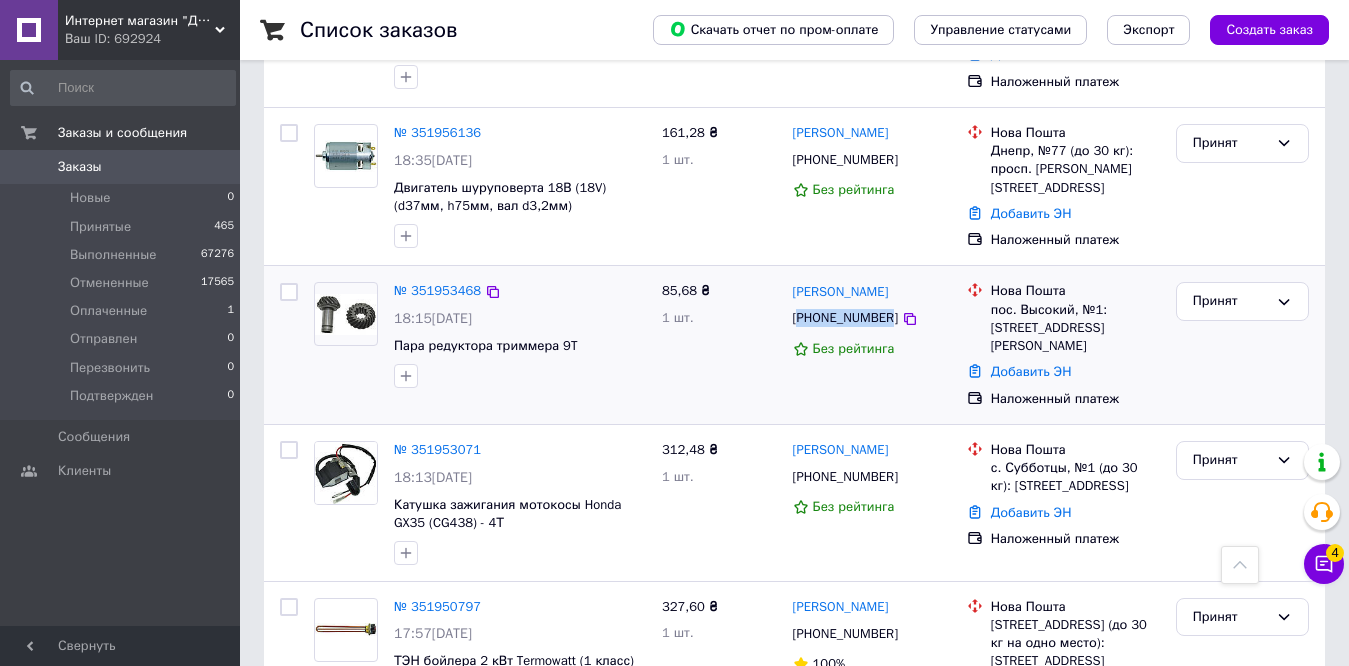 click on "+380665288032" at bounding box center [845, 318] 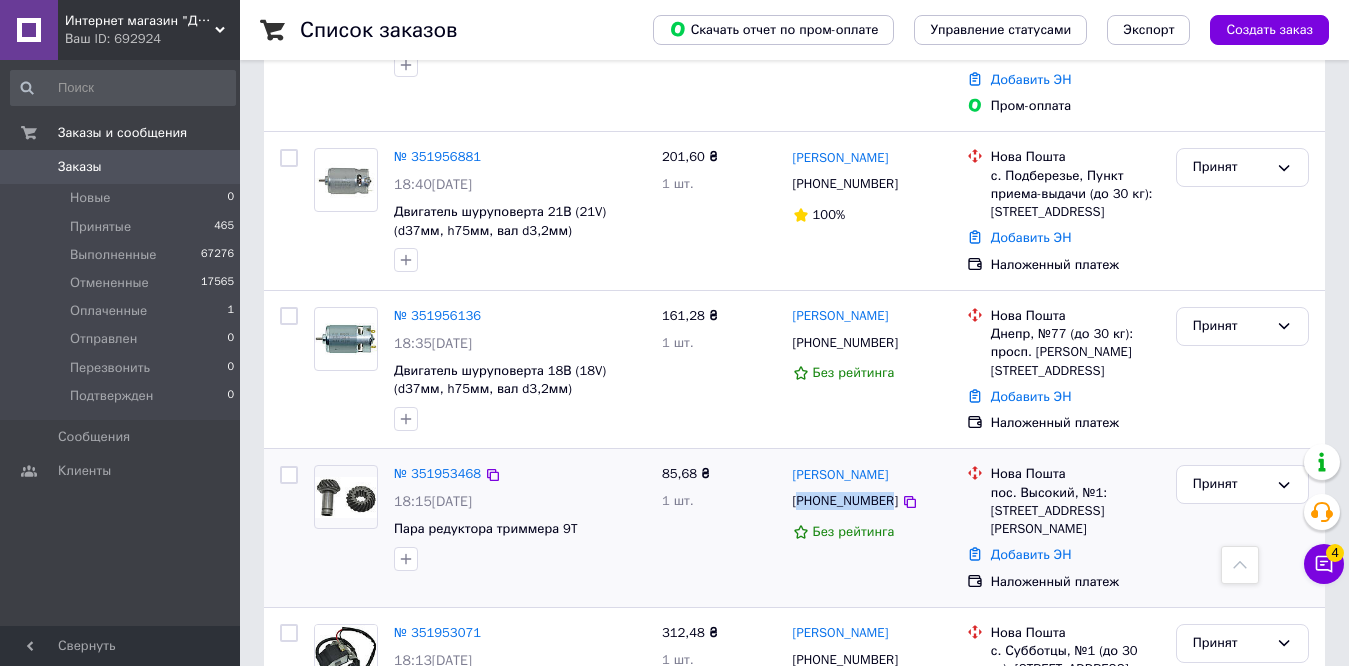 scroll, scrollTop: 2800, scrollLeft: 0, axis: vertical 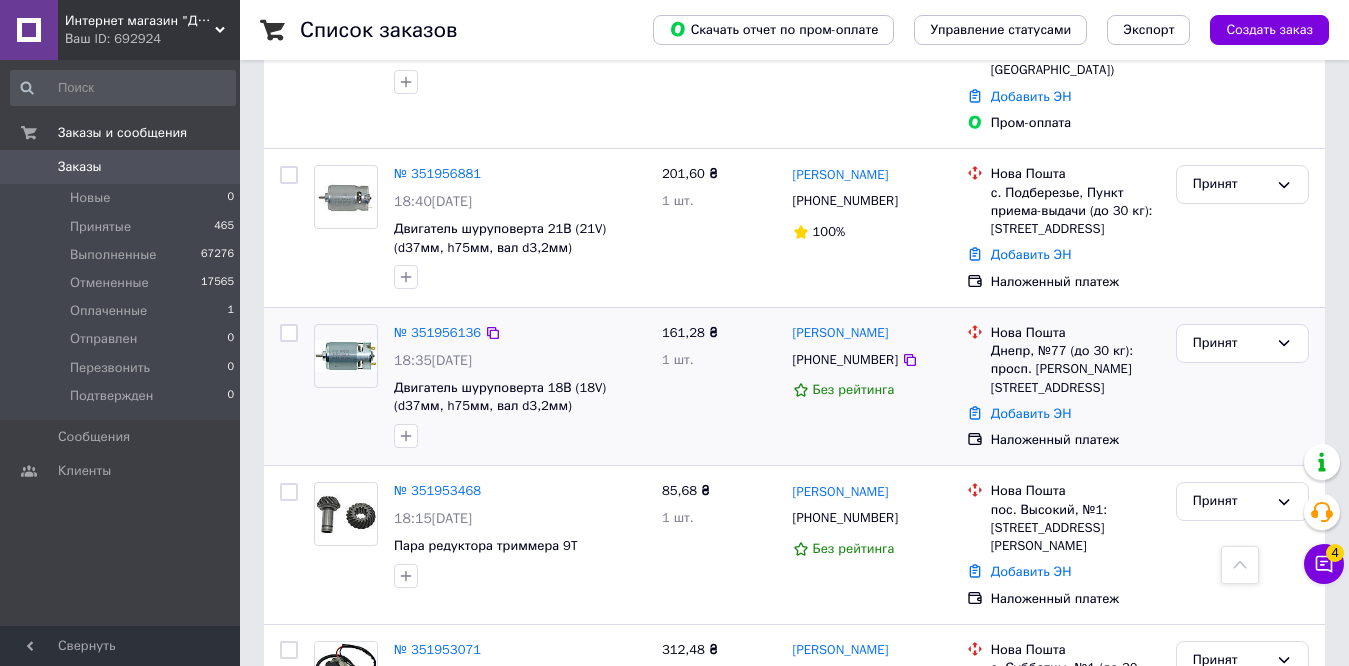 click on "[PHONE_NUMBER]" at bounding box center [845, 360] 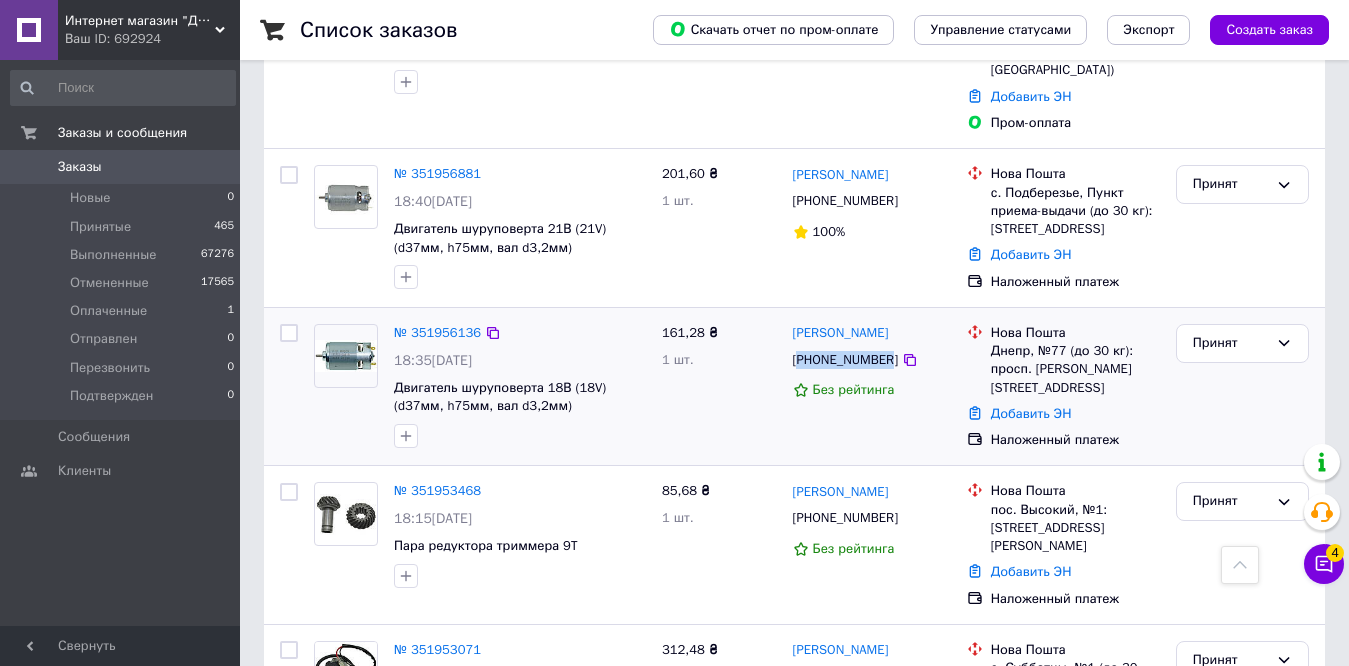 click on "[PHONE_NUMBER]" at bounding box center (845, 360) 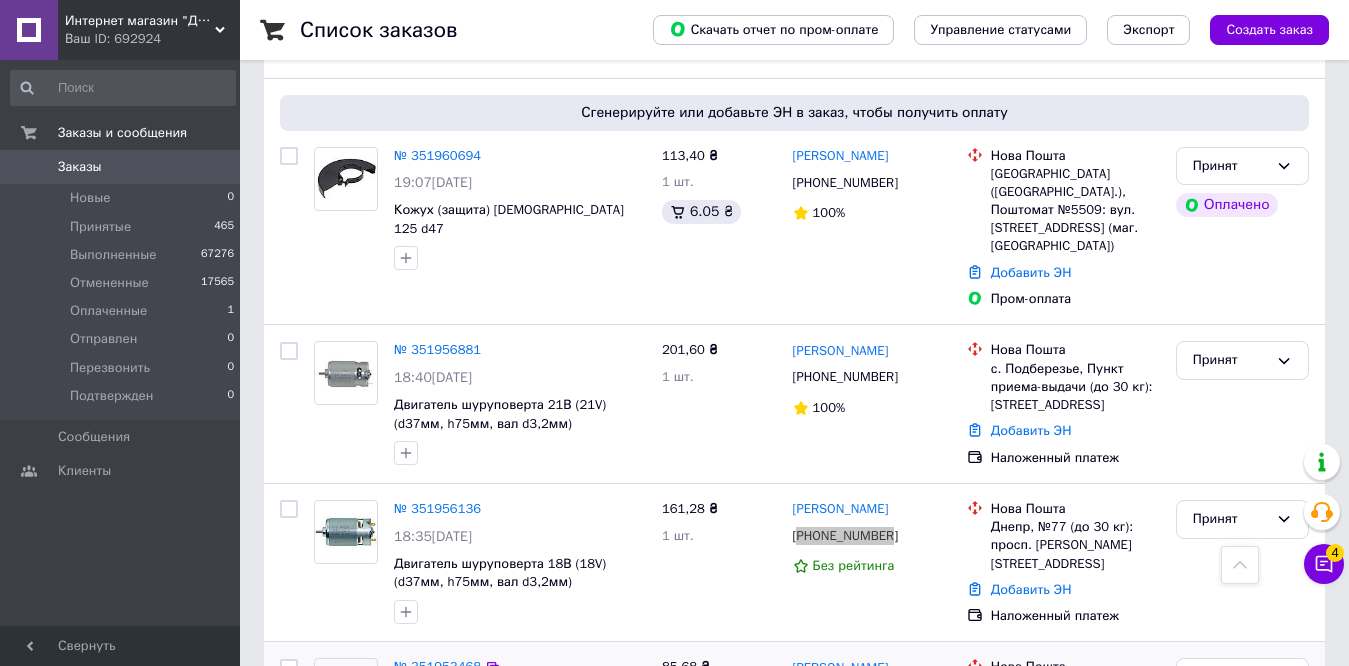 scroll, scrollTop: 2600, scrollLeft: 0, axis: vertical 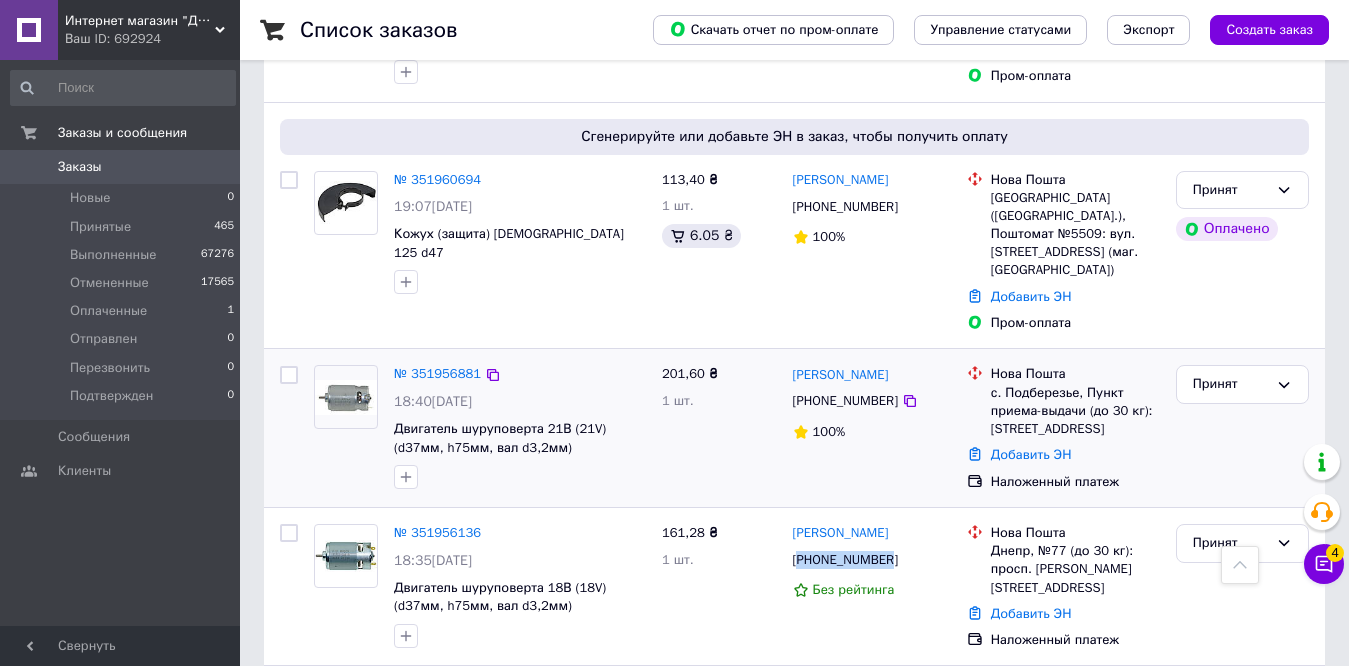 click on "[PHONE_NUMBER]" at bounding box center [845, 401] 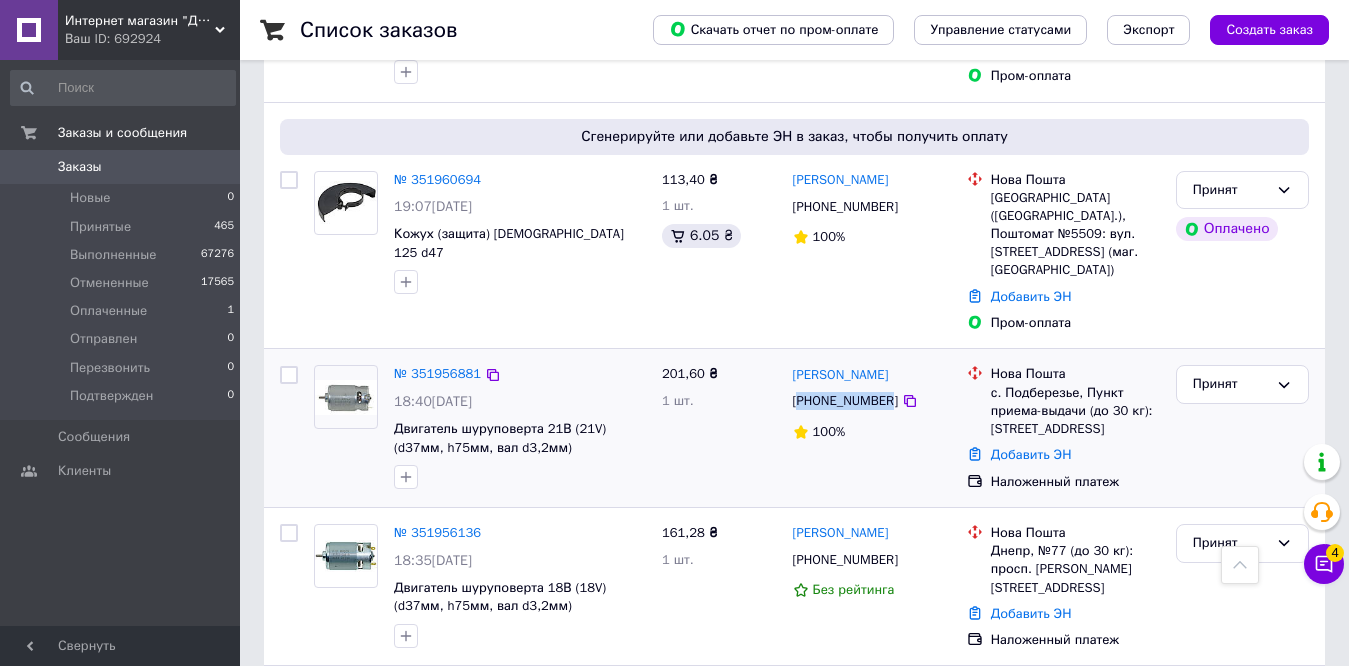 click on "[PHONE_NUMBER]" at bounding box center [845, 401] 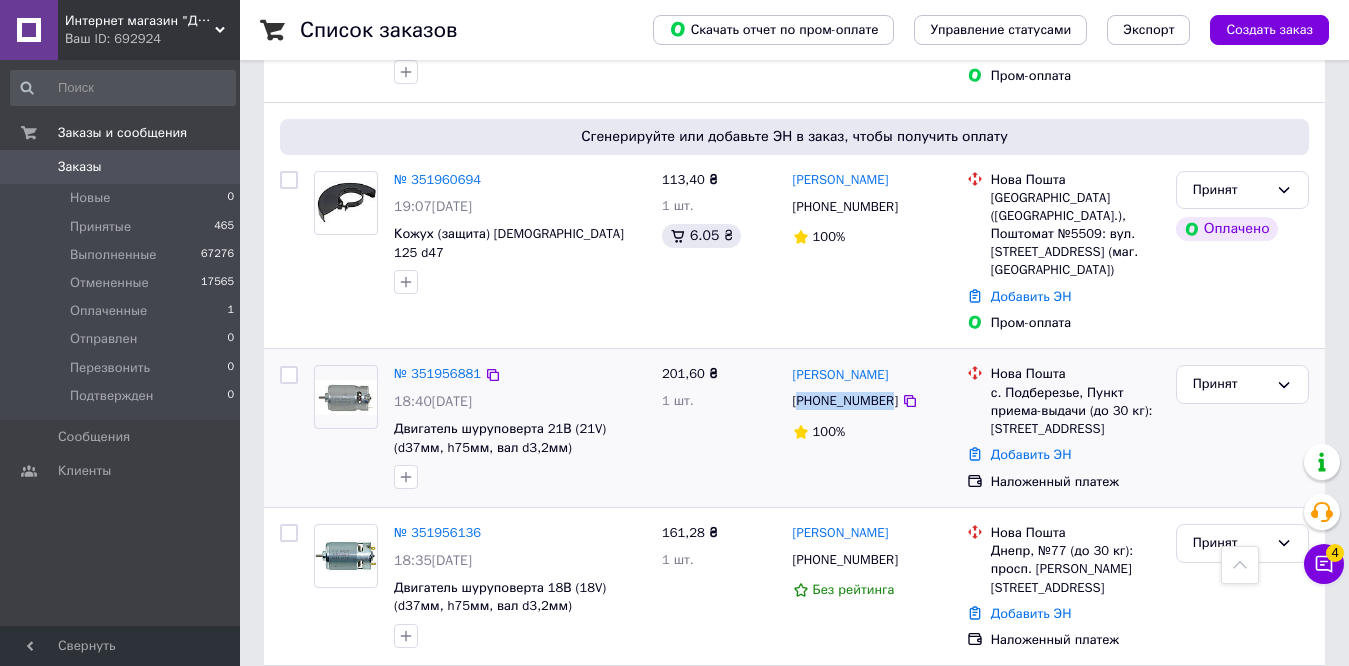 copy on "380686862758" 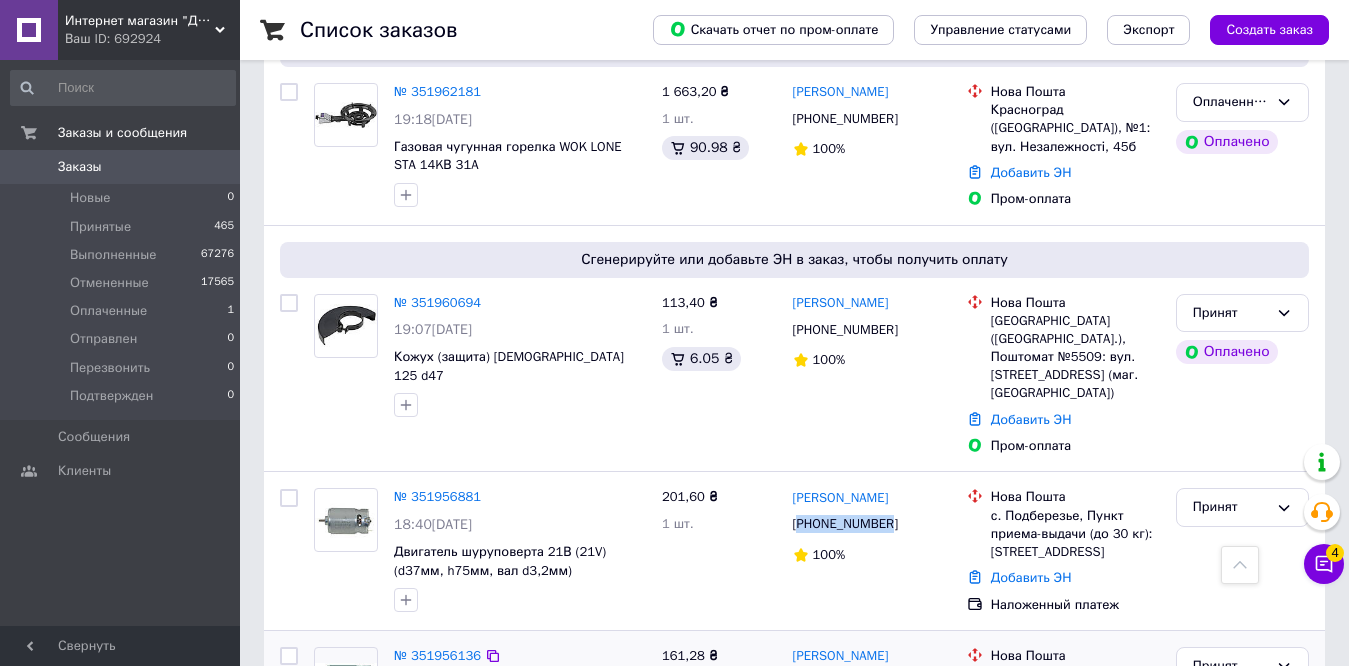scroll, scrollTop: 2300, scrollLeft: 0, axis: vertical 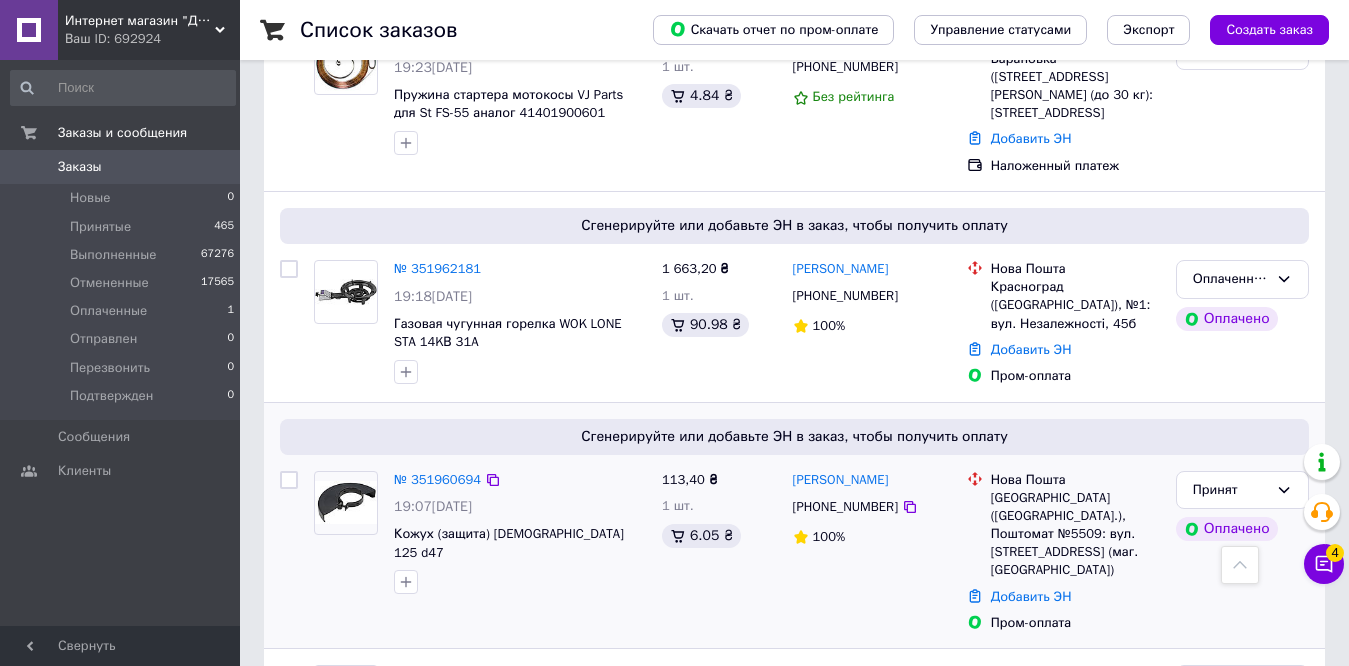 click on "[PHONE_NUMBER]" at bounding box center [845, 507] 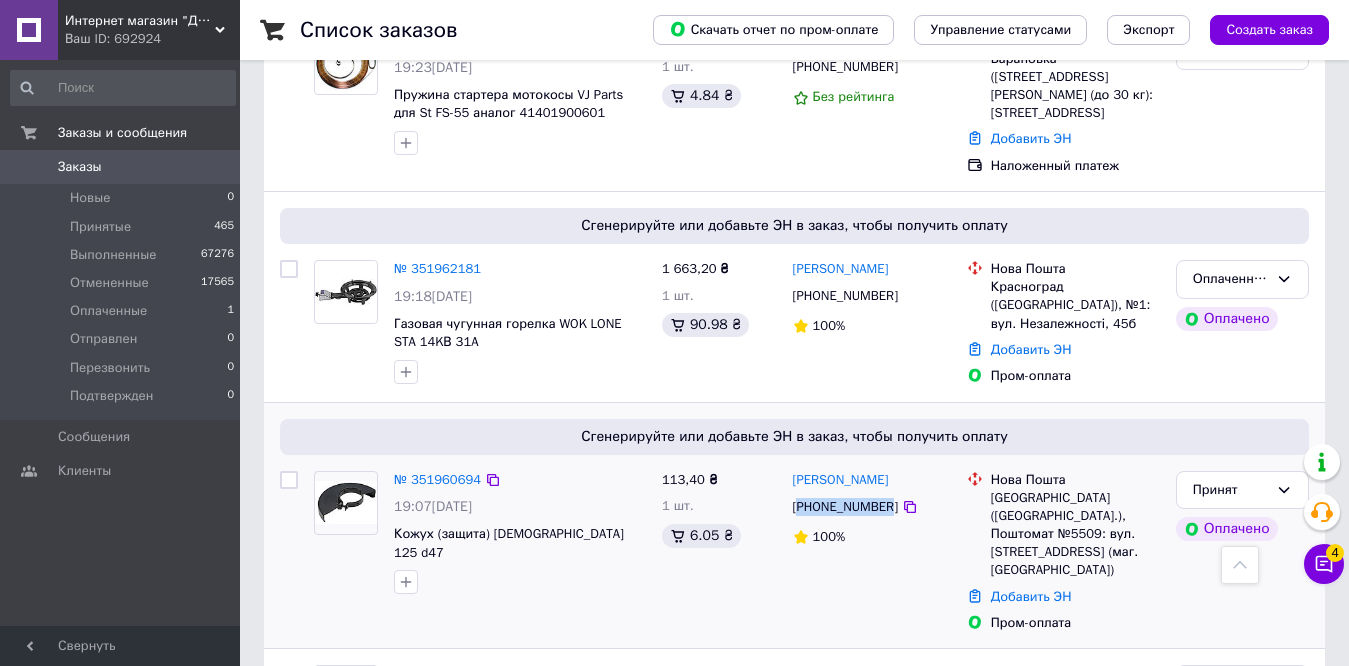 copy on "380503701109" 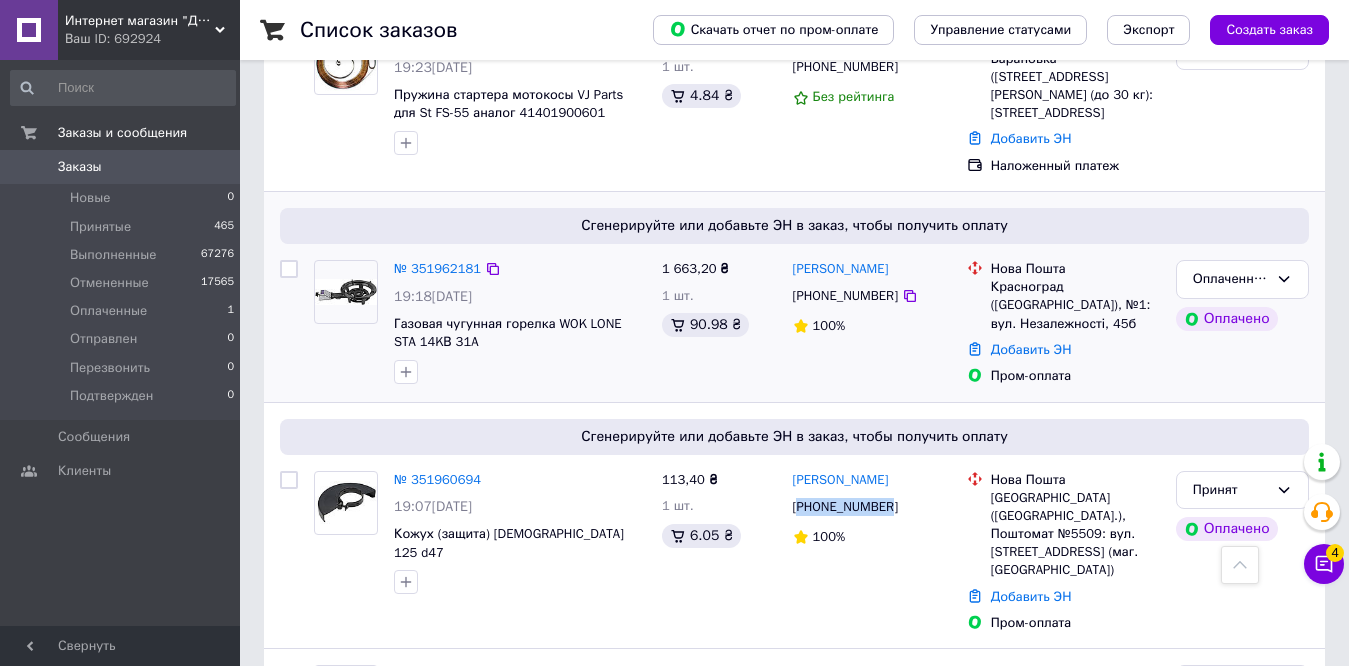 scroll, scrollTop: 2200, scrollLeft: 0, axis: vertical 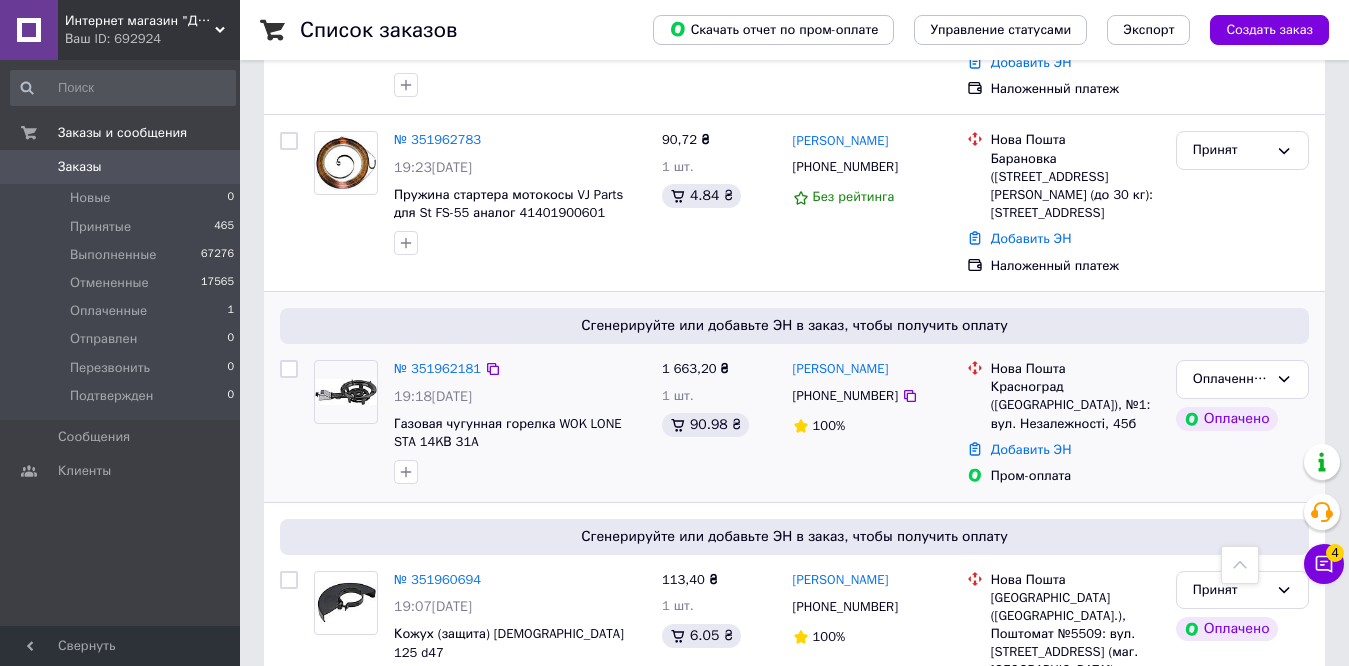 click on "[PHONE_NUMBER]" at bounding box center (845, 396) 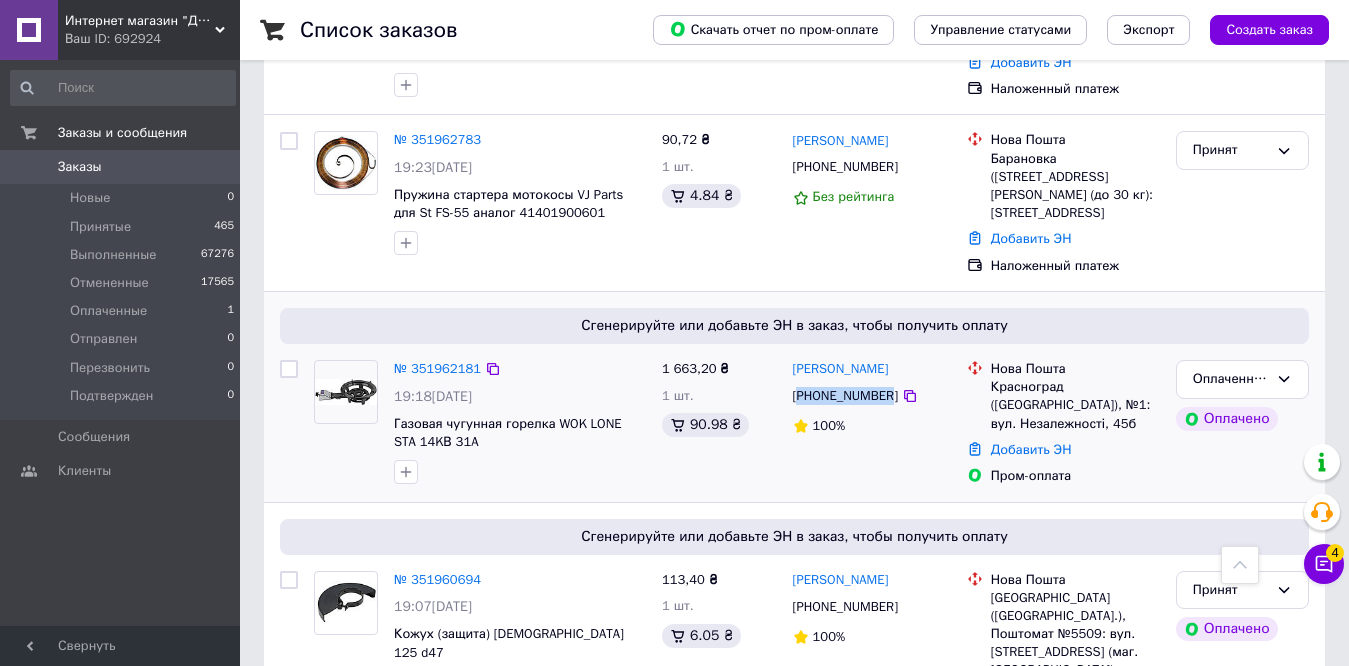 click on "[PHONE_NUMBER]" at bounding box center (845, 396) 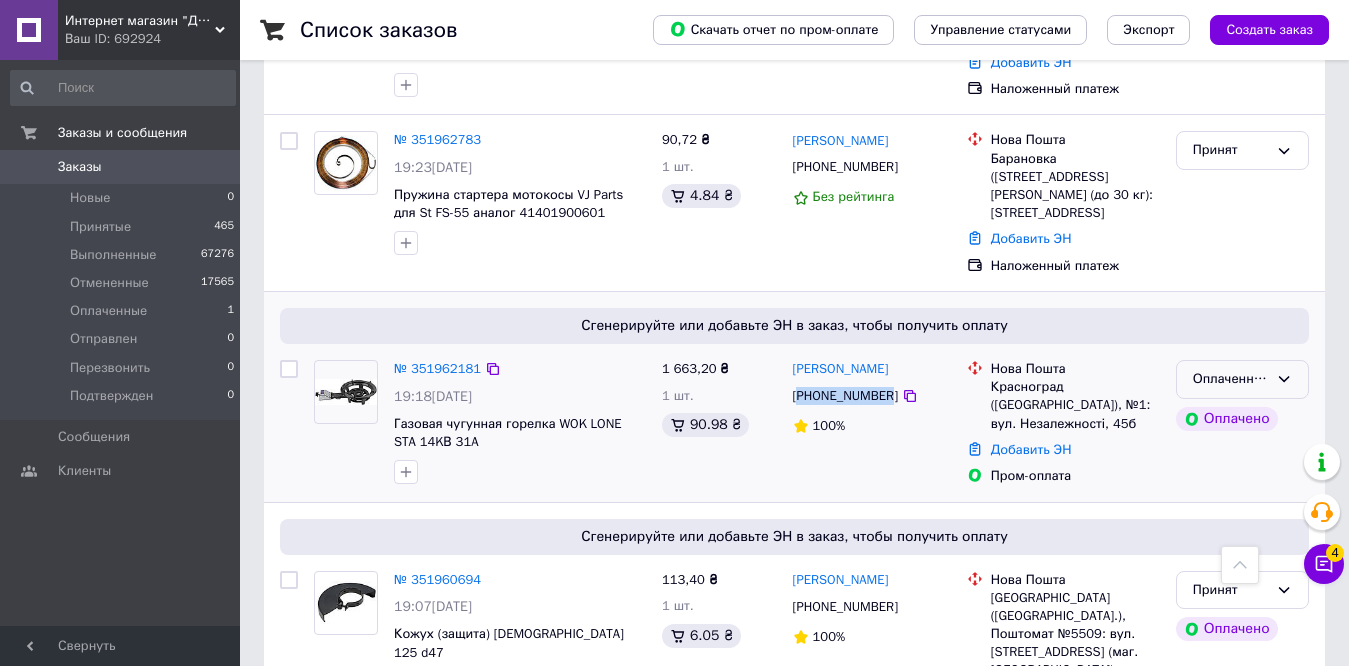 click 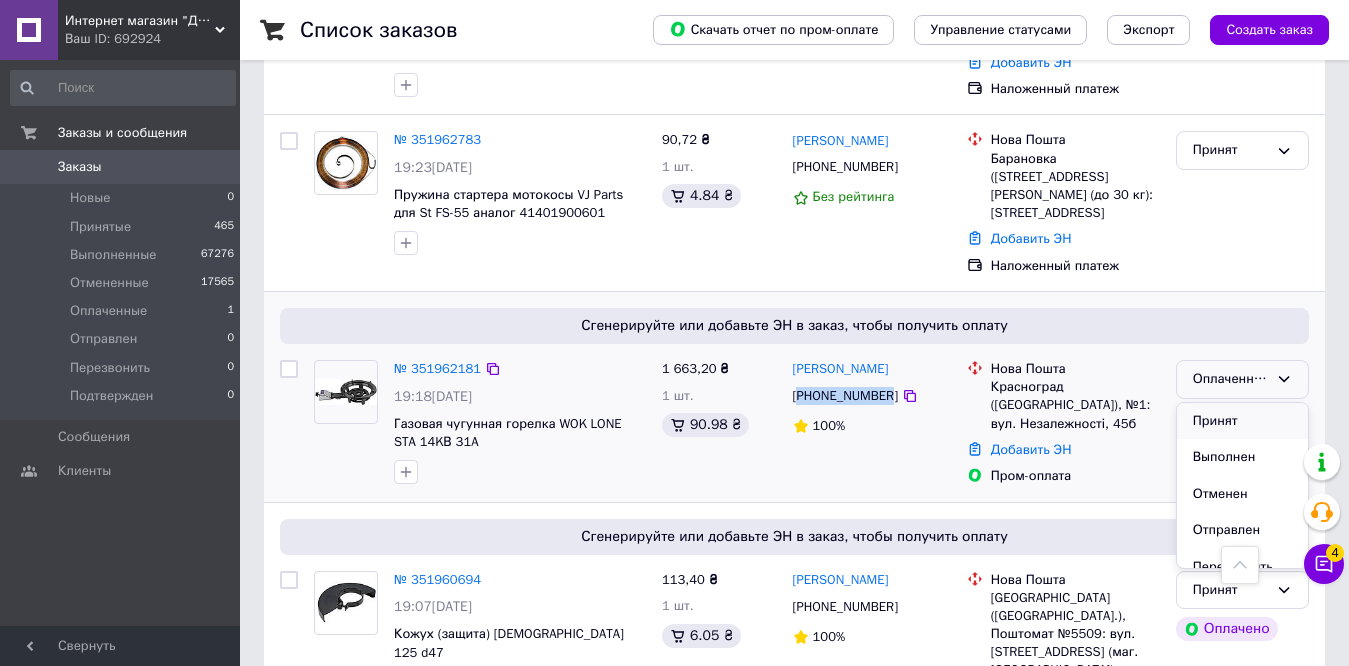 click on "Принят" at bounding box center (1242, 421) 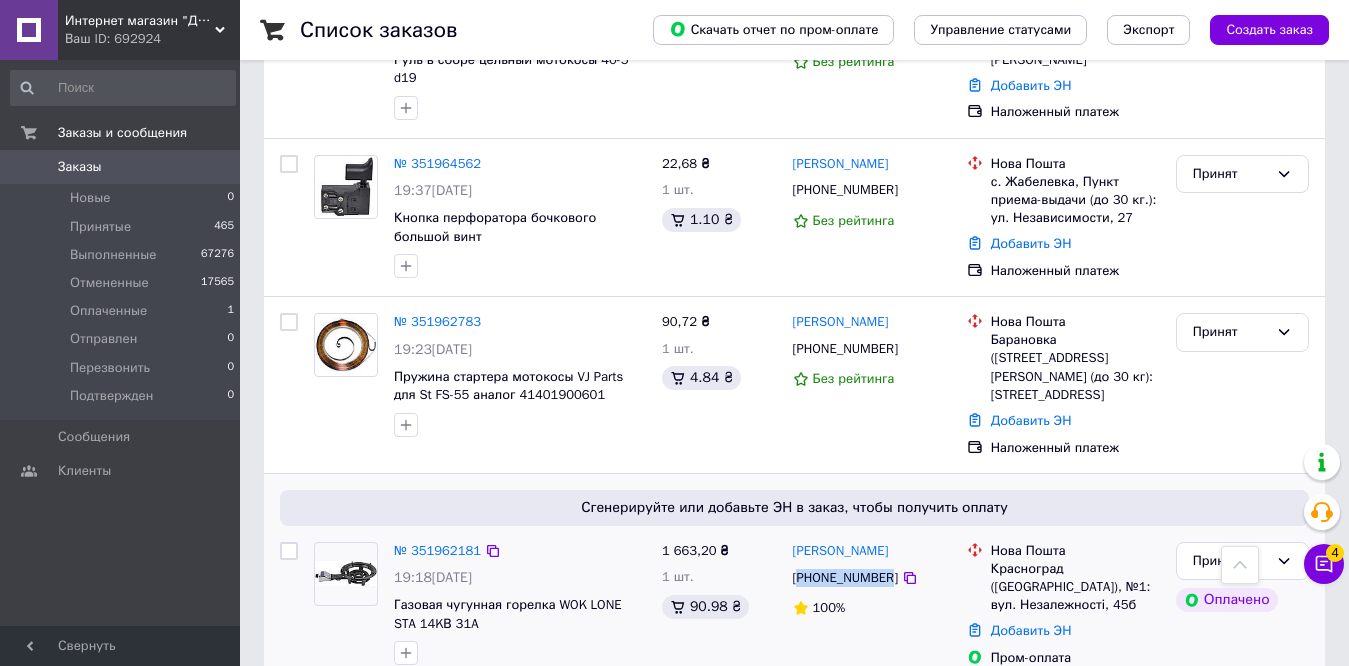scroll, scrollTop: 2158, scrollLeft: 0, axis: vertical 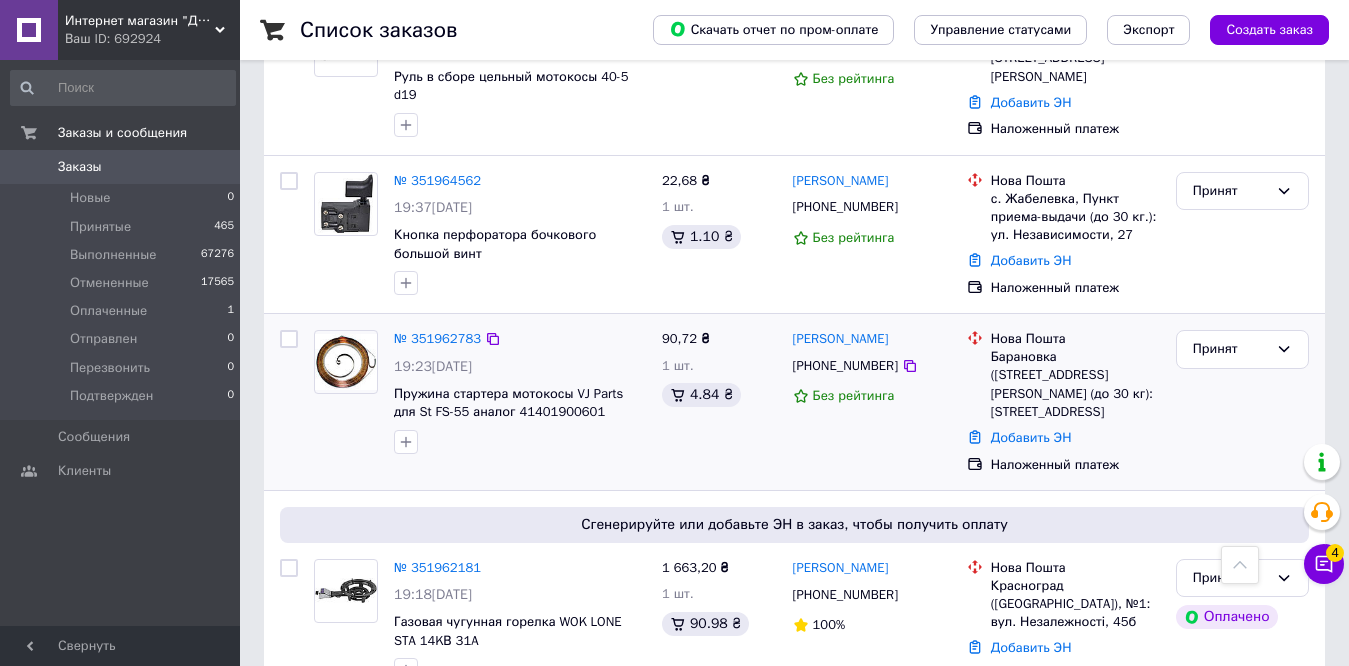 click on "+380978989749" at bounding box center [845, 366] 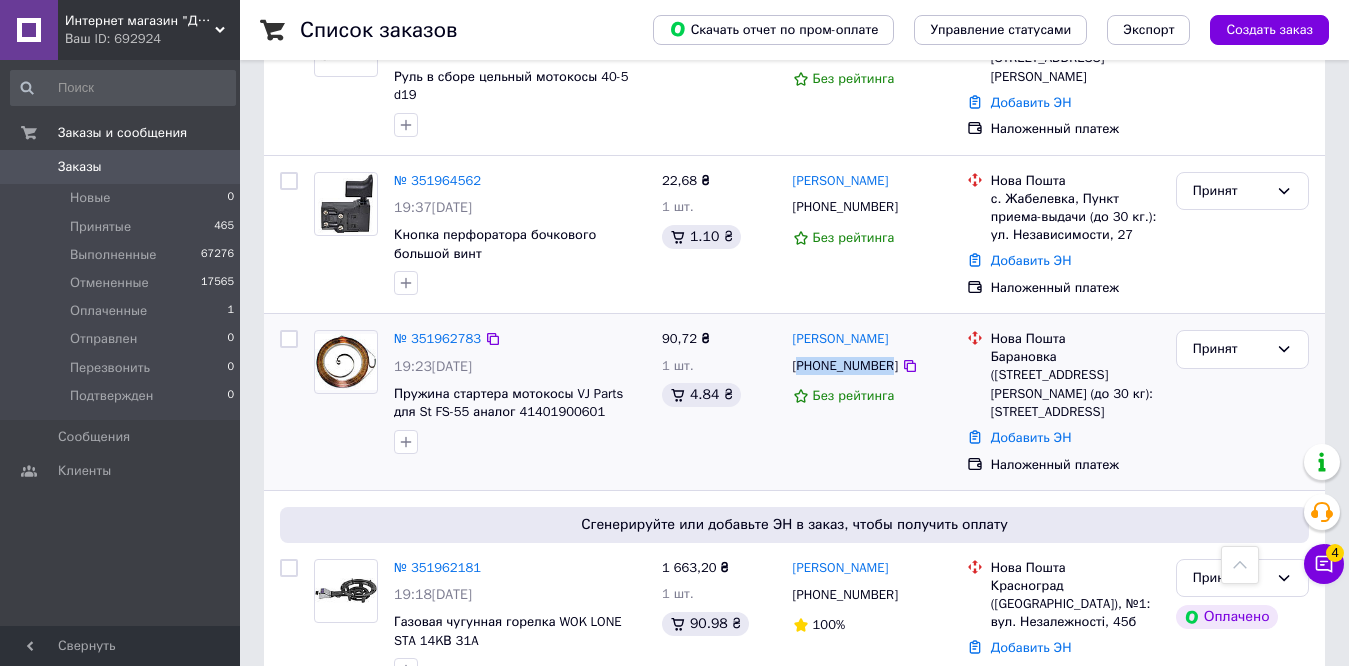 copy on "380978989749" 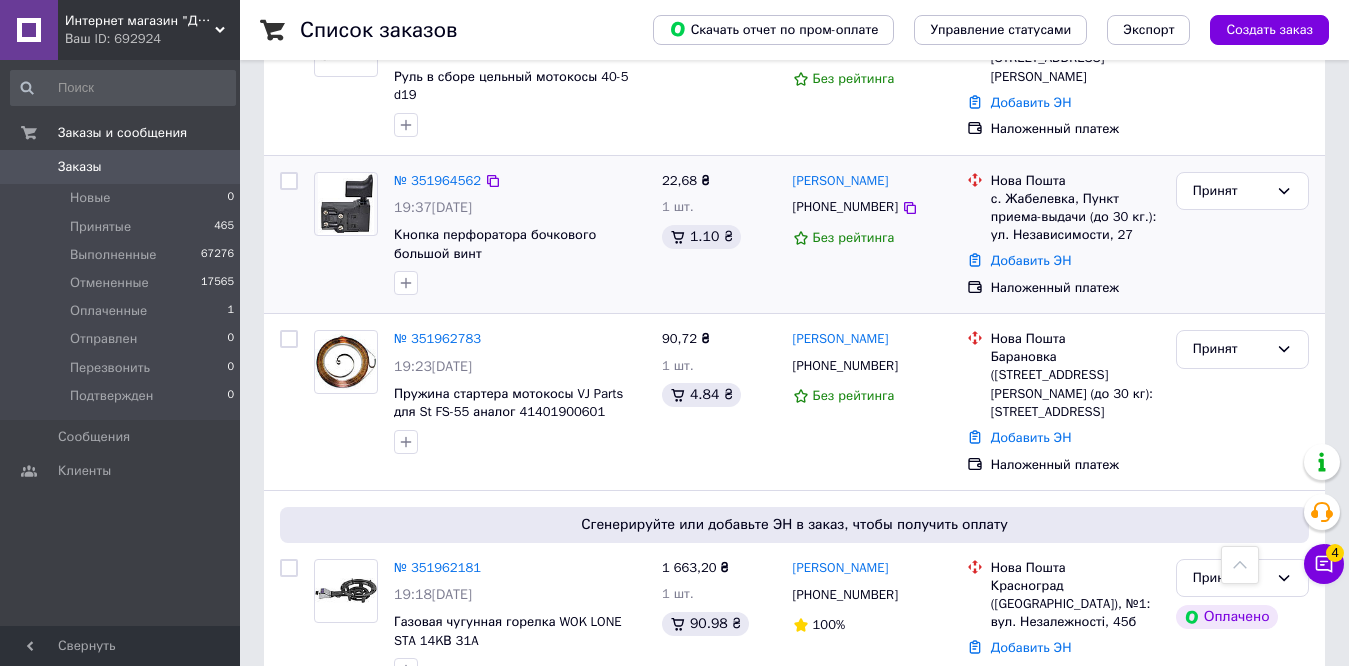 click on "+380633325832" at bounding box center (845, 207) 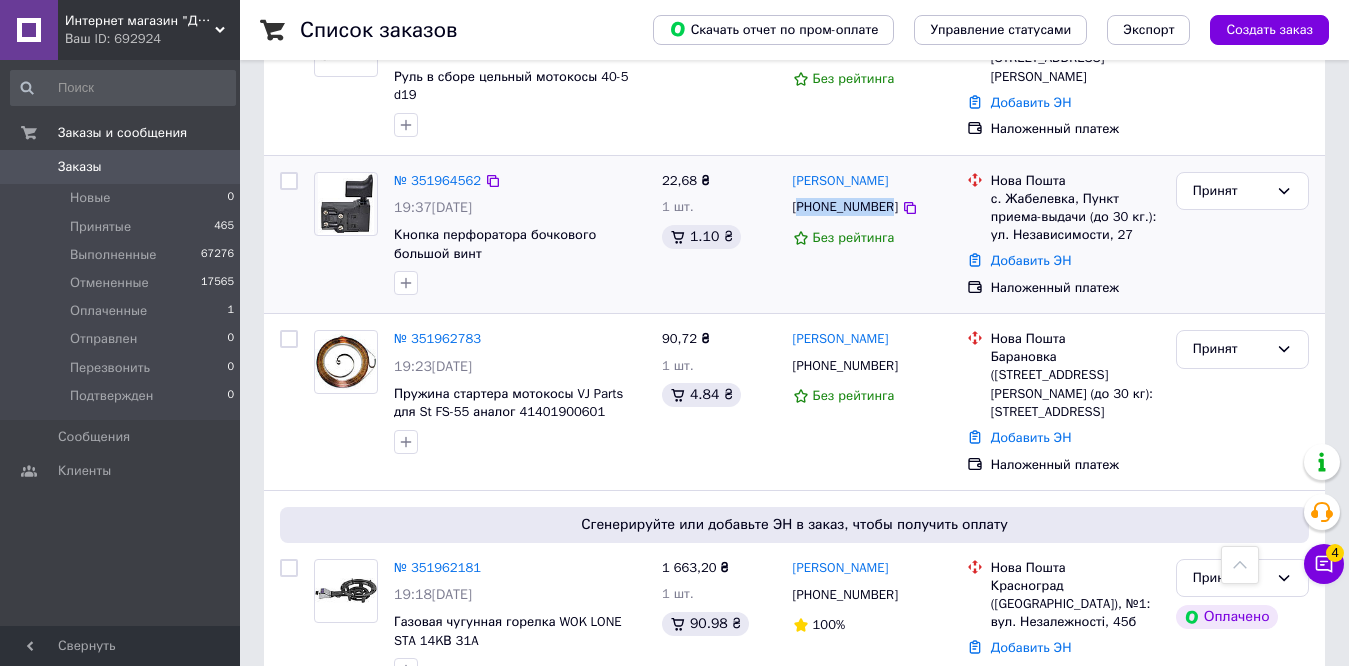 scroll, scrollTop: 2058, scrollLeft: 0, axis: vertical 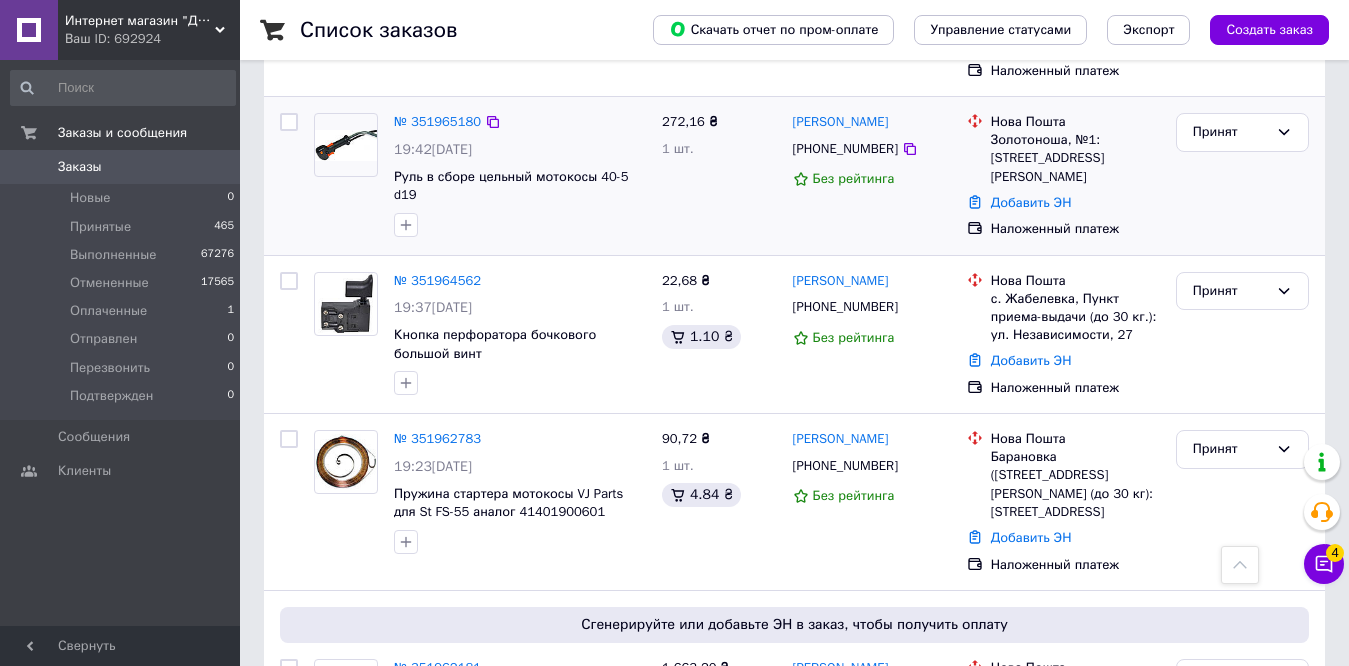 click on "+380967983945" at bounding box center (845, 149) 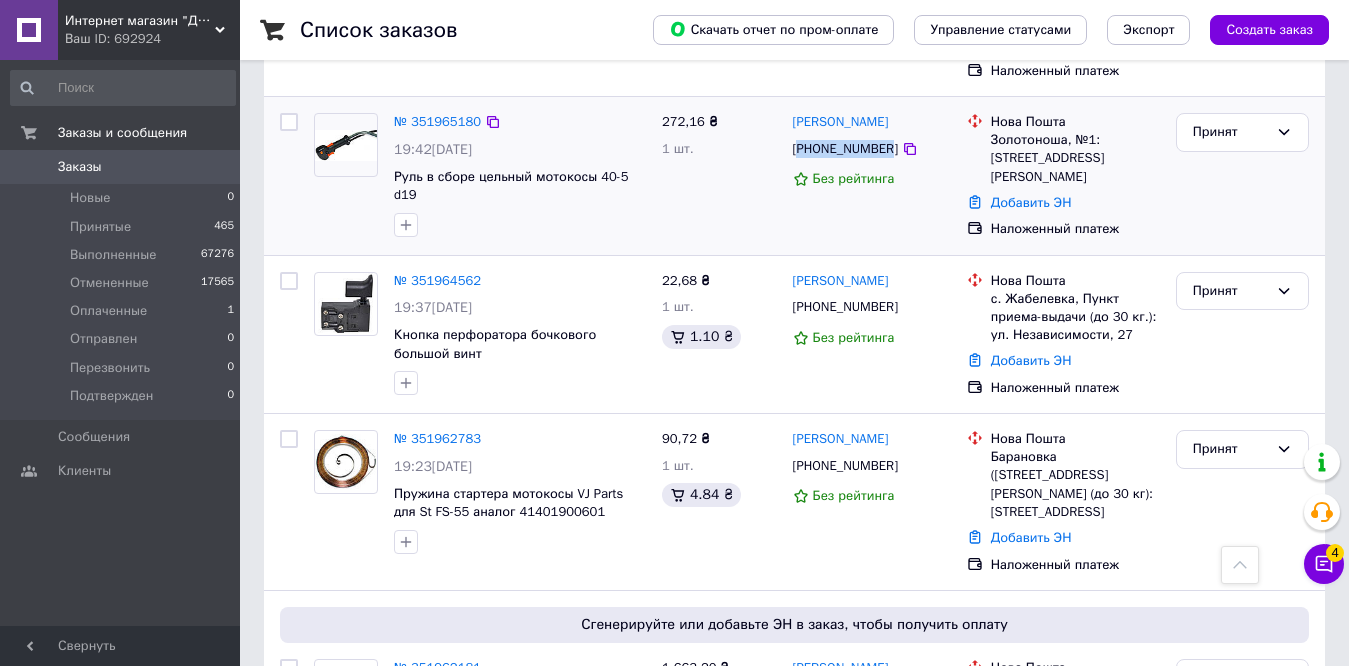 click on "+380967983945" at bounding box center [845, 149] 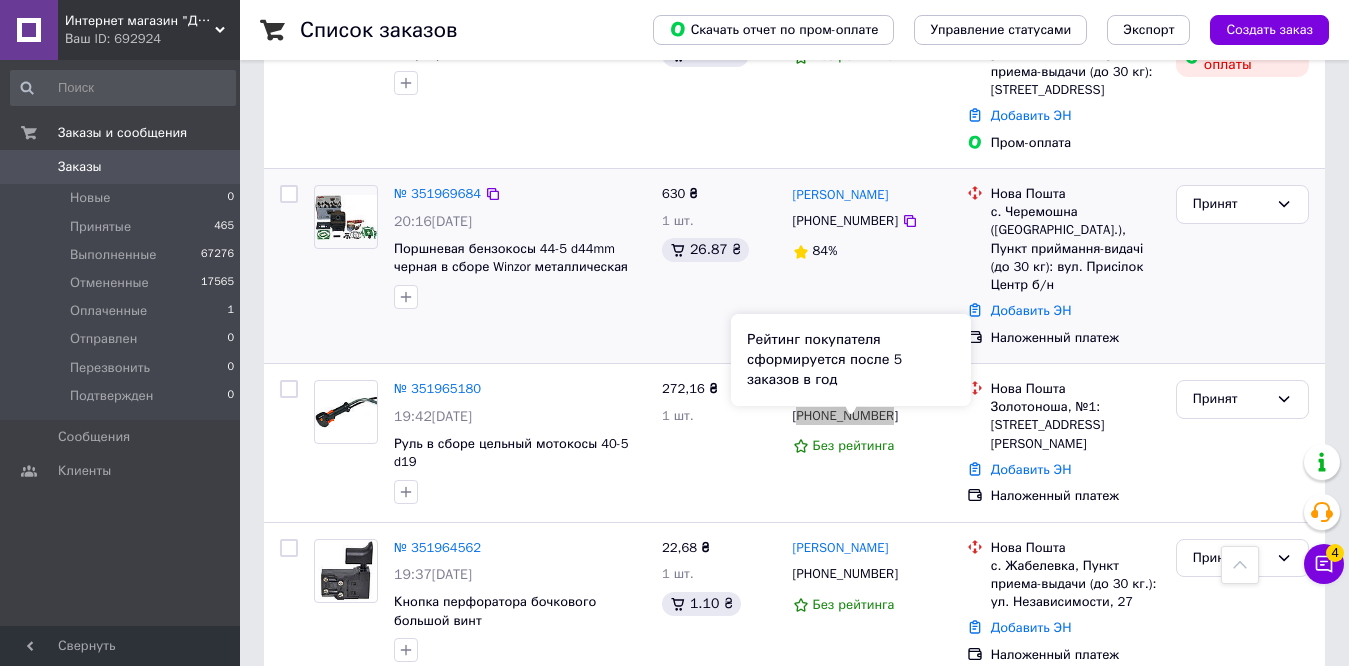 scroll, scrollTop: 1658, scrollLeft: 0, axis: vertical 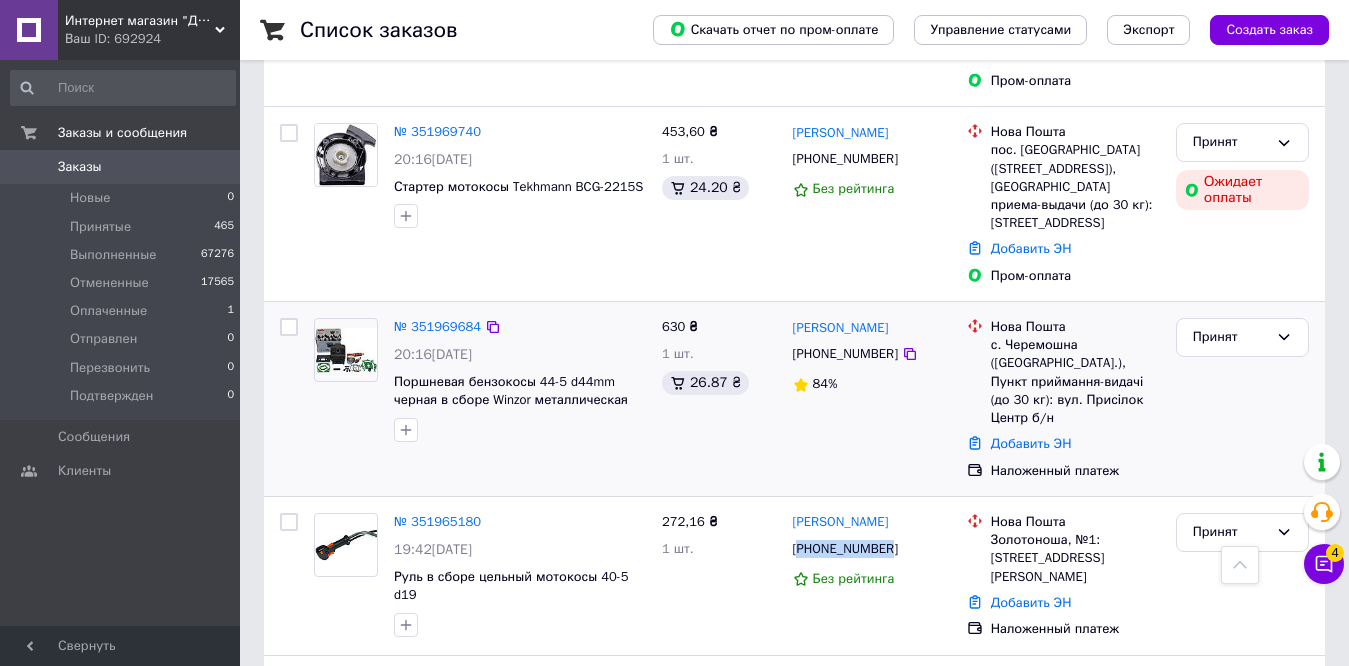click on "+380972607274" at bounding box center [845, 354] 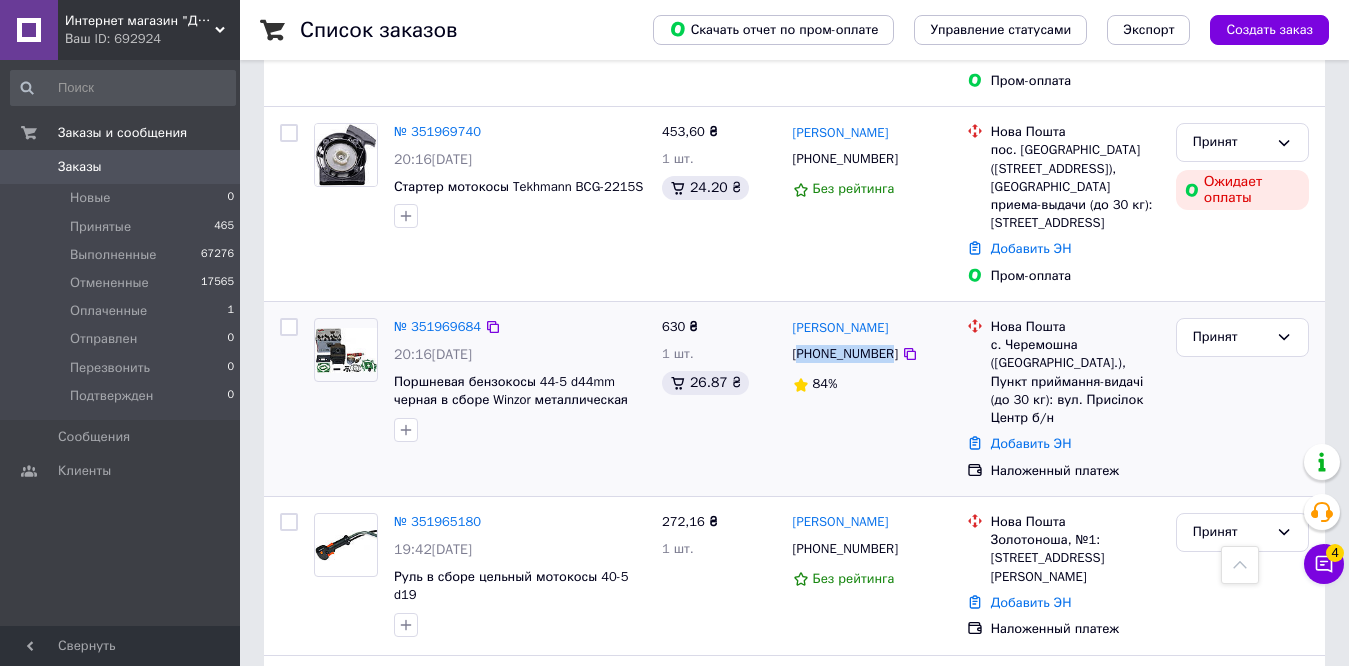 click on "+380972607274" at bounding box center [845, 354] 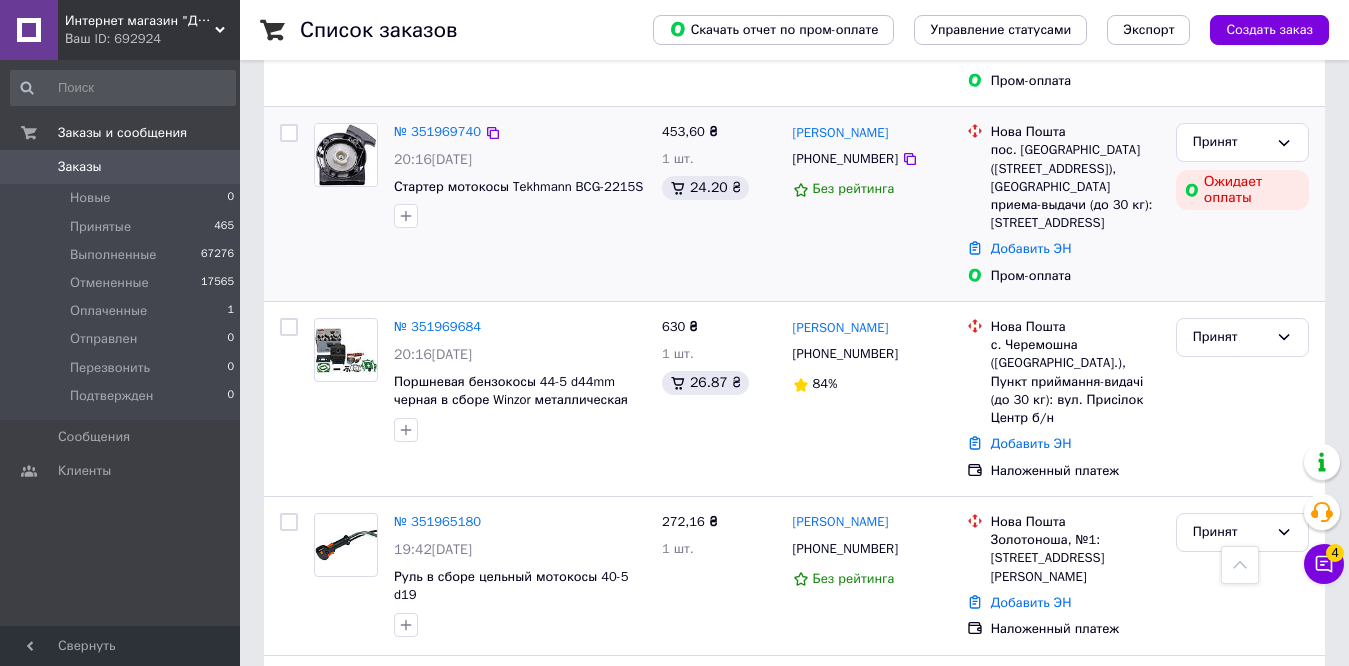 click on "+380671860331" at bounding box center (845, 159) 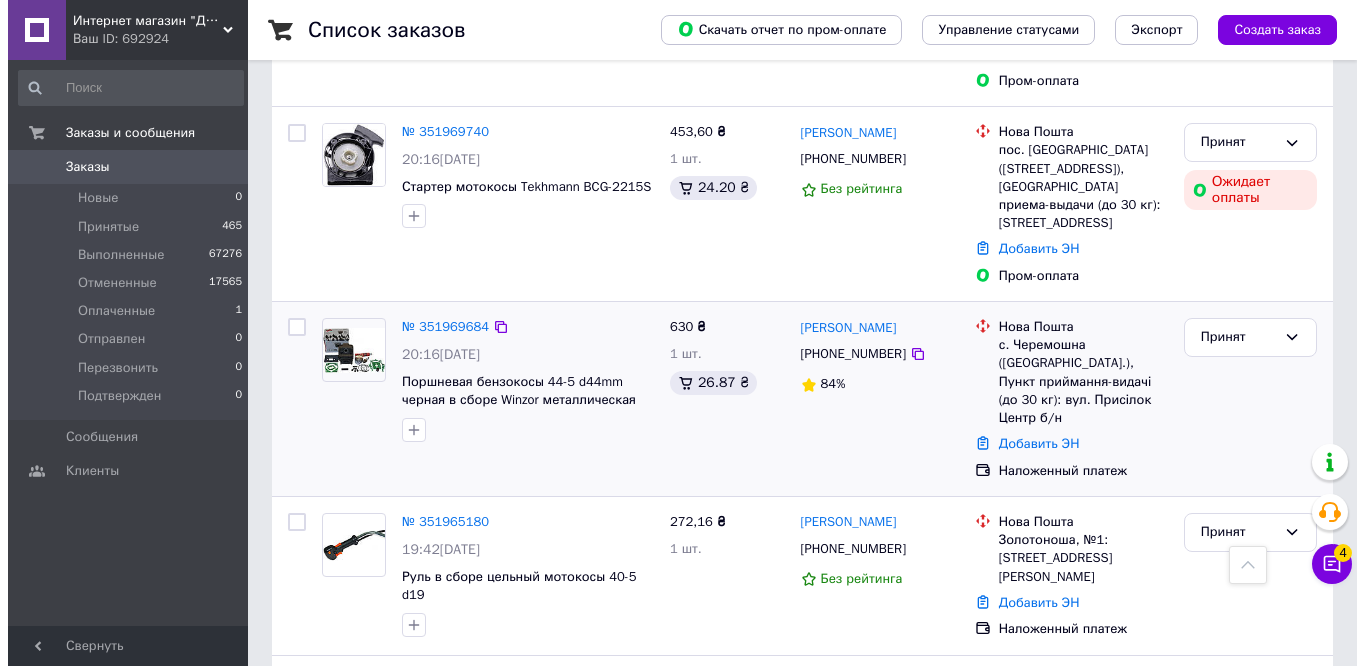 scroll, scrollTop: 1458, scrollLeft: 0, axis: vertical 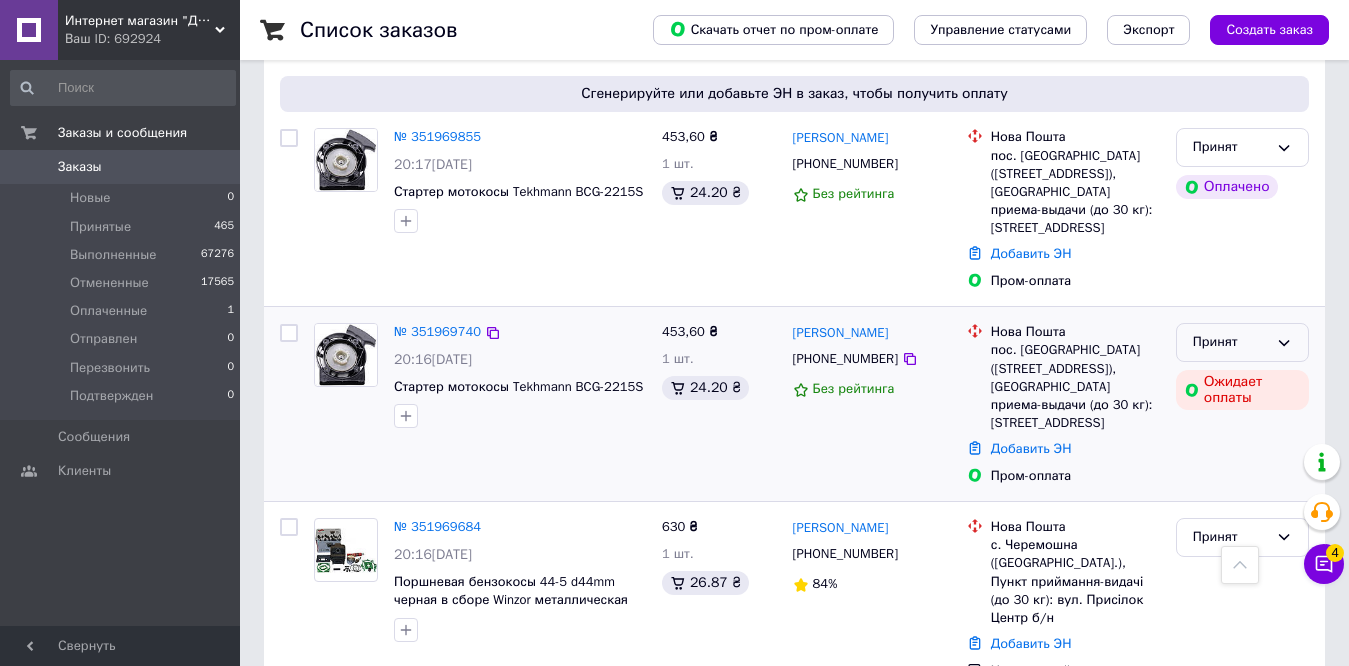 click on "Принят" at bounding box center [1230, 342] 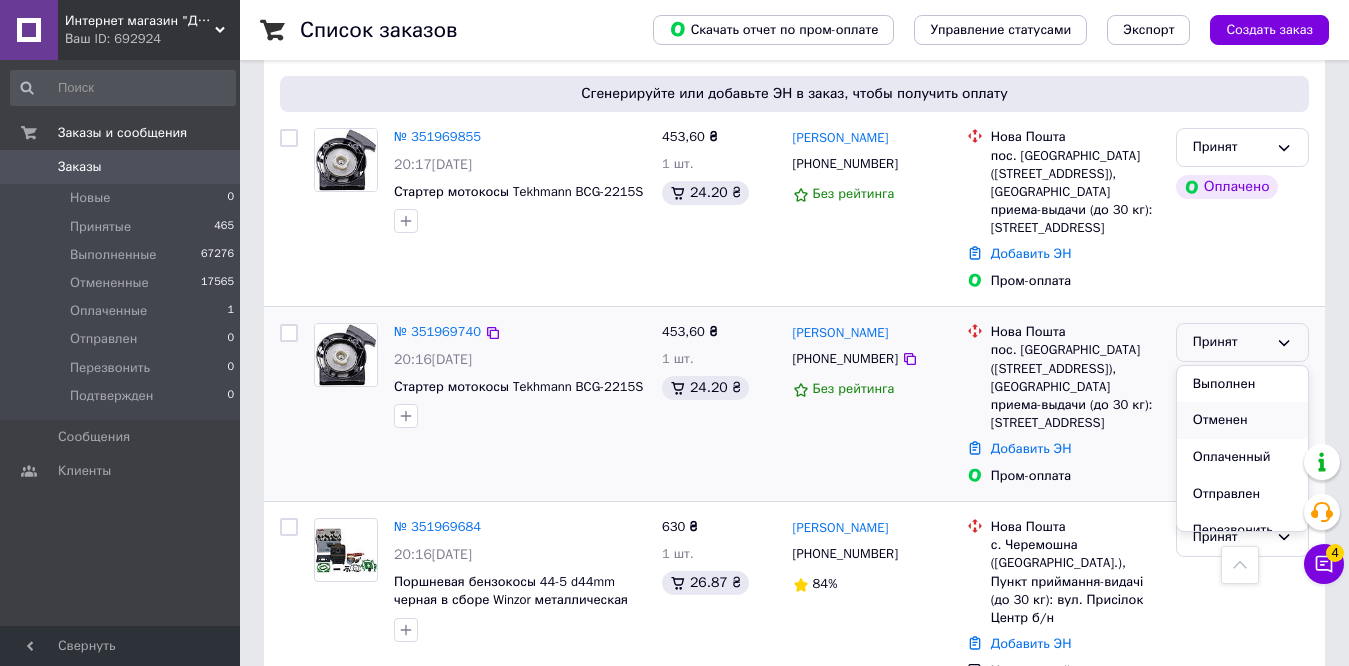 click on "Отменен" at bounding box center [1242, 420] 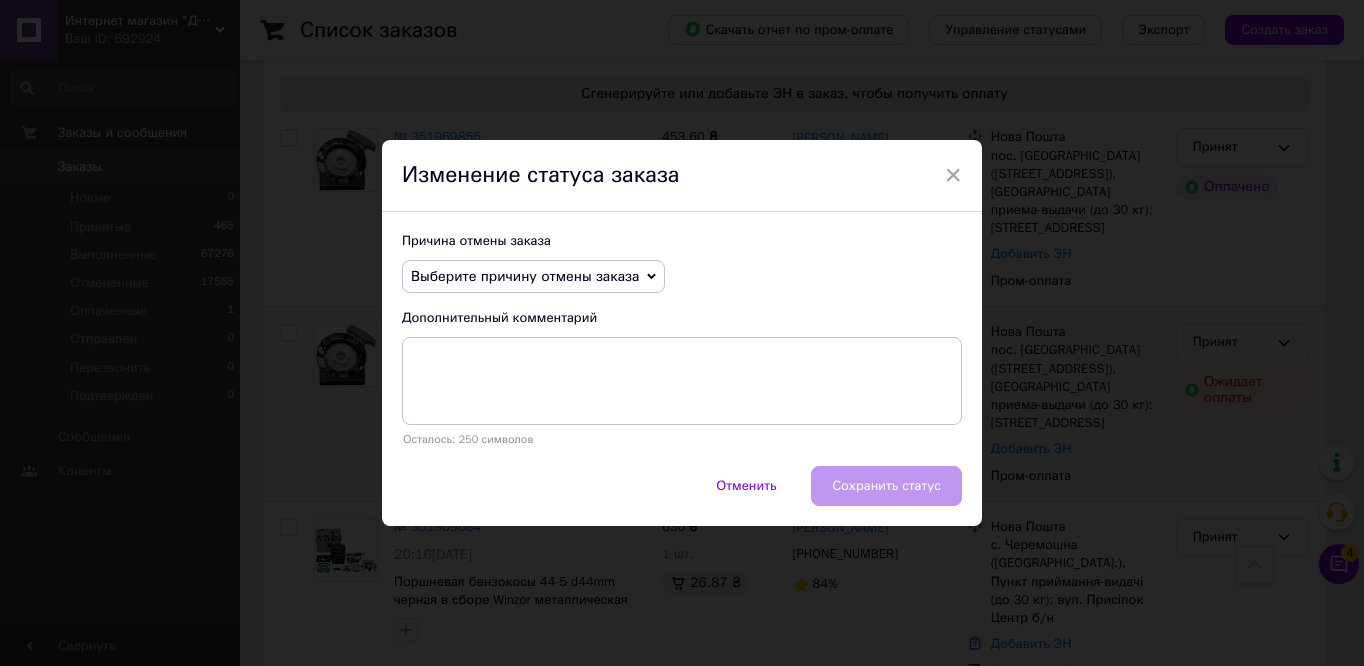click on "Выберите причину отмены заказа" at bounding box center [525, 276] 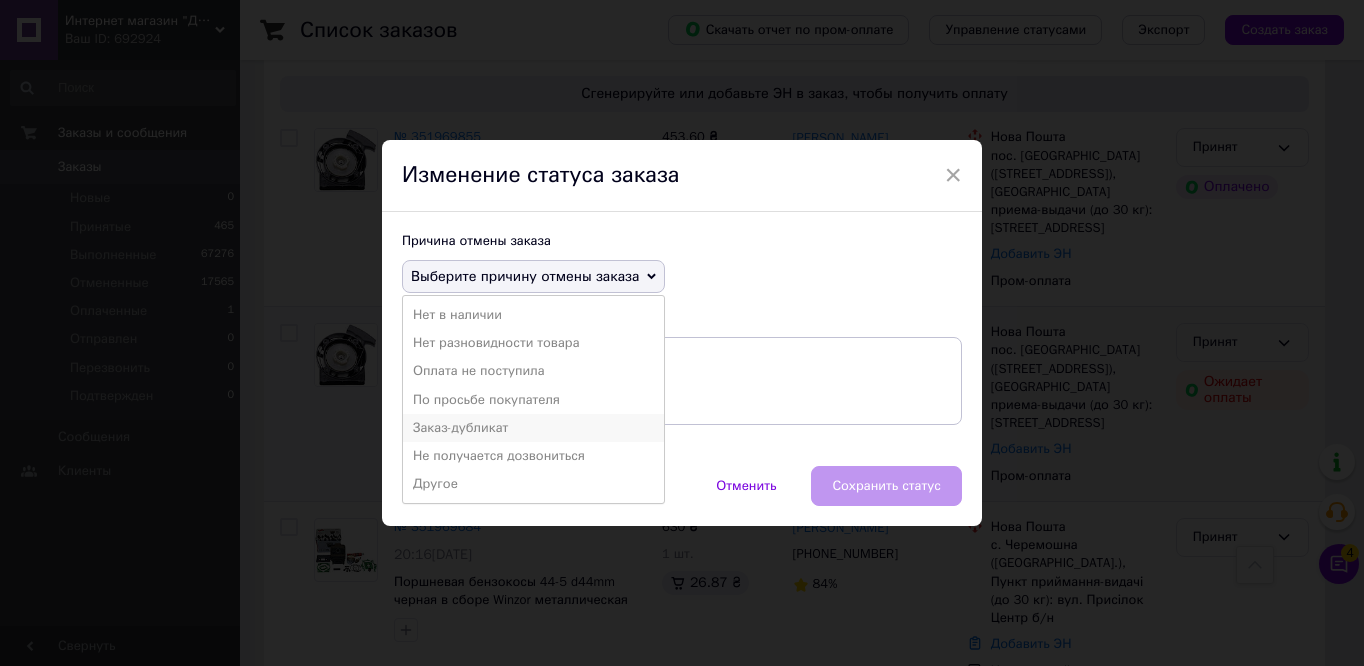 click on "Заказ-дубликат" at bounding box center (533, 428) 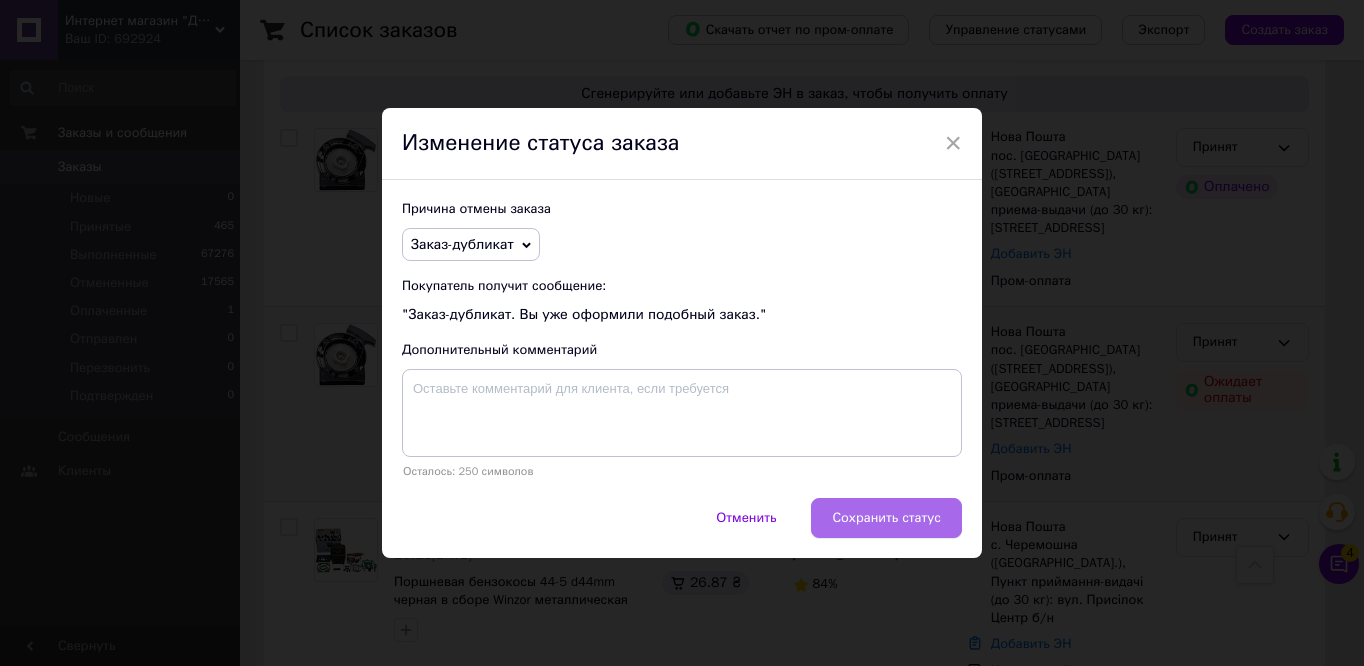 click on "Сохранить статус" at bounding box center (886, 518) 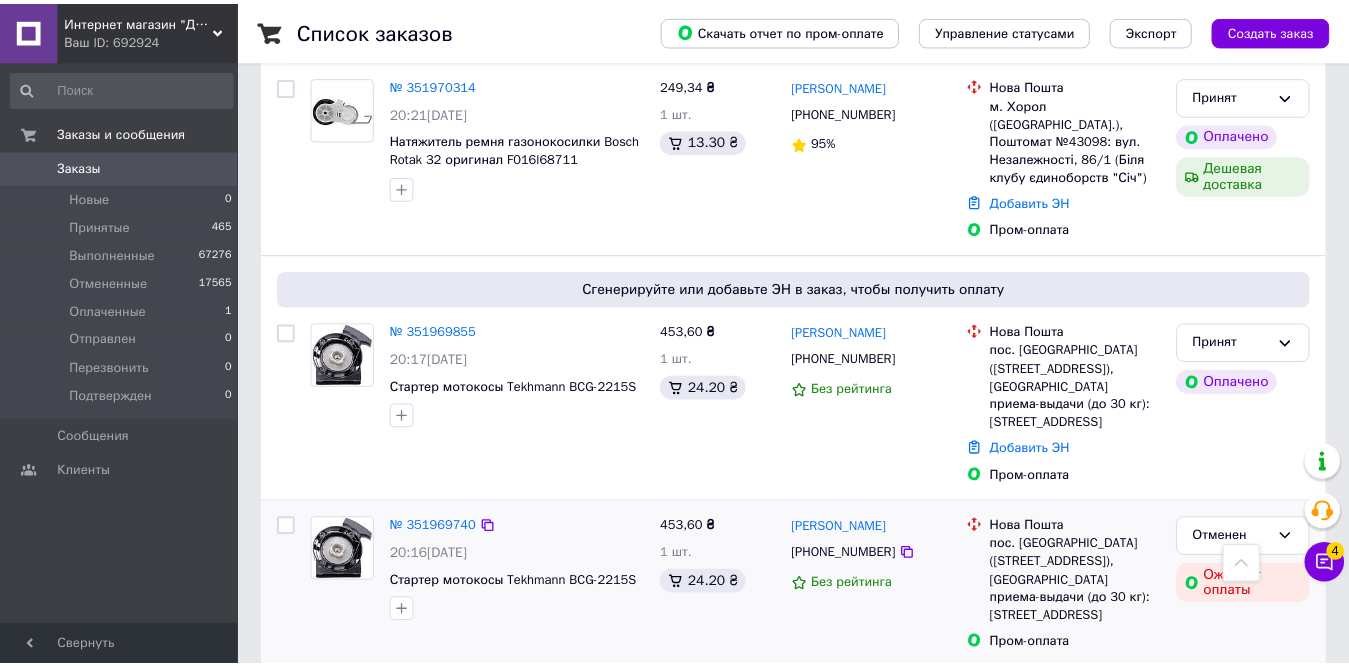 scroll, scrollTop: 1653, scrollLeft: 0, axis: vertical 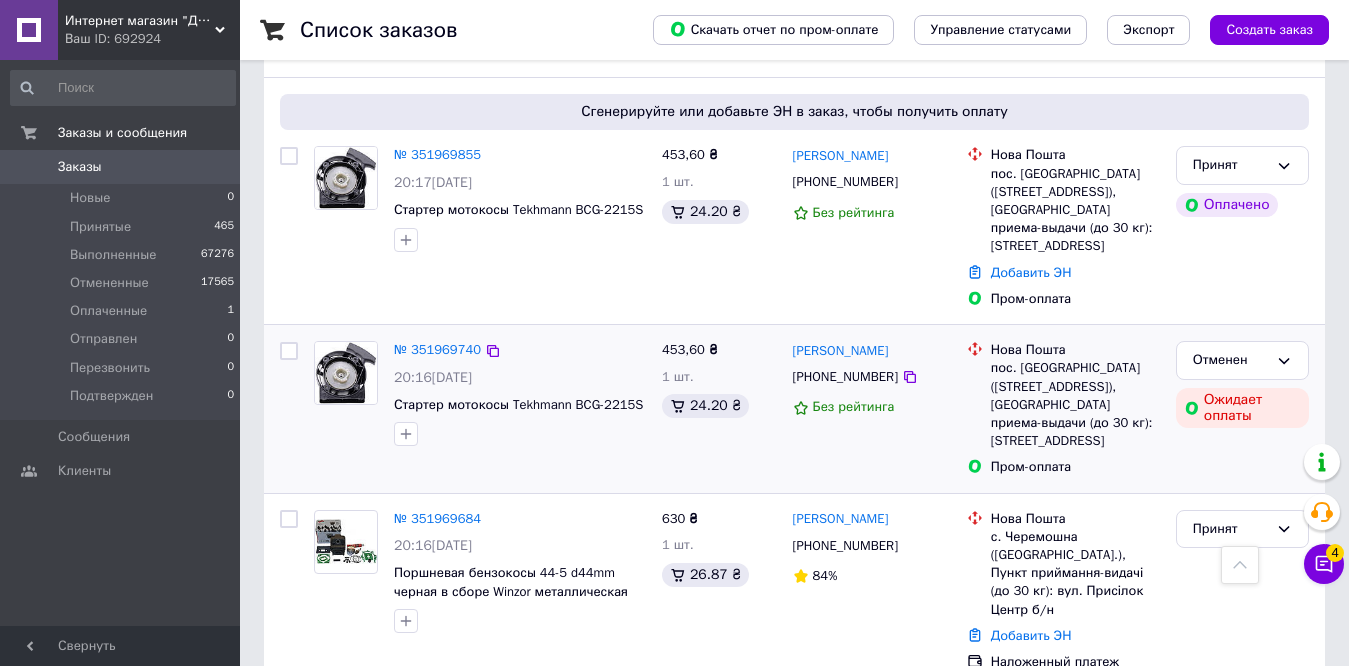click on "+380671860331" at bounding box center (845, 377) 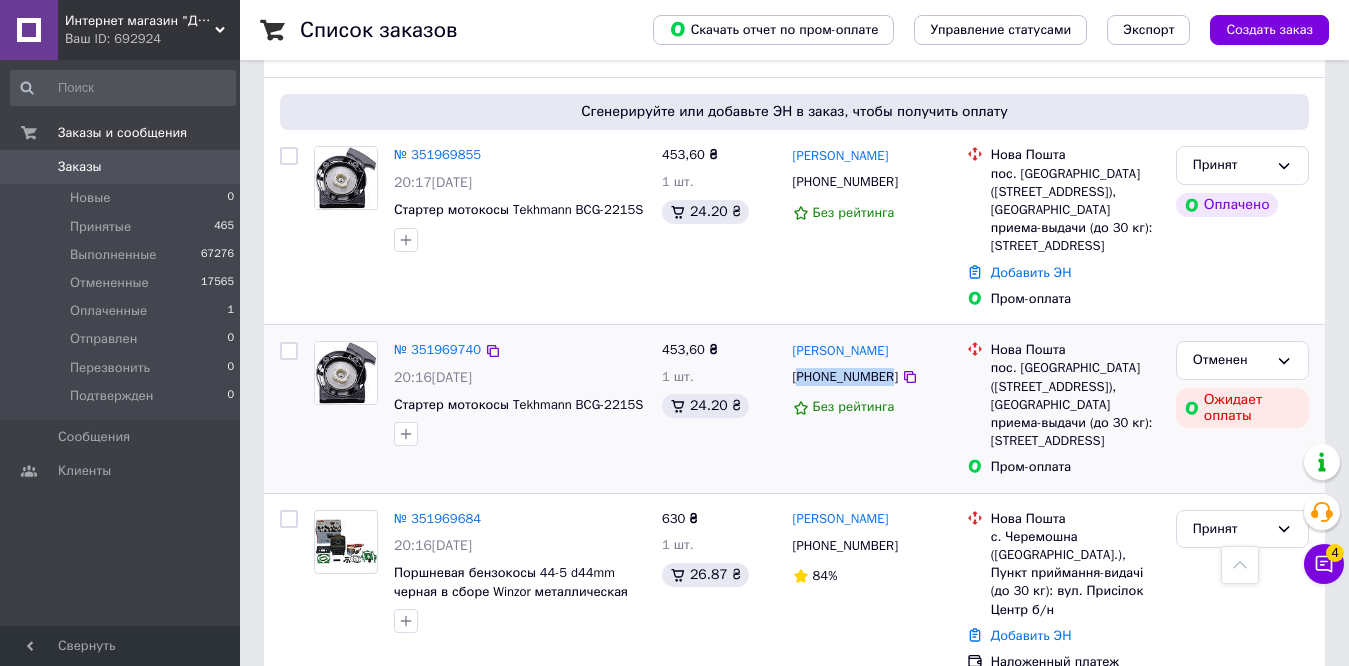 click on "+380671860331" at bounding box center [845, 377] 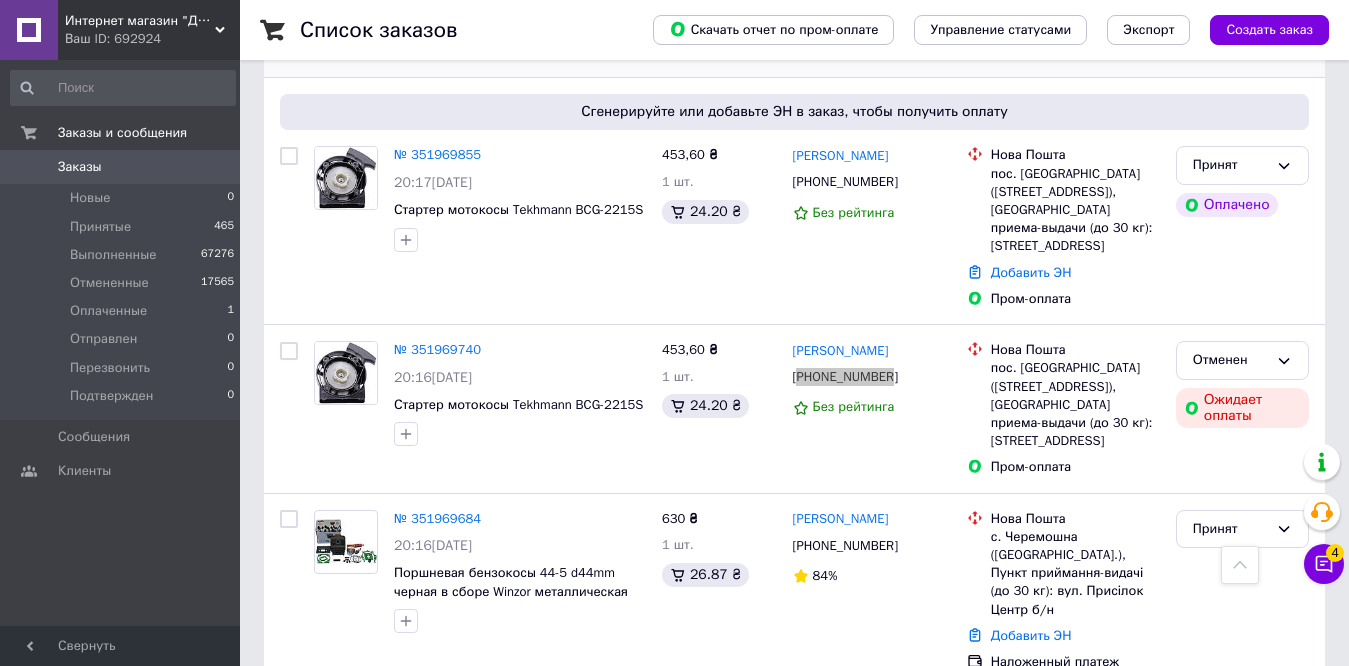 scroll, scrollTop: 1353, scrollLeft: 0, axis: vertical 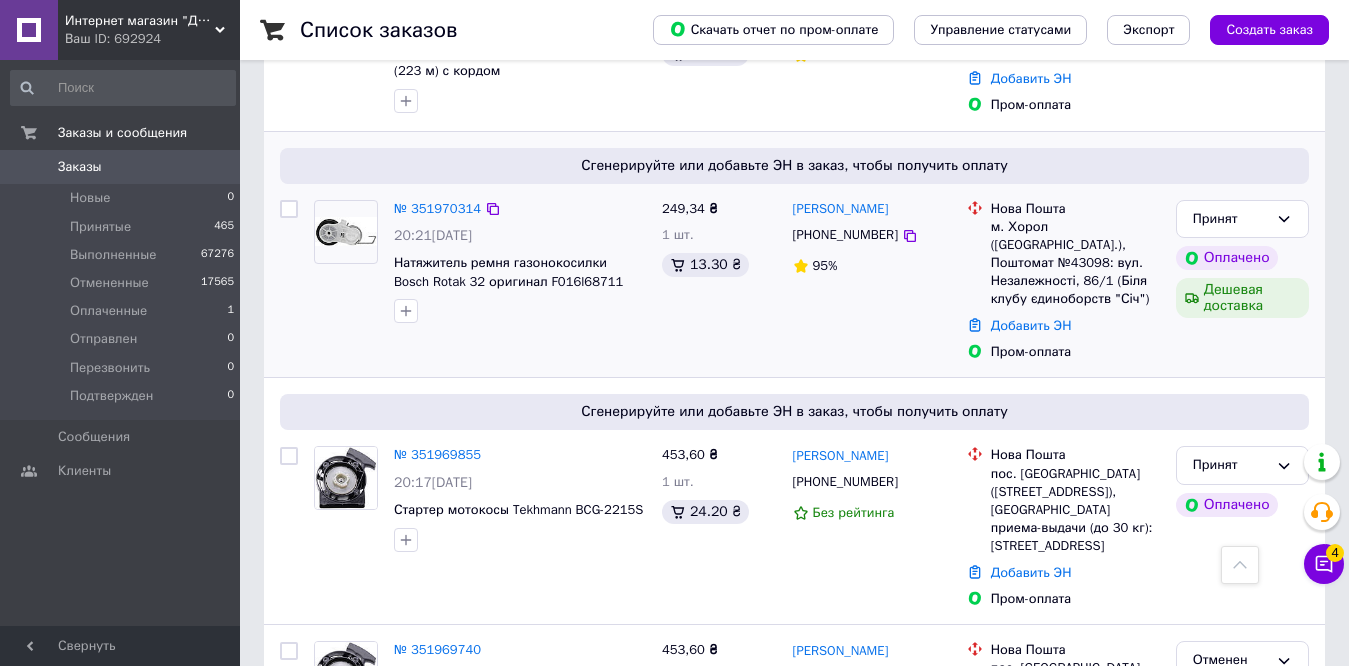 click on "+380954656832" at bounding box center (845, 235) 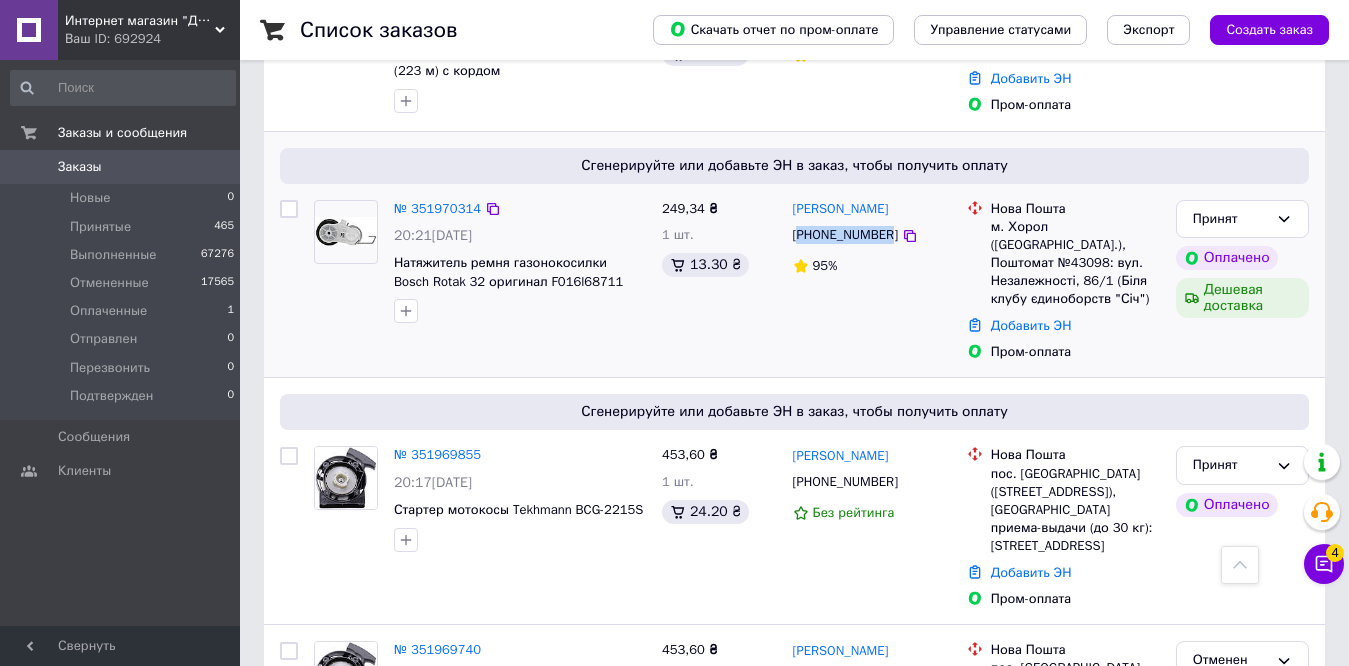 click on "+380954656832" at bounding box center [845, 235] 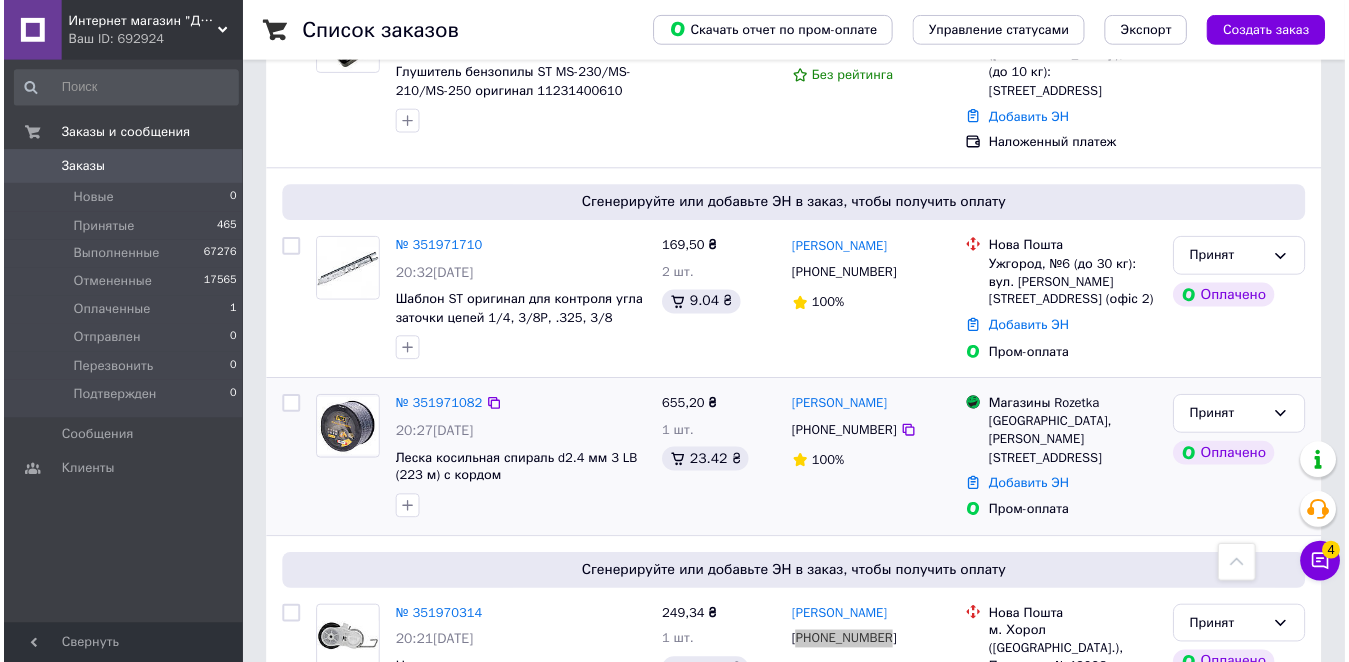 scroll, scrollTop: 853, scrollLeft: 0, axis: vertical 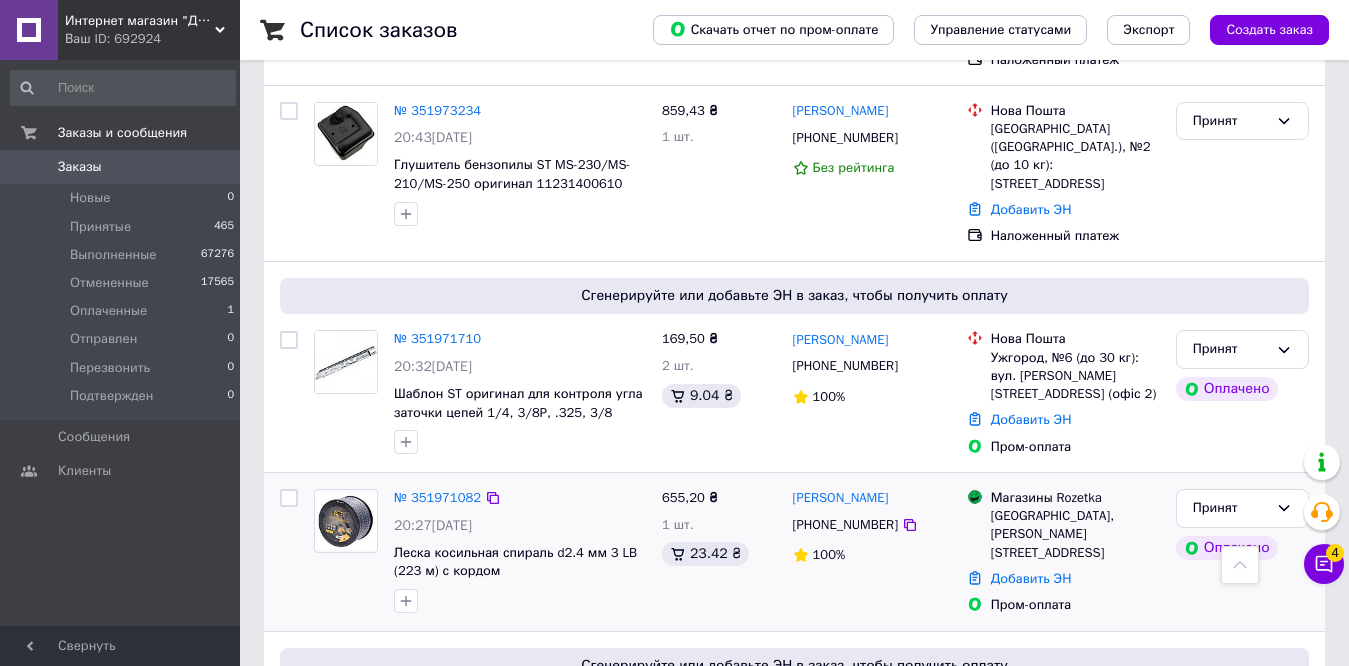 click on "+380966952607" at bounding box center [845, 525] 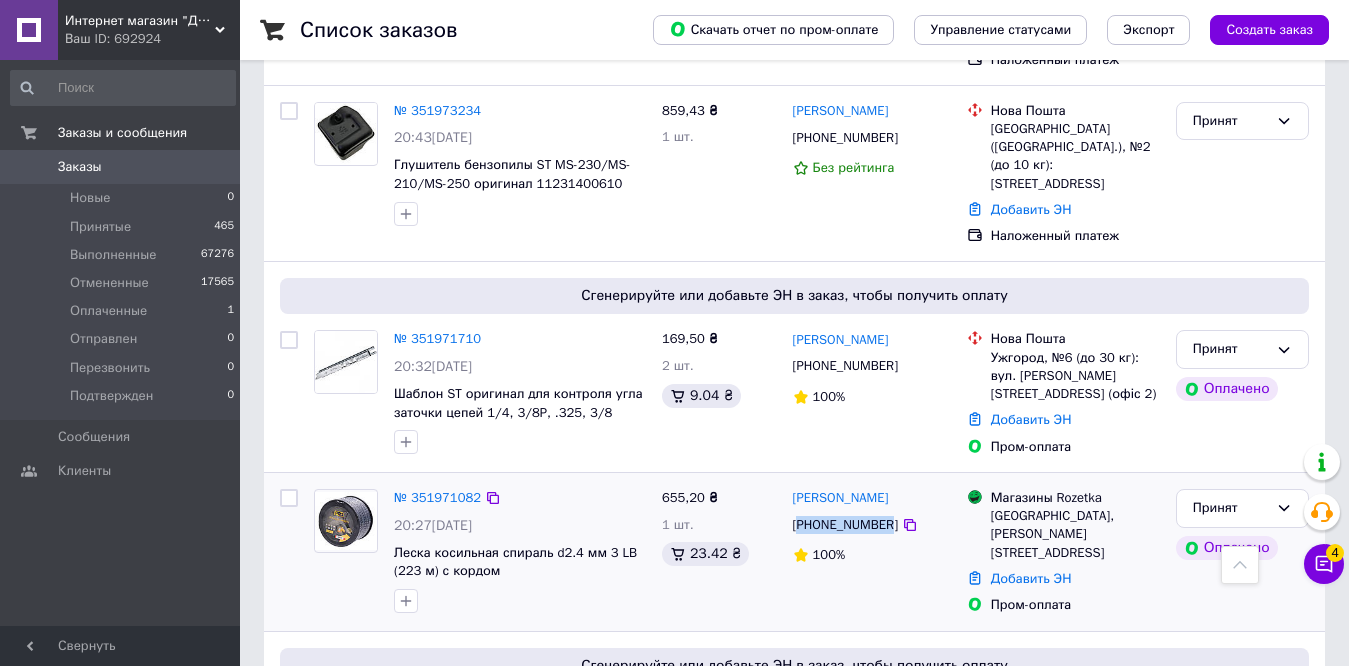 click on "+380966952607" at bounding box center [845, 525] 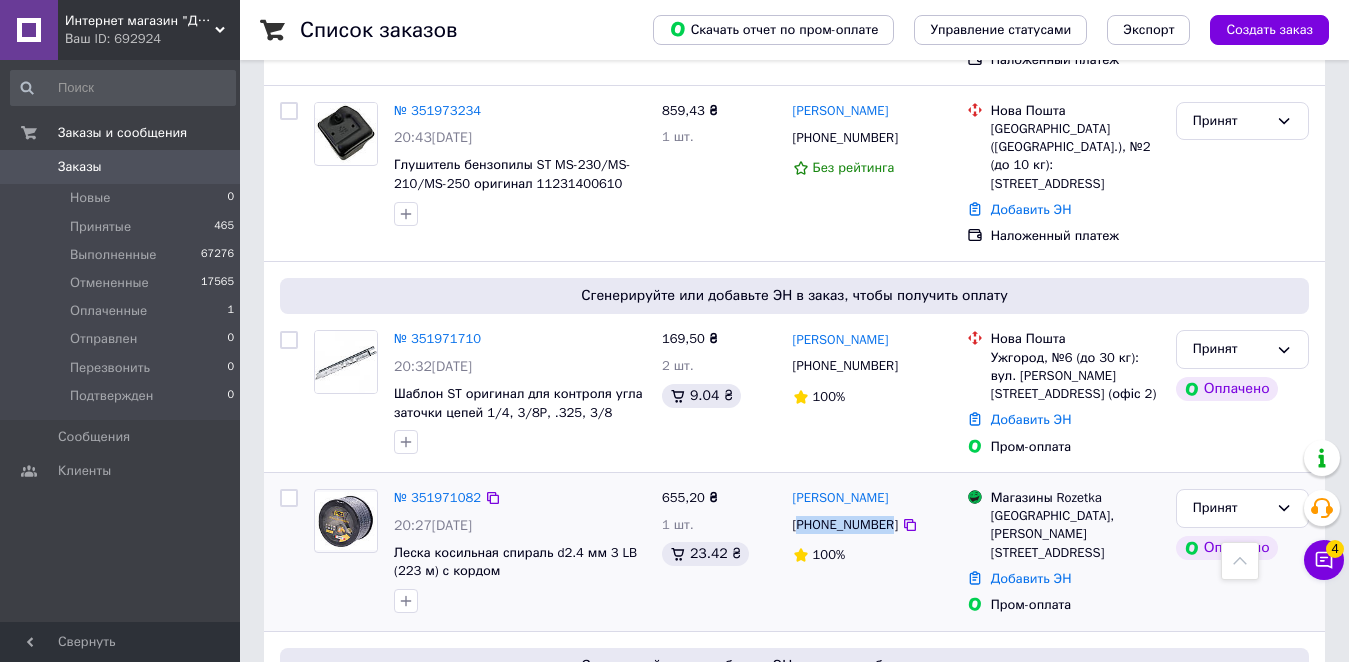 click on "+380966952607" at bounding box center [845, 525] 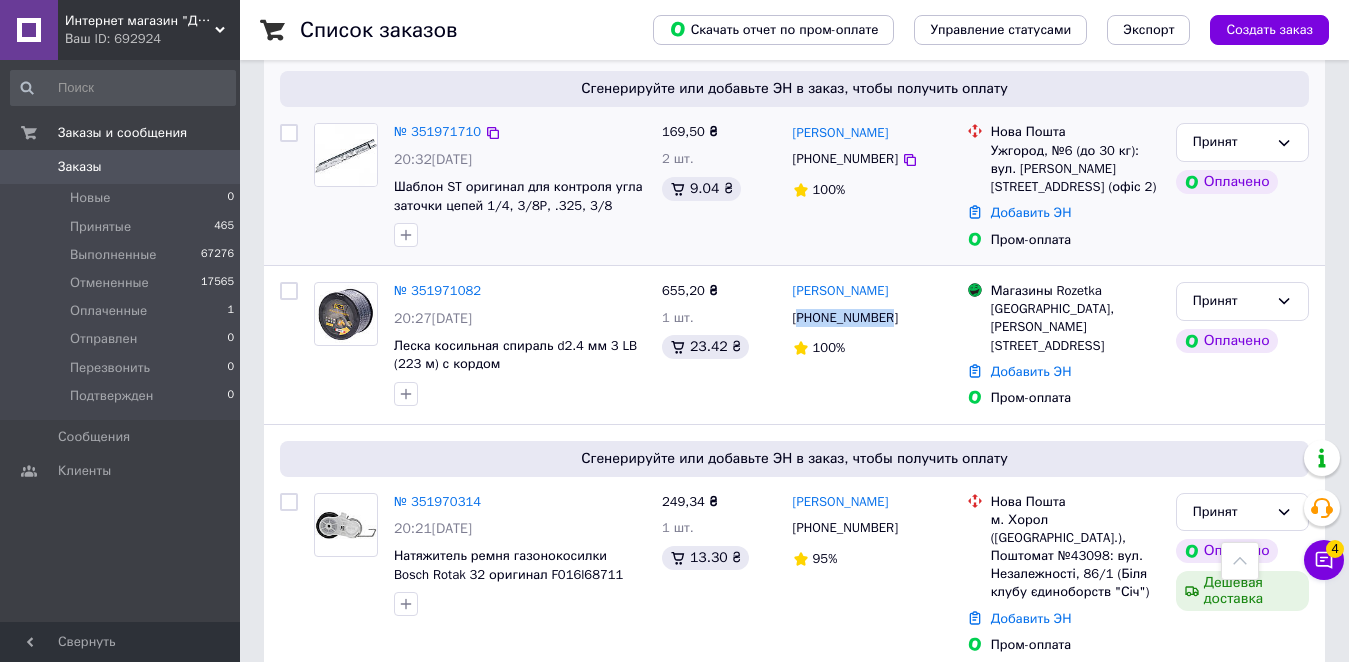 scroll, scrollTop: 1153, scrollLeft: 0, axis: vertical 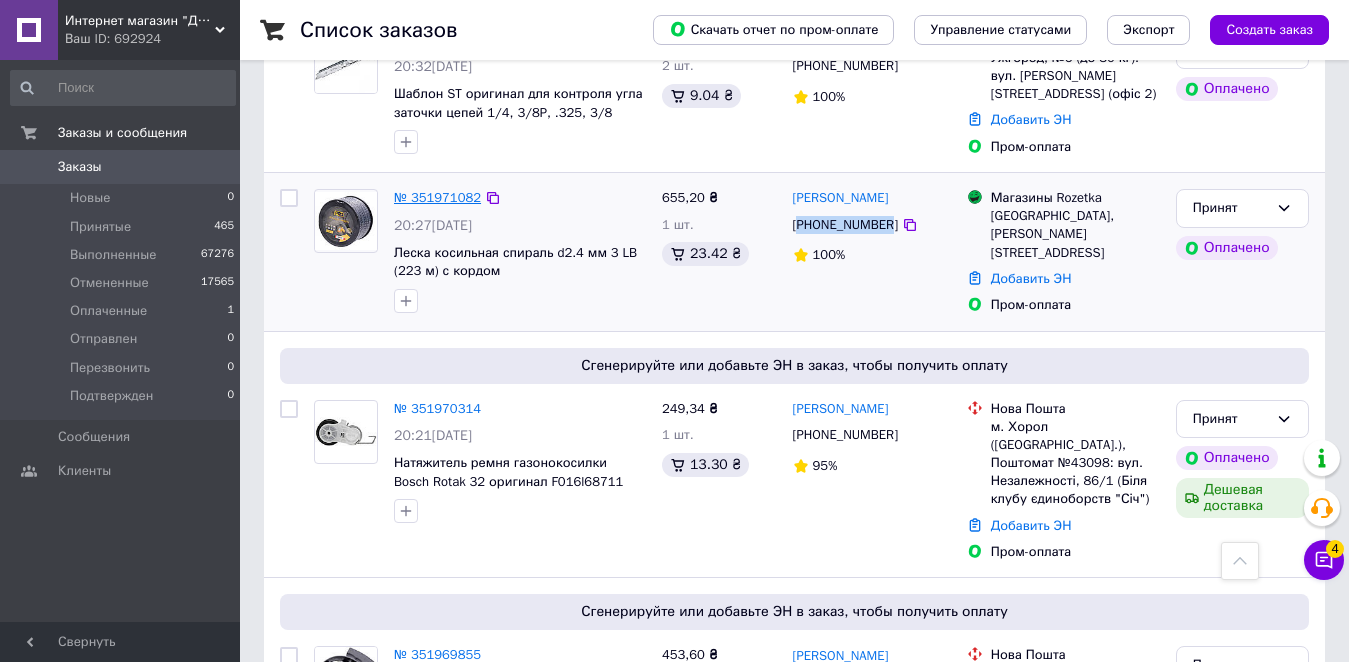click on "№ 351971082" at bounding box center (437, 197) 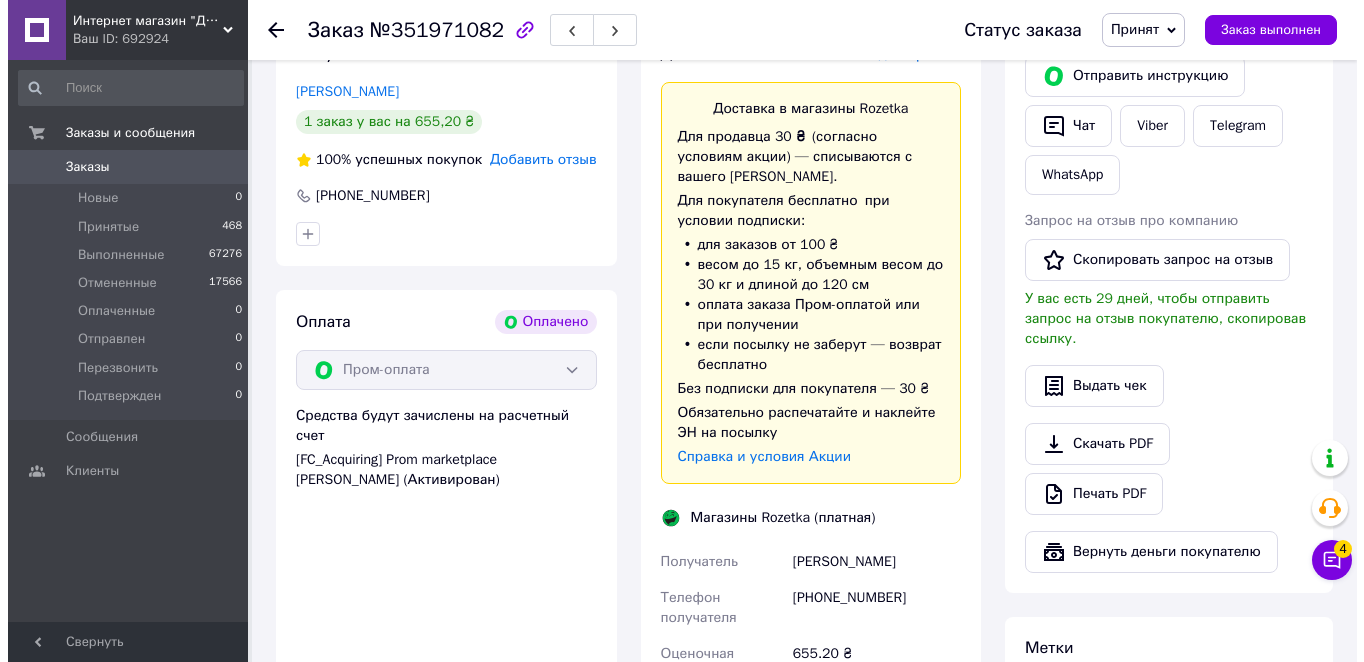 scroll, scrollTop: 853, scrollLeft: 0, axis: vertical 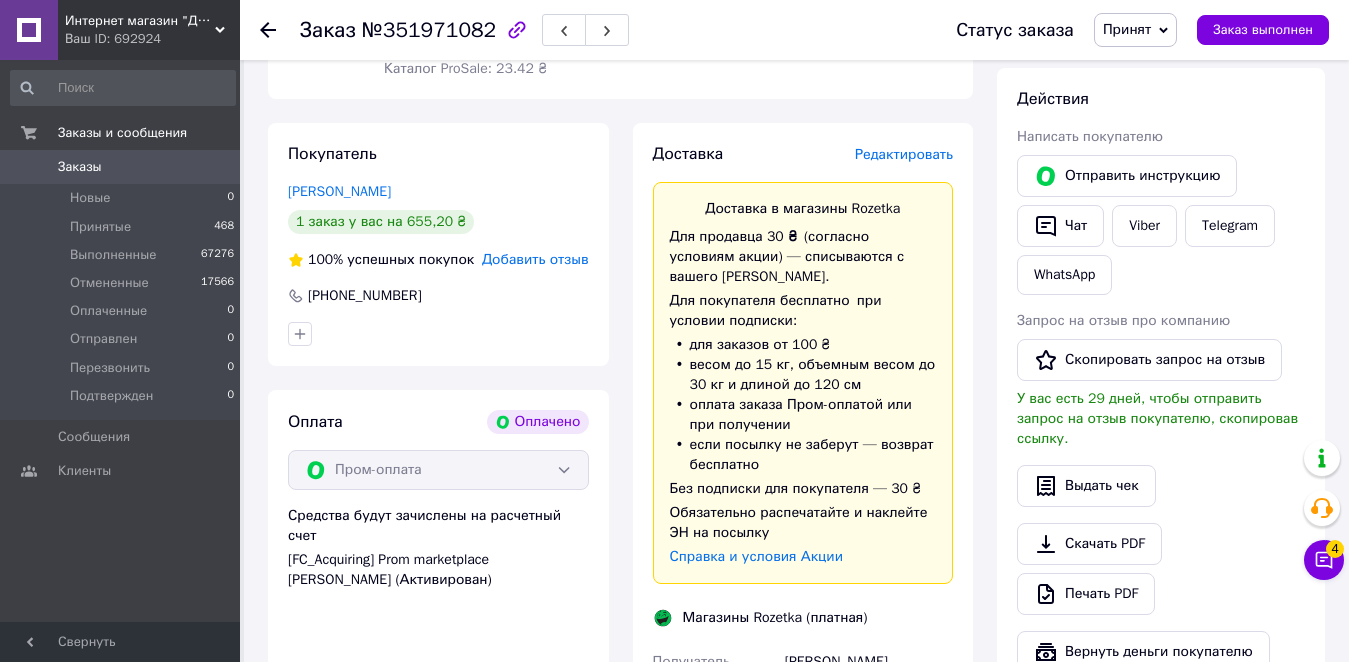 click on "Редактировать" at bounding box center [904, 154] 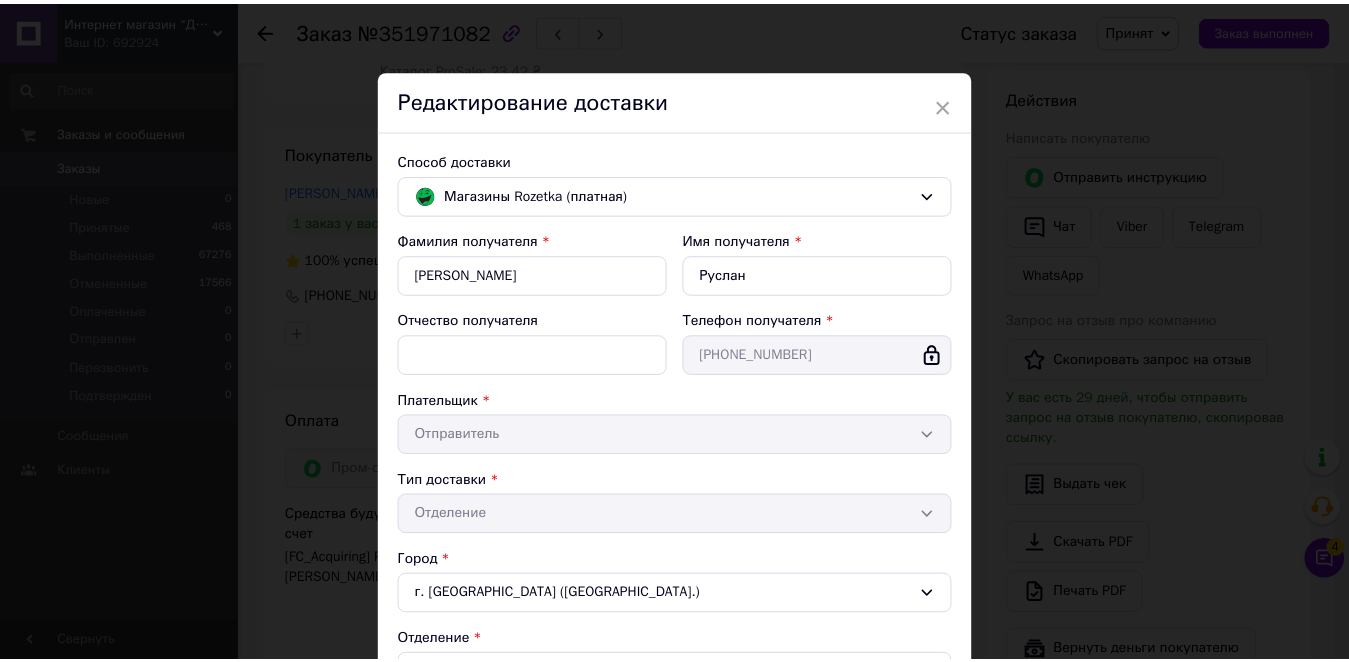 scroll, scrollTop: 462, scrollLeft: 0, axis: vertical 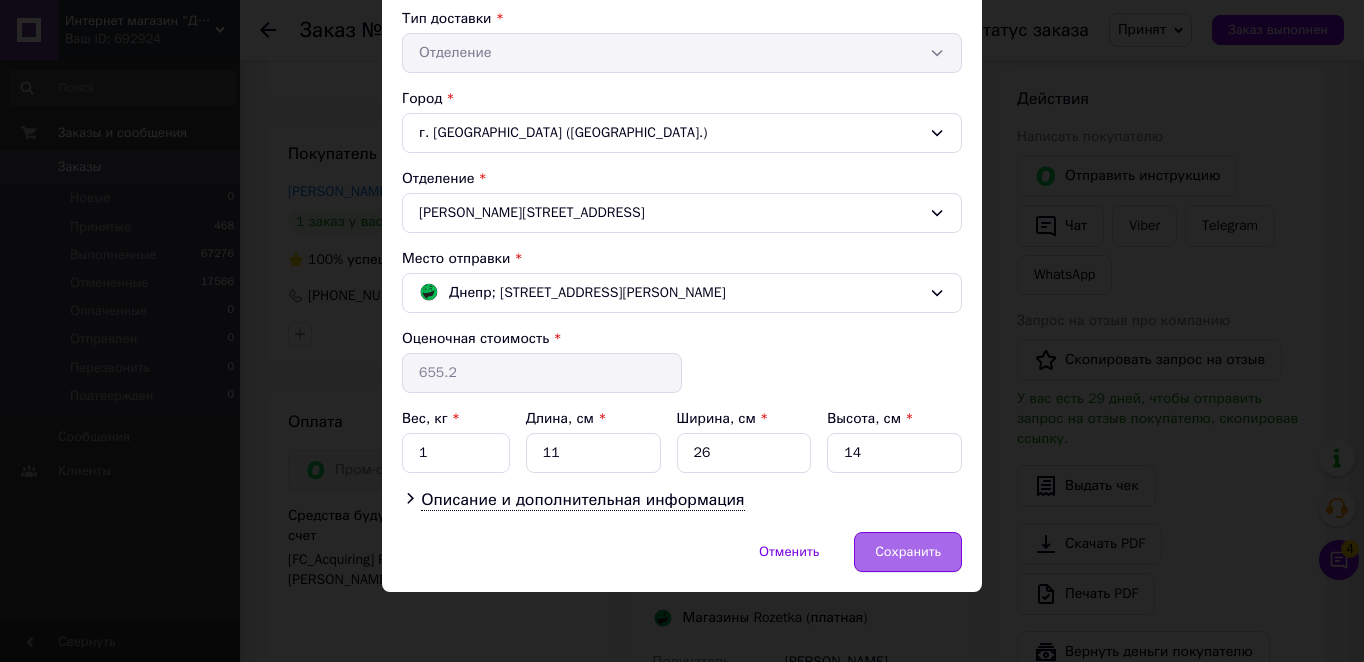 click on "Сохранить" at bounding box center (908, 552) 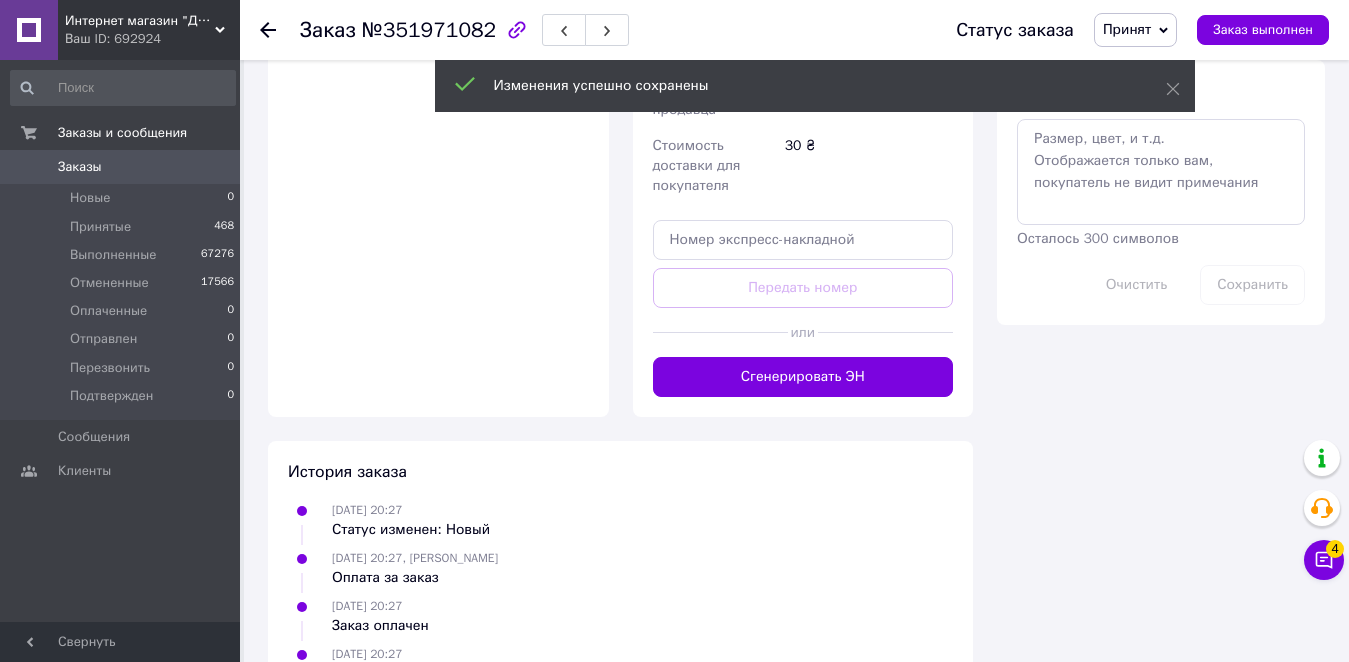 scroll, scrollTop: 1653, scrollLeft: 0, axis: vertical 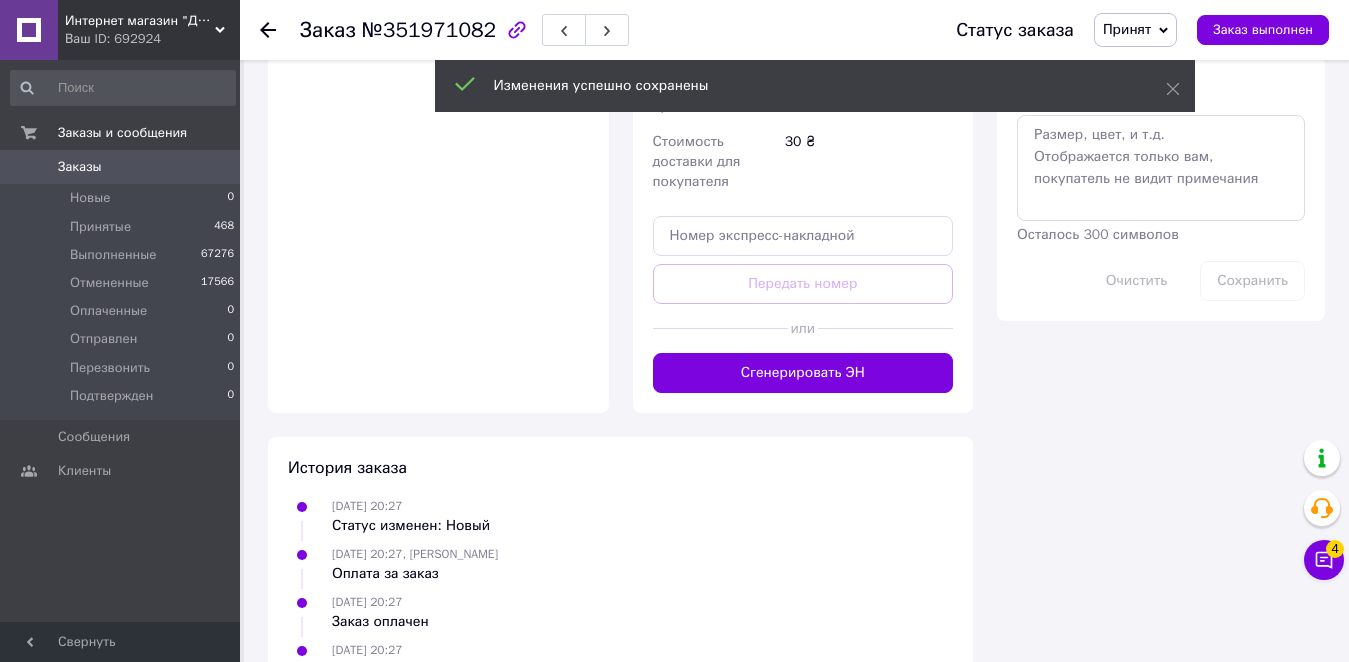 drag, startPoint x: 778, startPoint y: 399, endPoint x: 722, endPoint y: 445, distance: 72.47068 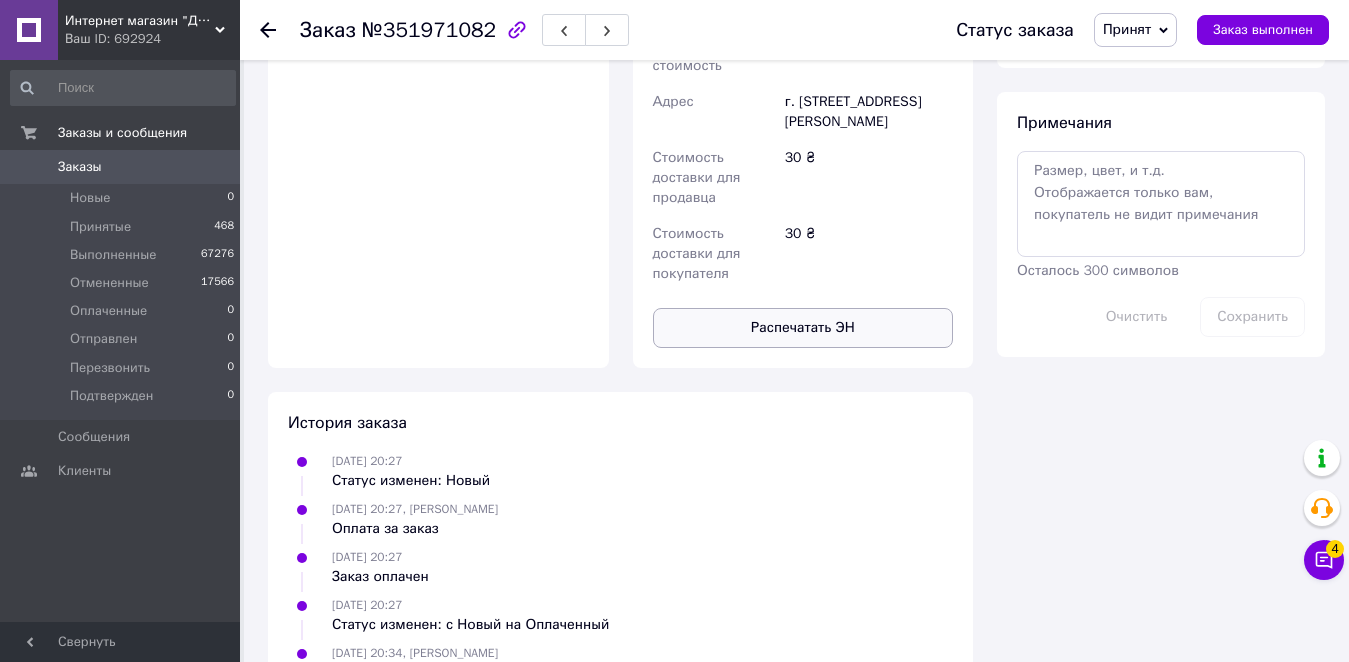click on "Распечатать ЭН" at bounding box center (803, 328) 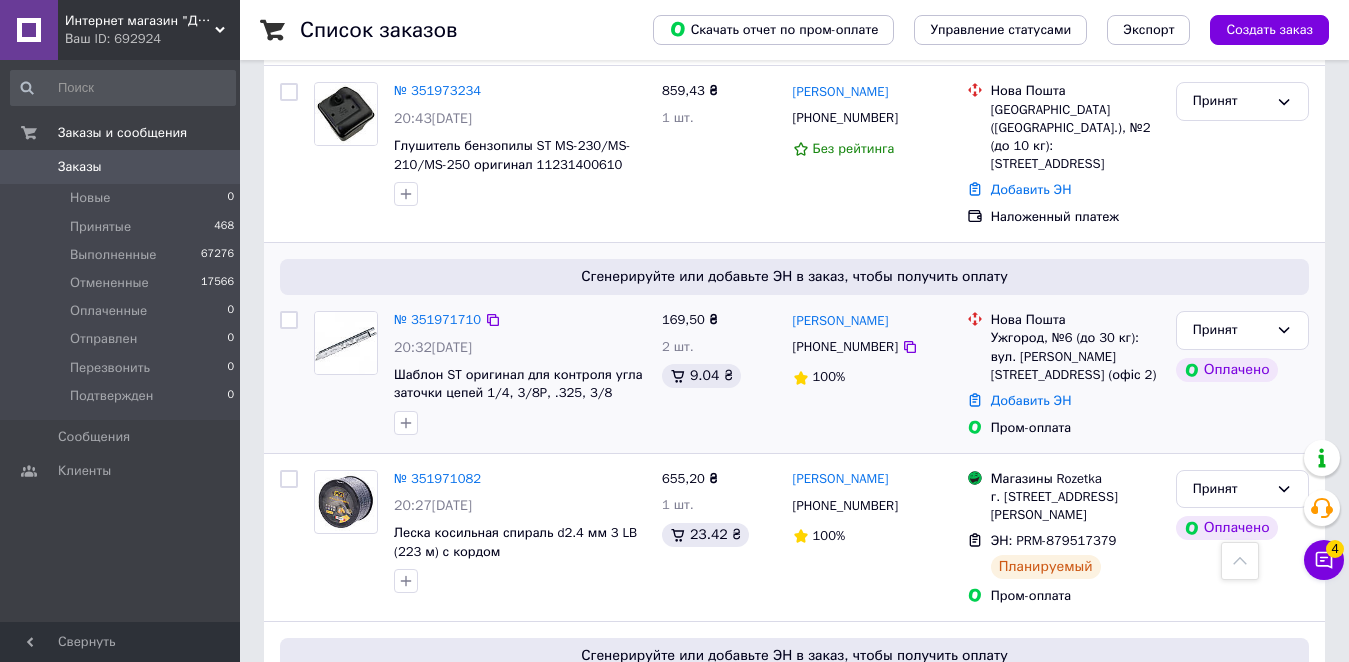 scroll, scrollTop: 1000, scrollLeft: 0, axis: vertical 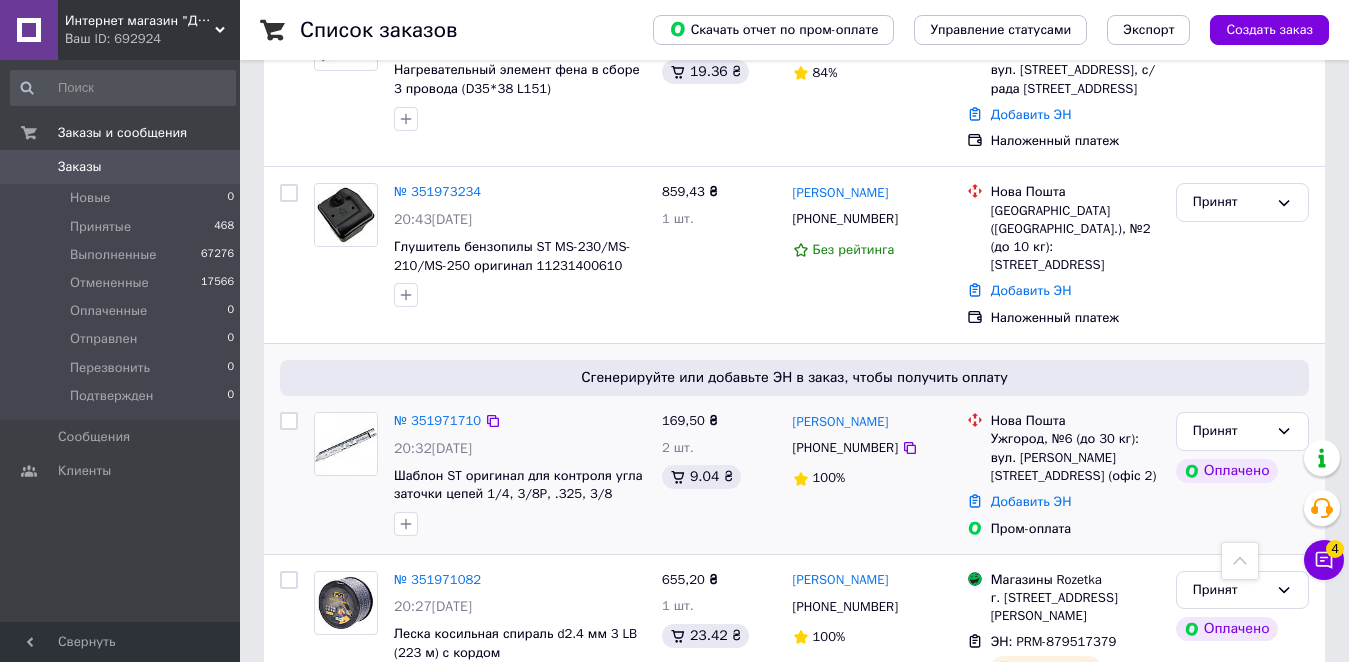 click on "+380509795876" at bounding box center [845, 448] 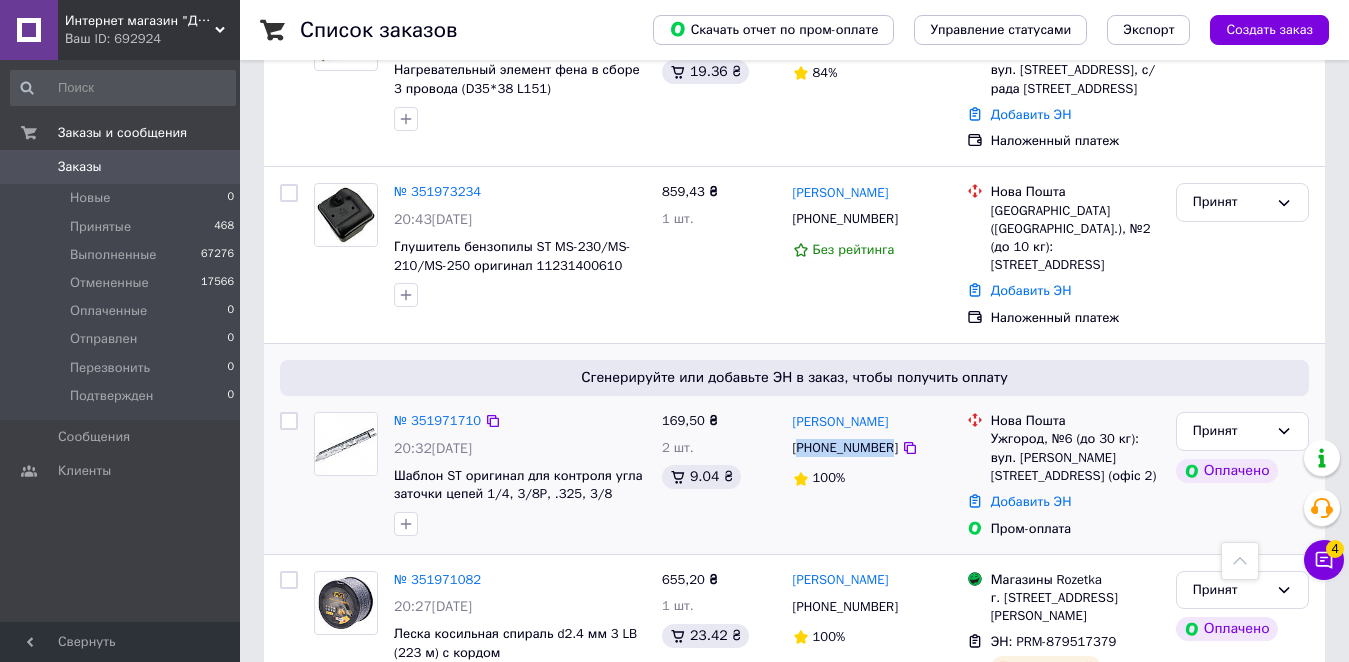 click on "+380509795876" at bounding box center [845, 448] 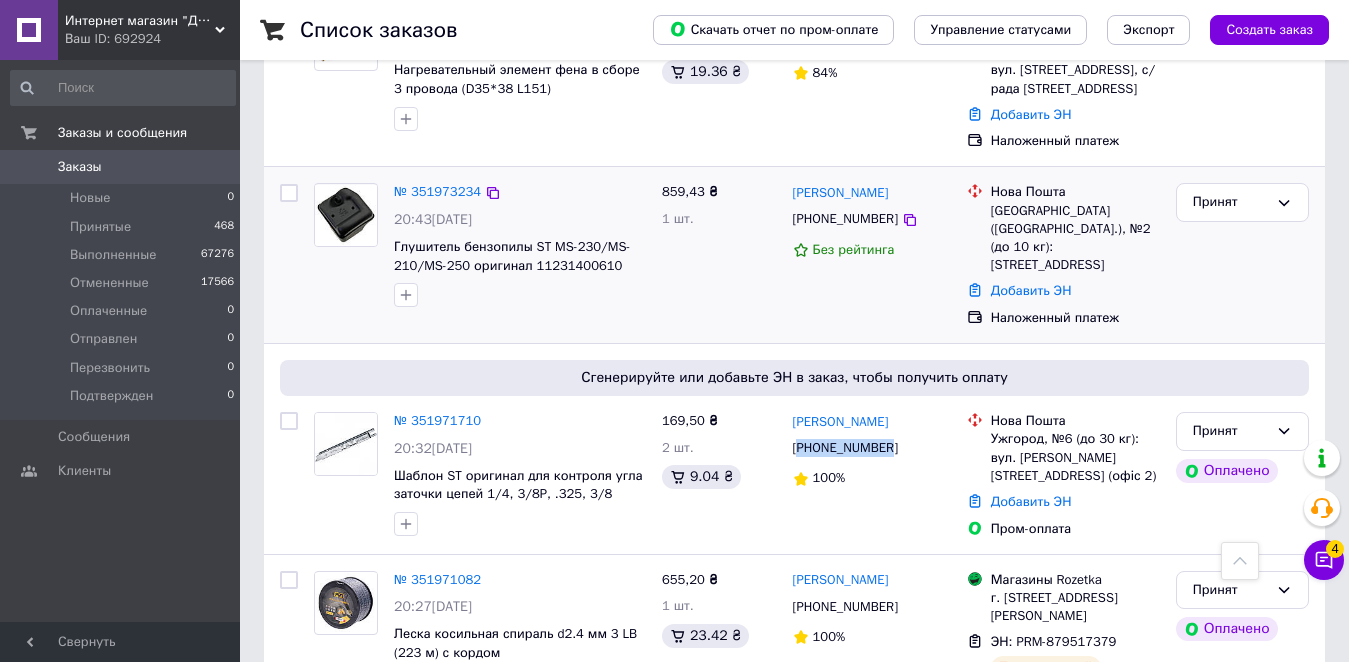 click on "+380686378236" at bounding box center (845, 219) 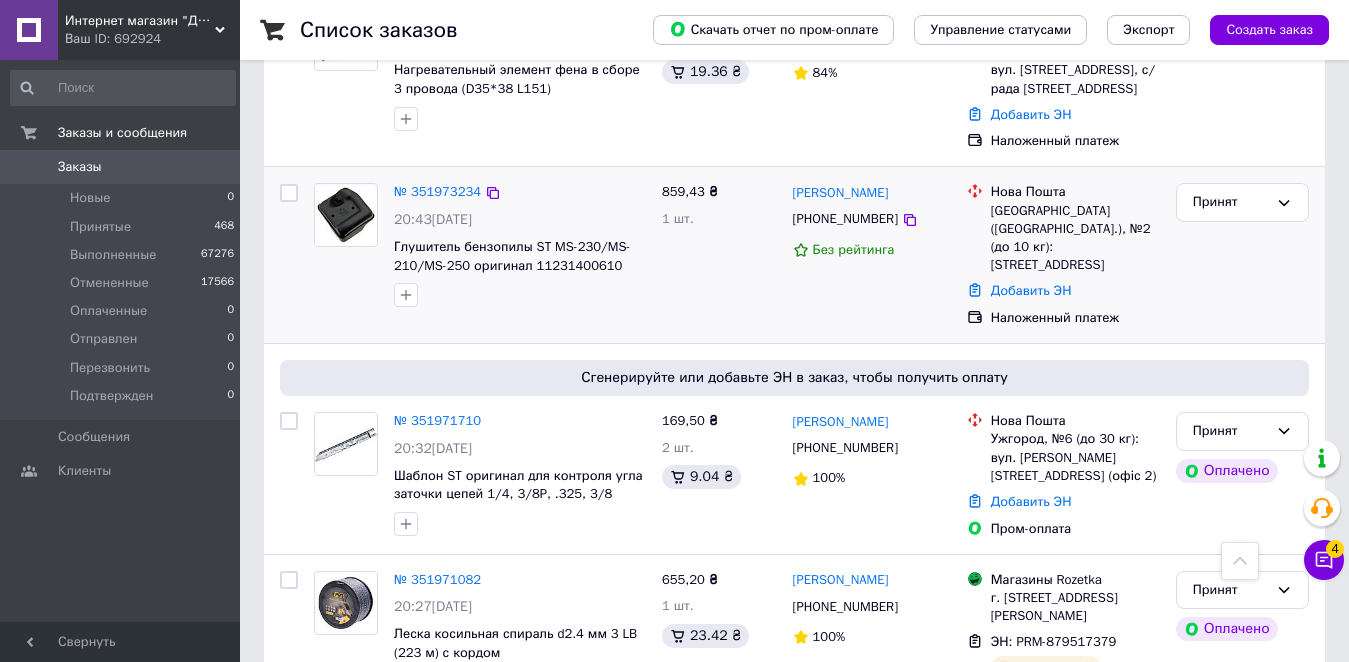 click on "+380686378236" at bounding box center (845, 219) 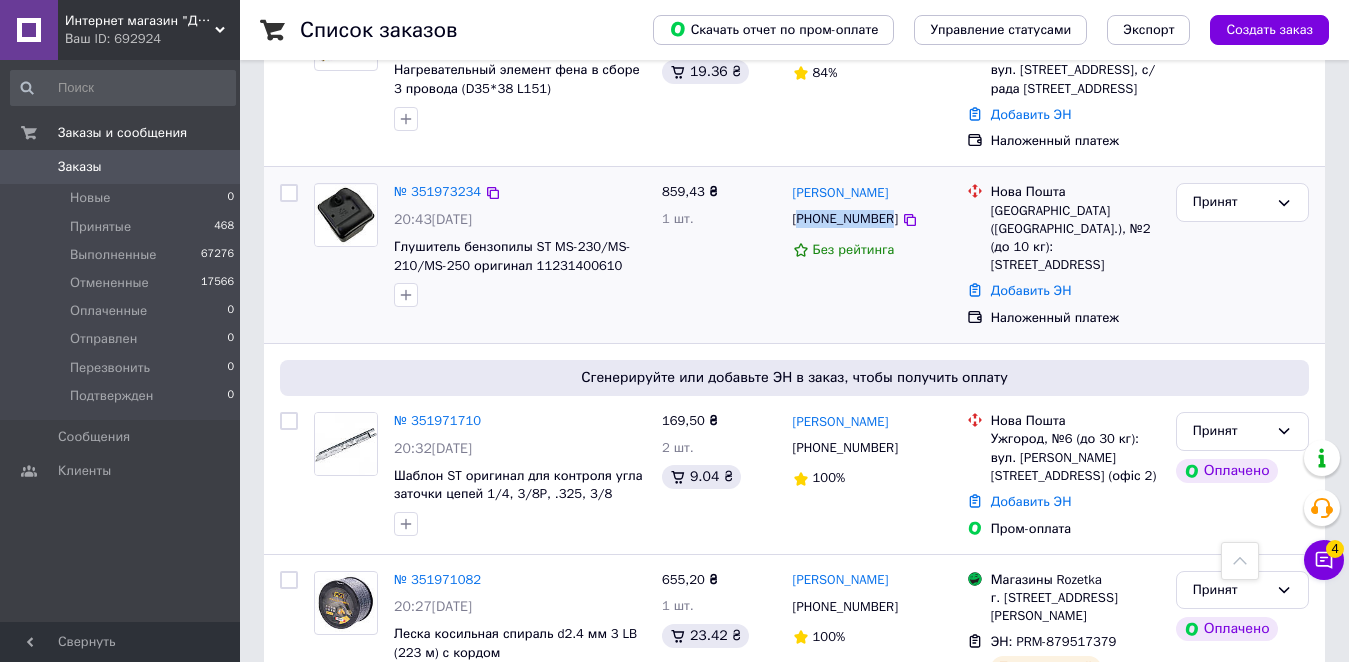 click on "+380686378236" at bounding box center [845, 219] 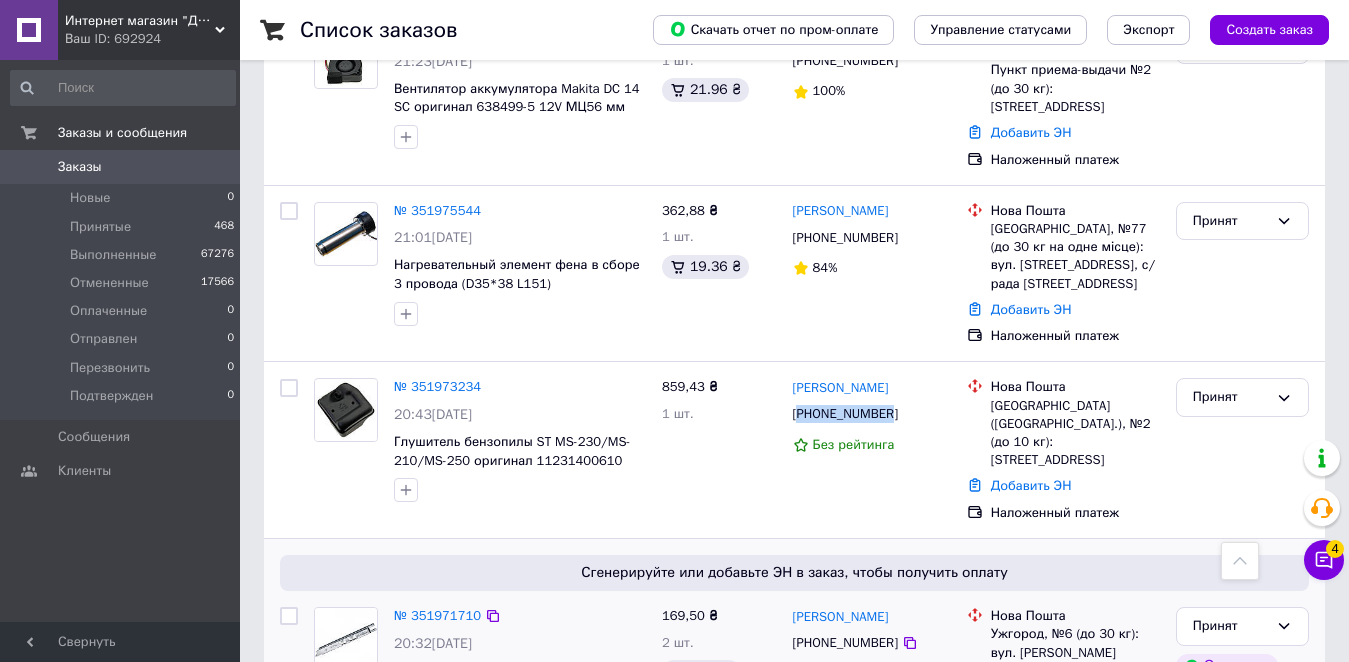 scroll, scrollTop: 800, scrollLeft: 0, axis: vertical 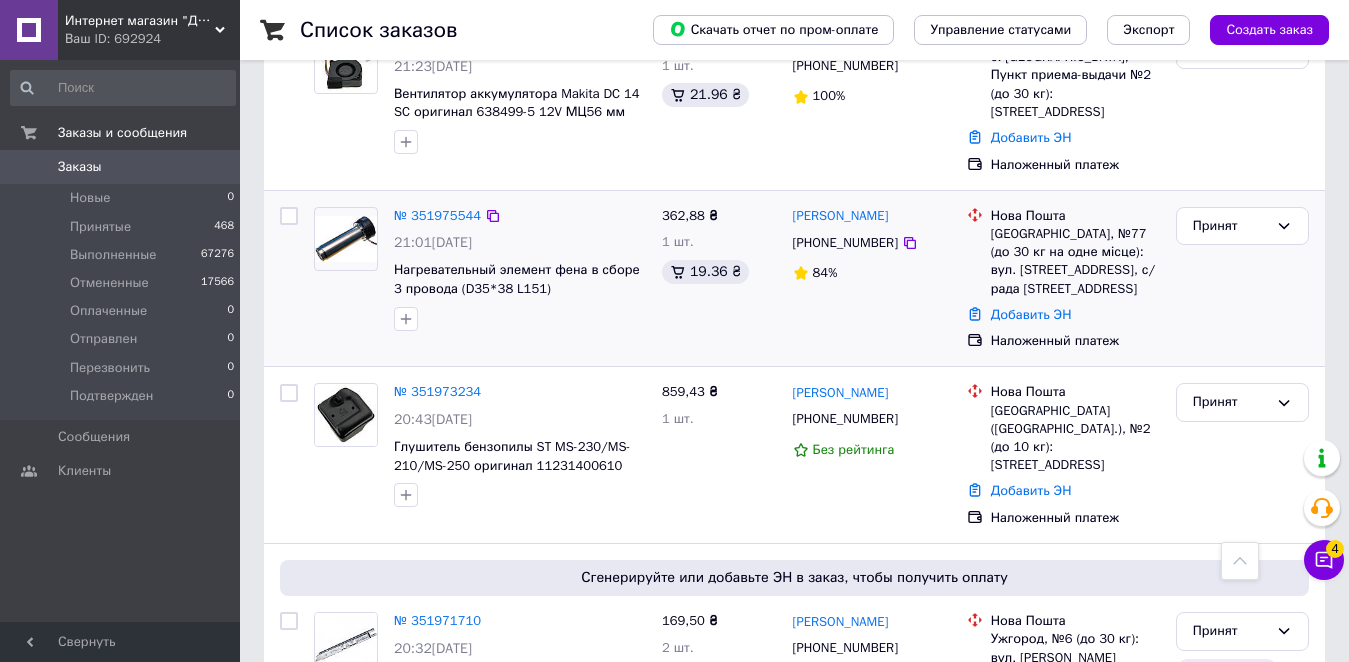click on "+380677020532" at bounding box center [845, 243] 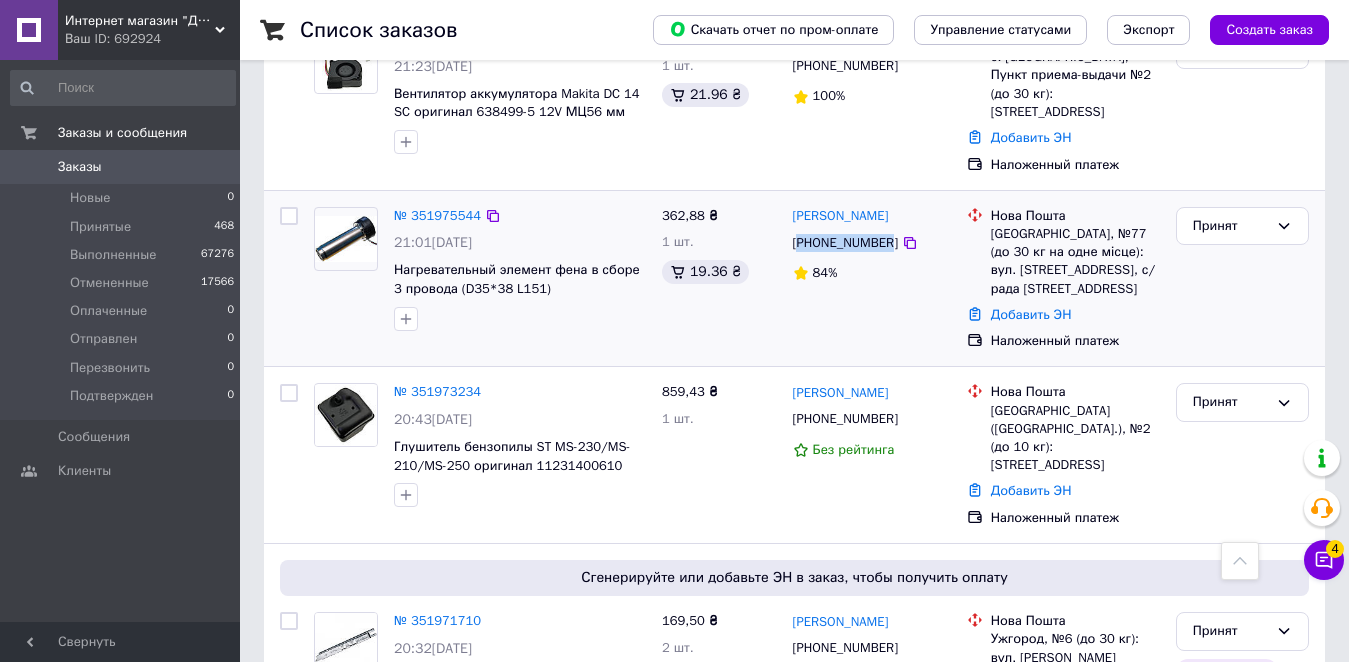 click on "+380677020532" at bounding box center [845, 243] 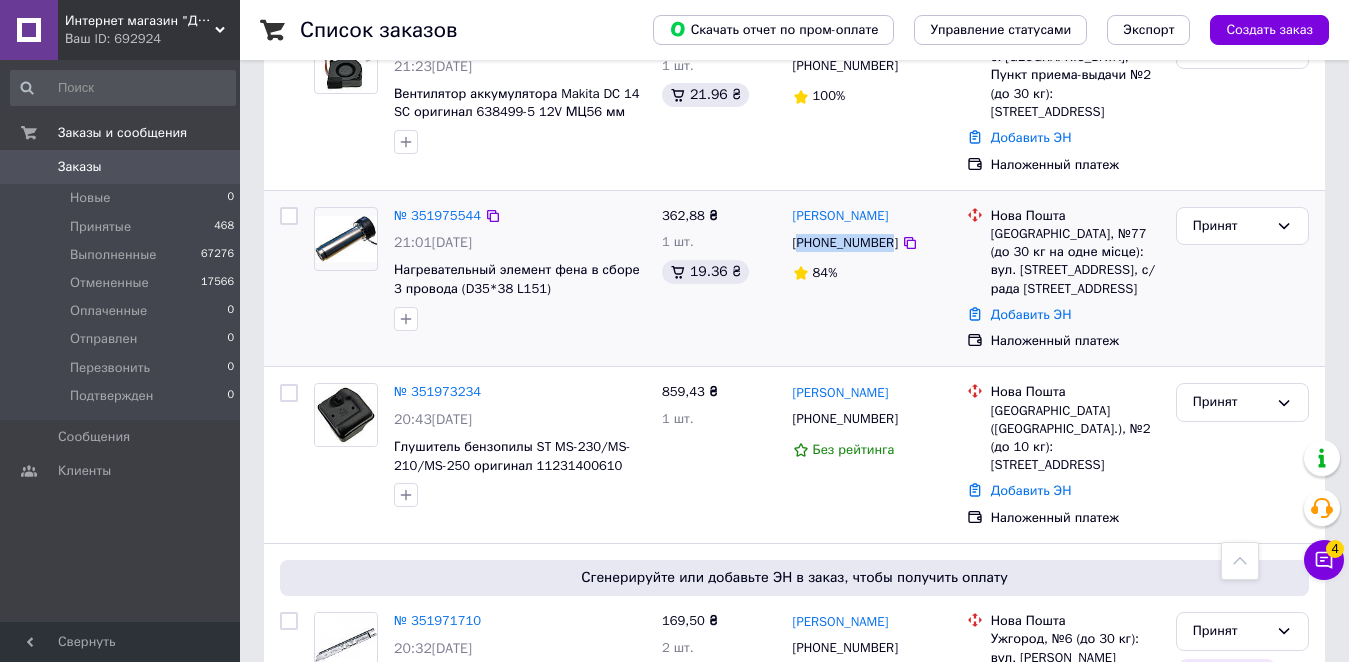 click on "+380677020532" at bounding box center (845, 243) 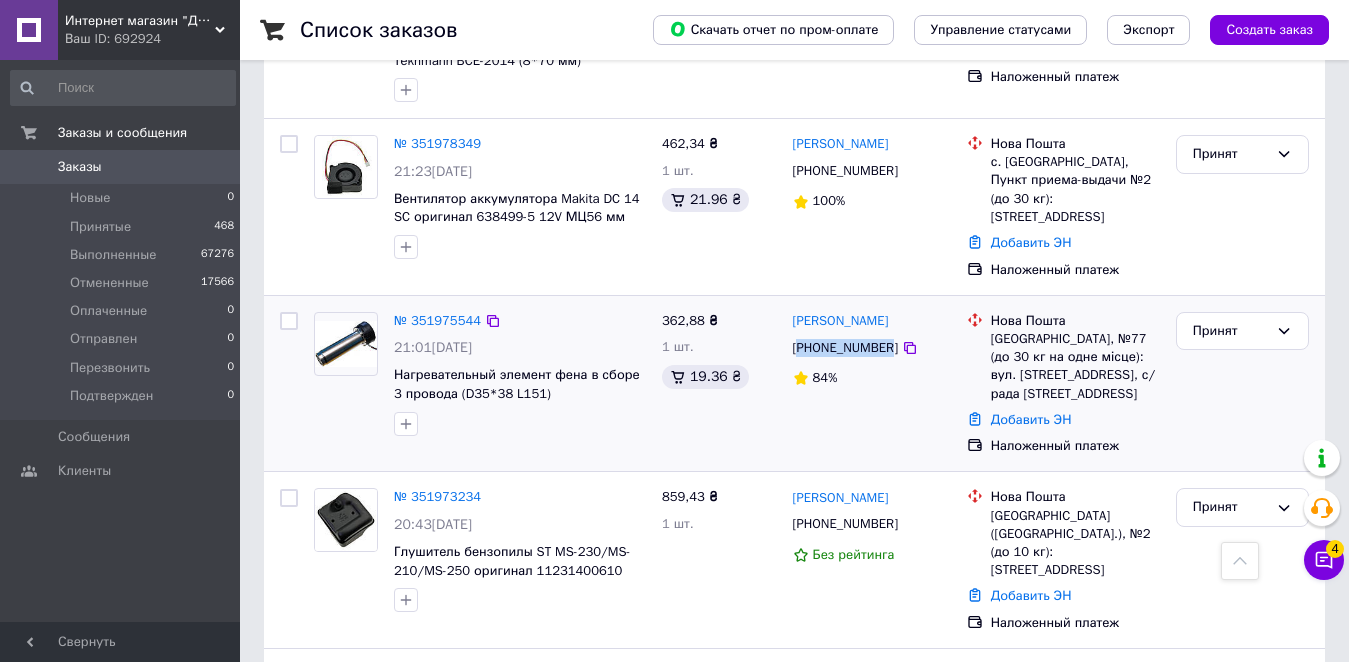 scroll, scrollTop: 700, scrollLeft: 0, axis: vertical 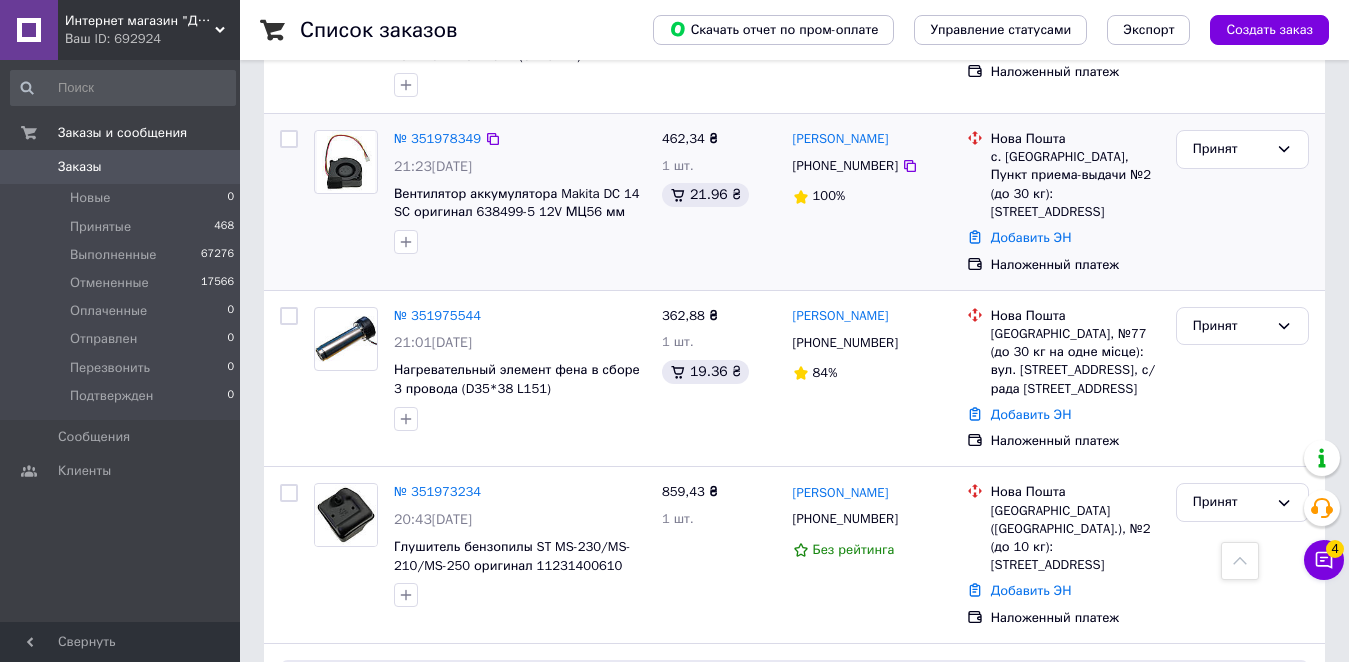 click on "+380987617438" at bounding box center (845, 166) 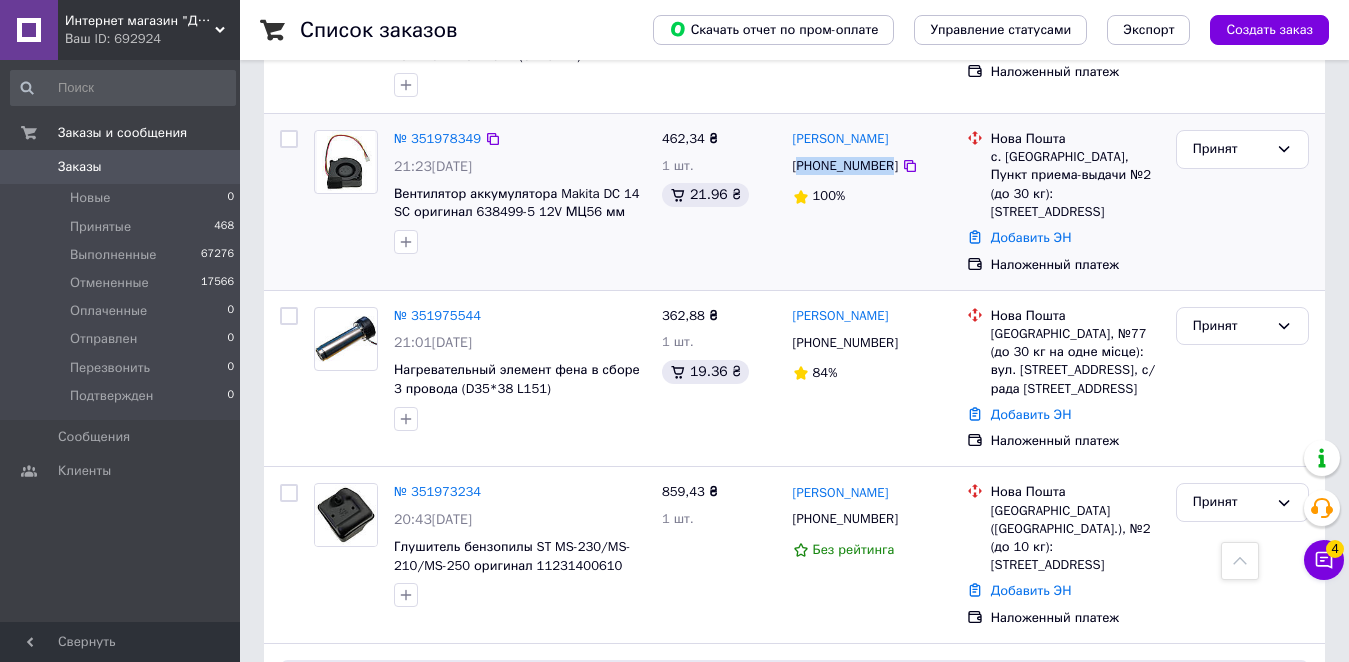 click on "+380987617438" at bounding box center [845, 166] 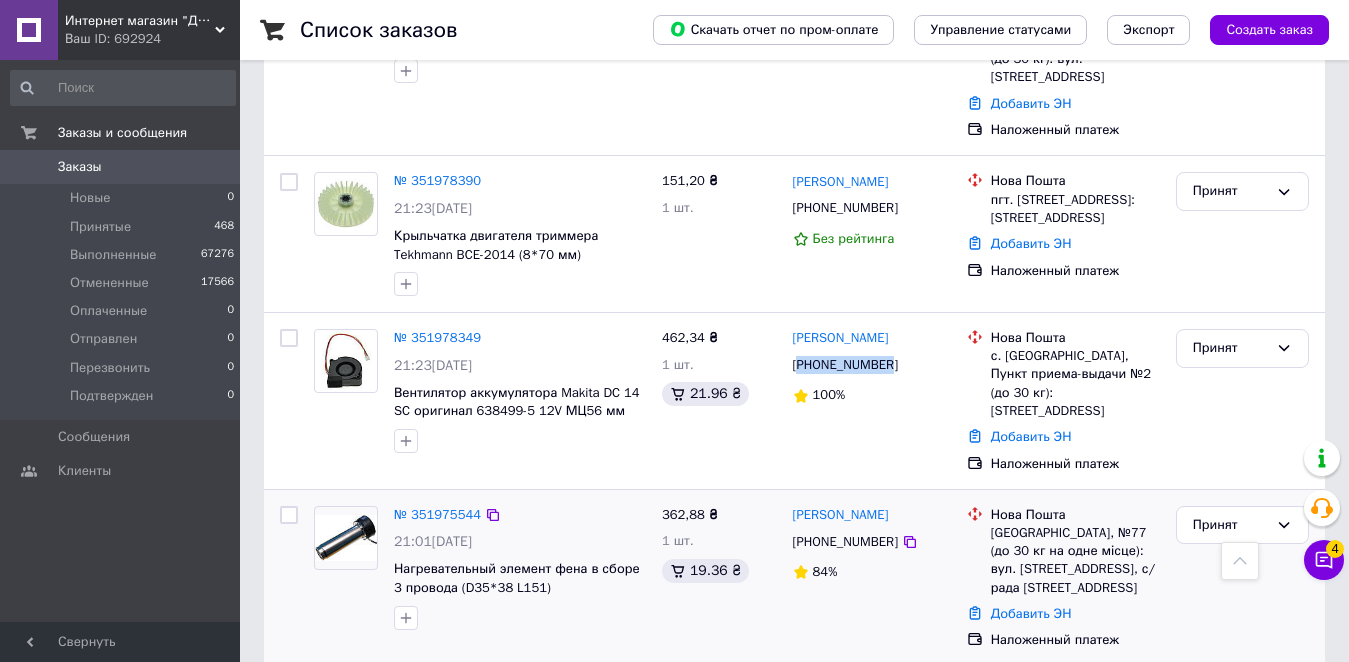 scroll, scrollTop: 500, scrollLeft: 0, axis: vertical 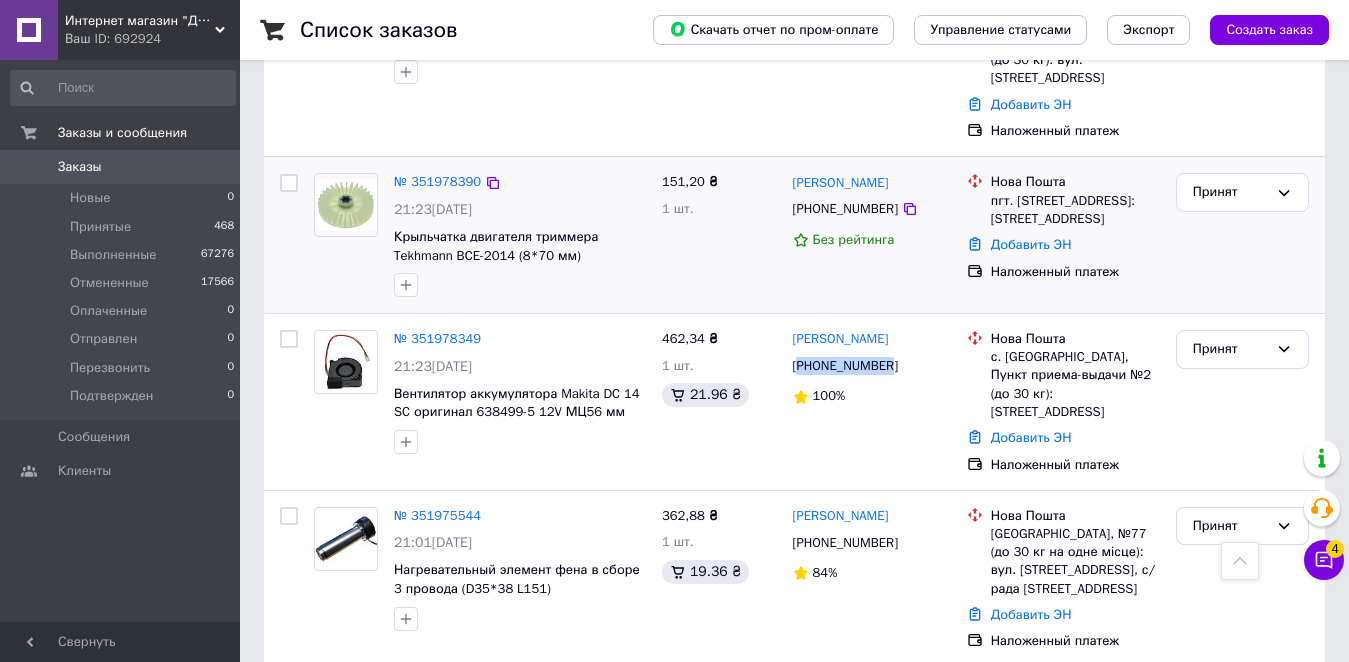 click on "+380993320710" at bounding box center [845, 209] 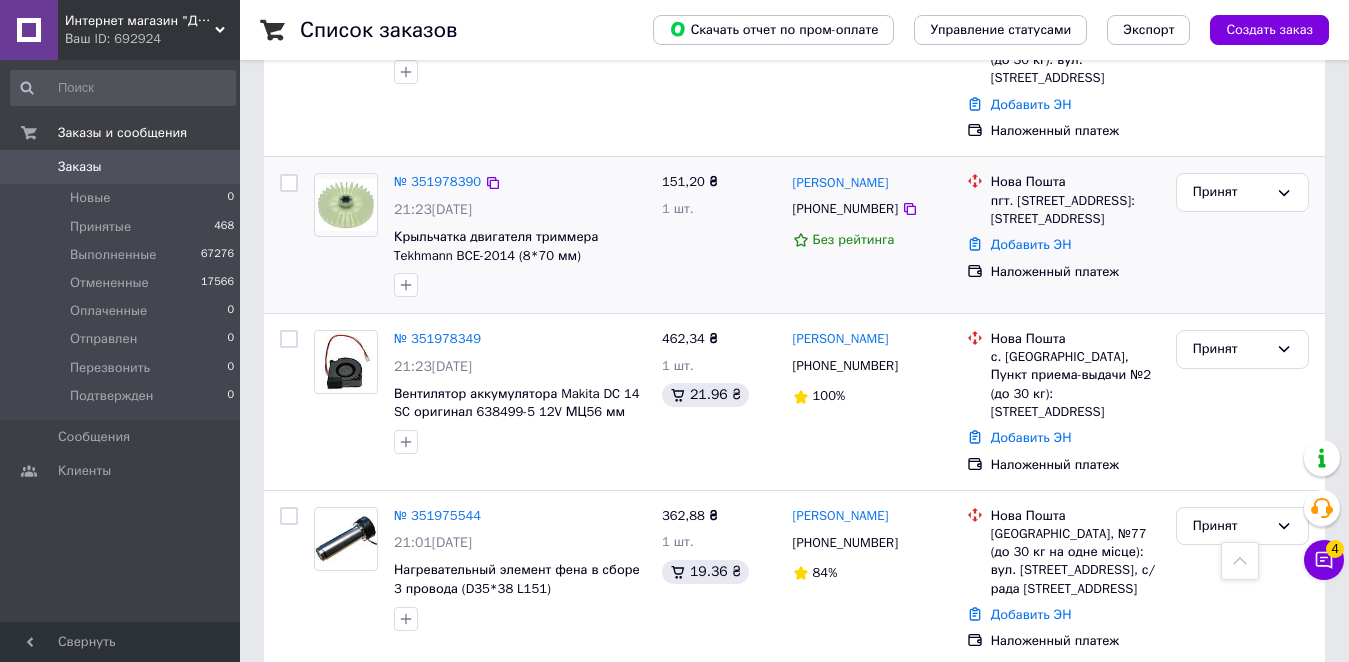 click on "+380993320710" at bounding box center (845, 209) 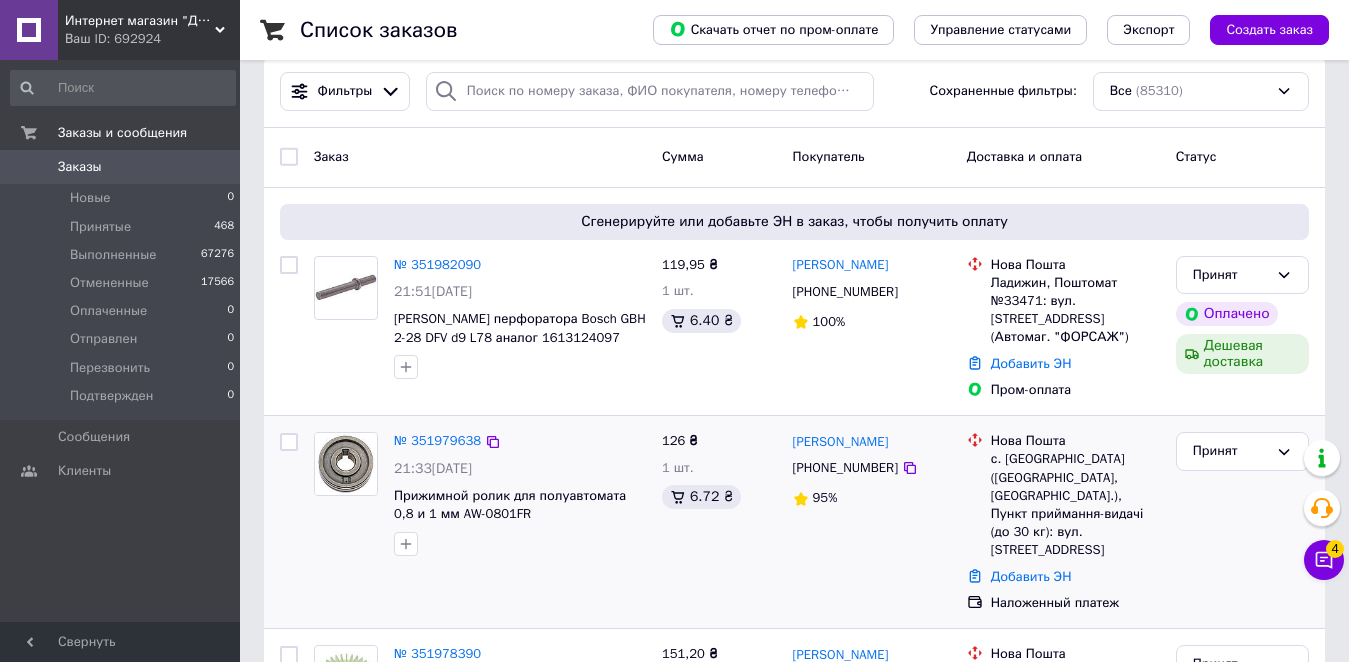 scroll, scrollTop: 0, scrollLeft: 0, axis: both 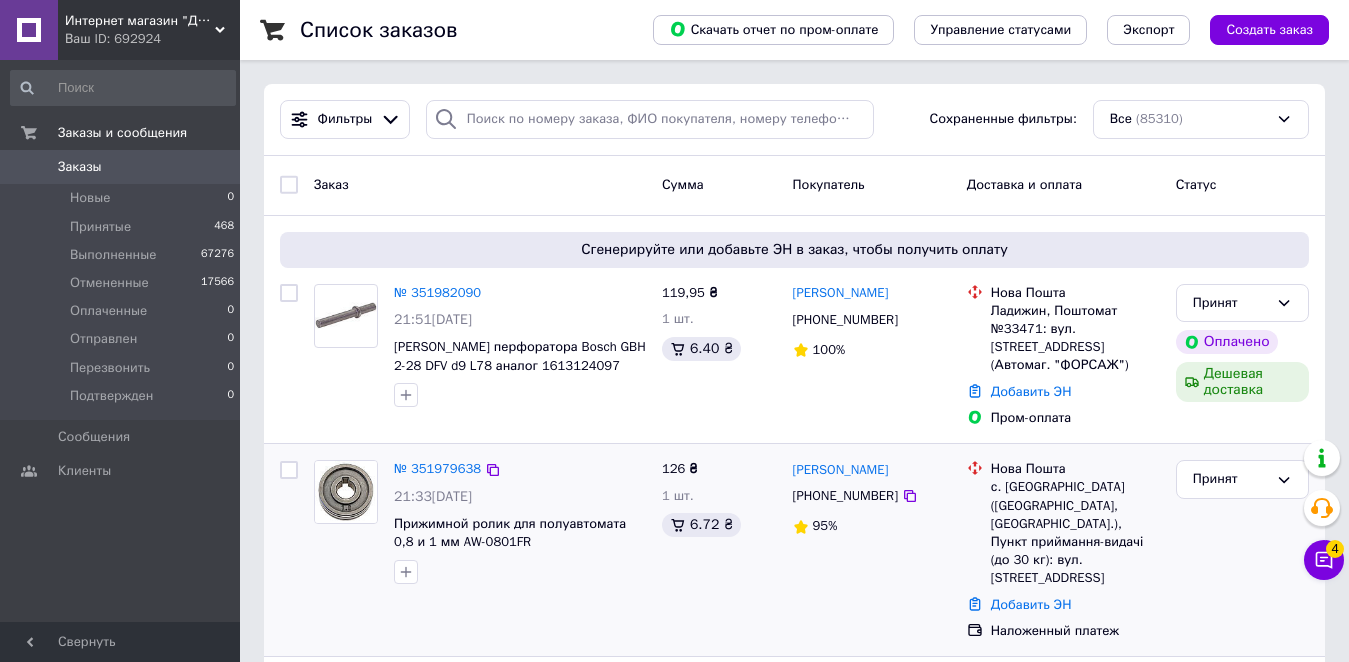 click on "+380669658969" at bounding box center (845, 496) 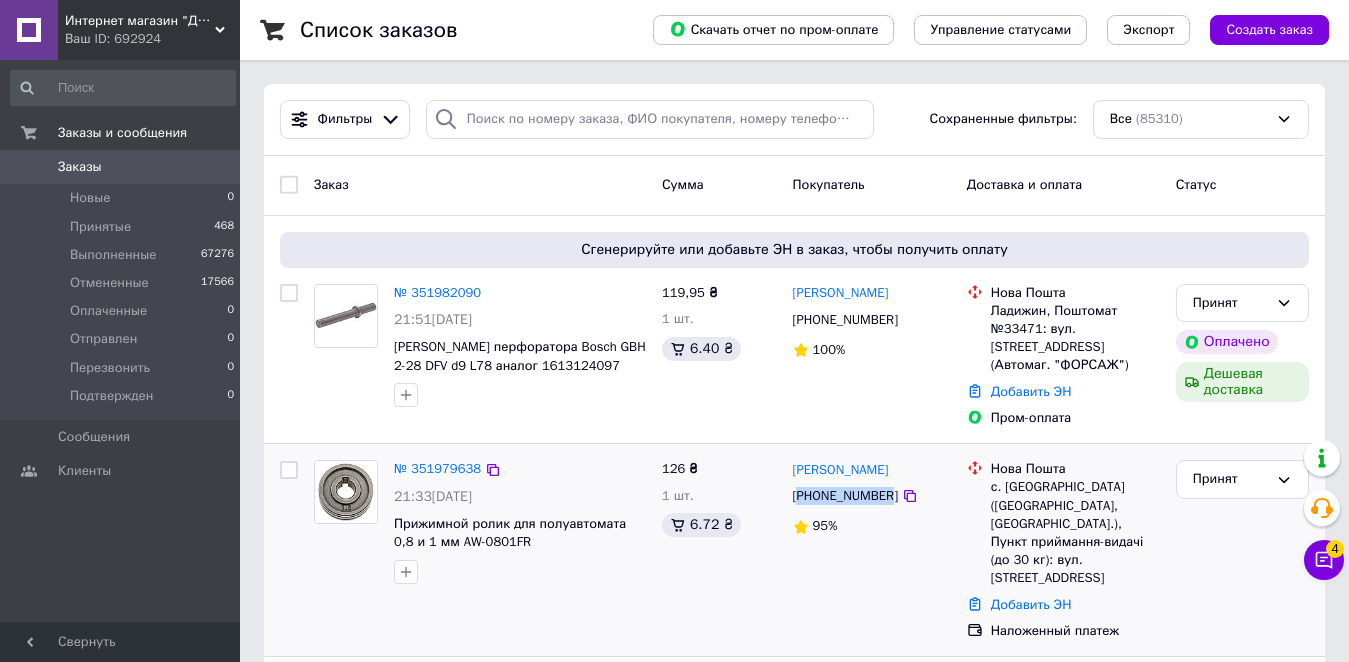 click on "+380669658969" at bounding box center (845, 496) 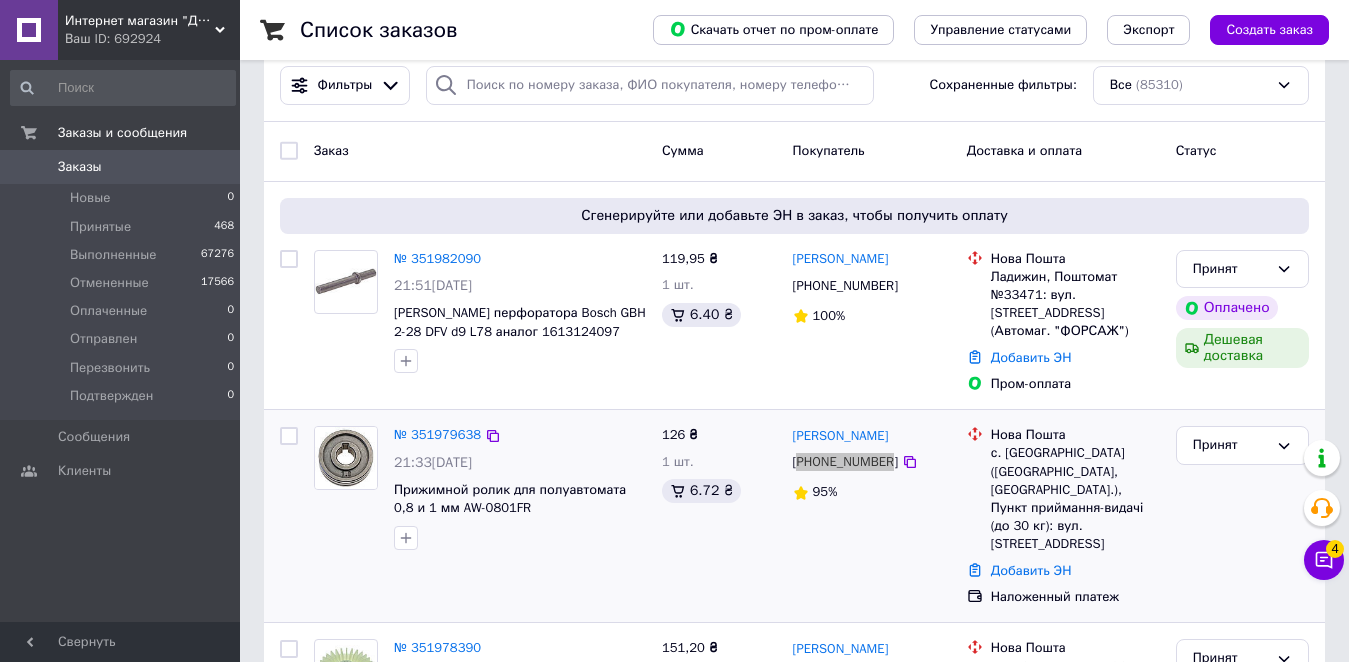 scroll, scrollTop: 0, scrollLeft: 0, axis: both 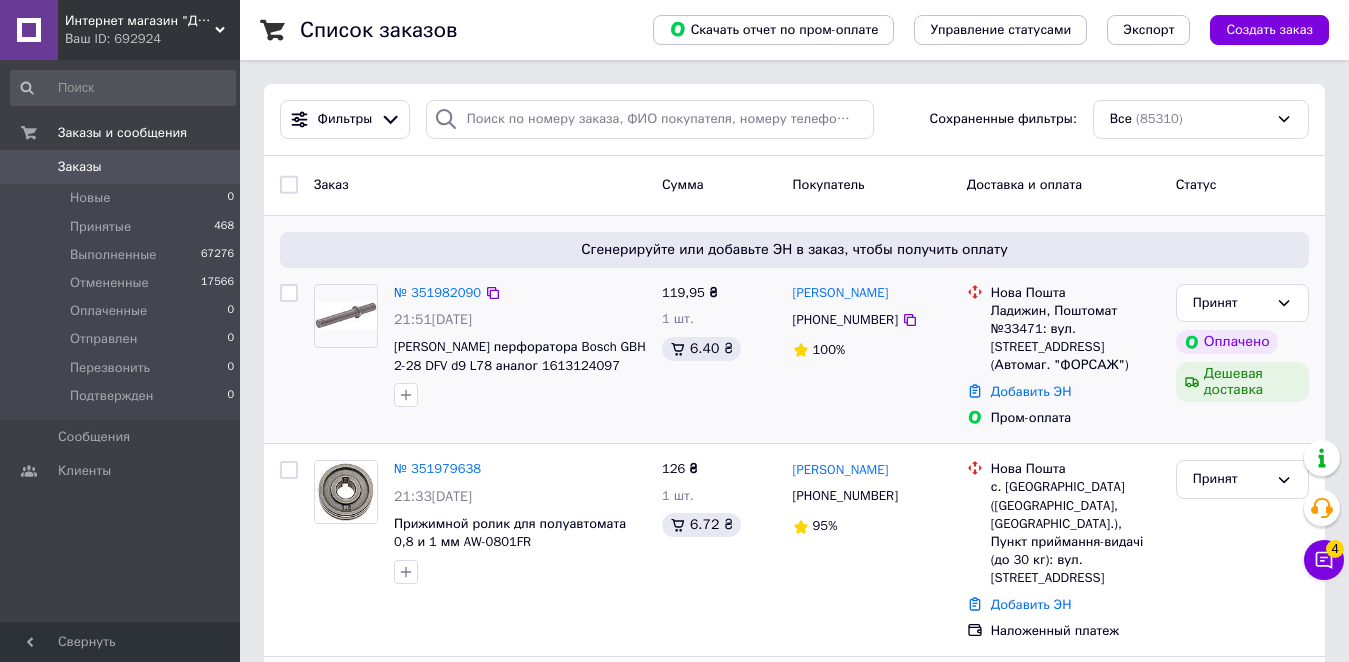 click on "+380960869909" at bounding box center [845, 320] 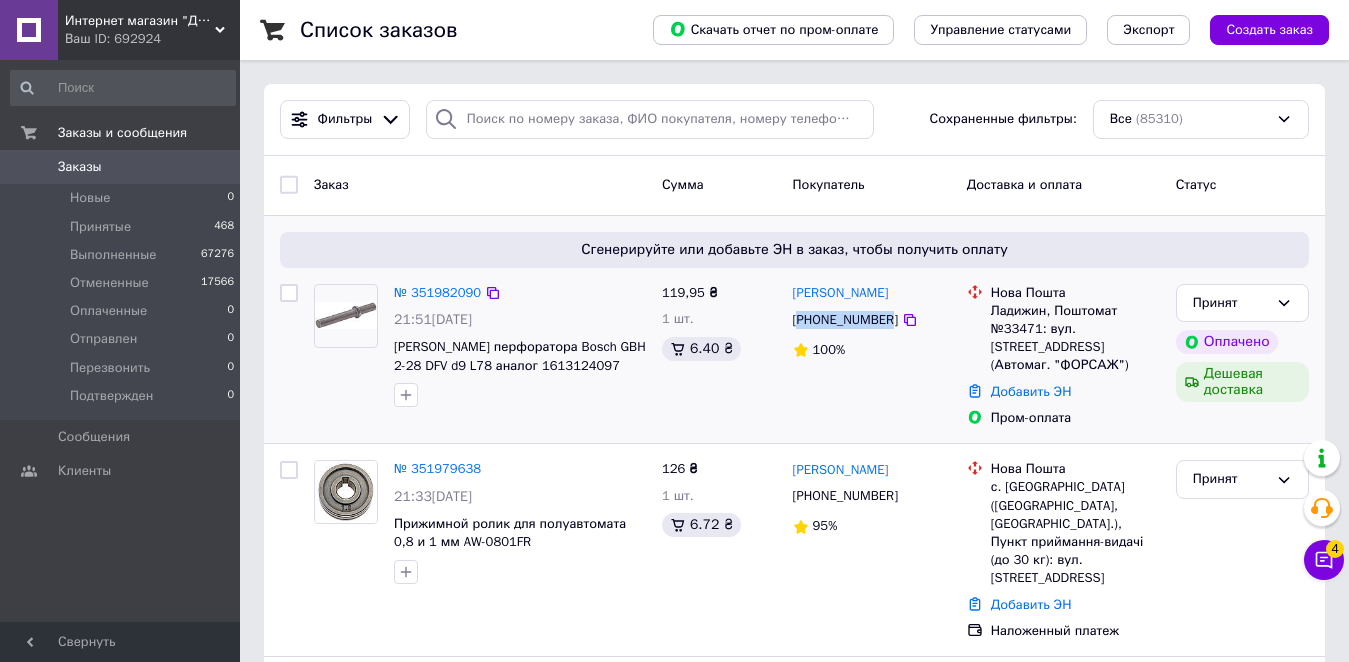 click on "+380960869909" at bounding box center [845, 320] 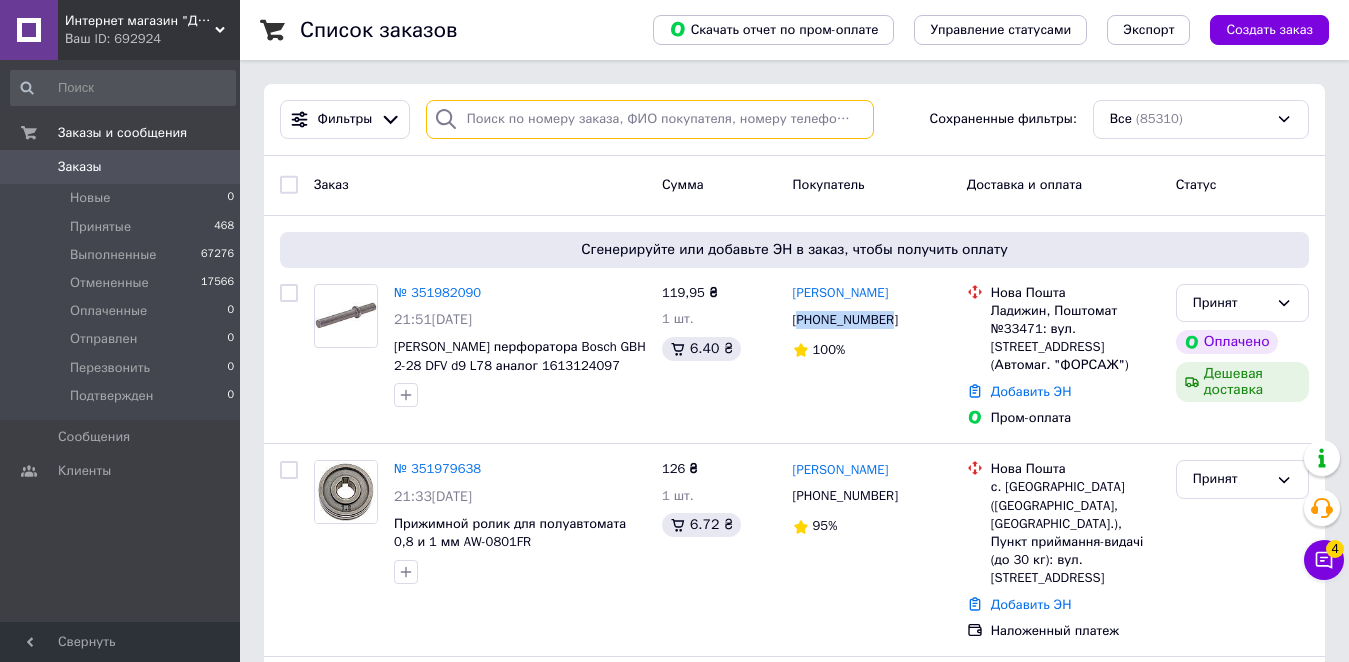 click at bounding box center [650, 119] 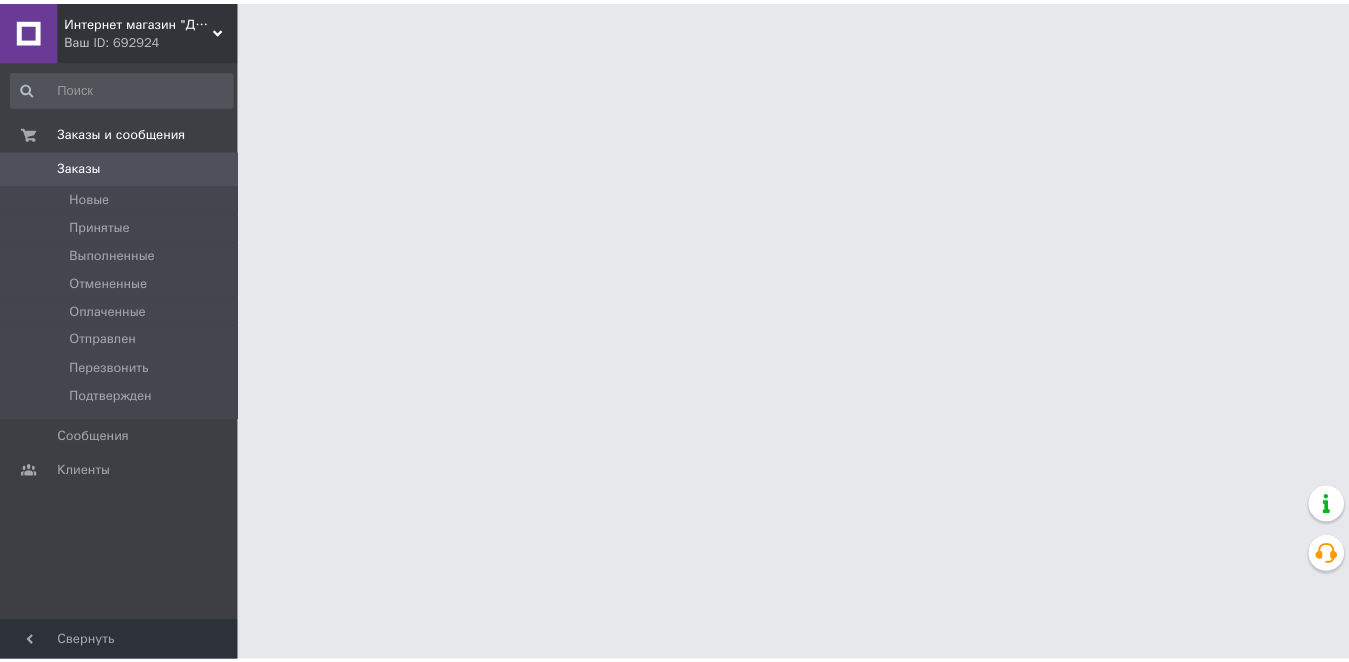scroll, scrollTop: 0, scrollLeft: 0, axis: both 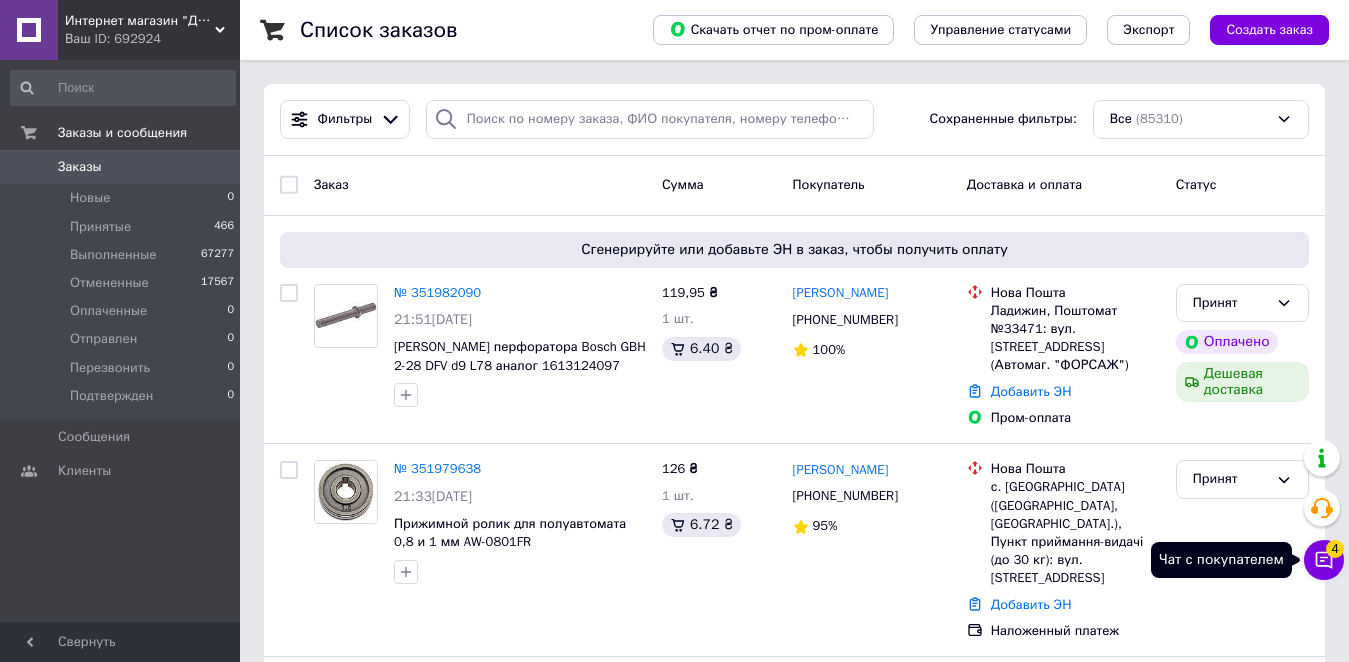 click 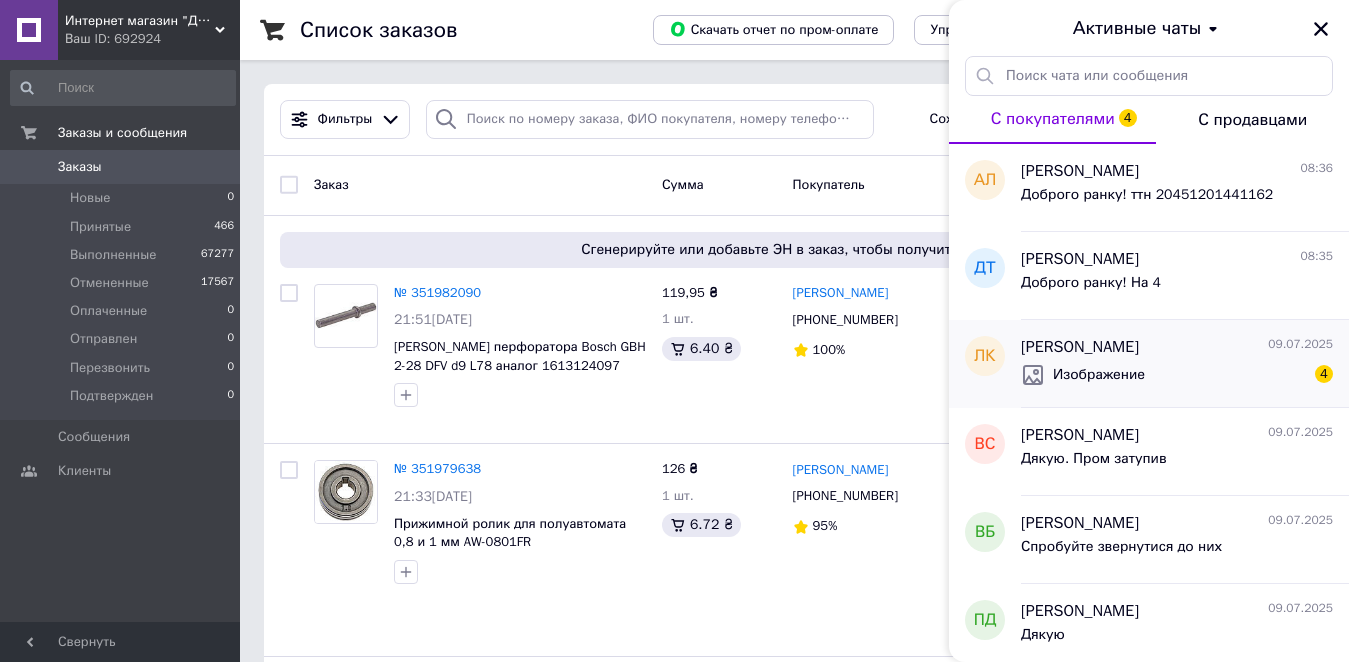 click on "Изображение" at bounding box center (1099, 375) 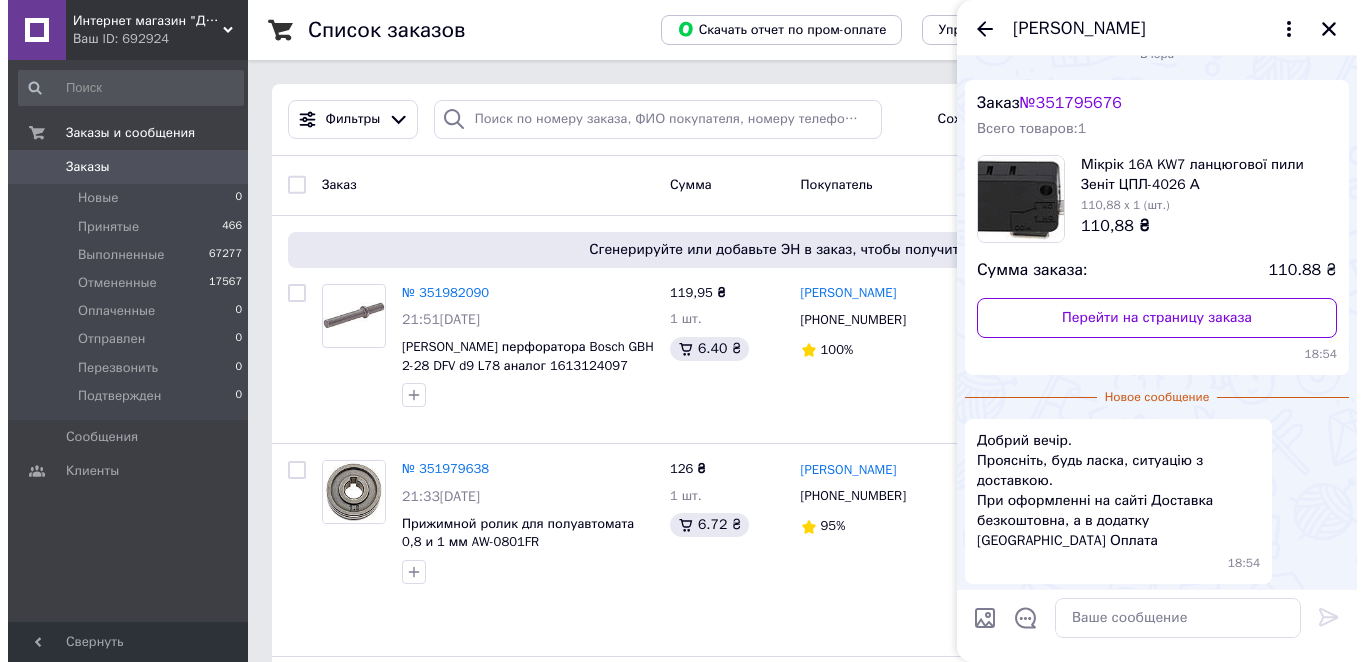 scroll, scrollTop: 0, scrollLeft: 0, axis: both 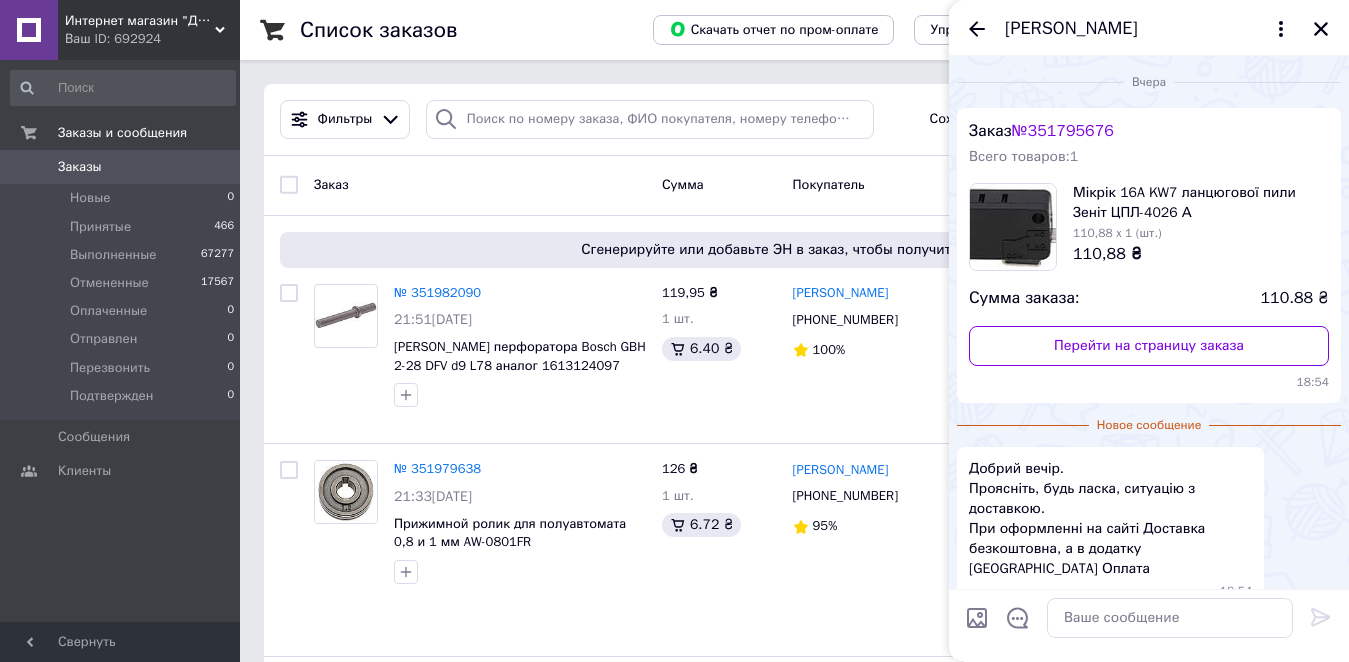 click on "№ 351795676" at bounding box center [1063, 131] 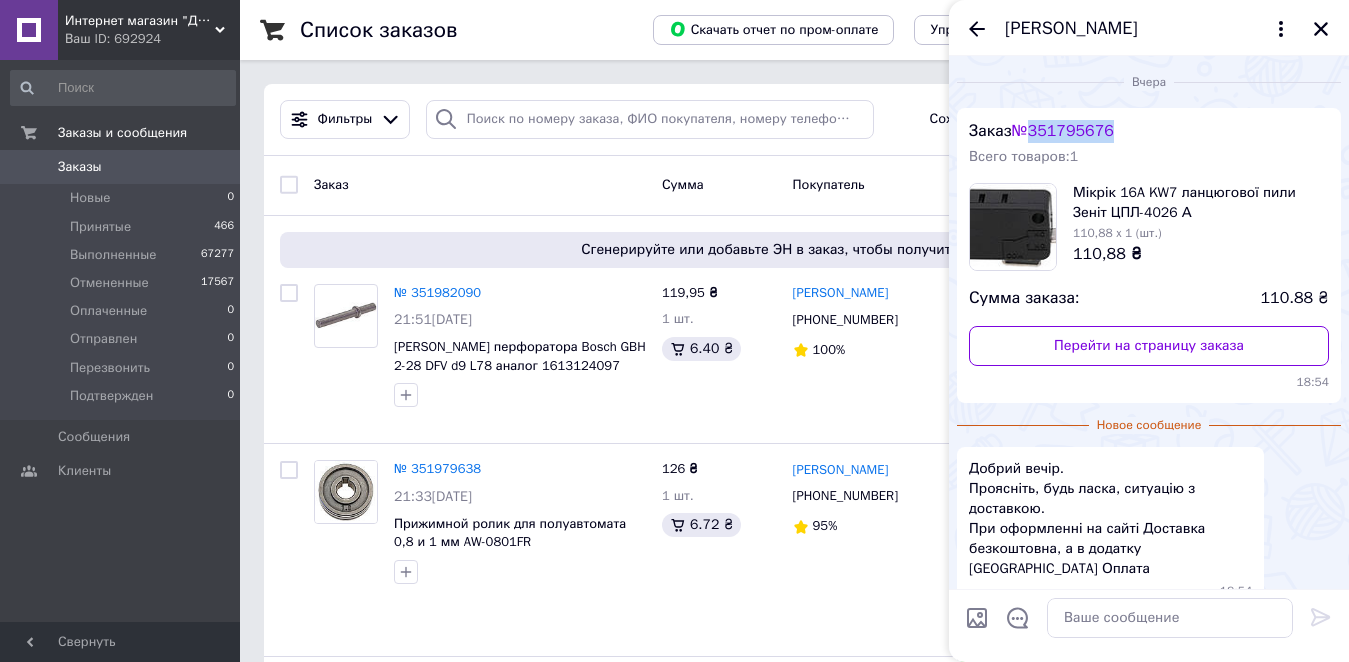 copy on "351795676" 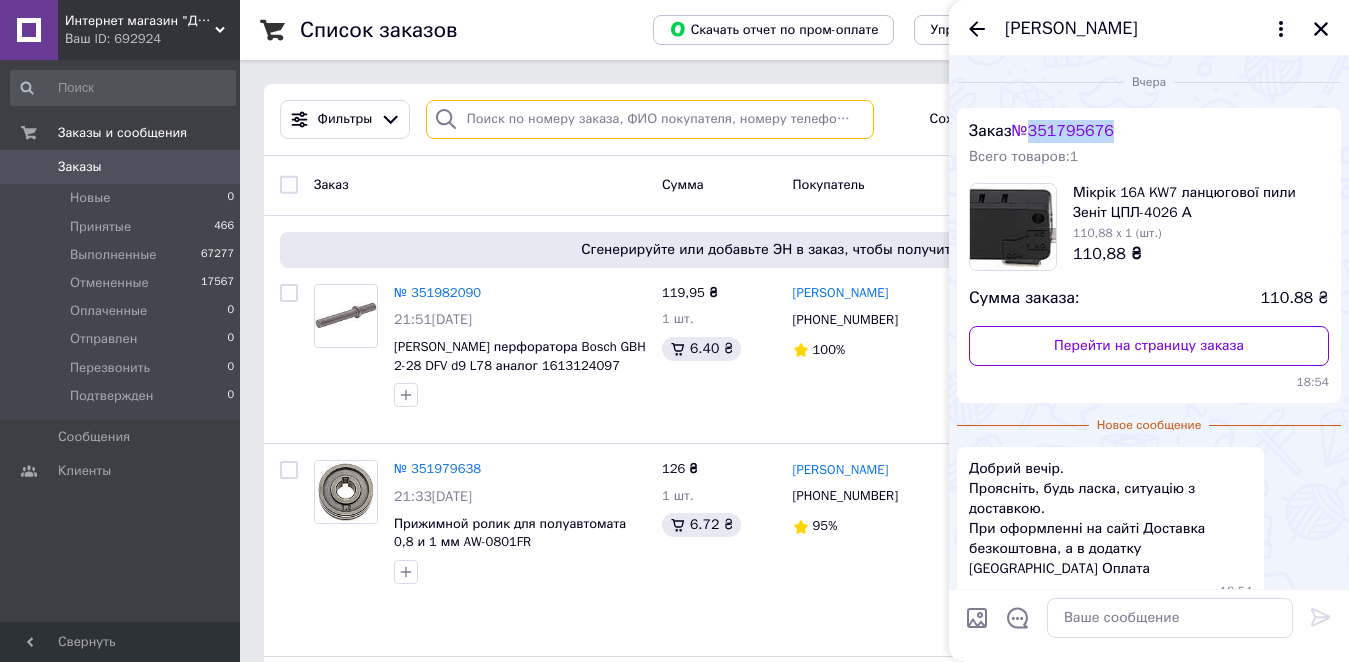 click at bounding box center [650, 119] 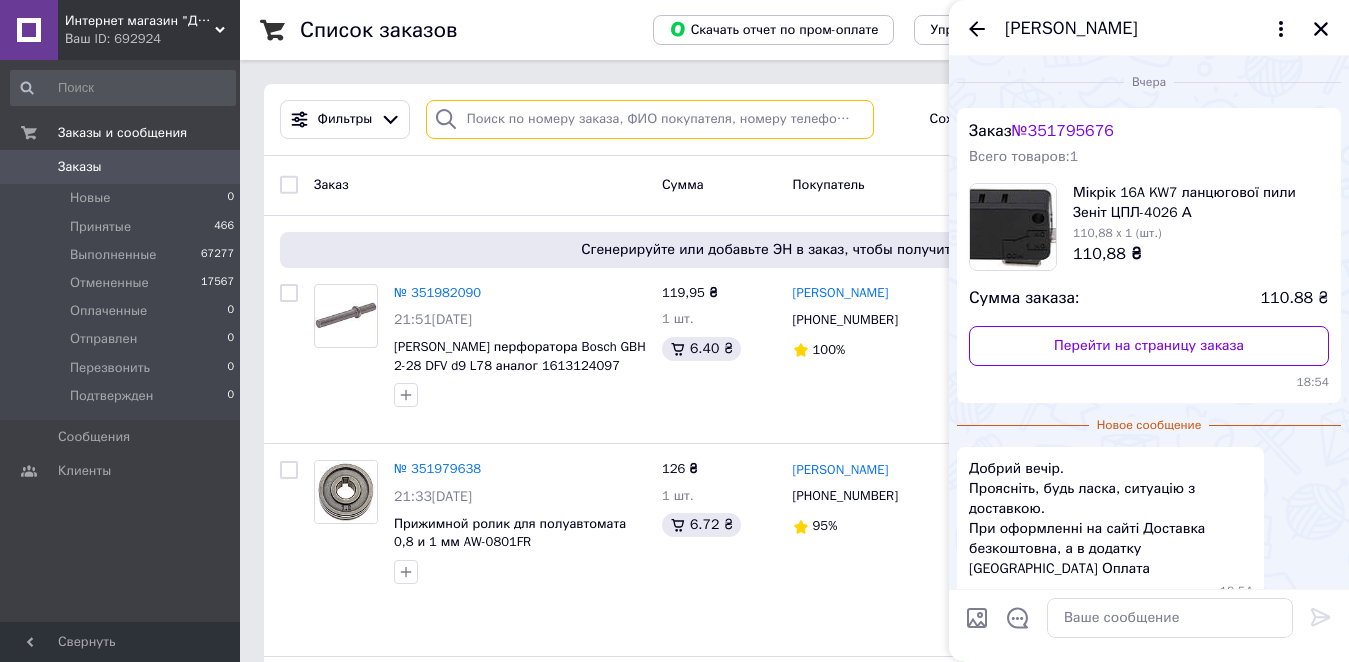 paste on "351795676" 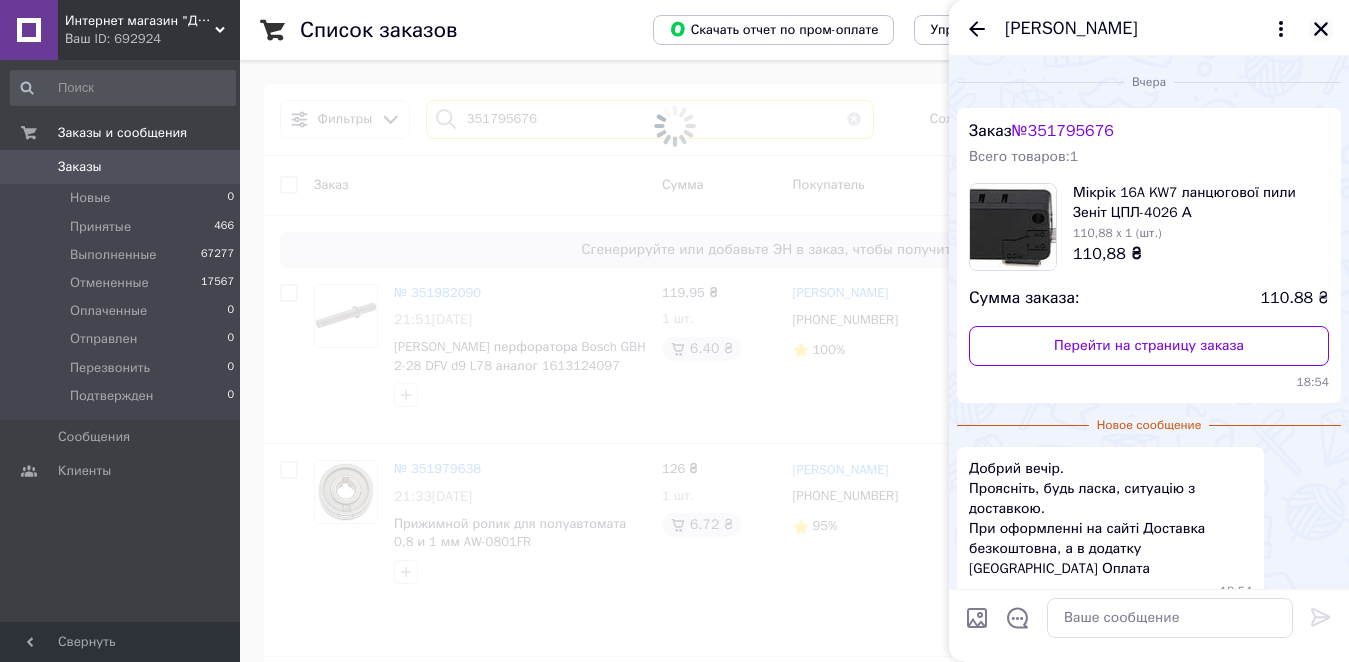 type on "351795676" 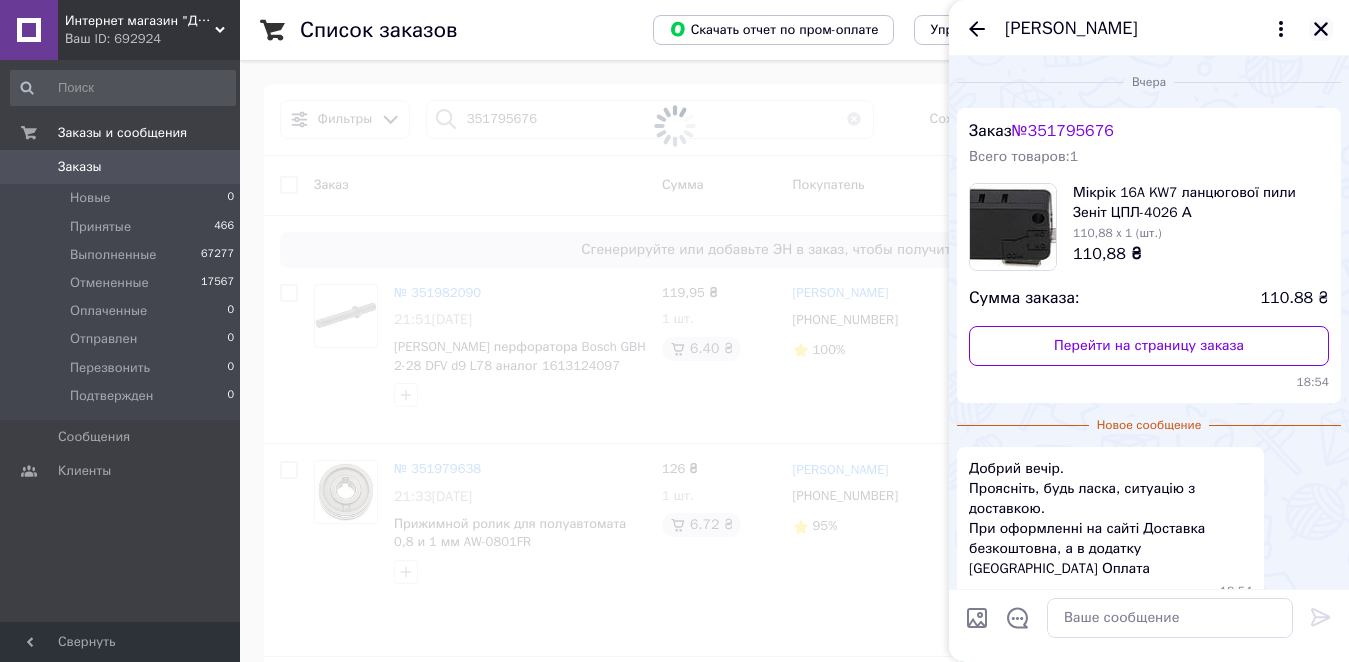 click 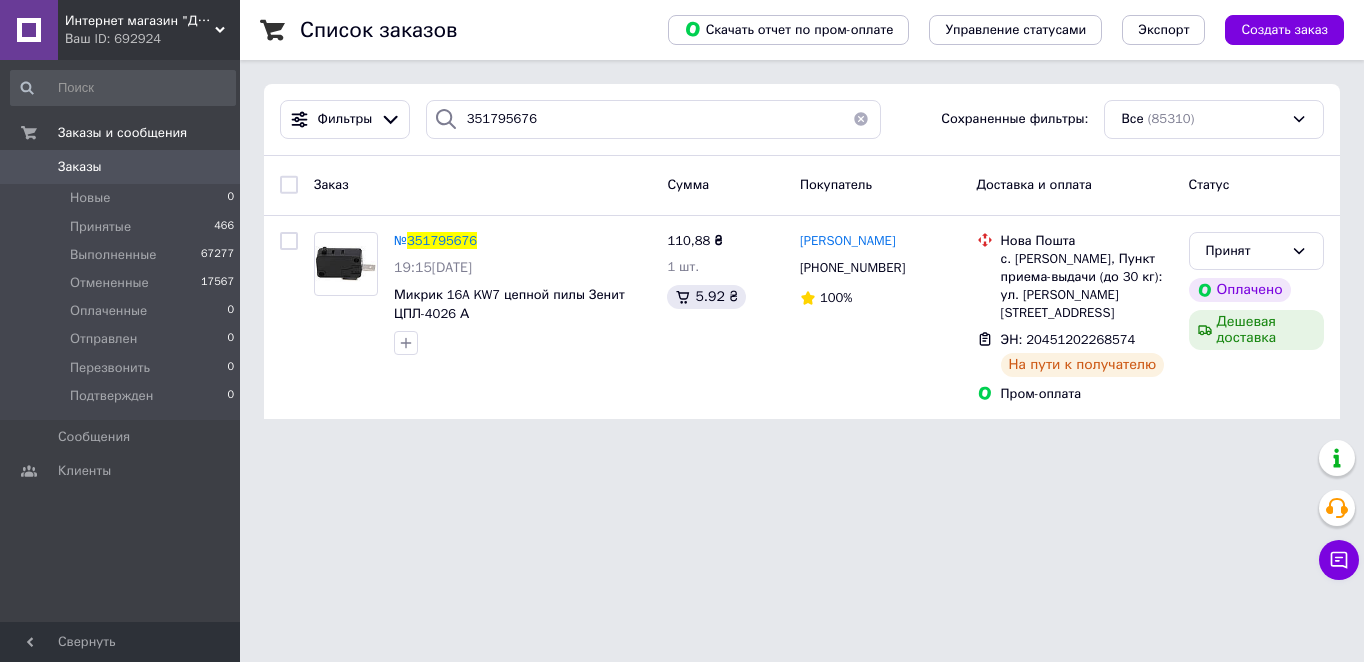 click on "Интернет магазин "Детали". Запчасти для электро и бензоинструмента Ваш ID: 692924 Сайт Интернет магазин "Детали". Запчасти... Кабинет покупателя Проверить состояние системы Страница на портале Анастасия Боровская Справка Выйти Заказы и сообщения Заказы 0 Новые 0 Принятые 466 Выполненные 67277 Отмененные 17567 Оплаченные 0 Отправлен 0 Перезвонить 0 Подтвержден 0 Сообщения 0 Клиенты Свернуть
Список заказов   Скачать отчет по пром-оплате Управление статусами Экспорт Создать заказ Фильтры 351795676 Все (85310) Заказ" at bounding box center (682, 221) 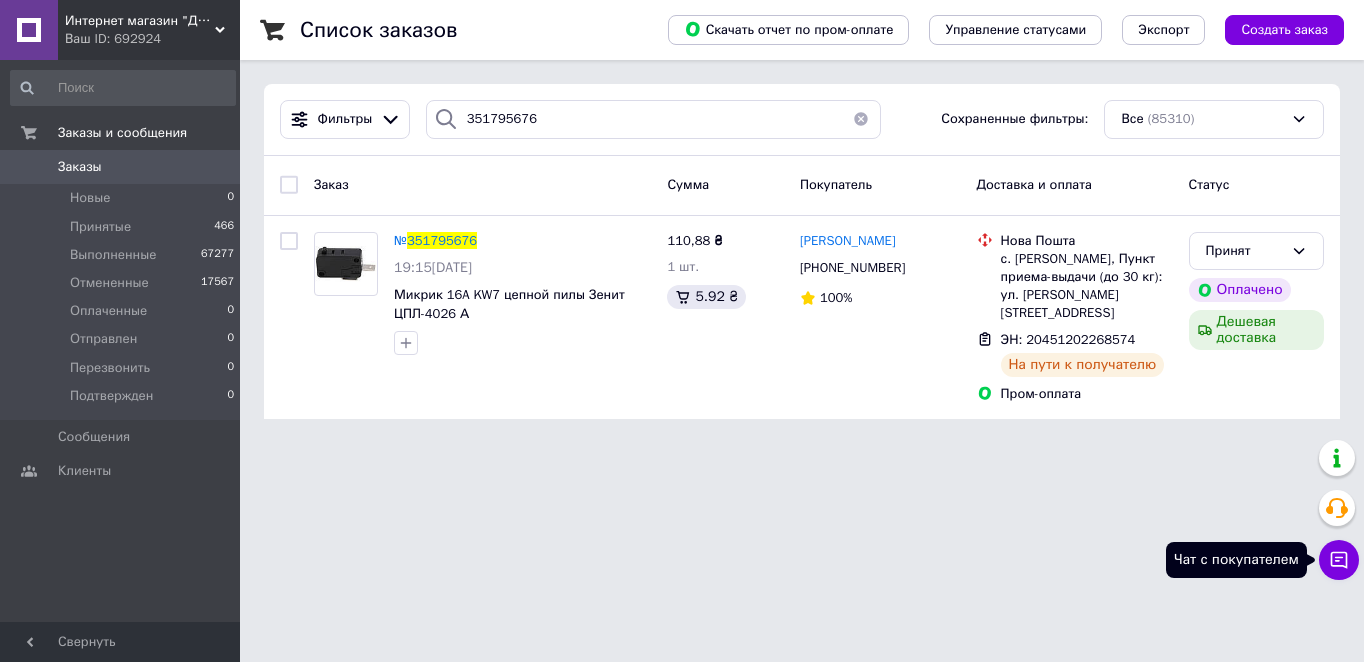click 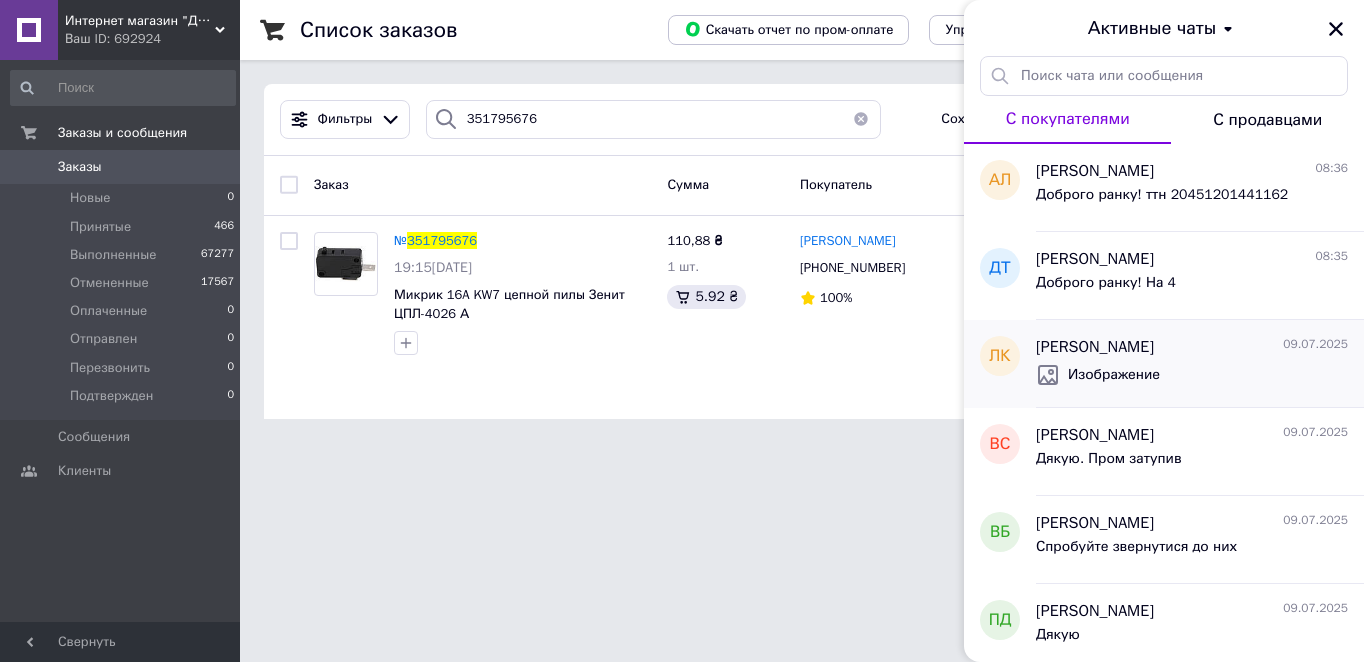 click on "Изображение" at bounding box center [1192, 375] 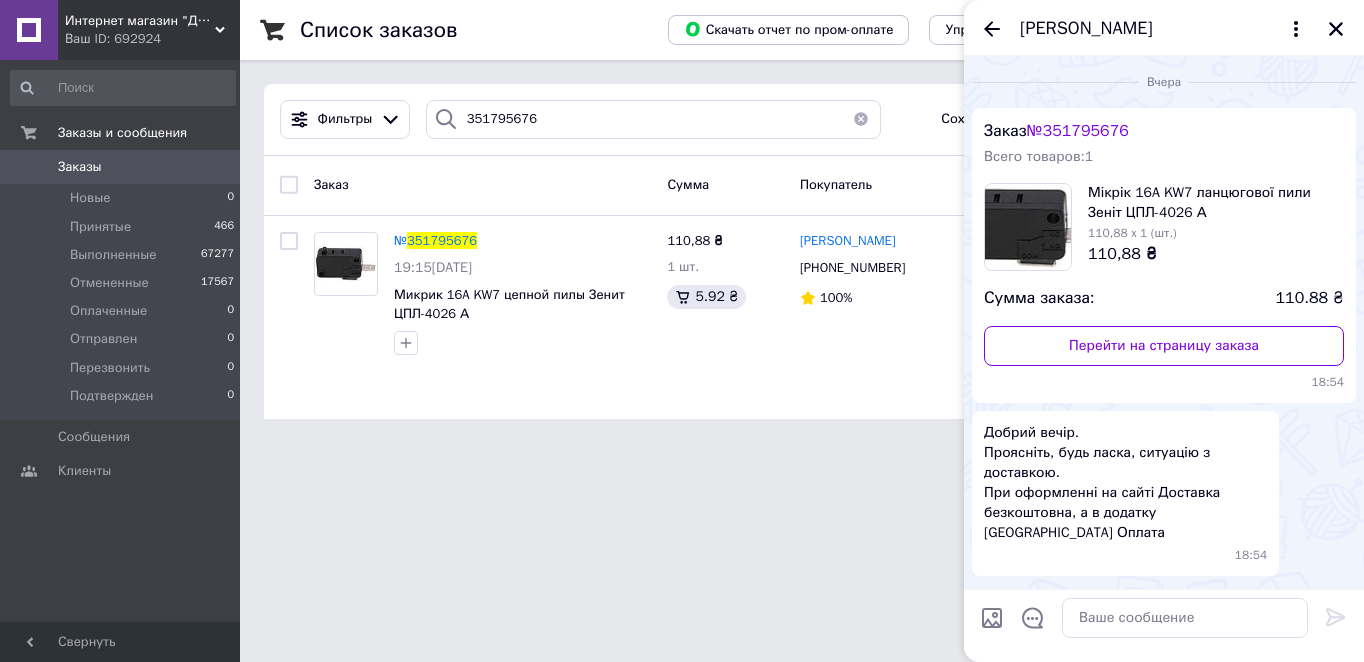 scroll, scrollTop: 560, scrollLeft: 0, axis: vertical 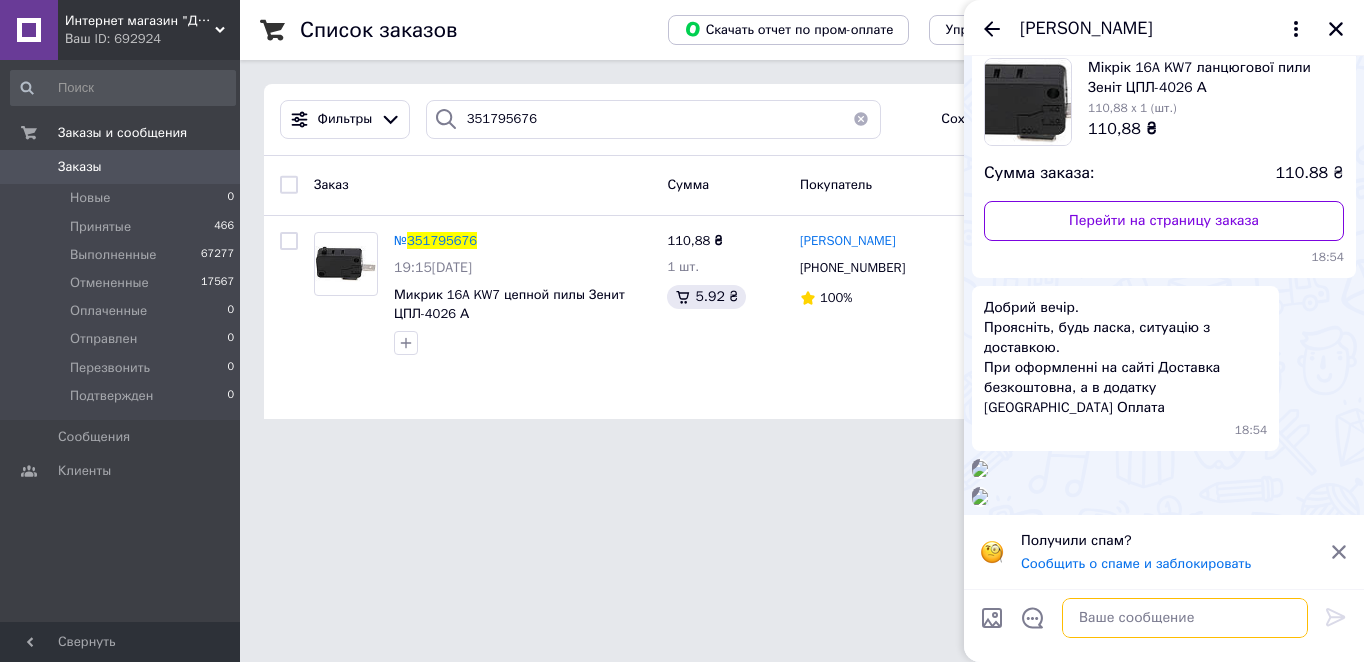 click at bounding box center [1185, 618] 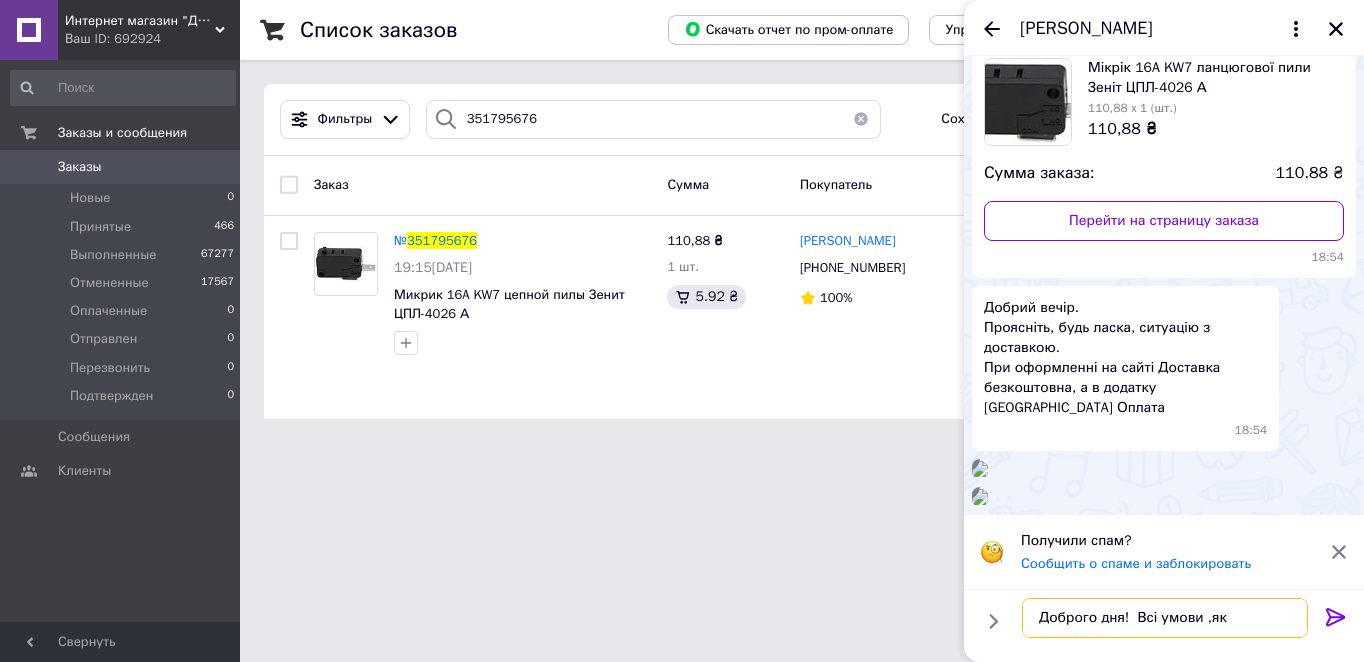 scroll, scrollTop: 2, scrollLeft: 0, axis: vertical 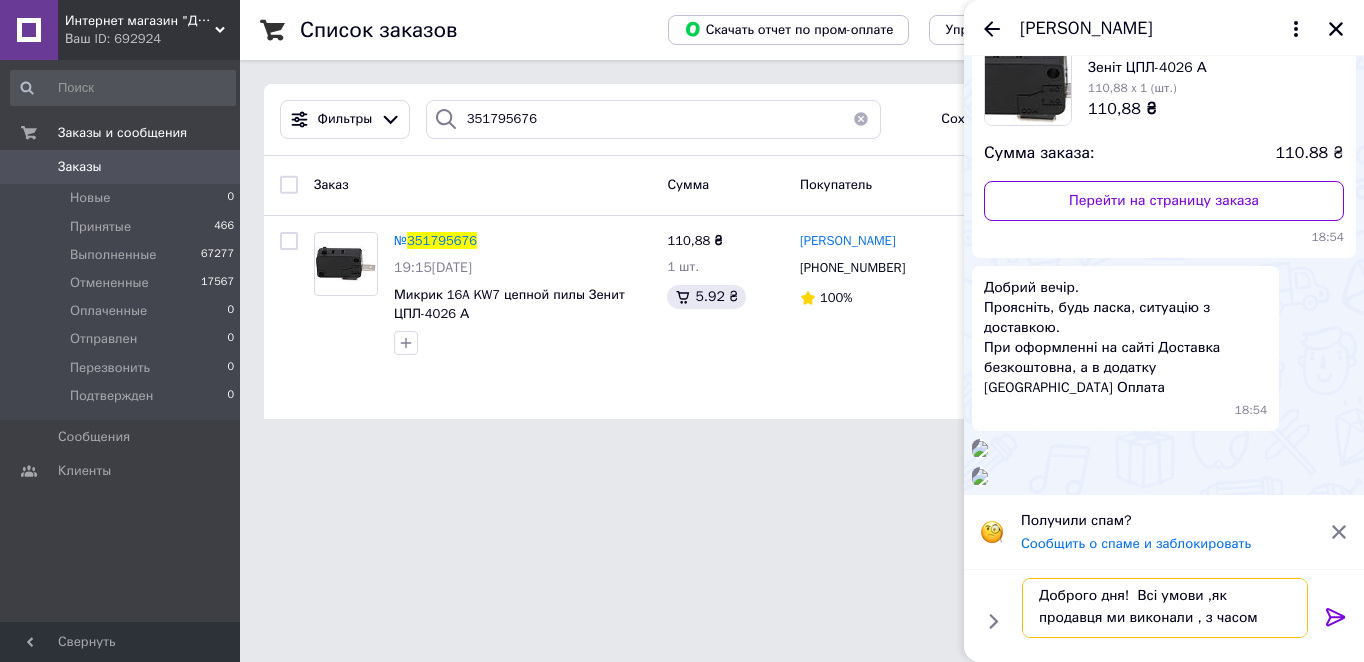 drag, startPoint x: 1214, startPoint y: 630, endPoint x: 1355, endPoint y: 639, distance: 141.28694 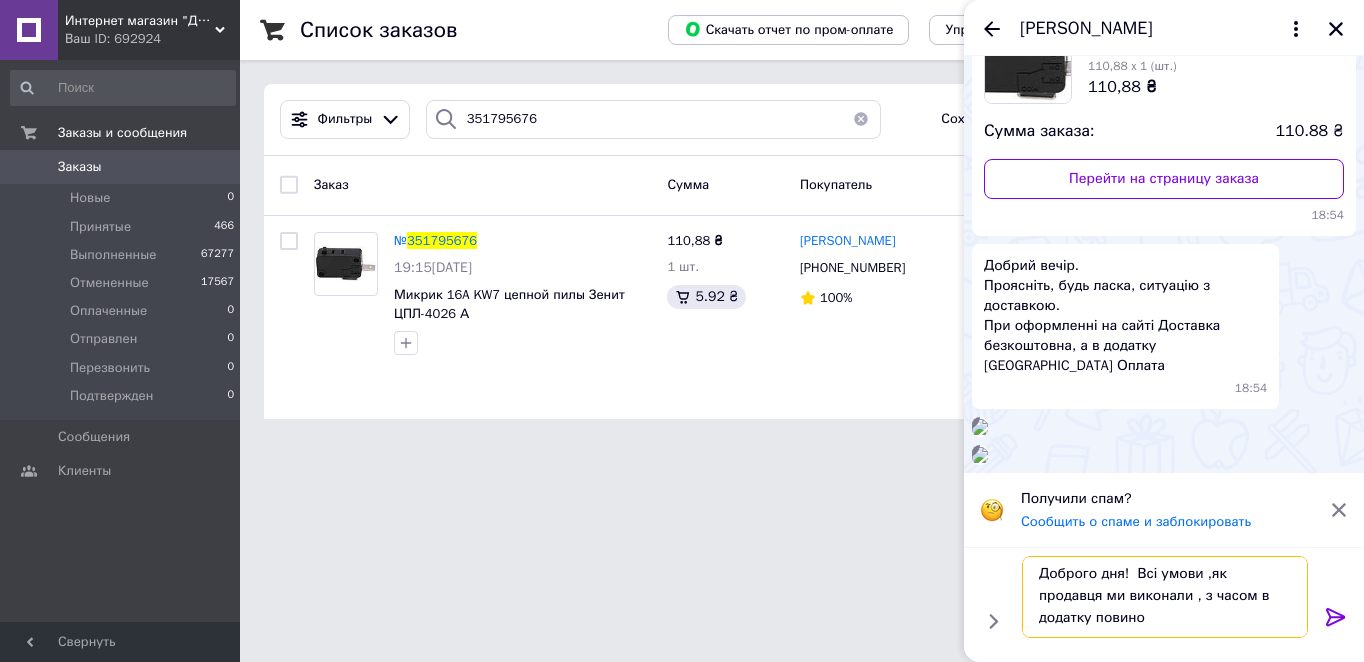 scroll, scrollTop: 2, scrollLeft: 0, axis: vertical 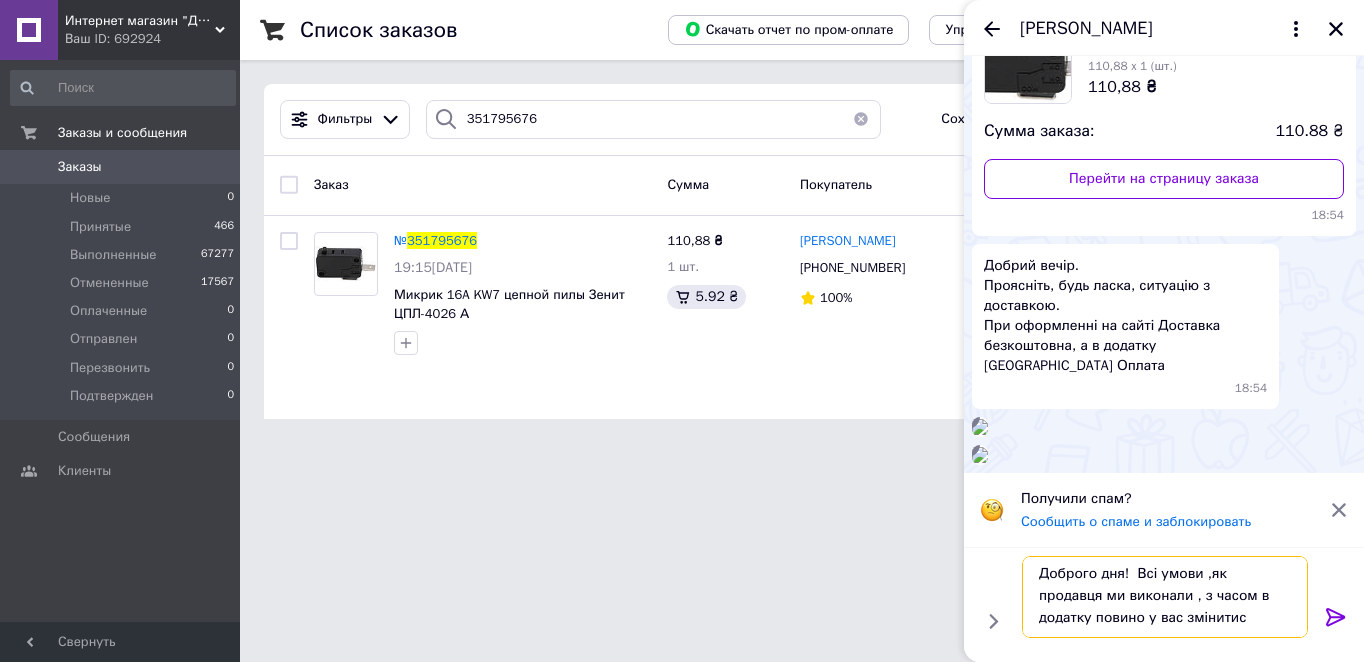 type on "Доброго дня!  Всі умови ,як продавця ми виконали , з часом в додатку повино у вас змінитися" 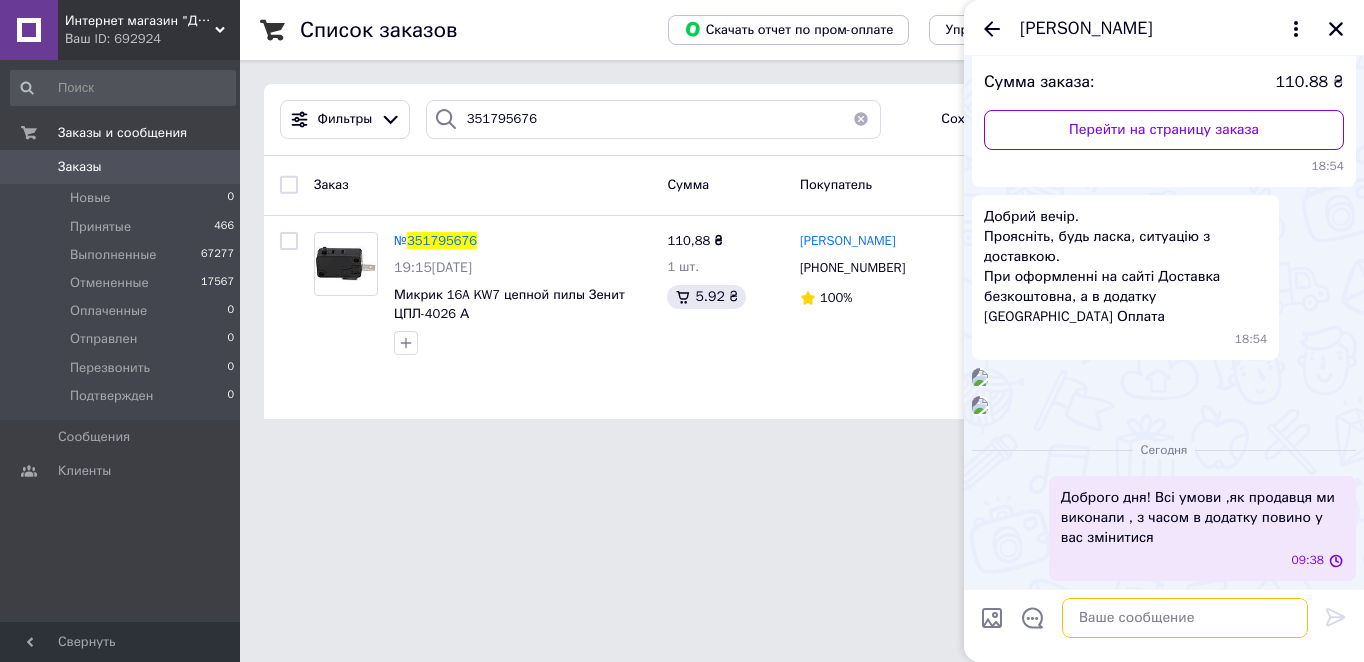 scroll, scrollTop: 0, scrollLeft: 0, axis: both 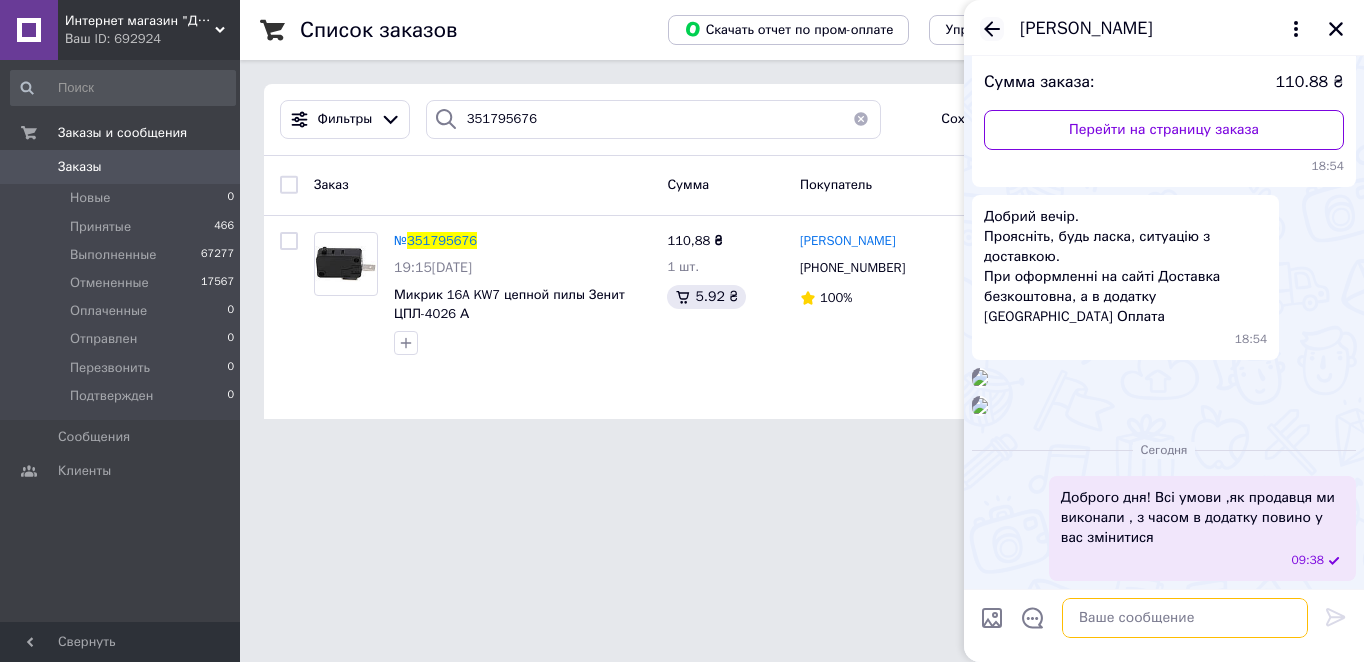 type 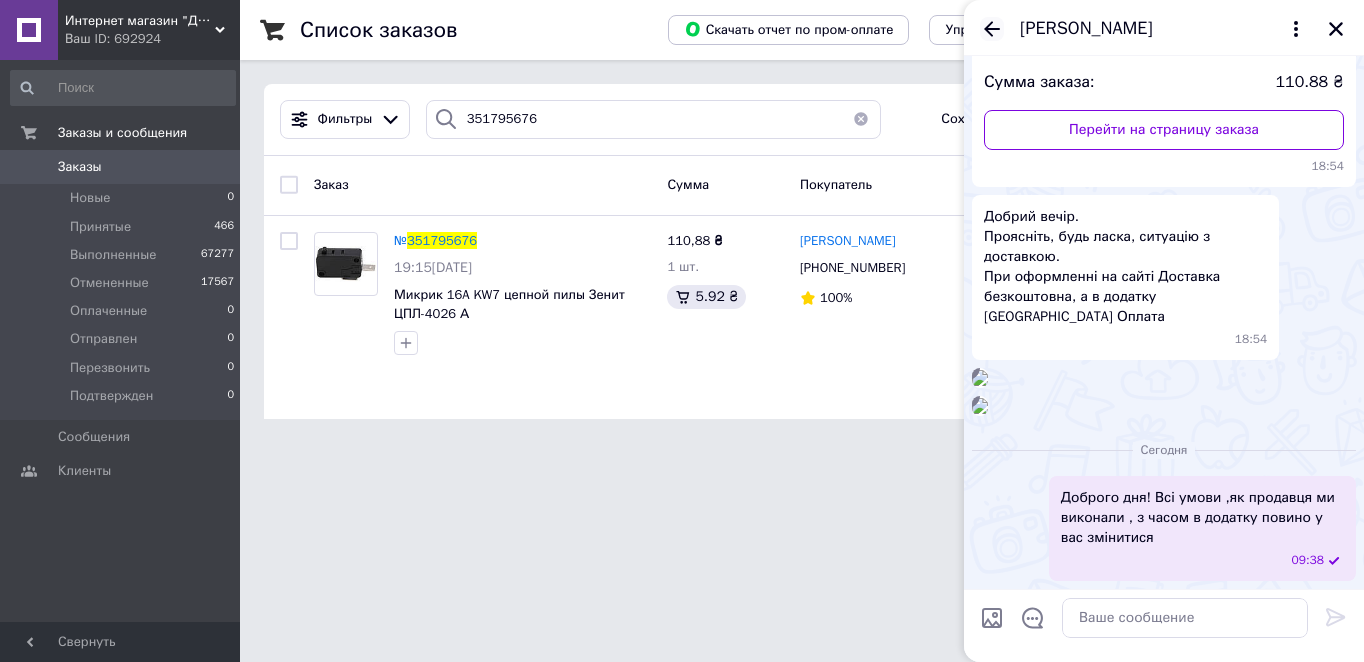 click 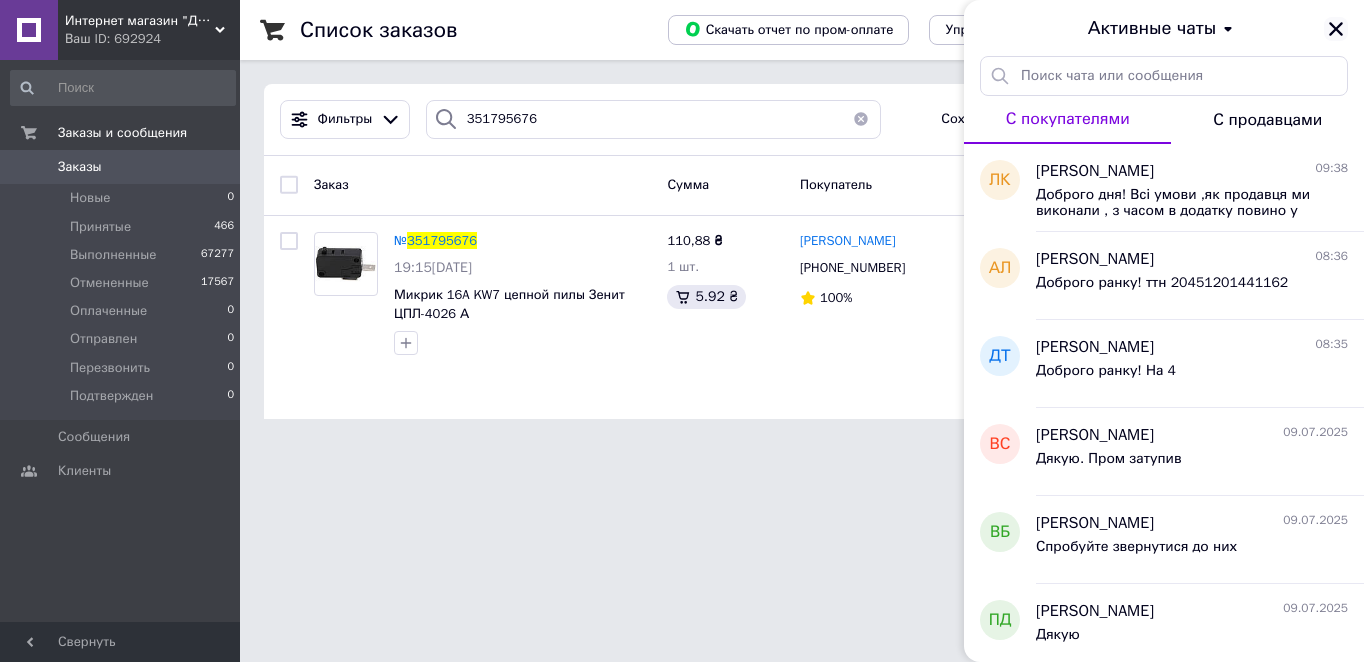 click 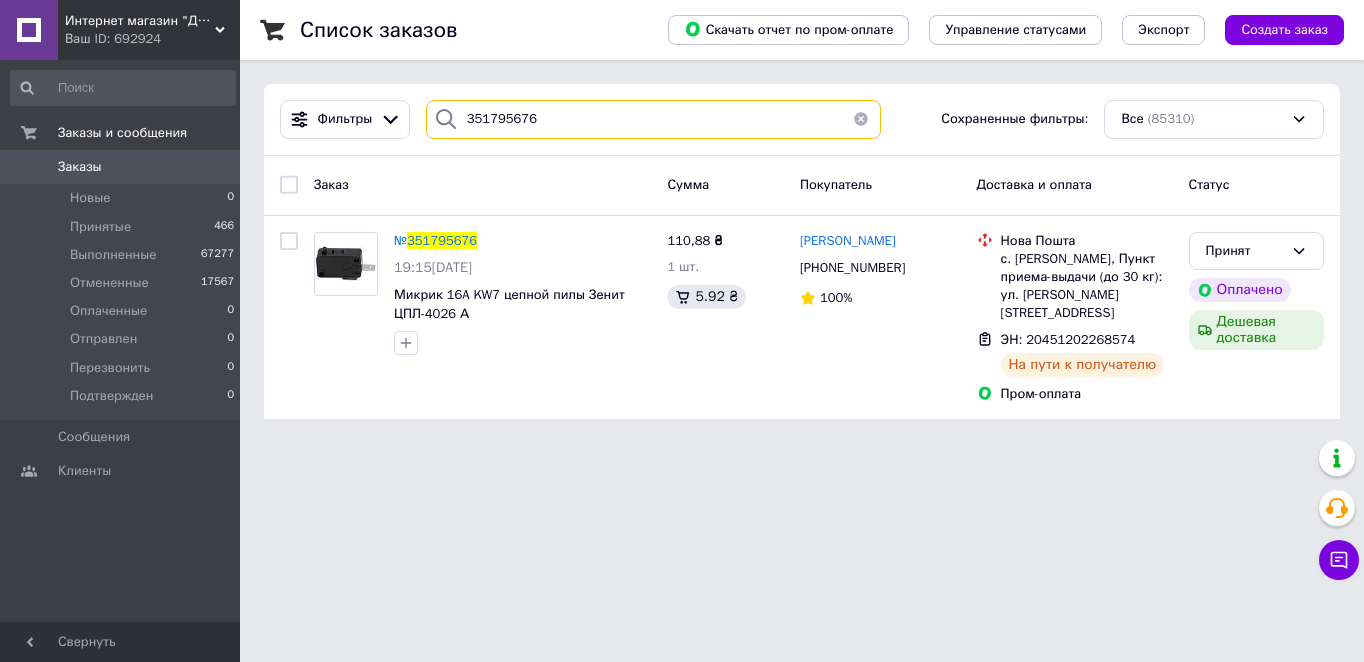 drag, startPoint x: 547, startPoint y: 131, endPoint x: 378, endPoint y: 163, distance: 172.00291 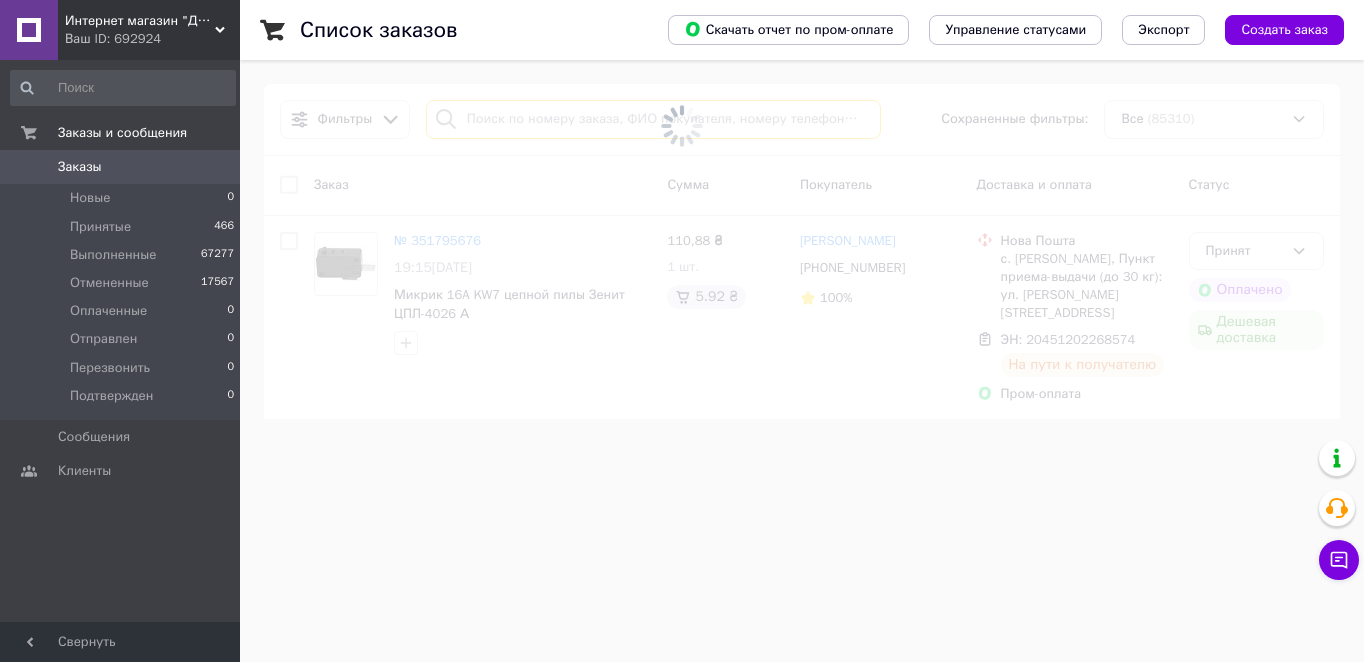 type 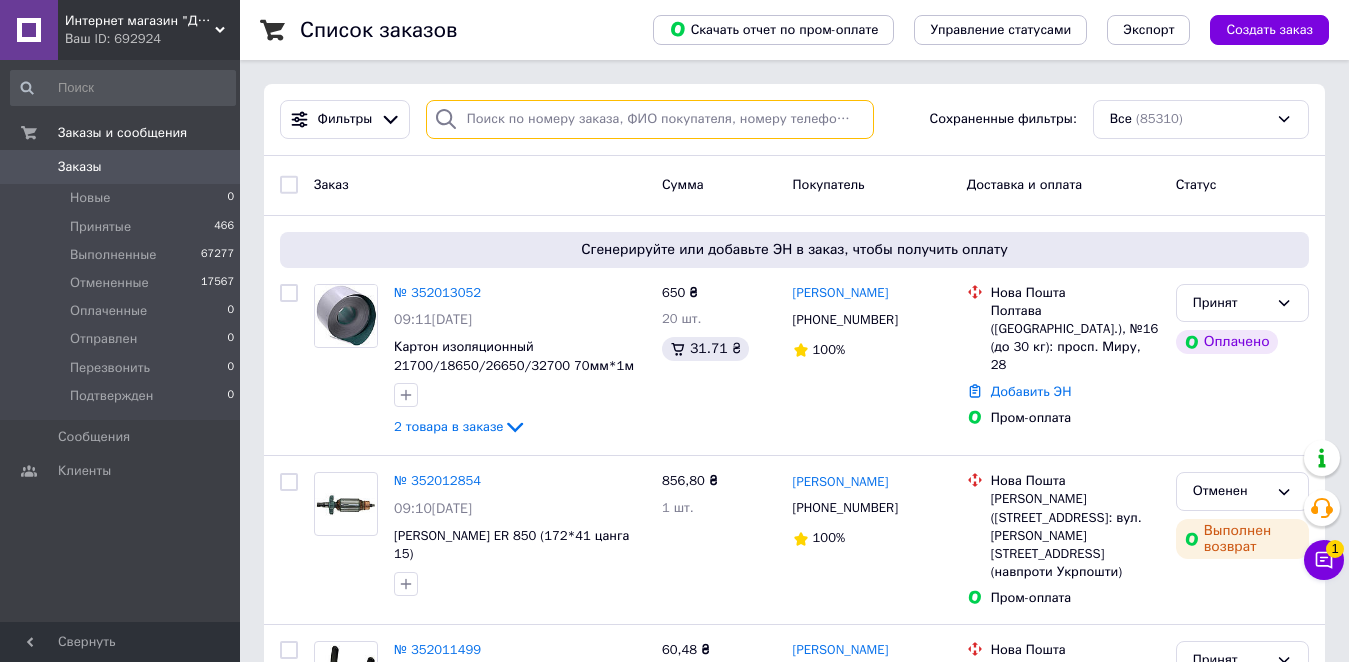 click at bounding box center [650, 119] 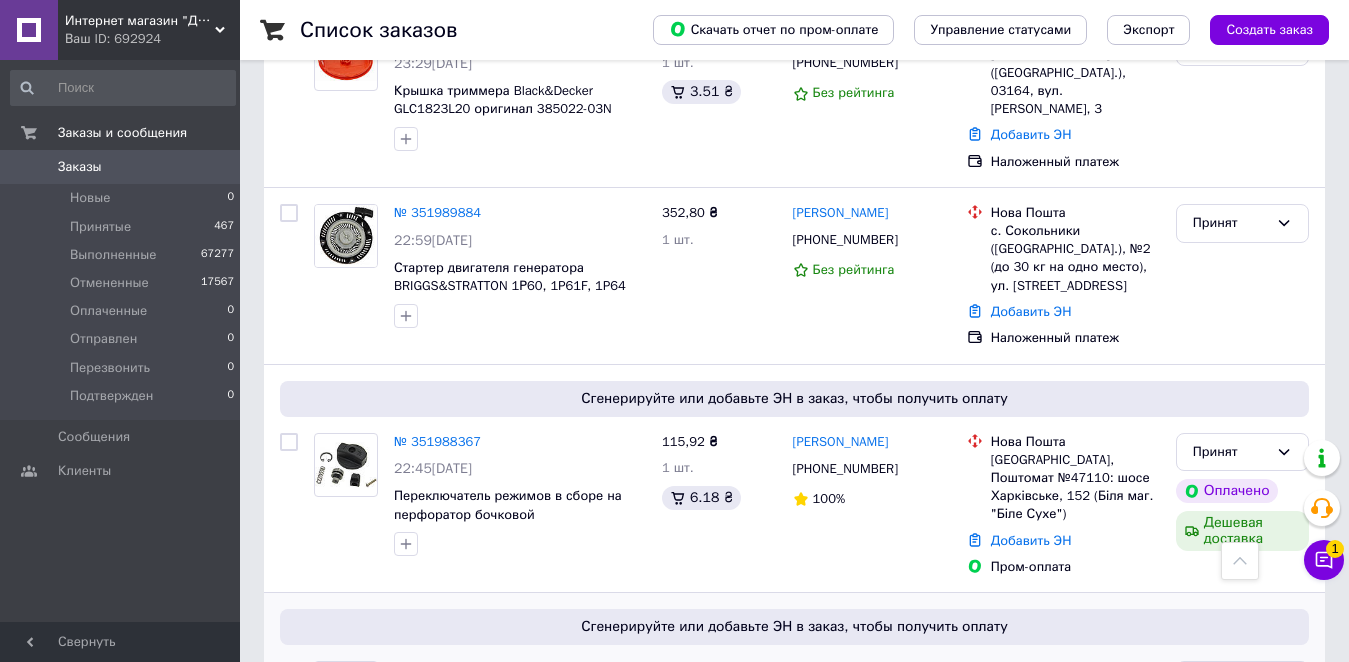 scroll, scrollTop: 3276, scrollLeft: 0, axis: vertical 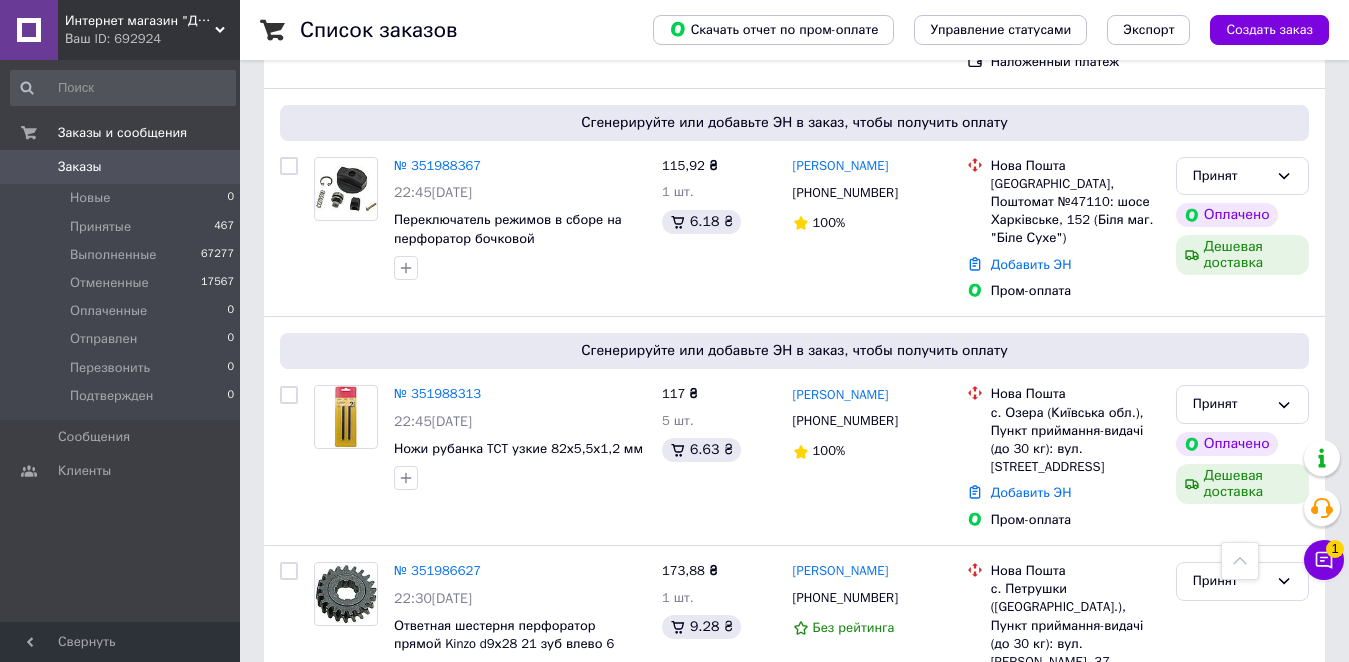 click on "2" at bounding box center (327, 785) 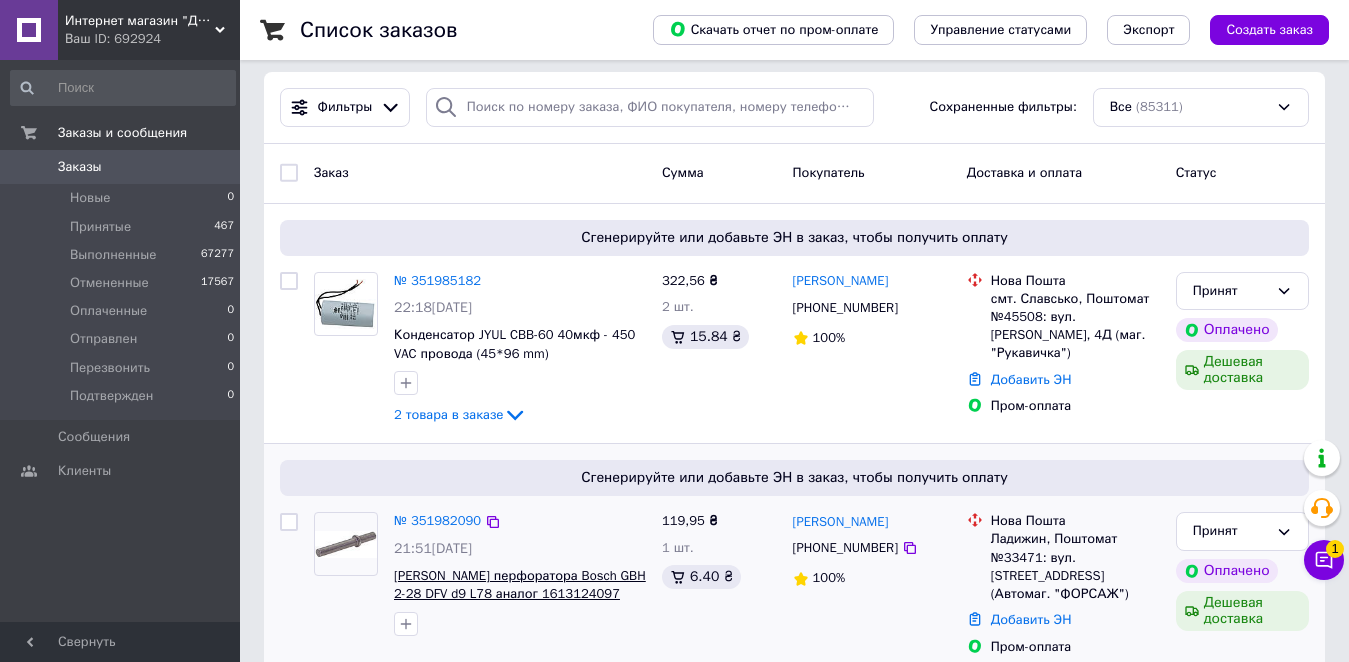 scroll, scrollTop: 0, scrollLeft: 0, axis: both 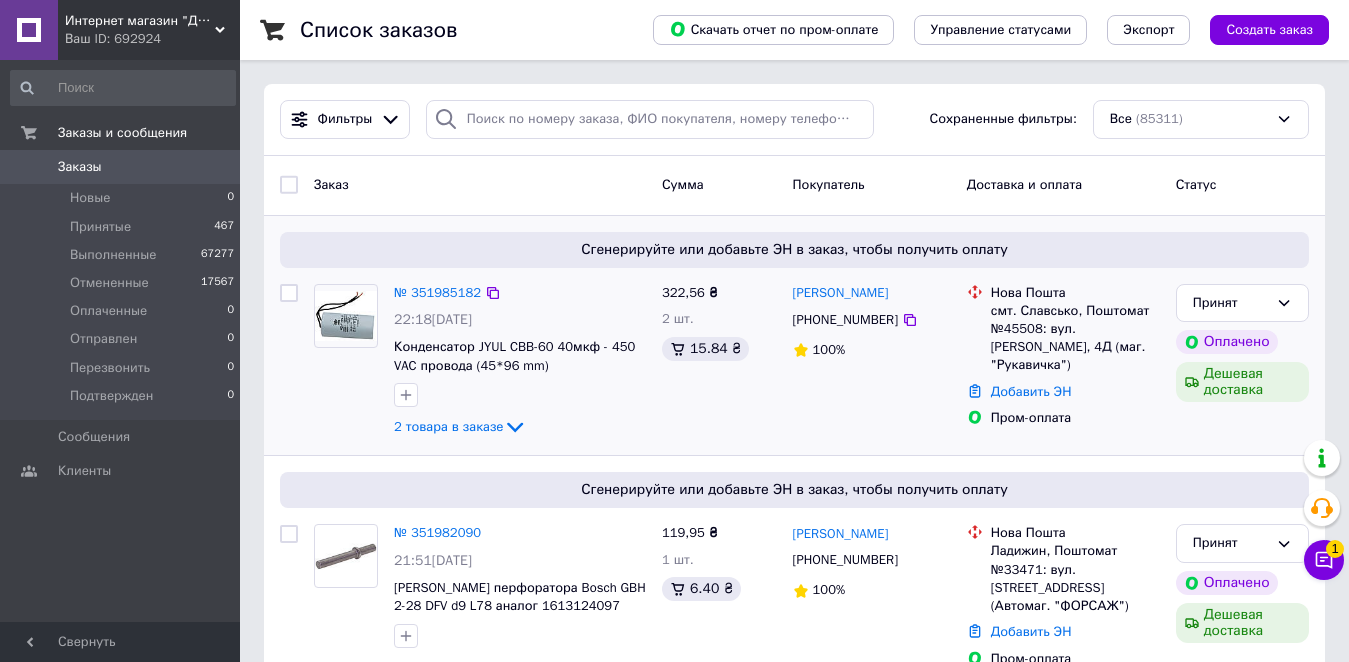 click on "[PHONE_NUMBER]" at bounding box center (845, 320) 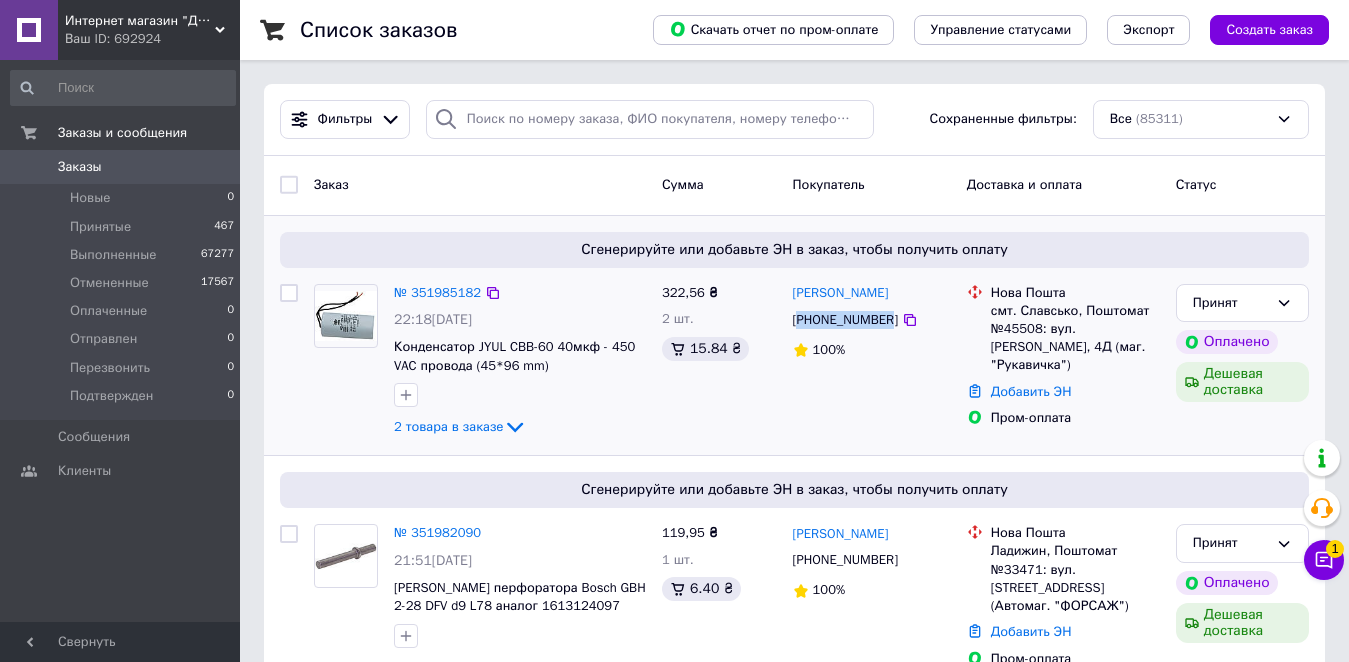 click on "[PHONE_NUMBER]" at bounding box center [845, 320] 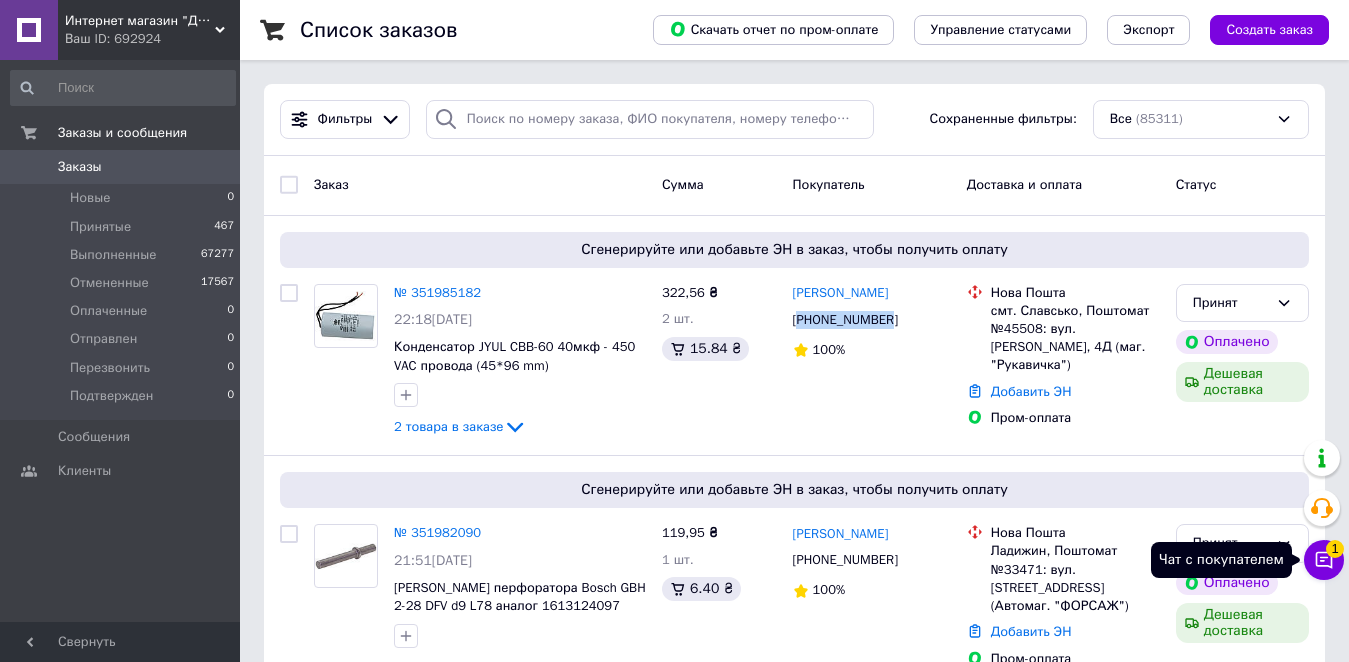 click 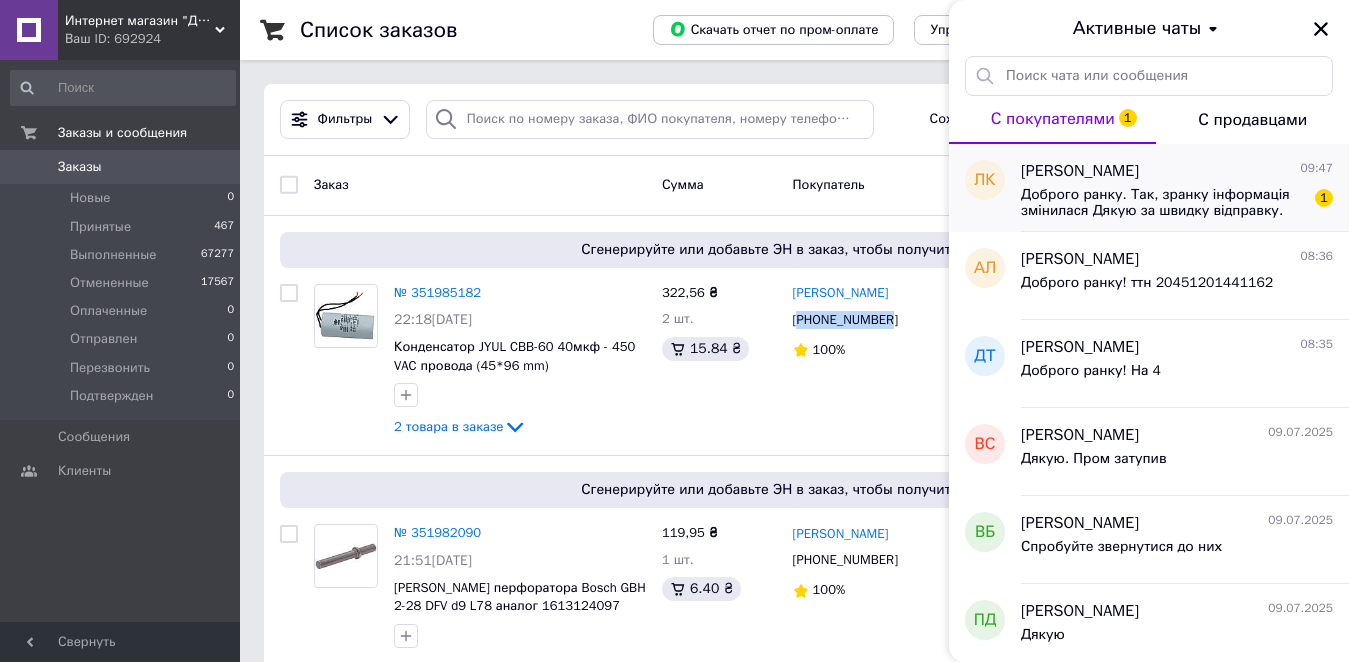 click on "Доброго ранку.
Так, зранку інформація змінилася
Дякую за швидку відправку.
Гарного та мирного дня." at bounding box center [1163, 203] 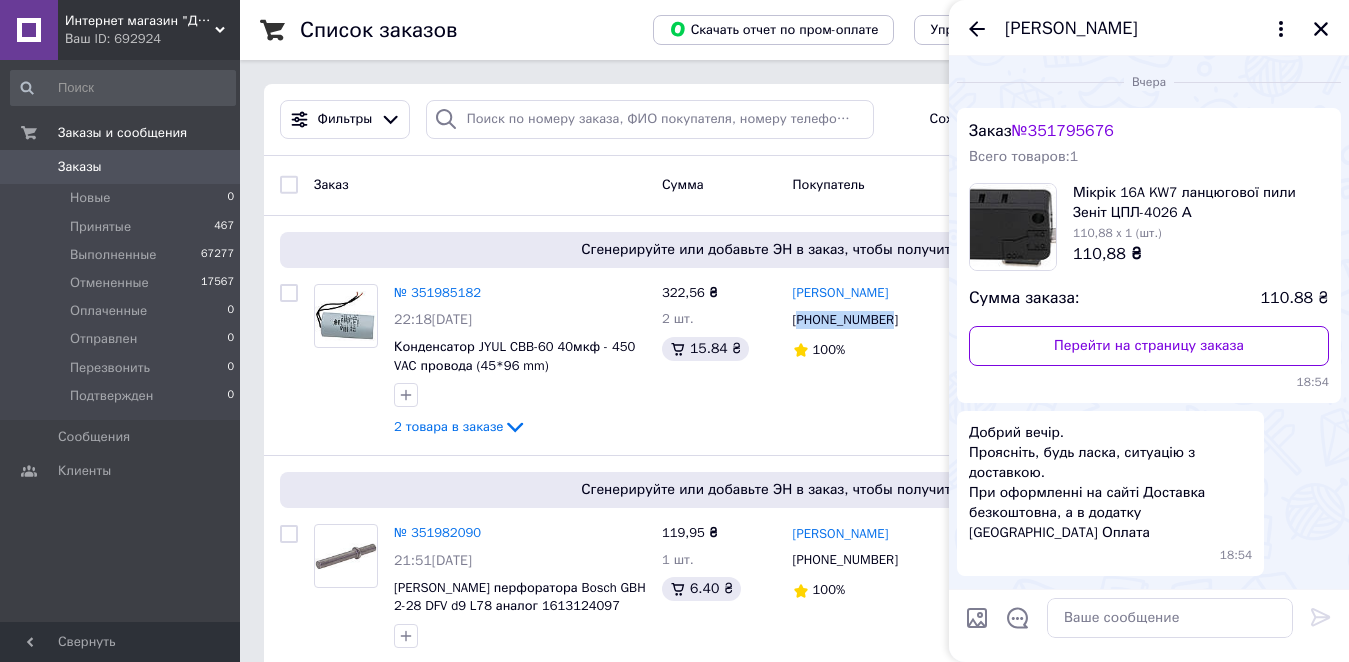 scroll, scrollTop: 924, scrollLeft: 0, axis: vertical 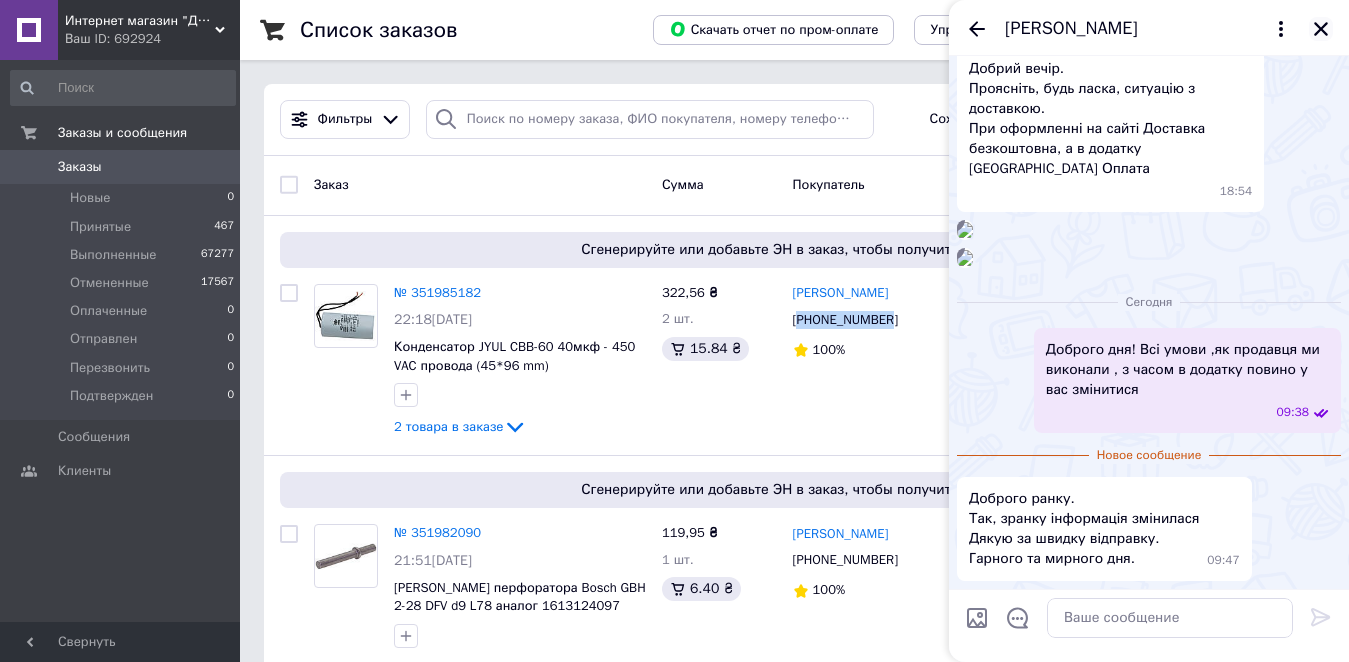 click 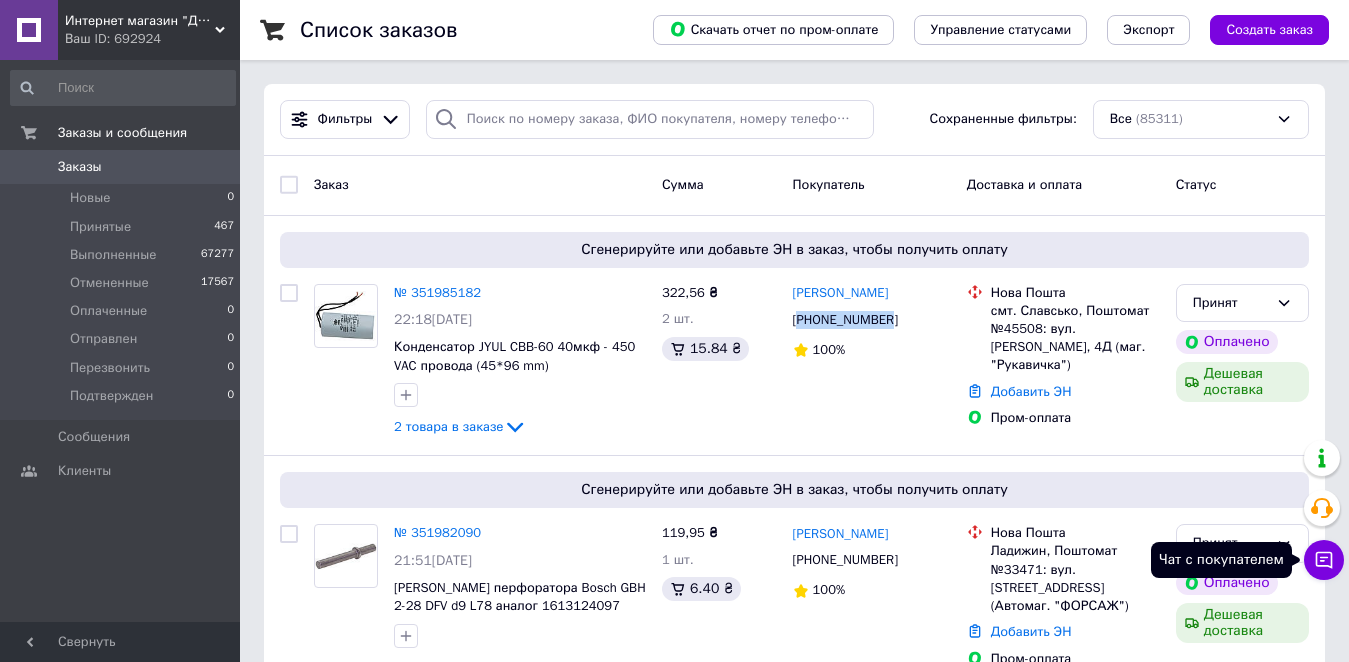 click on "Чат с покупателем" at bounding box center [1324, 560] 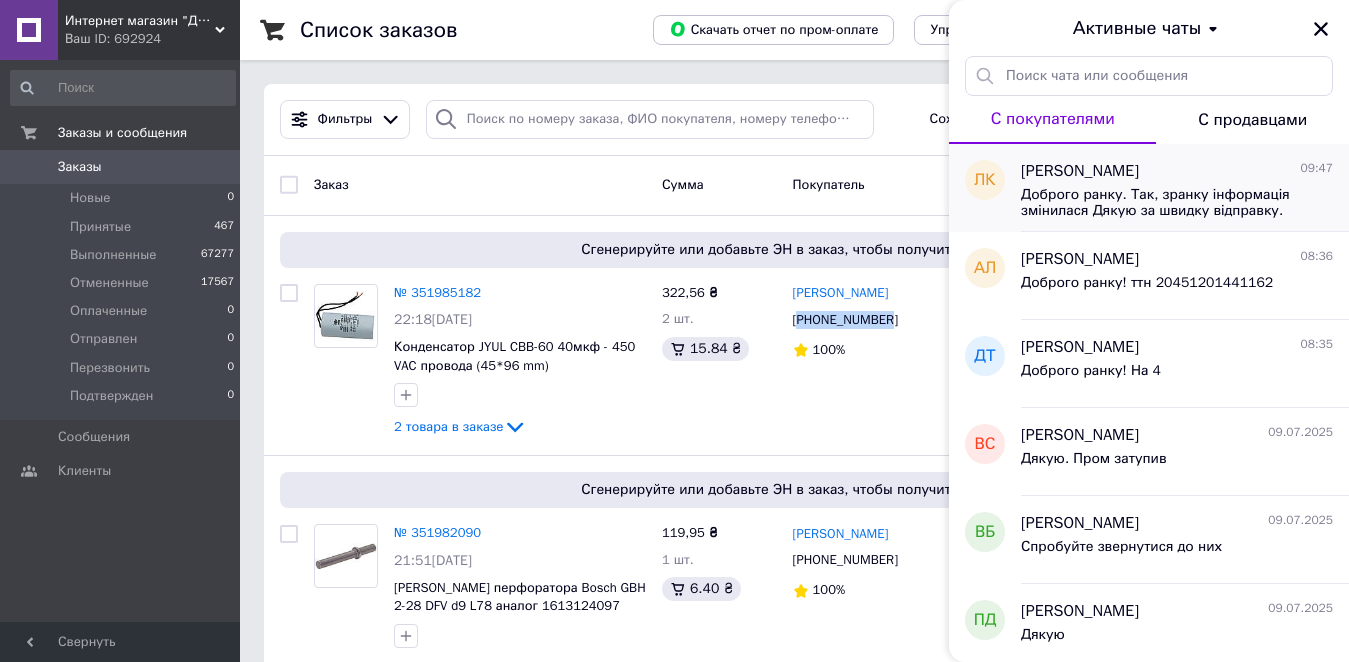 click on "Доброго ранку.
Так, зранку інформація змінилася
Дякую за швидку відправку.
Гарного та мирного дня." at bounding box center [1163, 203] 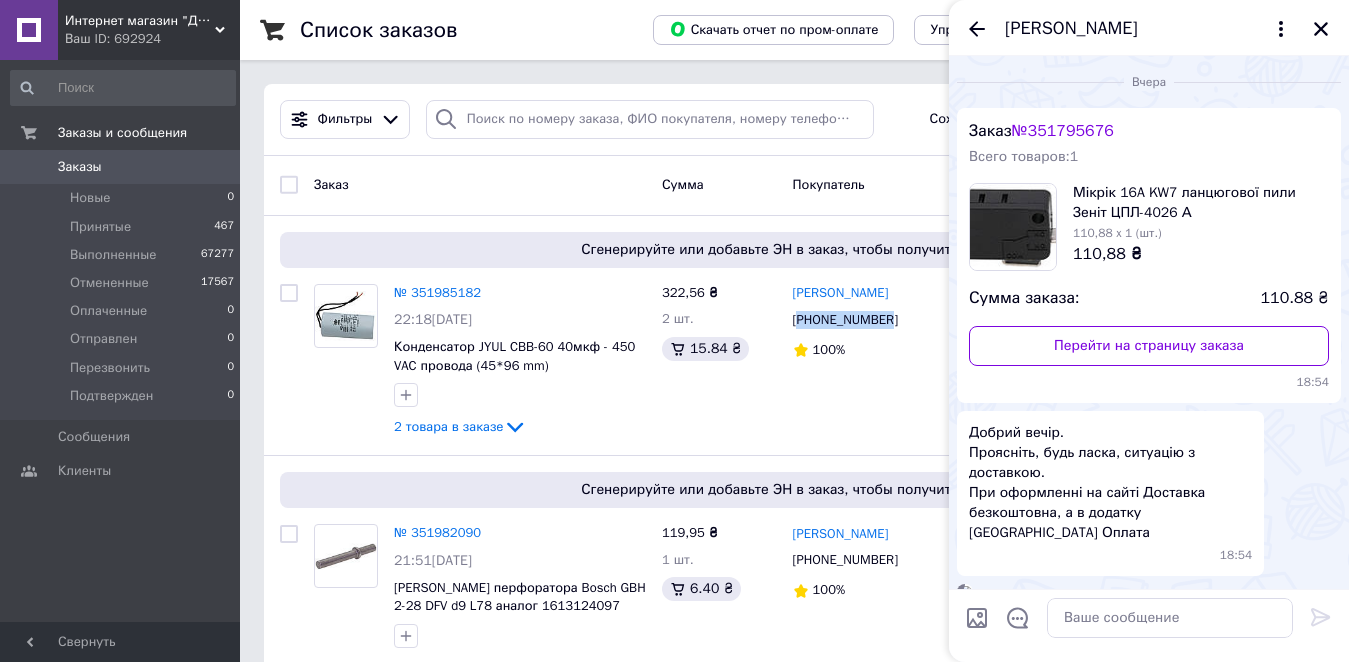 scroll, scrollTop: 888, scrollLeft: 0, axis: vertical 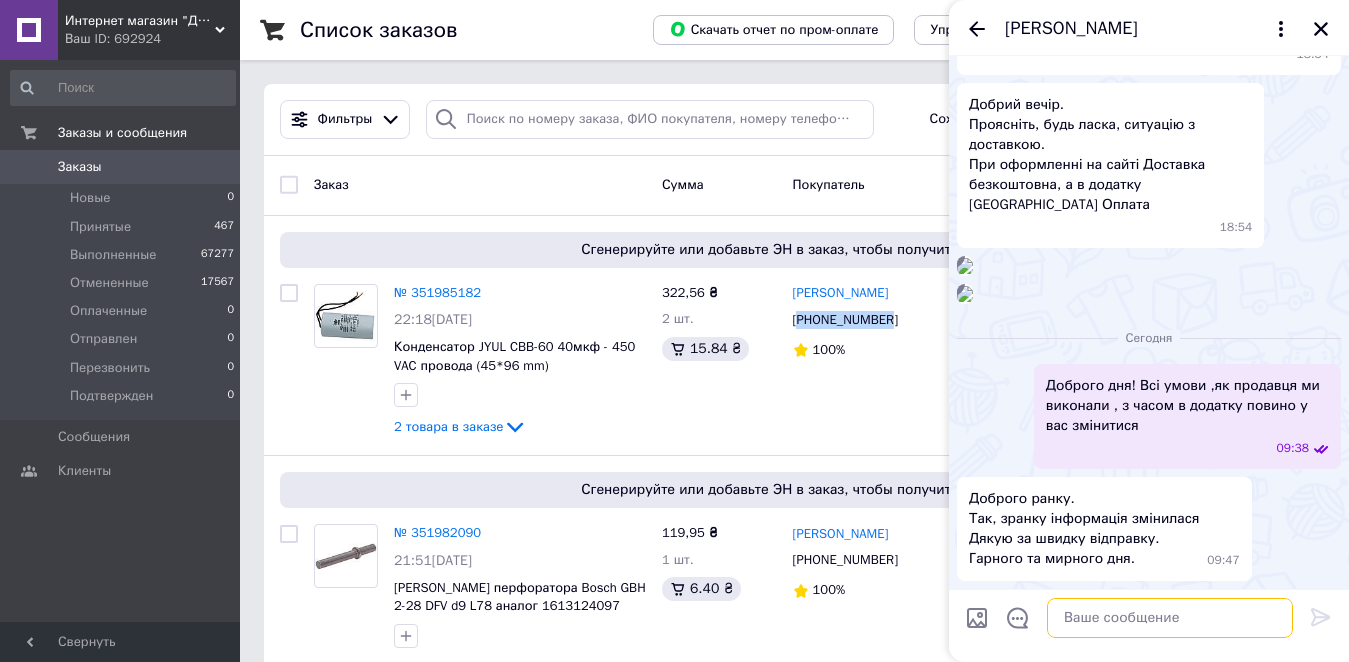 click at bounding box center (1170, 618) 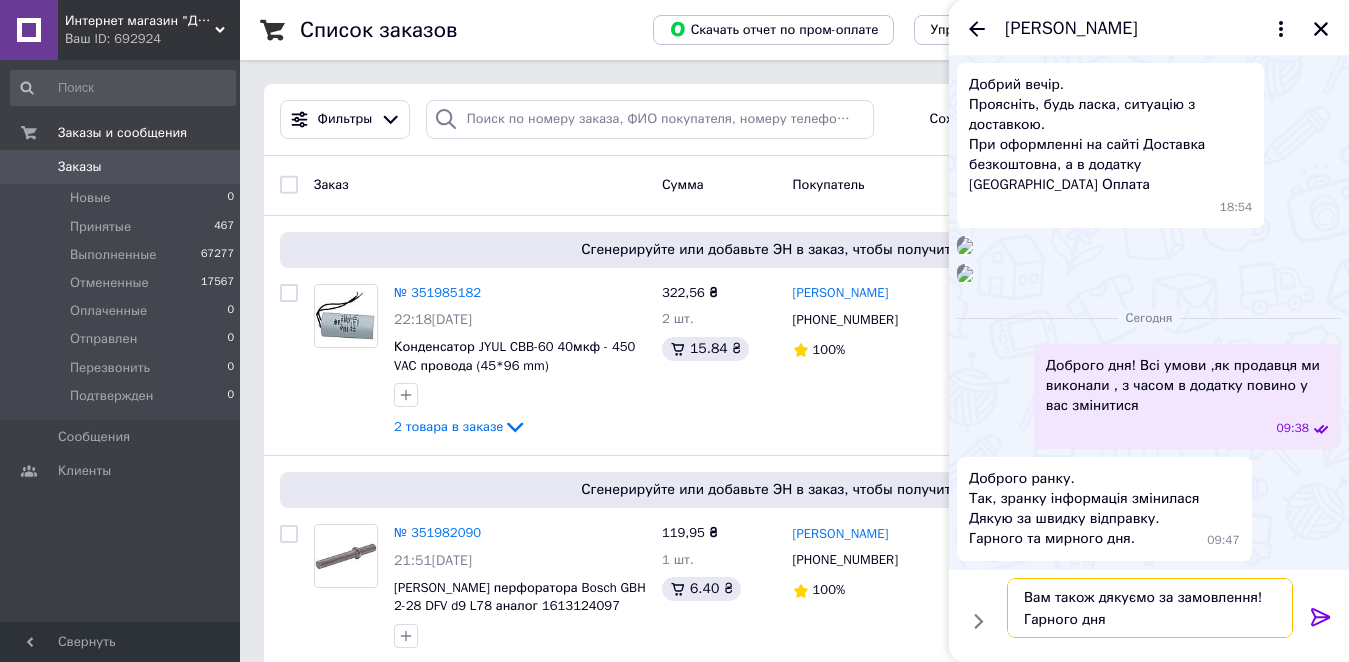 type on "Вам також дякуємо за замовлення! Гарного дня!" 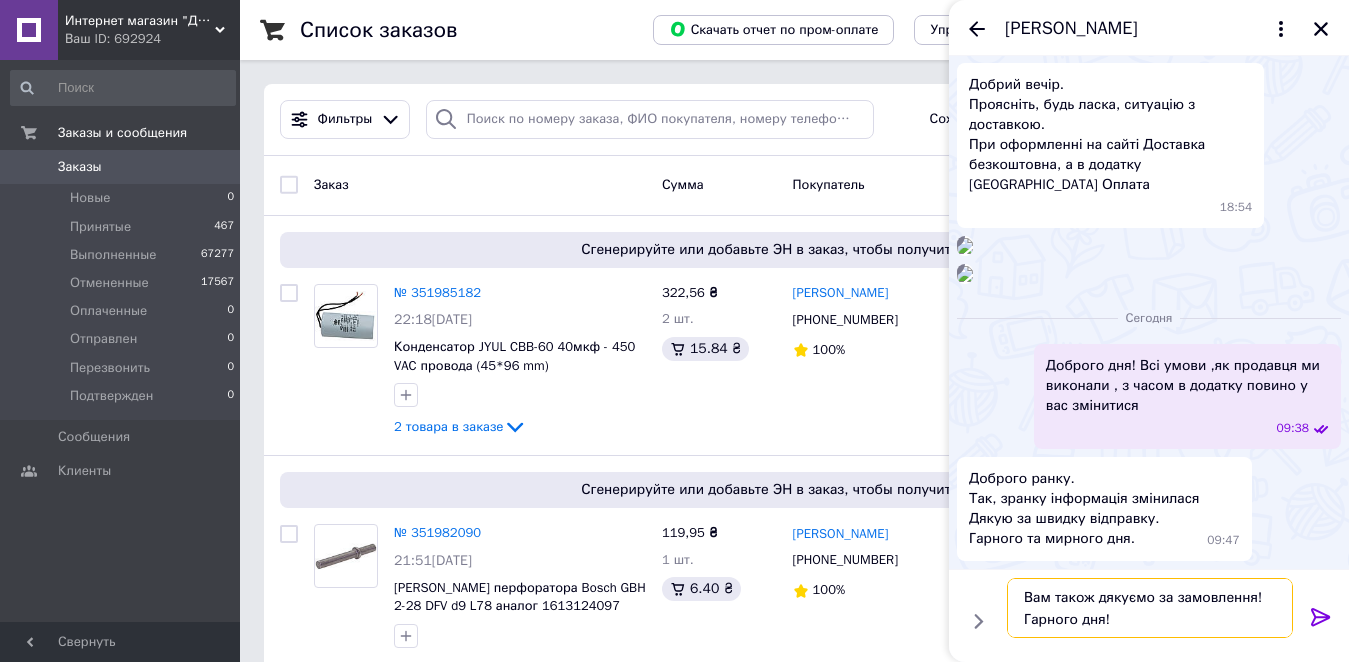 type 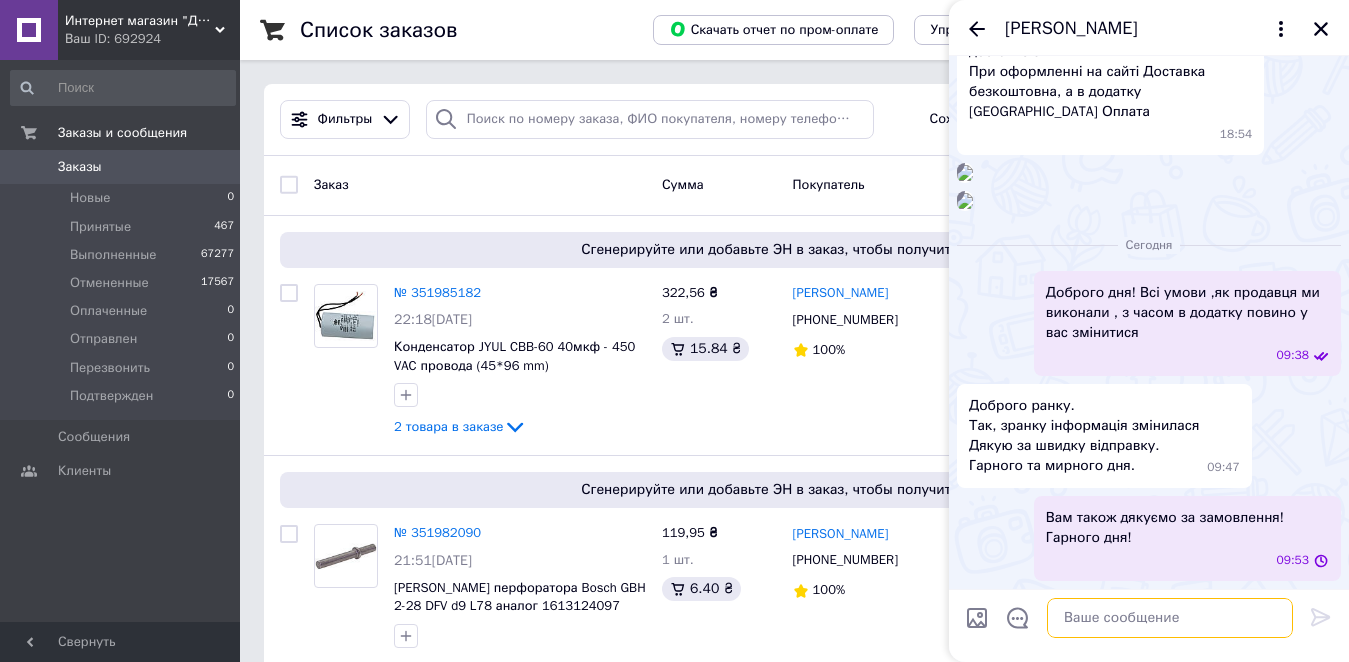 scroll, scrollTop: 981, scrollLeft: 0, axis: vertical 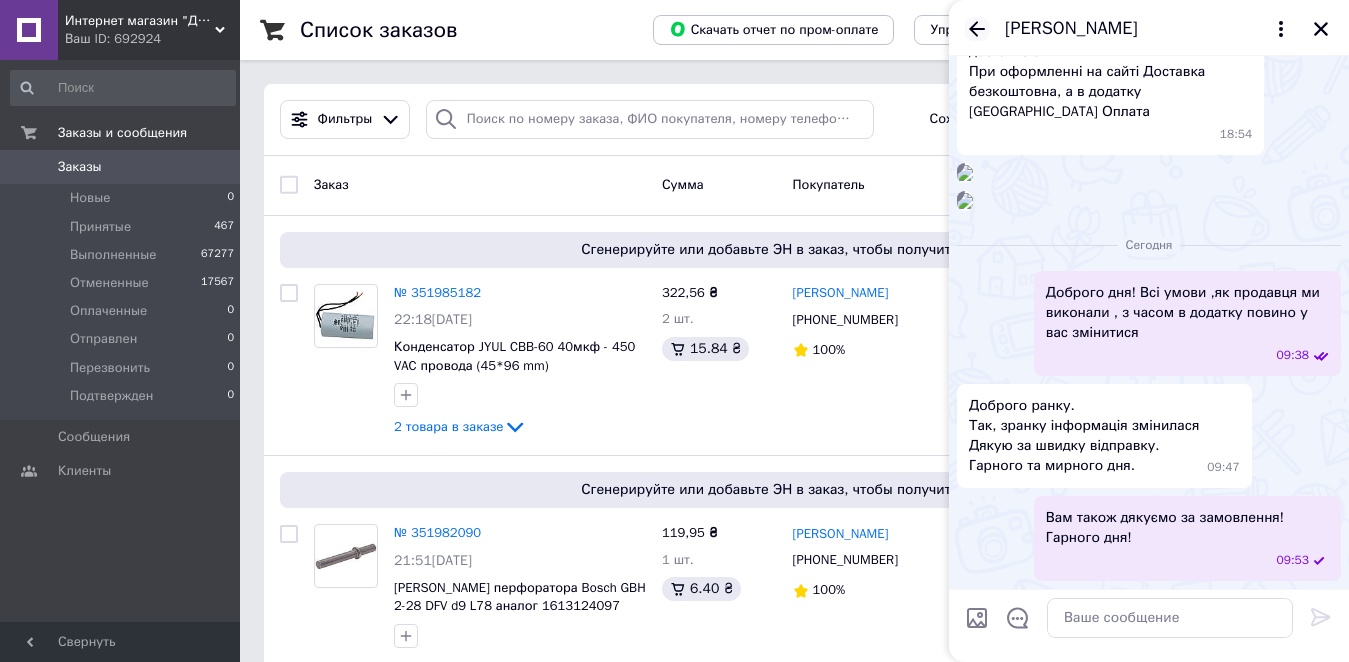 click 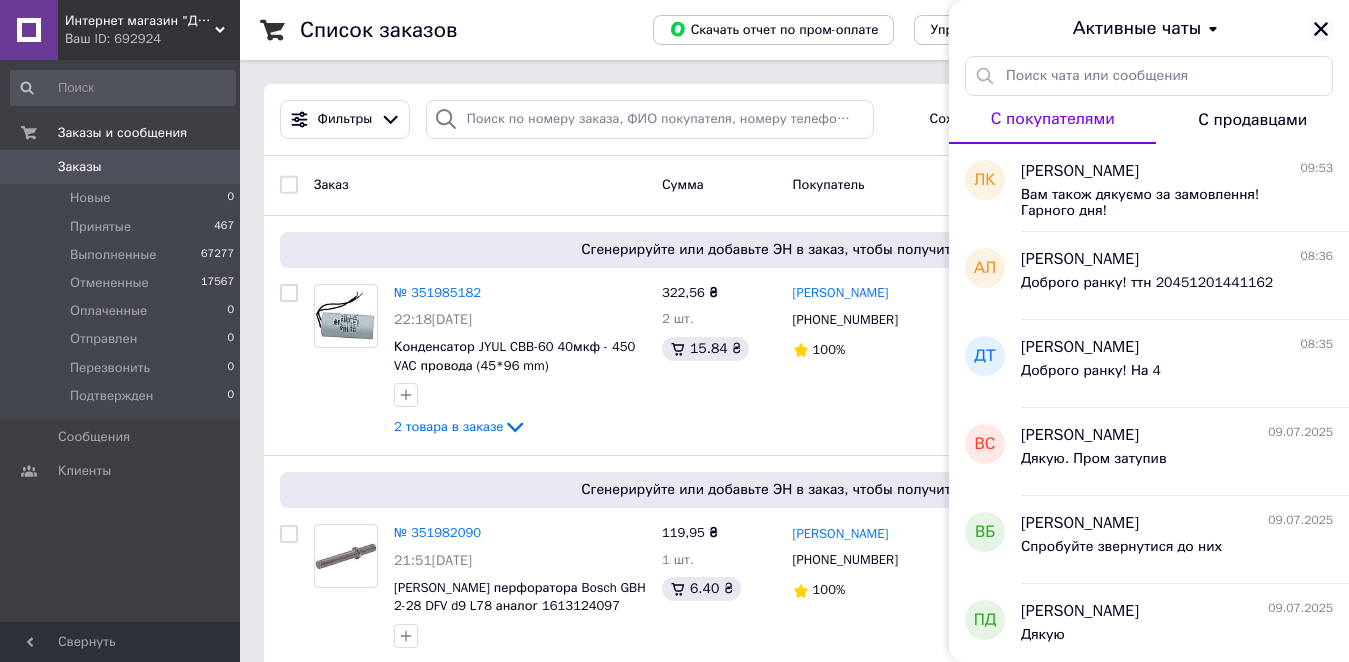 click 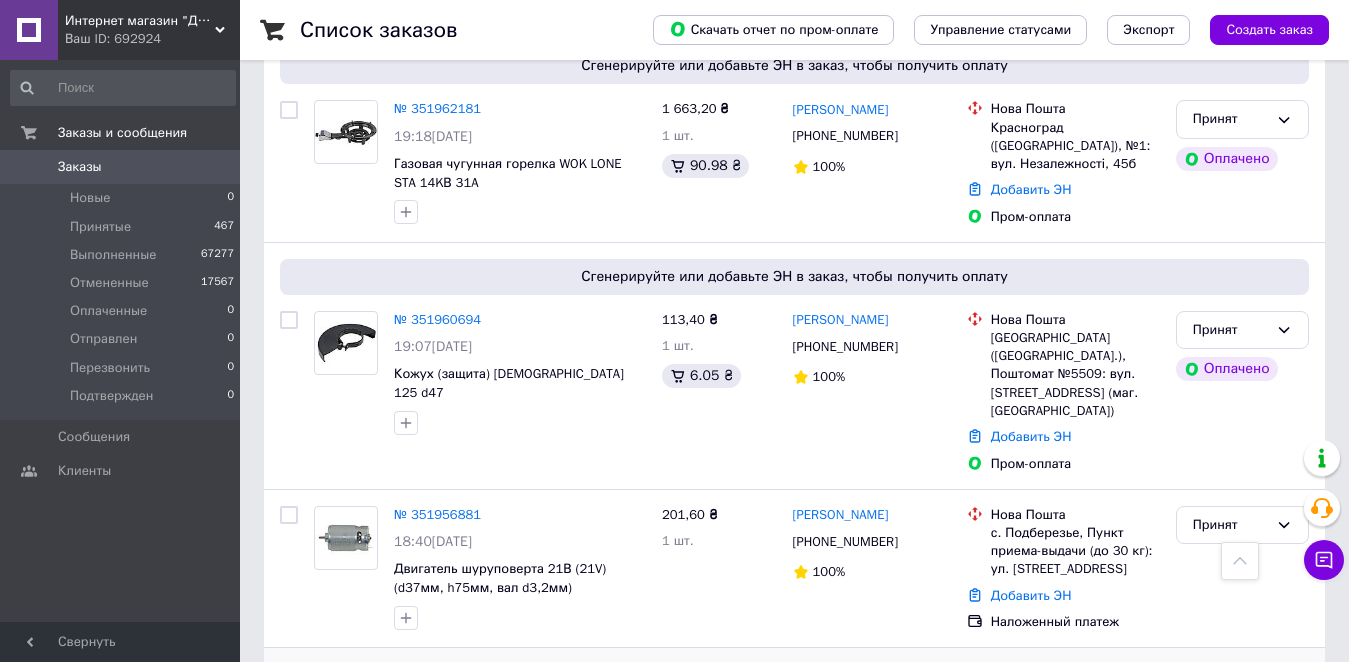 scroll, scrollTop: 3404, scrollLeft: 0, axis: vertical 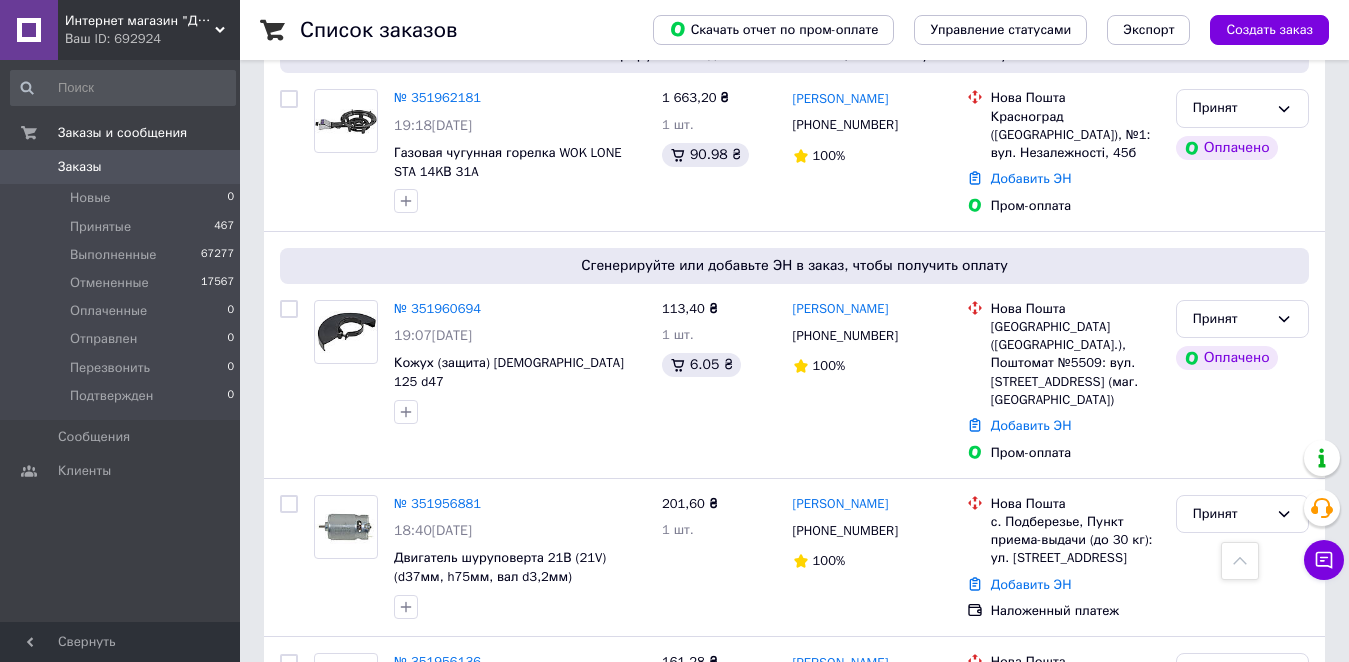 click on "1" at bounding box center [415, 840] 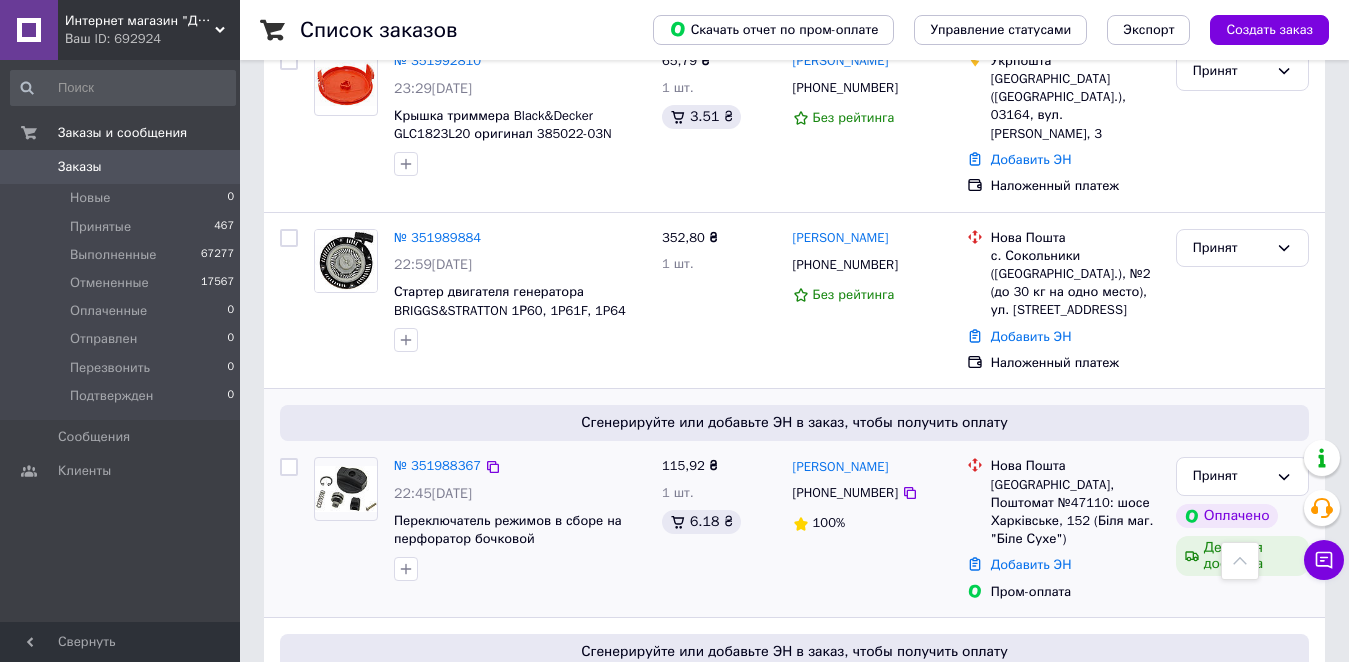 scroll, scrollTop: 3257, scrollLeft: 0, axis: vertical 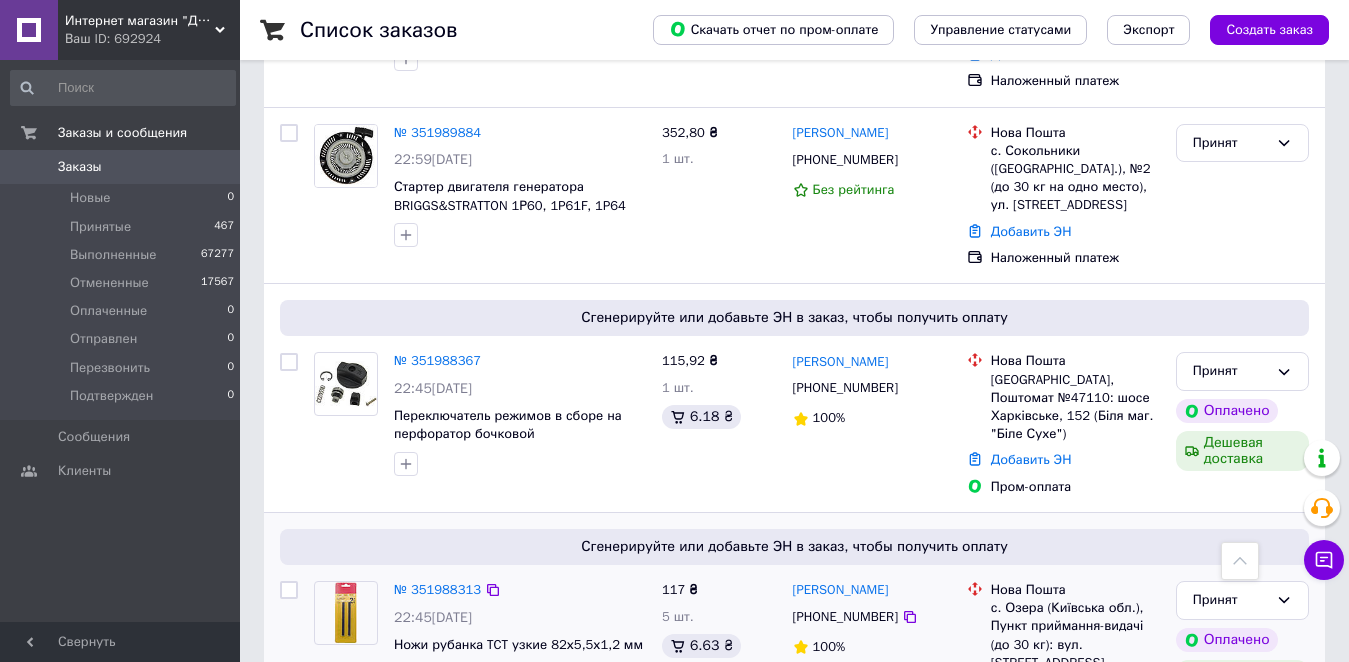 click on "[PHONE_NUMBER]" at bounding box center [845, 617] 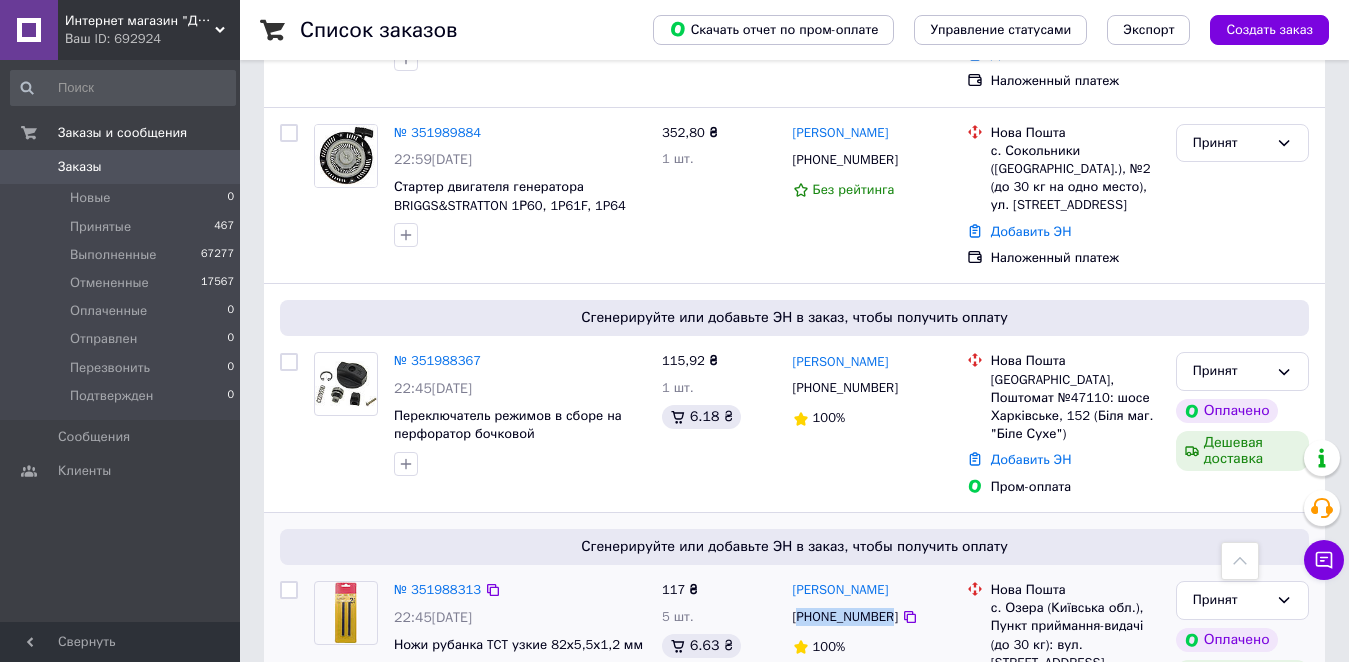 click on "[PHONE_NUMBER]" at bounding box center (845, 617) 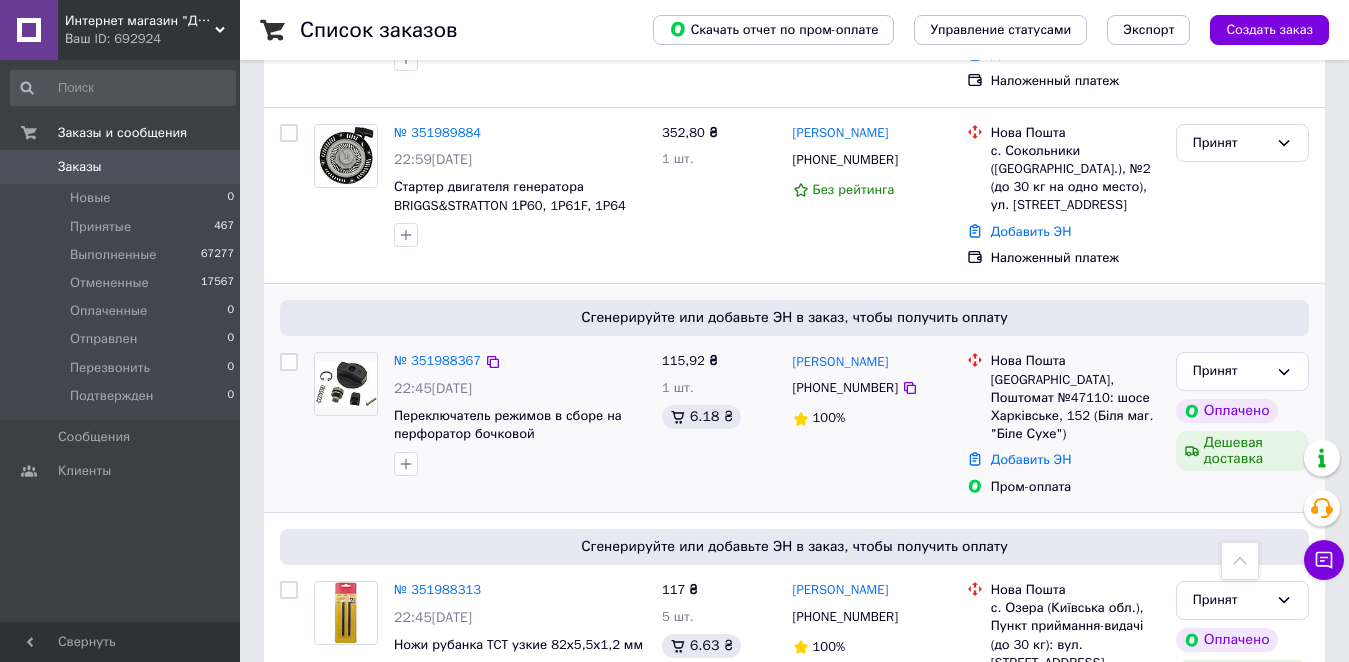 click on "[PHONE_NUMBER]" at bounding box center (845, 388) 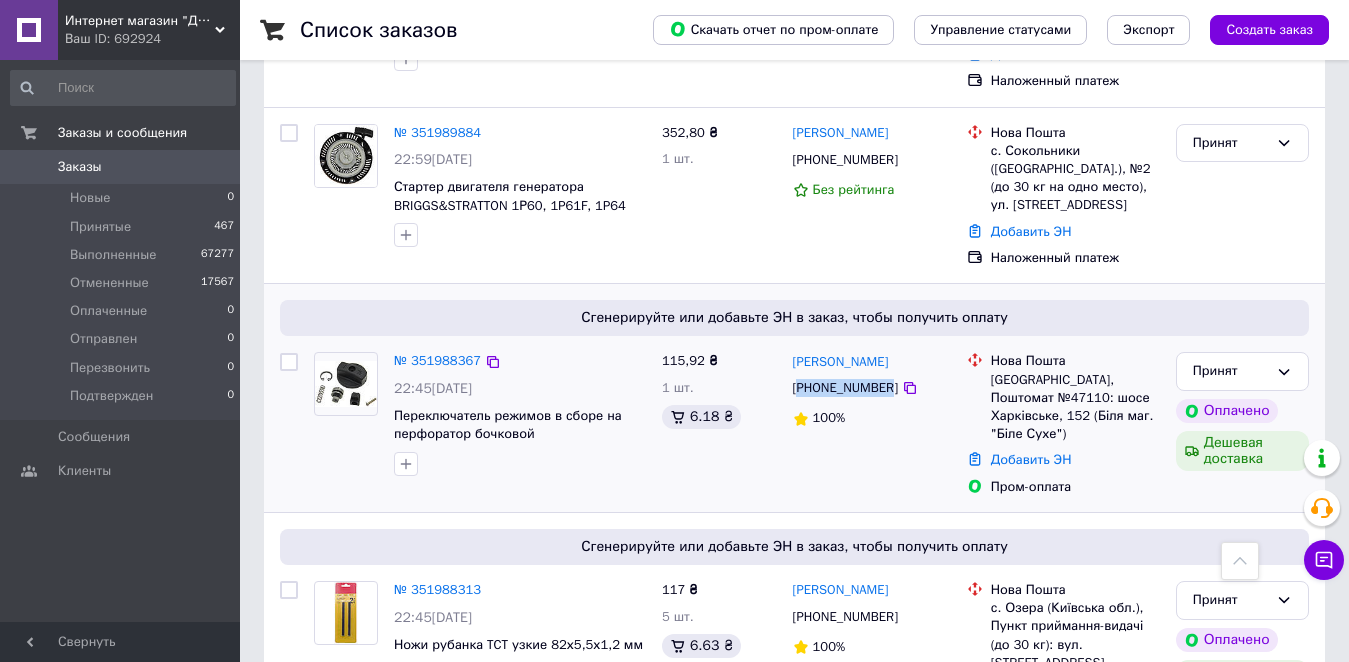copy on "380630518779" 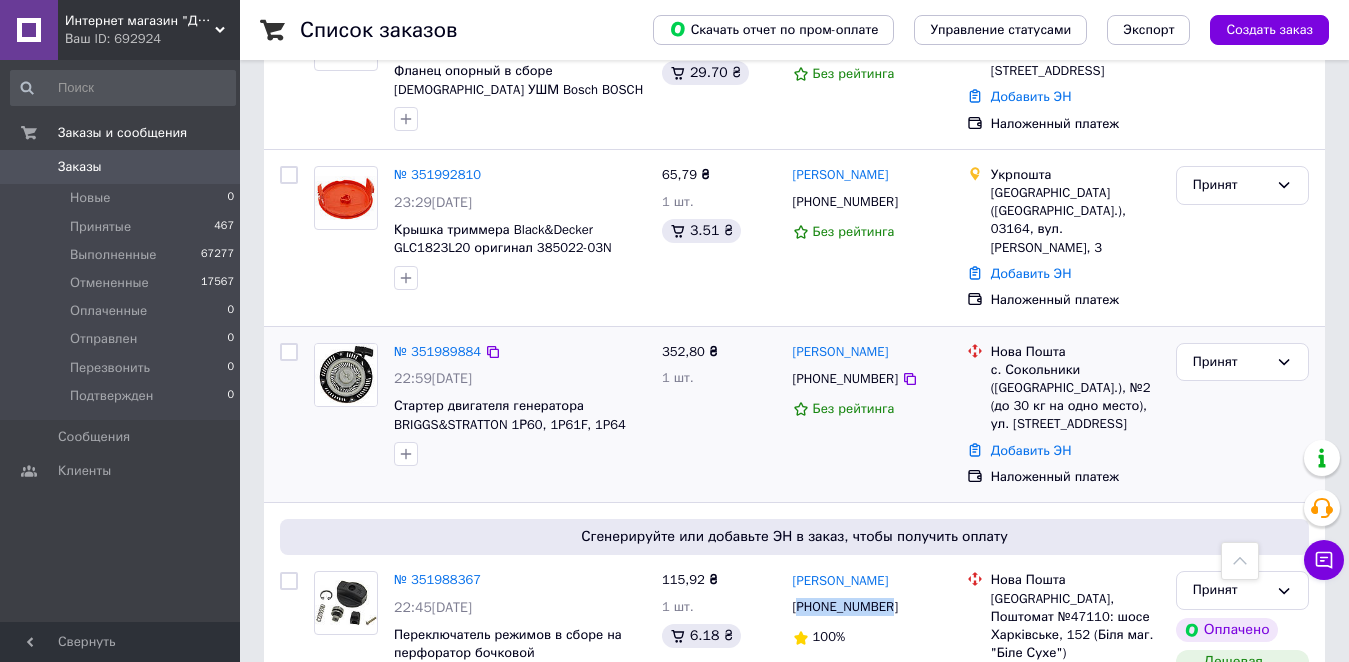 scroll, scrollTop: 2957, scrollLeft: 0, axis: vertical 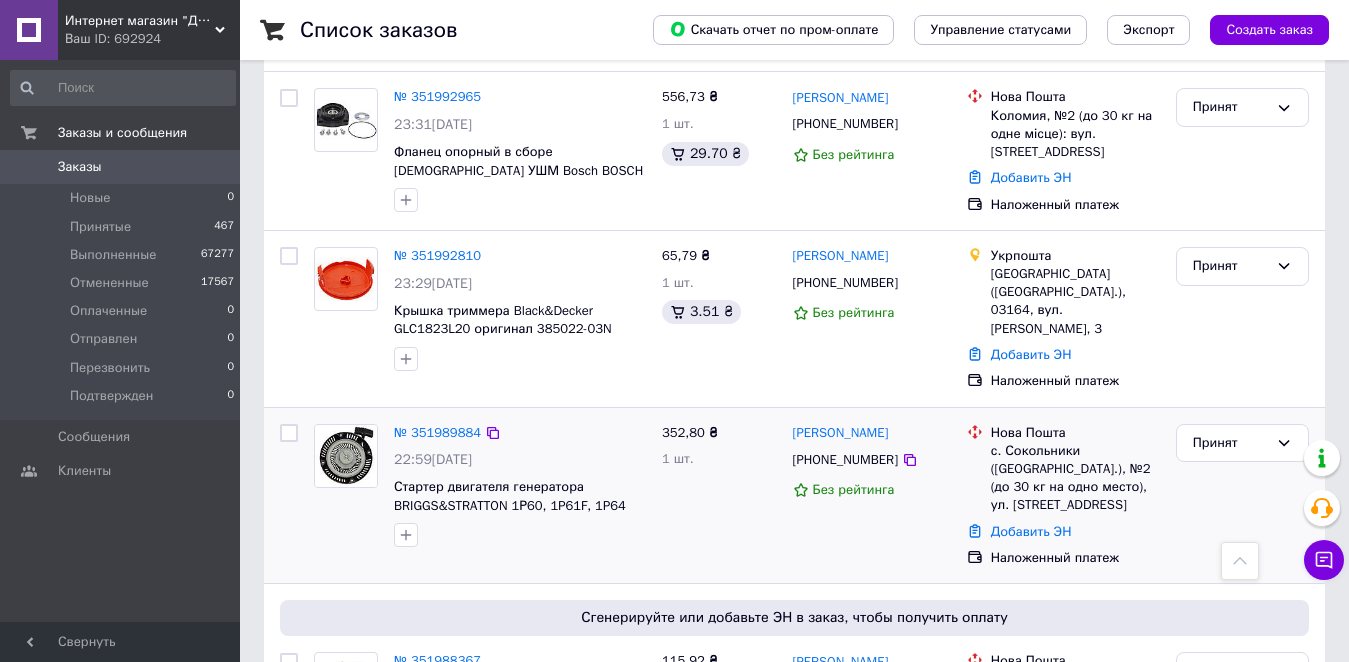 click on "+380676641941" at bounding box center (845, 460) 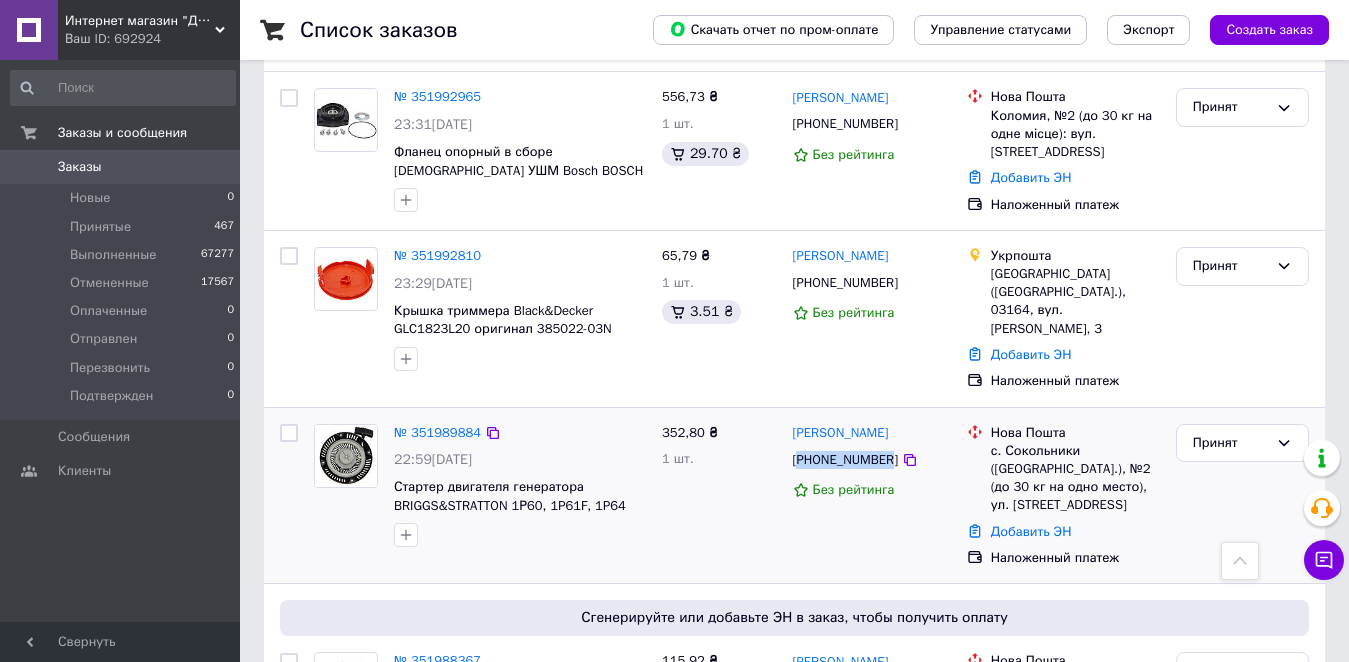 click on "+380676641941" at bounding box center [845, 460] 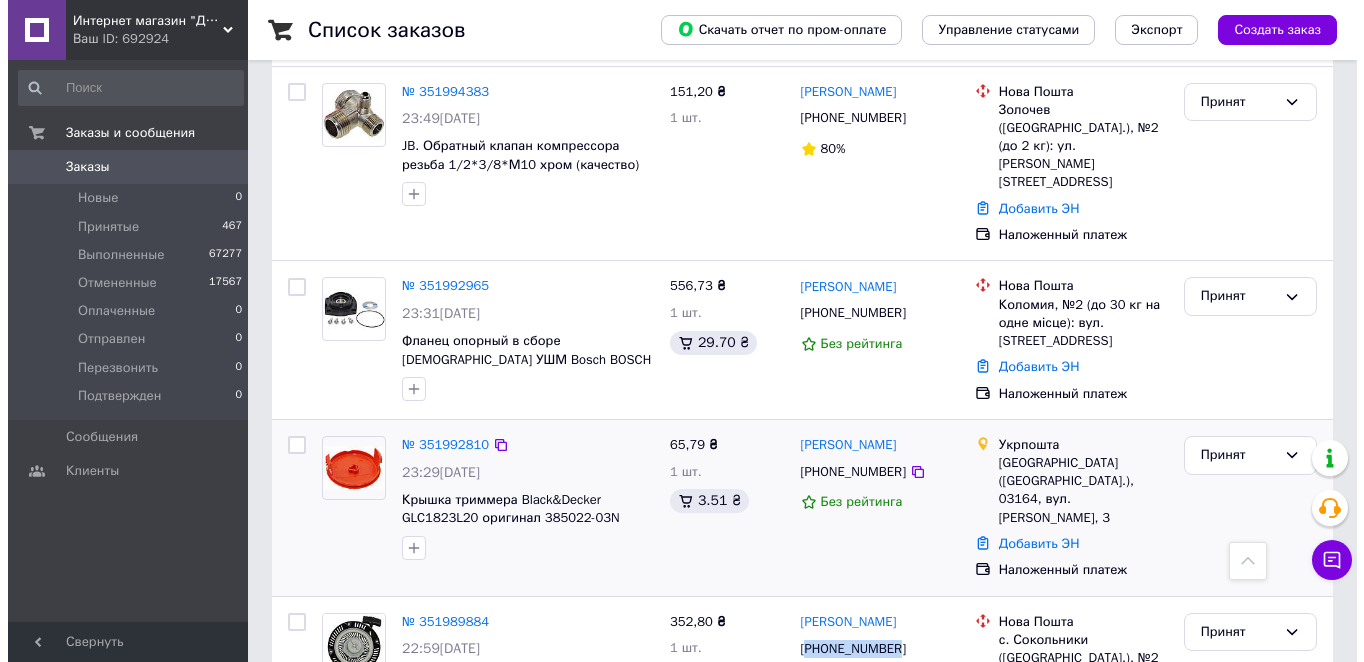 scroll, scrollTop: 2757, scrollLeft: 0, axis: vertical 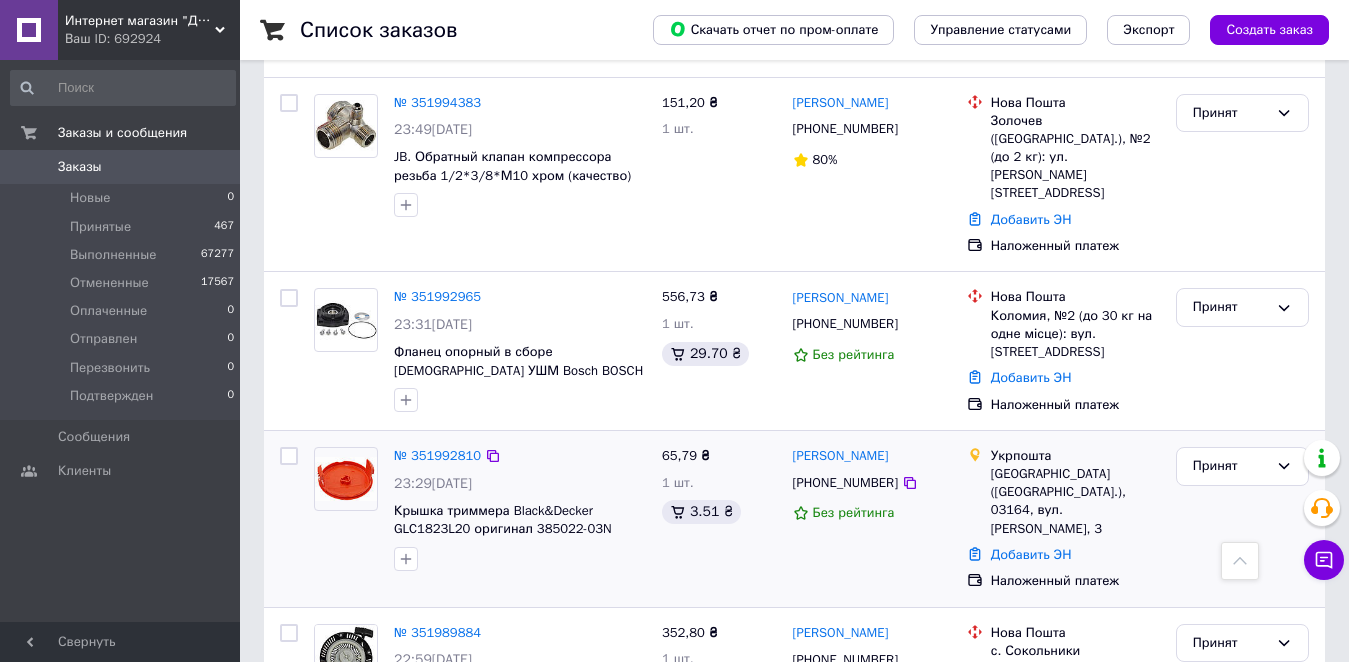 click on "+380984282828" at bounding box center (845, 483) 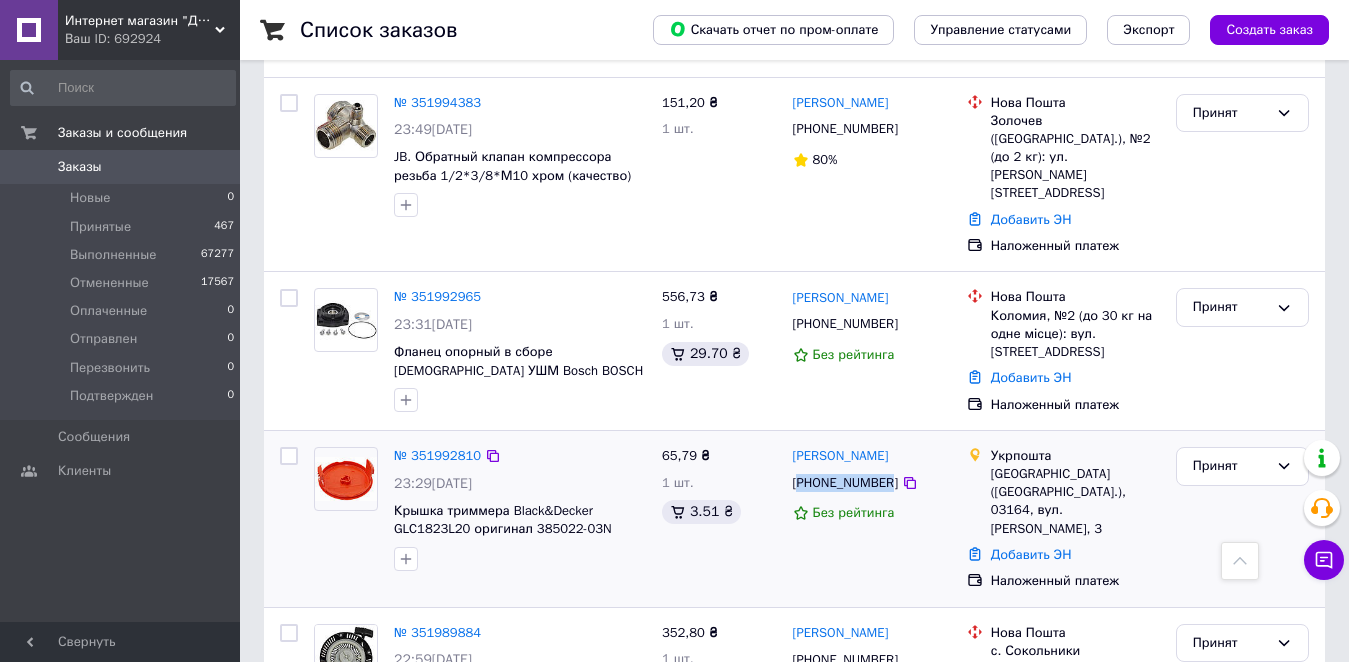 click on "+380984282828" at bounding box center [845, 483] 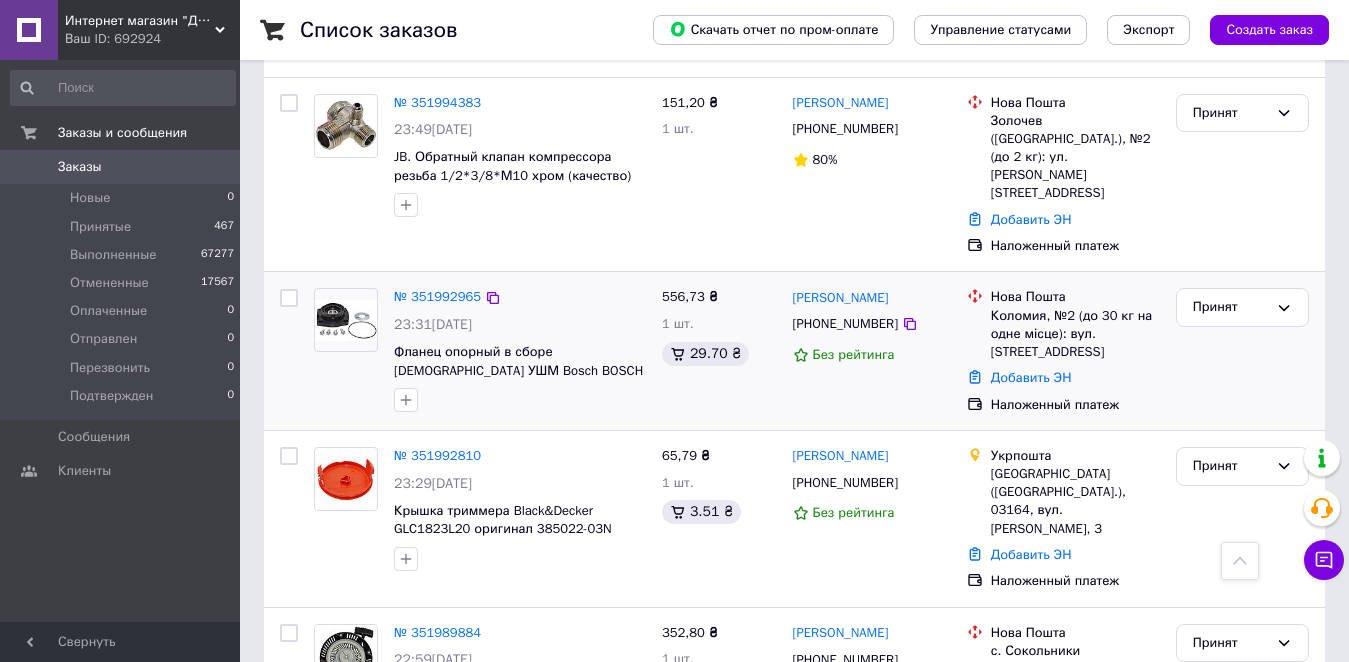click on "[PHONE_NUMBER]" at bounding box center (845, 324) 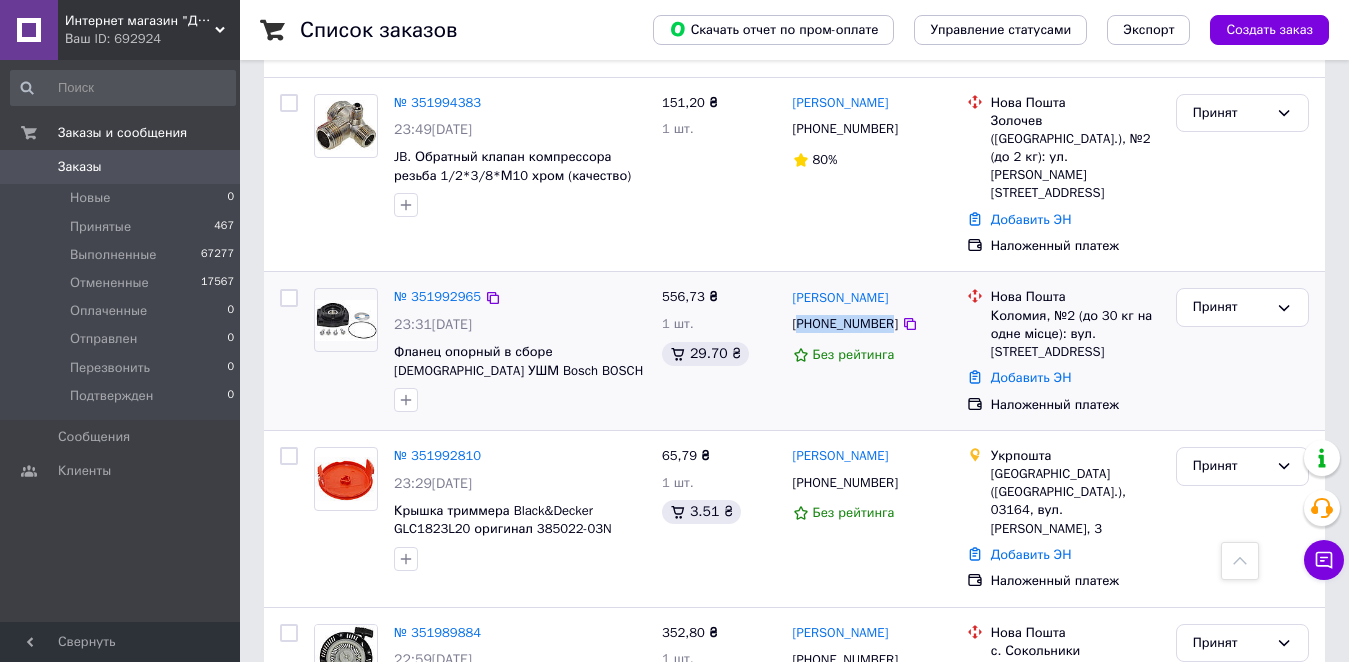click on "[PHONE_NUMBER]" at bounding box center (845, 324) 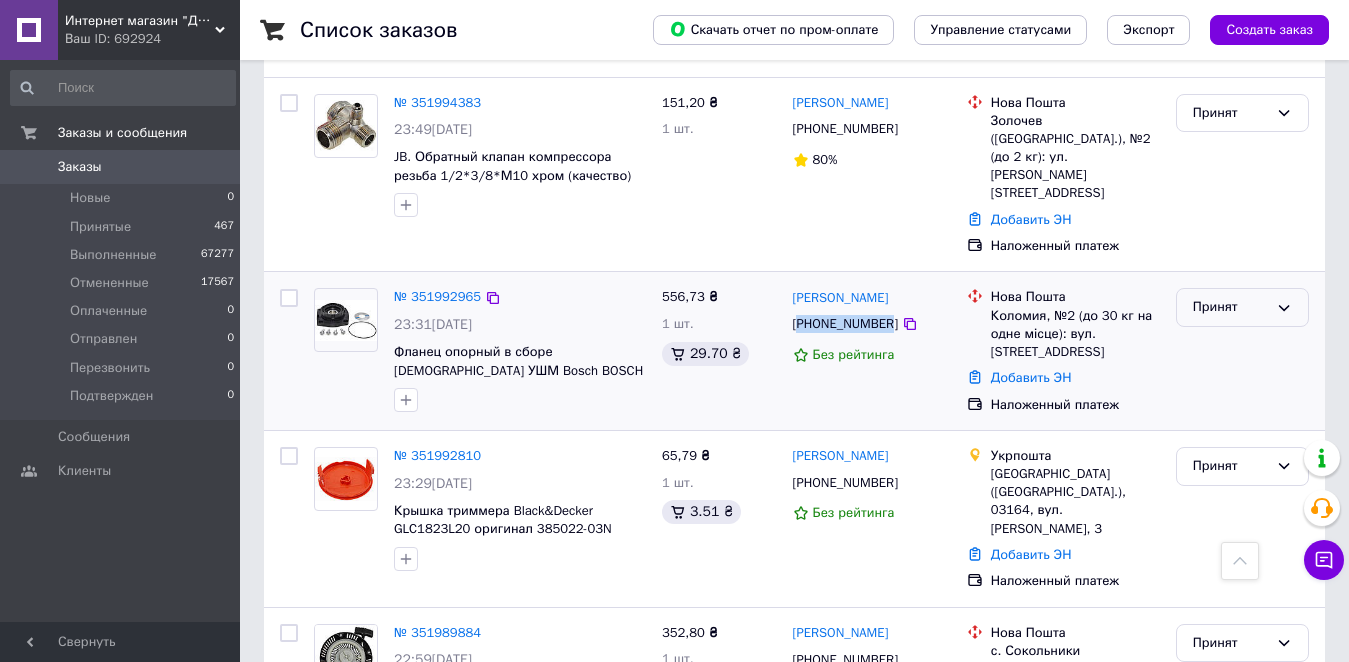 click on "Принят" at bounding box center (1242, 307) 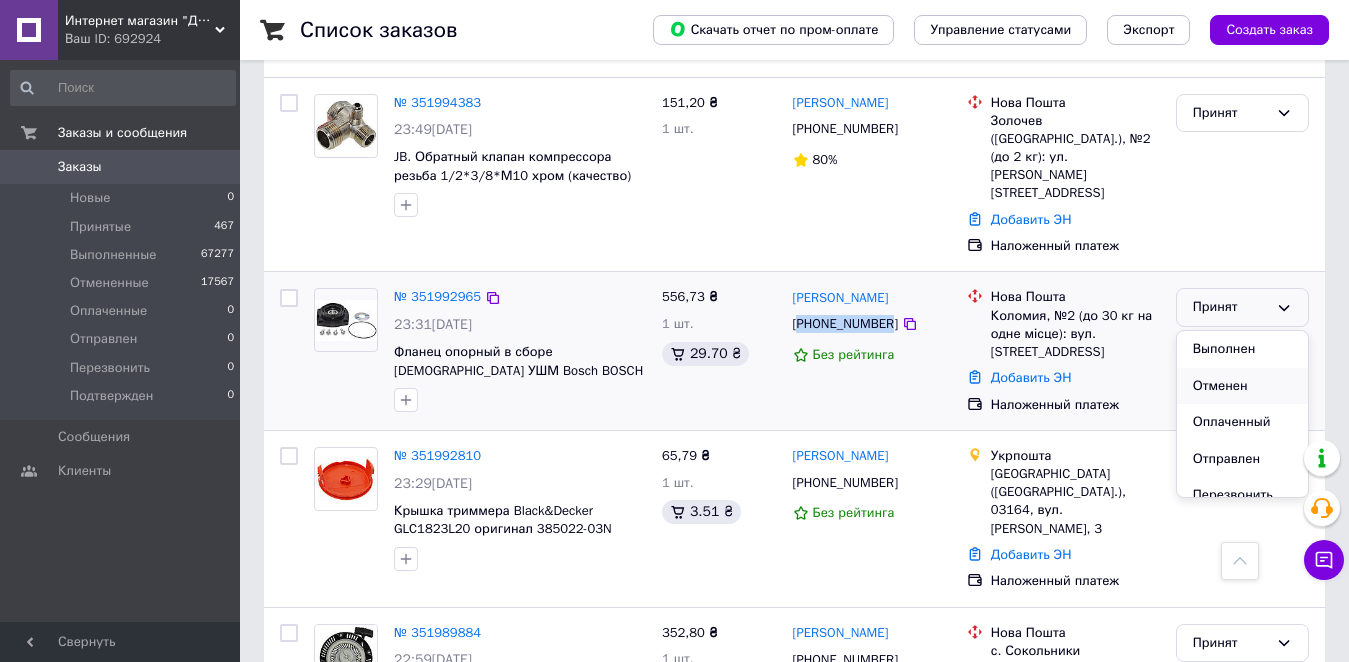click on "Отменен" at bounding box center [1242, 386] 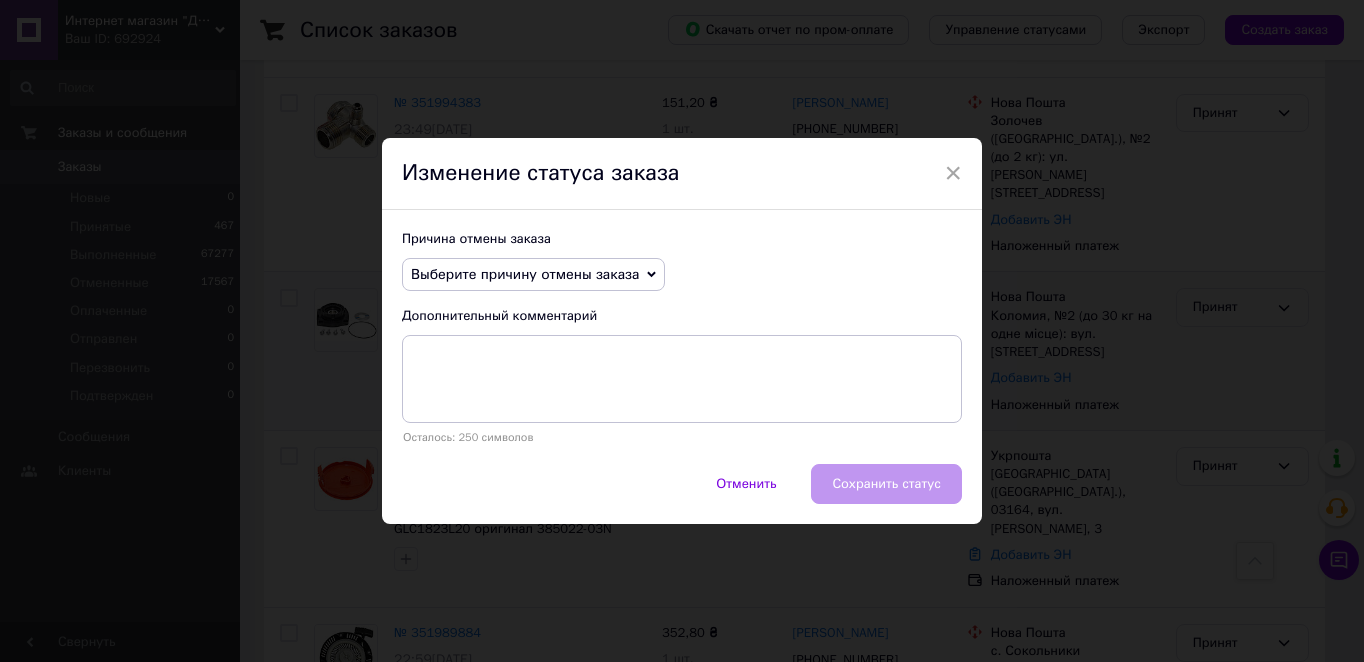 click on "Выберите причину отмены заказа" at bounding box center (525, 274) 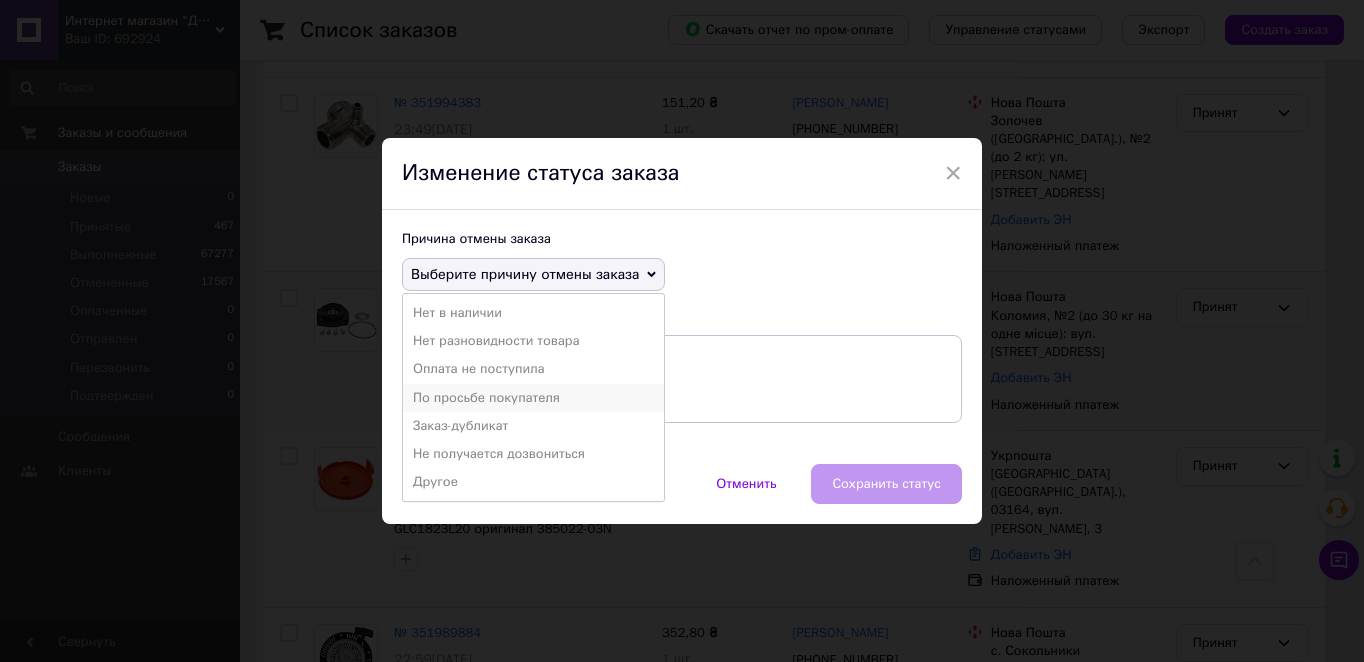 click on "По просьбе покупателя" at bounding box center (533, 398) 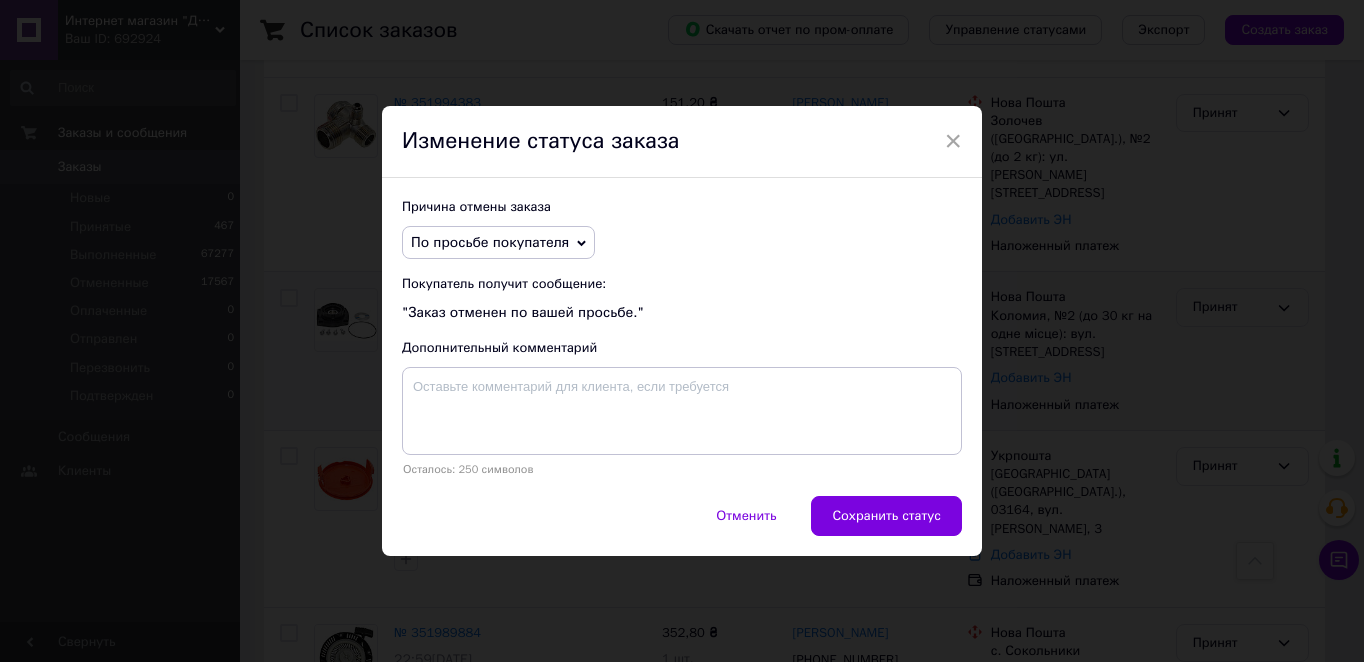 click on "Сохранить статус" at bounding box center [886, 516] 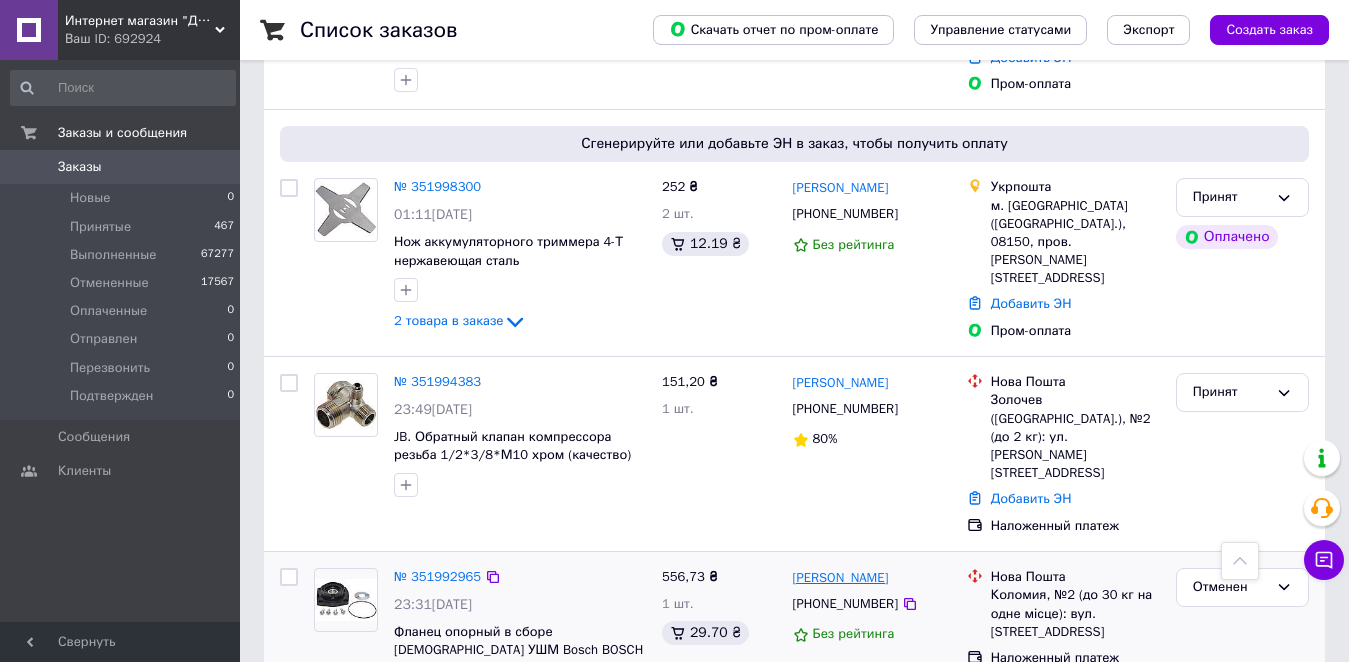 scroll, scrollTop: 2646, scrollLeft: 0, axis: vertical 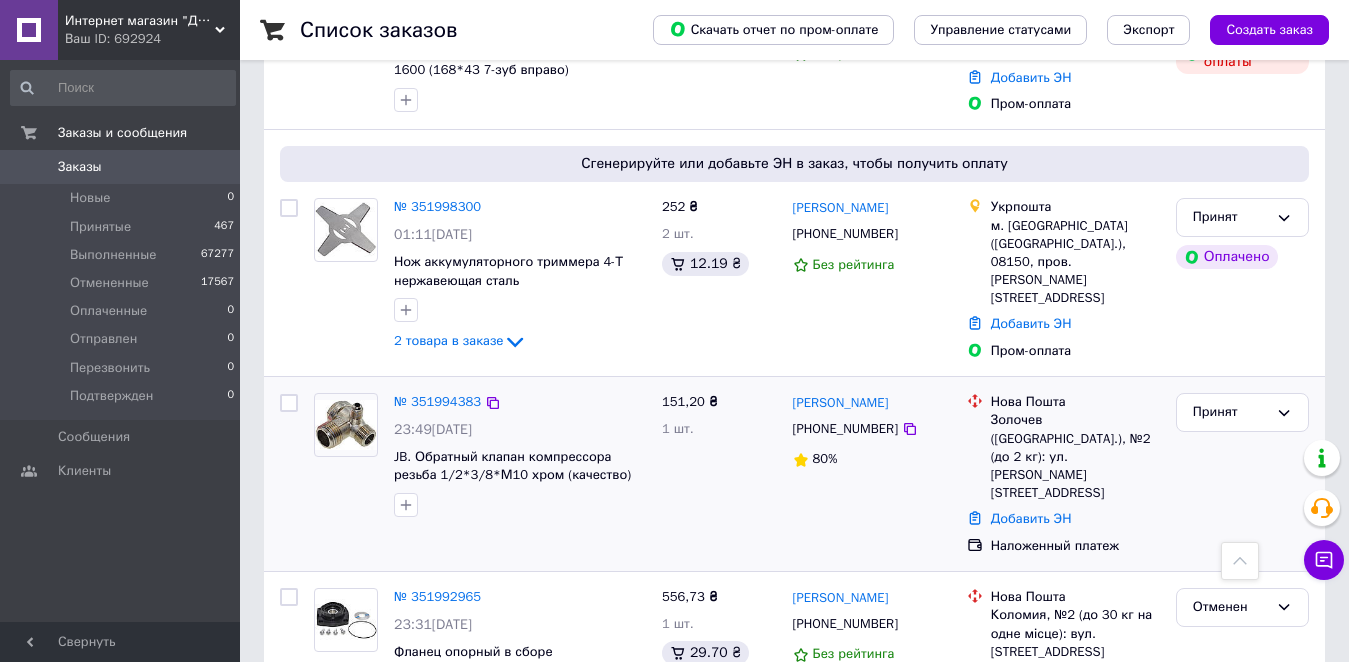 click on "[PHONE_NUMBER]" at bounding box center [845, 429] 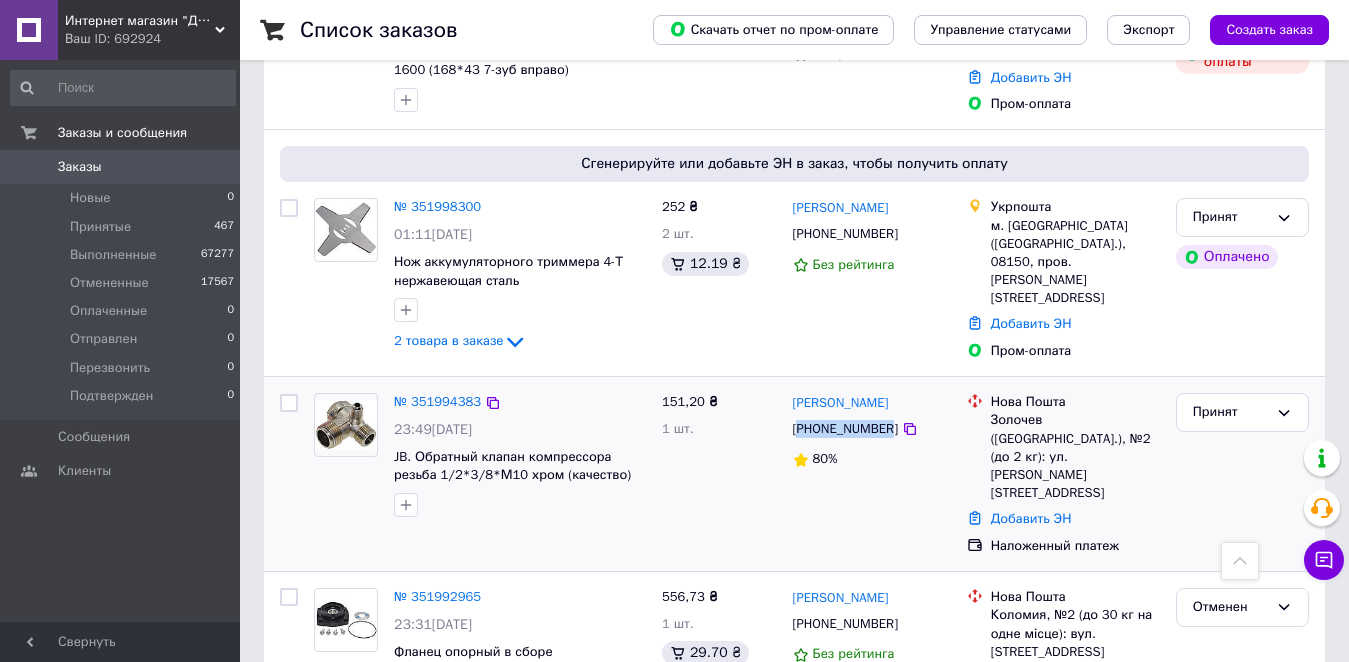 click on "[PHONE_NUMBER]" at bounding box center [845, 429] 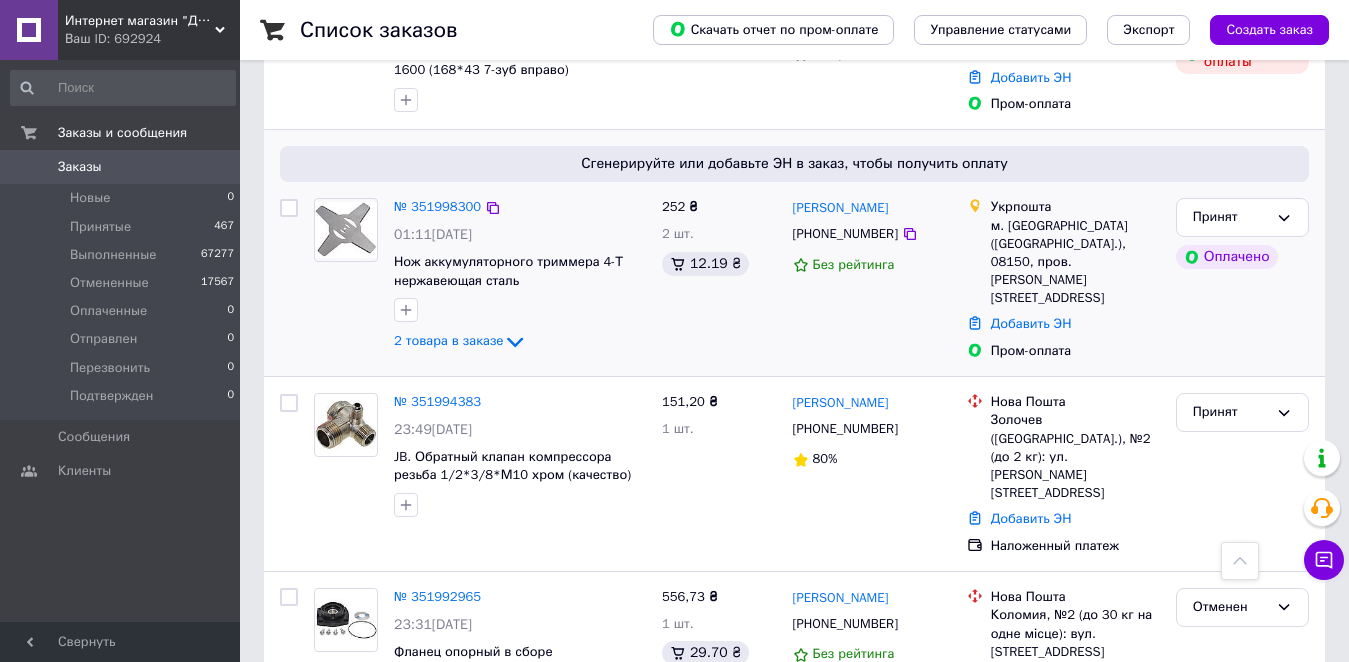 click on "[PHONE_NUMBER]" at bounding box center [845, 234] 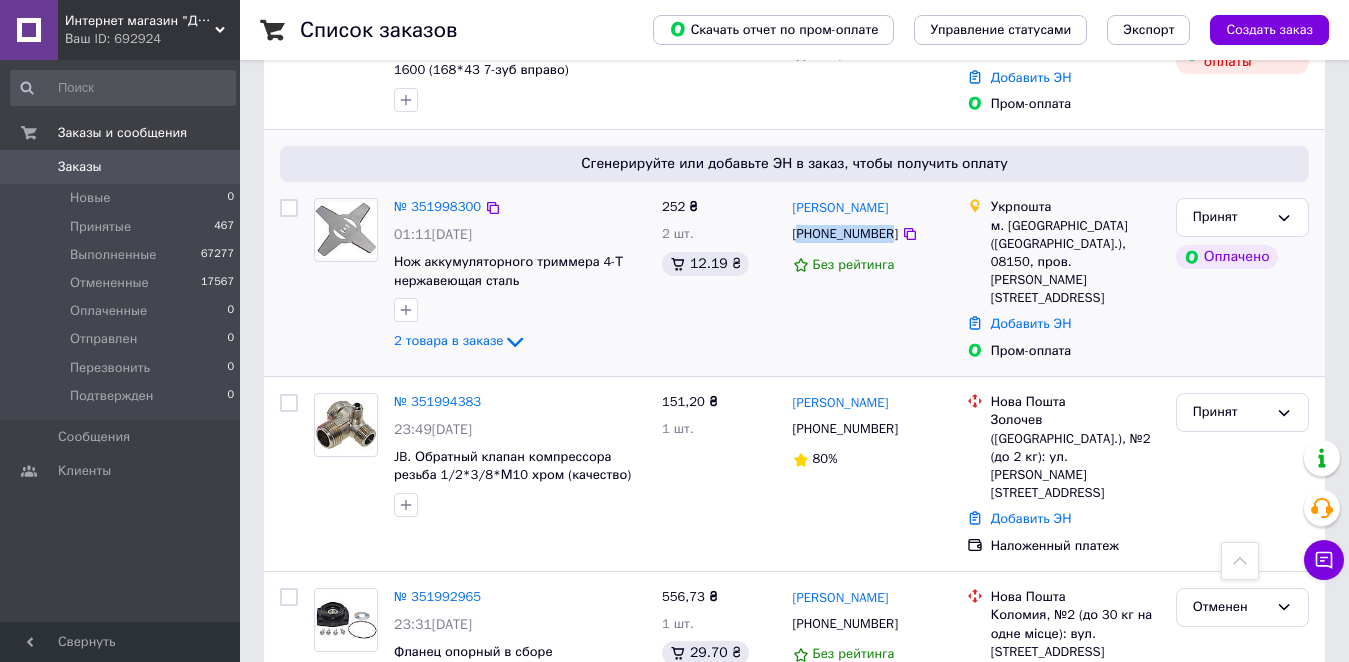 click on "[PHONE_NUMBER]" at bounding box center [845, 234] 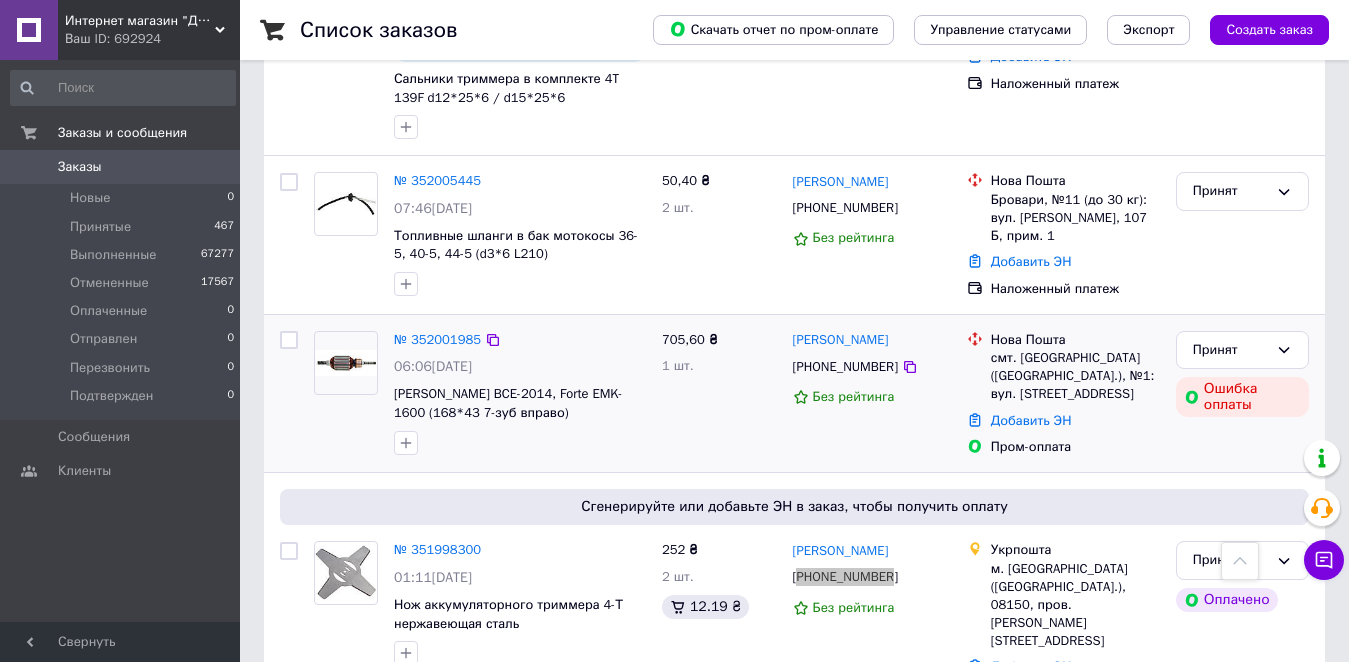 scroll, scrollTop: 2146, scrollLeft: 0, axis: vertical 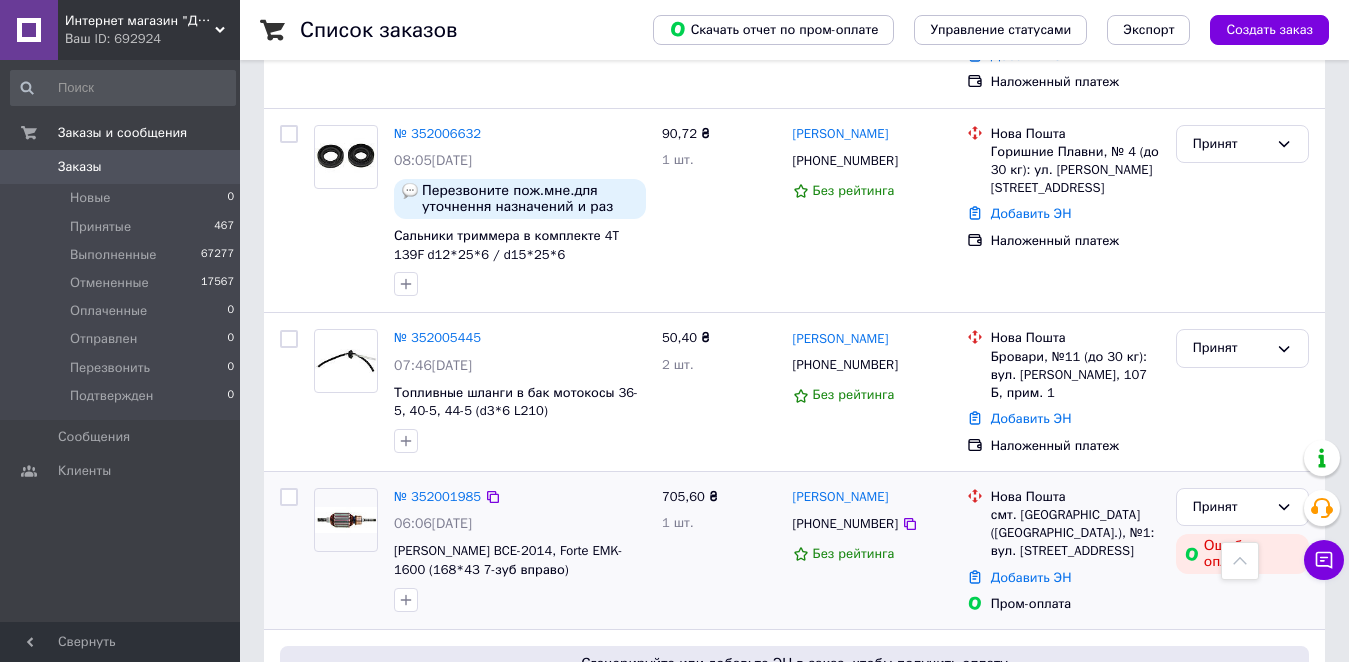 click on "[PHONE_NUMBER]" at bounding box center (845, 524) 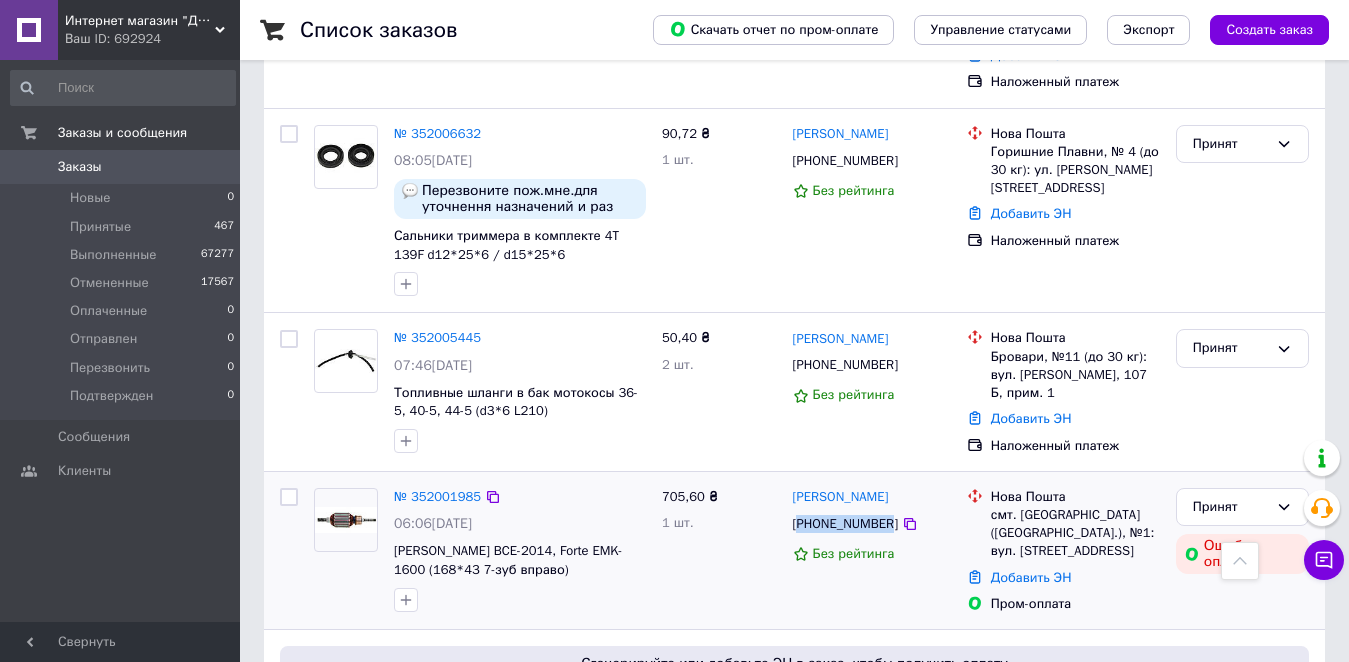 click on "[PHONE_NUMBER]" at bounding box center [845, 524] 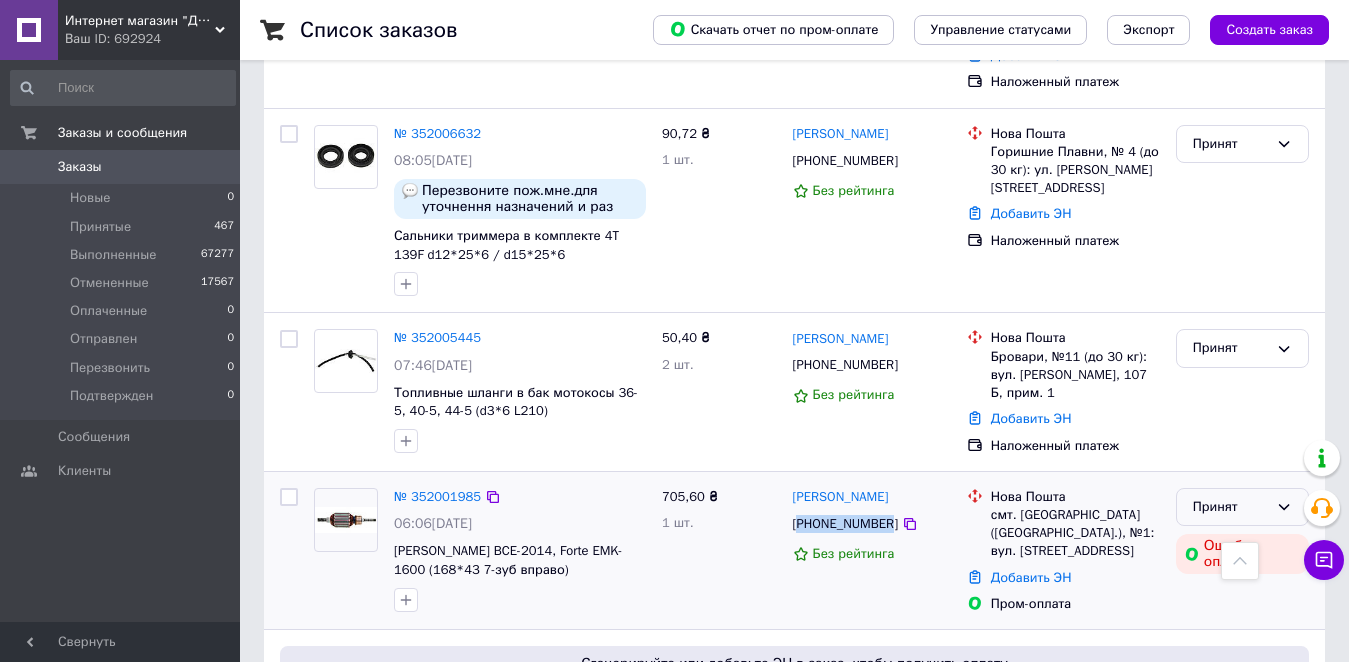 click on "Принят" at bounding box center [1230, 507] 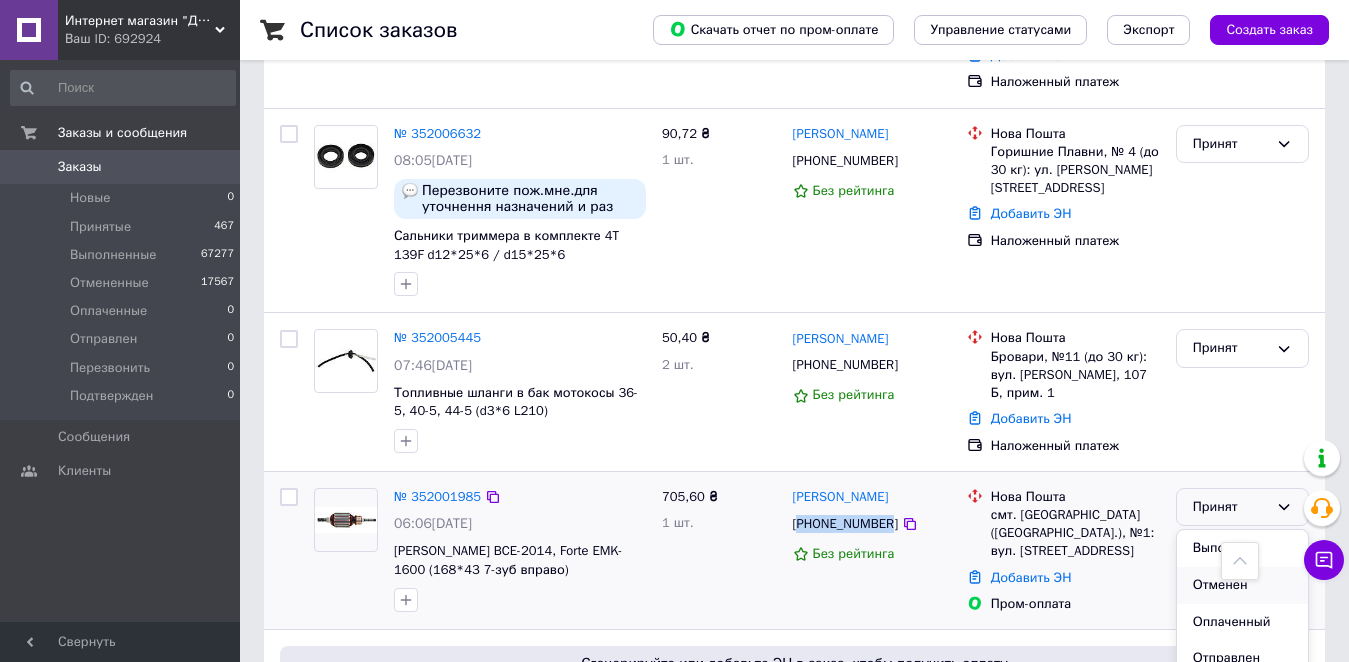 click on "Отменен" at bounding box center (1242, 585) 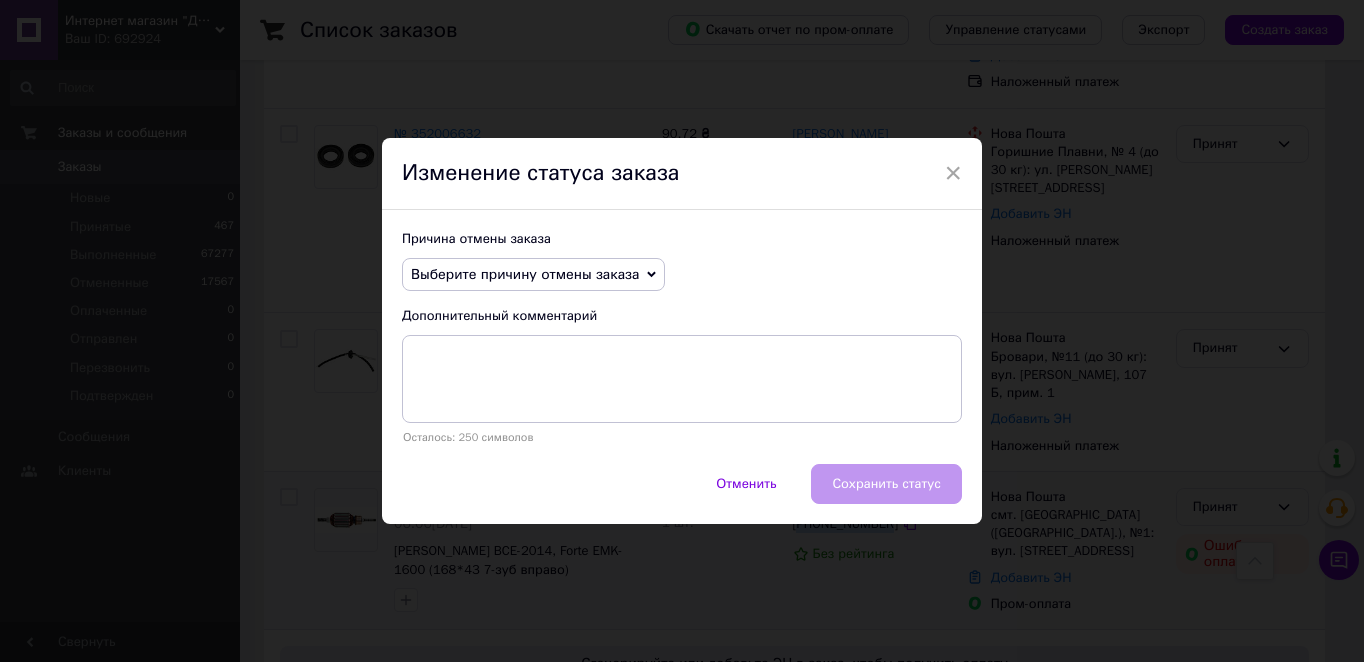 drag, startPoint x: 481, startPoint y: 266, endPoint x: 483, endPoint y: 312, distance: 46.043457 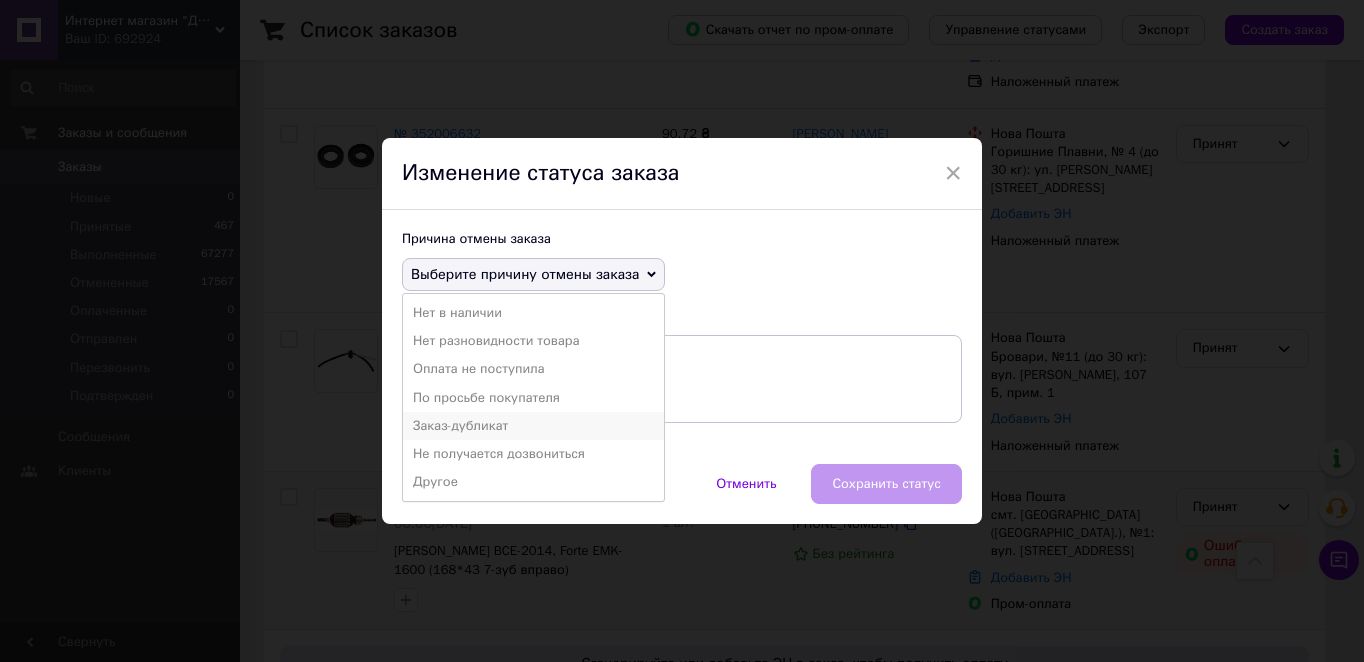 click on "Заказ-дубликат" at bounding box center [533, 426] 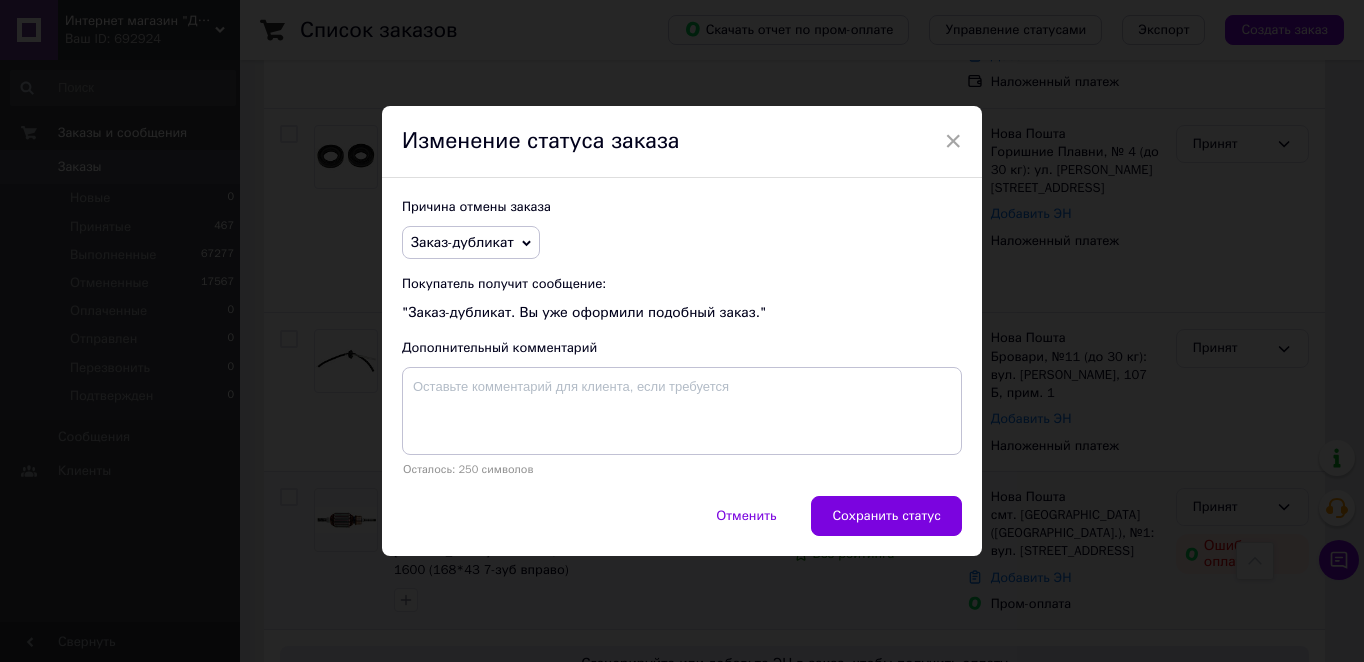 click on "Сохранить статус" at bounding box center (886, 516) 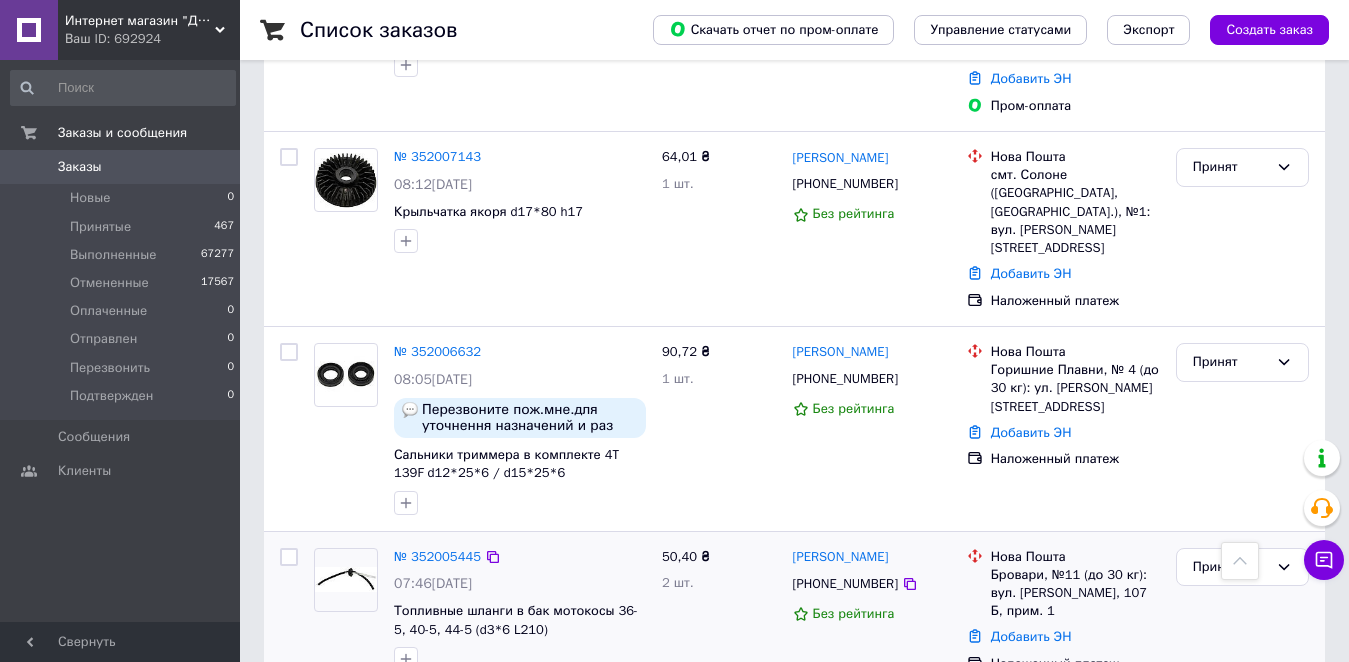 scroll, scrollTop: 2485, scrollLeft: 0, axis: vertical 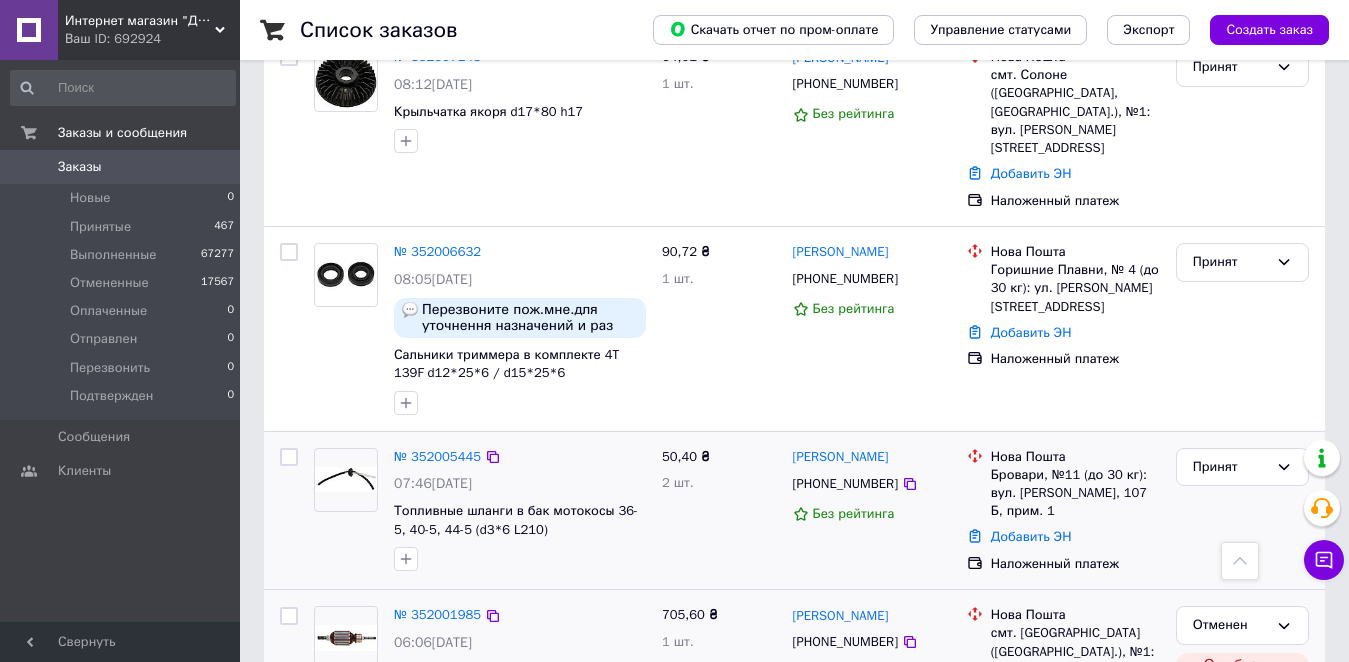 click on "[PHONE_NUMBER]" at bounding box center (845, 484) 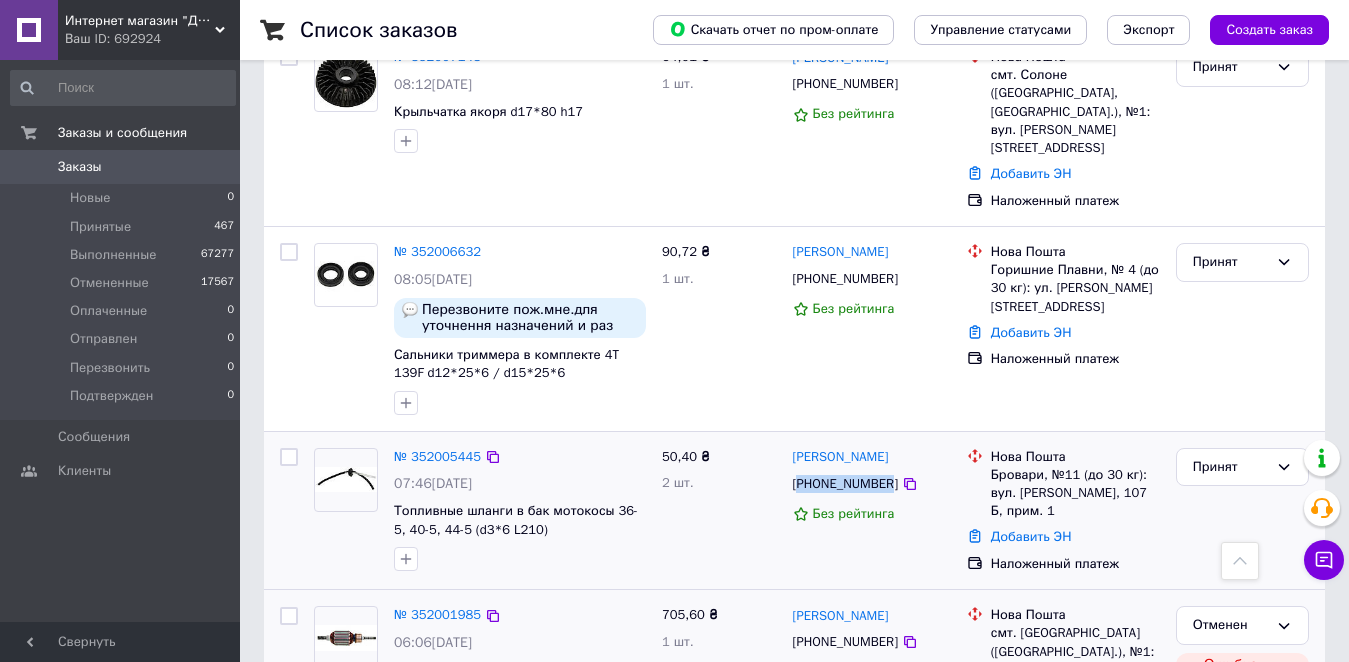 click on "[PHONE_NUMBER]" at bounding box center [845, 484] 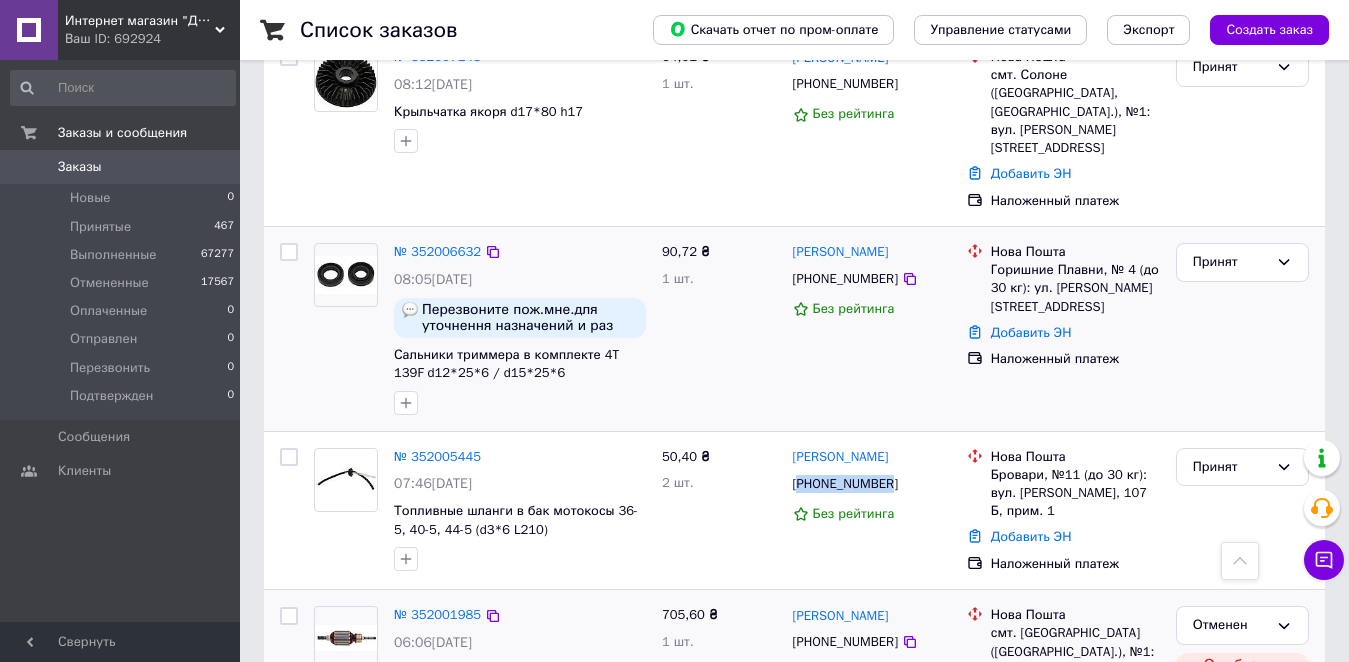 click on "[PHONE_NUMBER]" at bounding box center (845, 279) 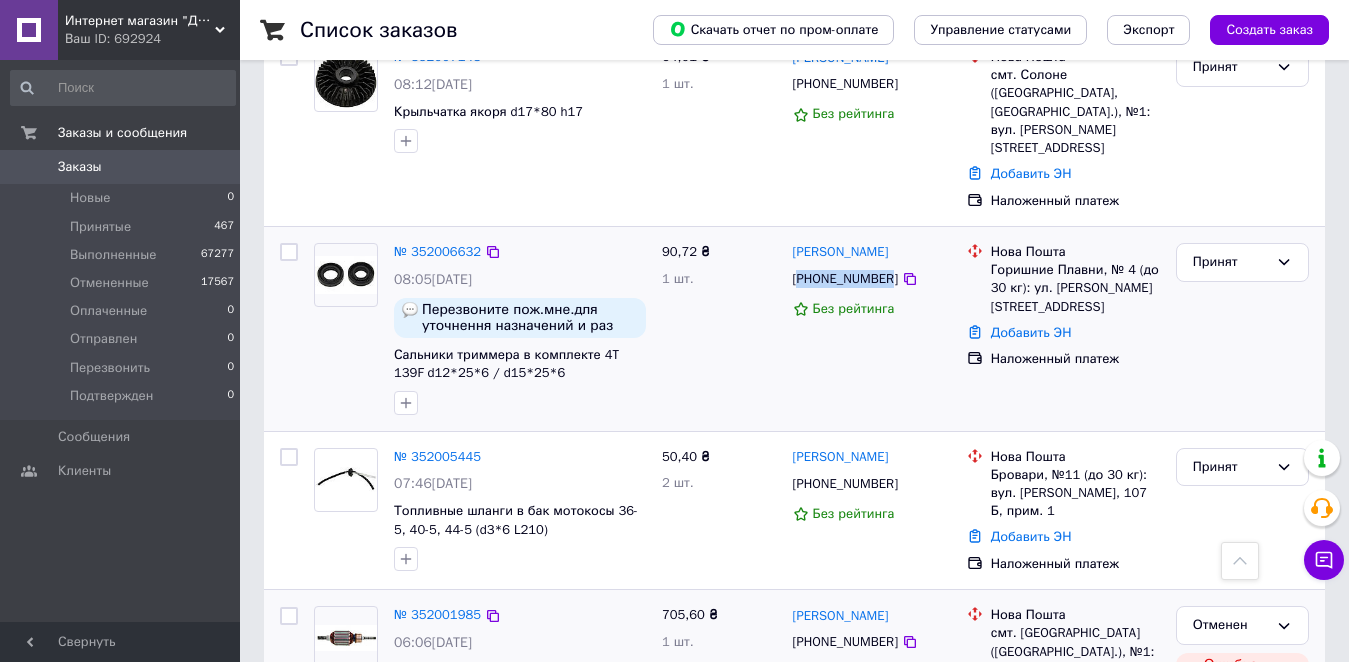 click on "[PHONE_NUMBER]" at bounding box center [845, 279] 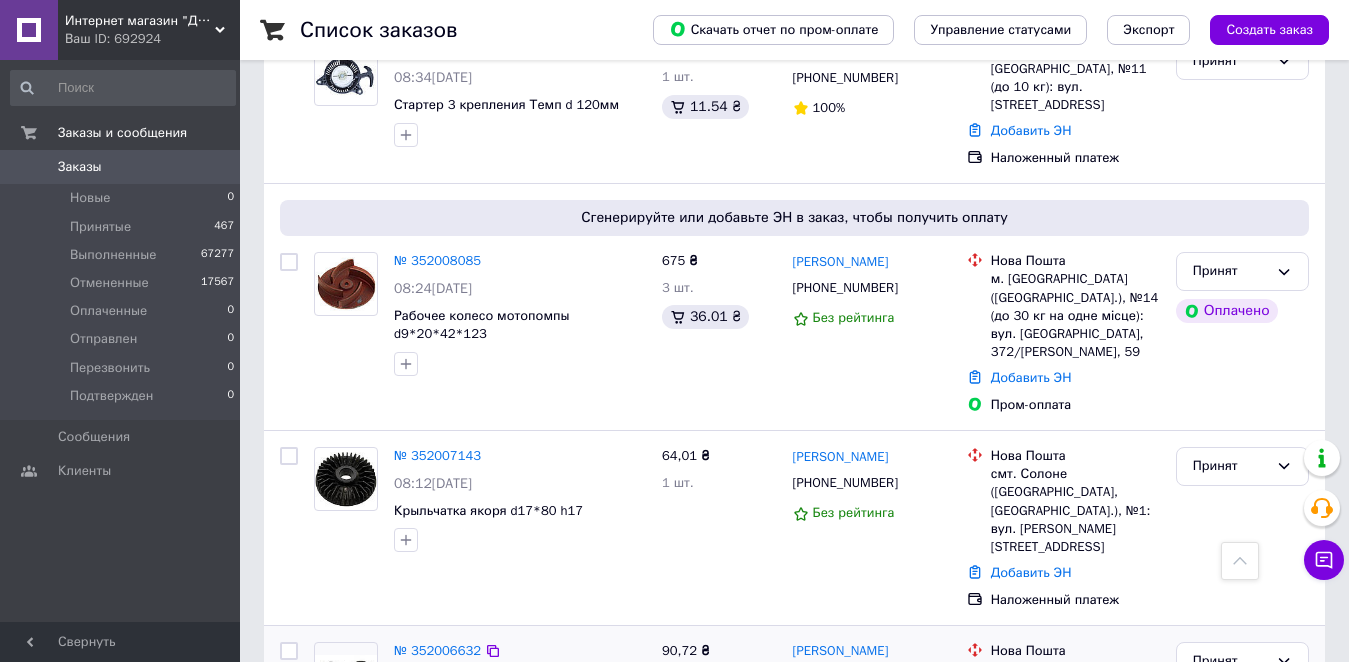 scroll, scrollTop: 2085, scrollLeft: 0, axis: vertical 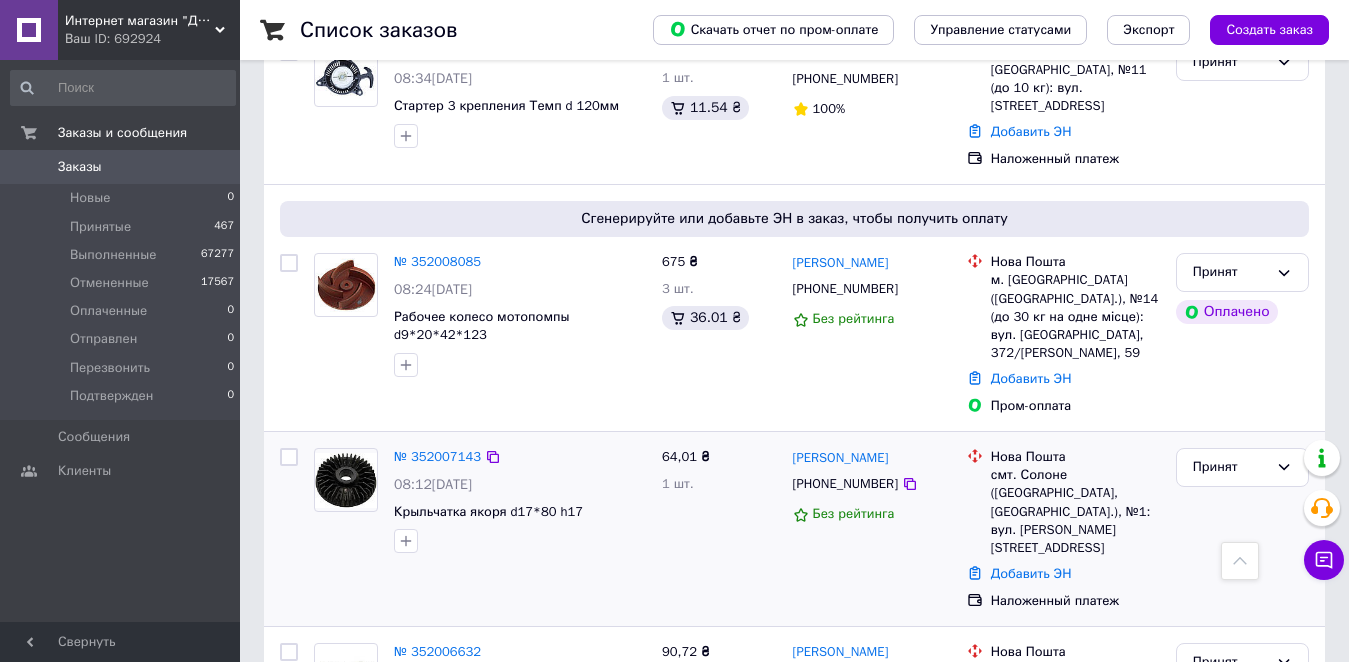 click on "[PHONE_NUMBER]" at bounding box center (845, 484) 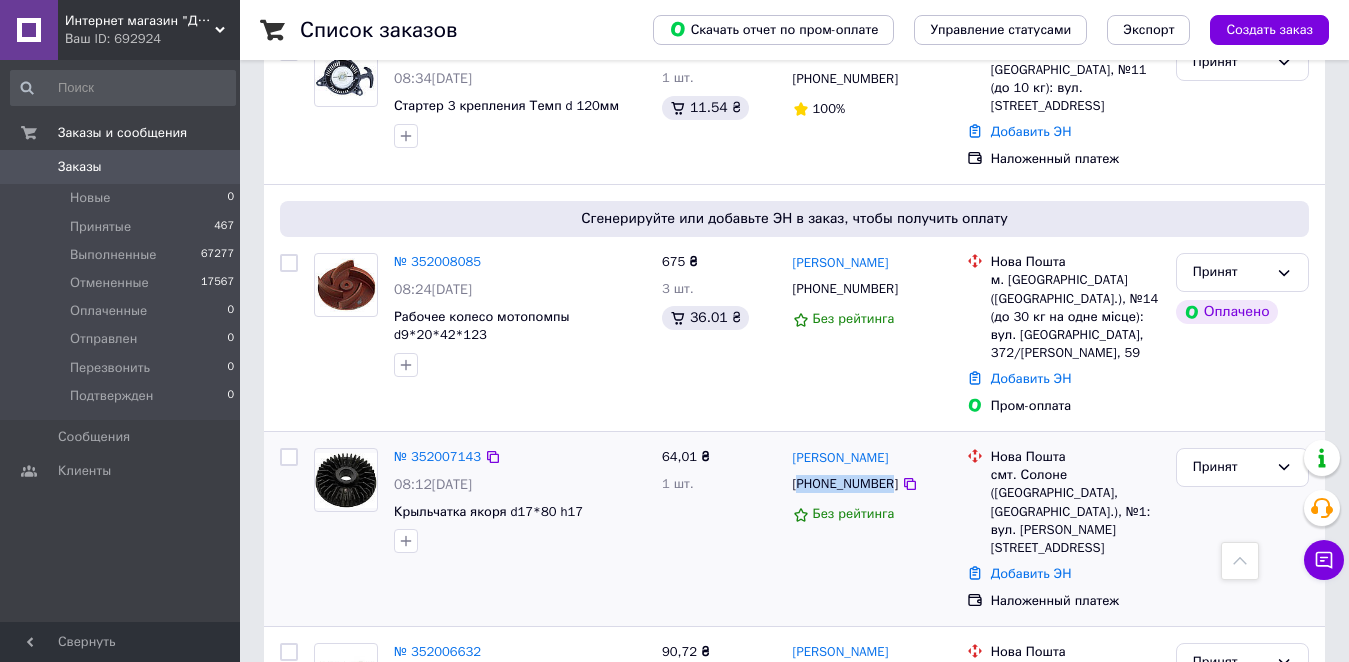 click on "[PHONE_NUMBER]" at bounding box center [845, 484] 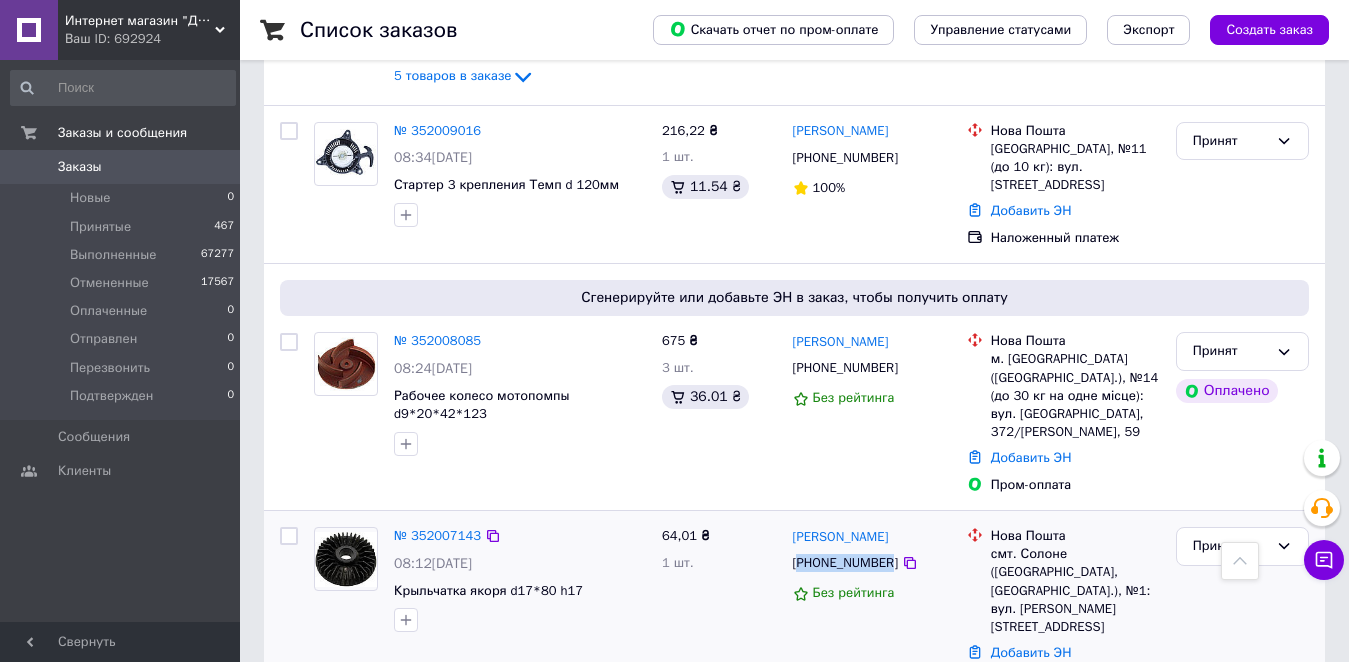 scroll, scrollTop: 1985, scrollLeft: 0, axis: vertical 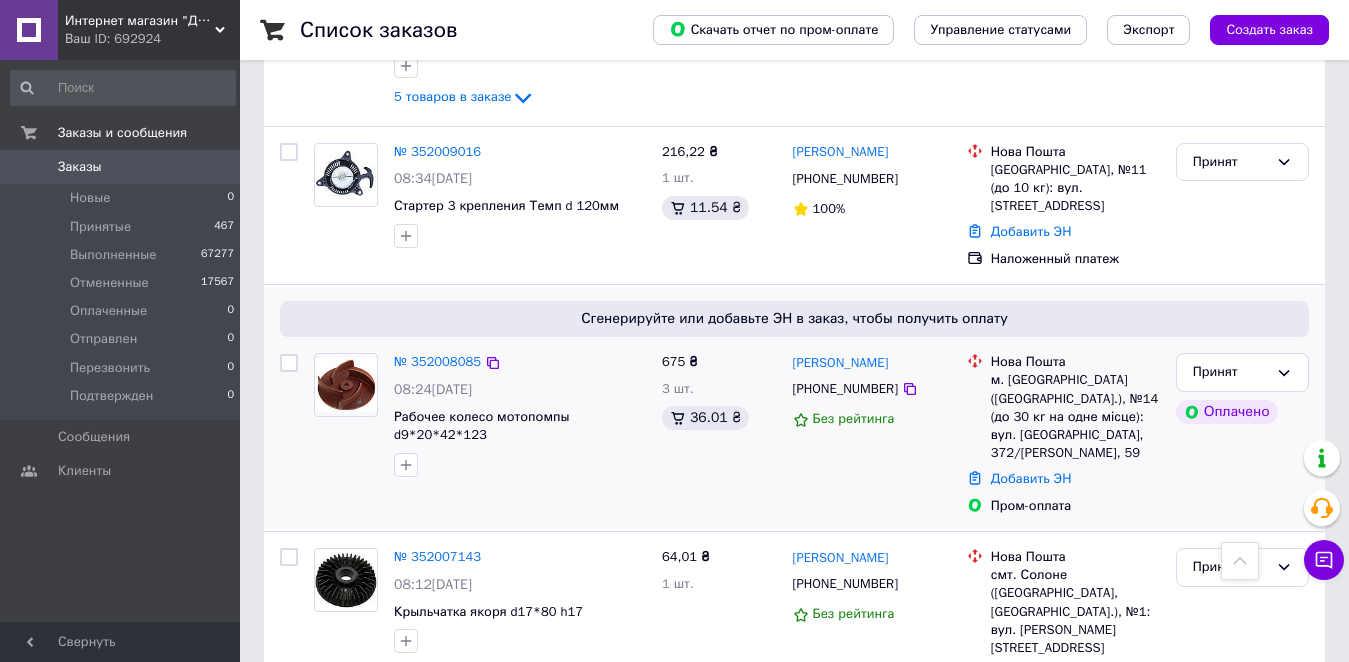 click on "[PHONE_NUMBER]" at bounding box center (845, 389) 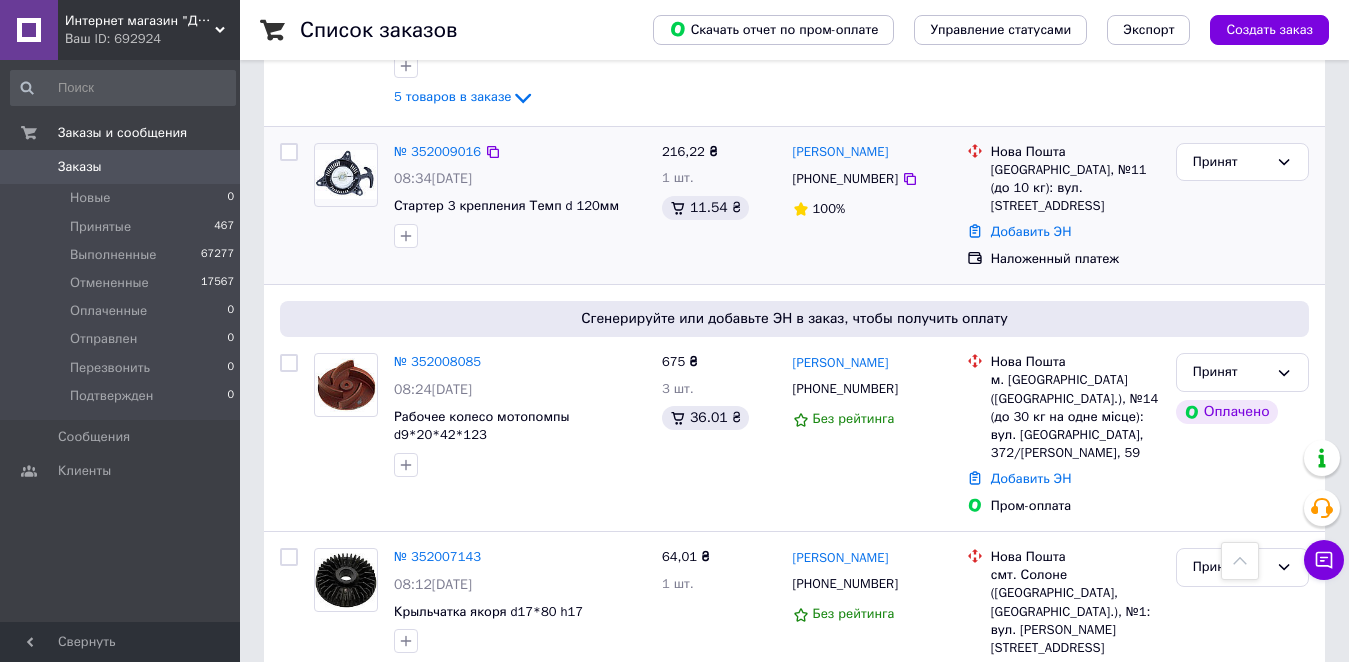 click on "[PHONE_NUMBER]" at bounding box center [845, 179] 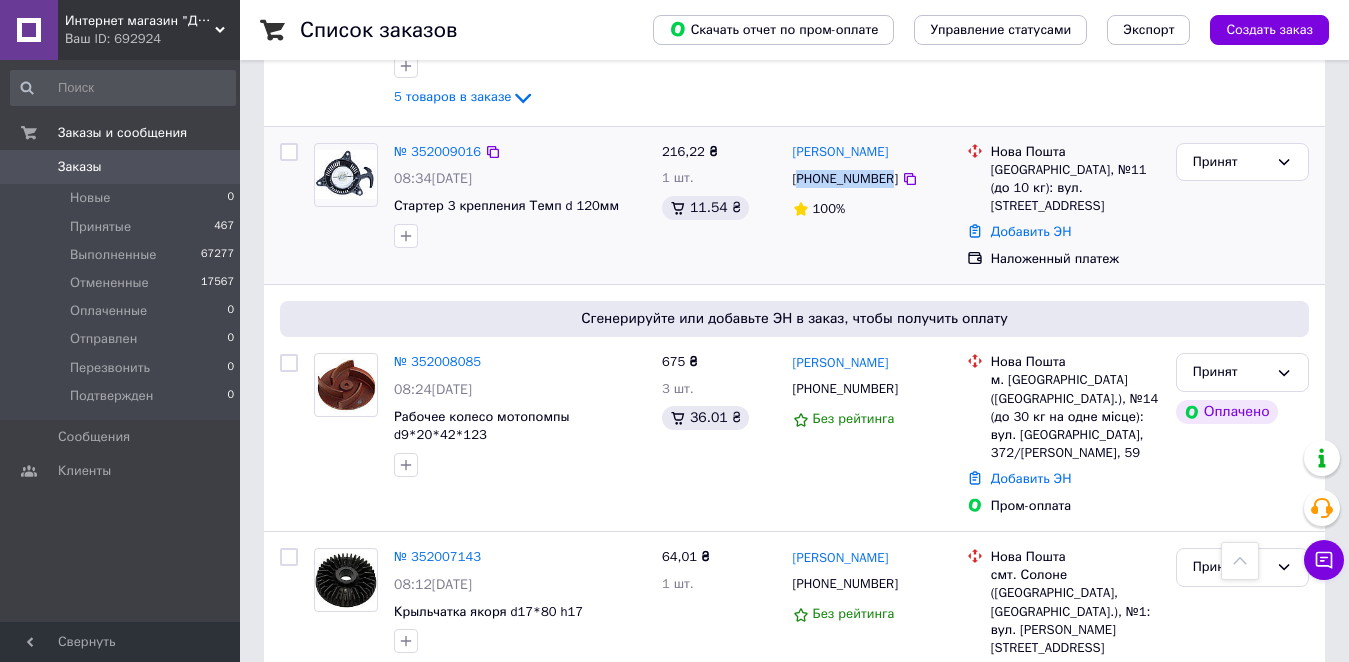 click on "[PHONE_NUMBER]" at bounding box center [845, 179] 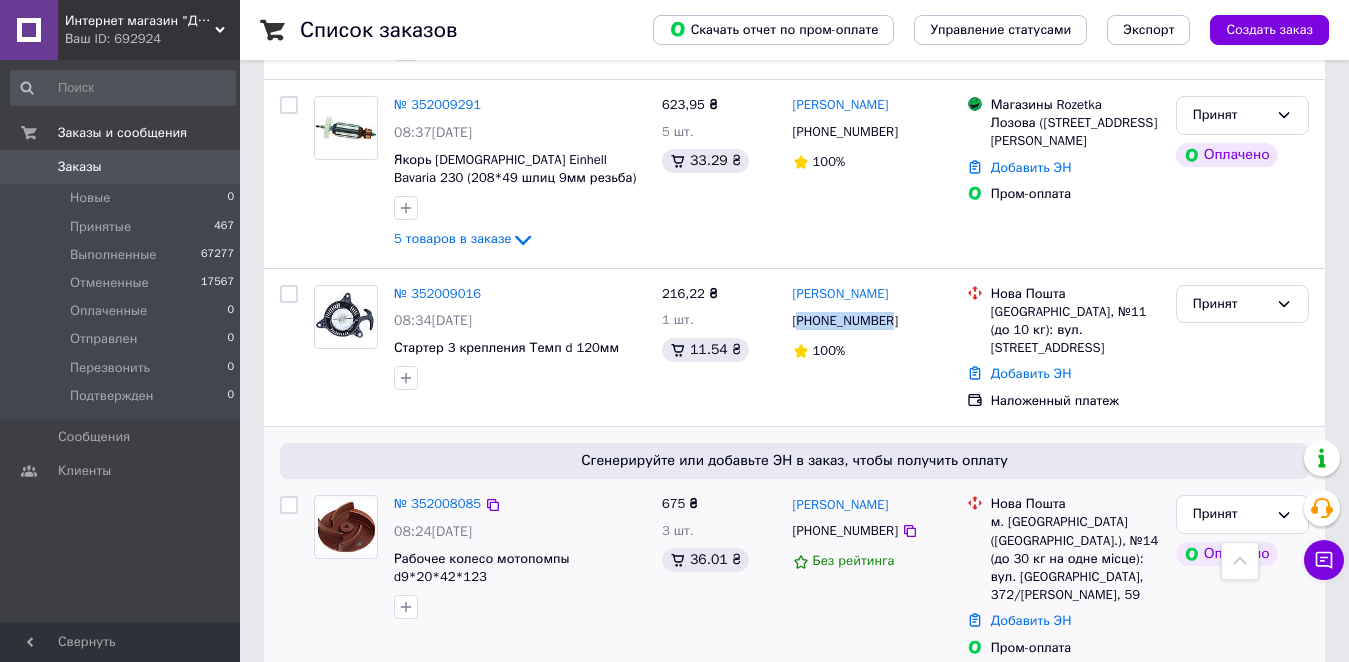 scroll, scrollTop: 1785, scrollLeft: 0, axis: vertical 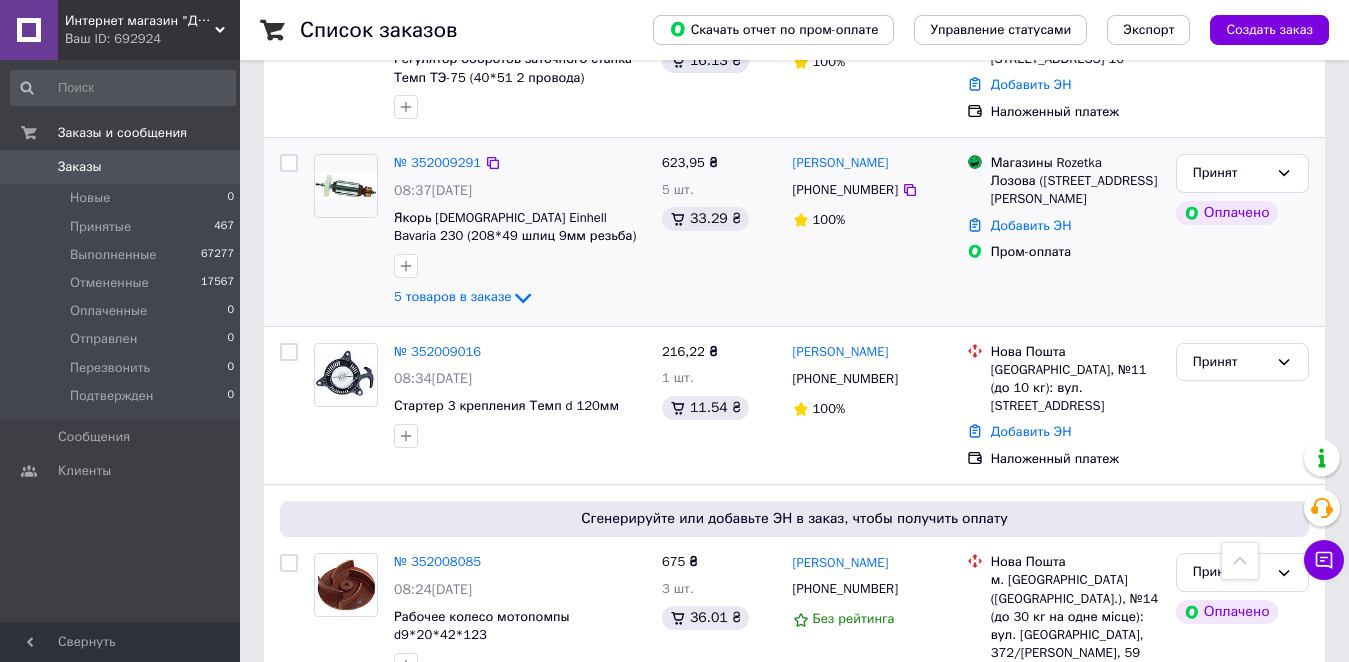 click on "[PHONE_NUMBER]" at bounding box center (845, 190) 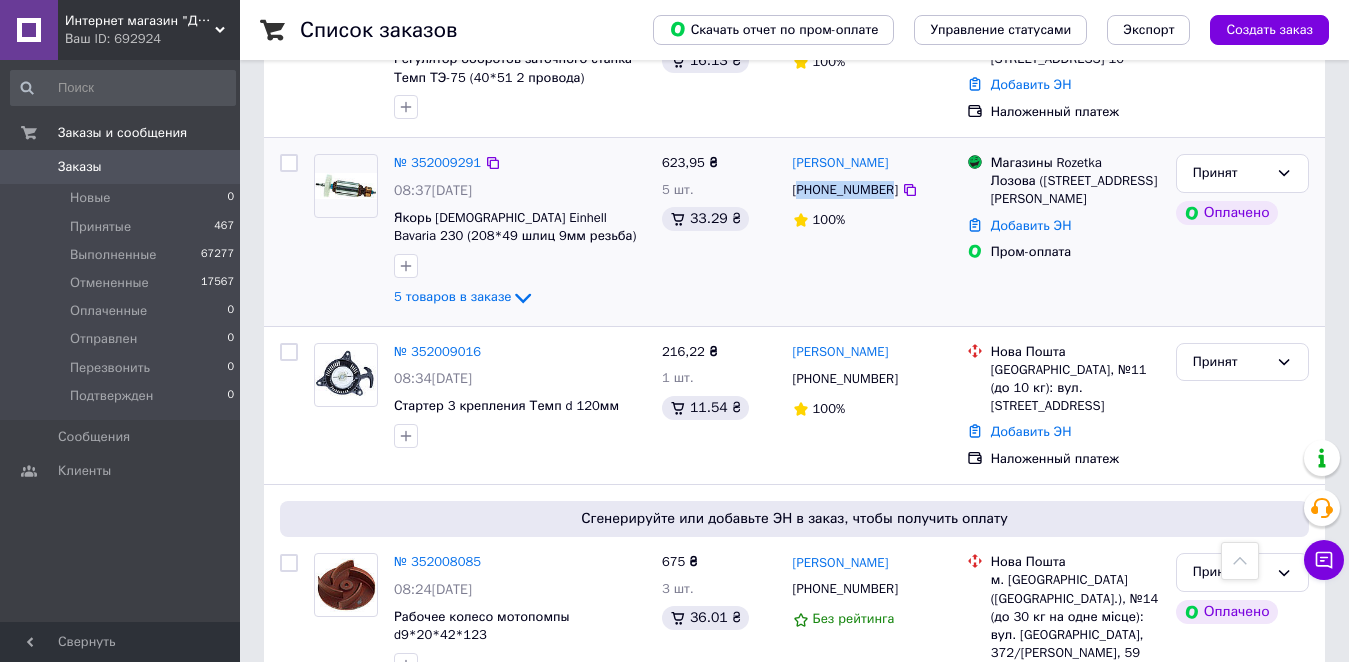 click on "[PHONE_NUMBER]" at bounding box center (845, 190) 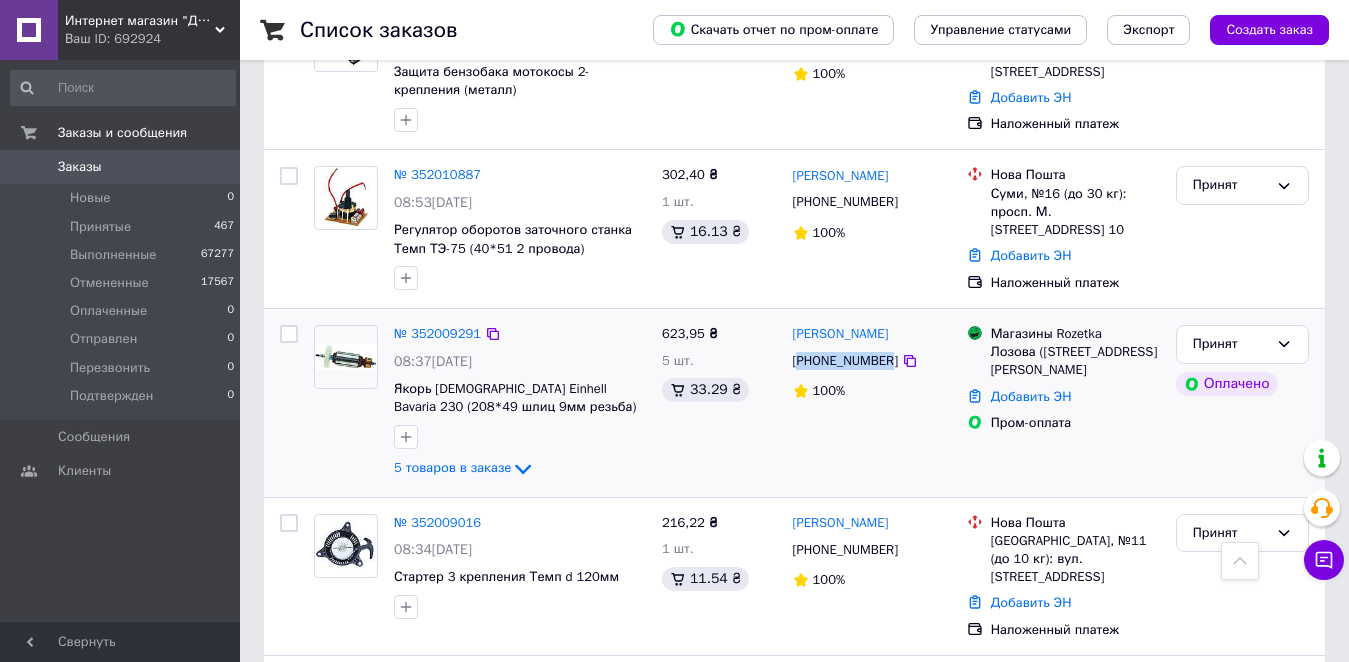 scroll, scrollTop: 1485, scrollLeft: 0, axis: vertical 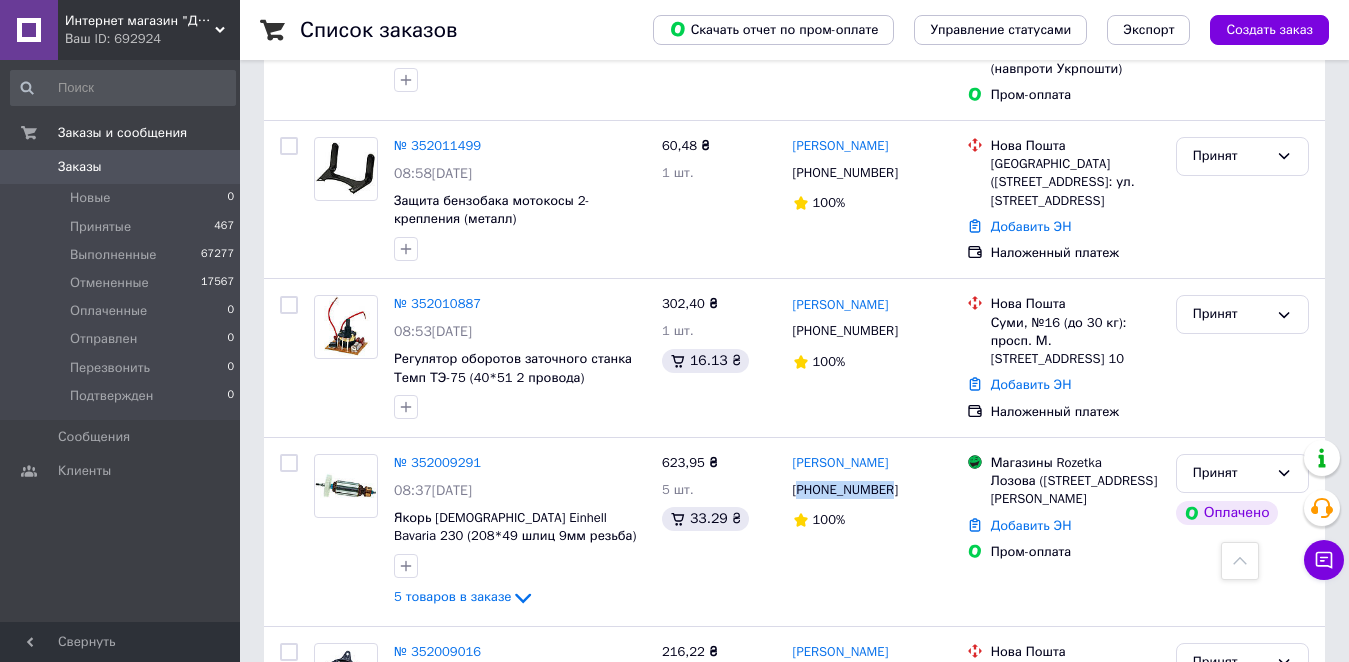 click on "№ 352009291" at bounding box center [437, 462] 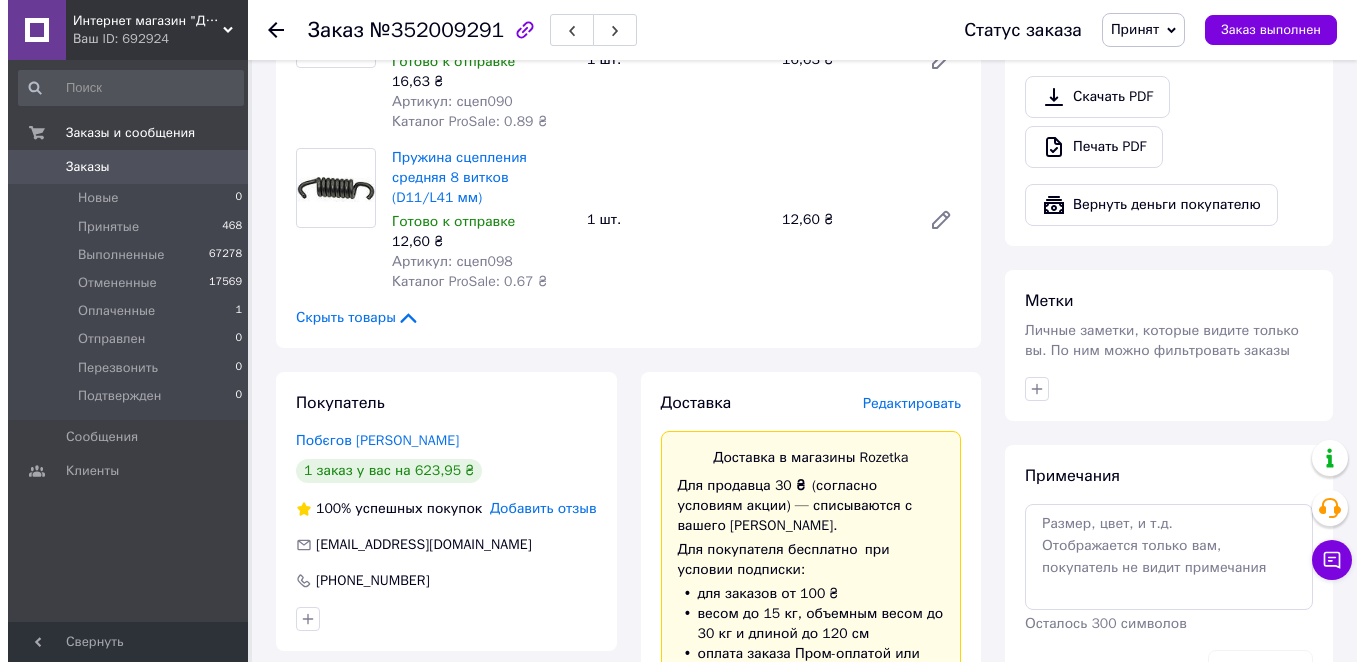 scroll, scrollTop: 1600, scrollLeft: 0, axis: vertical 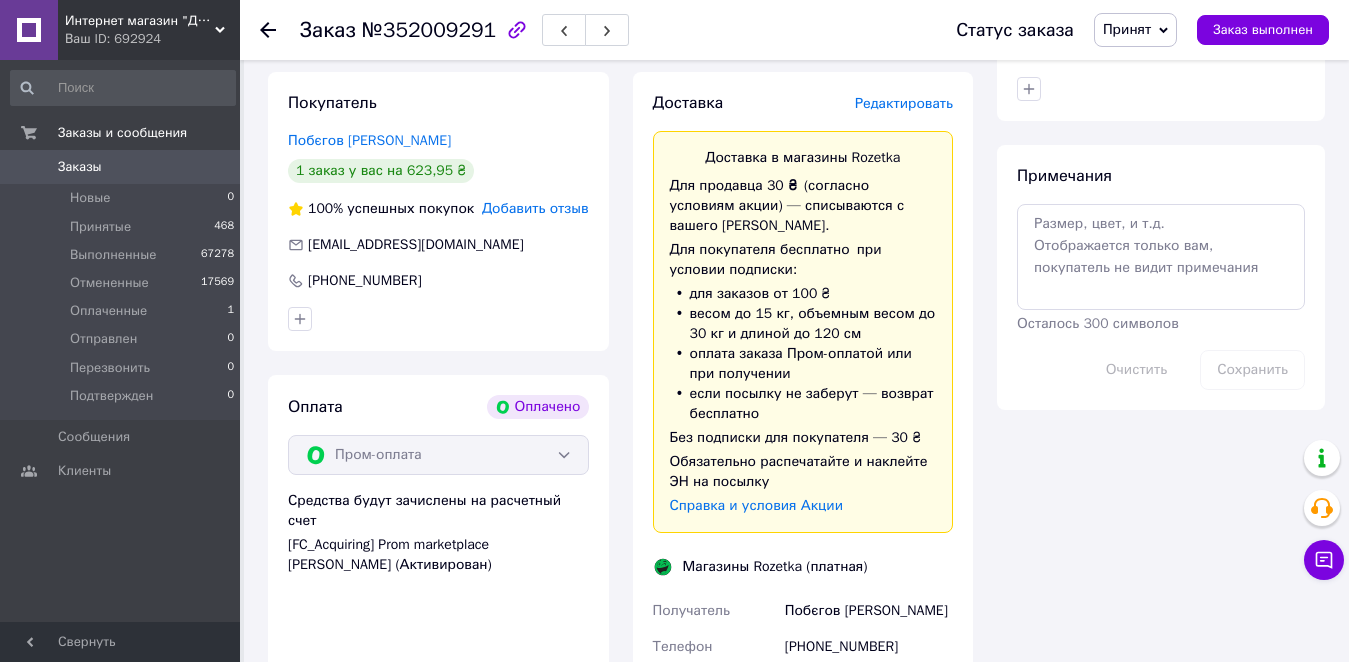 click on "Редактировать" at bounding box center [904, 103] 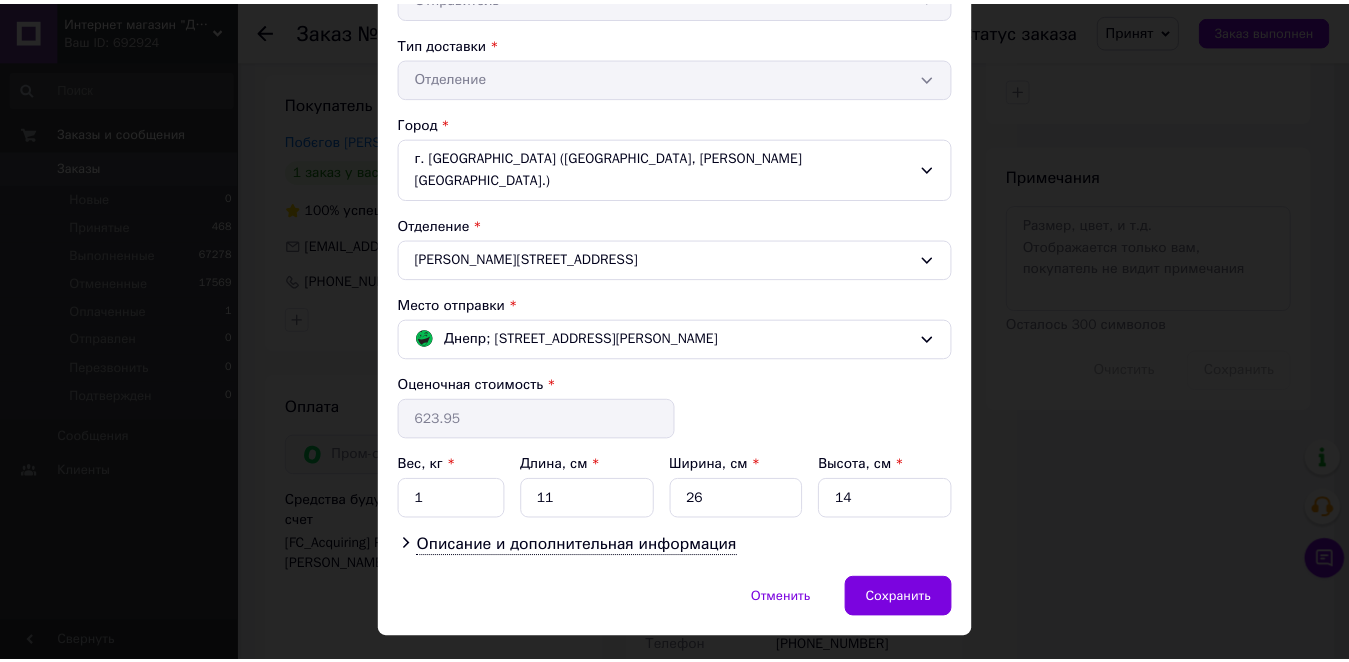 scroll, scrollTop: 462, scrollLeft: 0, axis: vertical 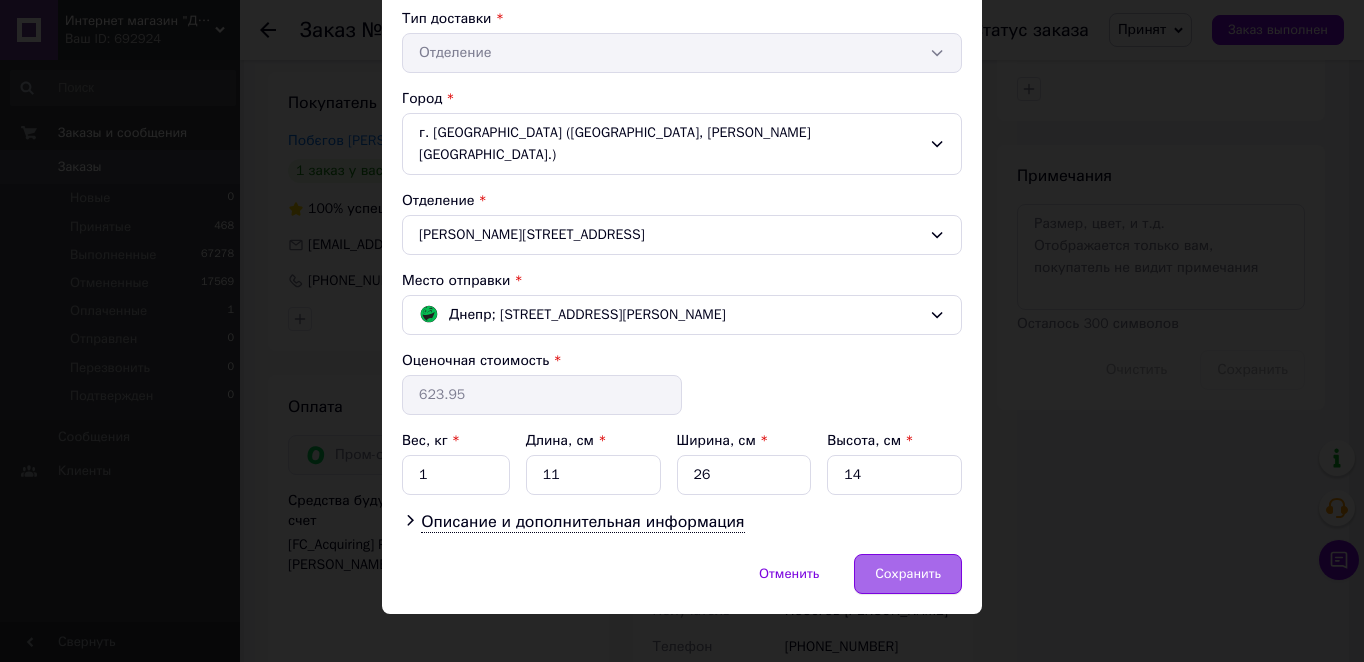 click on "Сохранить" at bounding box center (908, 574) 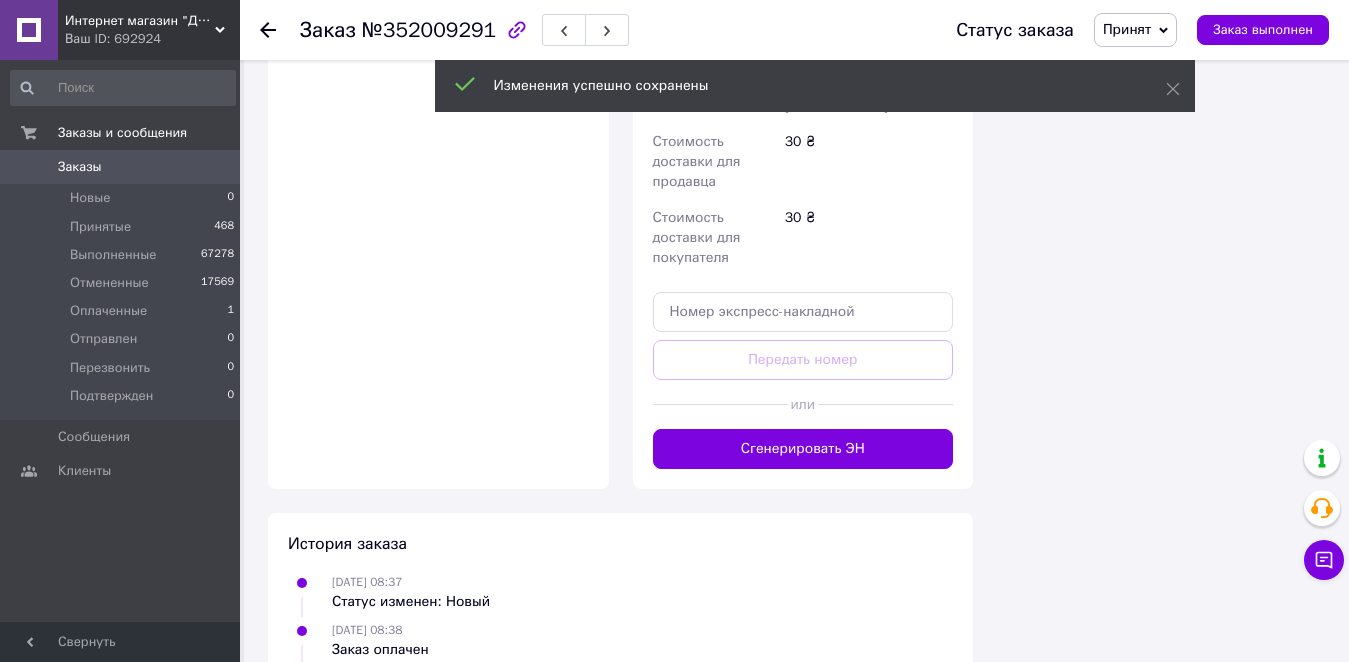 scroll, scrollTop: 2400, scrollLeft: 0, axis: vertical 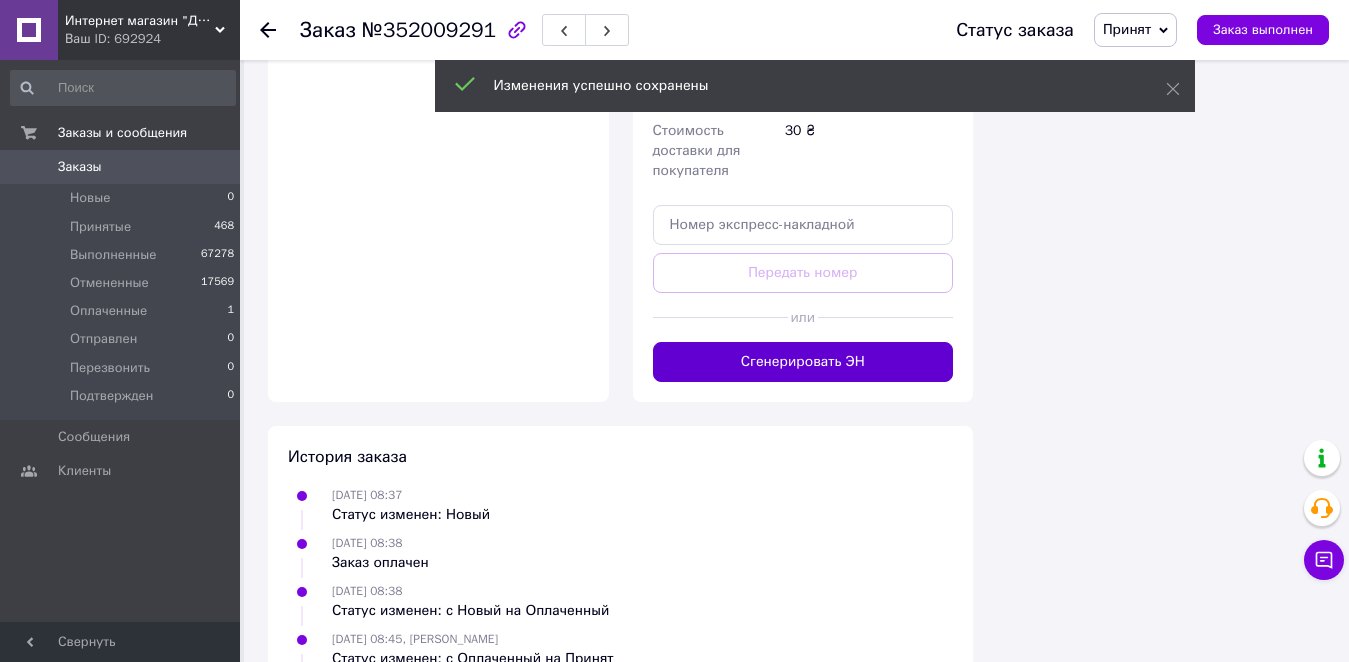 click on "Сгенерировать ЭН" at bounding box center [803, 362] 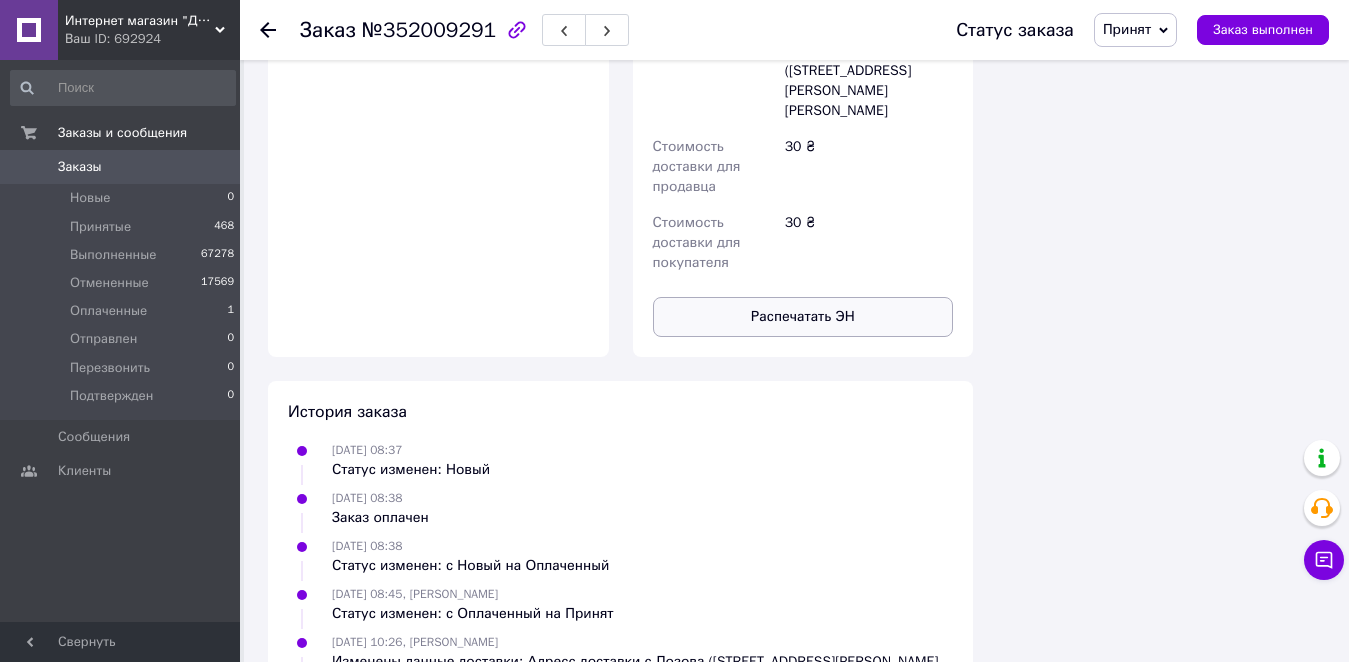 click on "Распечатать ЭН" at bounding box center (803, 317) 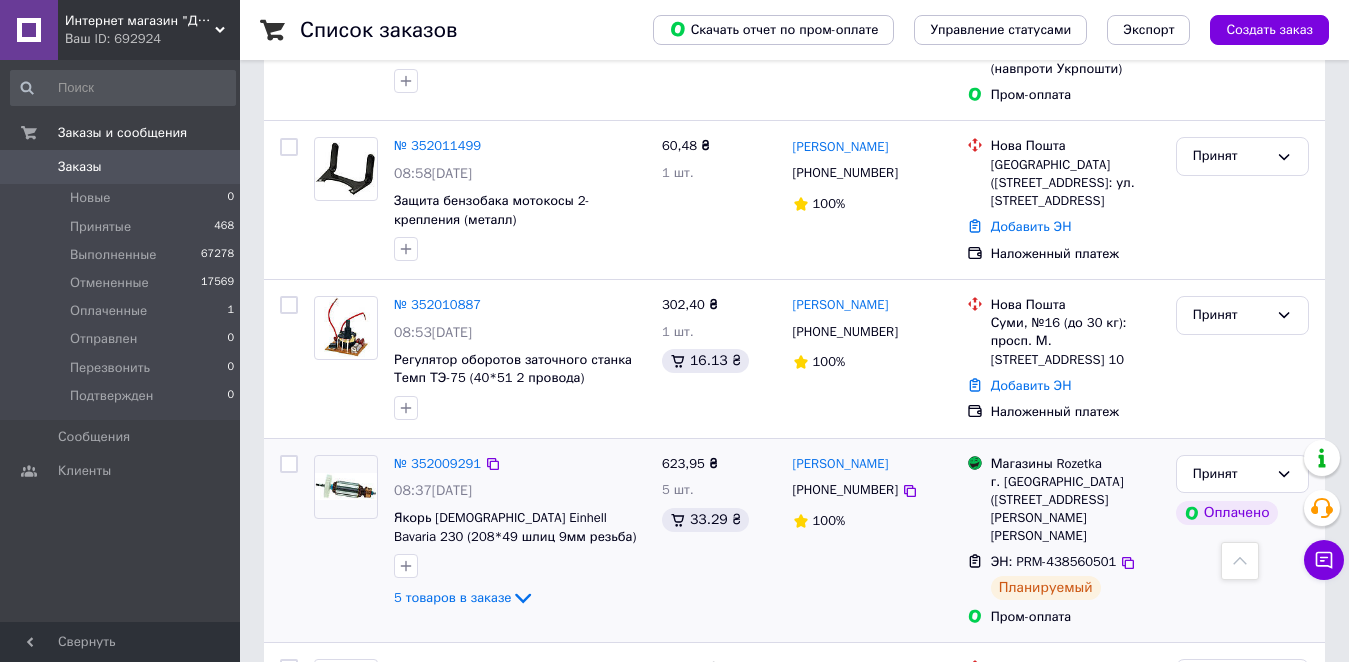 scroll, scrollTop: 1700, scrollLeft: 0, axis: vertical 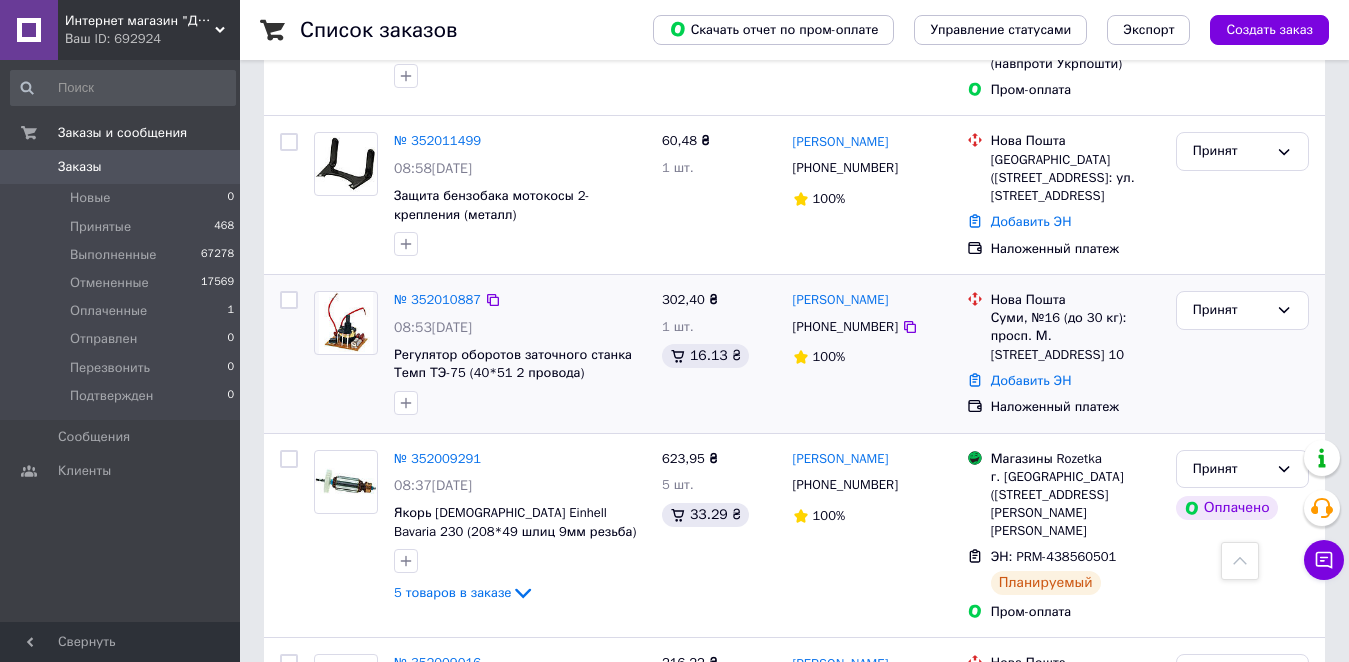 click on "[PHONE_NUMBER]" at bounding box center [845, 327] 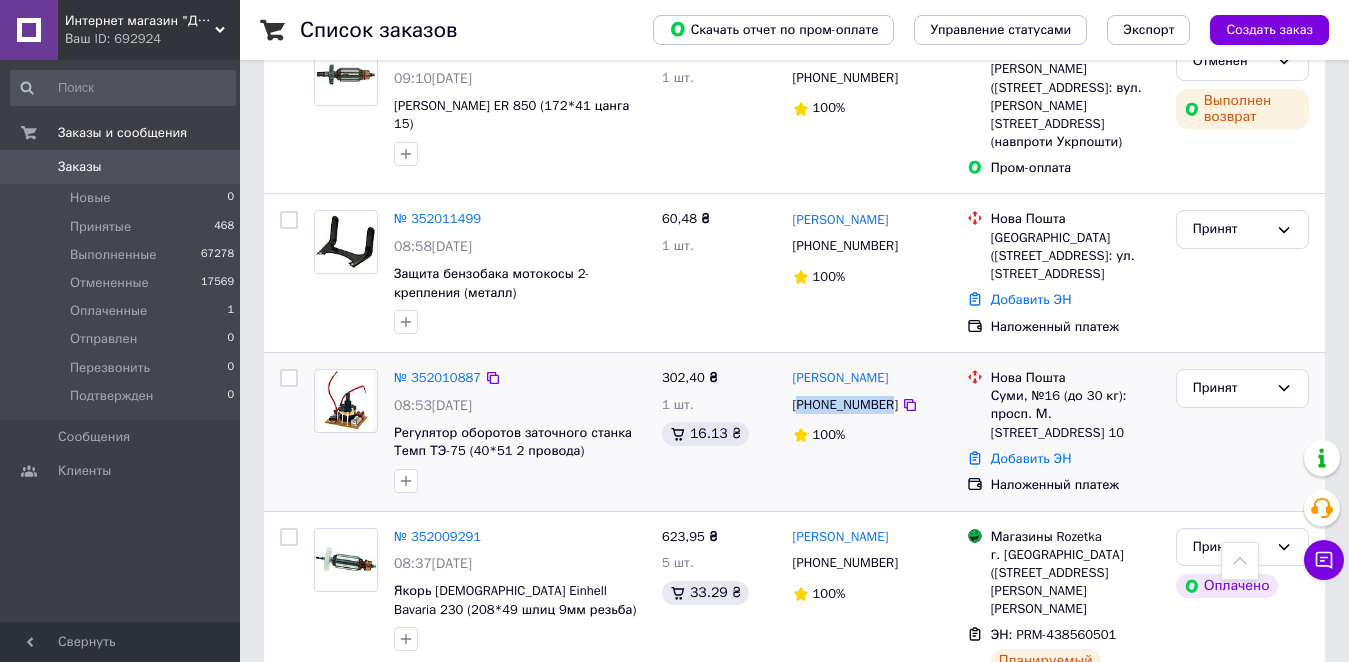 scroll, scrollTop: 1600, scrollLeft: 0, axis: vertical 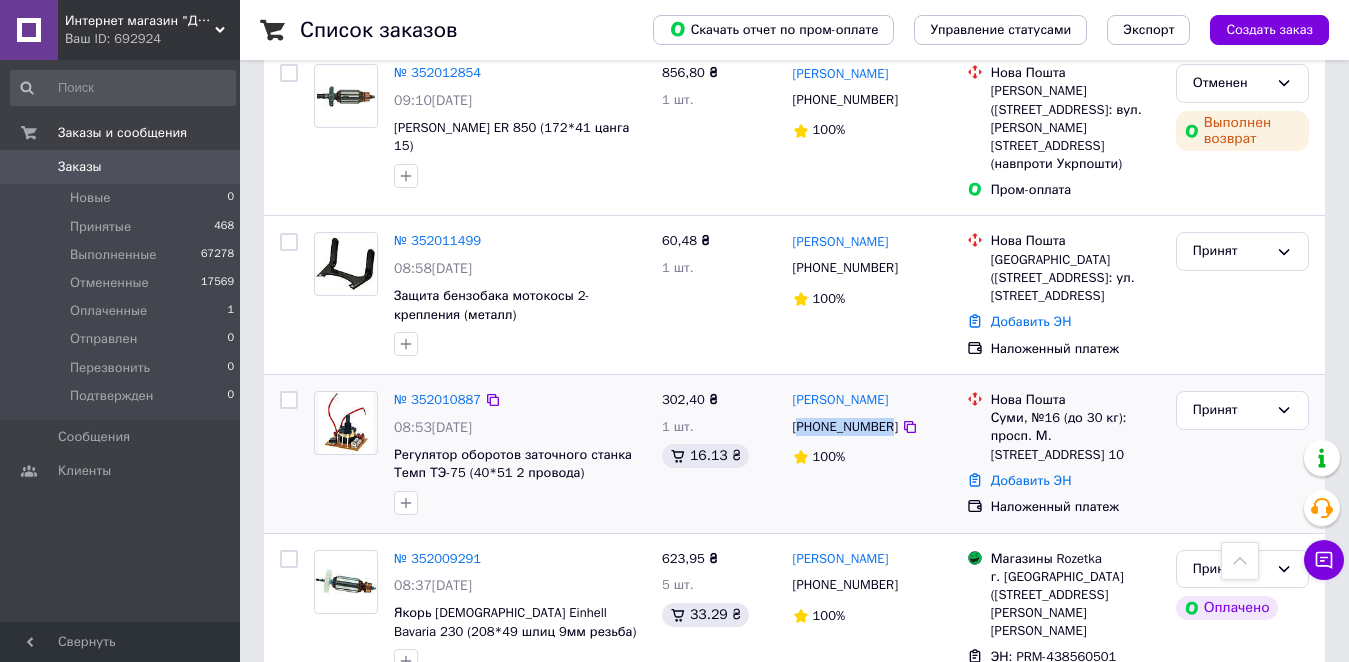 click on "[PHONE_NUMBER]" at bounding box center (845, 427) 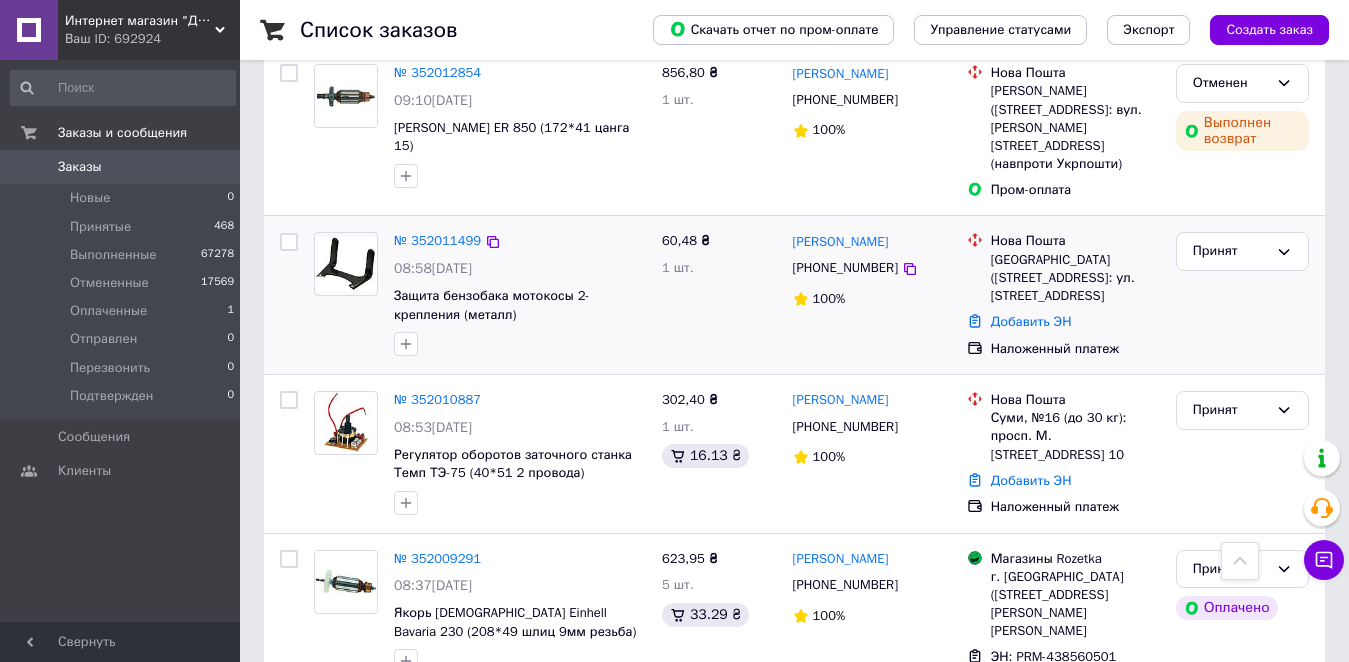 click on "[PHONE_NUMBER]" at bounding box center [845, 268] 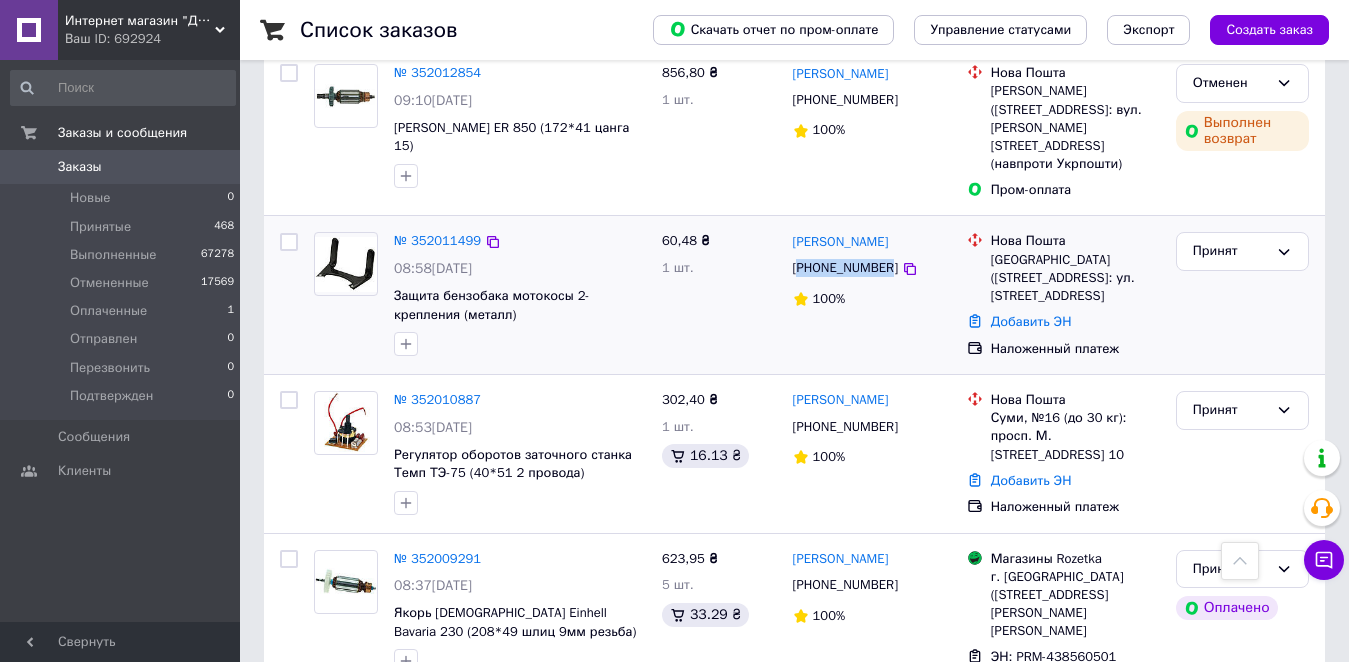 click on "[PHONE_NUMBER]" at bounding box center [845, 268] 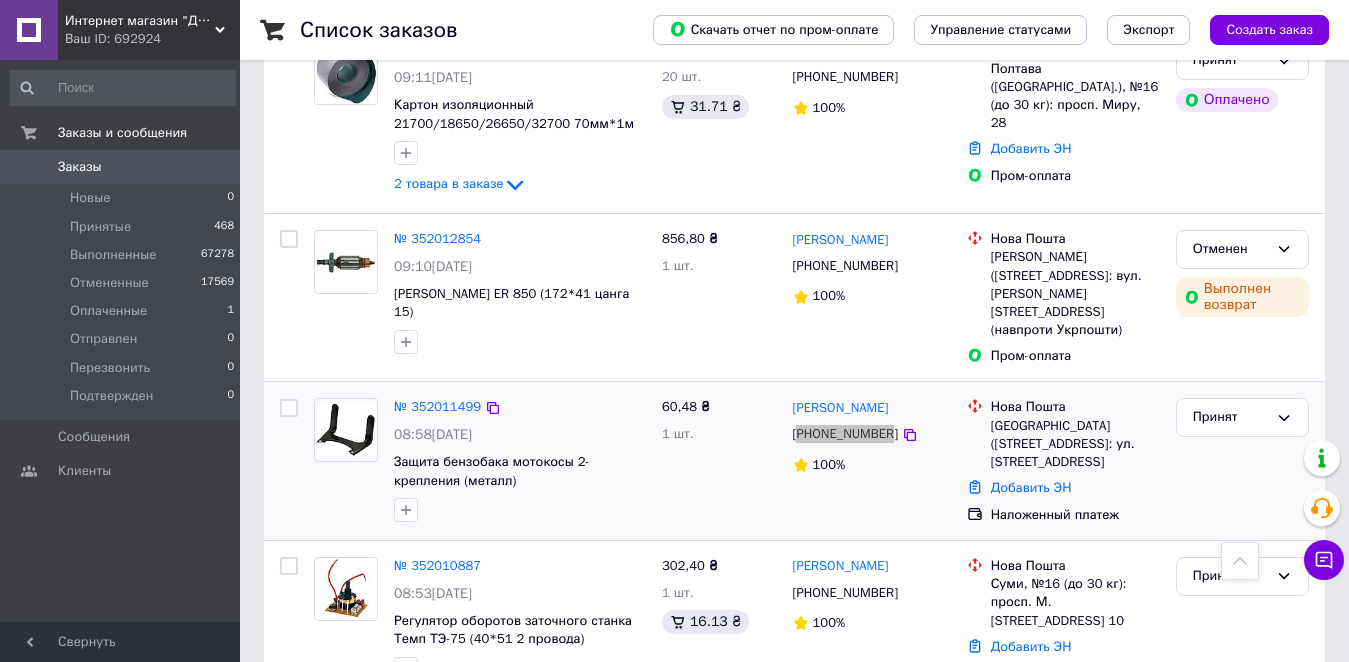 scroll, scrollTop: 1400, scrollLeft: 0, axis: vertical 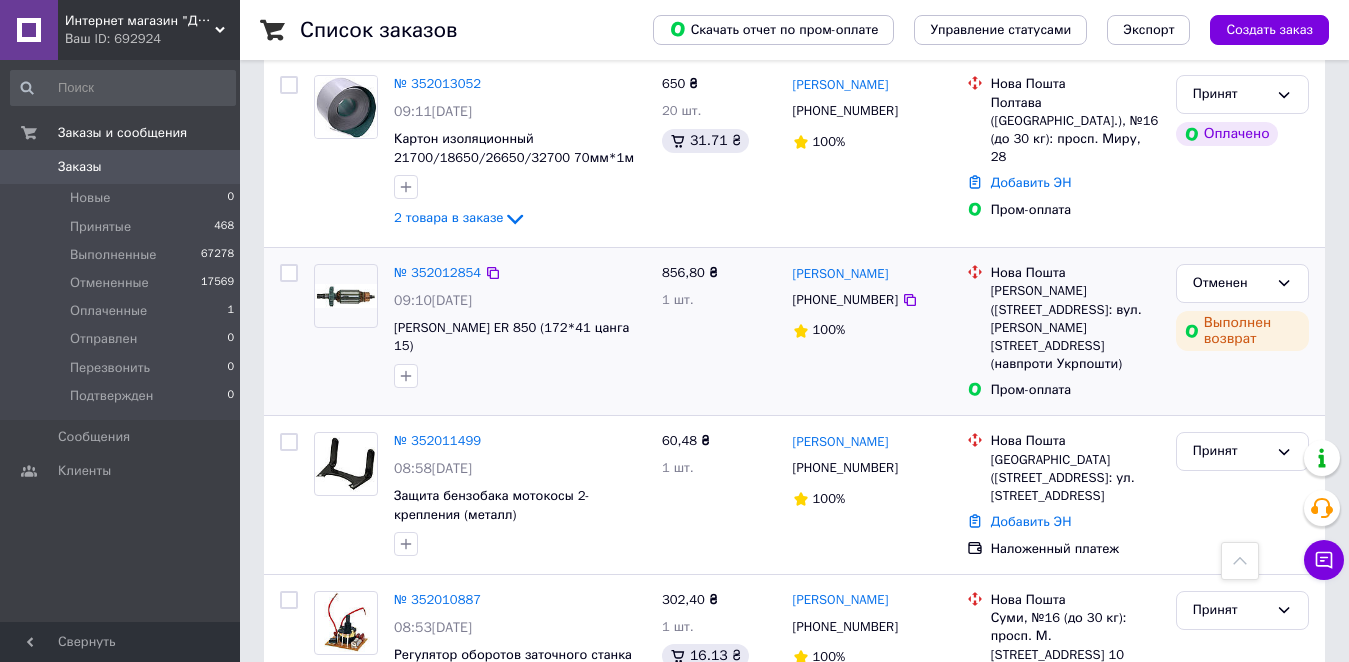 click on "[PHONE_NUMBER]" at bounding box center [845, 300] 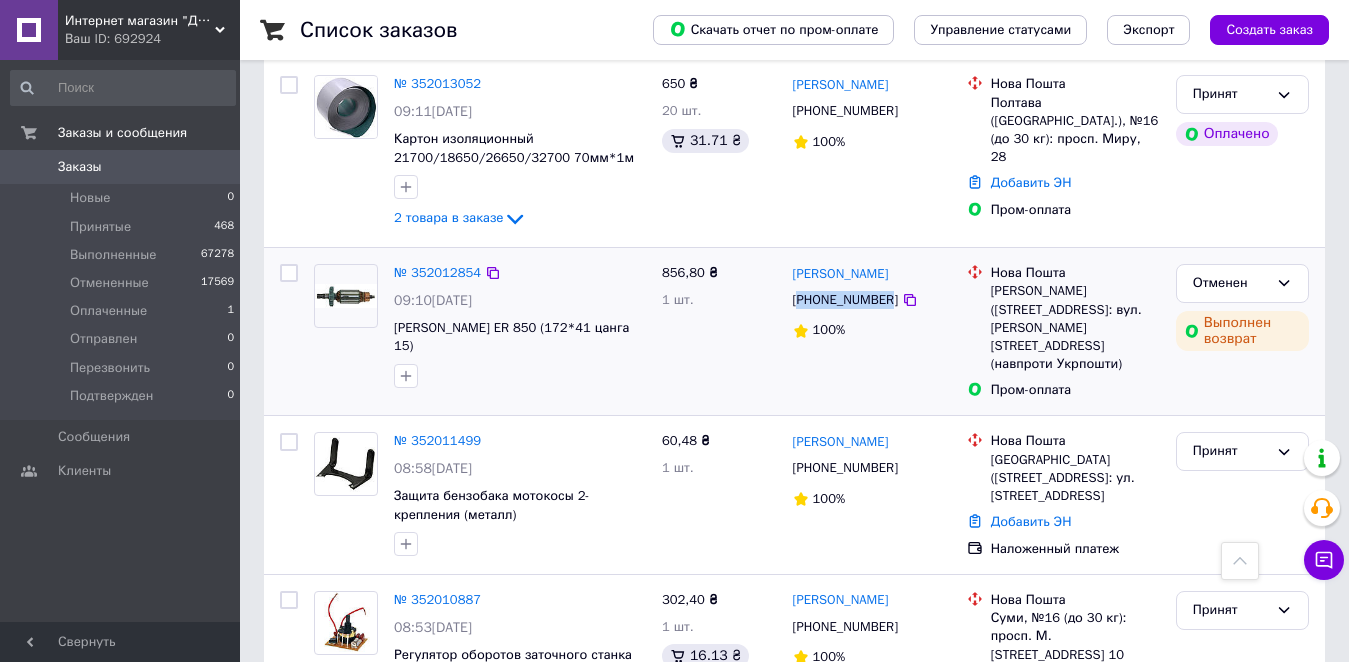 click on "[PHONE_NUMBER]" at bounding box center (845, 300) 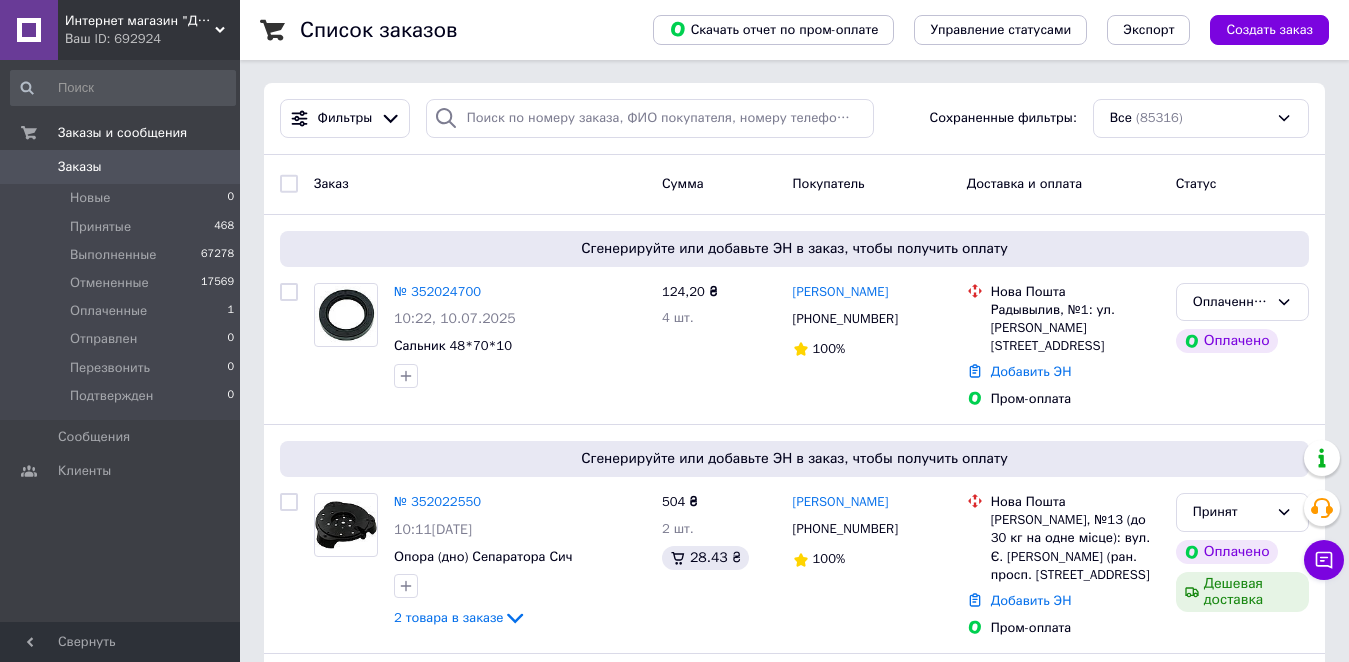 scroll, scrollTop: 0, scrollLeft: 0, axis: both 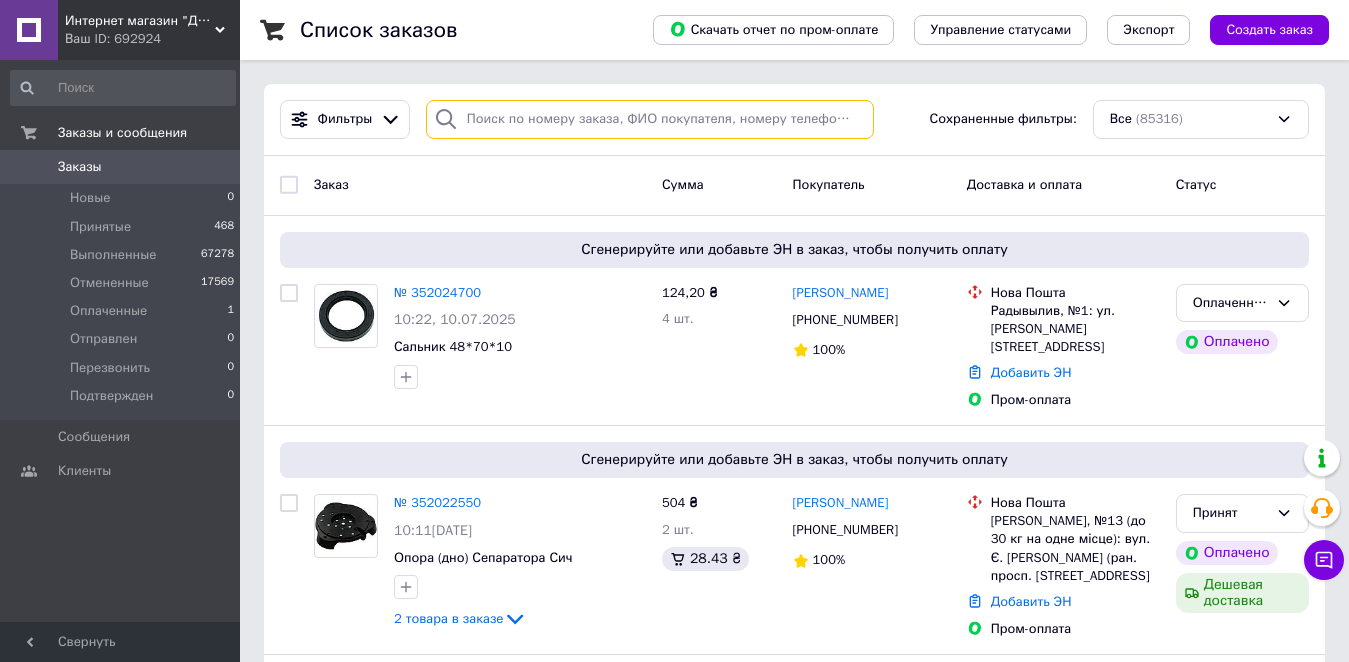 click at bounding box center (650, 119) 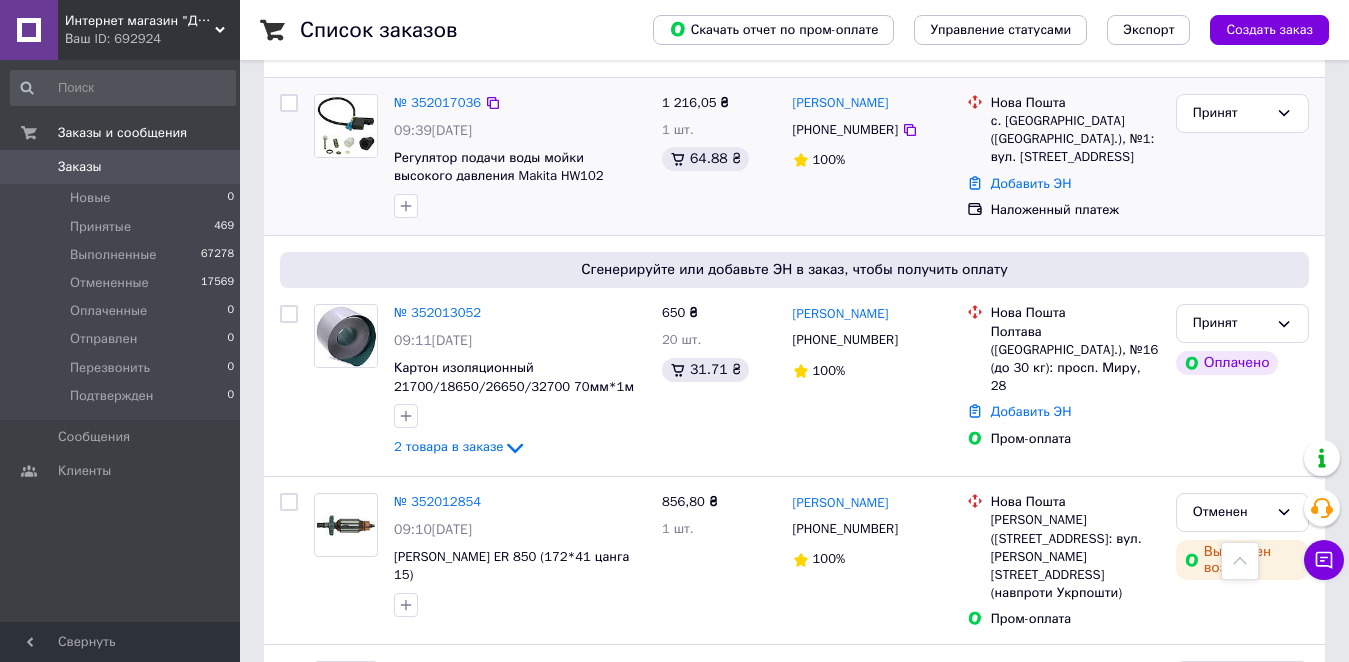 scroll, scrollTop: 1200, scrollLeft: 0, axis: vertical 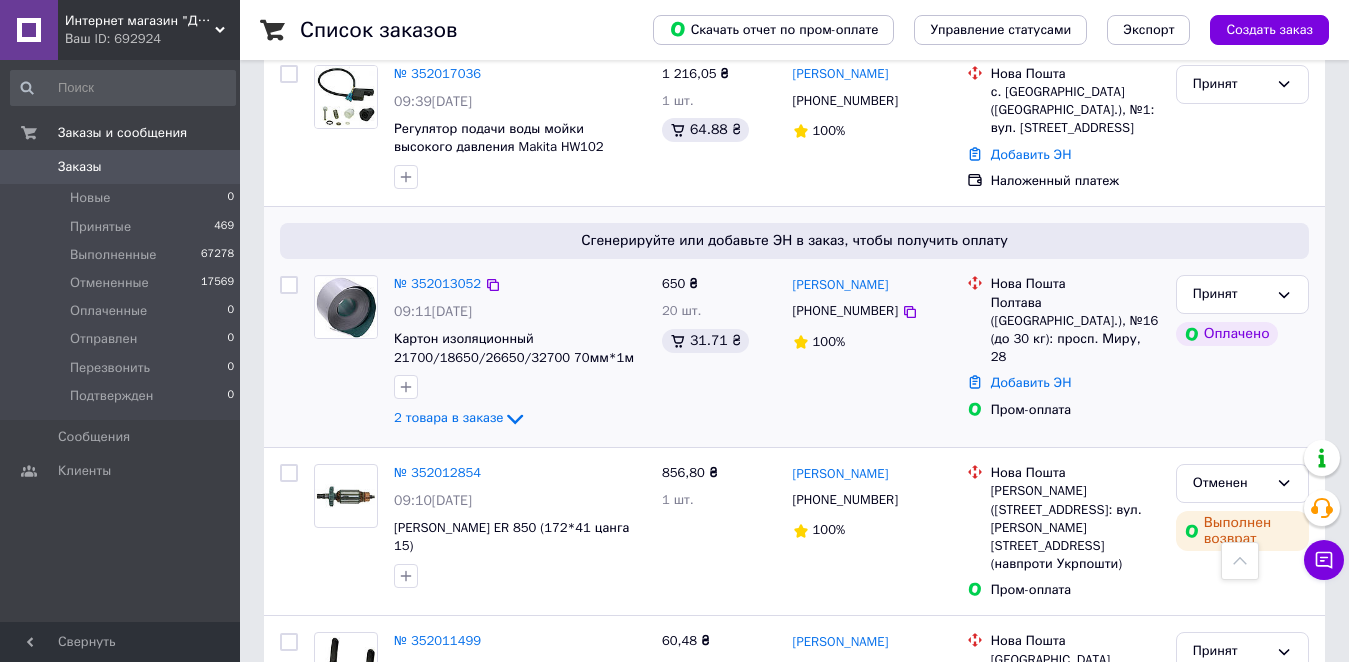click on "[PHONE_NUMBER]" at bounding box center (845, 311) 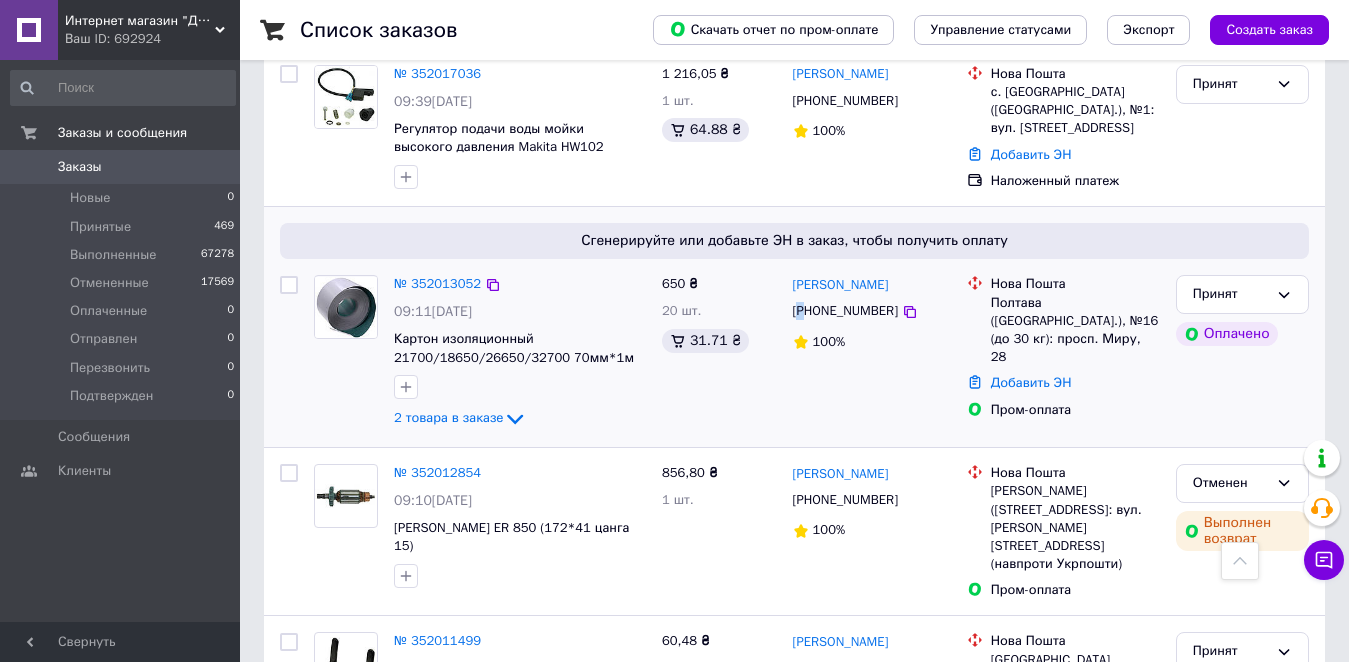 click on "[PHONE_NUMBER]" at bounding box center (845, 311) 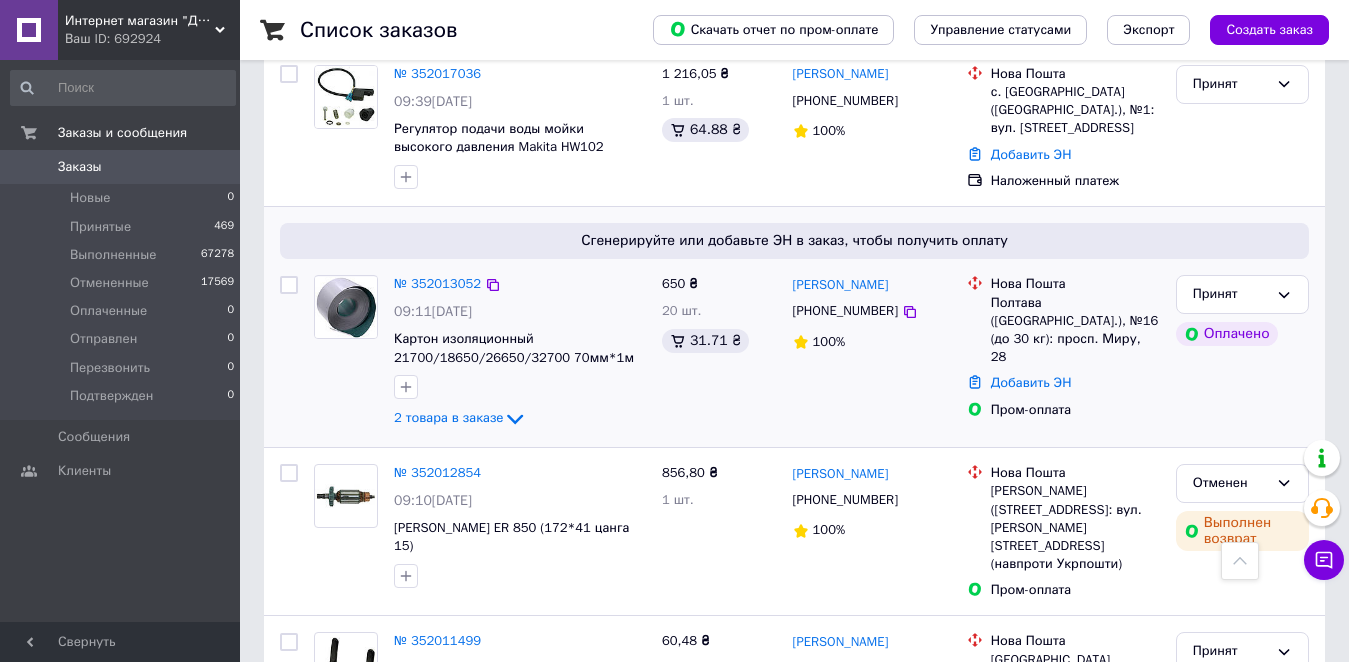 click on "[PHONE_NUMBER]" at bounding box center [845, 311] 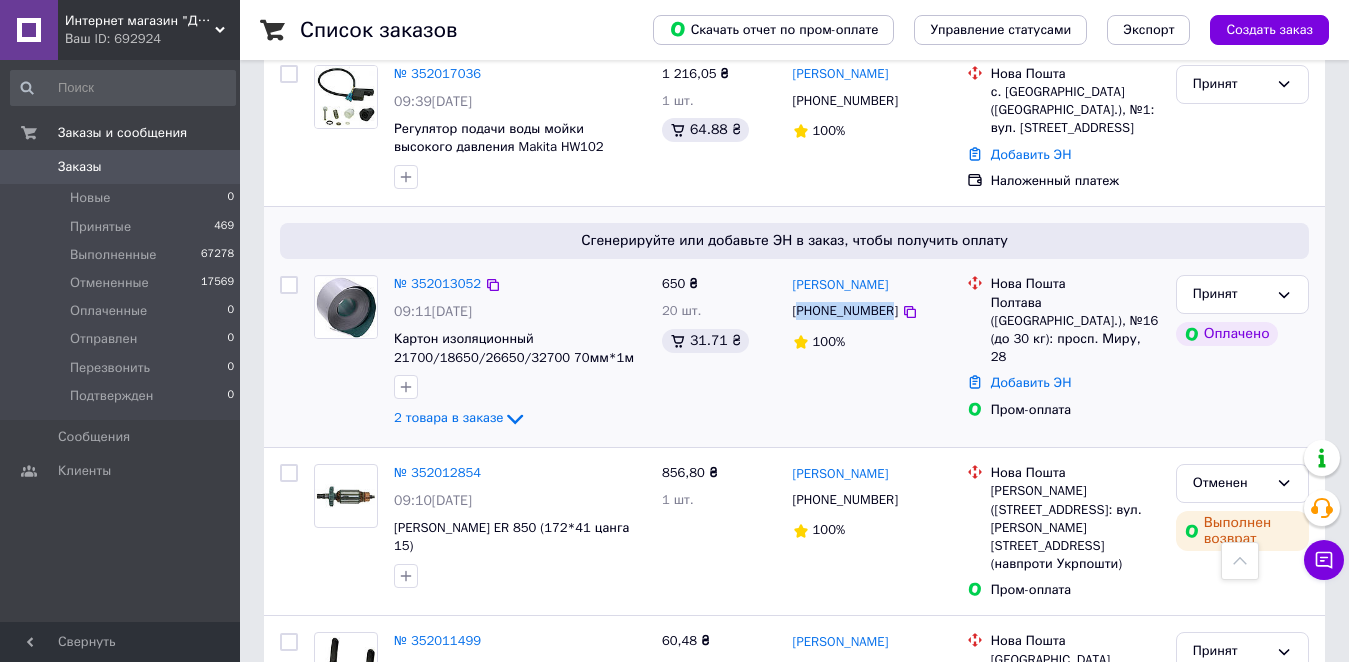 copy on "380508177113" 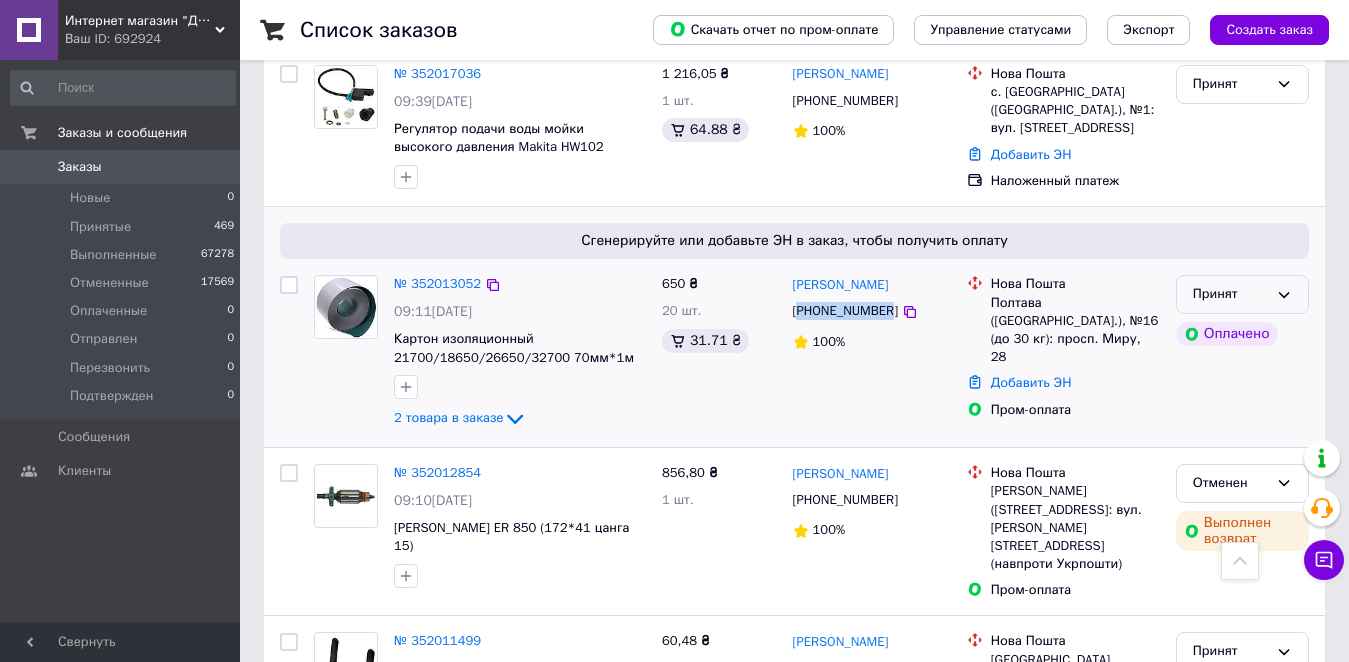 click 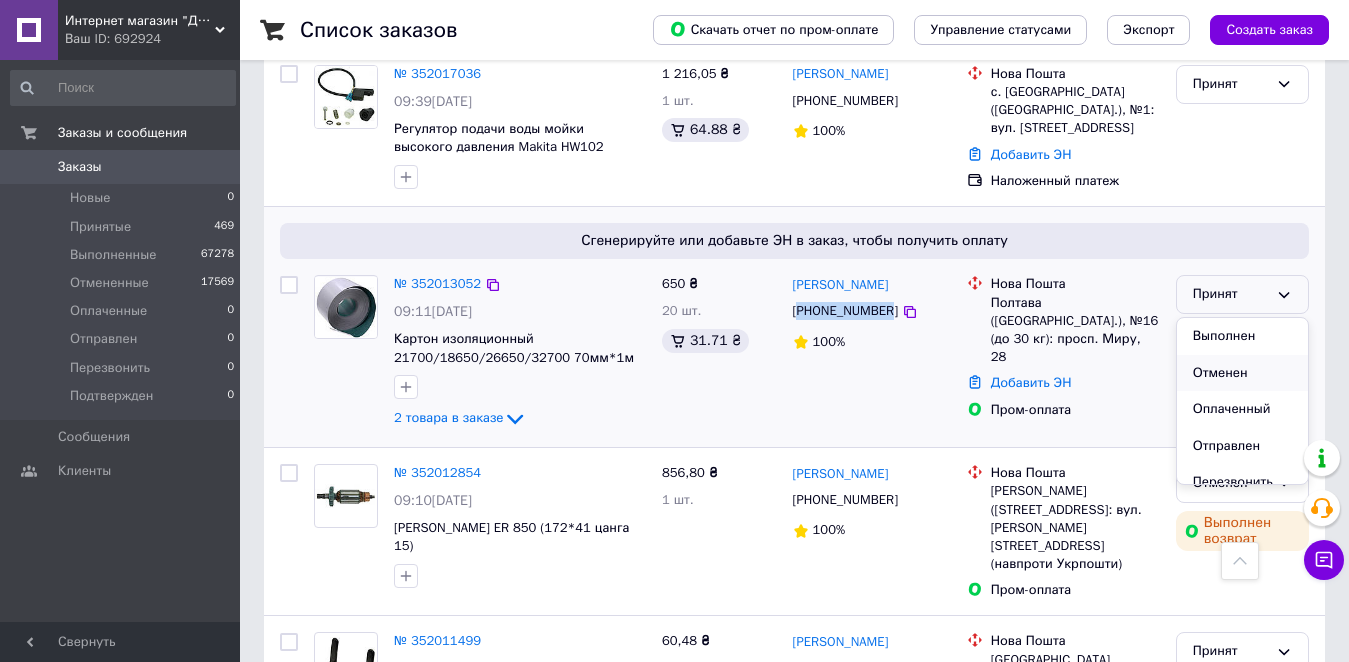 click on "Отменен" at bounding box center (1242, 373) 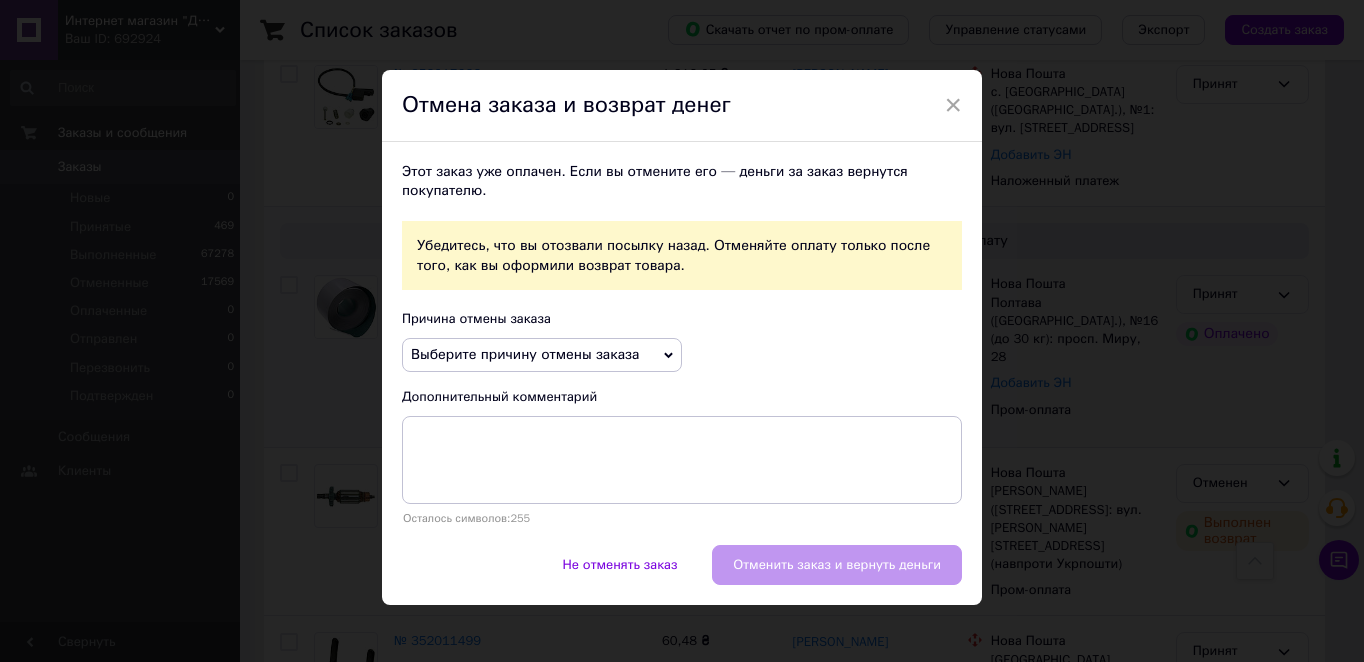 click on "Выберите причину отмены заказа" at bounding box center (525, 354) 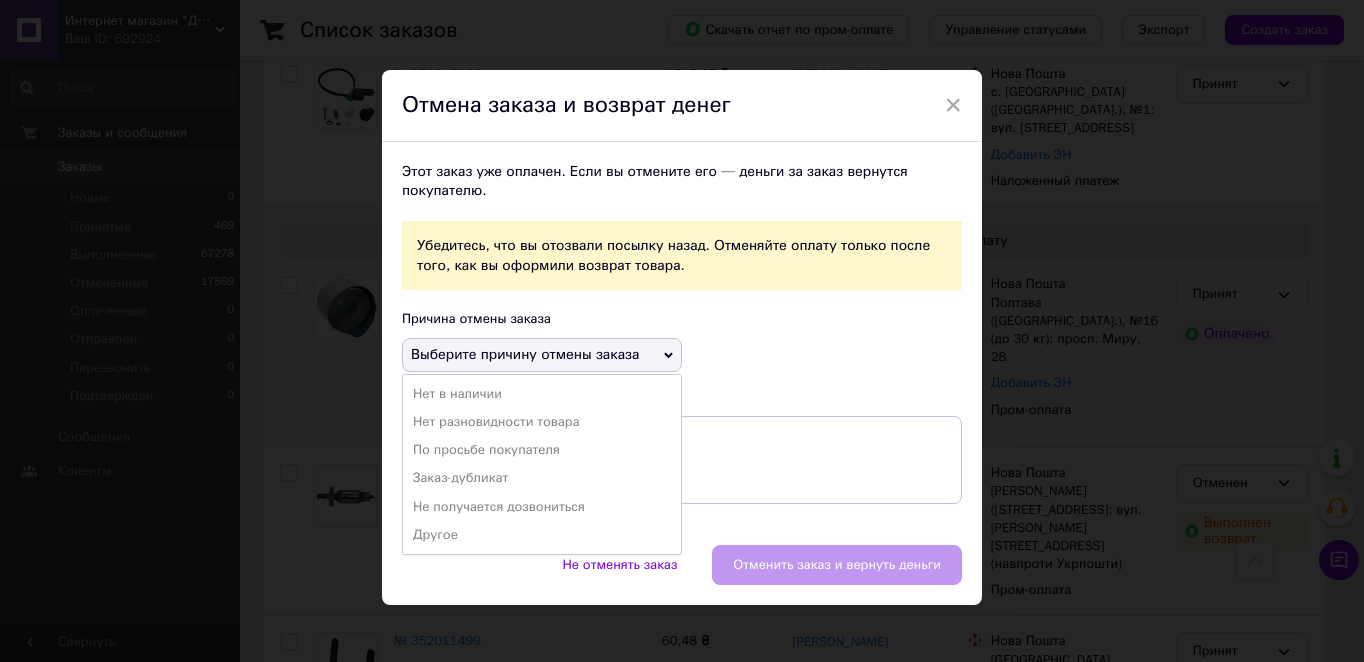 drag, startPoint x: 484, startPoint y: 448, endPoint x: 594, endPoint y: 555, distance: 153.45683 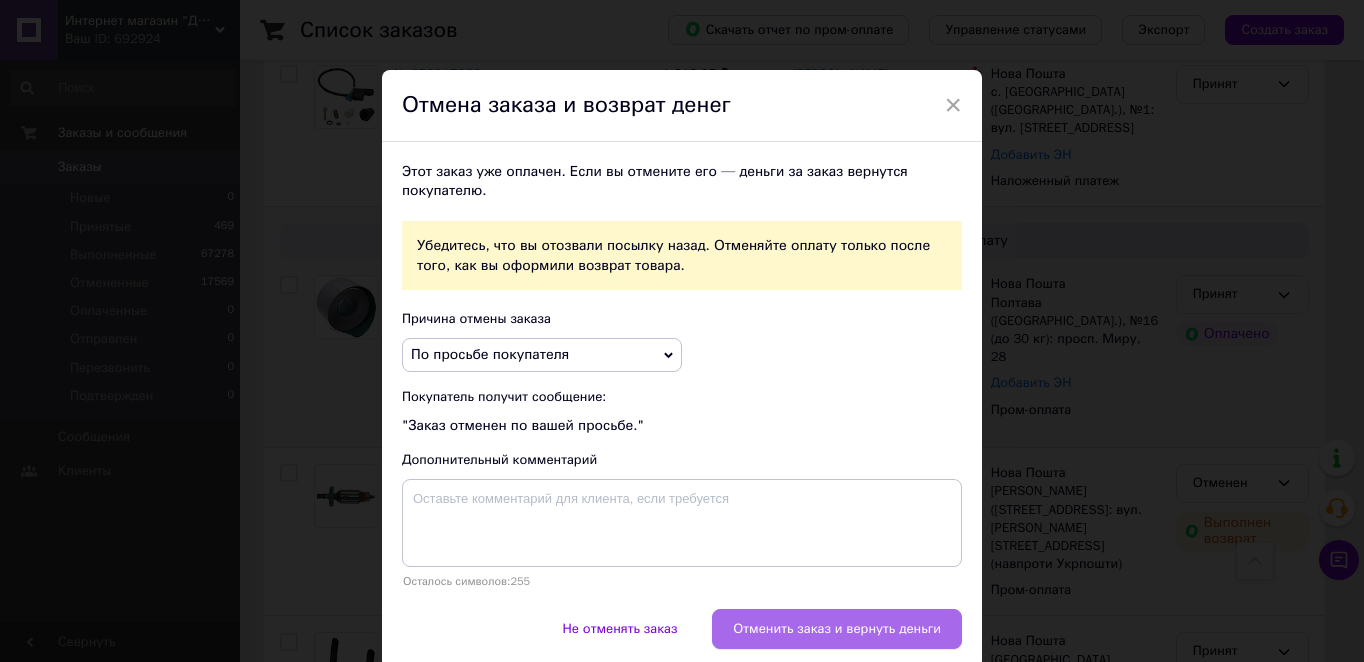 click on "Отменить заказ и вернуть деньги" at bounding box center [837, 629] 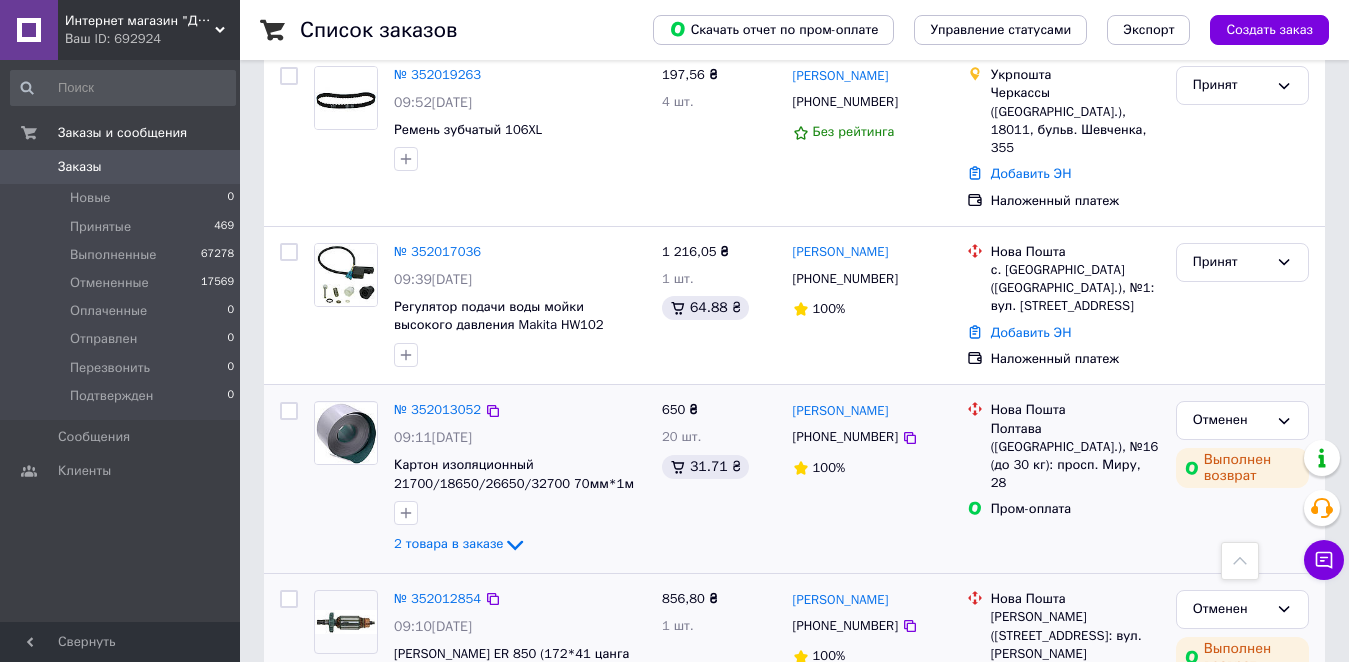 scroll, scrollTop: 1000, scrollLeft: 0, axis: vertical 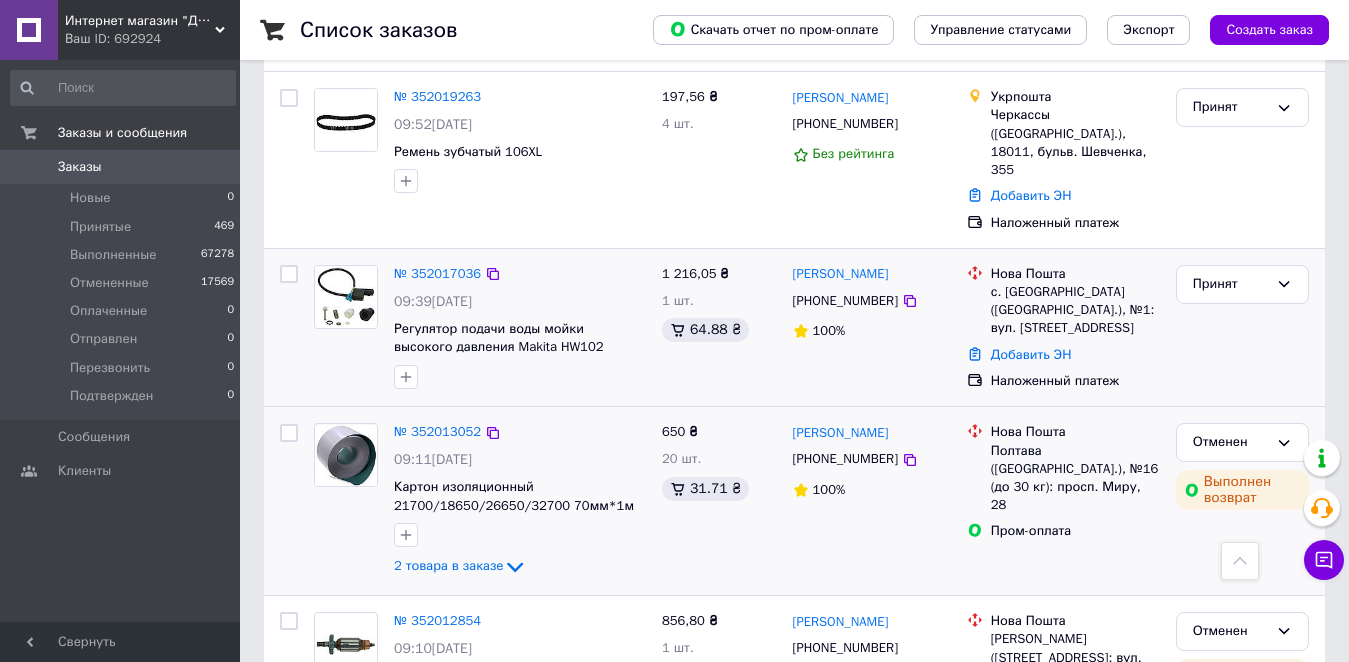 click on "[PHONE_NUMBER]" at bounding box center [845, 301] 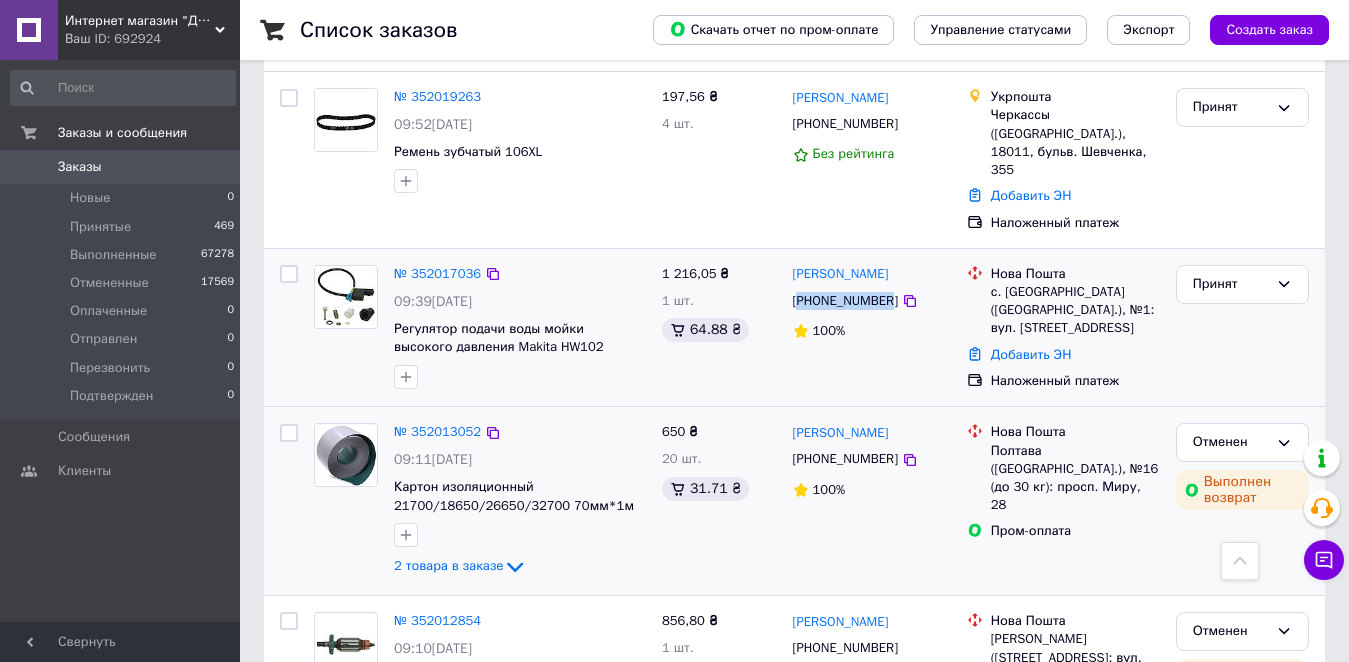 click on "[PHONE_NUMBER]" at bounding box center [845, 301] 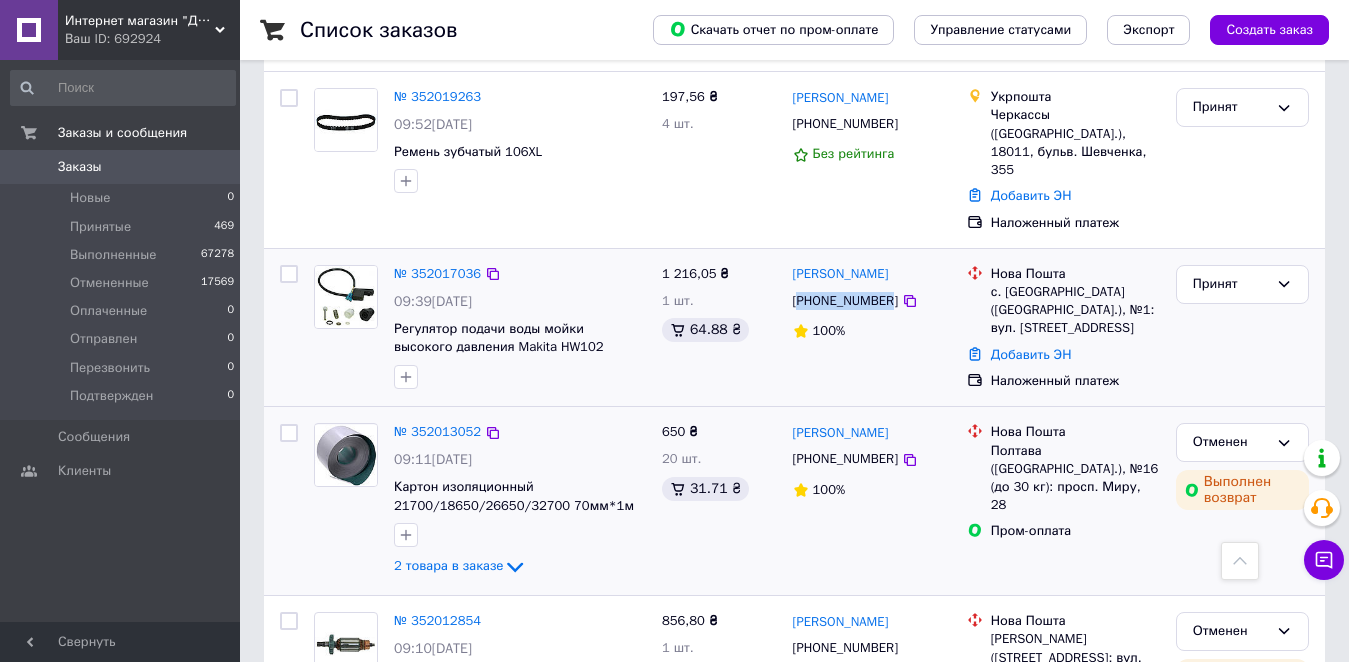 click on "[PHONE_NUMBER]" at bounding box center (845, 301) 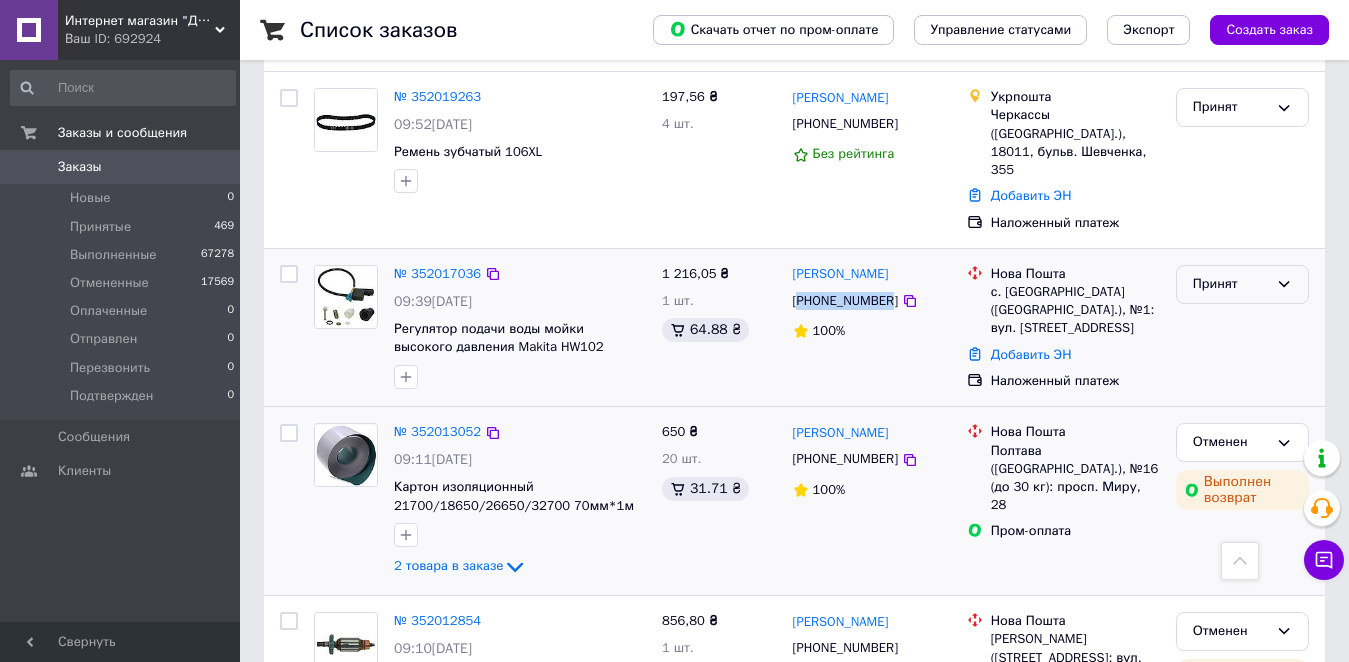 click on "Принят" at bounding box center [1230, 284] 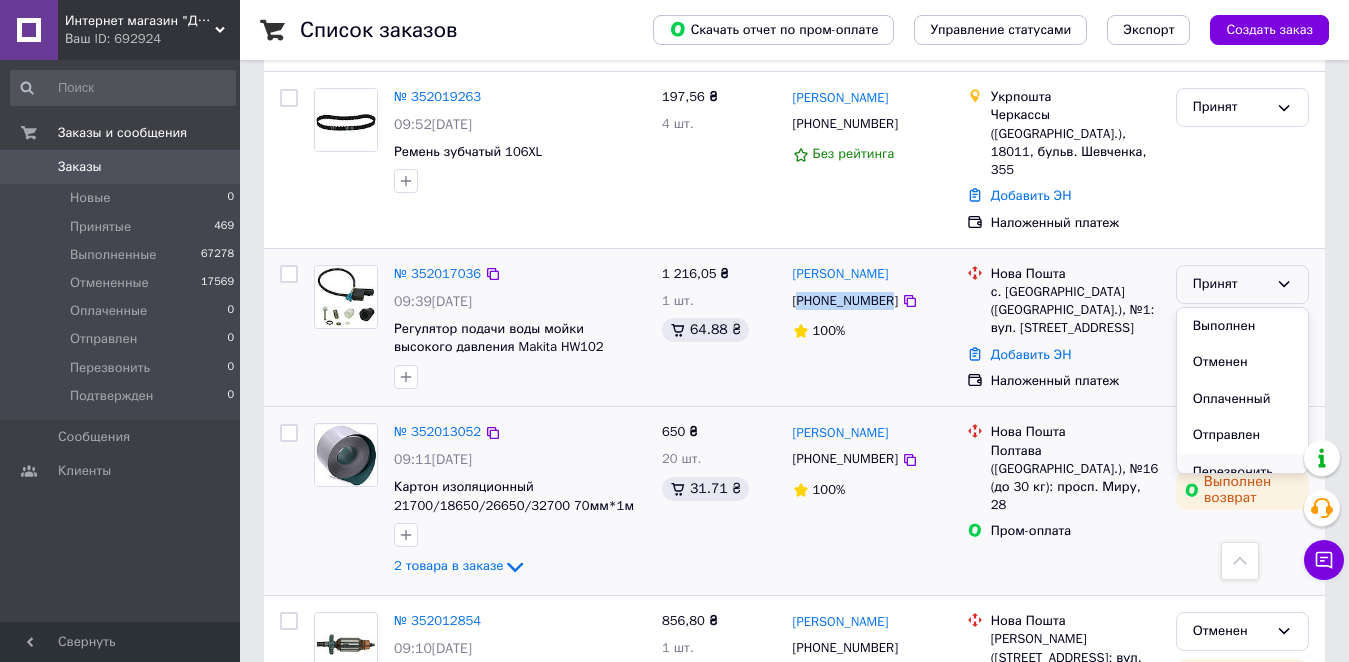 click on "Перезвонить" at bounding box center (1242, 472) 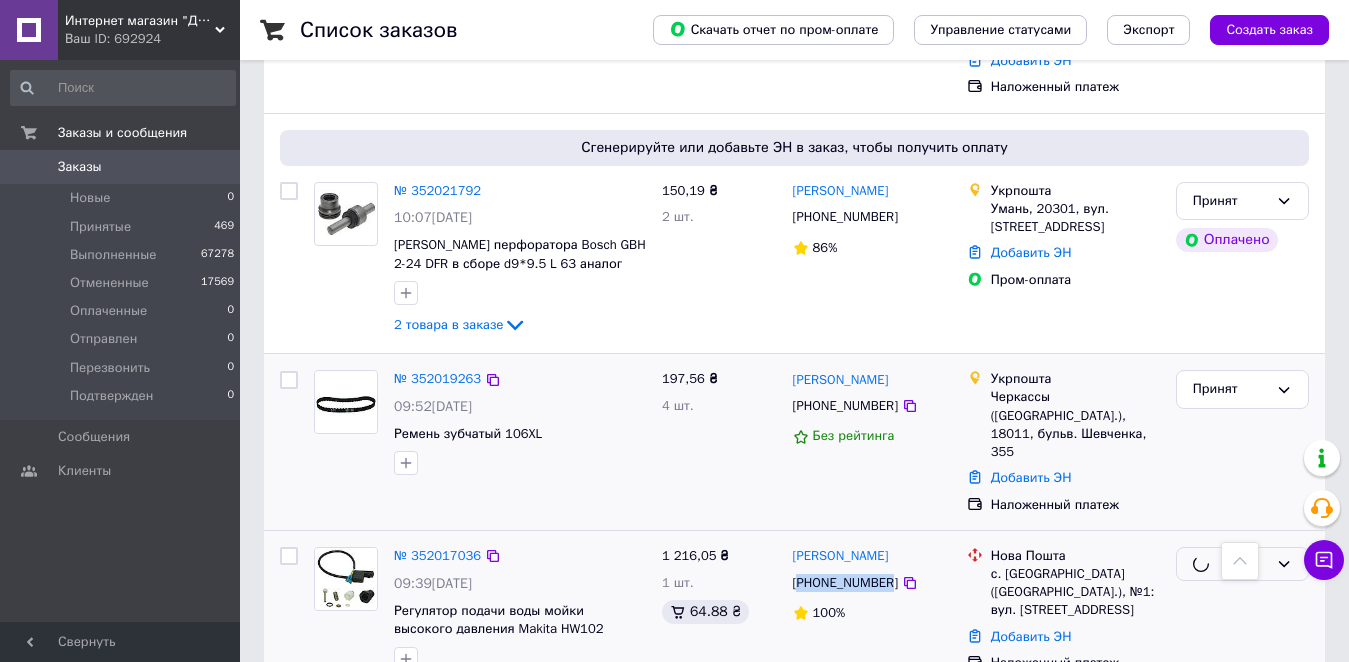 scroll, scrollTop: 700, scrollLeft: 0, axis: vertical 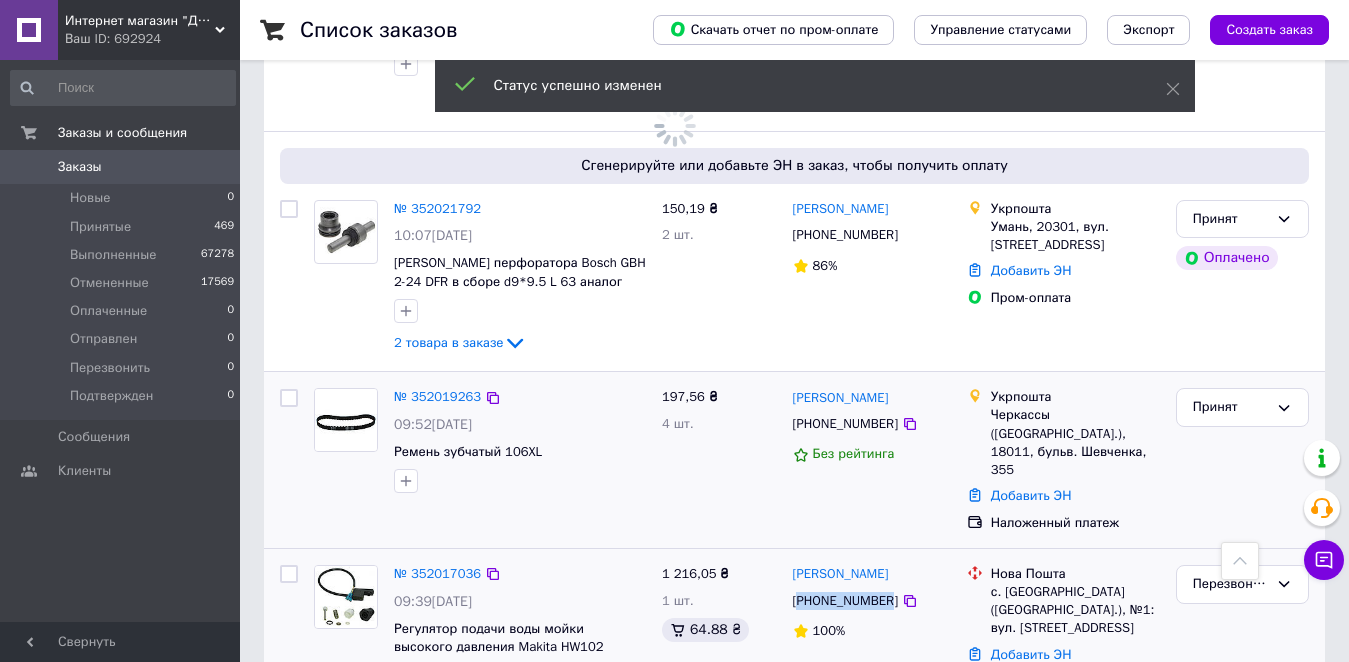 click on "[PHONE_NUMBER]" at bounding box center (845, 424) 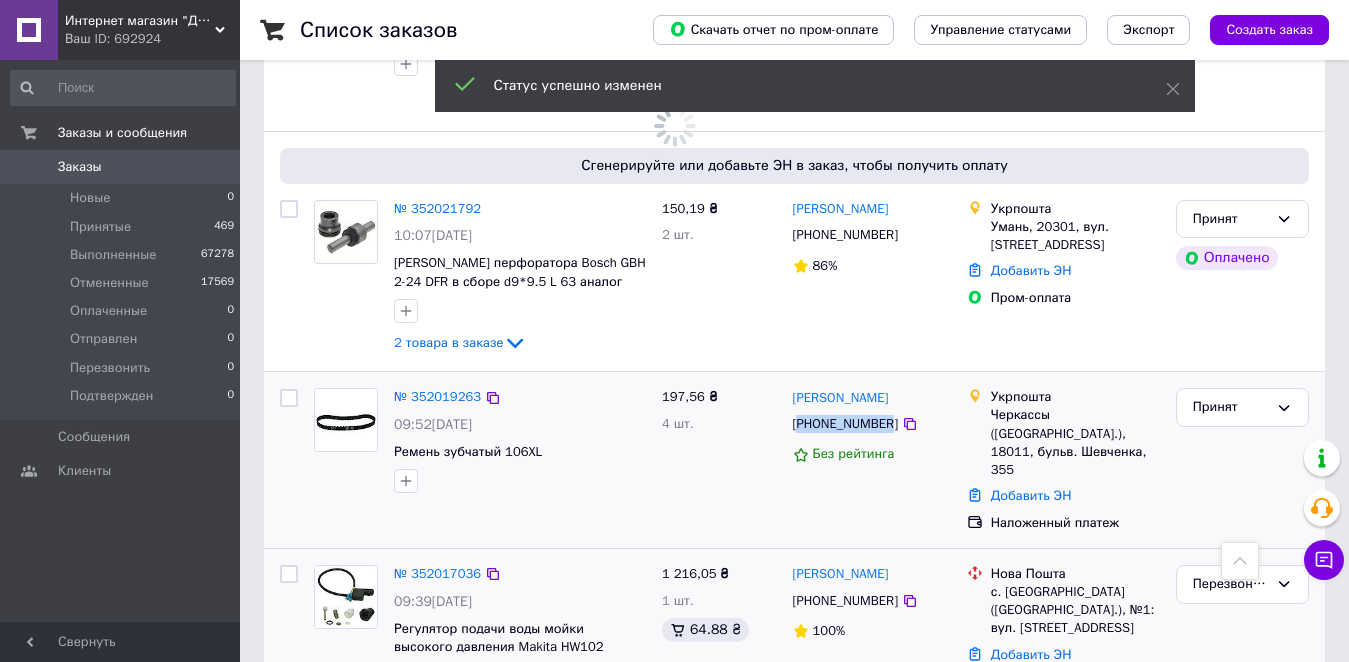 click on "[PHONE_NUMBER]" at bounding box center [845, 424] 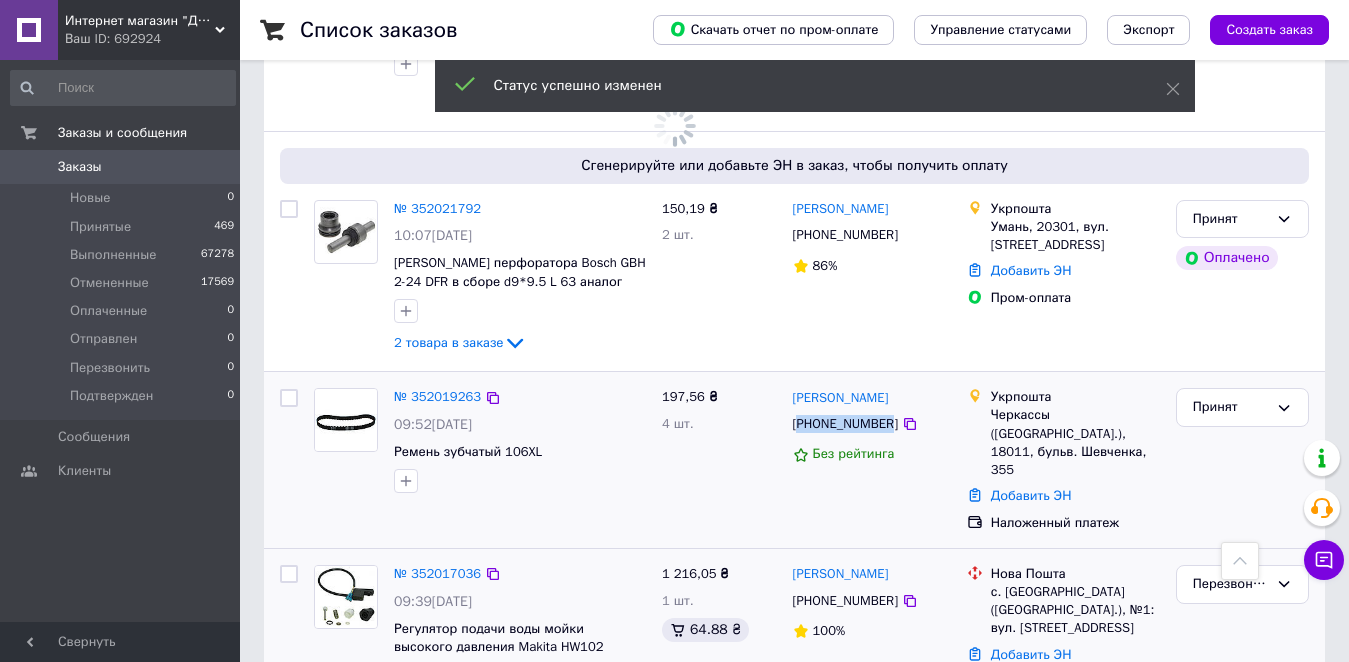 copy on "380982551608" 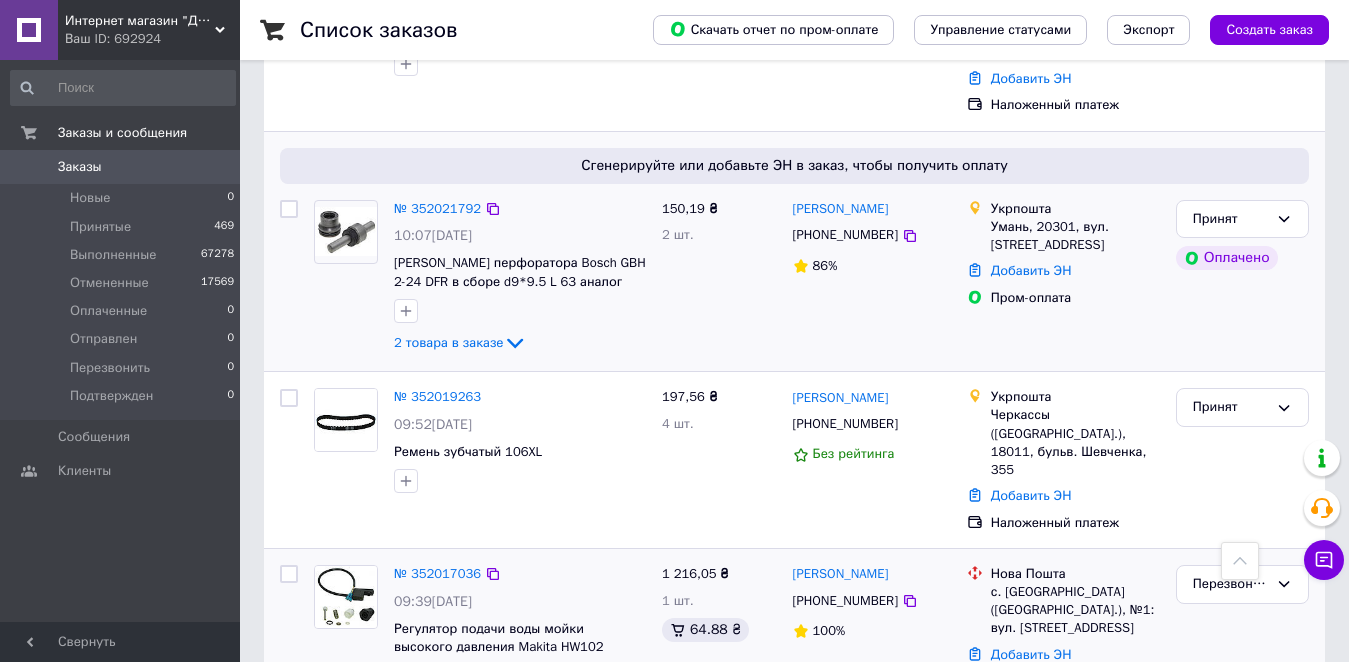 click on "[PHONE_NUMBER]" at bounding box center [845, 235] 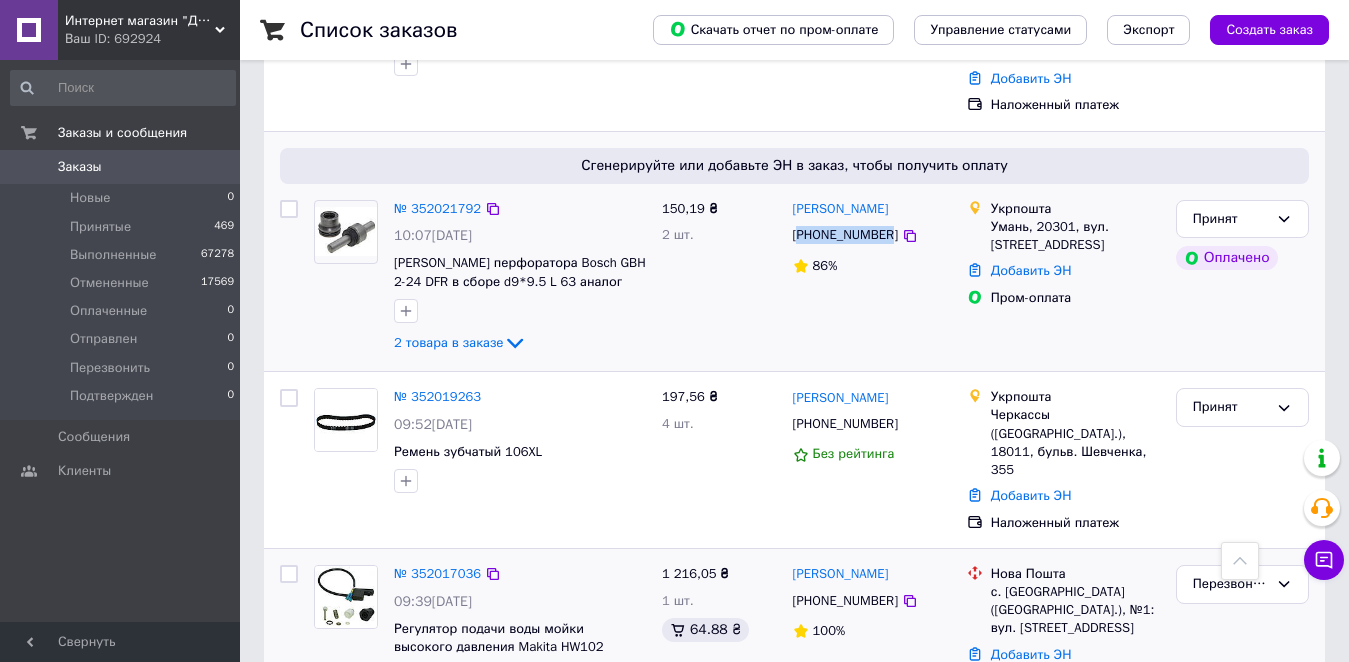 click on "[PHONE_NUMBER]" at bounding box center [845, 235] 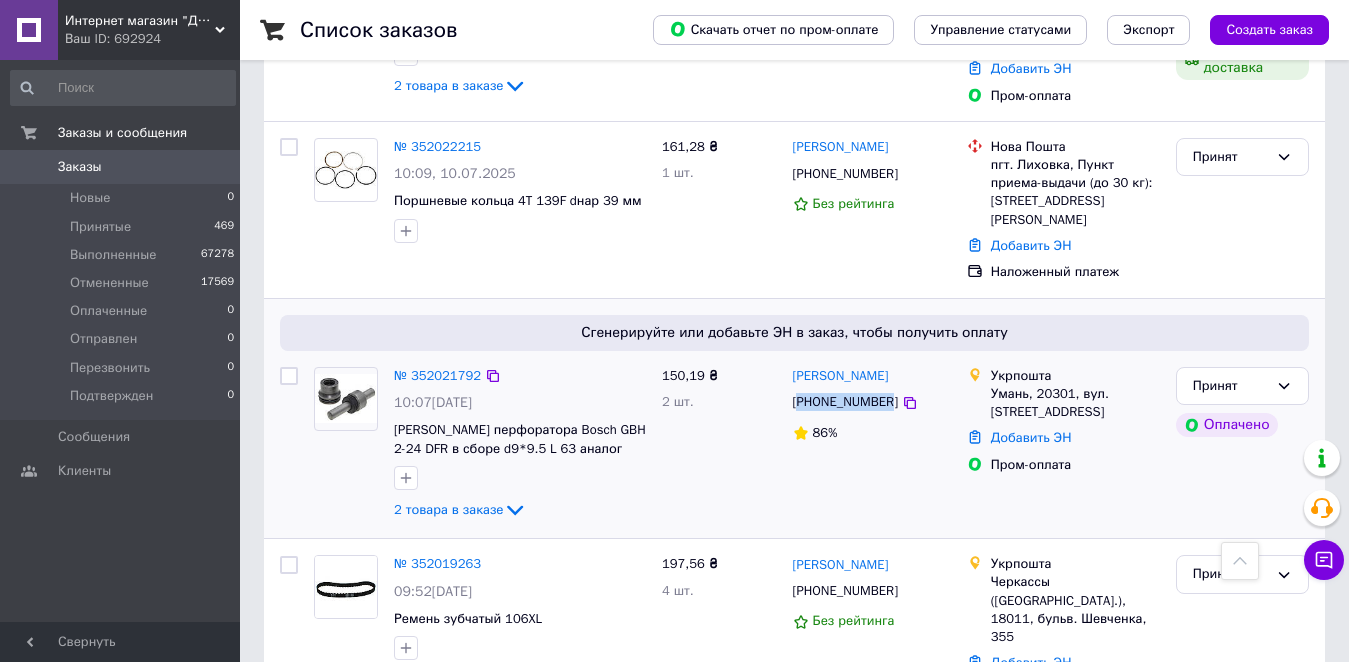 scroll, scrollTop: 500, scrollLeft: 0, axis: vertical 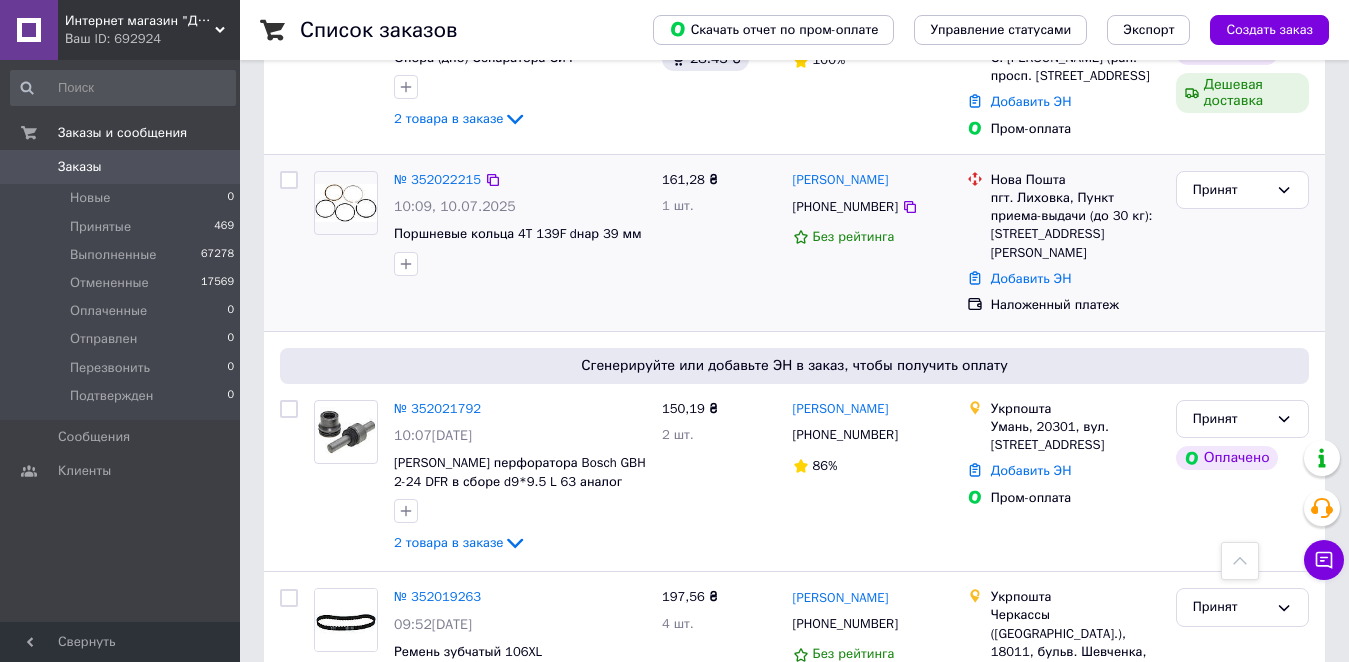 click on "[PHONE_NUMBER]" at bounding box center [845, 207] 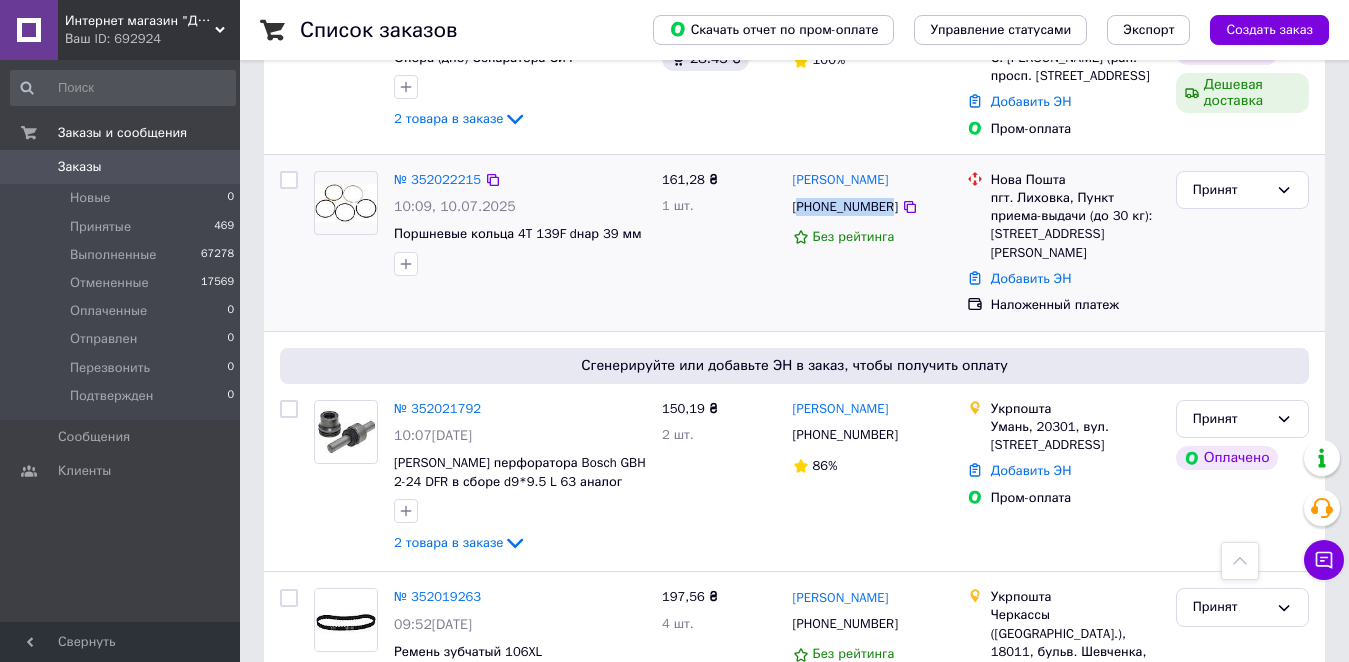 click on "[PHONE_NUMBER]" at bounding box center [845, 207] 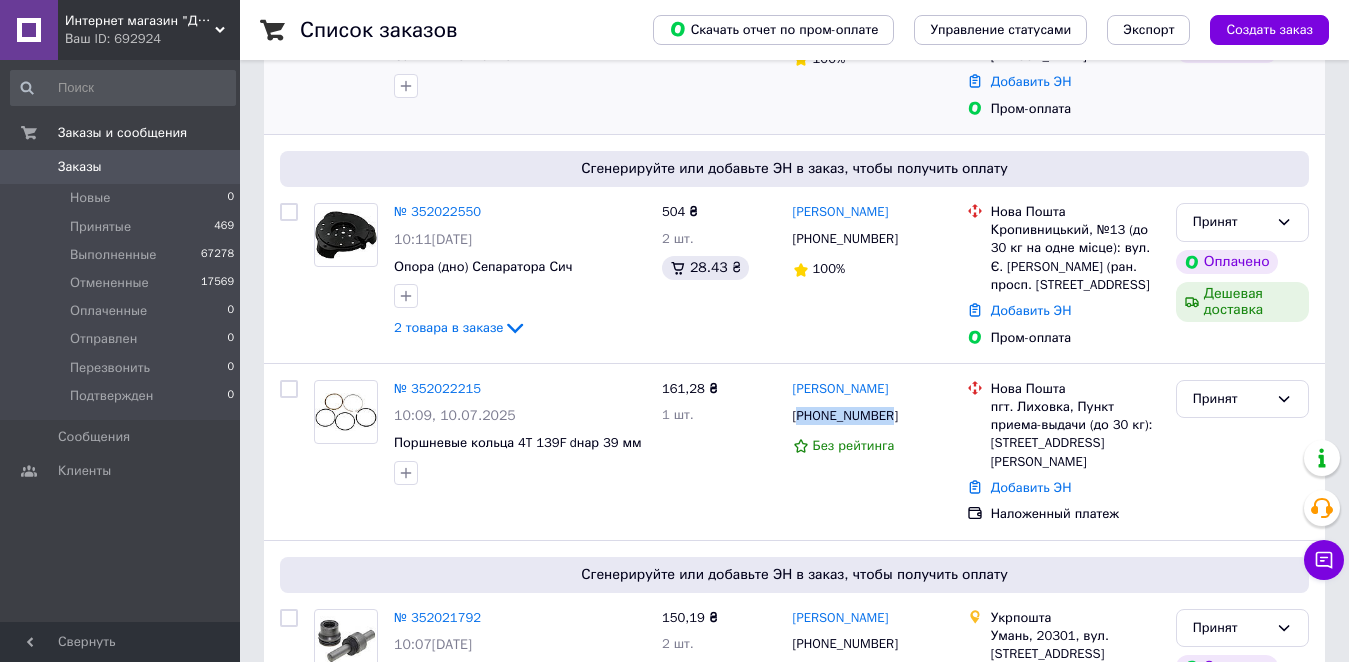 scroll, scrollTop: 300, scrollLeft: 0, axis: vertical 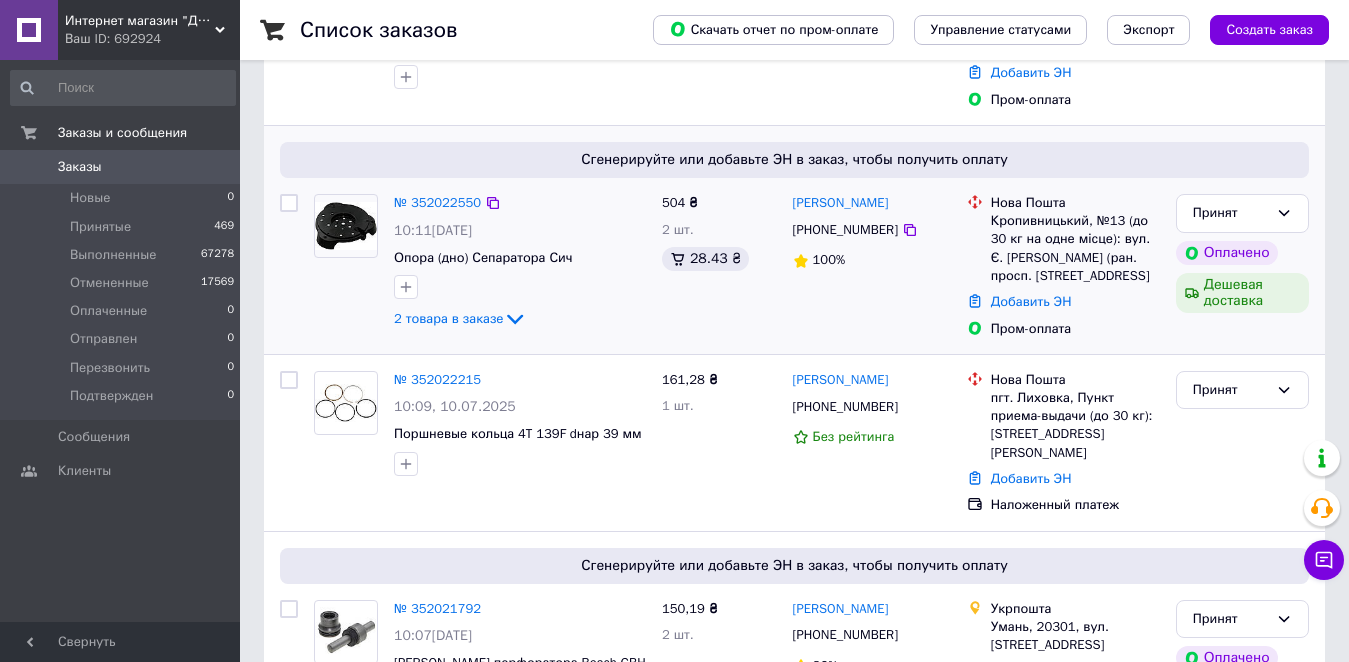 click on "[PHONE_NUMBER]" at bounding box center [845, 230] 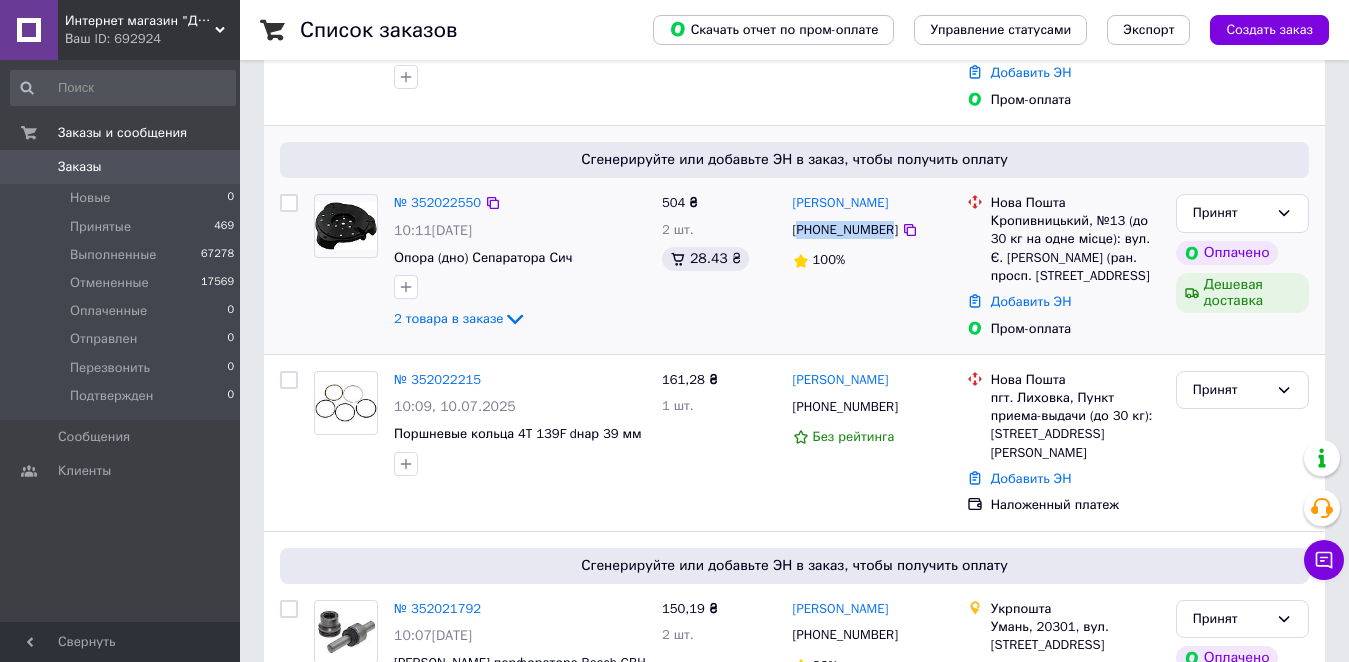 click on "[PHONE_NUMBER]" at bounding box center [845, 230] 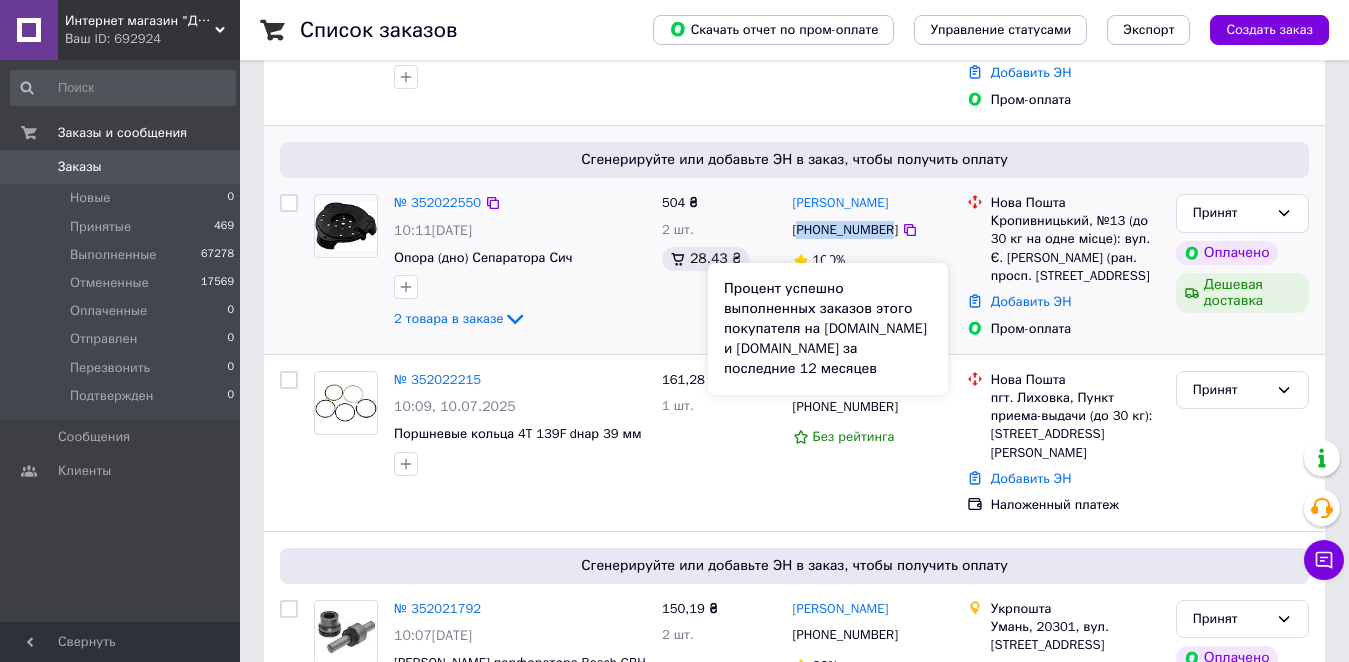 scroll, scrollTop: 100, scrollLeft: 0, axis: vertical 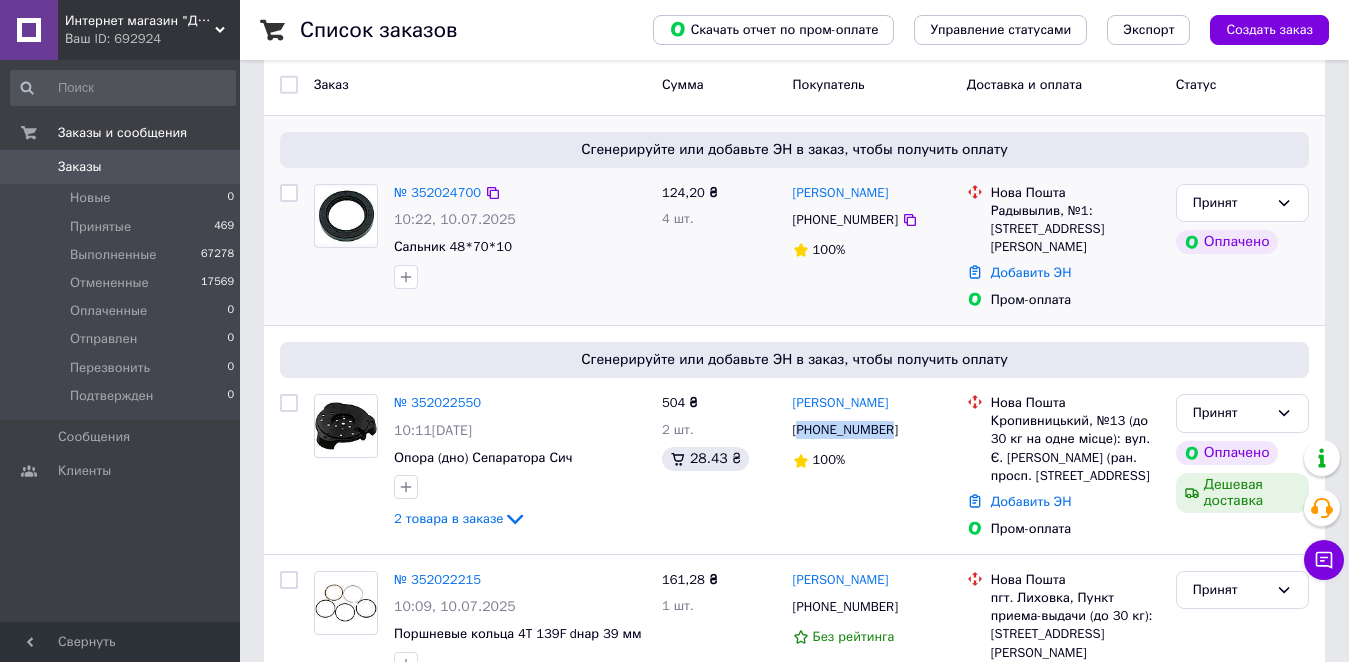 click on "[PHONE_NUMBER]" at bounding box center (845, 220) 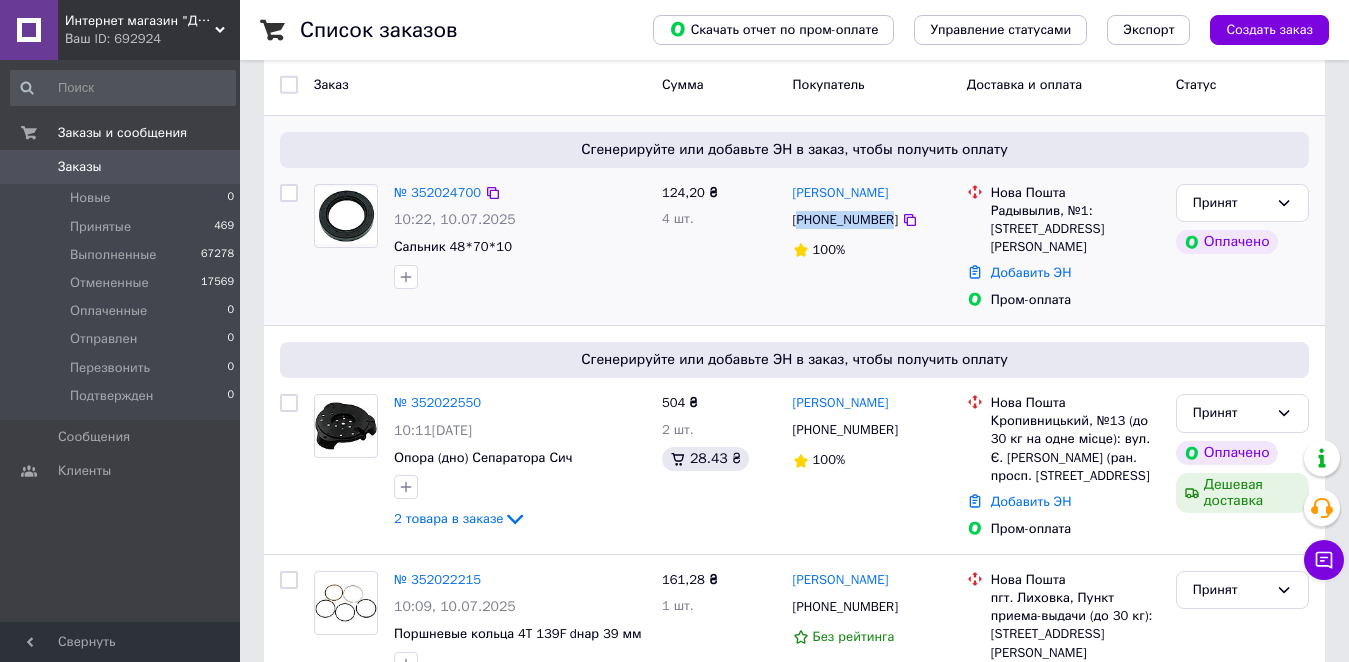 click on "[PHONE_NUMBER]" at bounding box center (845, 220) 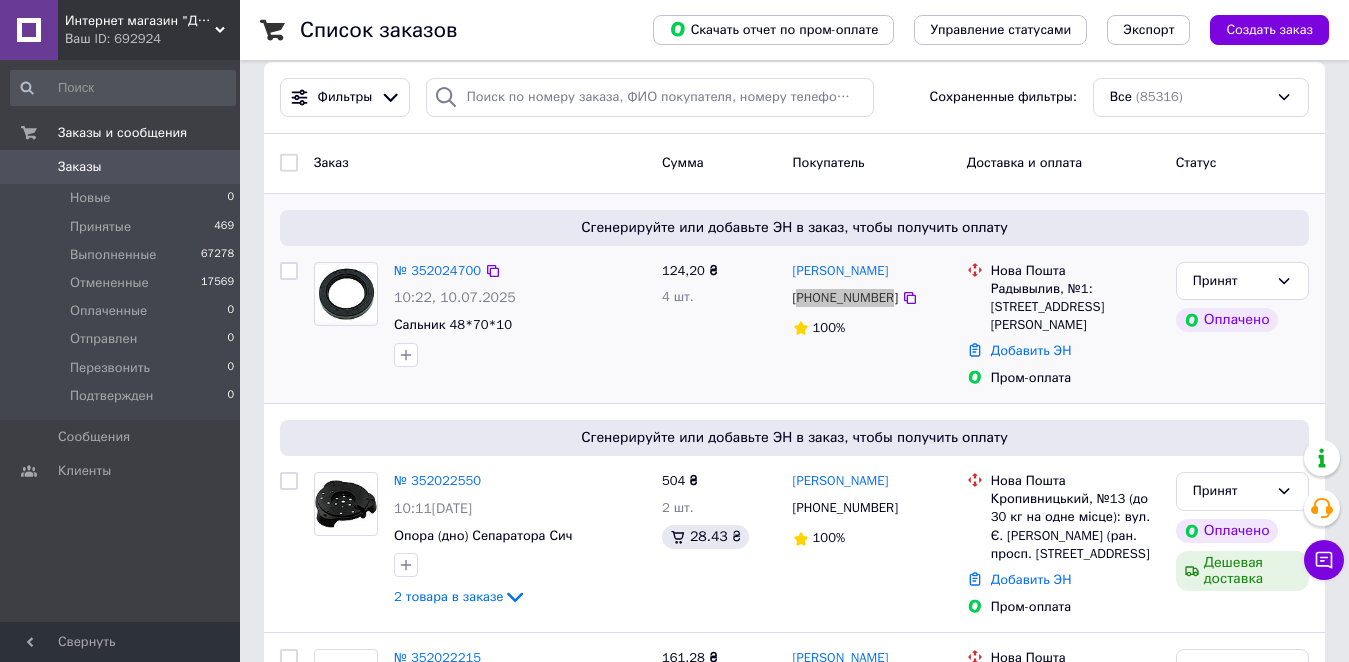 scroll, scrollTop: 0, scrollLeft: 0, axis: both 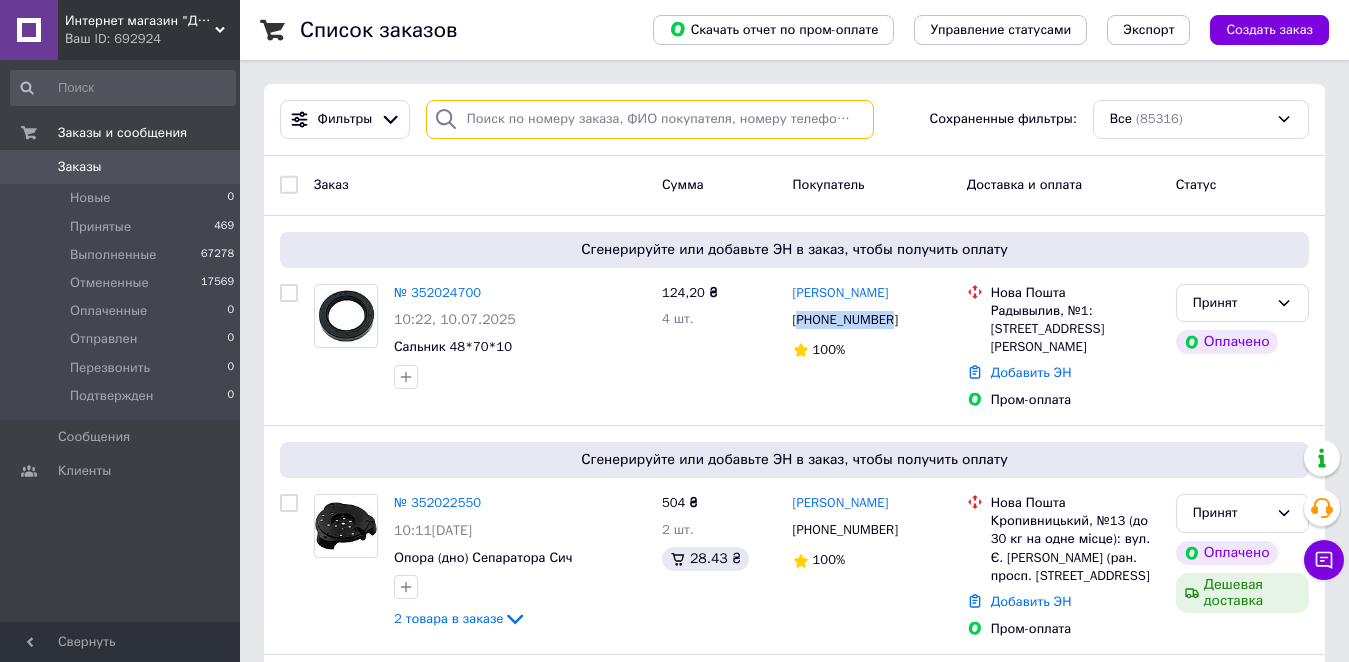 click at bounding box center [650, 119] 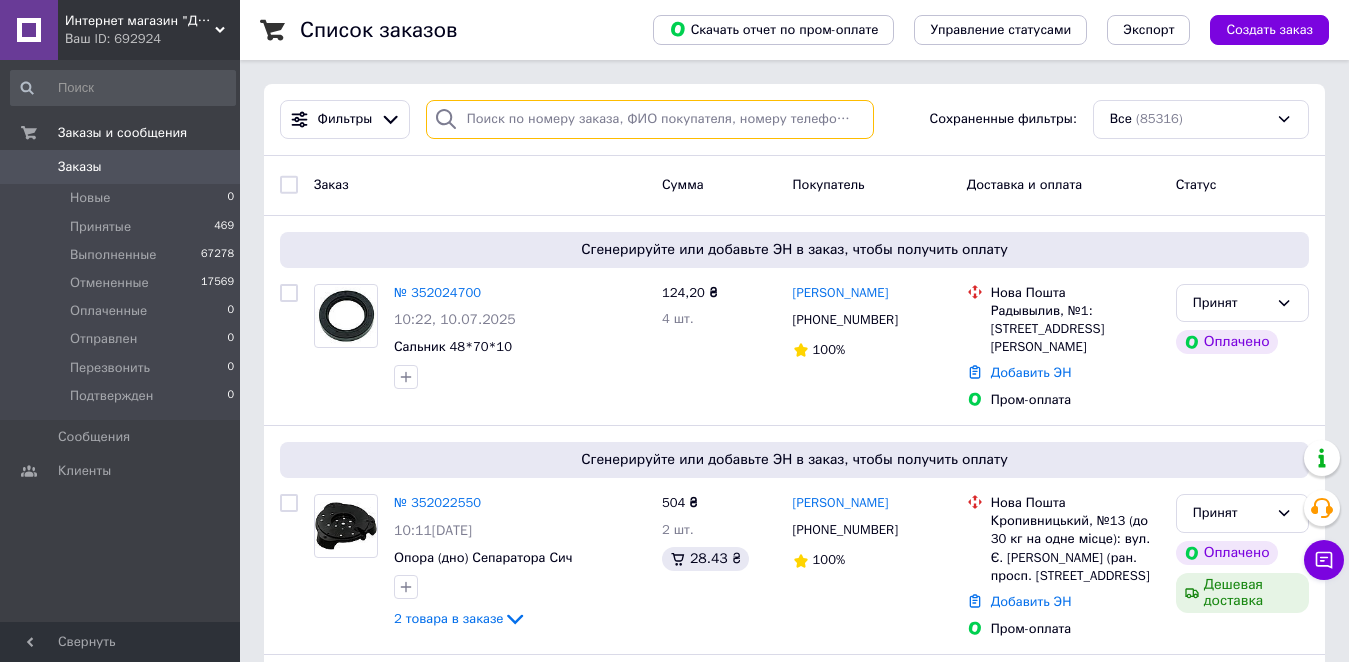 click at bounding box center (650, 119) 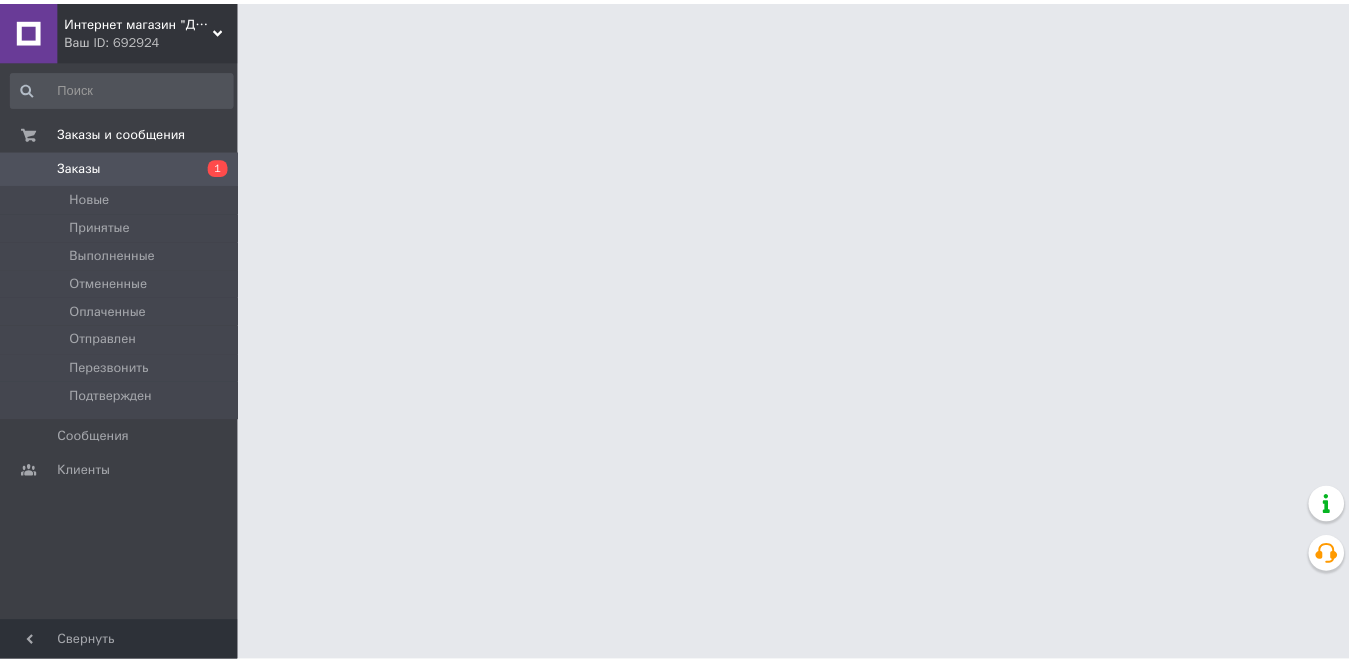 scroll, scrollTop: 0, scrollLeft: 0, axis: both 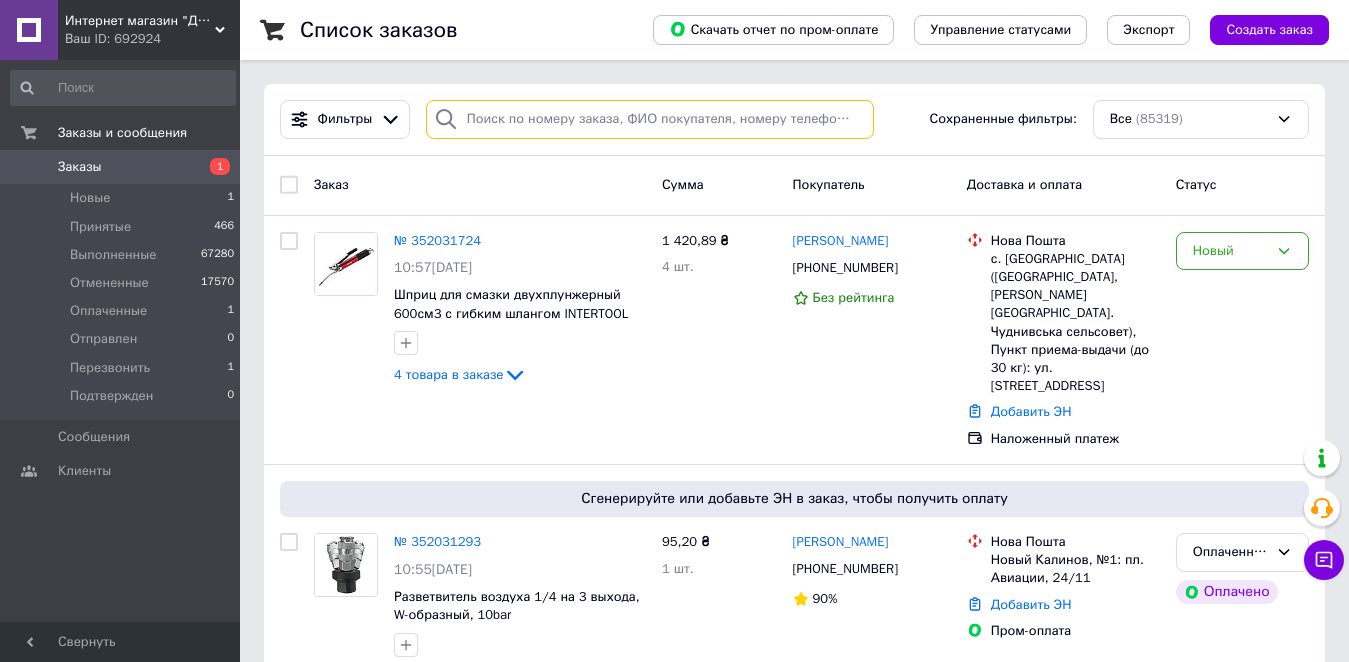 click at bounding box center (650, 119) 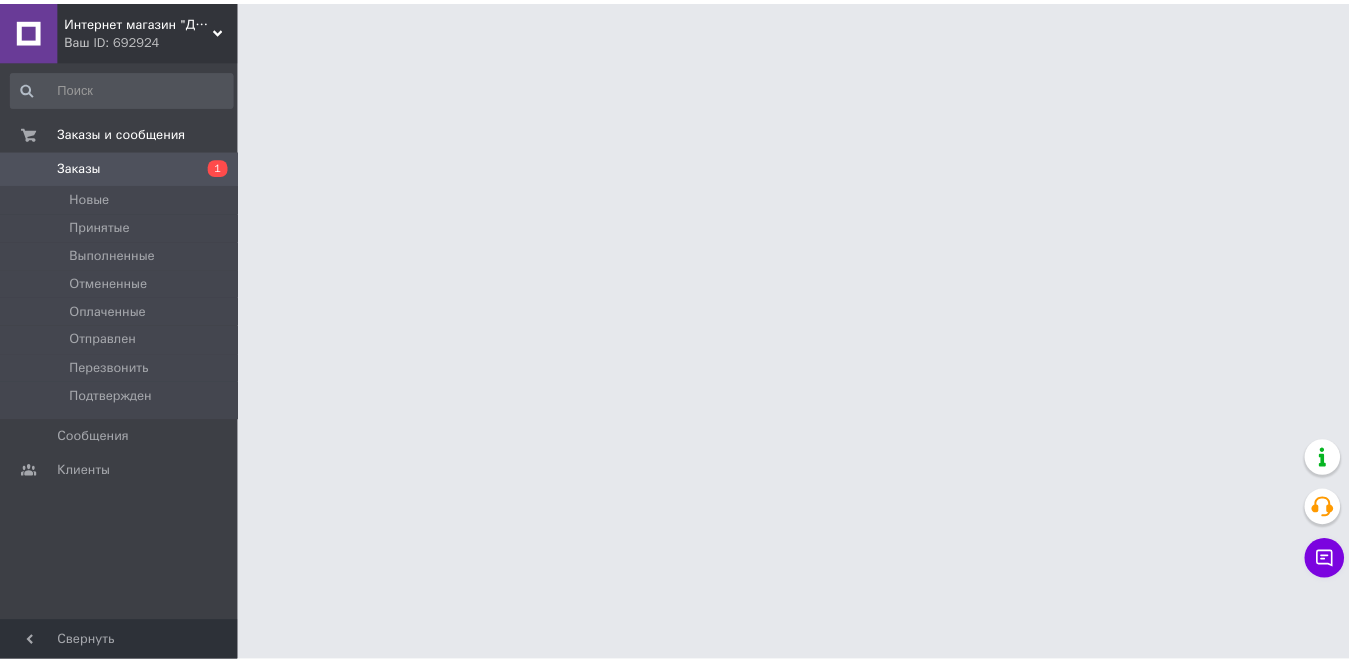 scroll, scrollTop: 0, scrollLeft: 0, axis: both 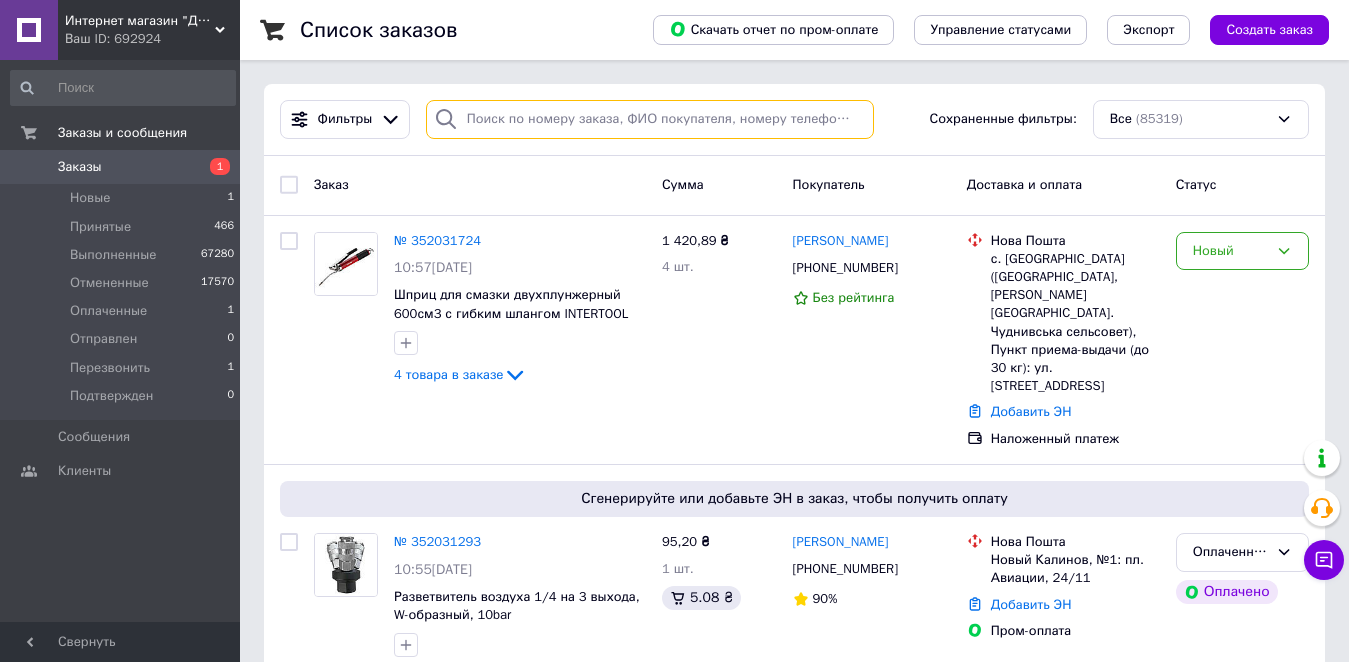 click at bounding box center (650, 119) 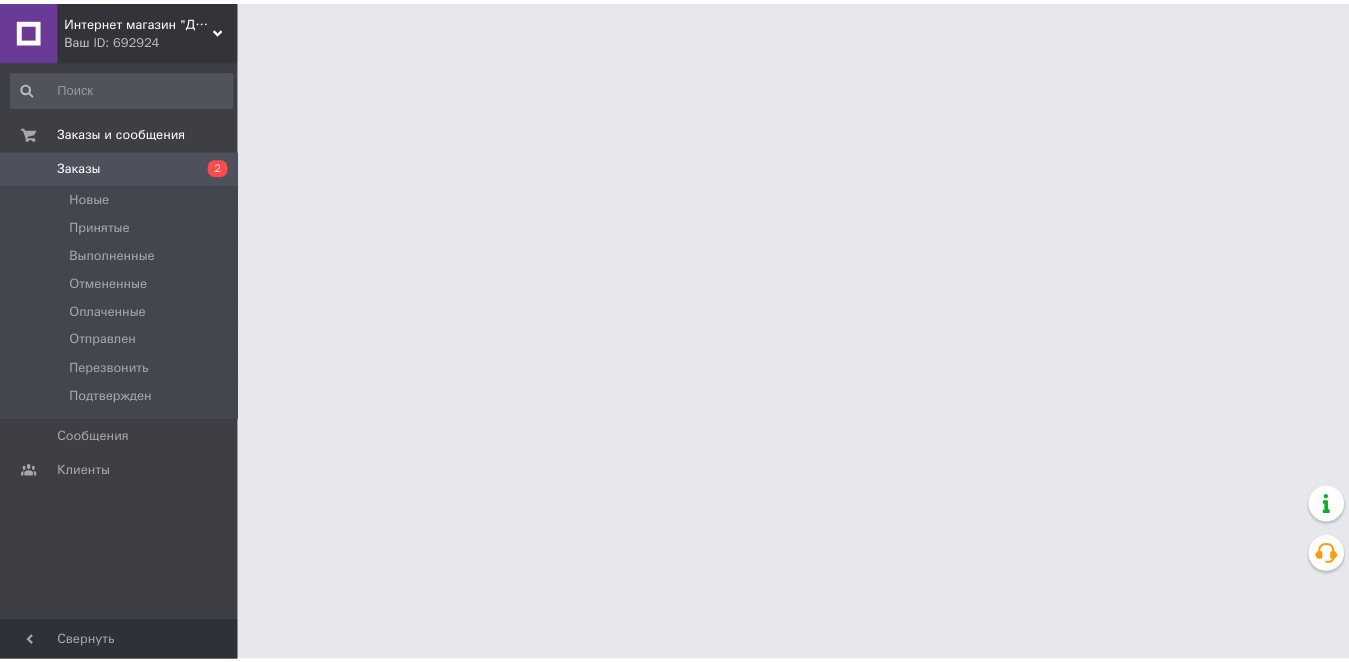 scroll, scrollTop: 0, scrollLeft: 0, axis: both 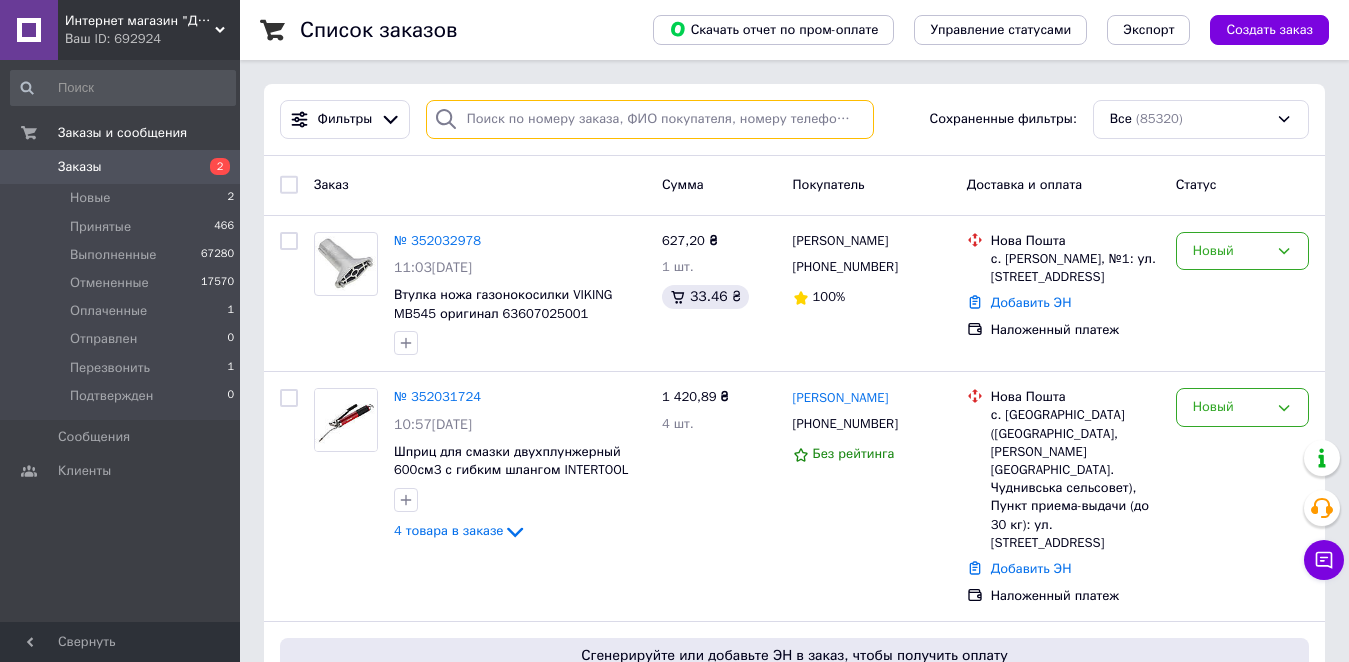 click at bounding box center [650, 119] 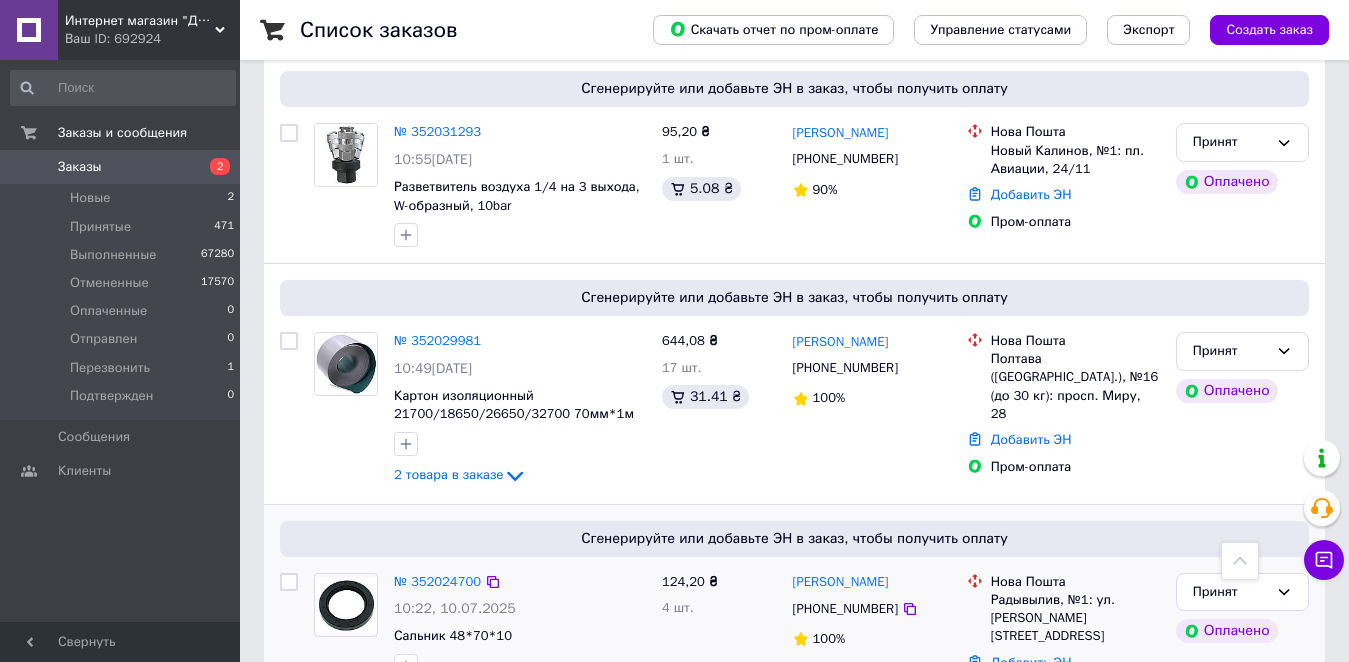 scroll, scrollTop: 1400, scrollLeft: 0, axis: vertical 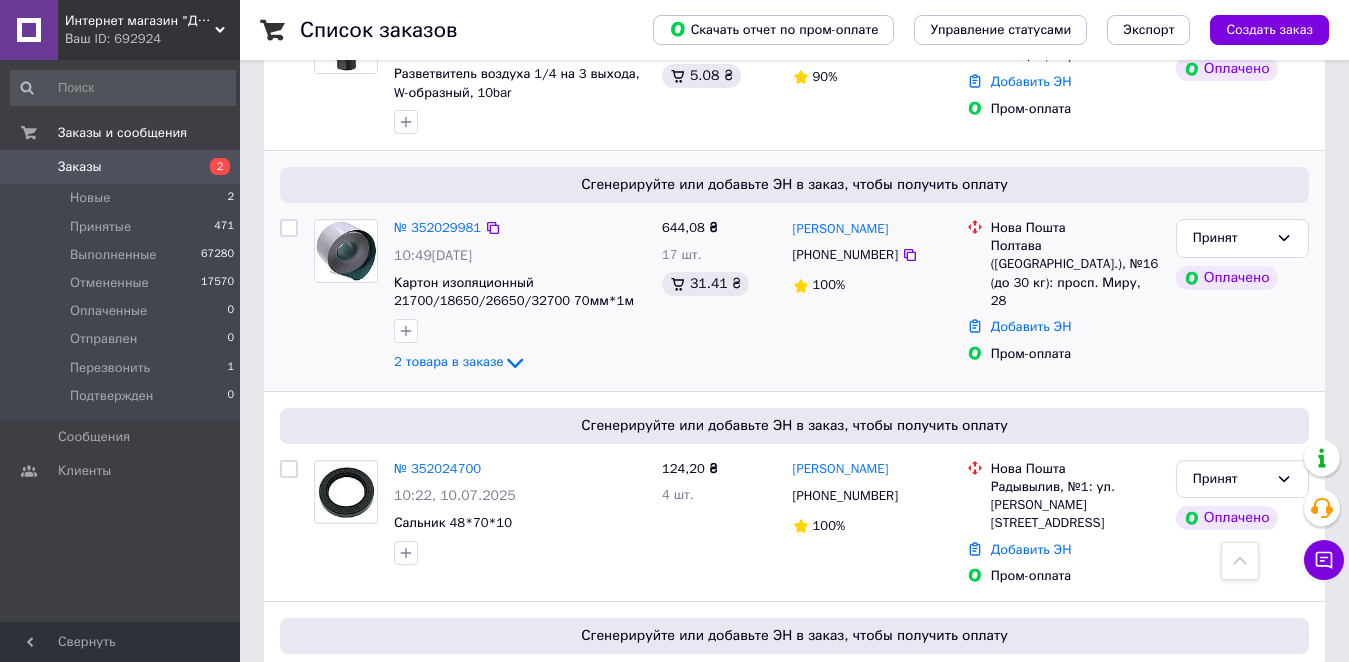 click on "[PHONE_NUMBER]" at bounding box center [845, 255] 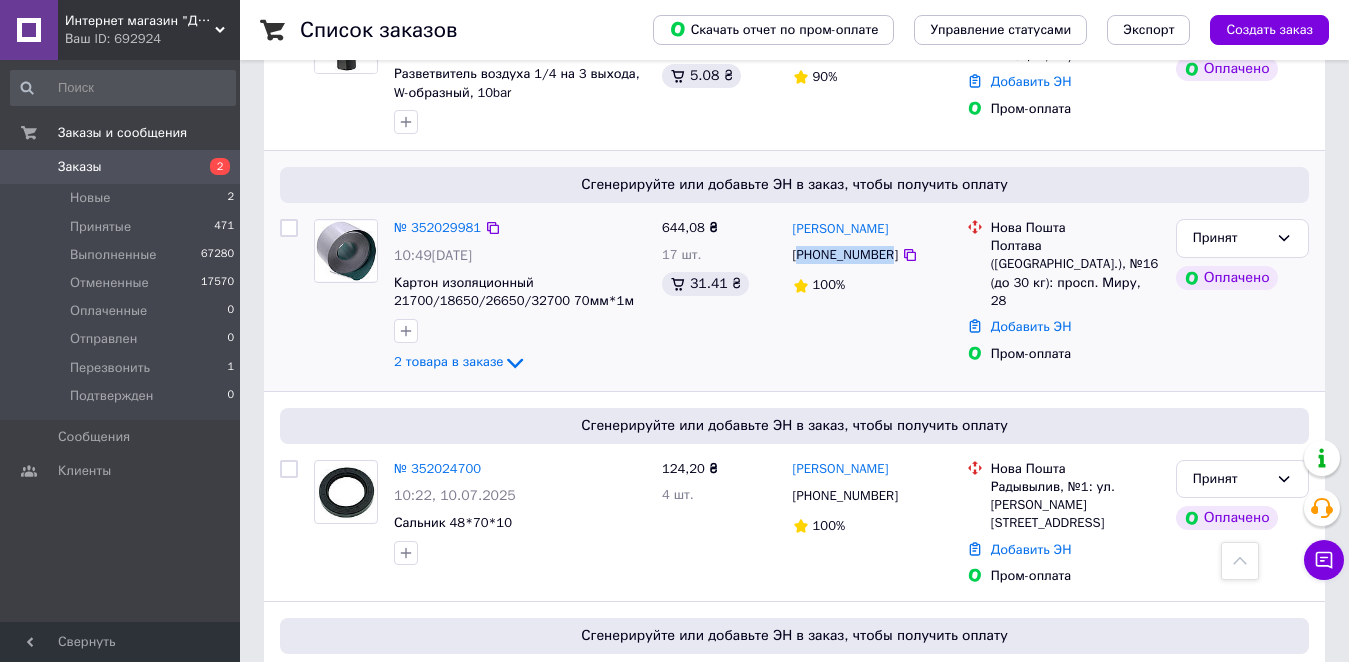 click on "[PHONE_NUMBER]" at bounding box center (845, 255) 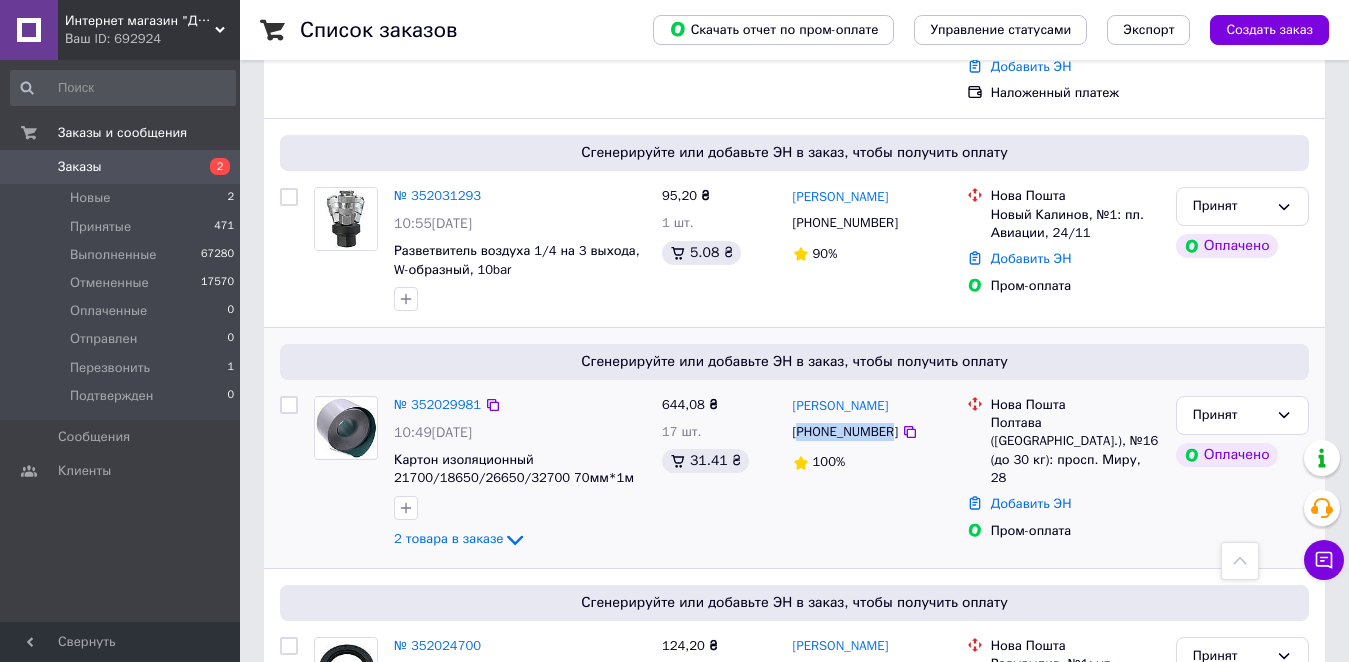 scroll, scrollTop: 1200, scrollLeft: 0, axis: vertical 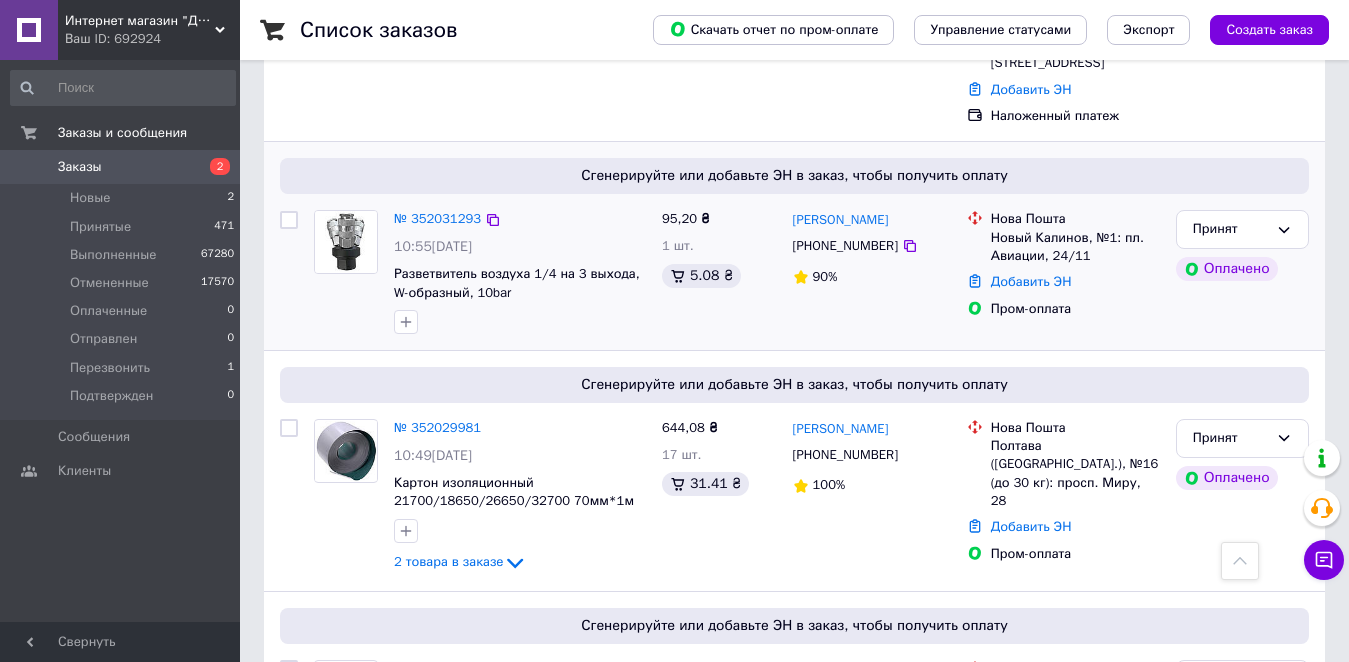 click on "[PHONE_NUMBER]" at bounding box center (845, 246) 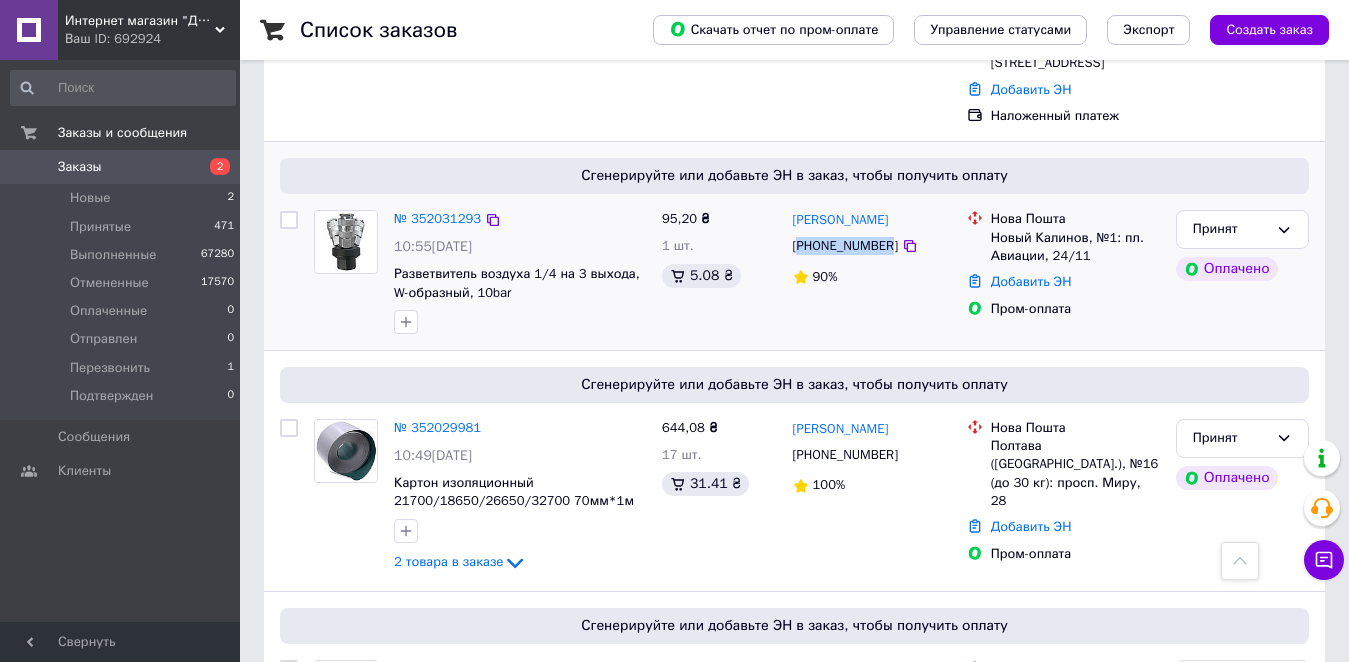 click on "[PHONE_NUMBER]" at bounding box center [845, 246] 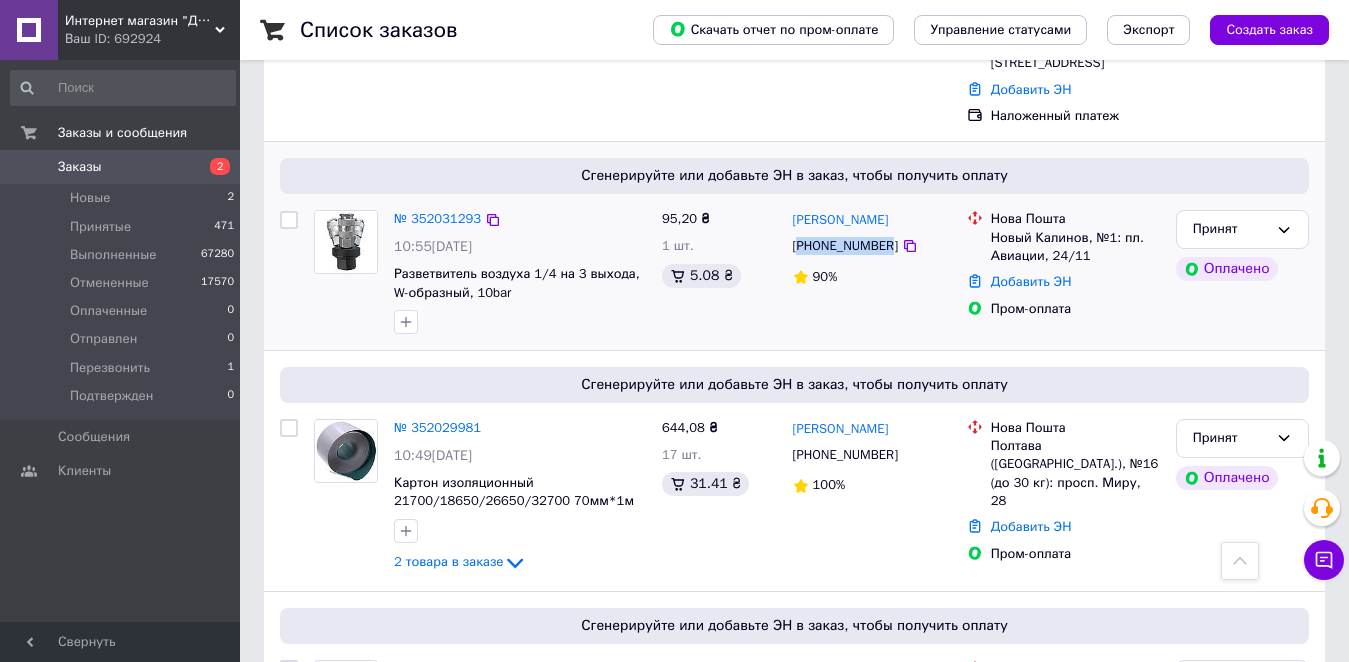 click on "[PHONE_NUMBER]" at bounding box center (845, 246) 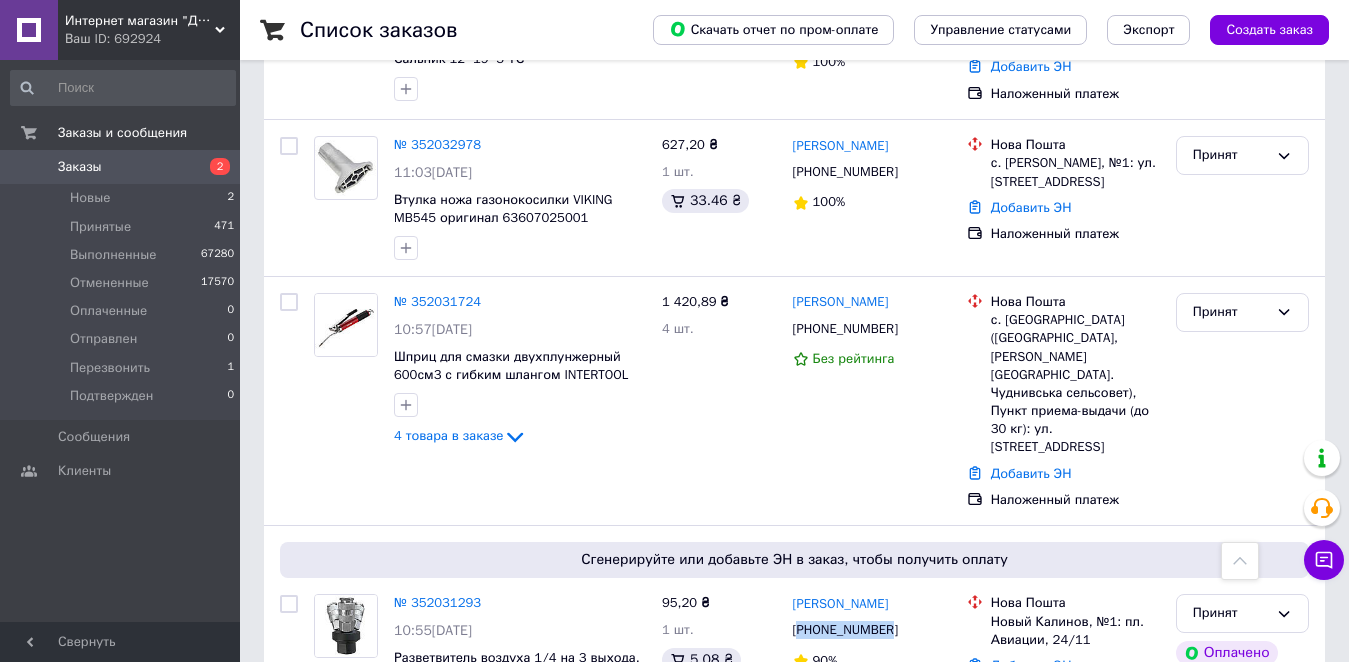 scroll, scrollTop: 800, scrollLeft: 0, axis: vertical 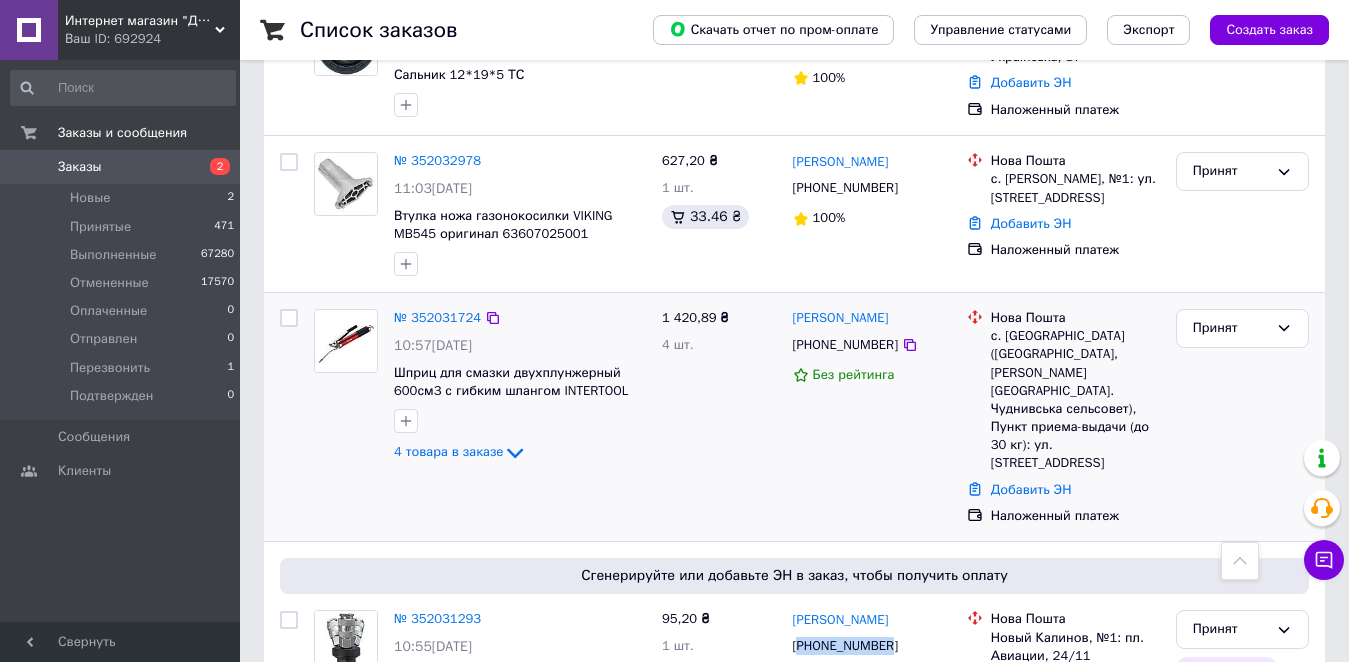 click on "[PHONE_NUMBER]" at bounding box center [845, 345] 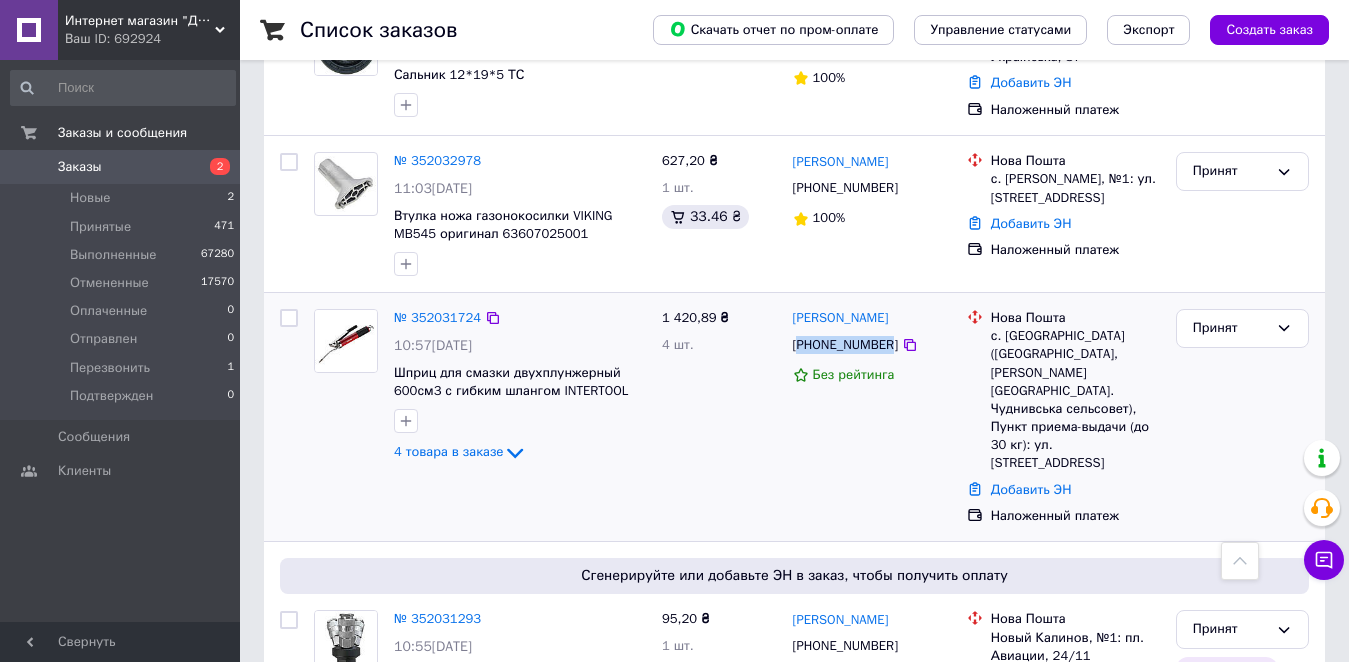 click on "[PHONE_NUMBER]" at bounding box center (845, 345) 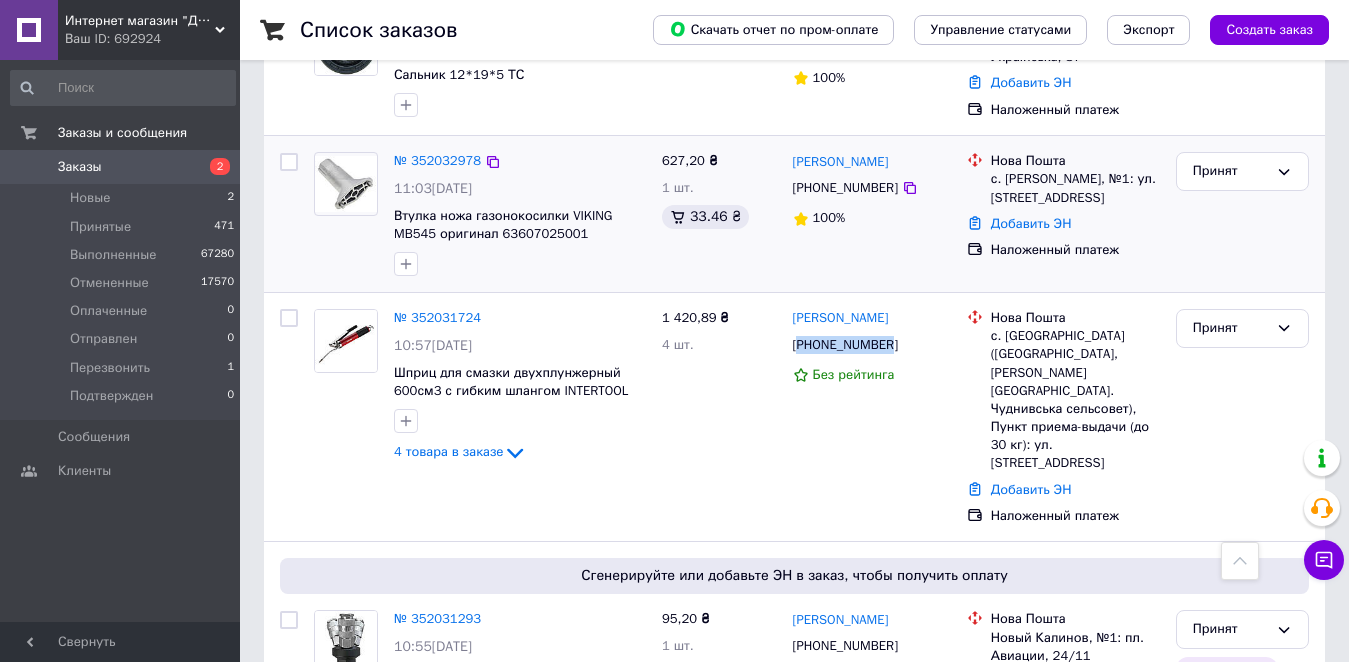 click on "[PHONE_NUMBER]" at bounding box center [845, 188] 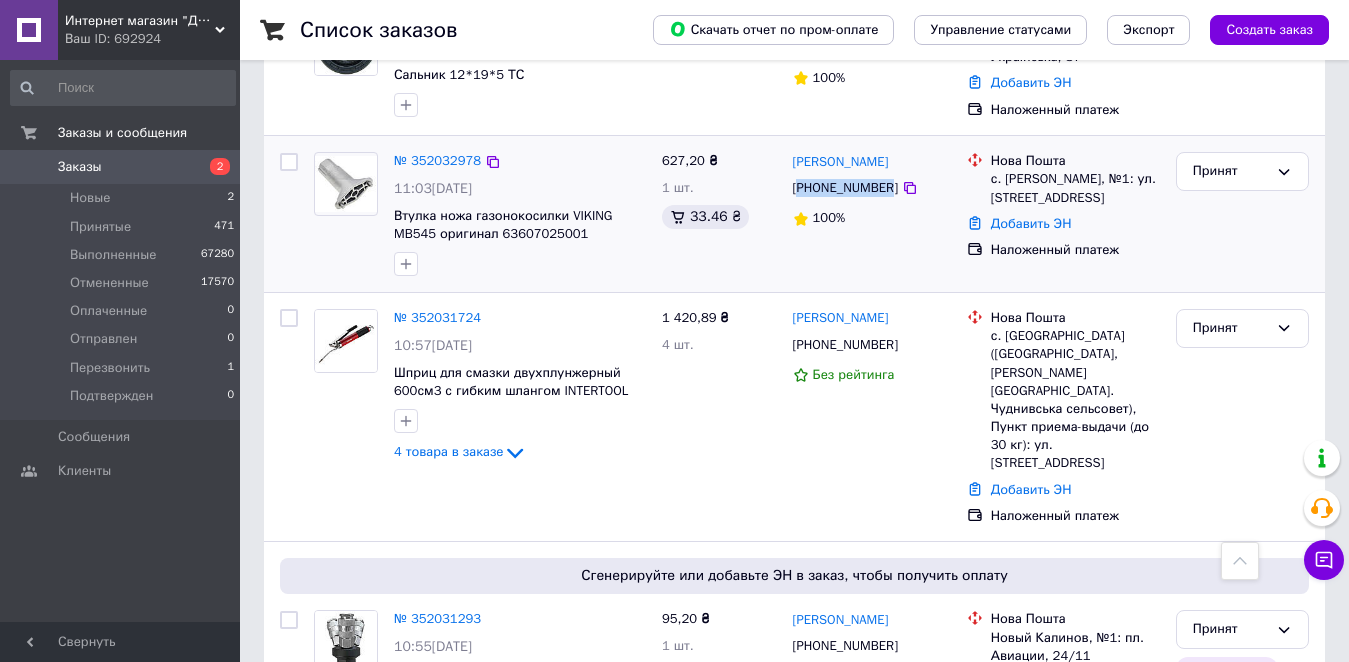 click on "[PHONE_NUMBER]" at bounding box center (845, 188) 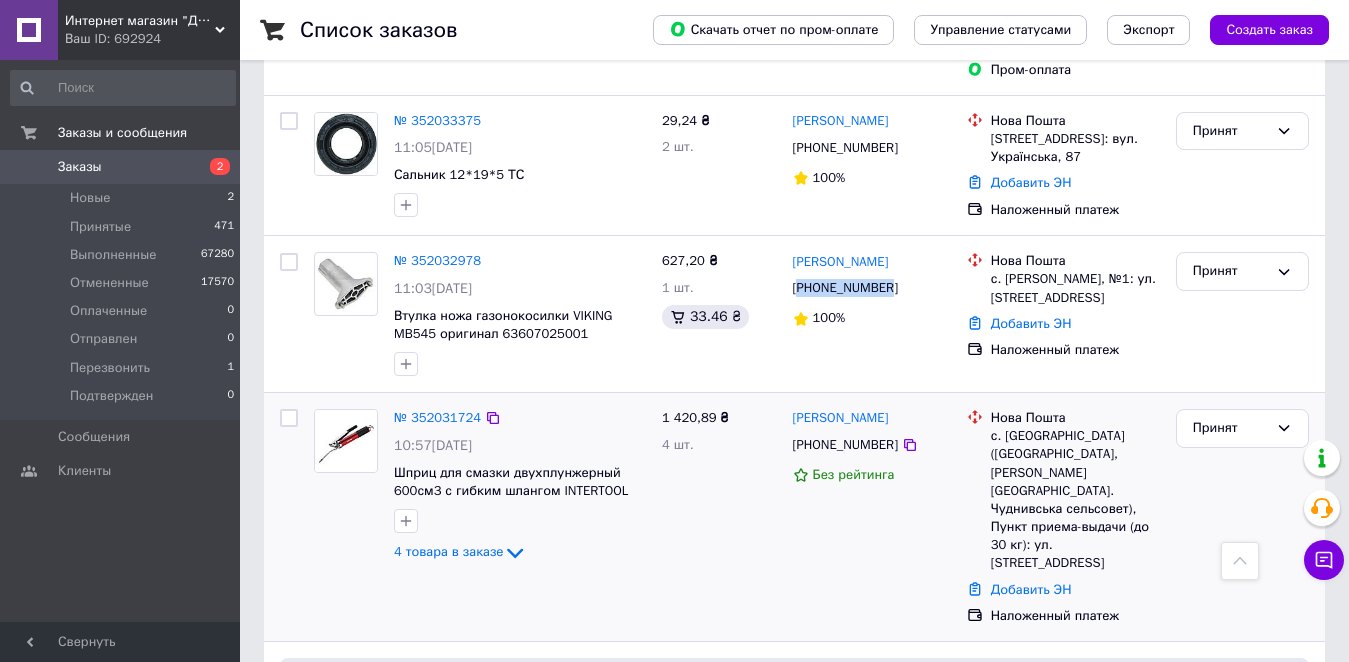 scroll, scrollTop: 600, scrollLeft: 0, axis: vertical 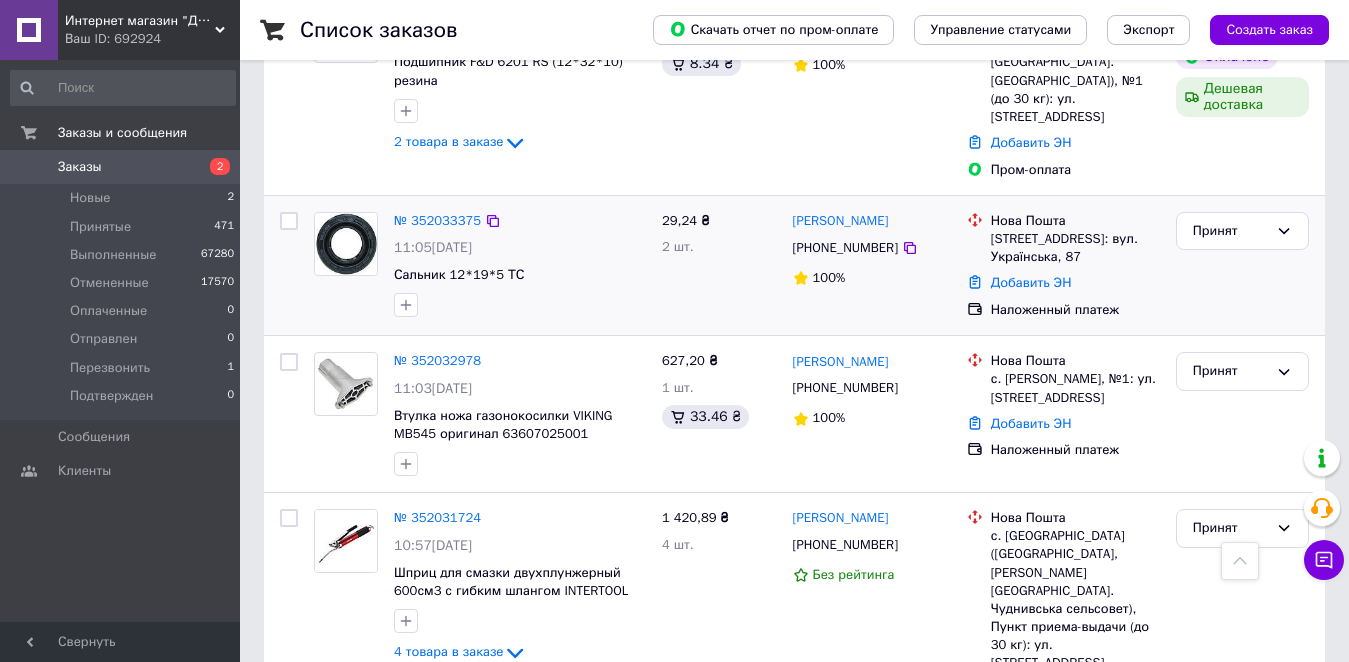 click on "[PHONE_NUMBER]" at bounding box center (845, 248) 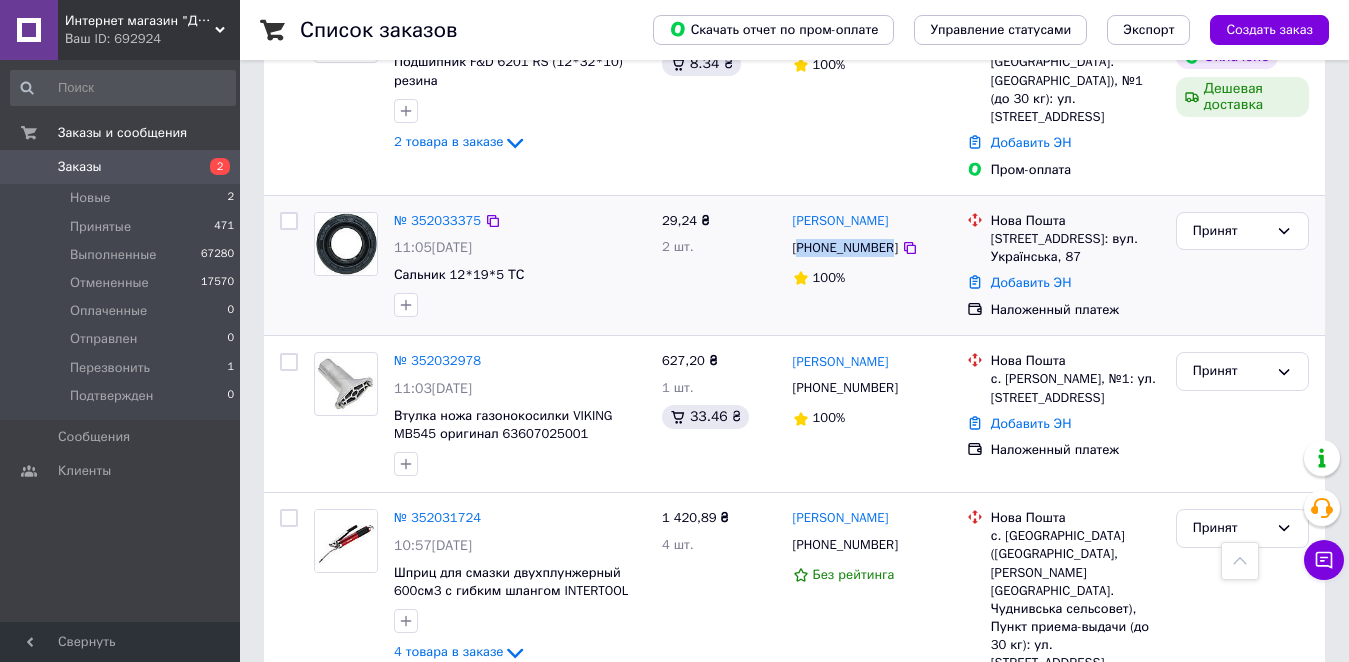copy on "380975553033" 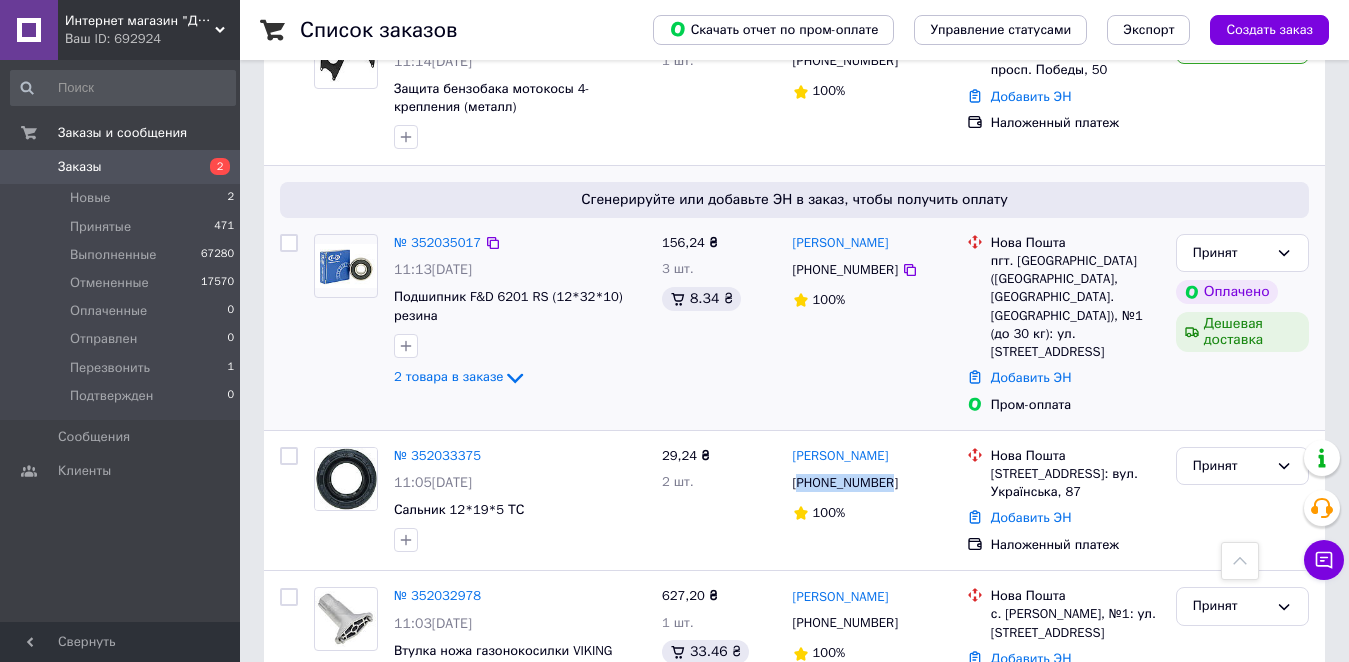 scroll, scrollTop: 300, scrollLeft: 0, axis: vertical 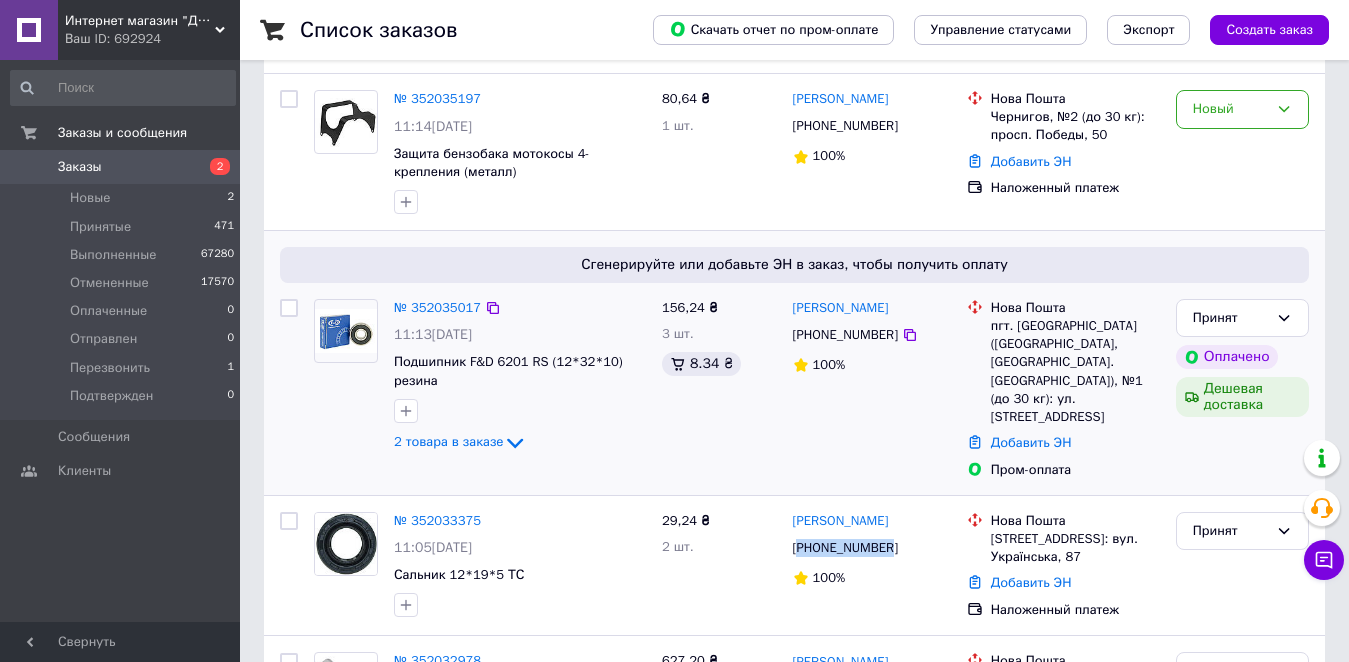 click on "[PHONE_NUMBER]" at bounding box center (845, 335) 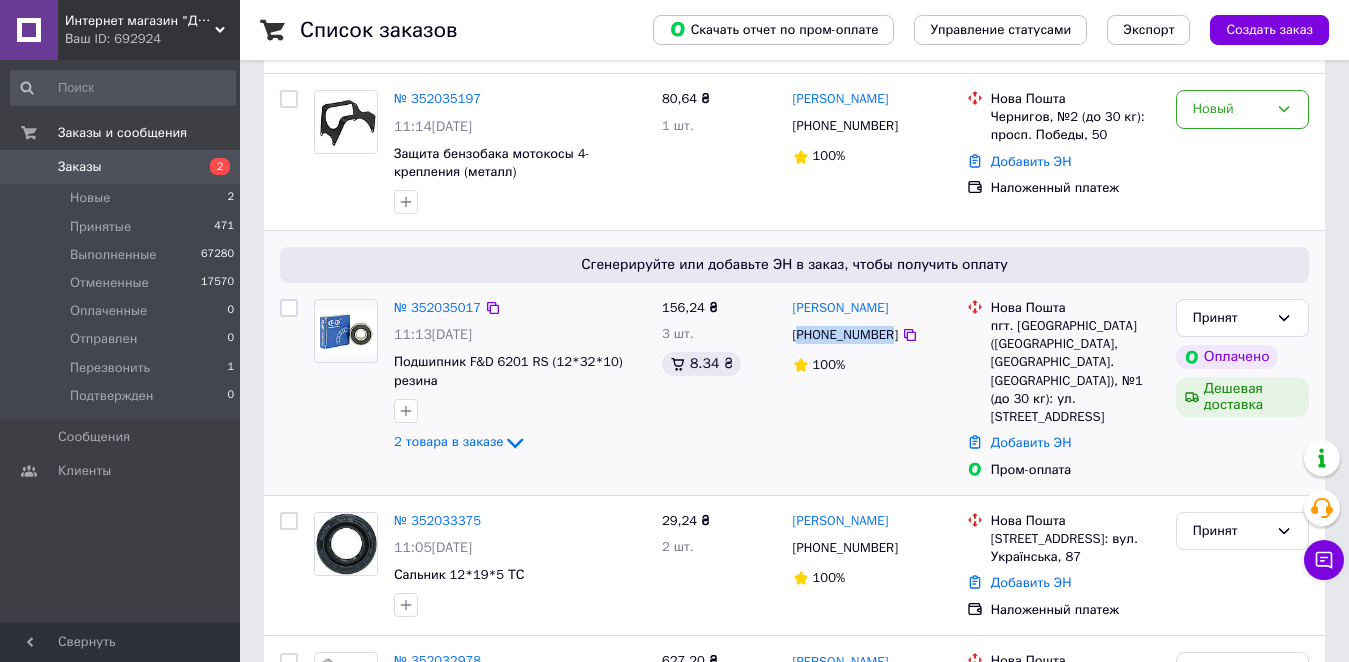 click on "[PHONE_NUMBER]" at bounding box center [845, 335] 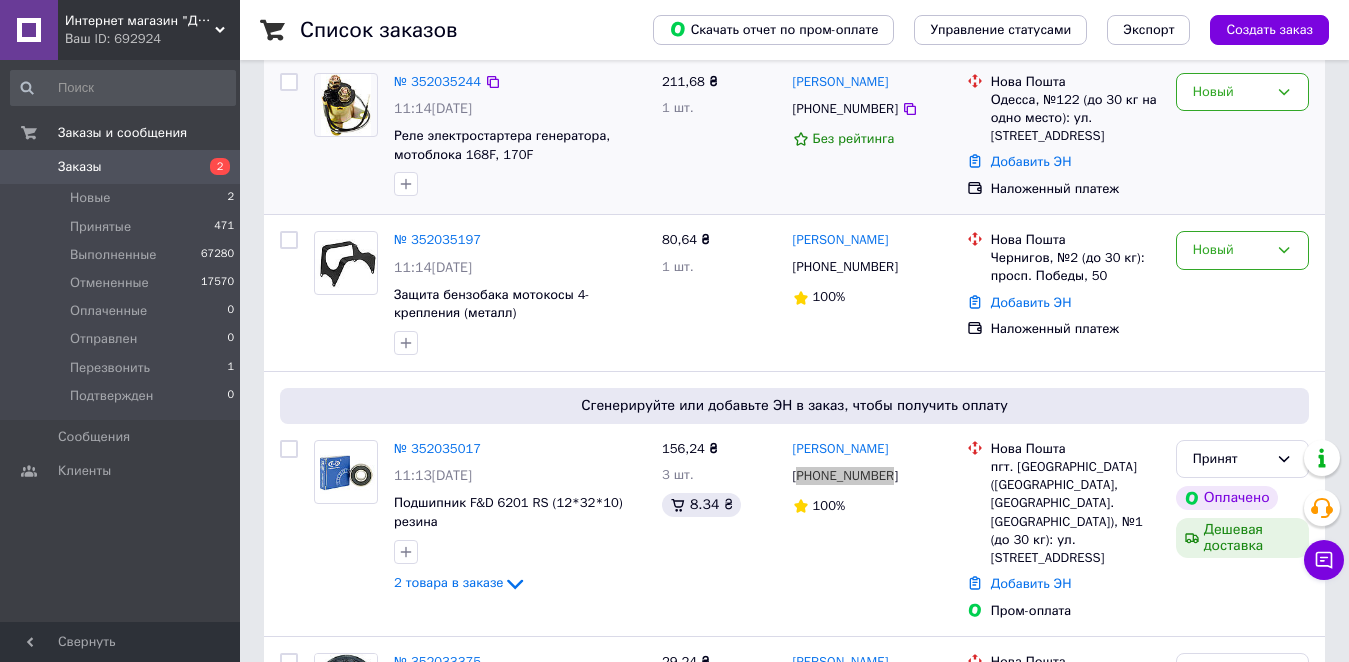 scroll, scrollTop: 0, scrollLeft: 0, axis: both 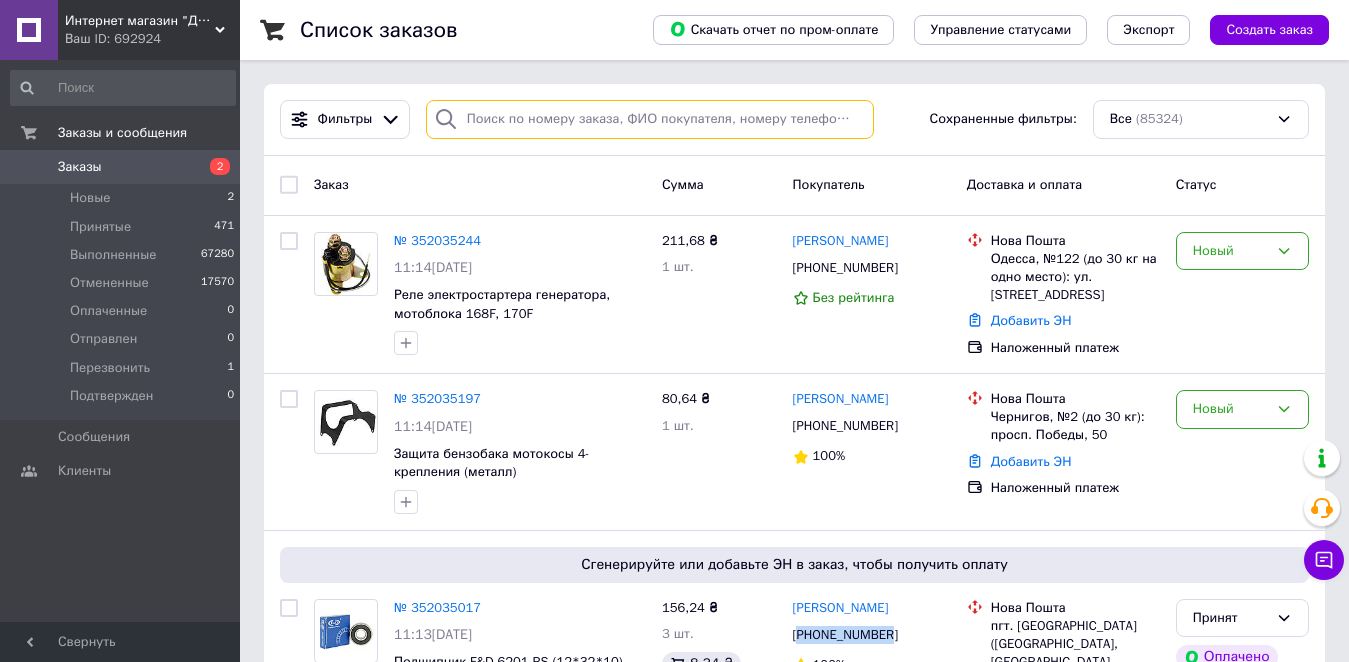 click at bounding box center [650, 119] 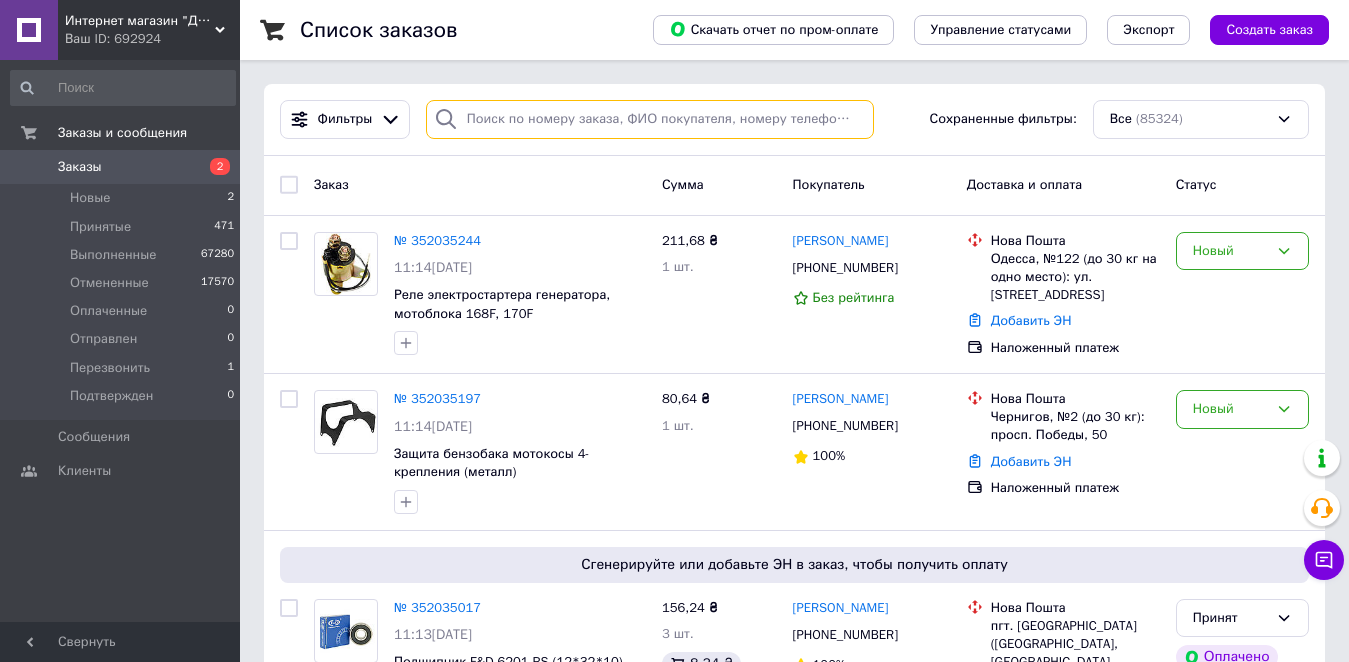 click at bounding box center [650, 119] 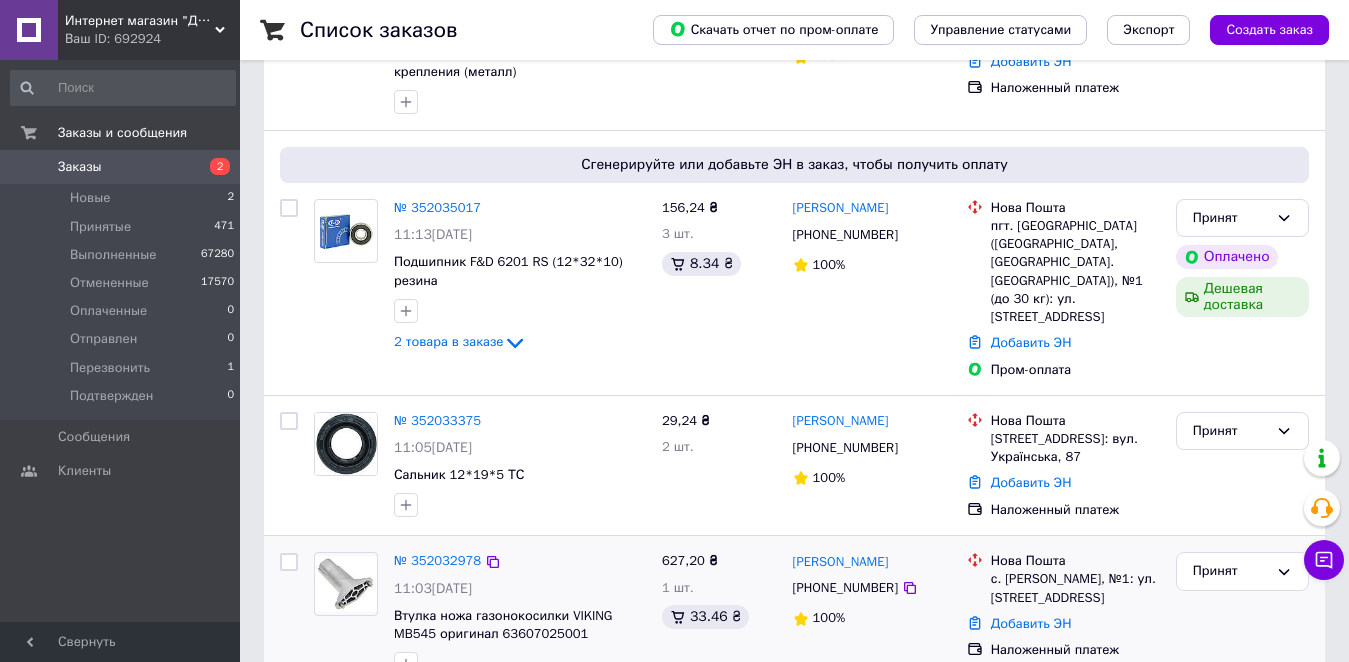 scroll, scrollTop: 500, scrollLeft: 0, axis: vertical 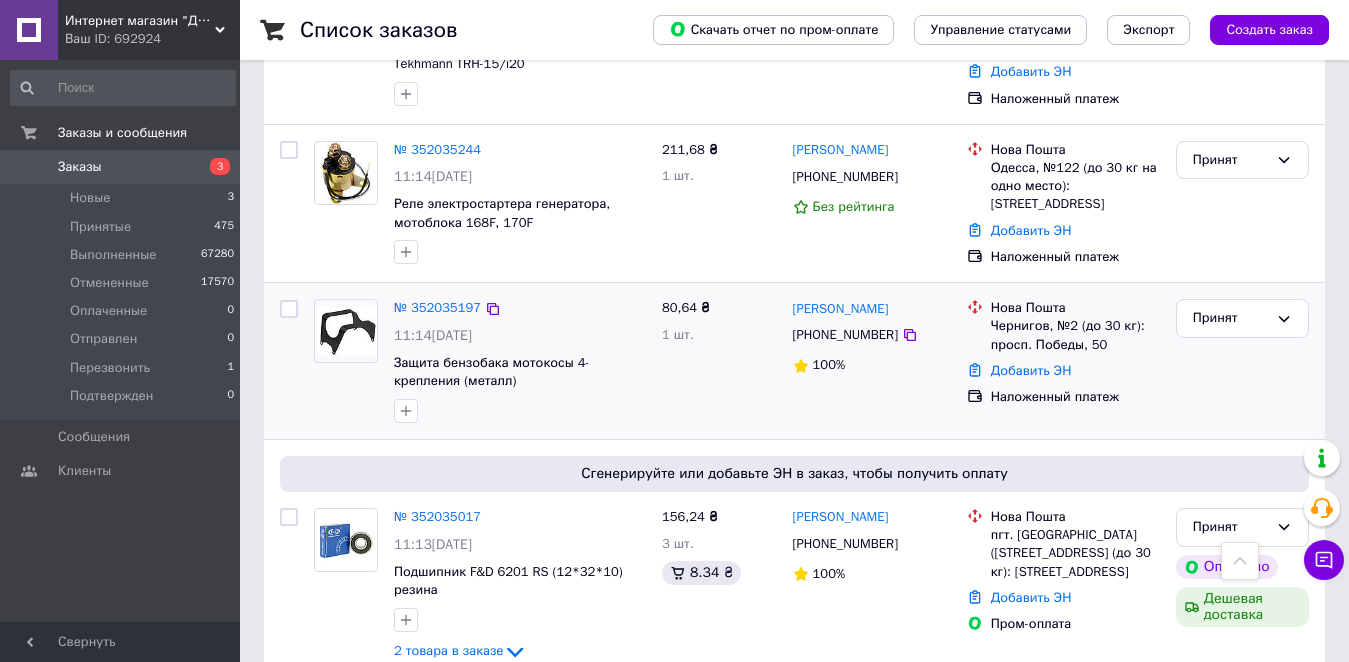 click on "+380676804145" at bounding box center [845, 335] 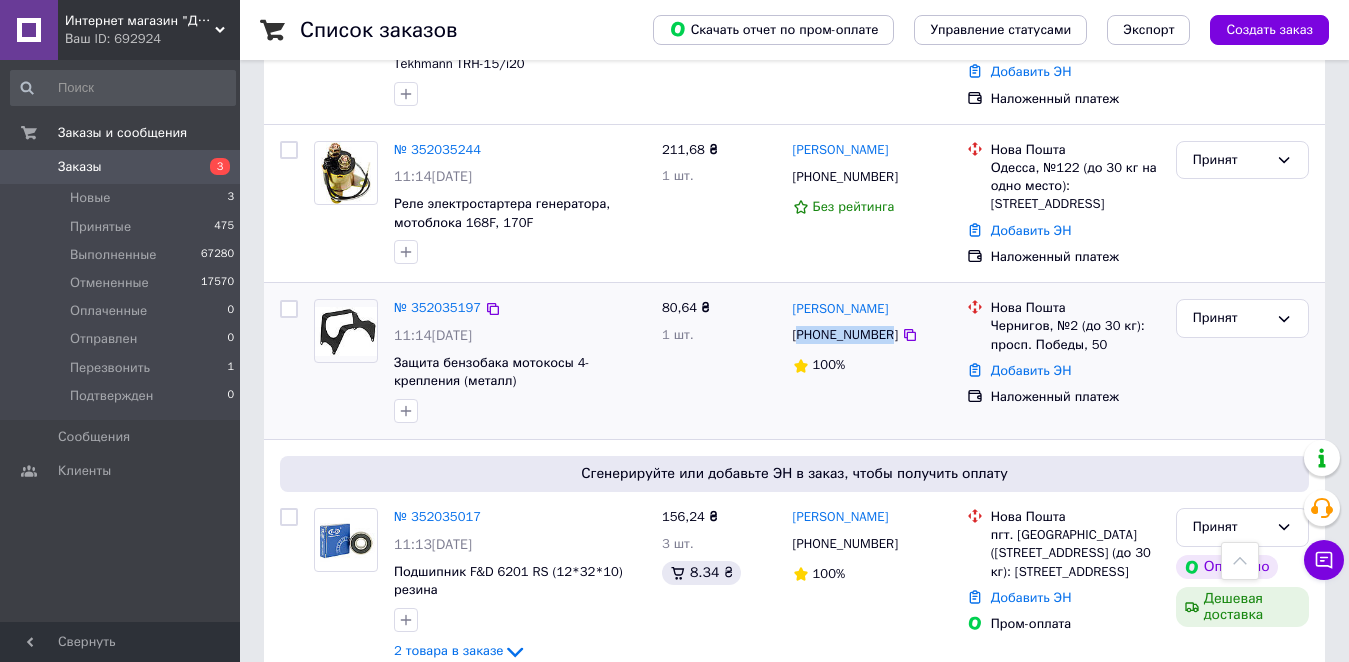 click on "+380676804145" at bounding box center [845, 335] 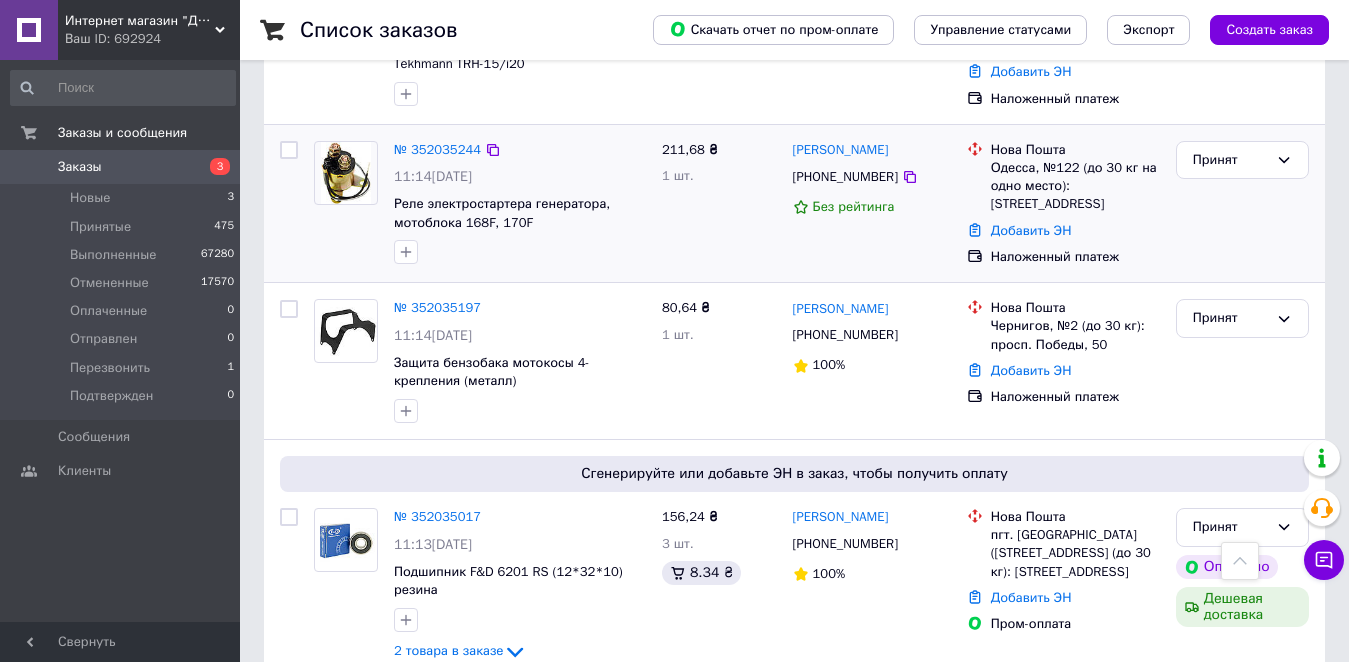 click on "+380953181443" at bounding box center [845, 177] 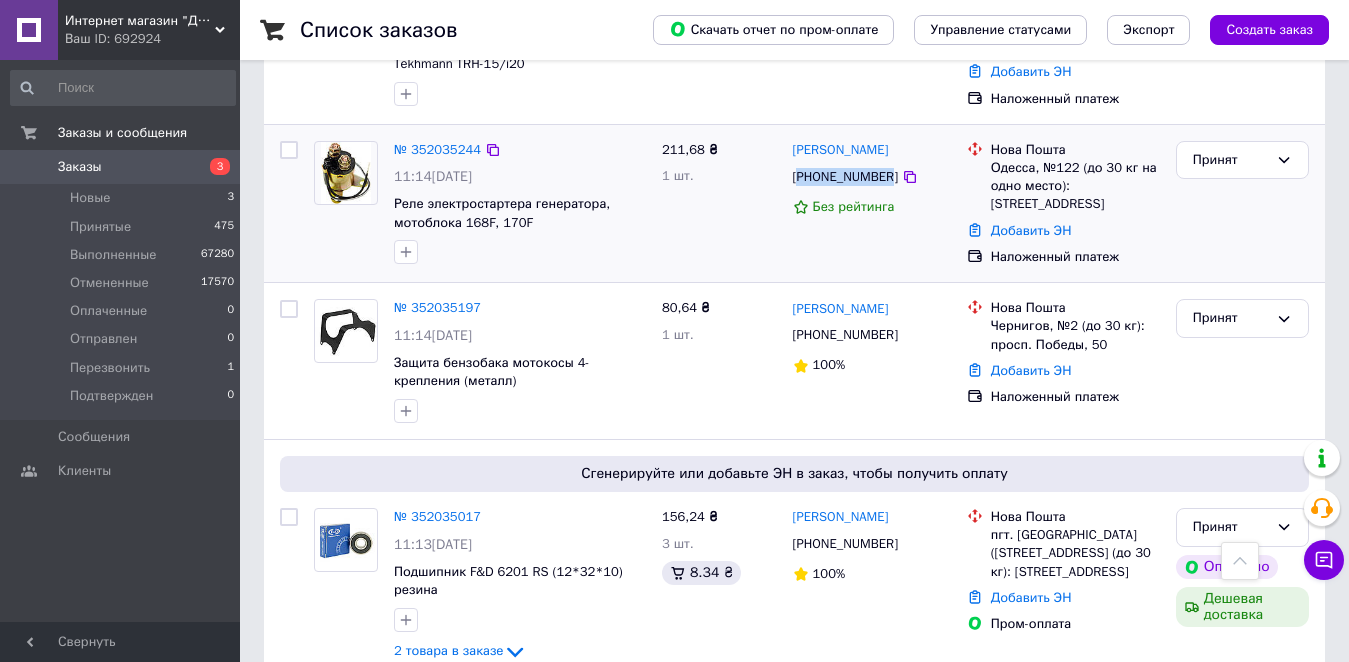 click on "+380953181443" at bounding box center [845, 177] 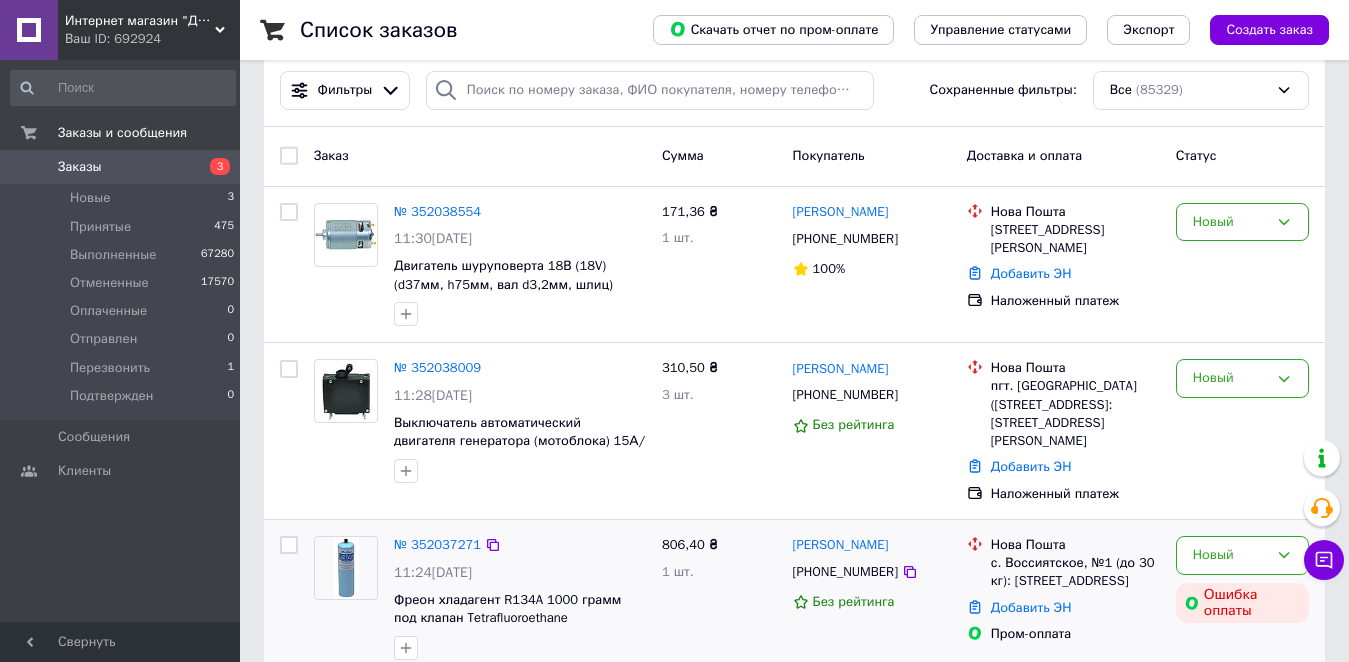scroll, scrollTop: 0, scrollLeft: 0, axis: both 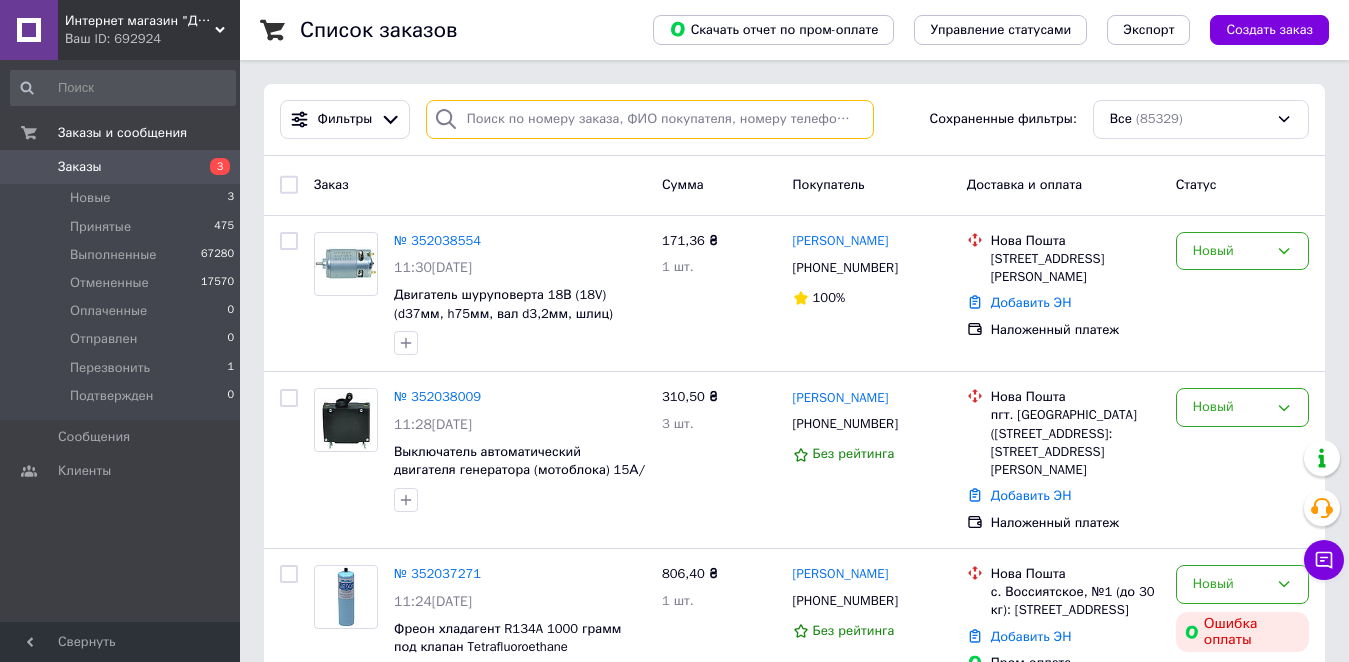 click at bounding box center (650, 119) 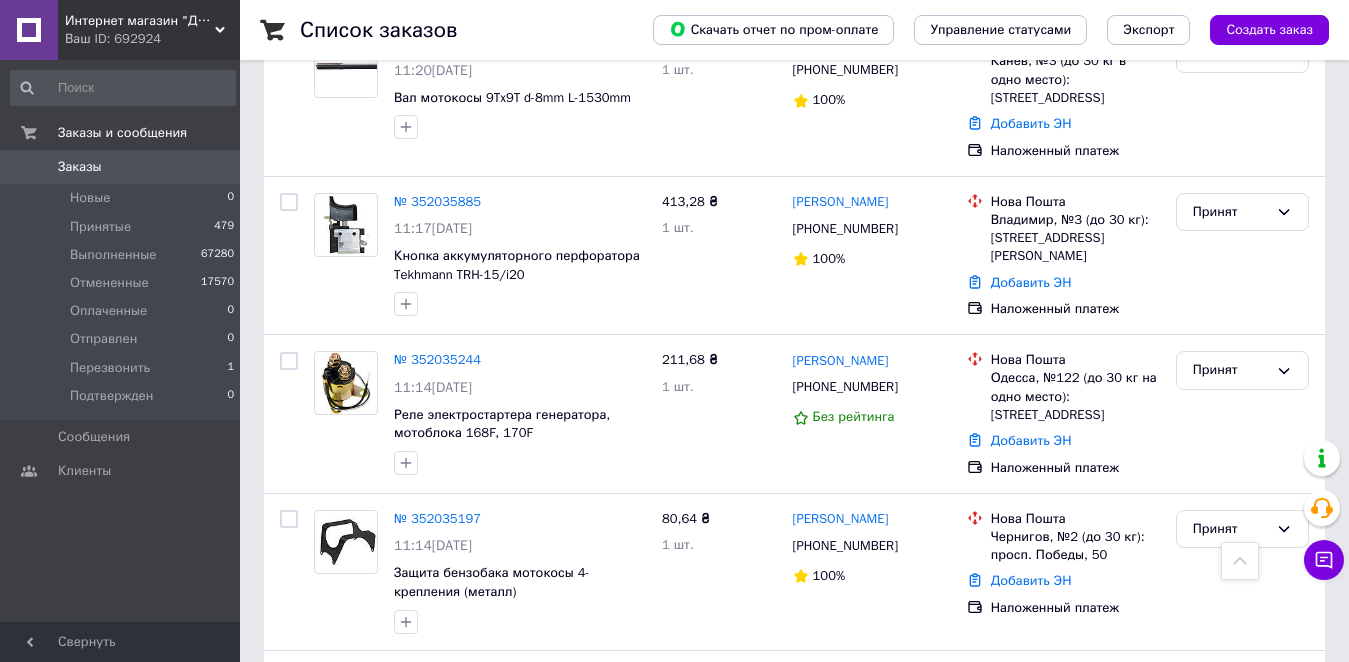 scroll, scrollTop: 900, scrollLeft: 0, axis: vertical 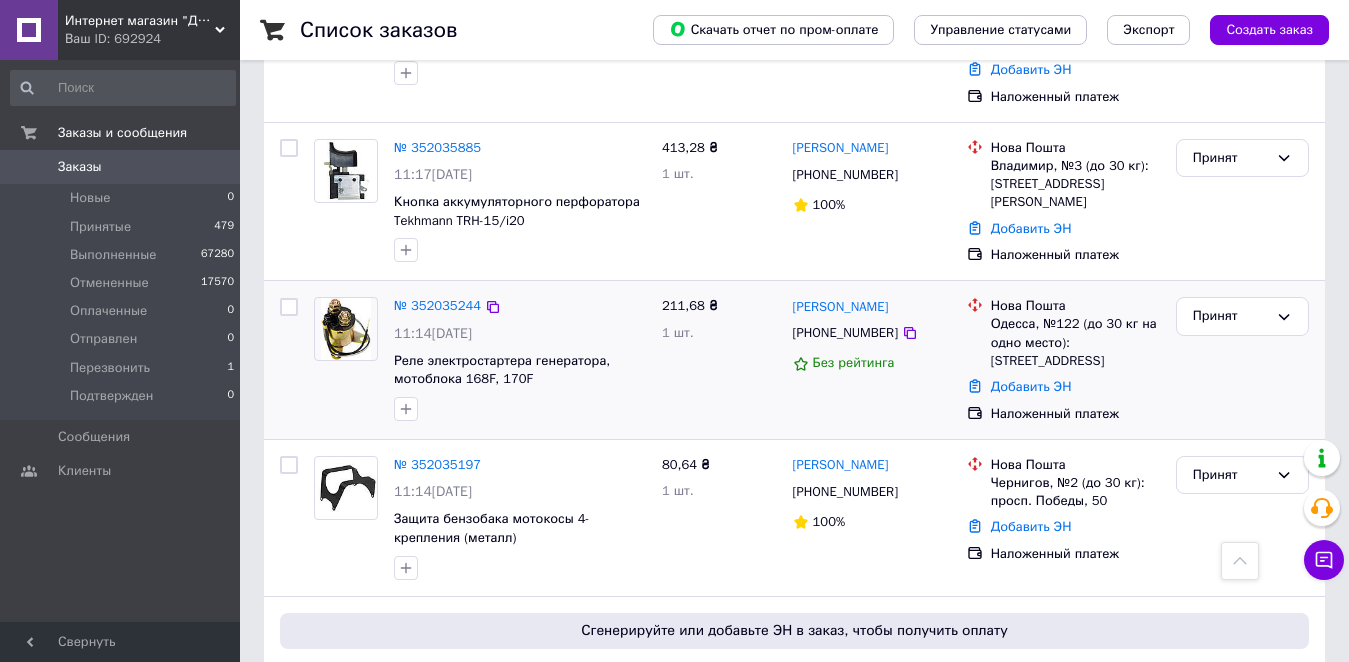 click on "[PHONE_NUMBER]" at bounding box center (845, 333) 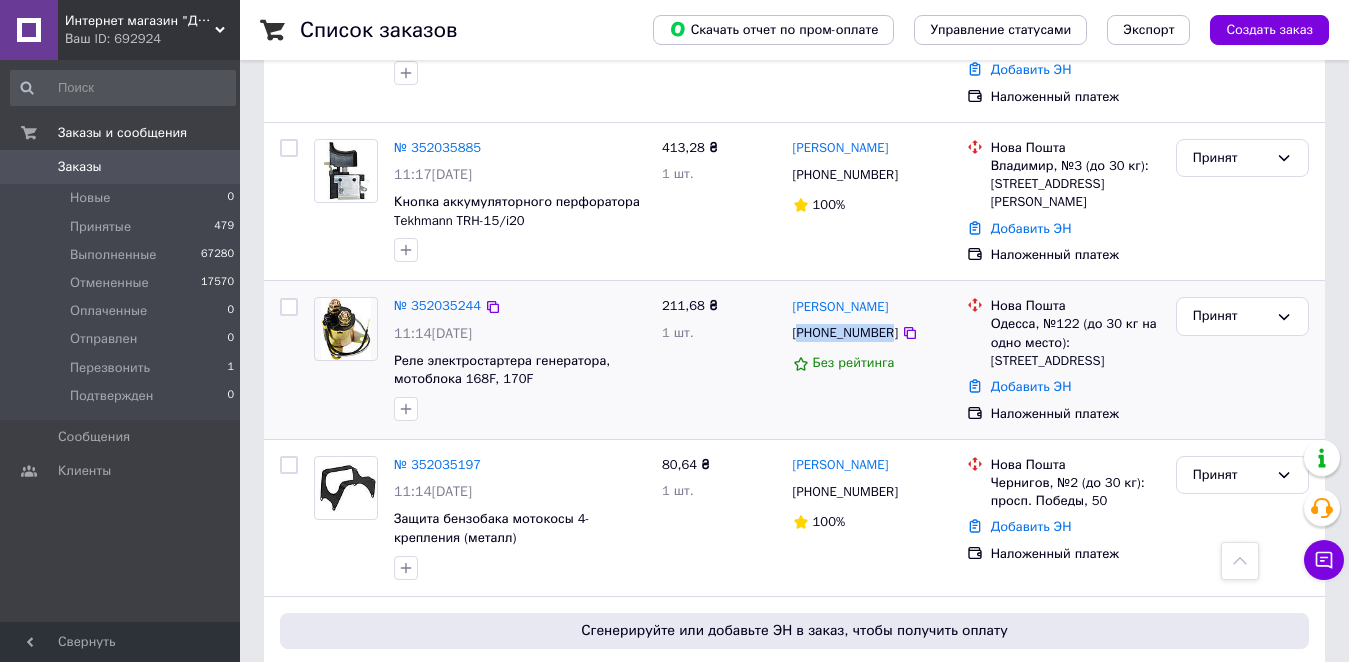 click on "[PHONE_NUMBER]" at bounding box center [845, 333] 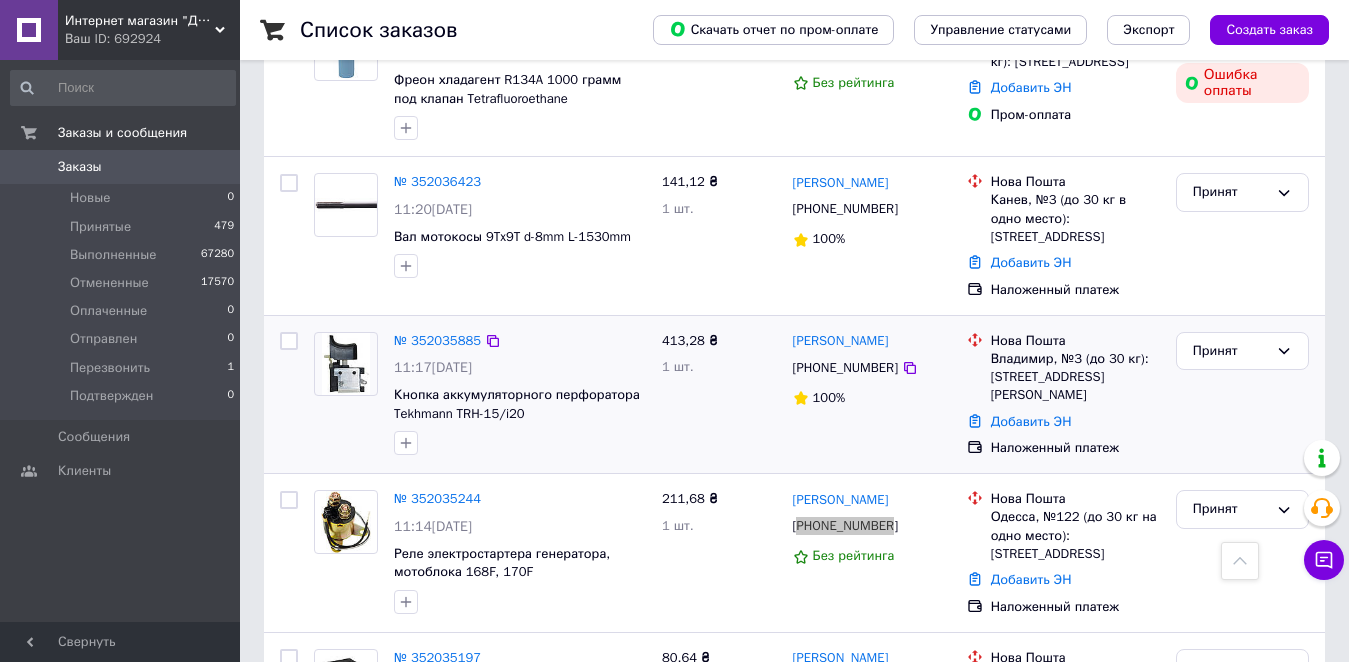 scroll, scrollTop: 700, scrollLeft: 0, axis: vertical 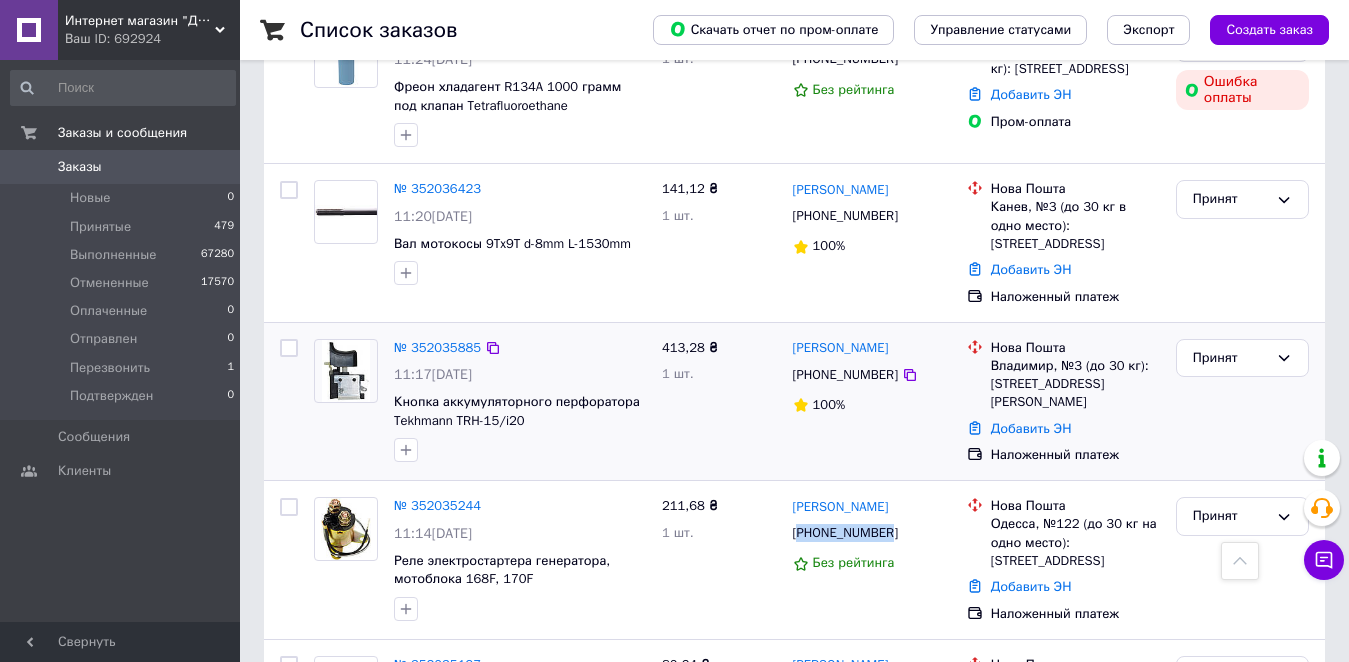 click on "[PHONE_NUMBER]" at bounding box center (845, 375) 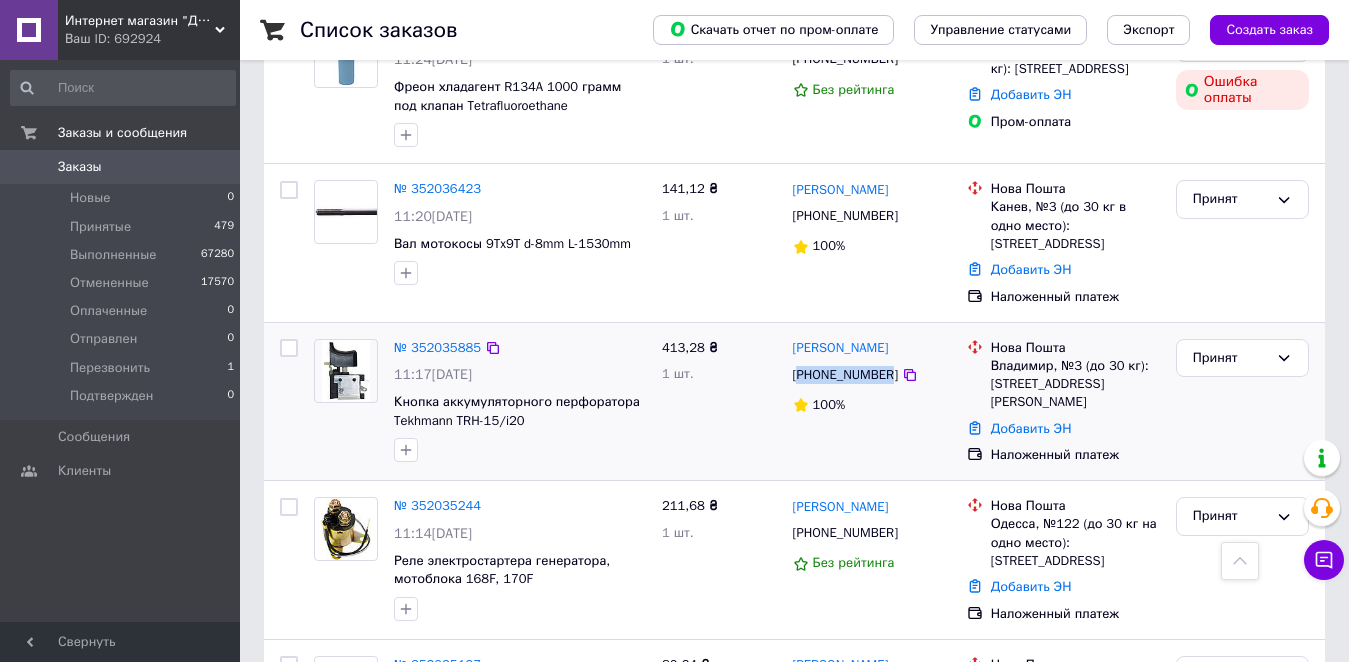 click on "[PHONE_NUMBER]" at bounding box center [845, 375] 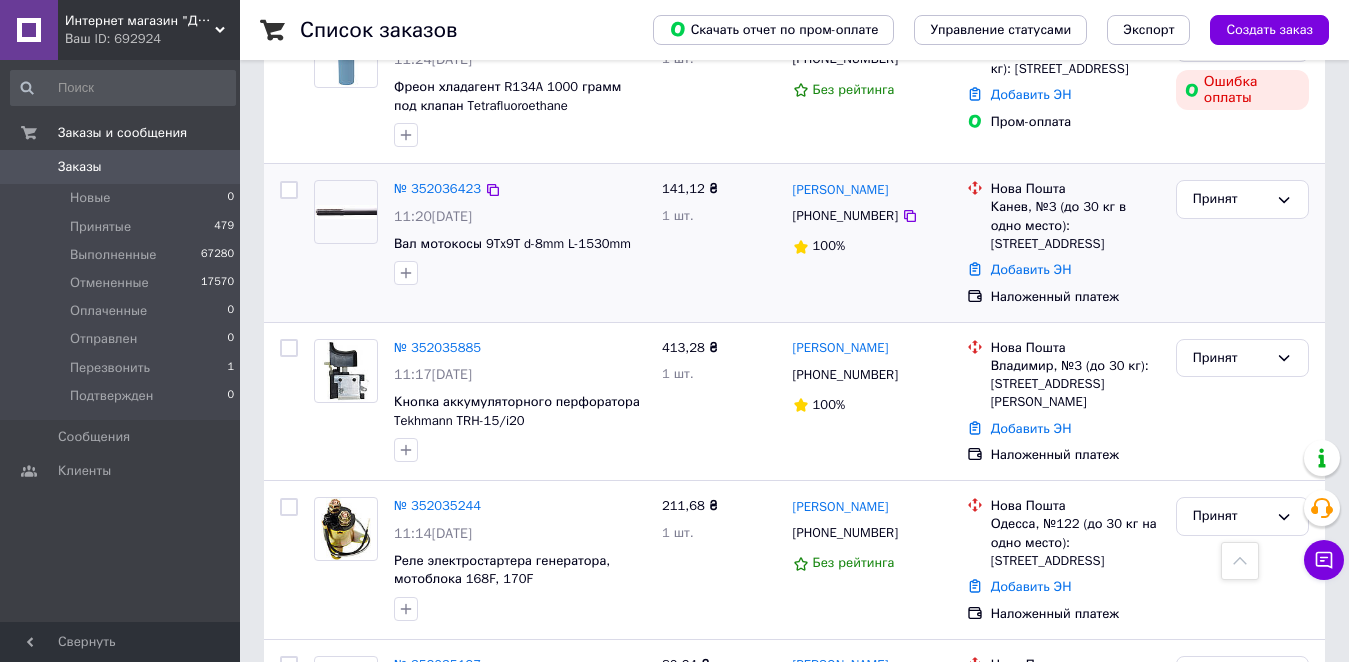 click on "[PHONE_NUMBER]" at bounding box center [845, 216] 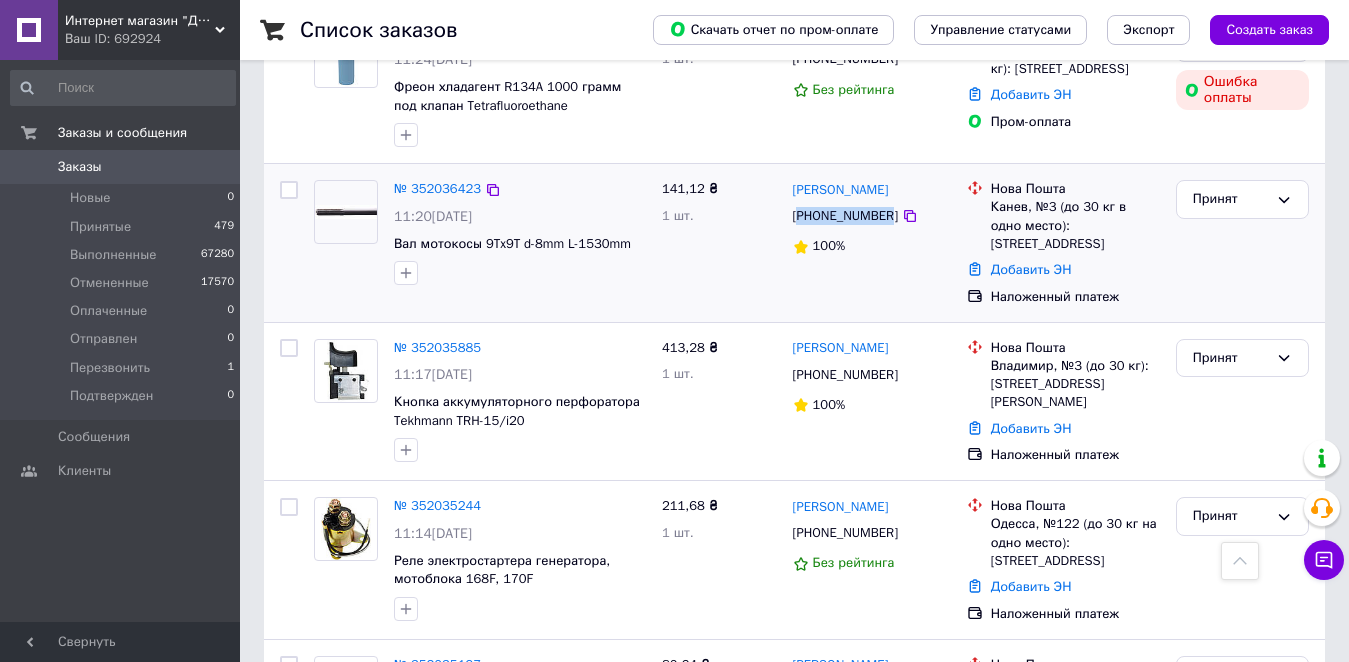 click on "[PHONE_NUMBER]" at bounding box center [845, 216] 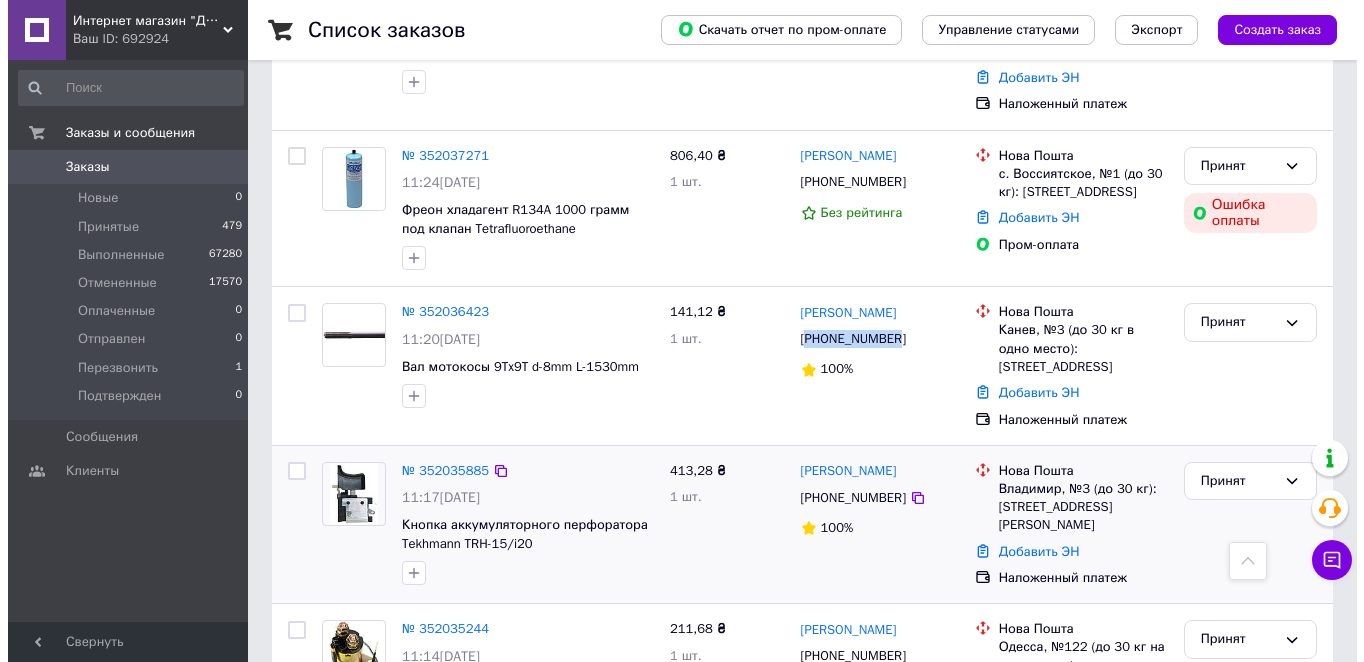 scroll, scrollTop: 400, scrollLeft: 0, axis: vertical 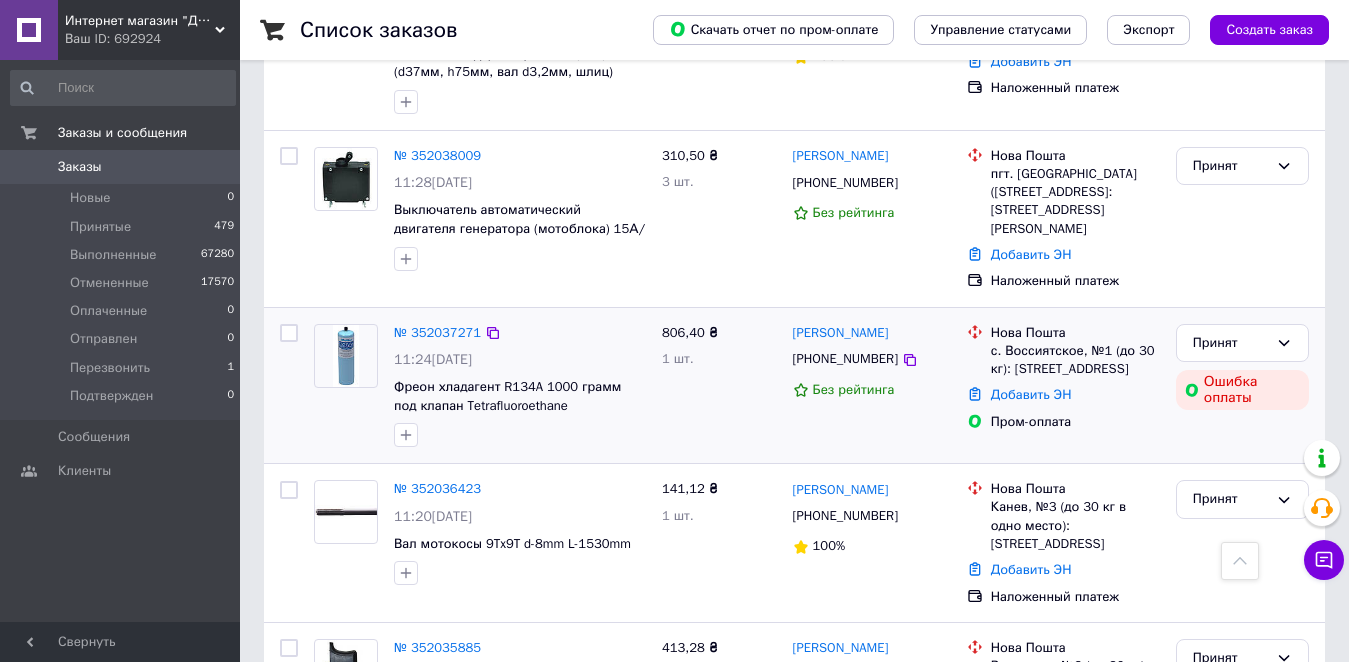 click on "[PHONE_NUMBER]" at bounding box center [845, 359] 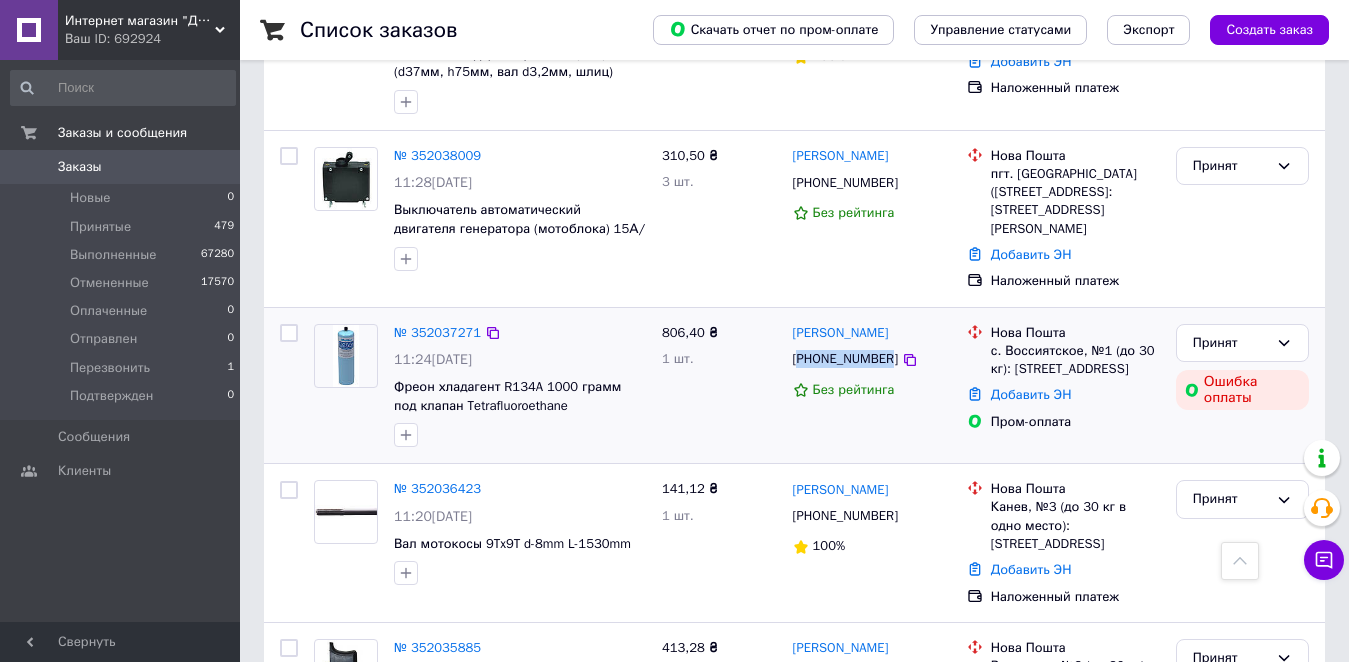 copy on "380986534554" 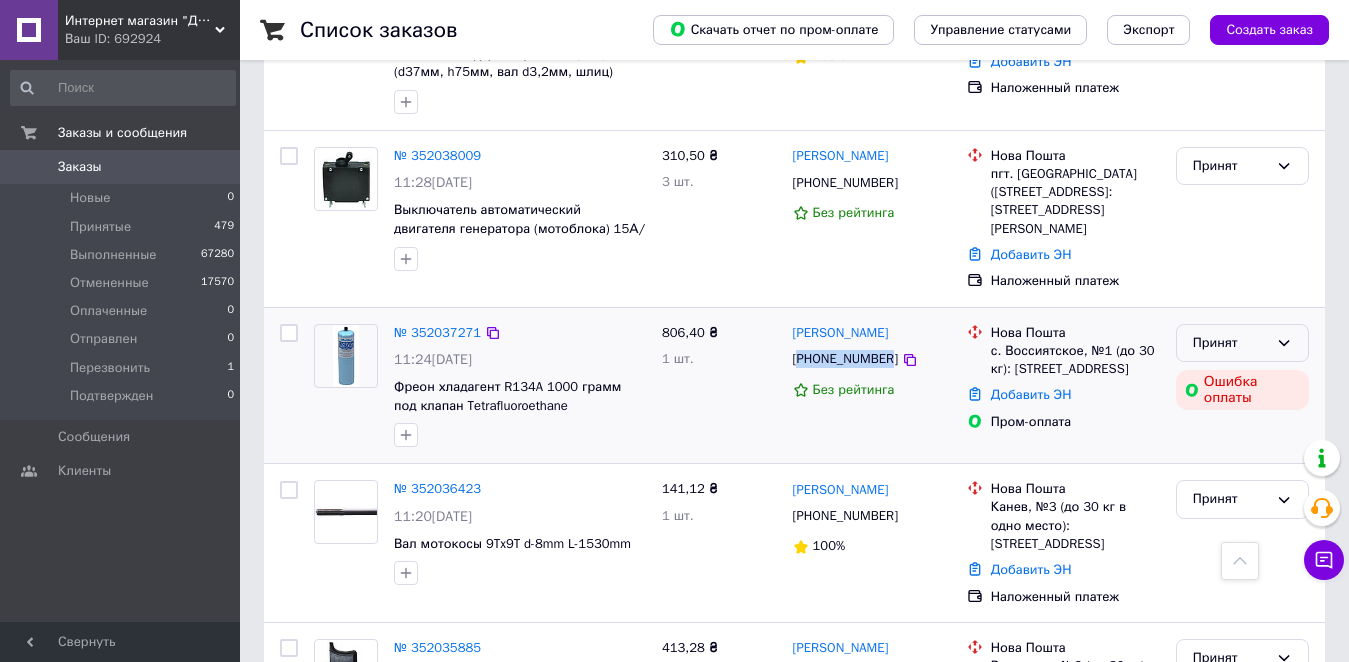 click on "Принят" at bounding box center [1230, 343] 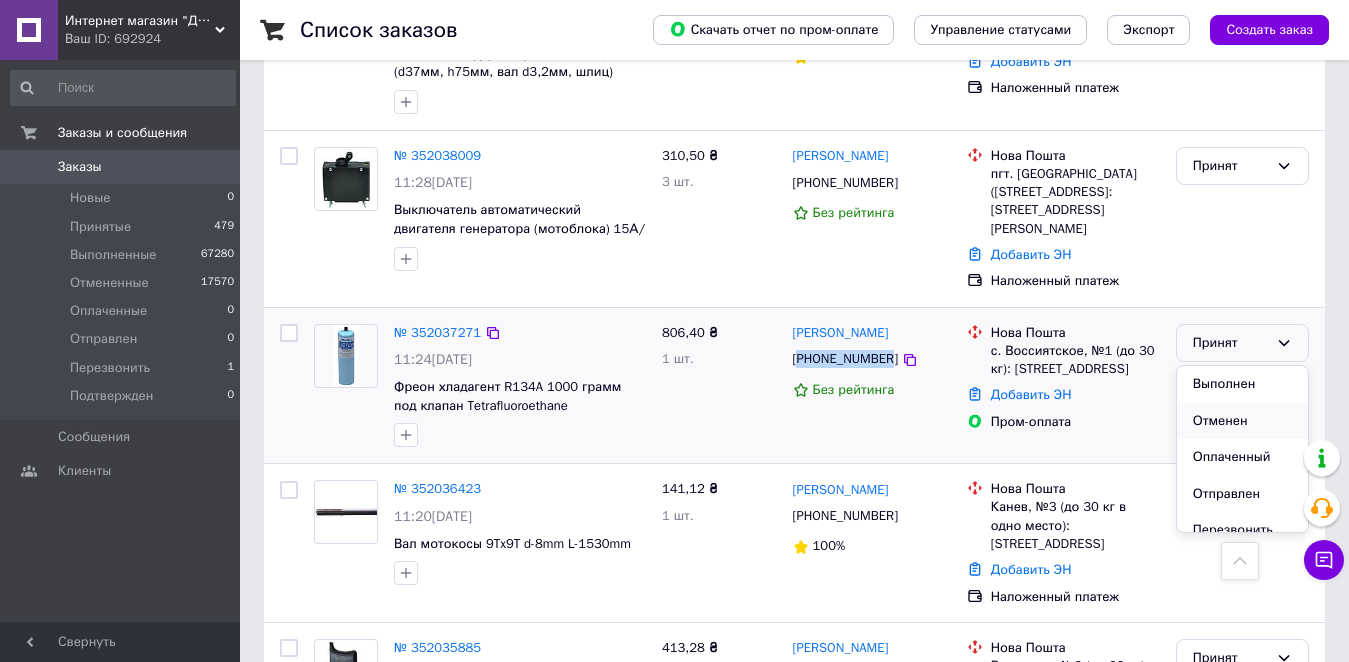 click on "Отменен" at bounding box center [1242, 421] 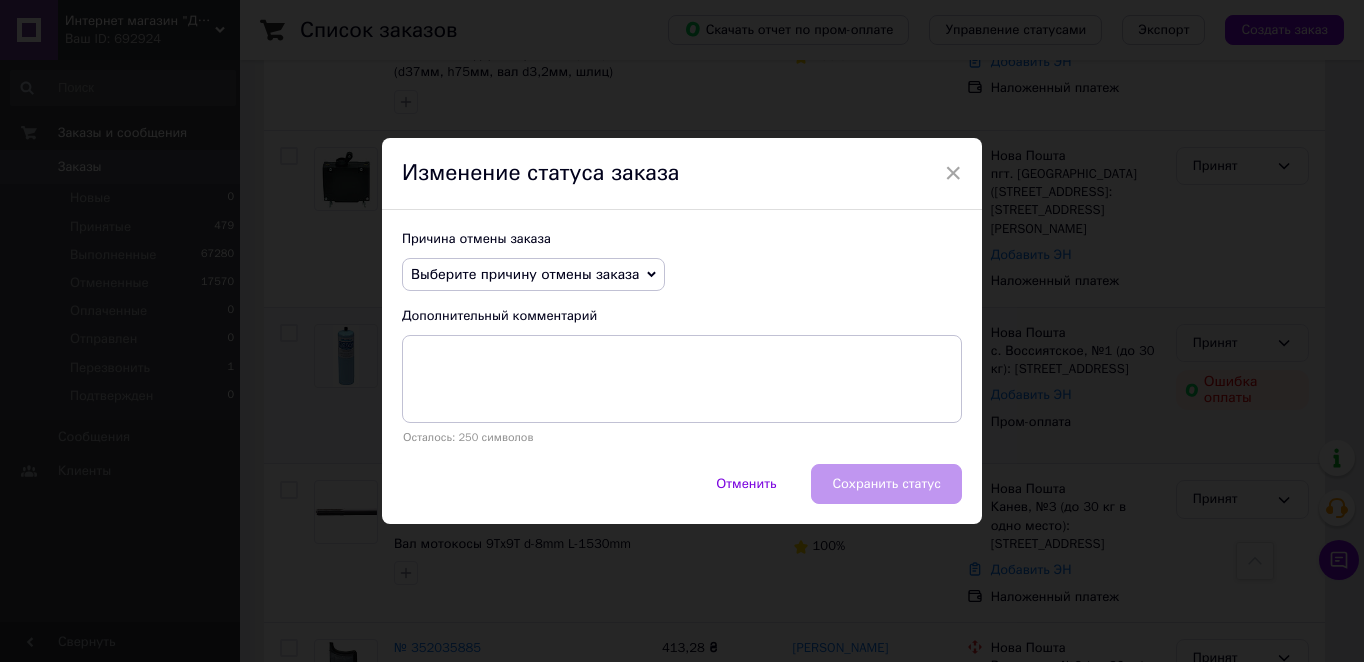 click on "Выберите причину отмены заказа" at bounding box center [525, 274] 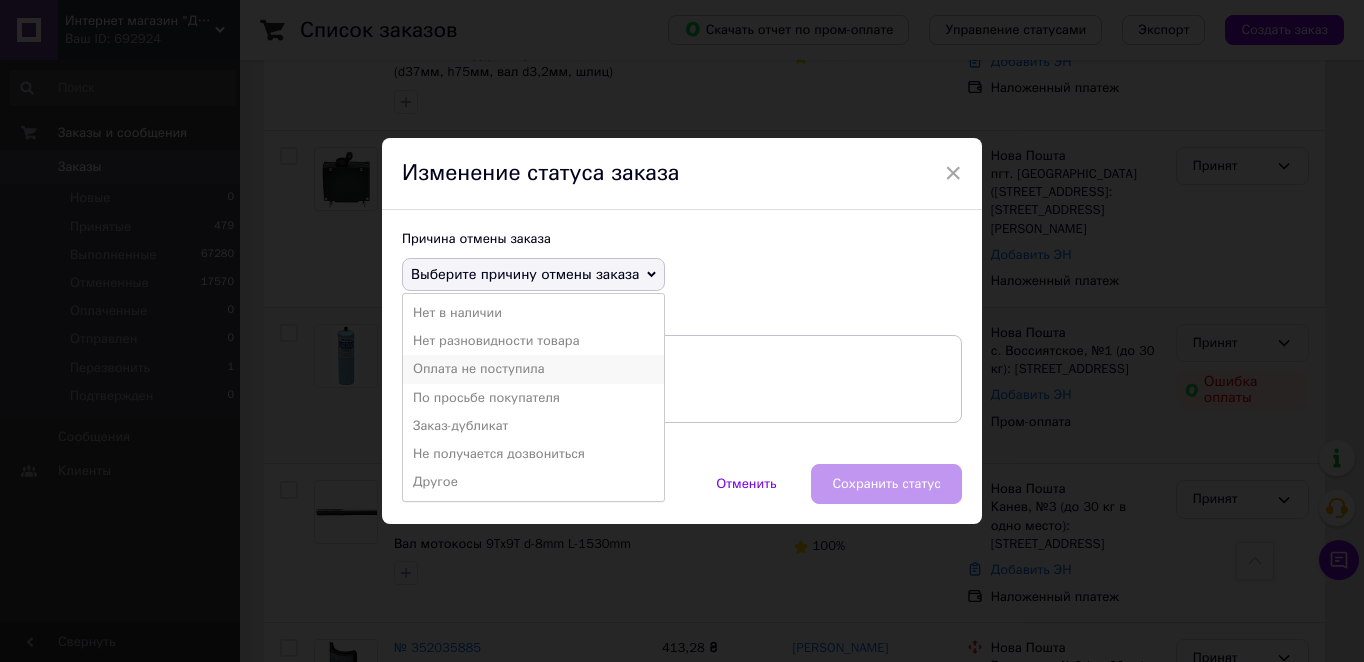 click on "Оплата не поступила" at bounding box center (533, 369) 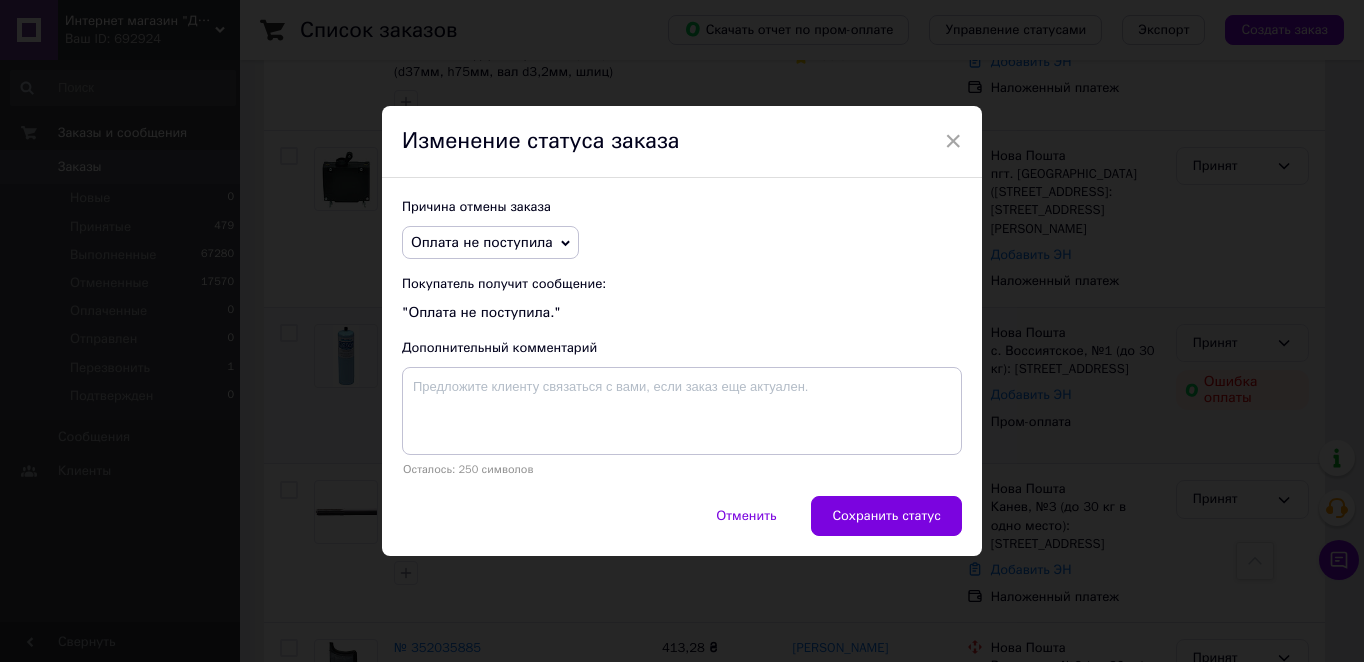 drag, startPoint x: 875, startPoint y: 509, endPoint x: 851, endPoint y: 541, distance: 40 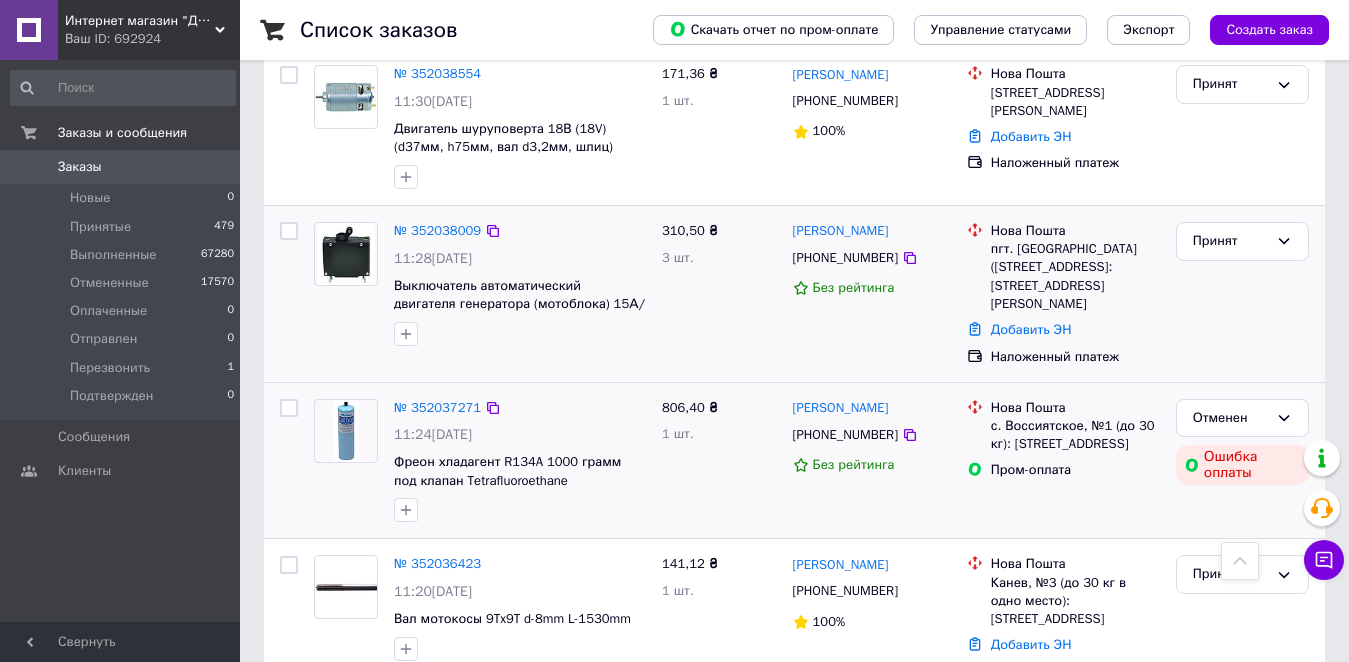 scroll, scrollTop: 514, scrollLeft: 0, axis: vertical 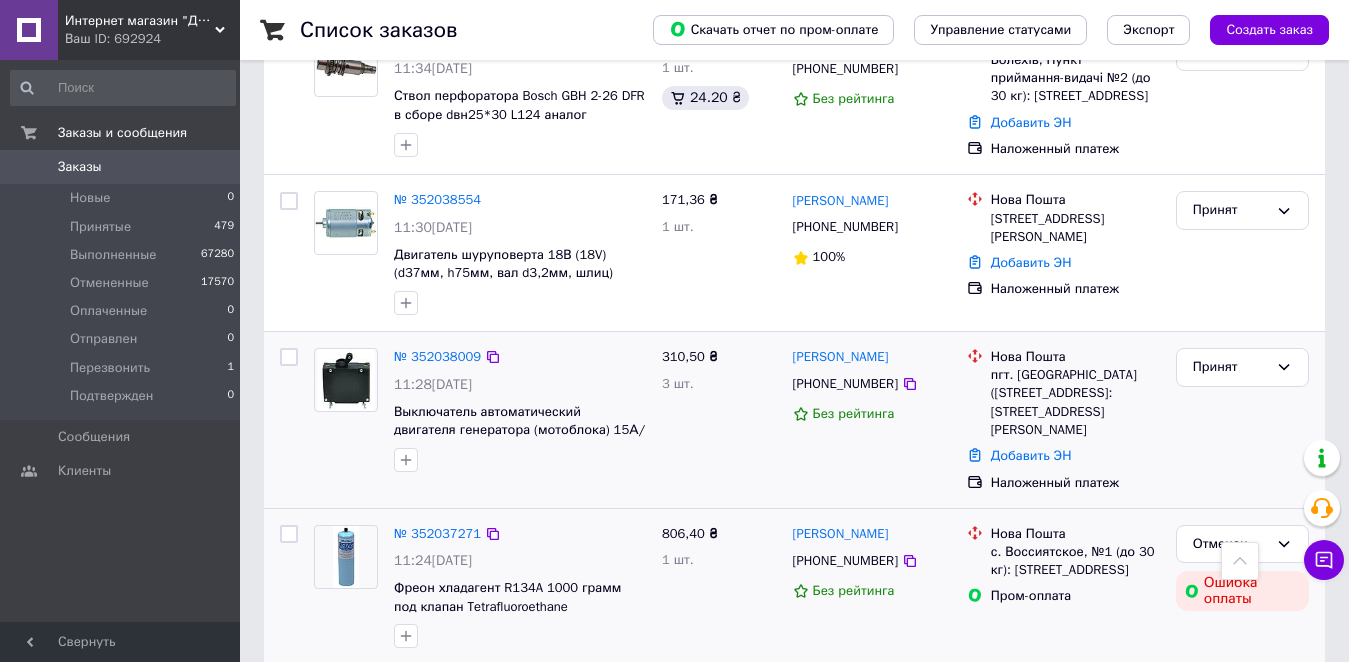 click on "[PHONE_NUMBER]" at bounding box center (845, 384) 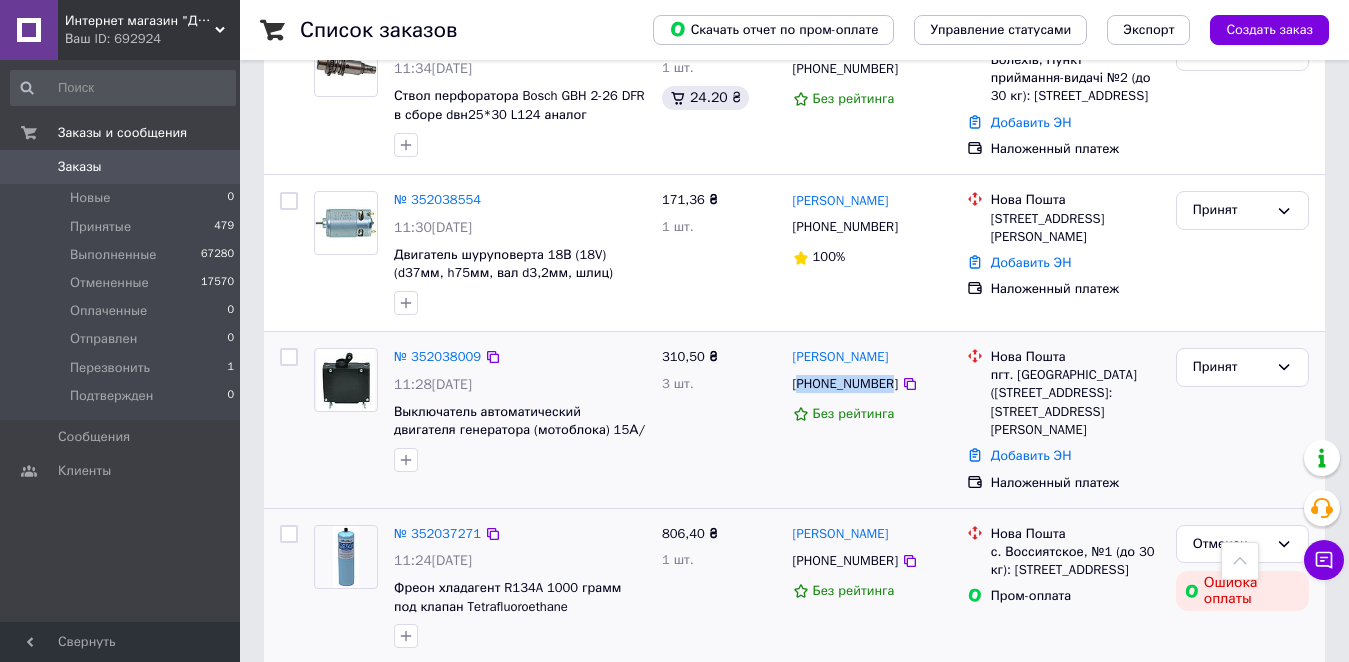 click on "[PHONE_NUMBER]" at bounding box center [845, 384] 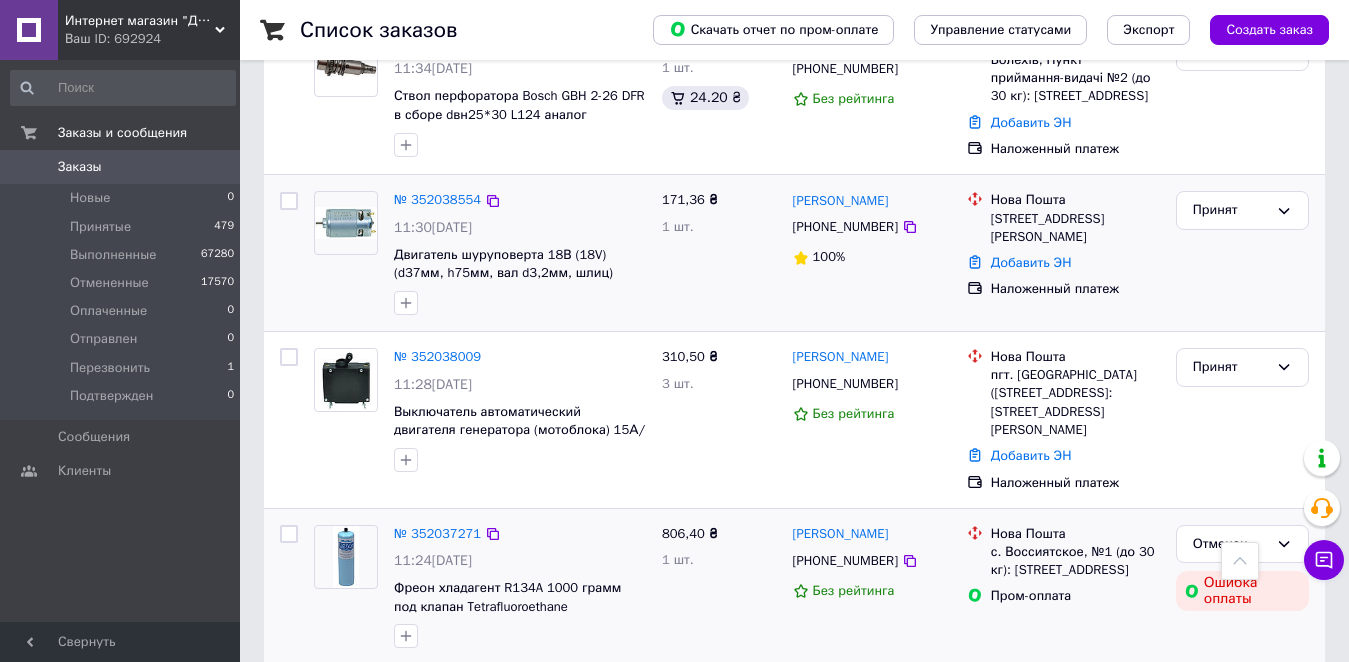 click on "[PHONE_NUMBER]" at bounding box center [845, 227] 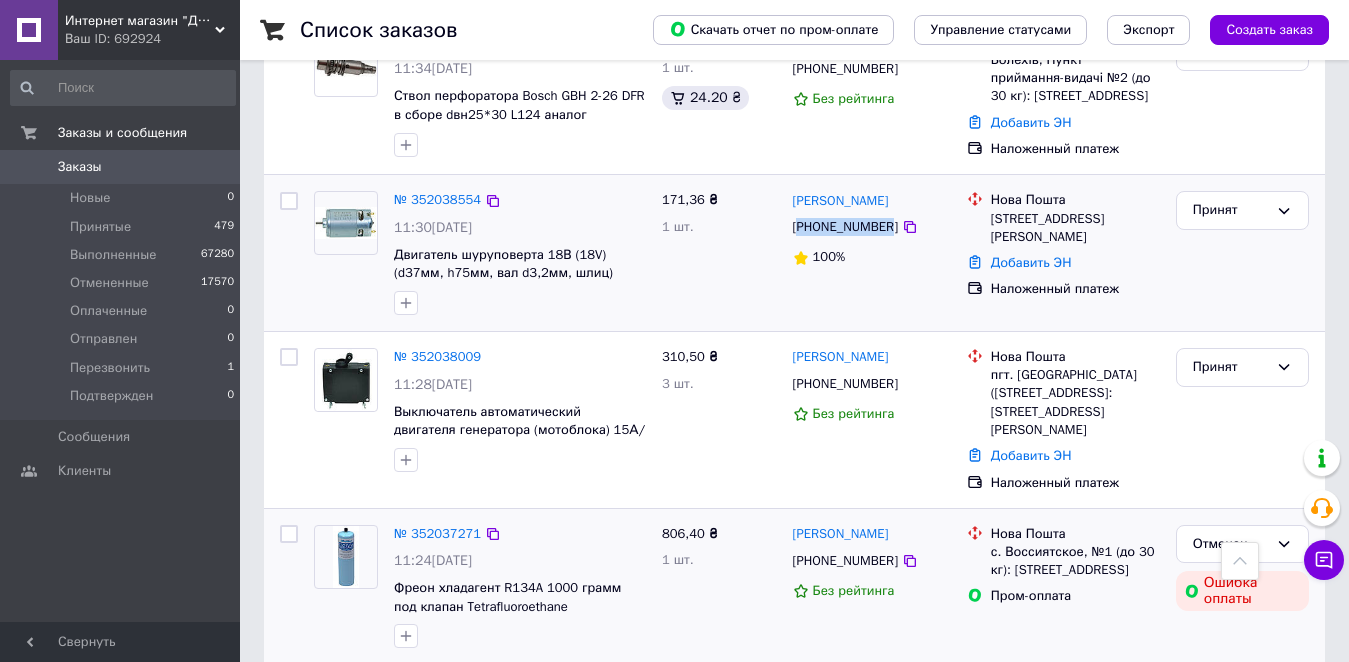 click on "[PHONE_NUMBER]" at bounding box center (845, 227) 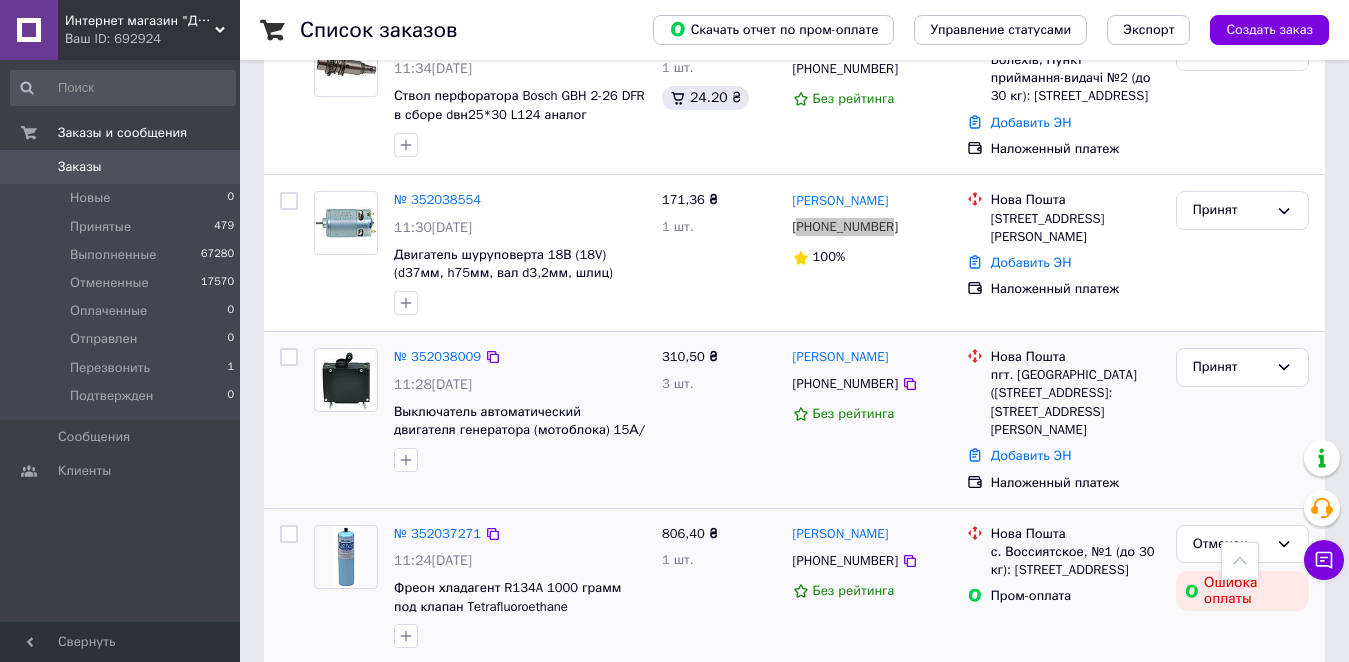 scroll, scrollTop: 314, scrollLeft: 0, axis: vertical 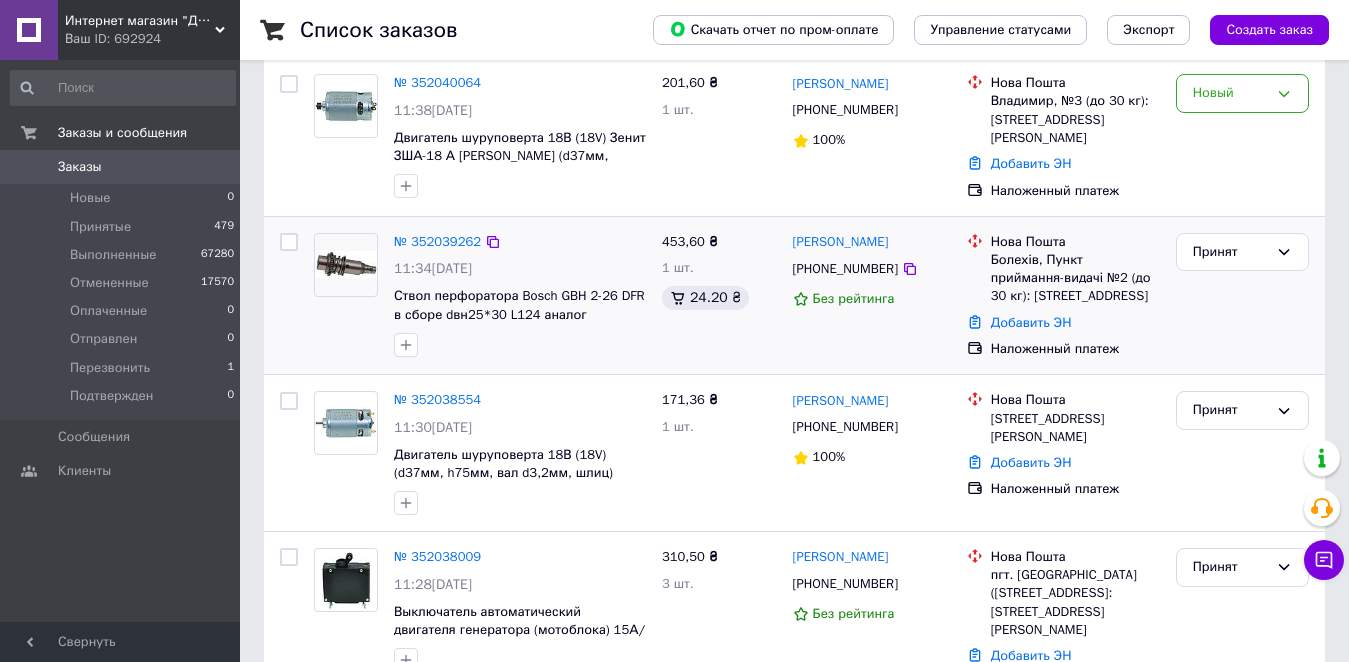 click on "[PHONE_NUMBER]" at bounding box center [845, 269] 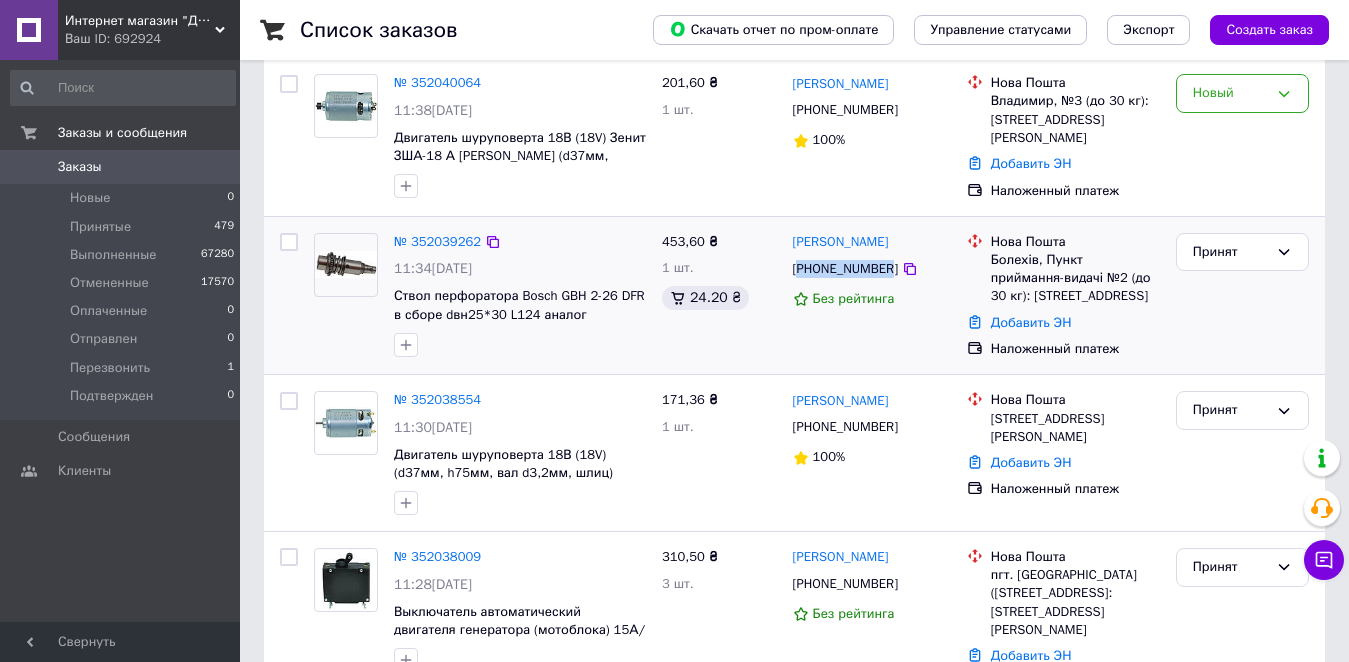 click on "[PHONE_NUMBER]" at bounding box center (845, 269) 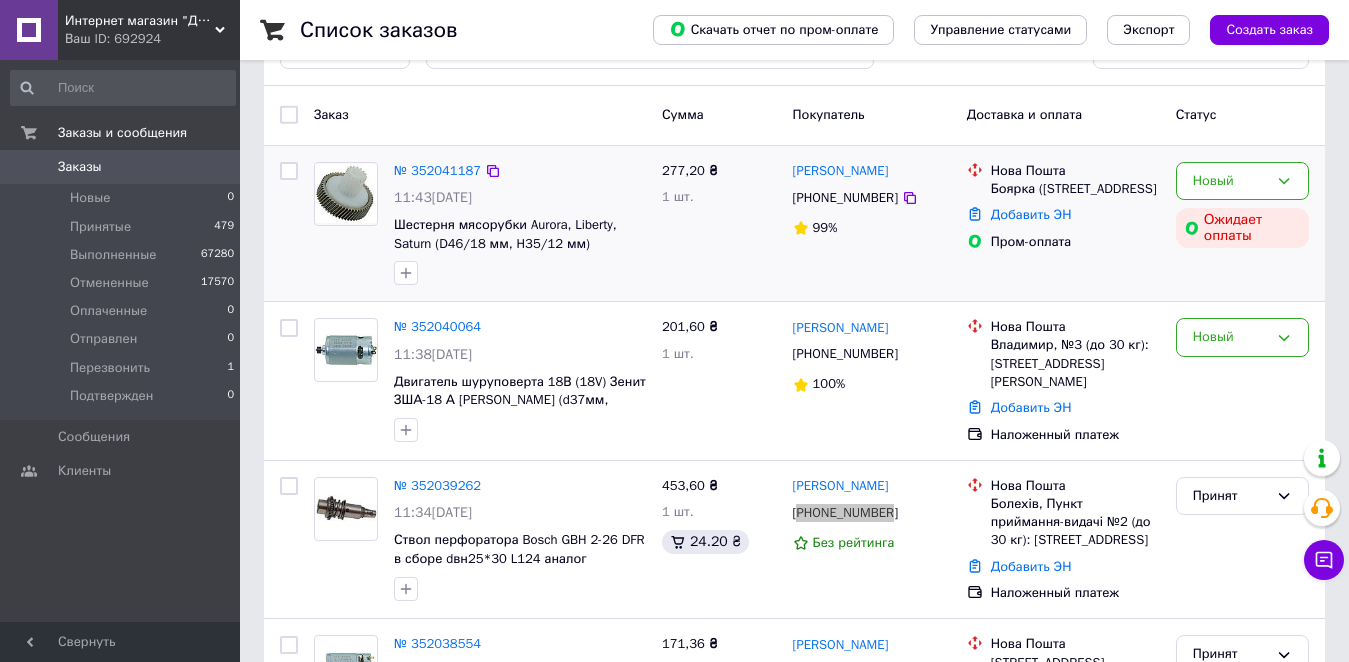 scroll, scrollTop: 0, scrollLeft: 0, axis: both 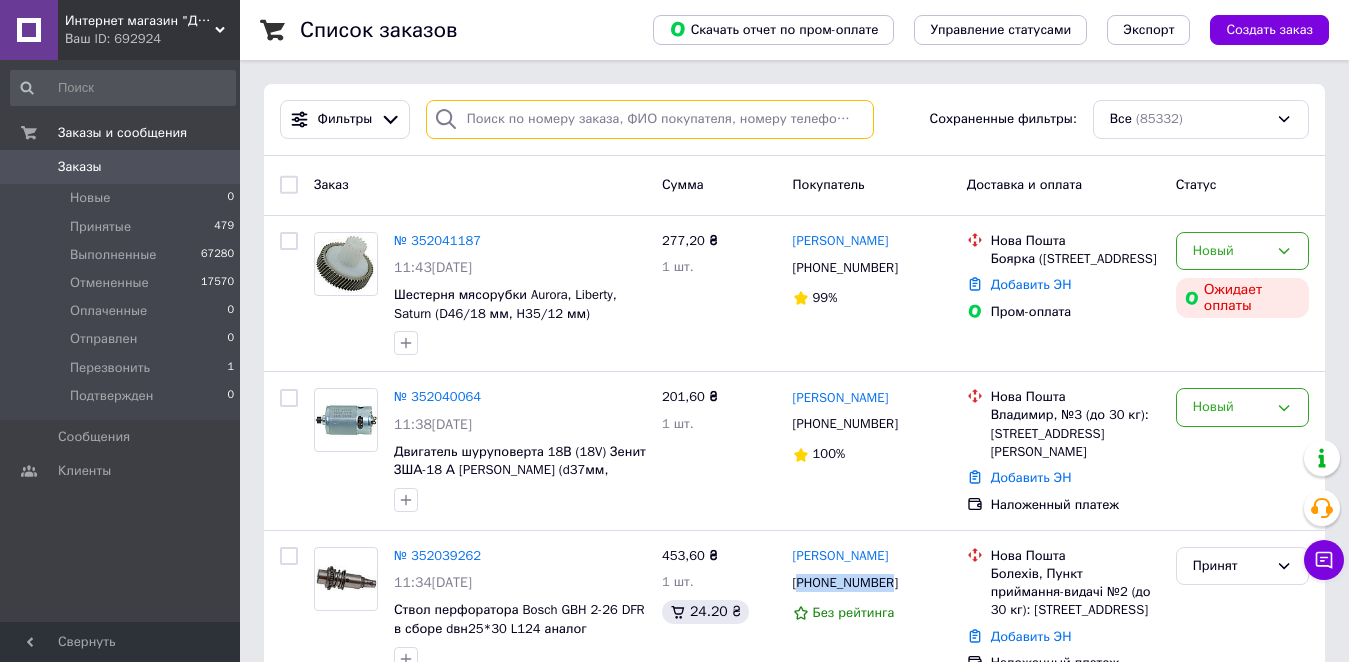 click at bounding box center (650, 119) 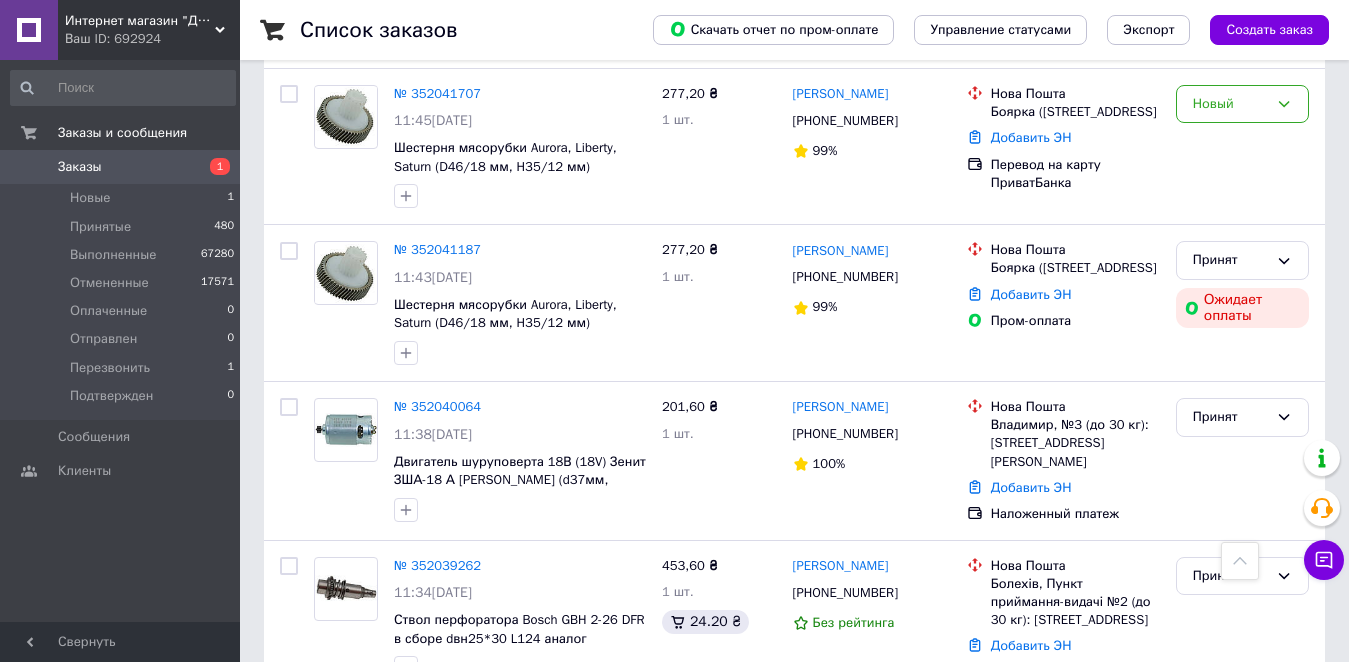 scroll, scrollTop: 100, scrollLeft: 0, axis: vertical 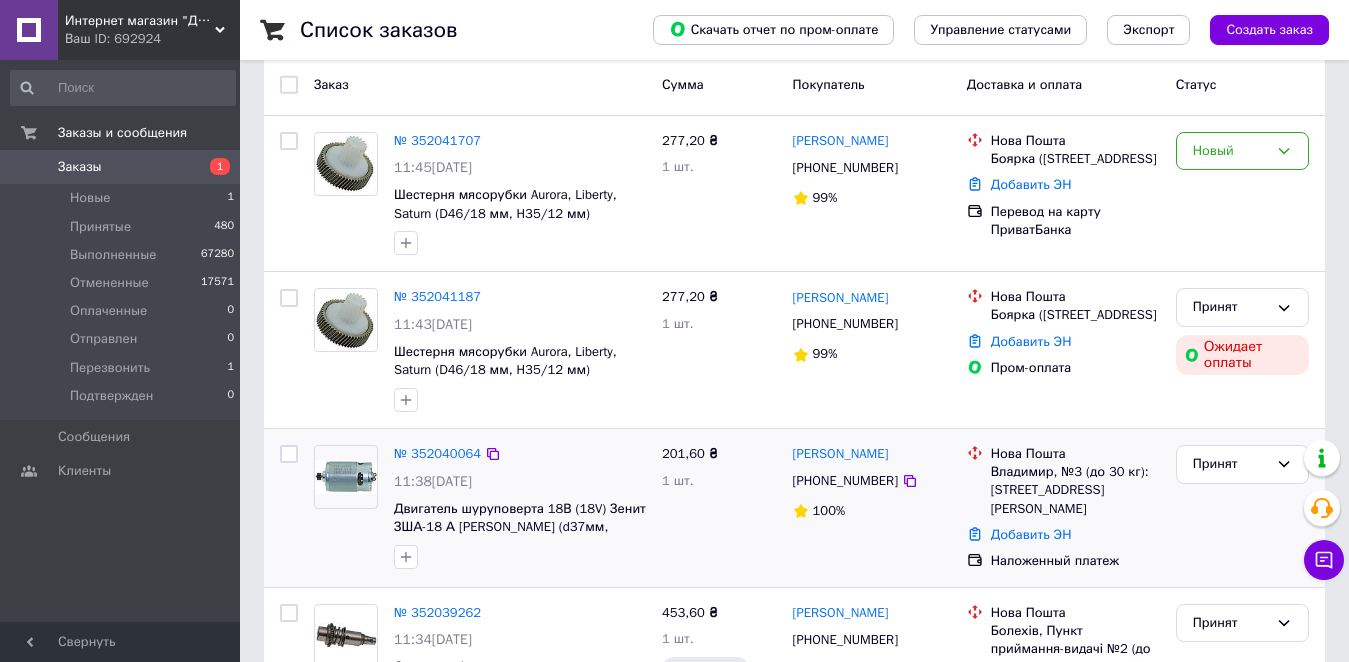 click on "[PHONE_NUMBER]" at bounding box center [845, 481] 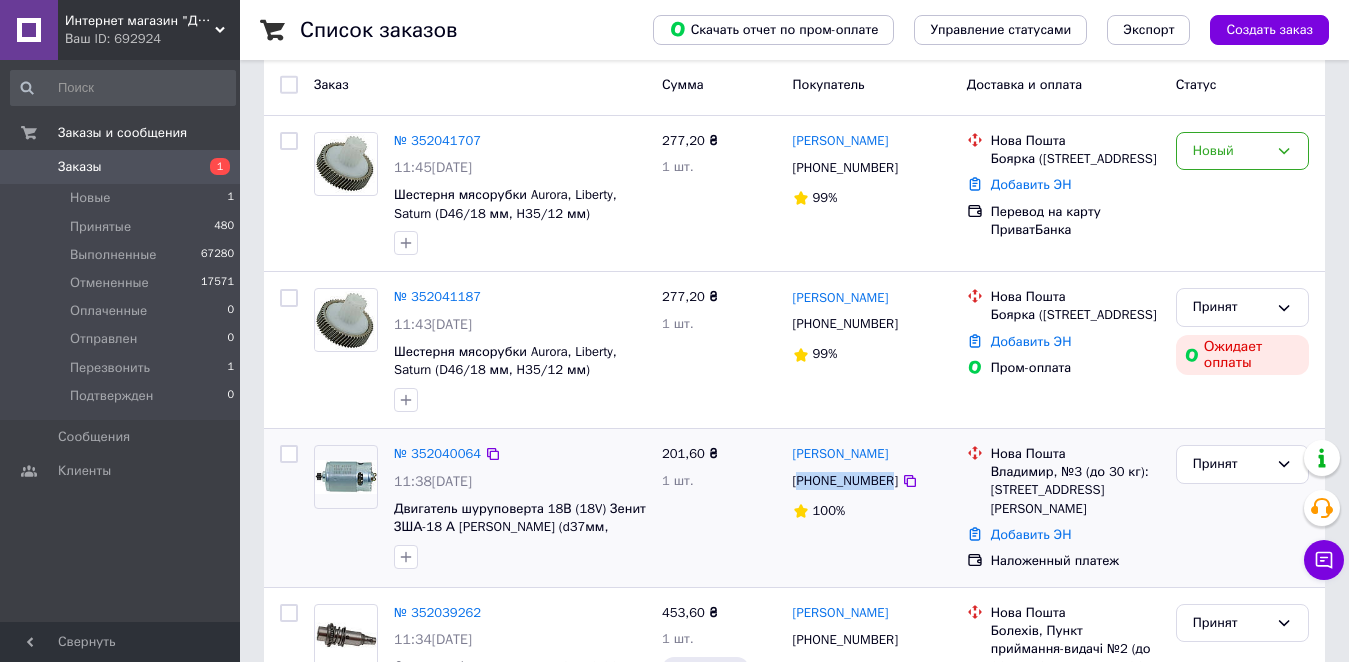 click on "[PHONE_NUMBER]" at bounding box center [845, 481] 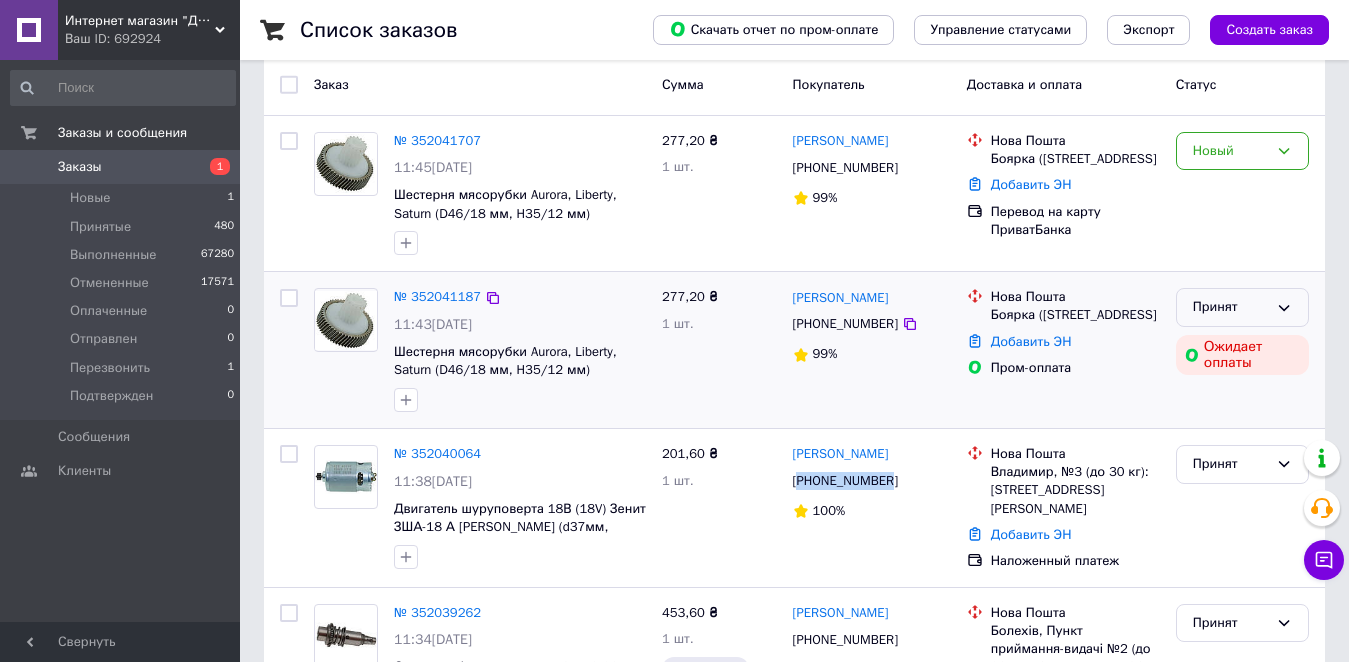 click on "Принят" at bounding box center [1230, 307] 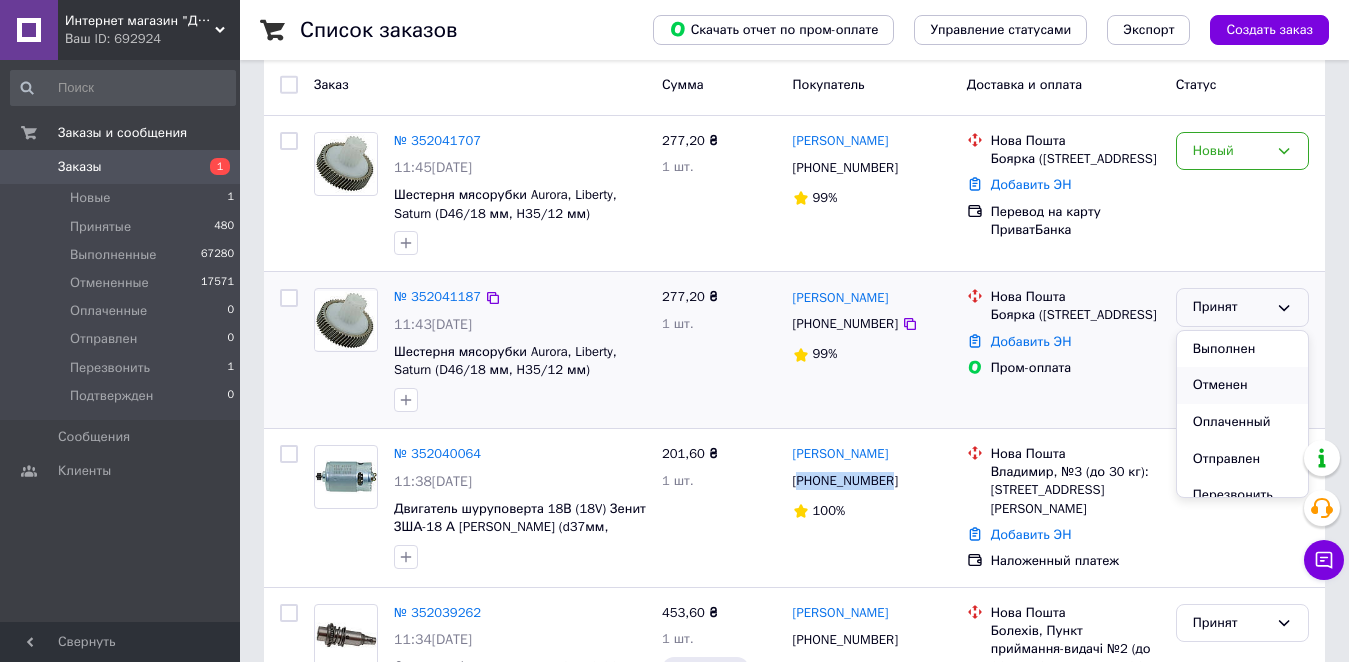 click on "Отменен" at bounding box center (1242, 385) 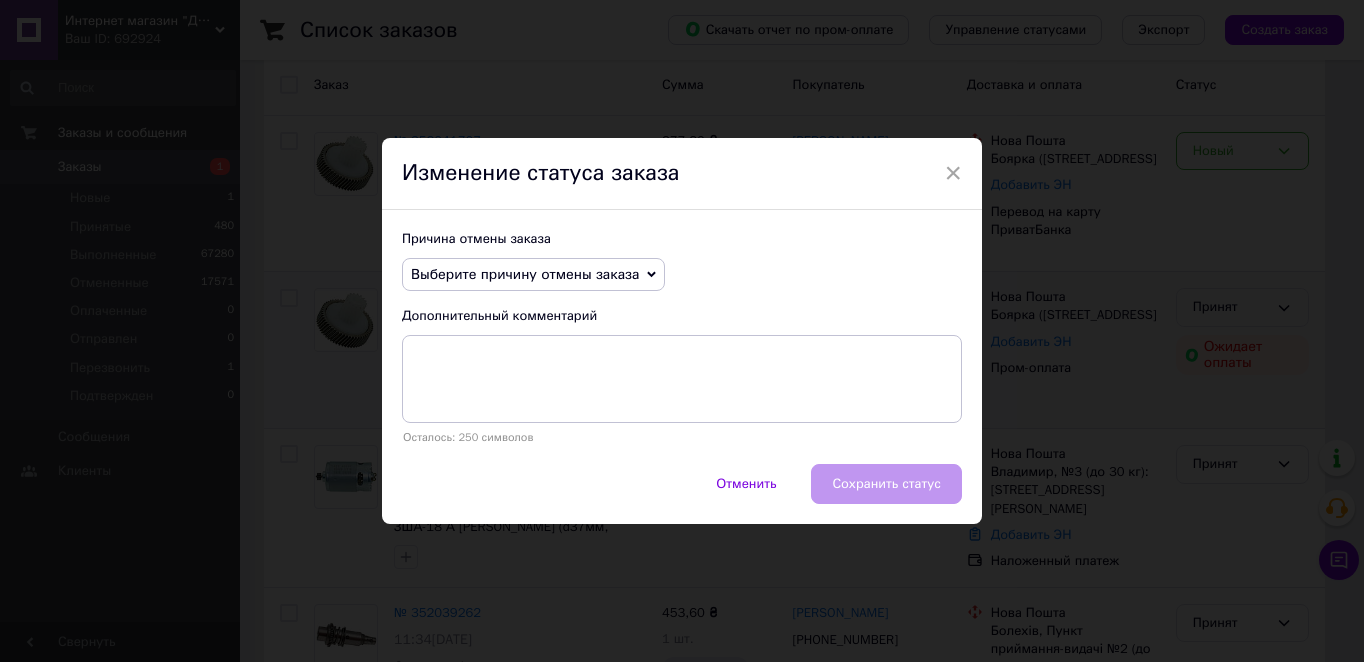 click on "Выберите причину отмены заказа" at bounding box center [525, 274] 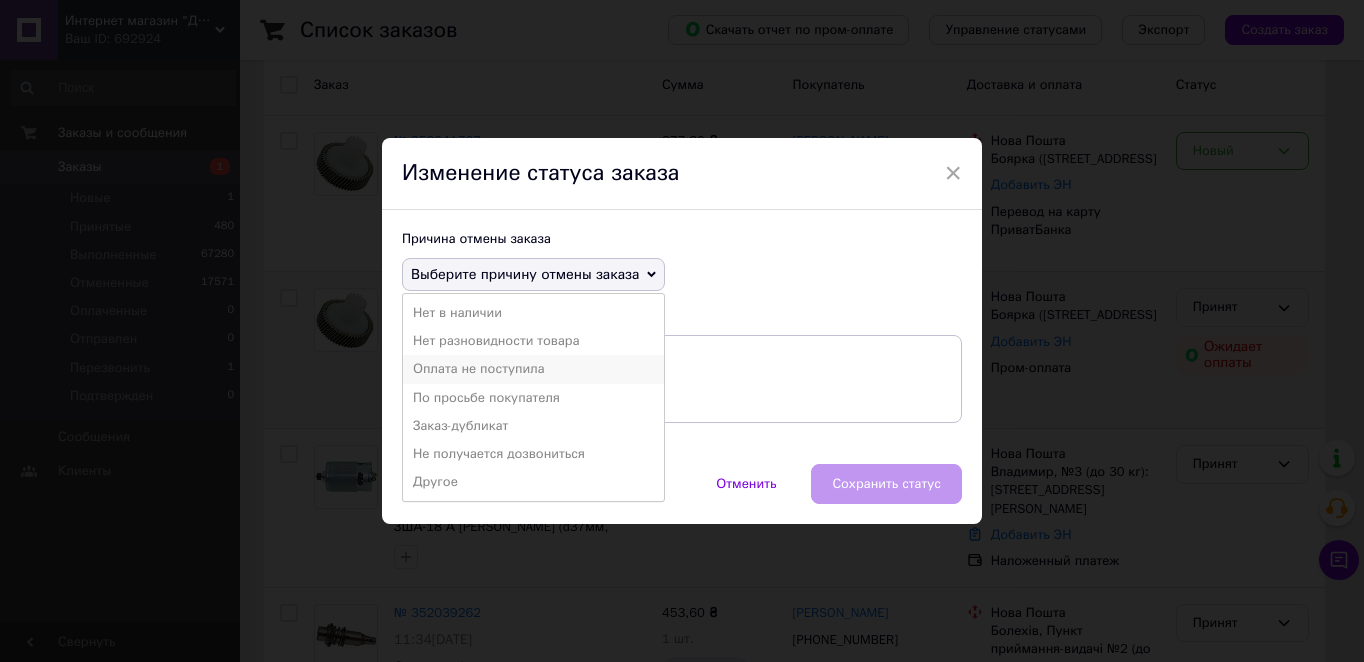 click on "Оплата не поступила" at bounding box center [533, 369] 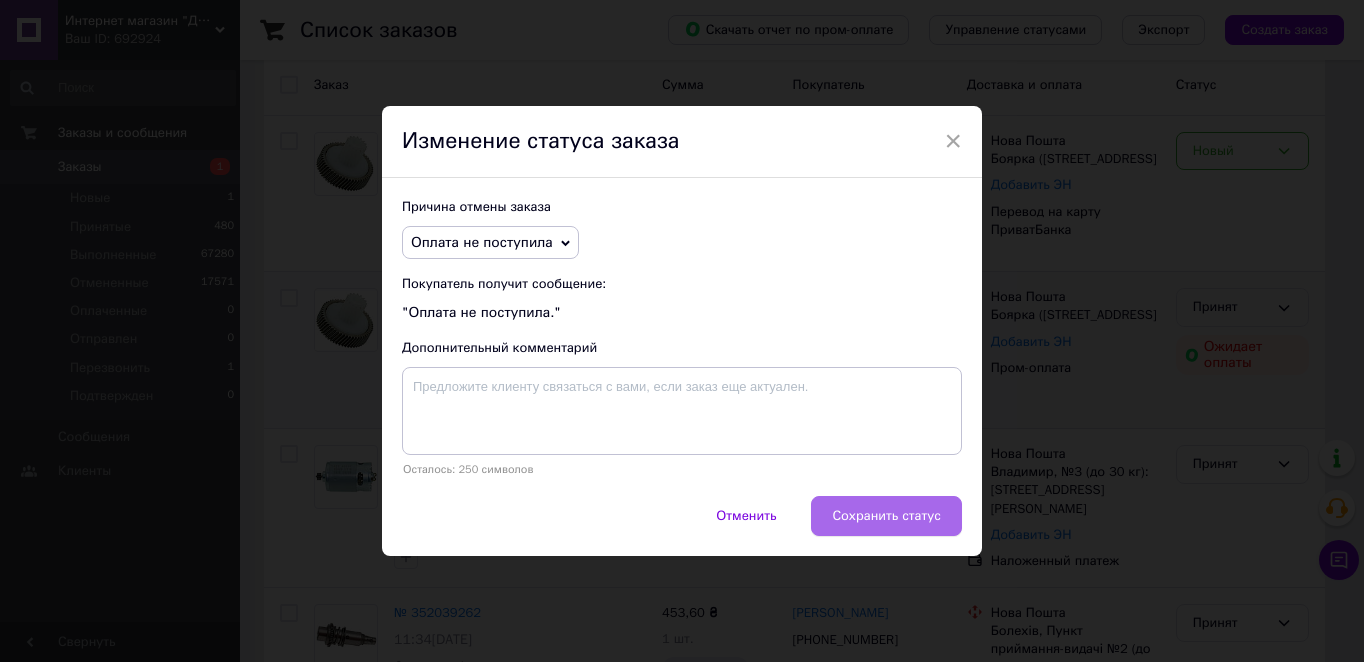 click on "Сохранить статус" at bounding box center [886, 516] 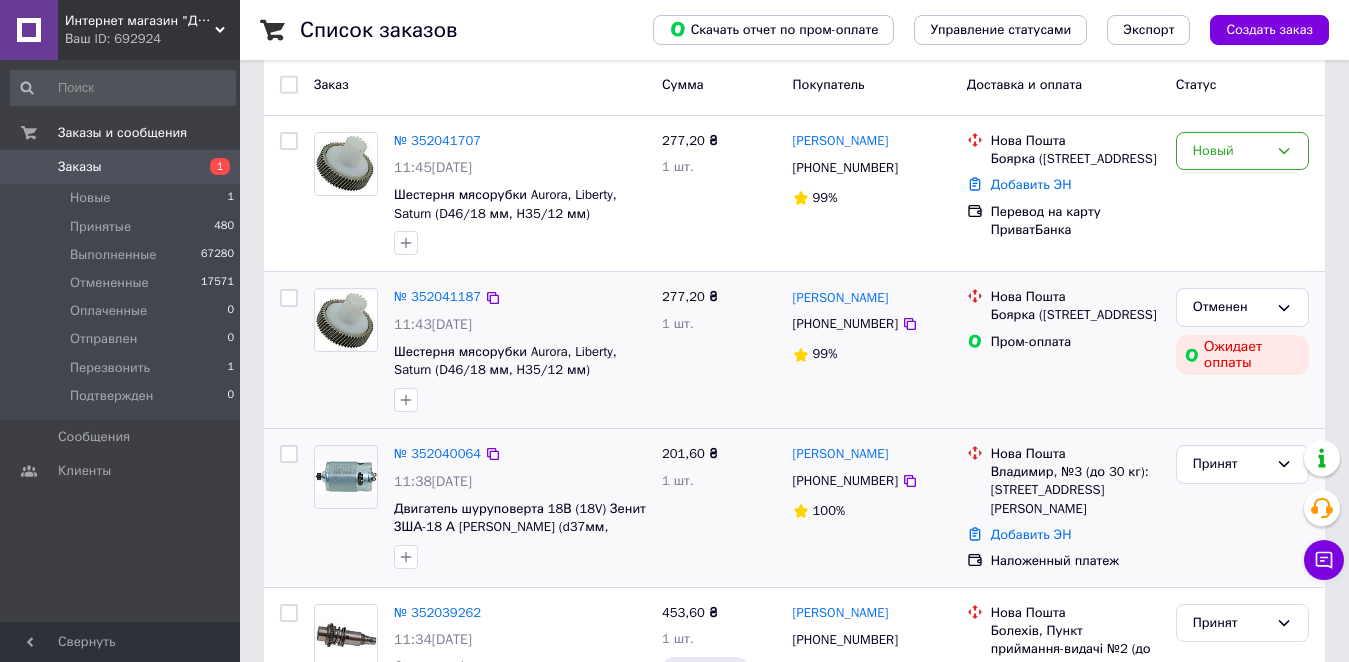 click on "[PHONE_NUMBER]" at bounding box center (845, 481) 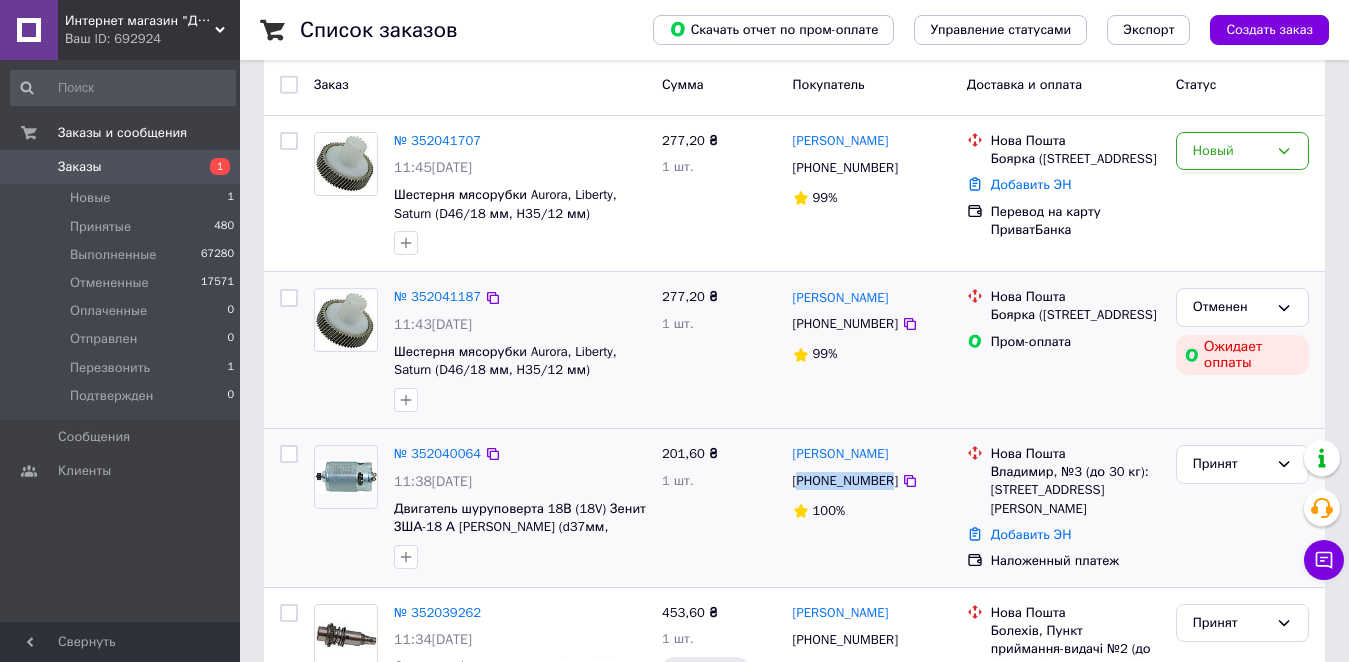 click on "[PHONE_NUMBER]" at bounding box center (845, 481) 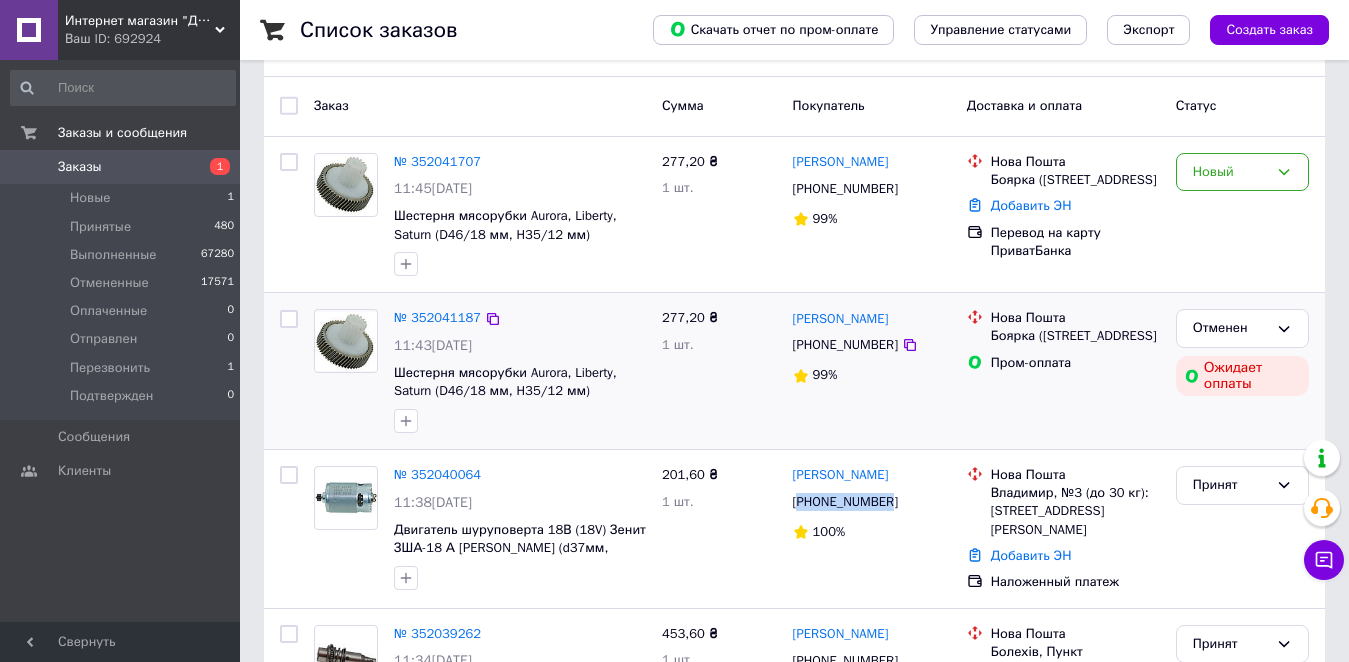 scroll, scrollTop: 0, scrollLeft: 0, axis: both 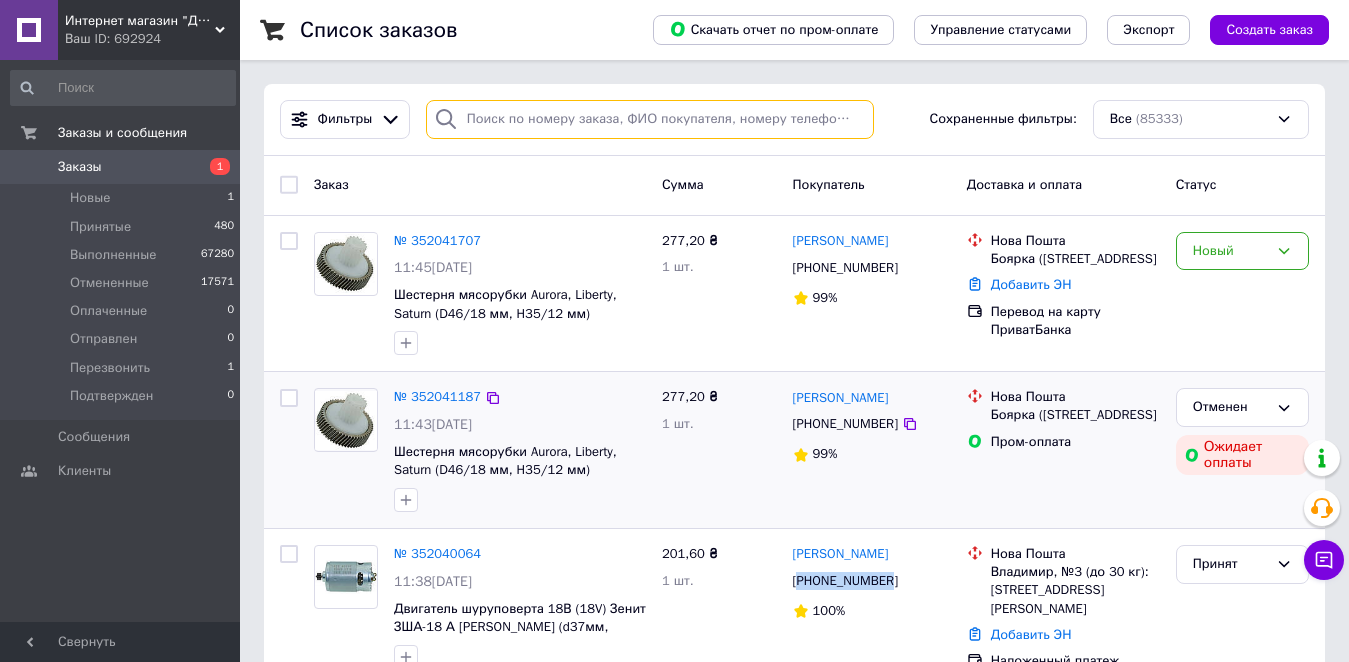 click at bounding box center (650, 119) 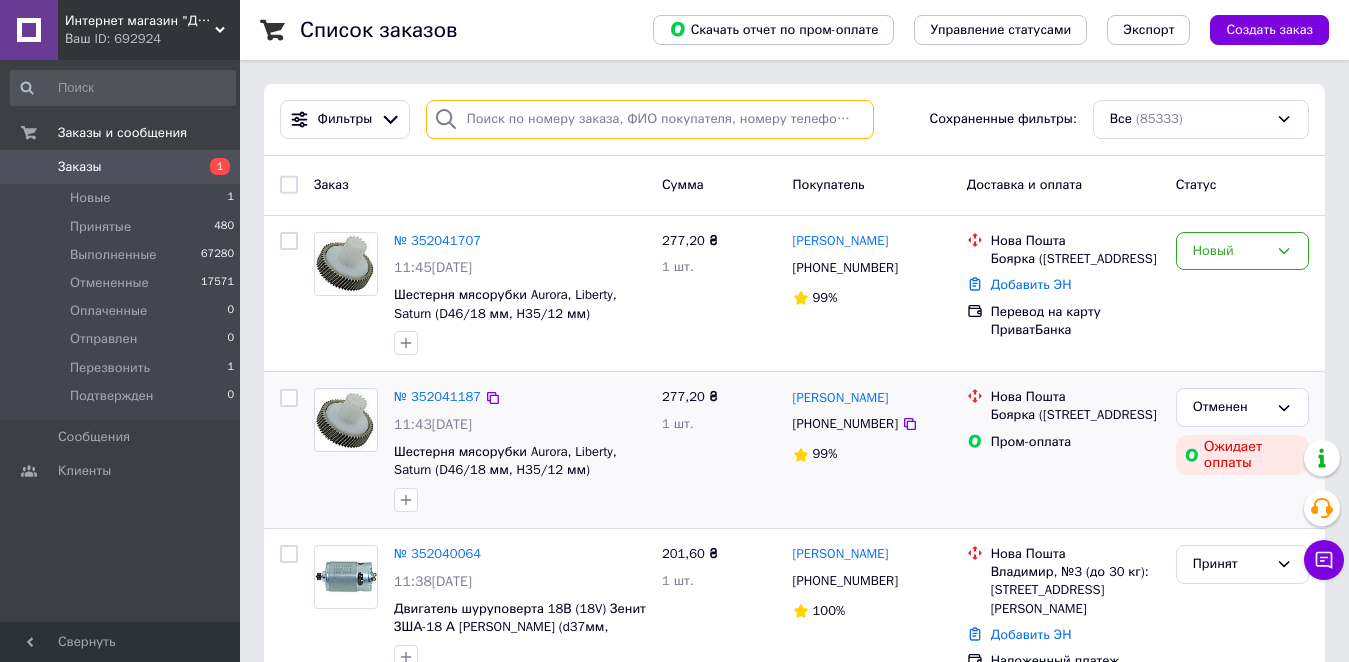 paste on "380630794718" 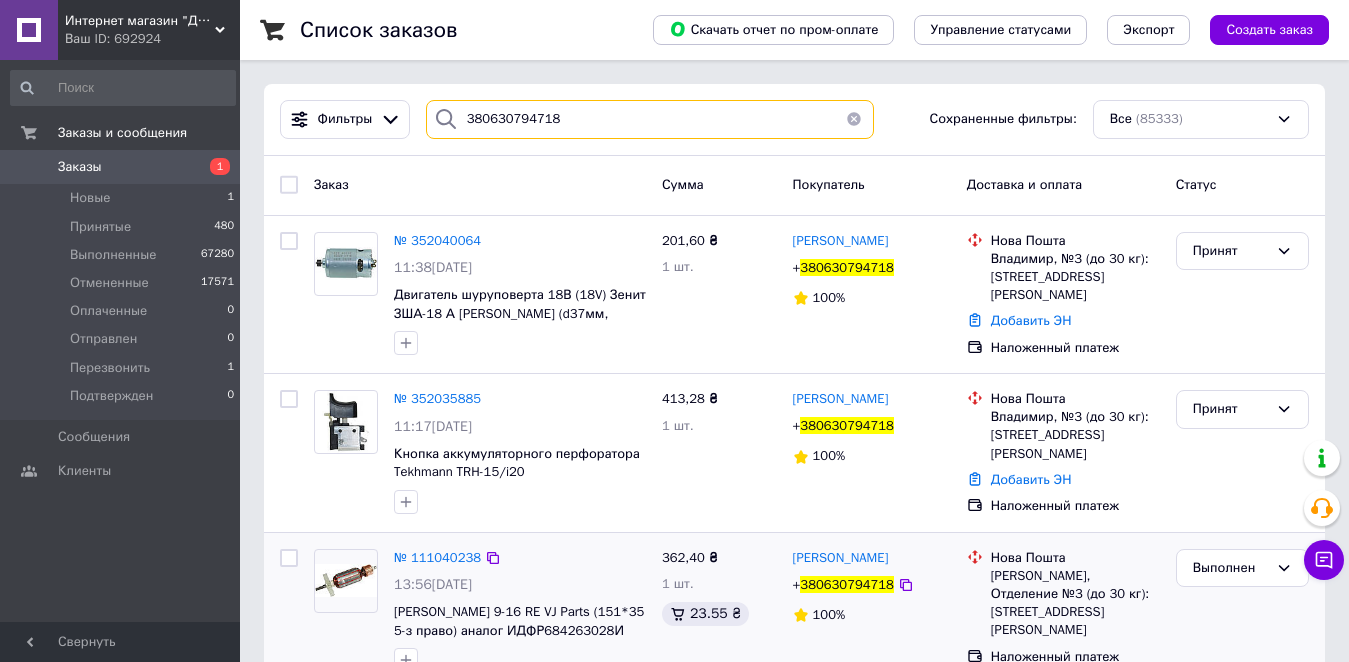 type on "380630794718" 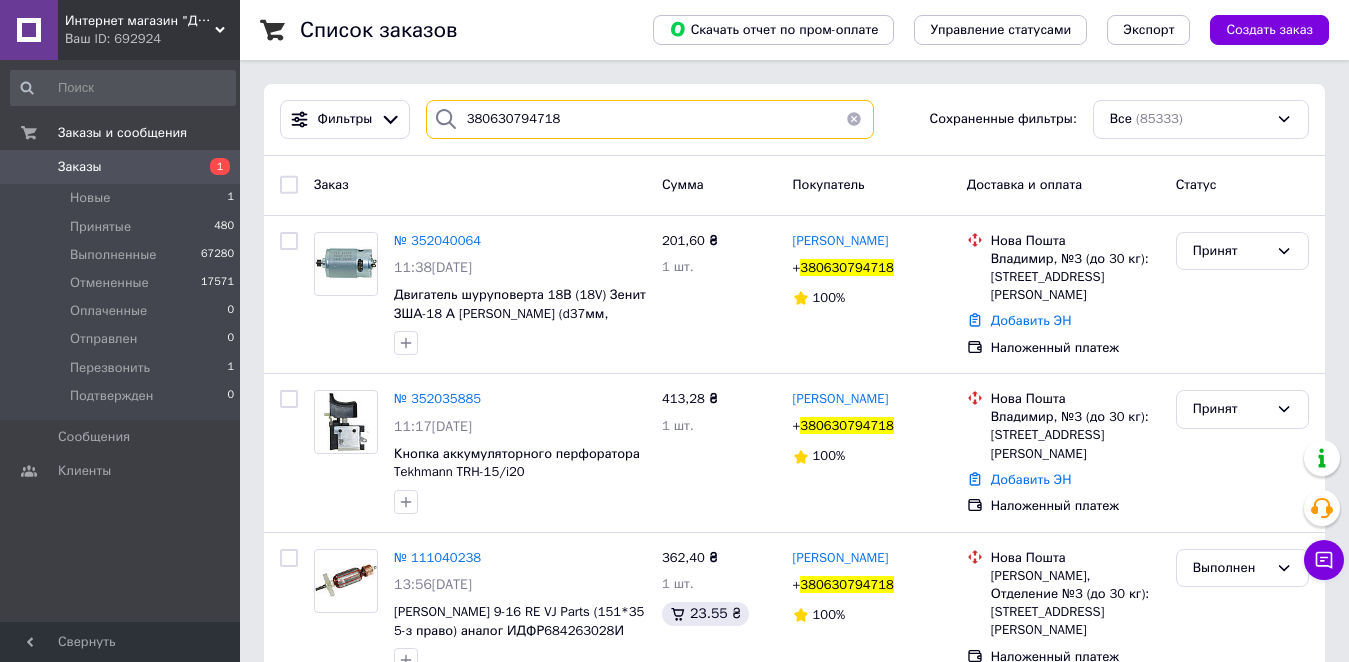 drag, startPoint x: 582, startPoint y: 134, endPoint x: 408, endPoint y: 146, distance: 174.4133 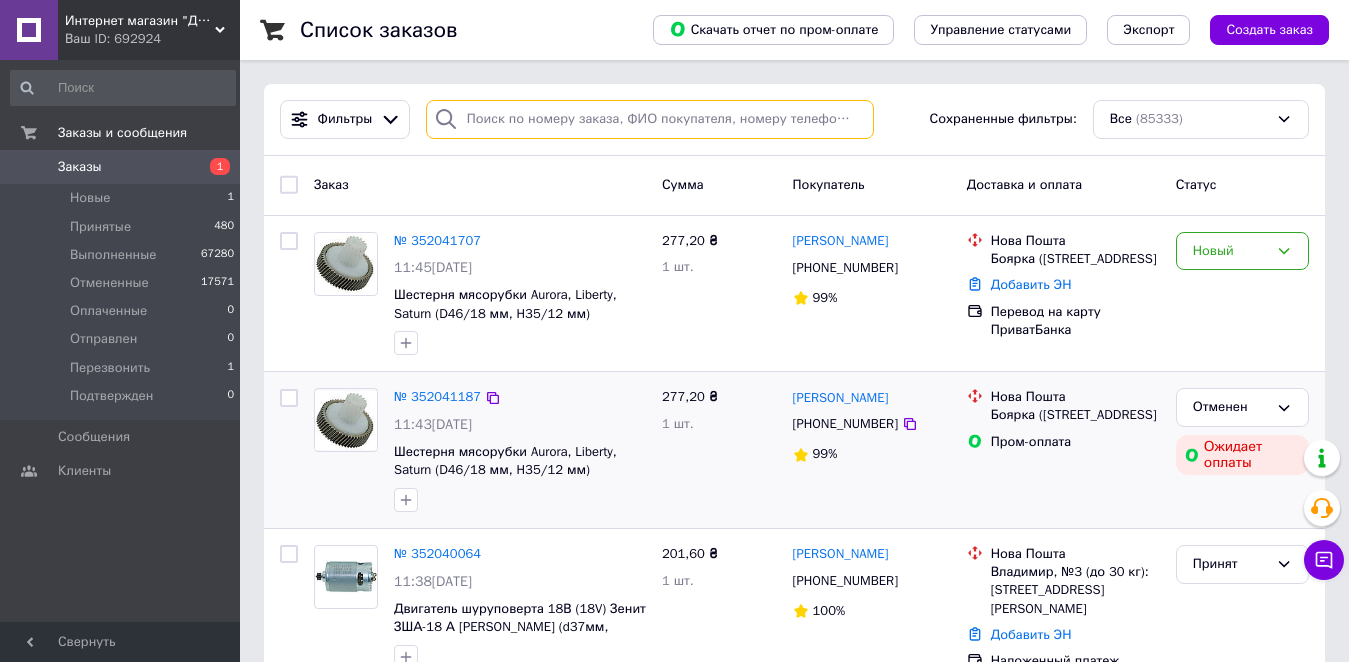 type 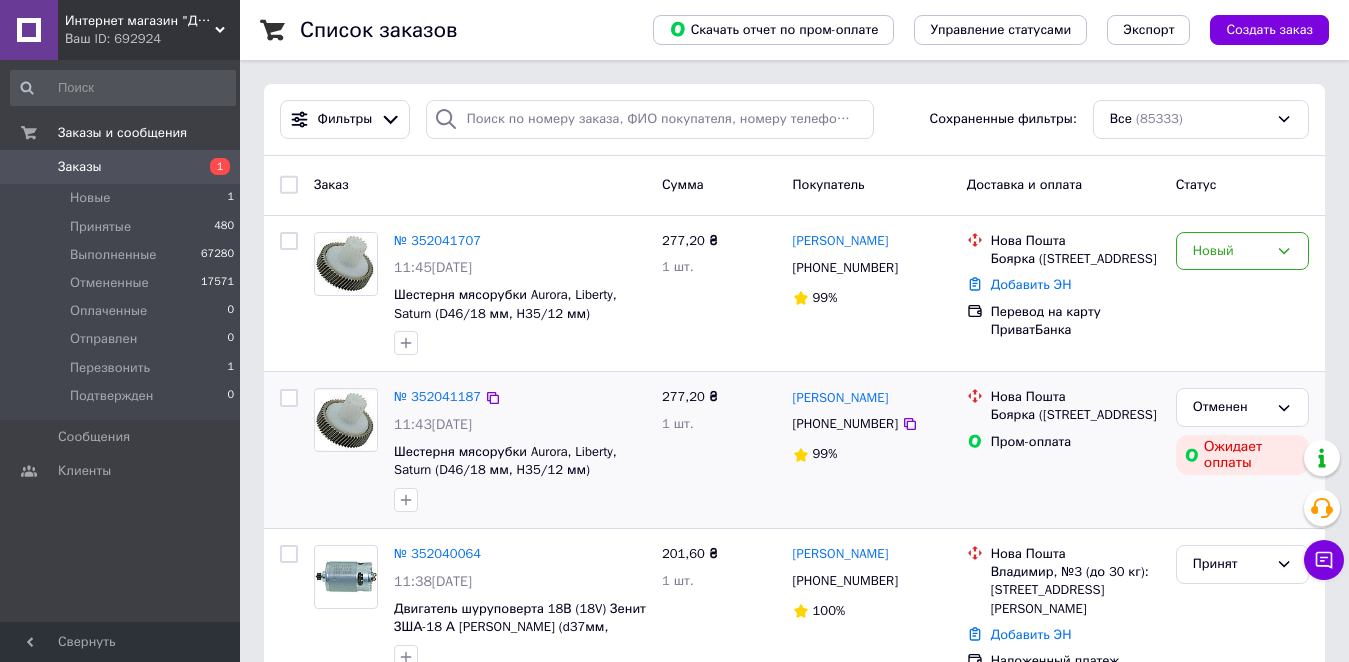 click on "[PHONE_NUMBER]" at bounding box center (845, 424) 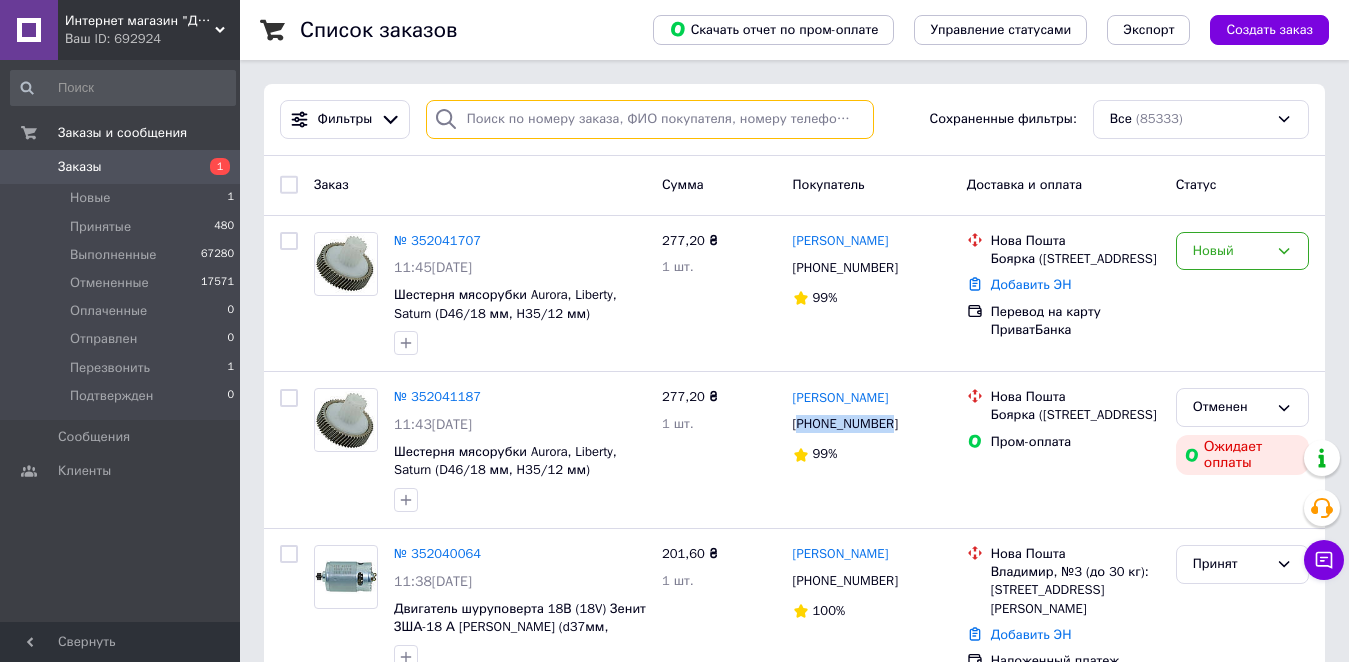 click at bounding box center (650, 119) 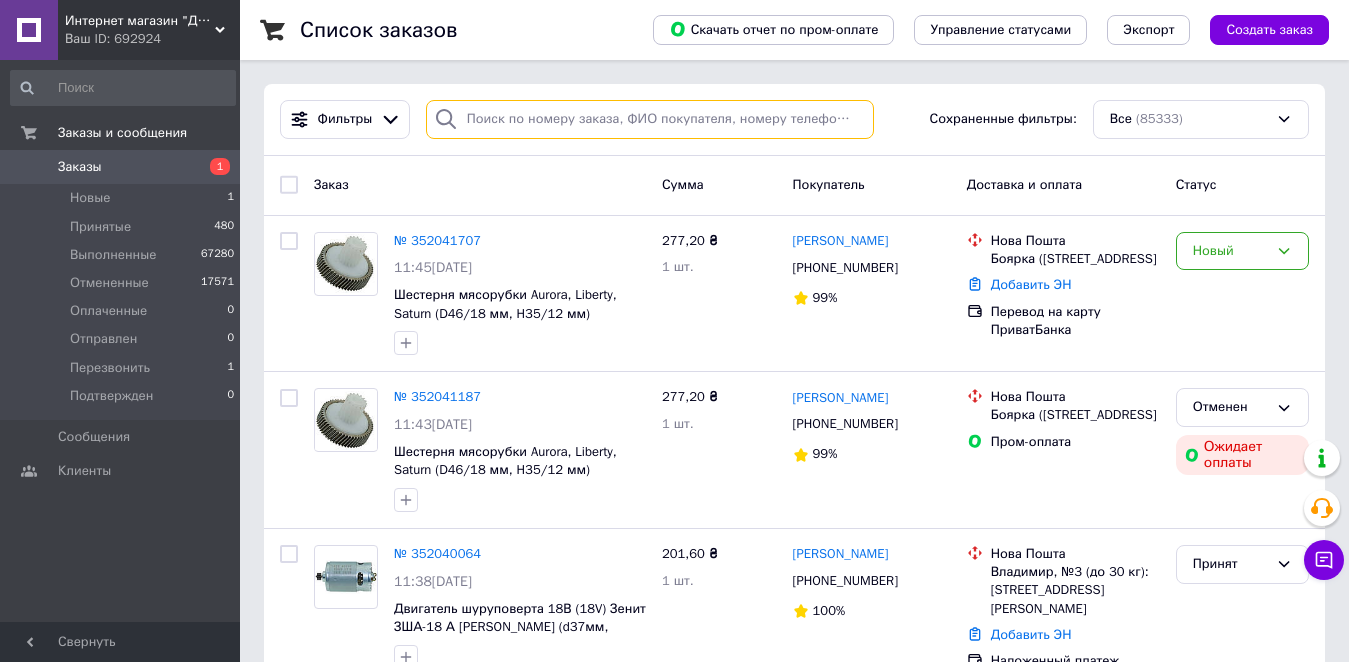 click at bounding box center [650, 119] 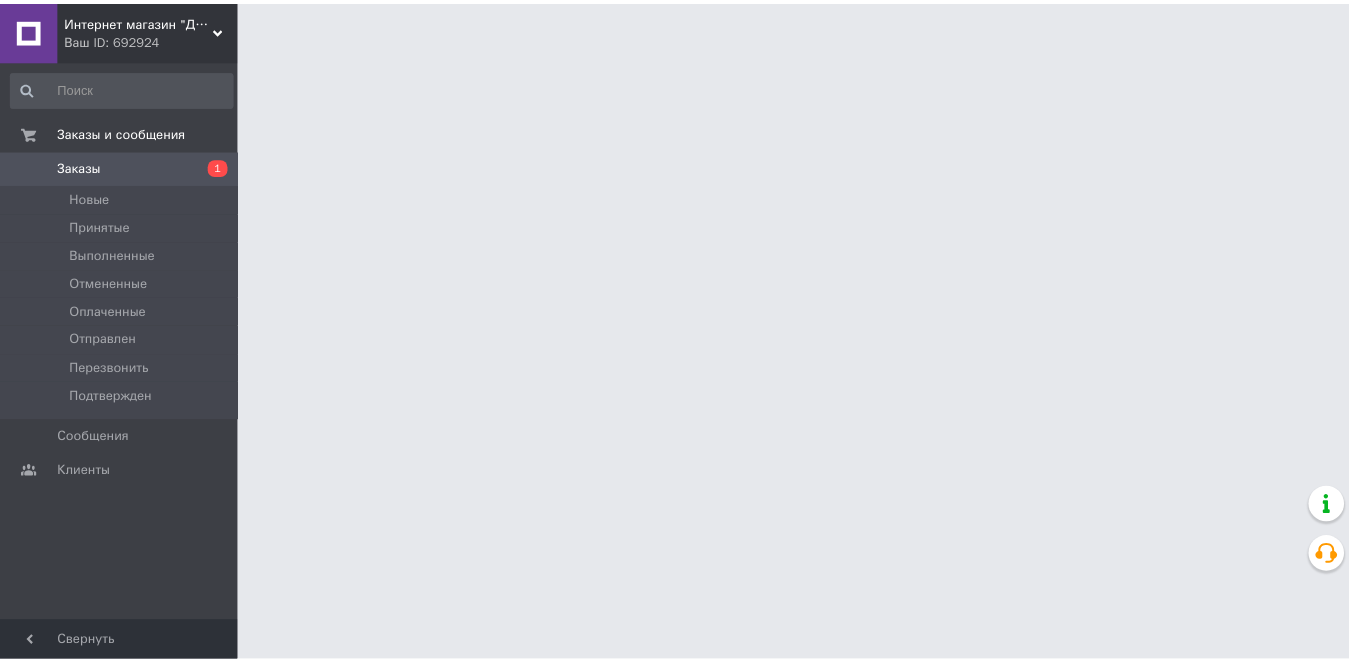 scroll, scrollTop: 0, scrollLeft: 0, axis: both 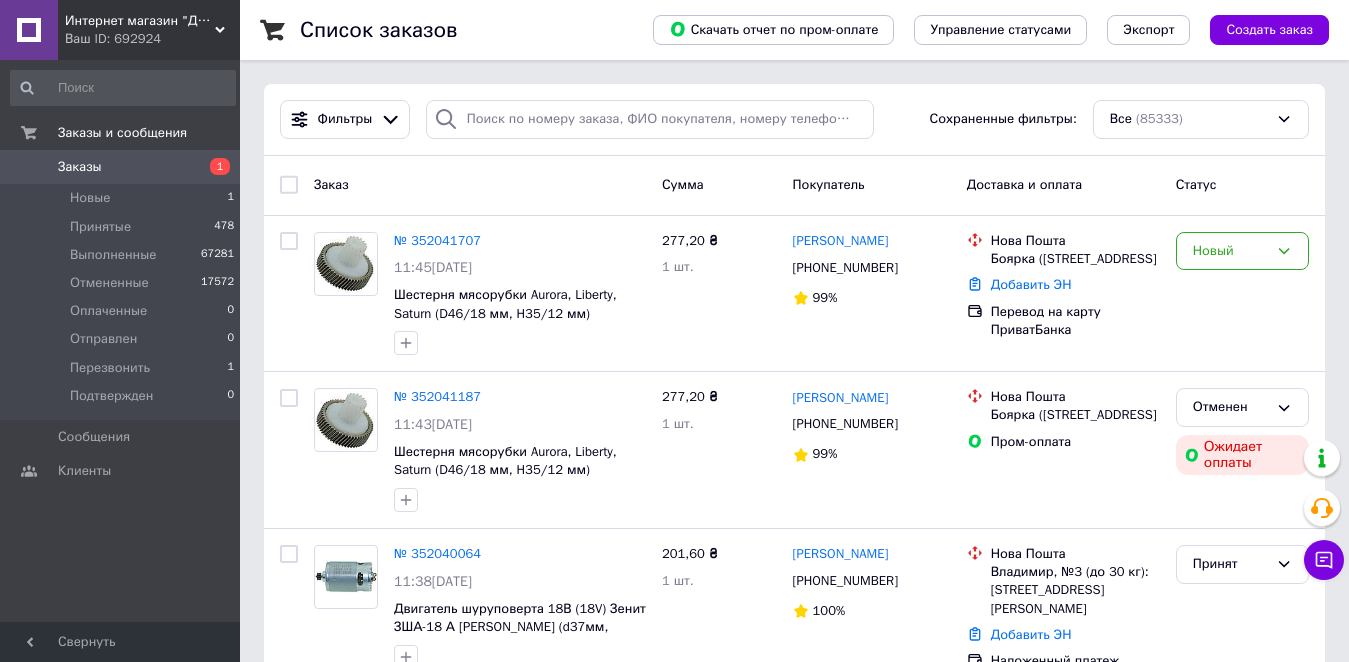 drag, startPoint x: 493, startPoint y: 97, endPoint x: 486, endPoint y: 116, distance: 20.248457 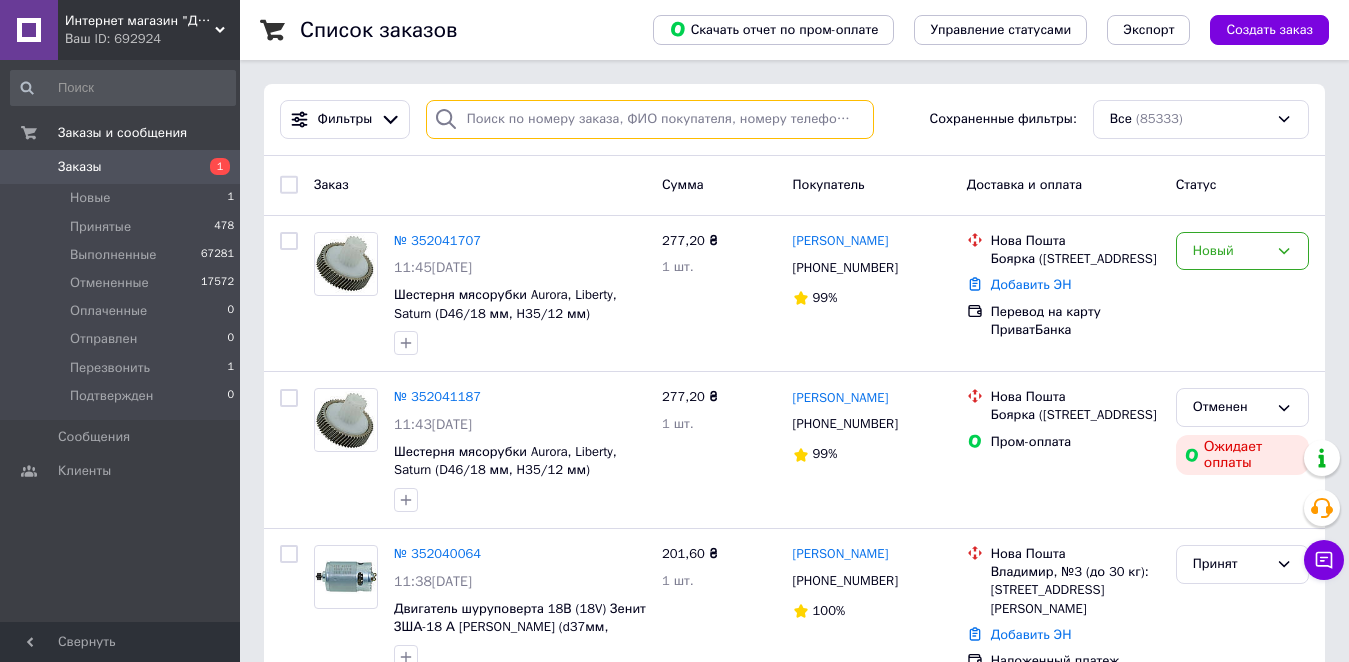 click at bounding box center [650, 119] 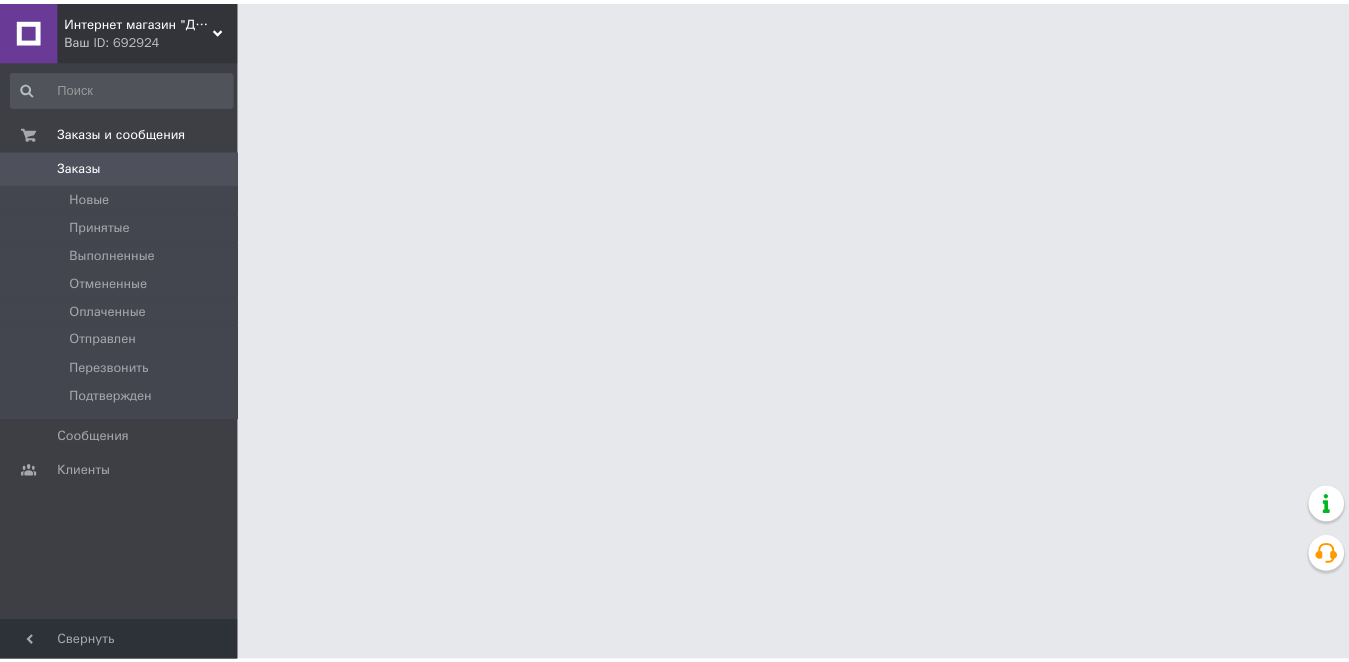 scroll, scrollTop: 0, scrollLeft: 0, axis: both 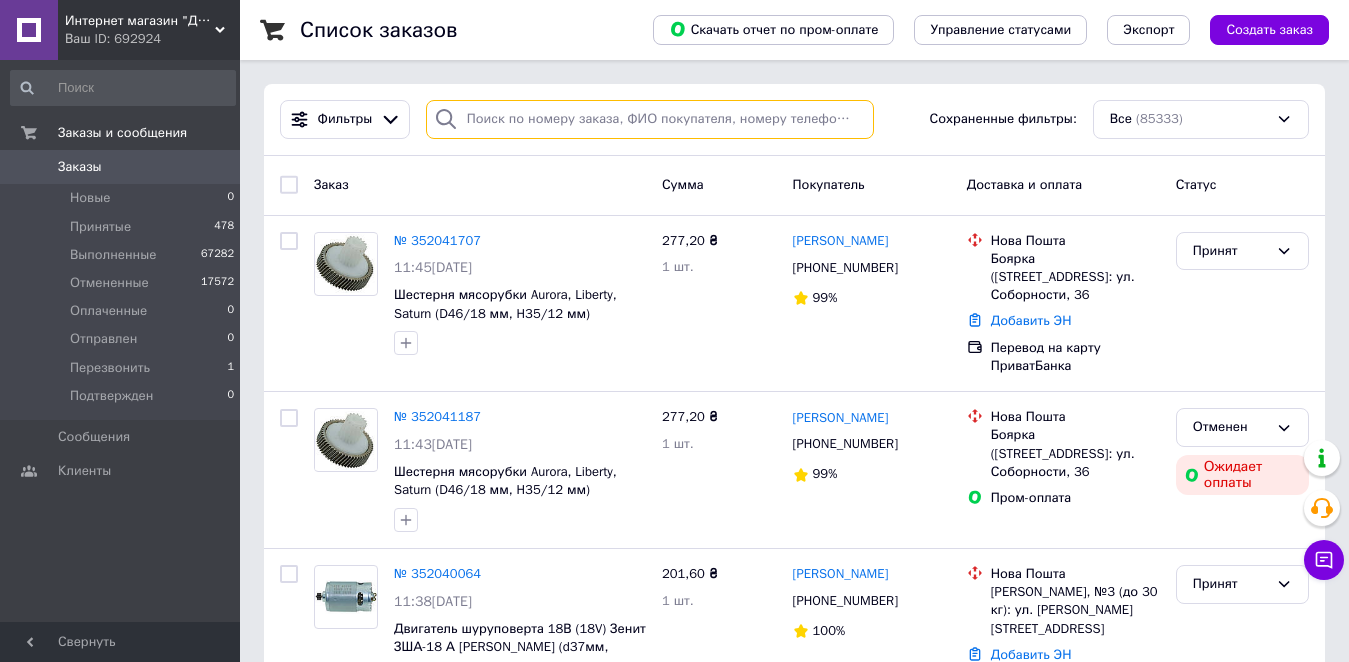 click at bounding box center (650, 119) 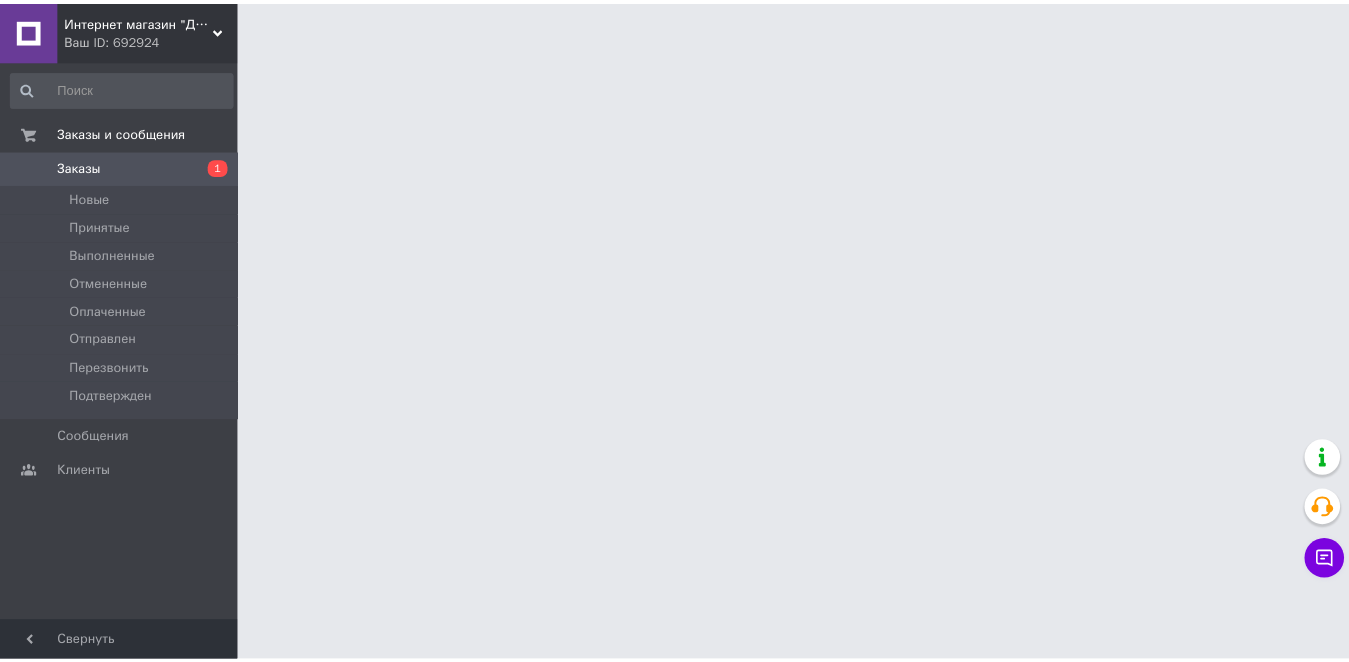scroll, scrollTop: 0, scrollLeft: 0, axis: both 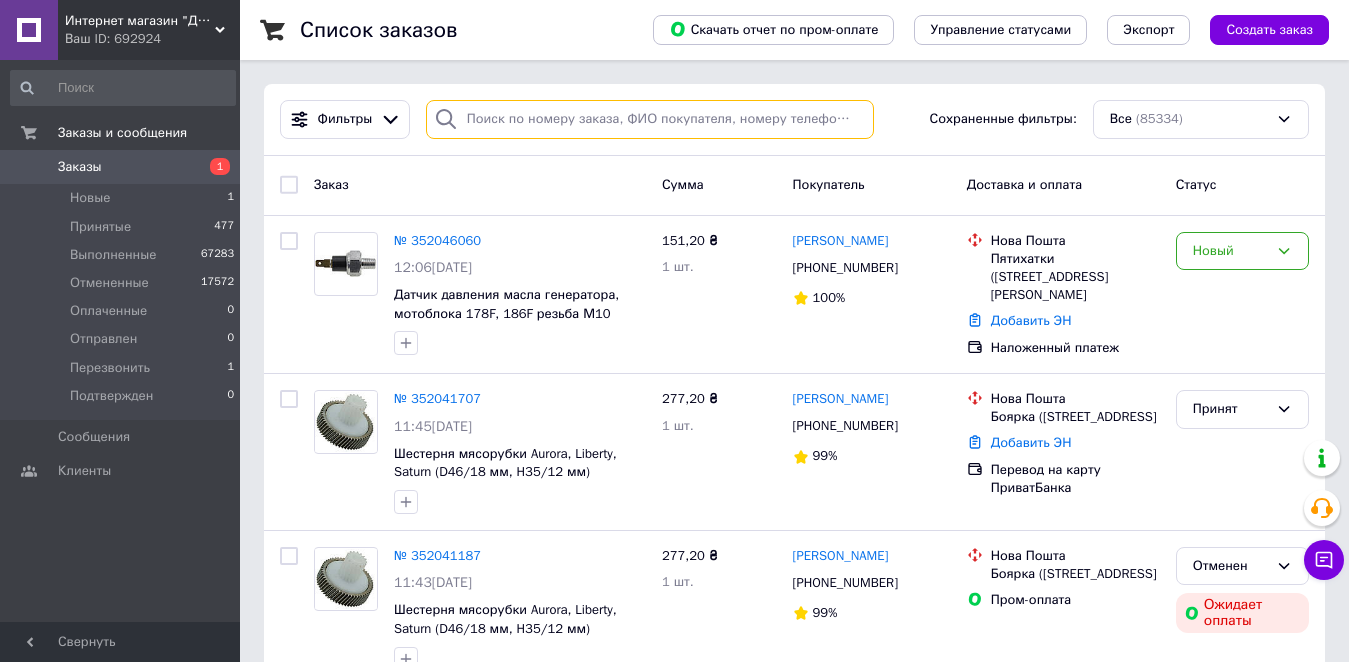 click at bounding box center (650, 119) 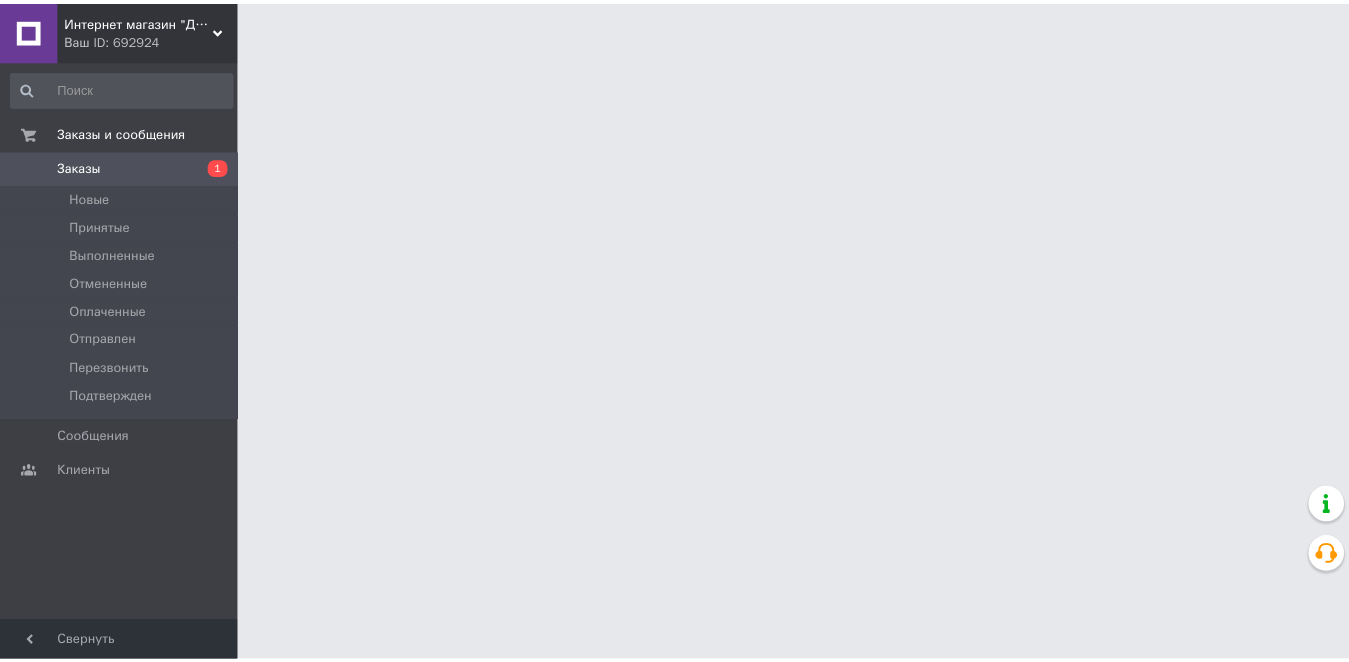scroll, scrollTop: 0, scrollLeft: 0, axis: both 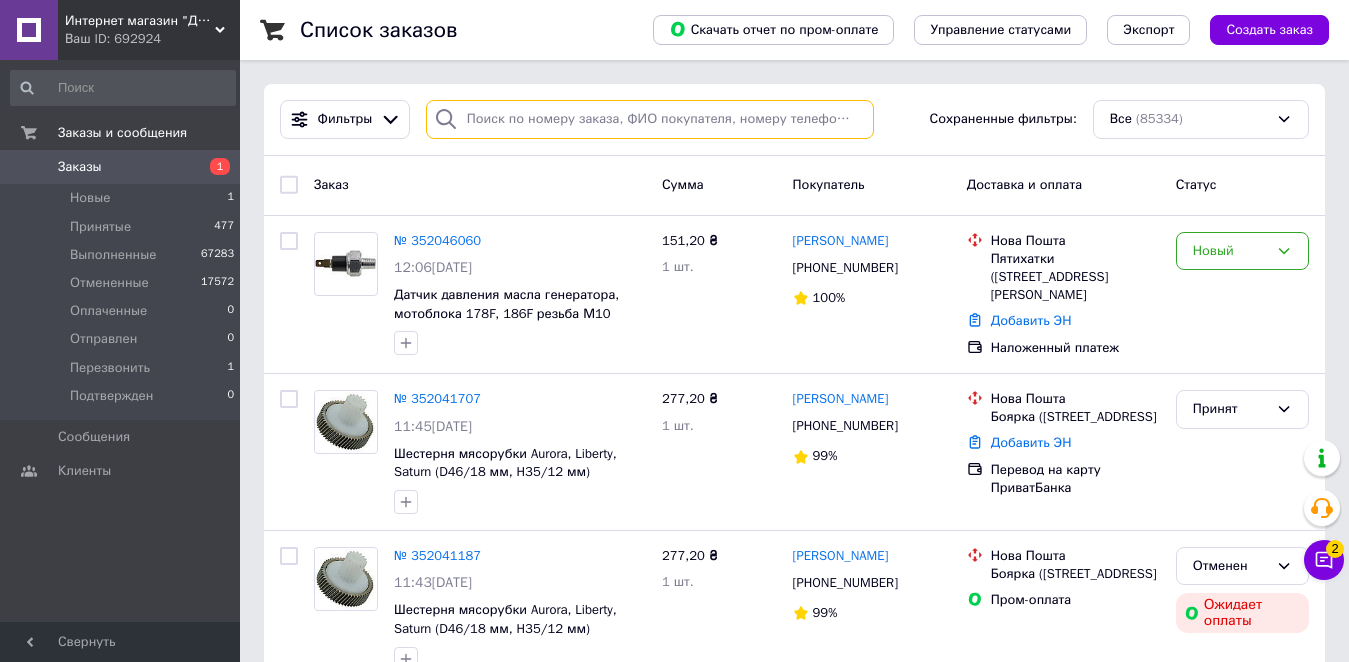 click at bounding box center (650, 119) 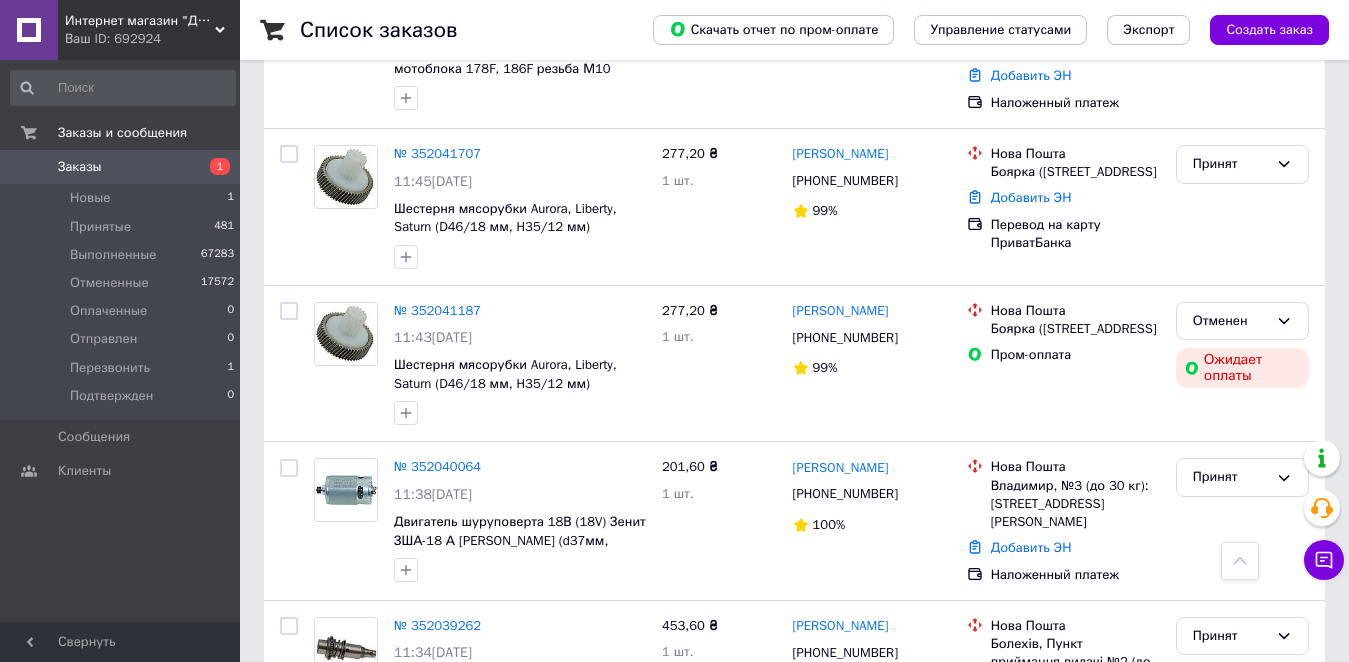 scroll, scrollTop: 1000, scrollLeft: 0, axis: vertical 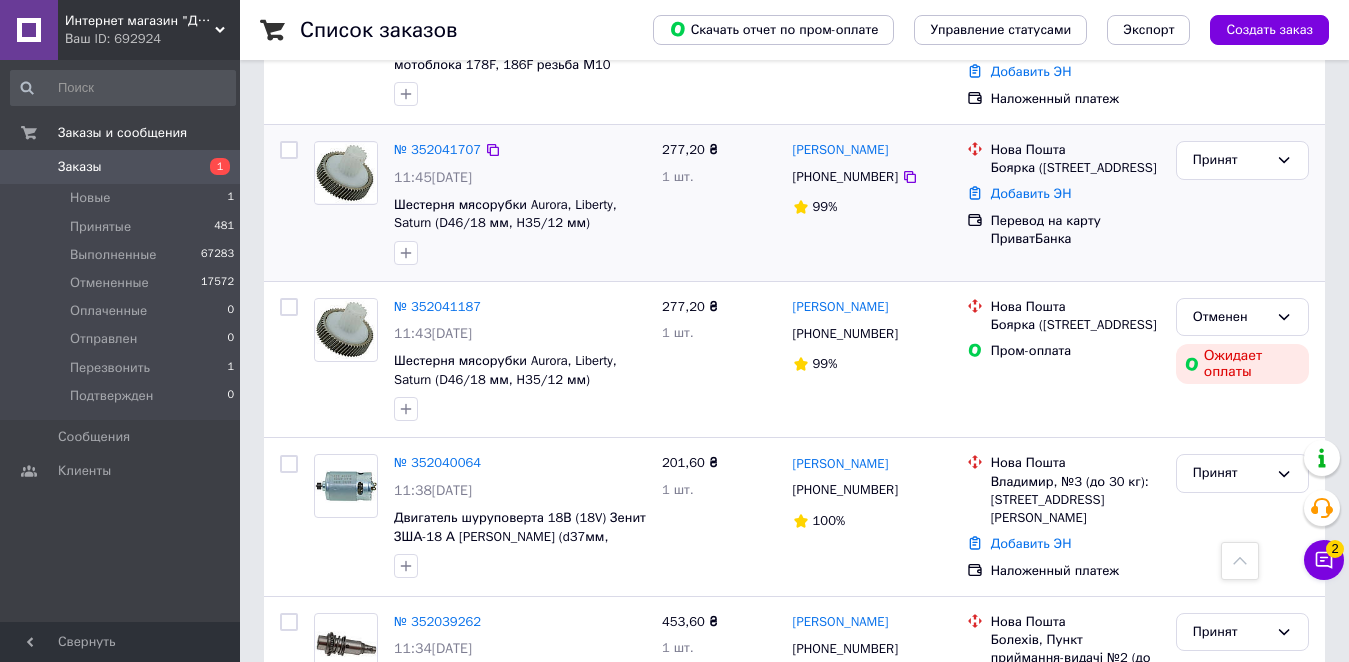 click on "[PHONE_NUMBER]" at bounding box center [845, 177] 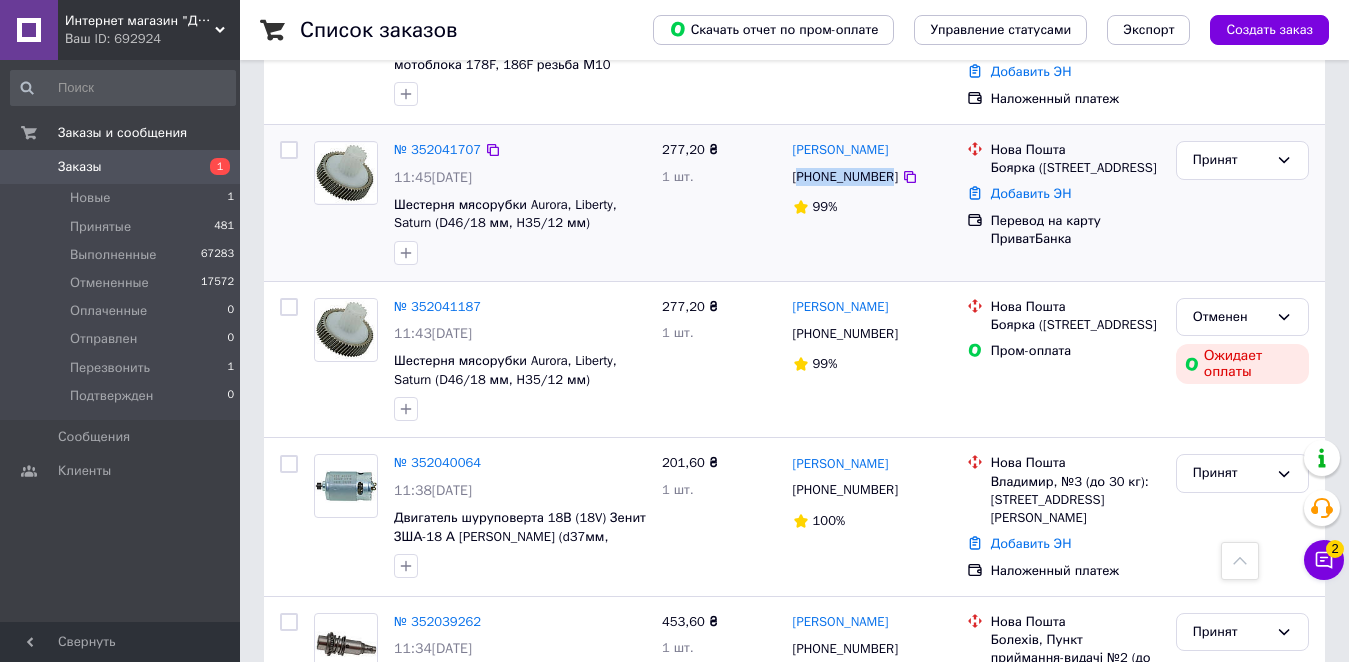 click on "[PHONE_NUMBER]" at bounding box center [845, 177] 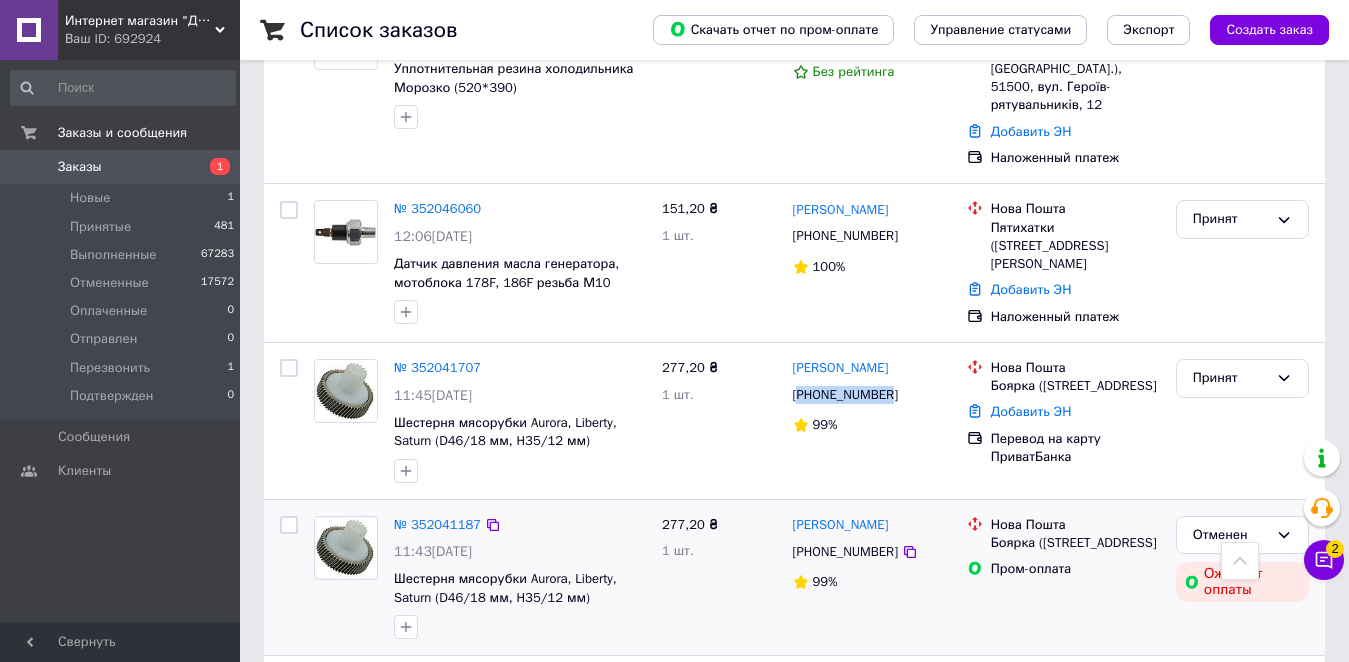 scroll, scrollTop: 700, scrollLeft: 0, axis: vertical 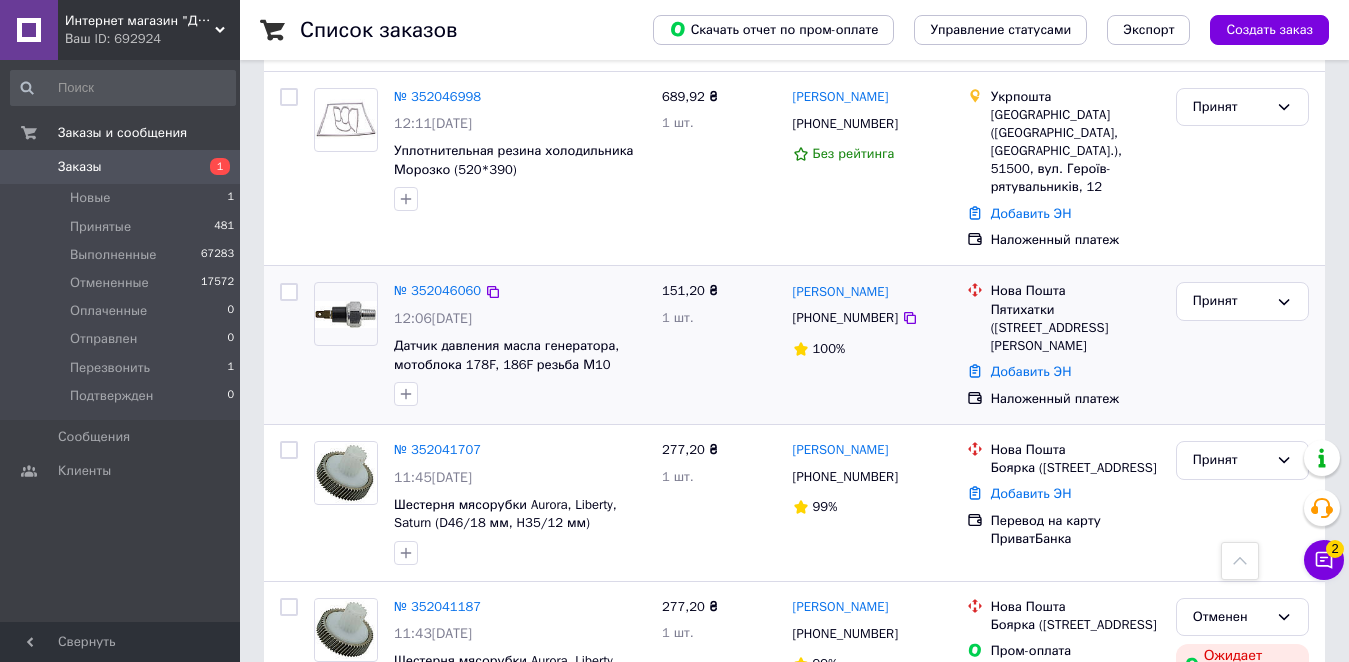 click on "[PHONE_NUMBER]" at bounding box center (845, 318) 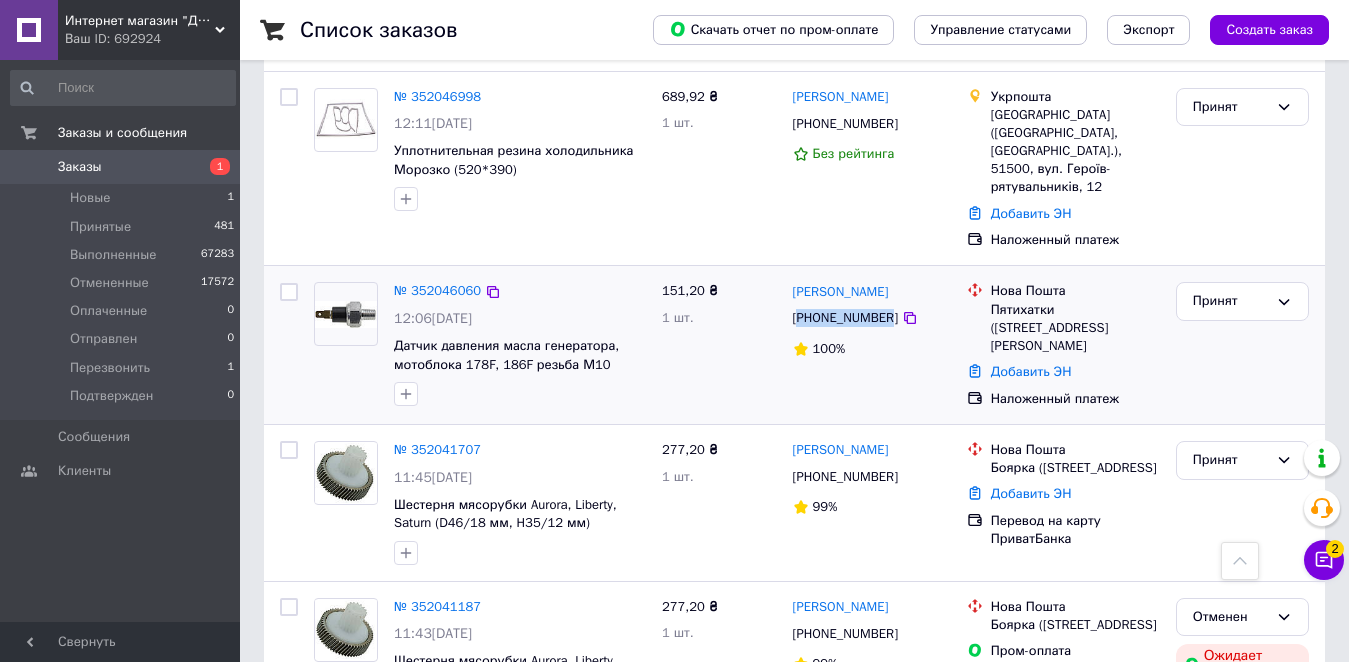click on "[PHONE_NUMBER]" at bounding box center (845, 318) 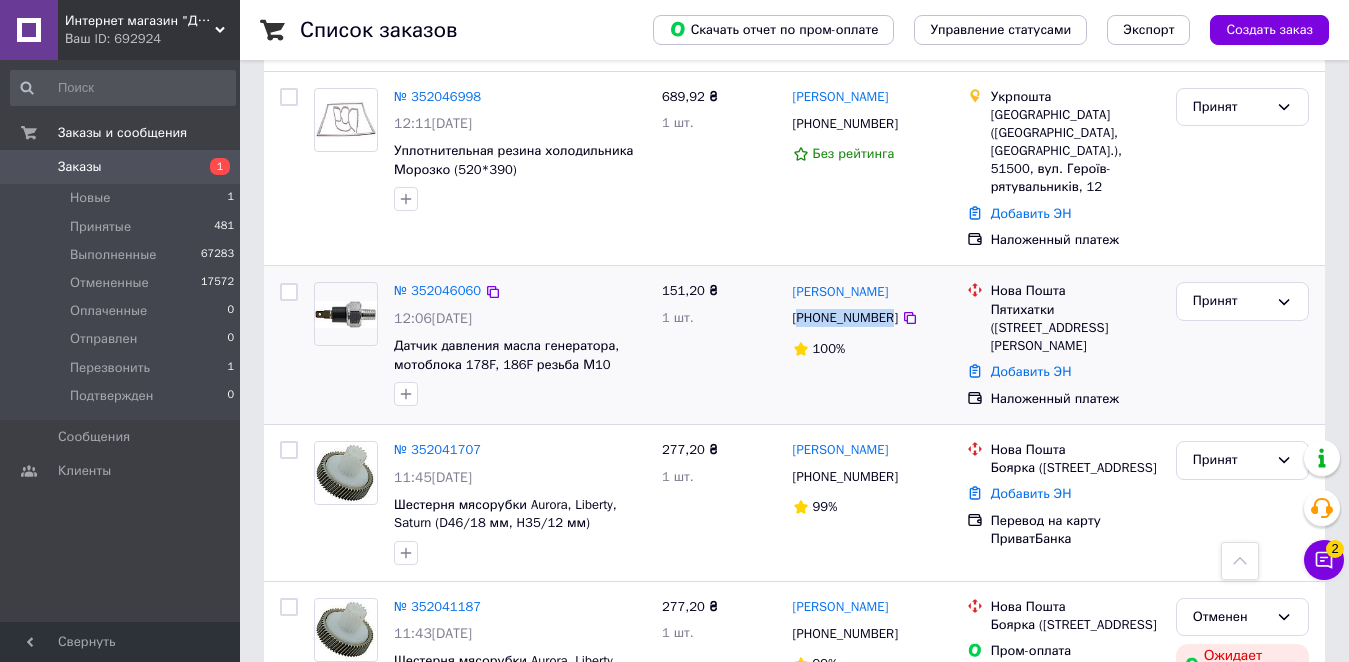 click on "[PHONE_NUMBER]" at bounding box center [845, 318] 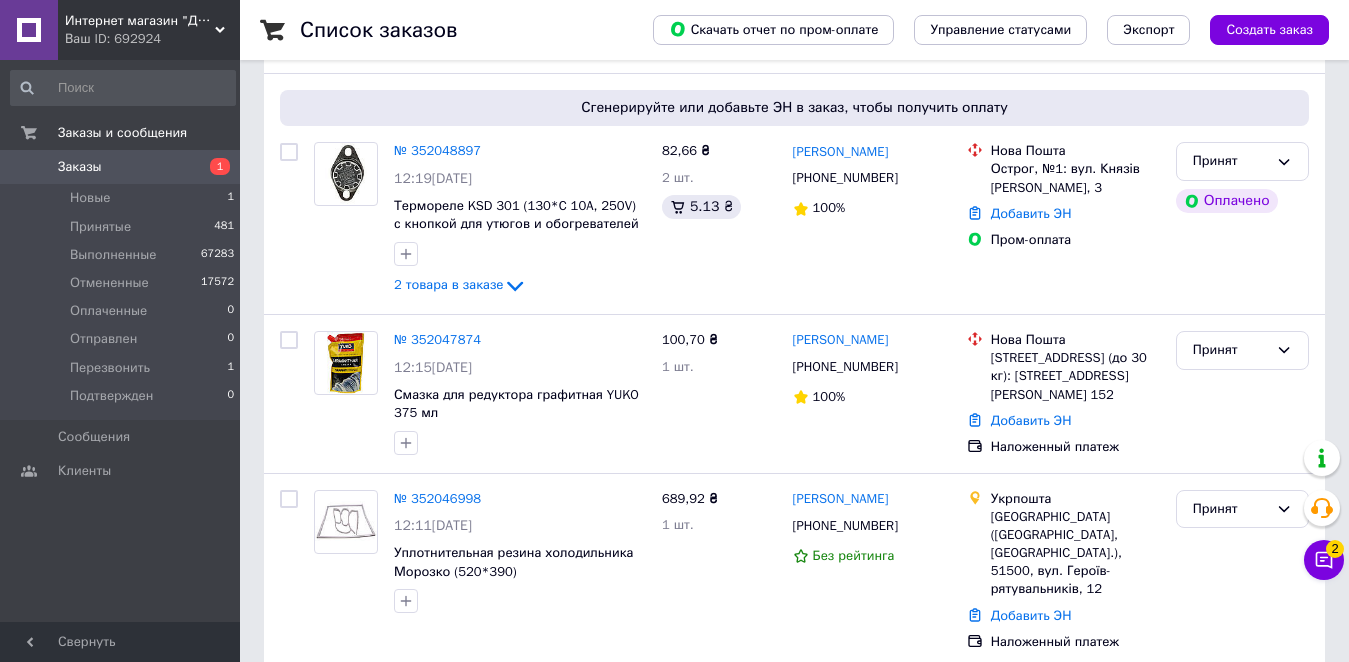 scroll, scrollTop: 500, scrollLeft: 0, axis: vertical 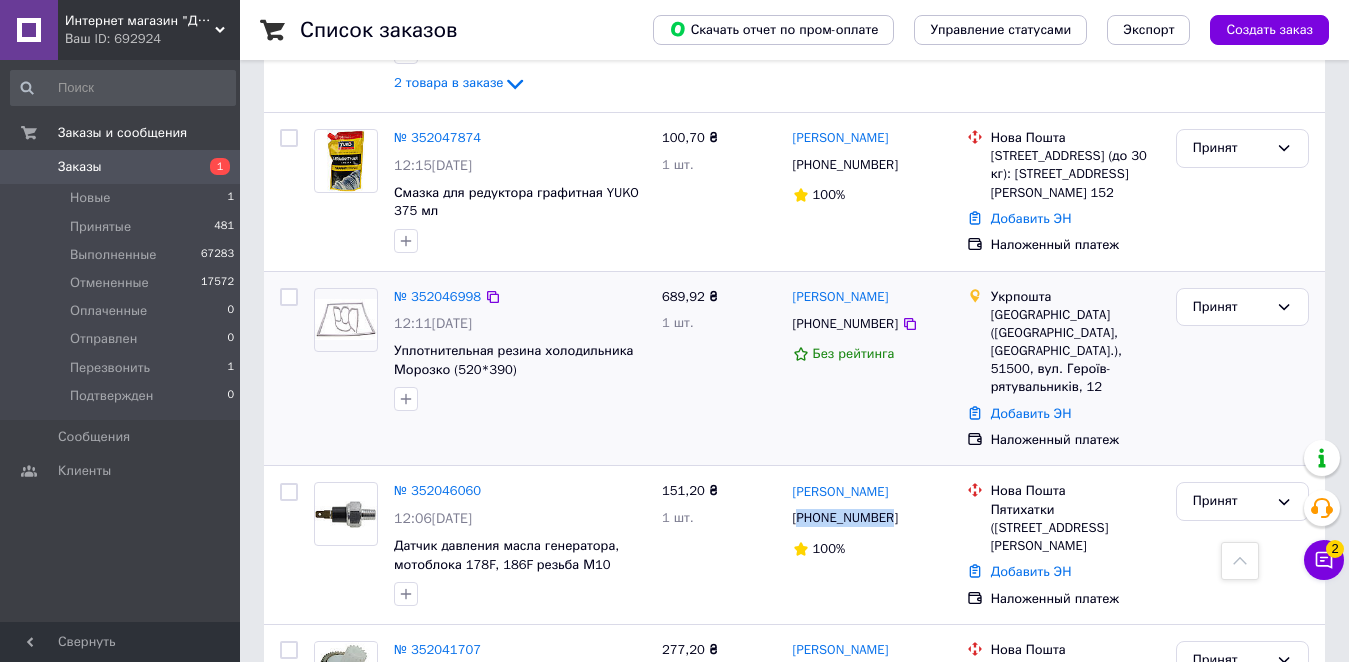 click on "[PHONE_NUMBER]" at bounding box center [845, 324] 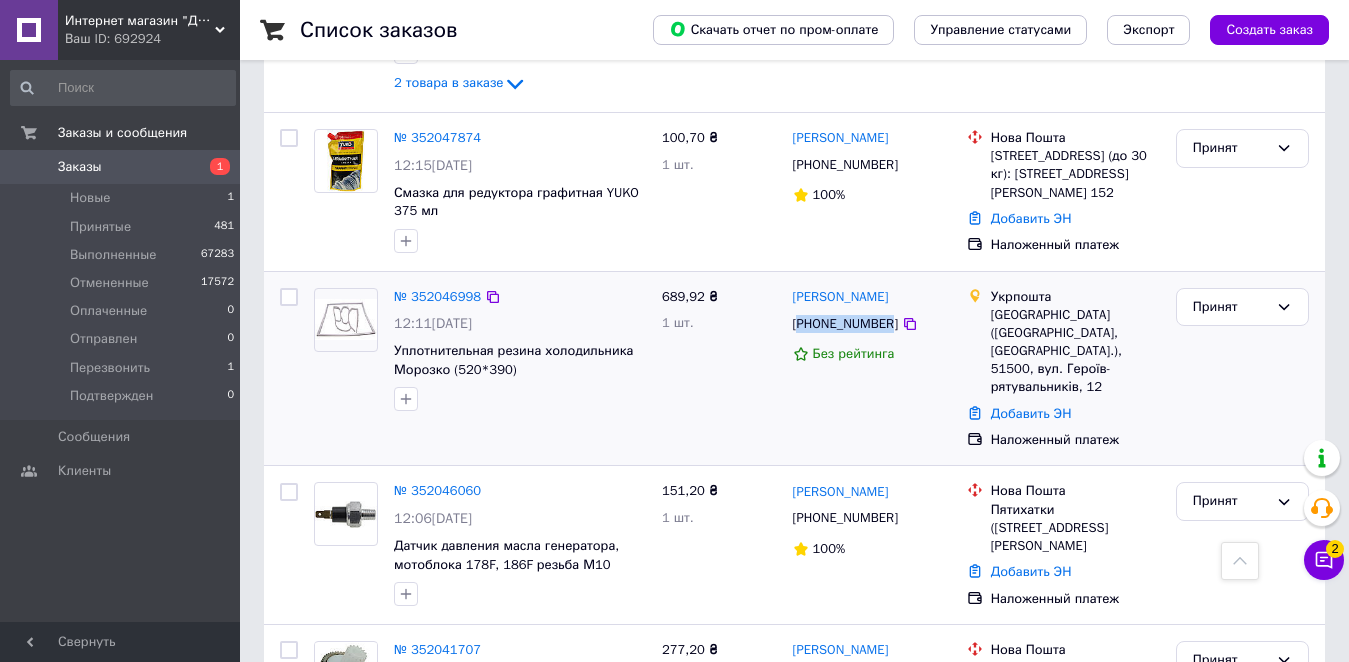 click on "[PHONE_NUMBER]" at bounding box center [845, 324] 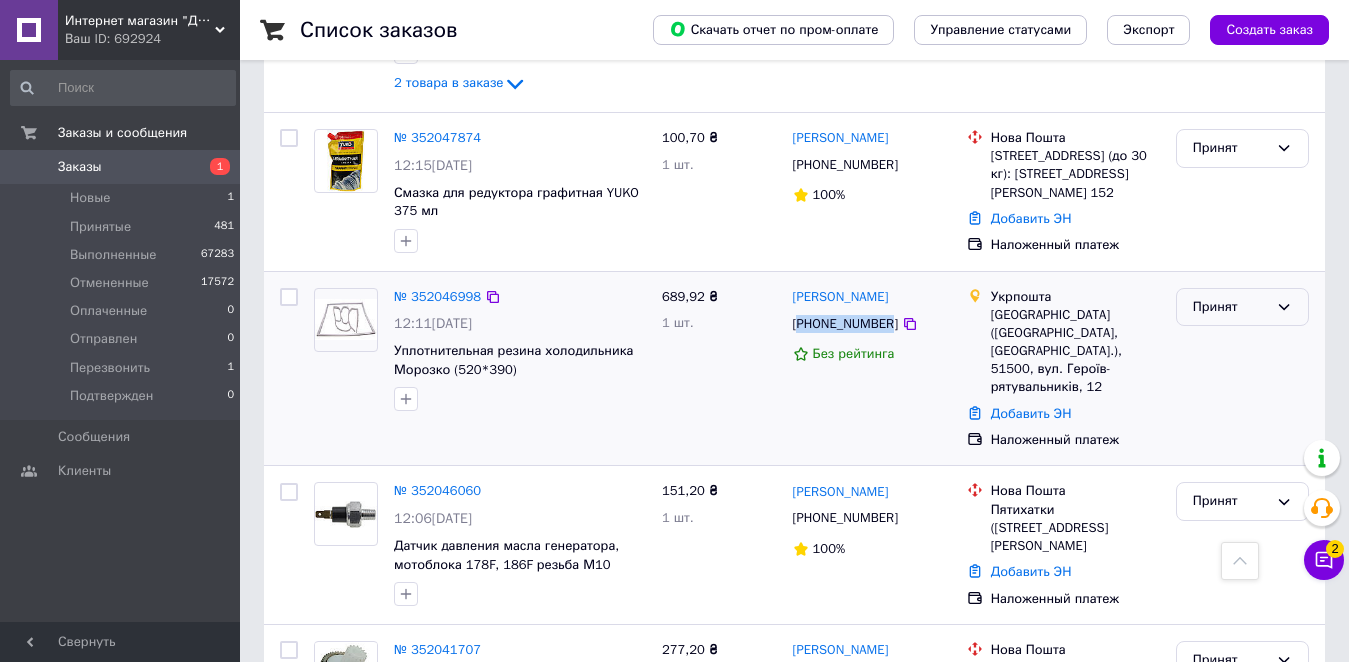 click on "Принят" at bounding box center [1230, 307] 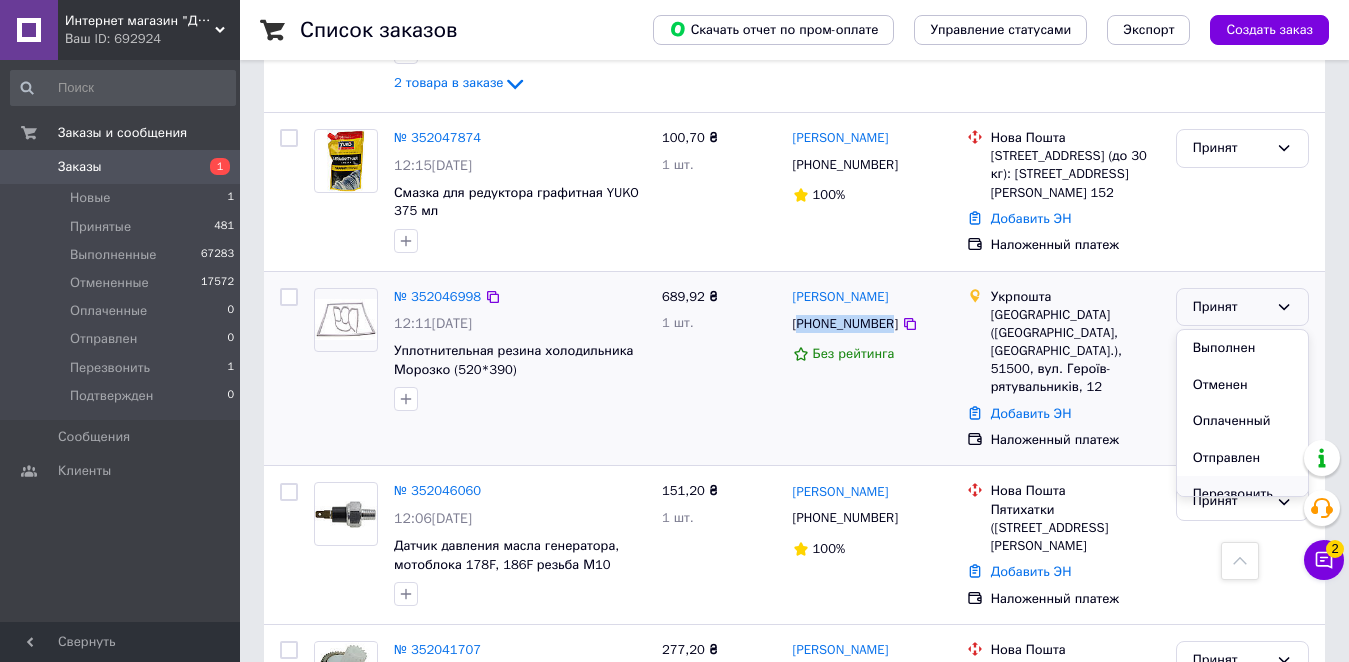 click on "Перезвонить" at bounding box center [1242, 494] 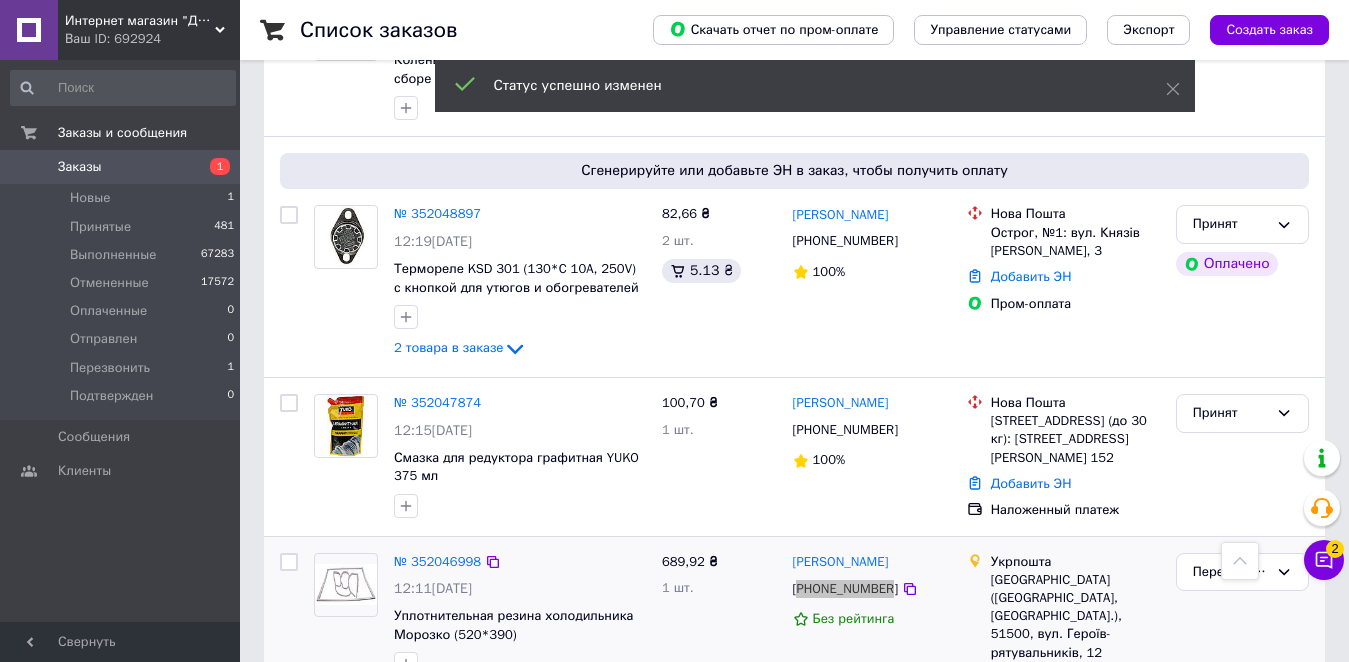 scroll, scrollTop: 741, scrollLeft: 0, axis: vertical 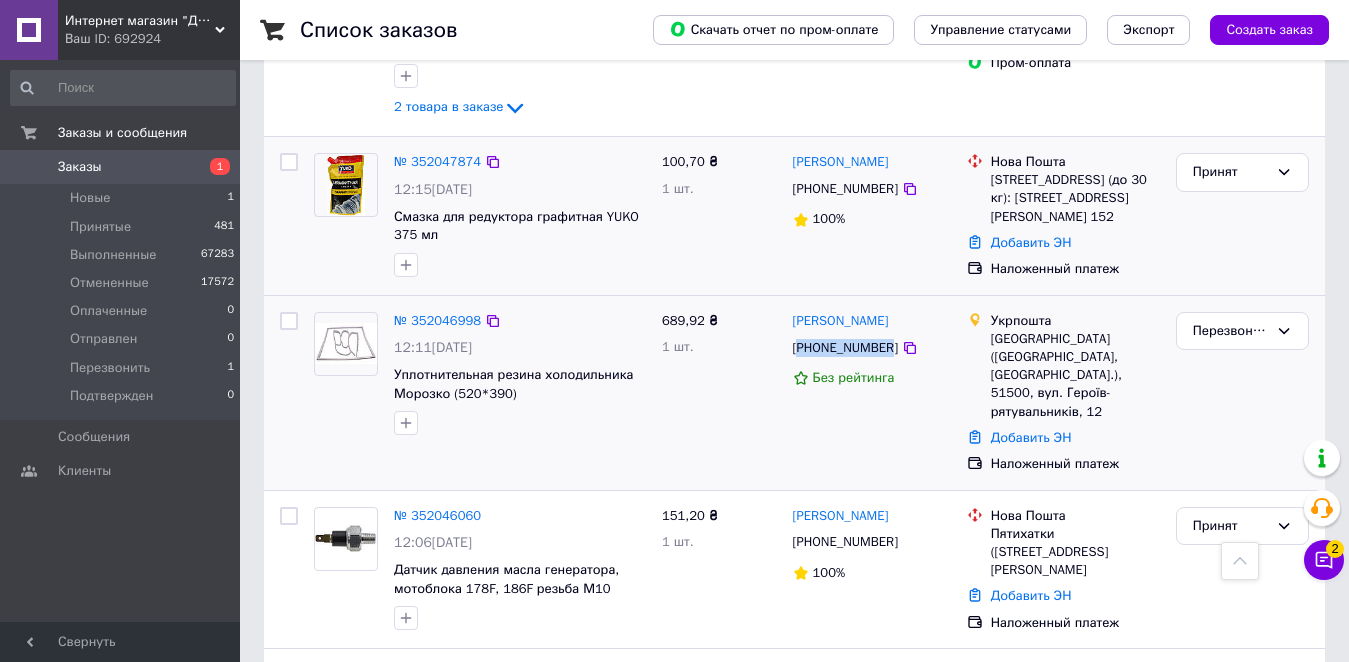 click on "[PHONE_NUMBER]" at bounding box center (845, 189) 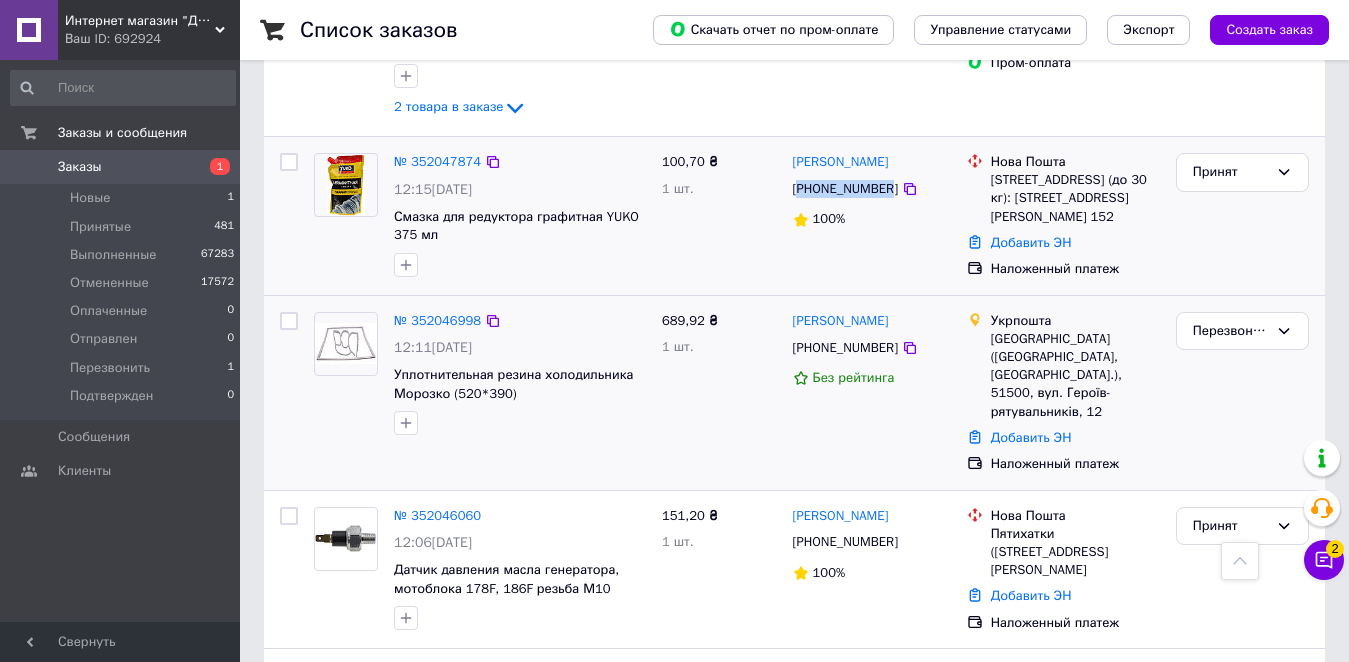 click on "[PHONE_NUMBER]" at bounding box center [845, 189] 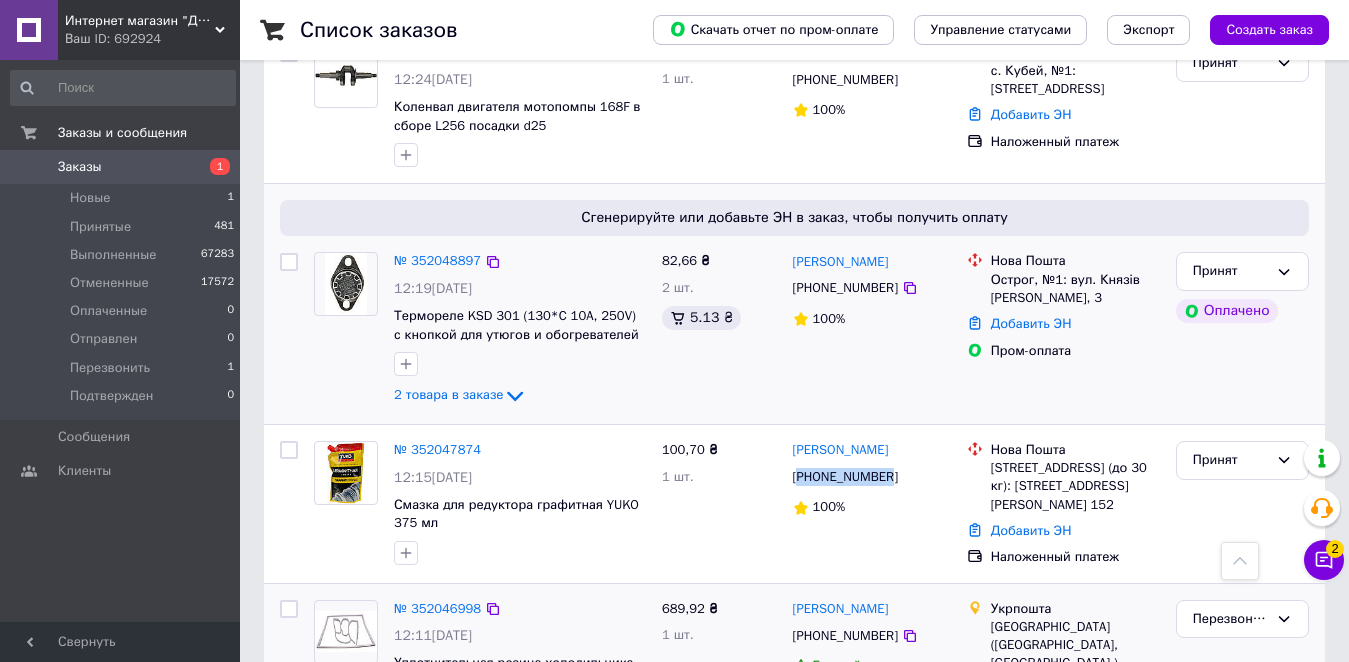 scroll, scrollTop: 441, scrollLeft: 0, axis: vertical 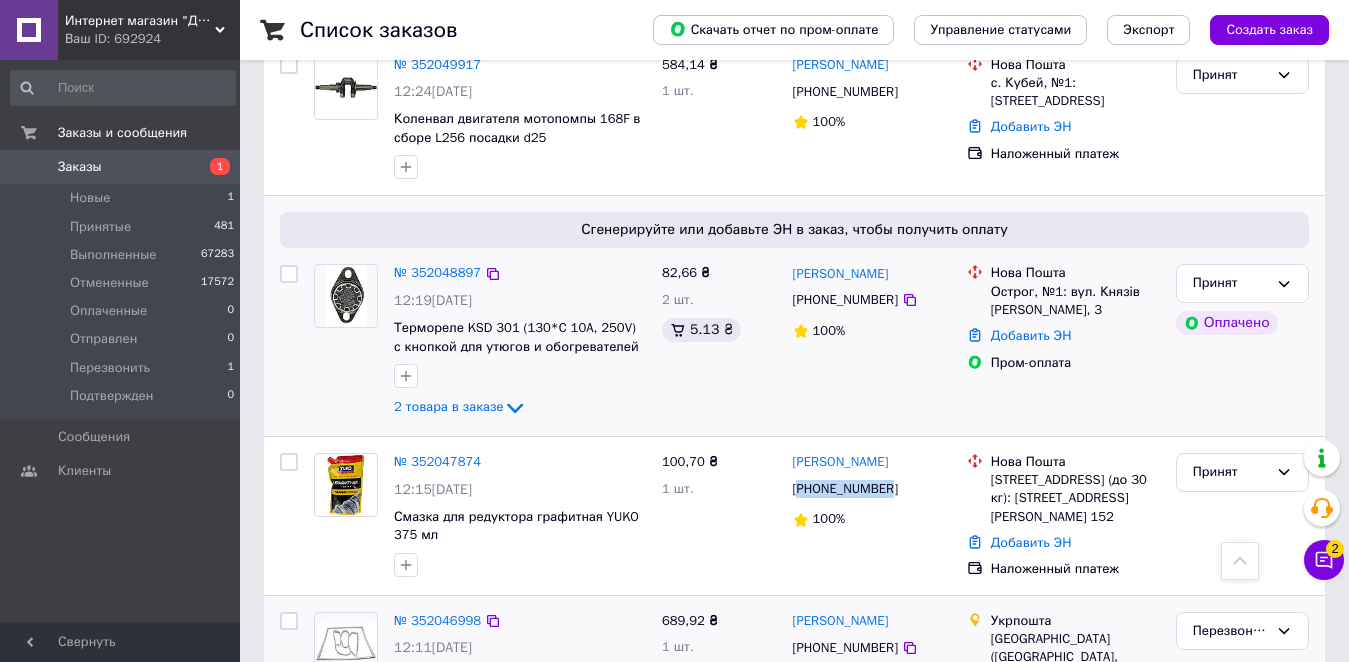 click on "[PHONE_NUMBER]" at bounding box center [845, 300] 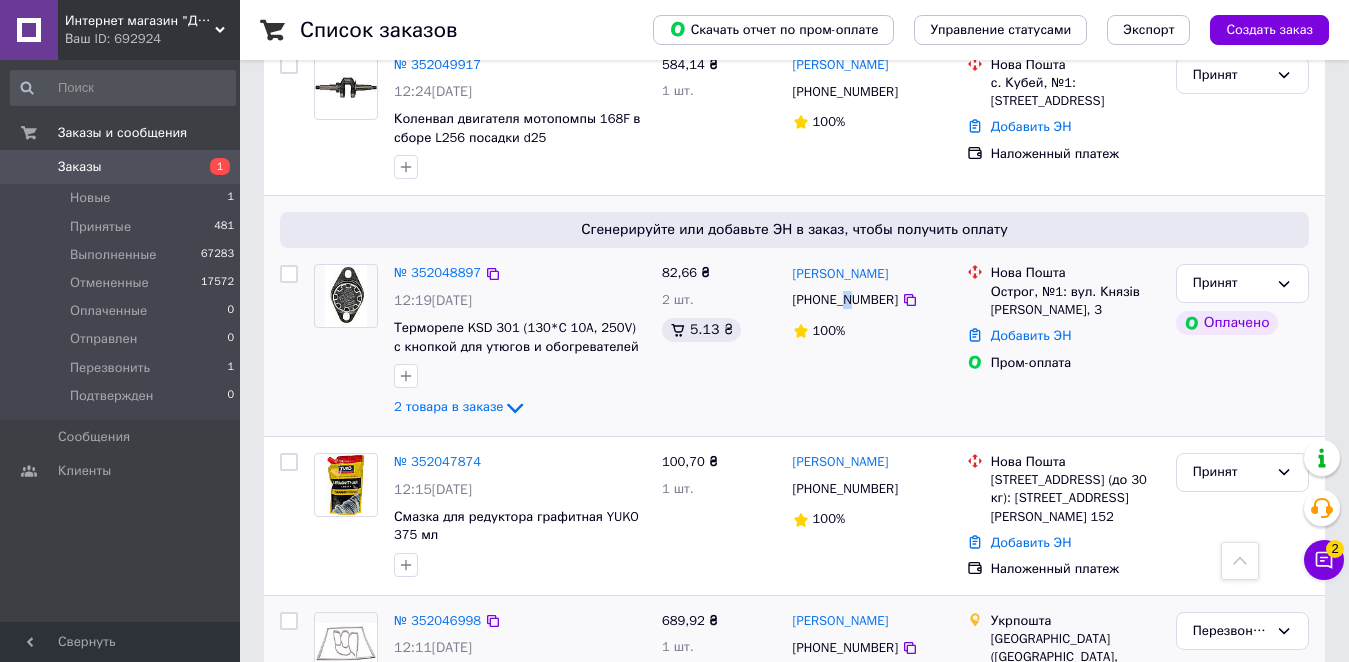 click on "[PHONE_NUMBER]" at bounding box center [845, 300] 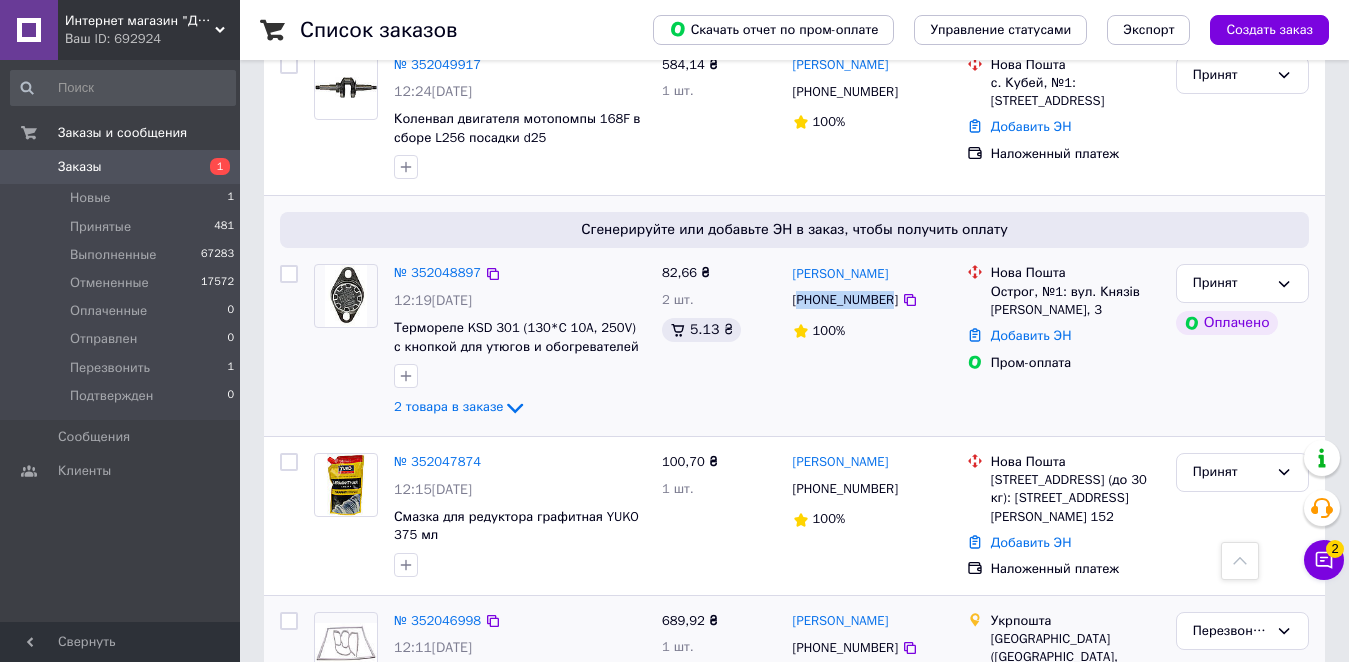 click on "[PHONE_NUMBER]" at bounding box center (845, 300) 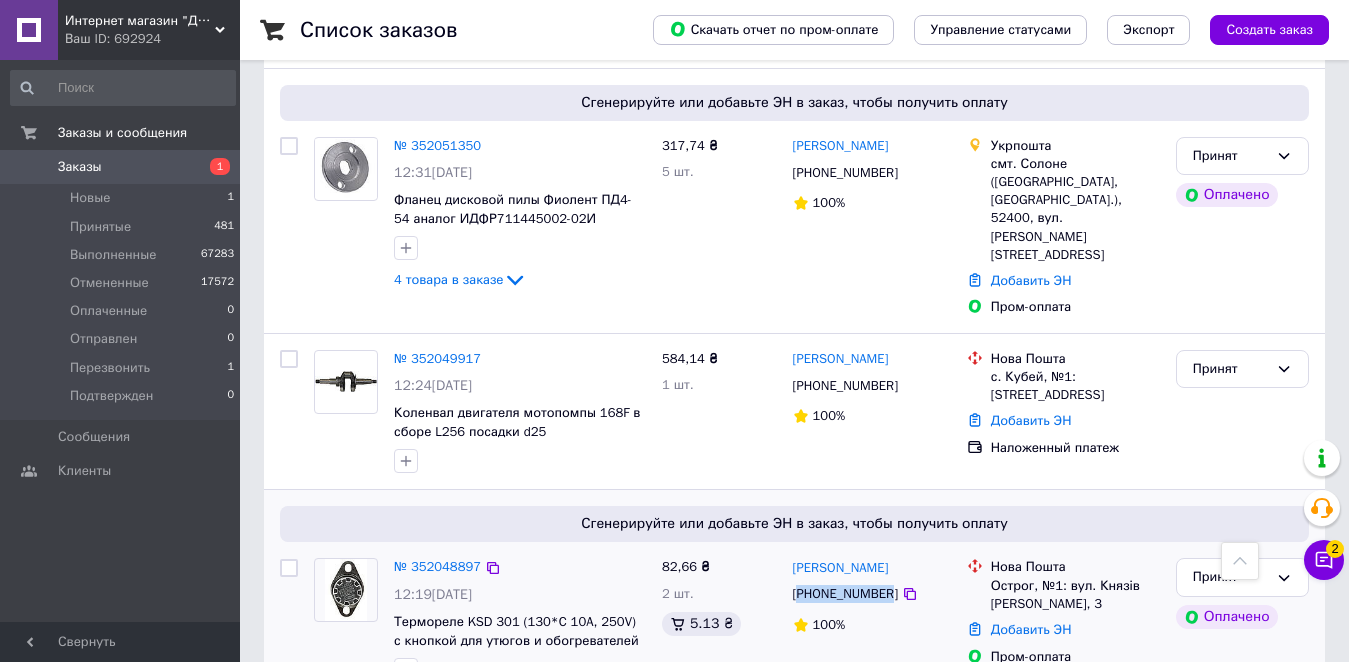 scroll, scrollTop: 141, scrollLeft: 0, axis: vertical 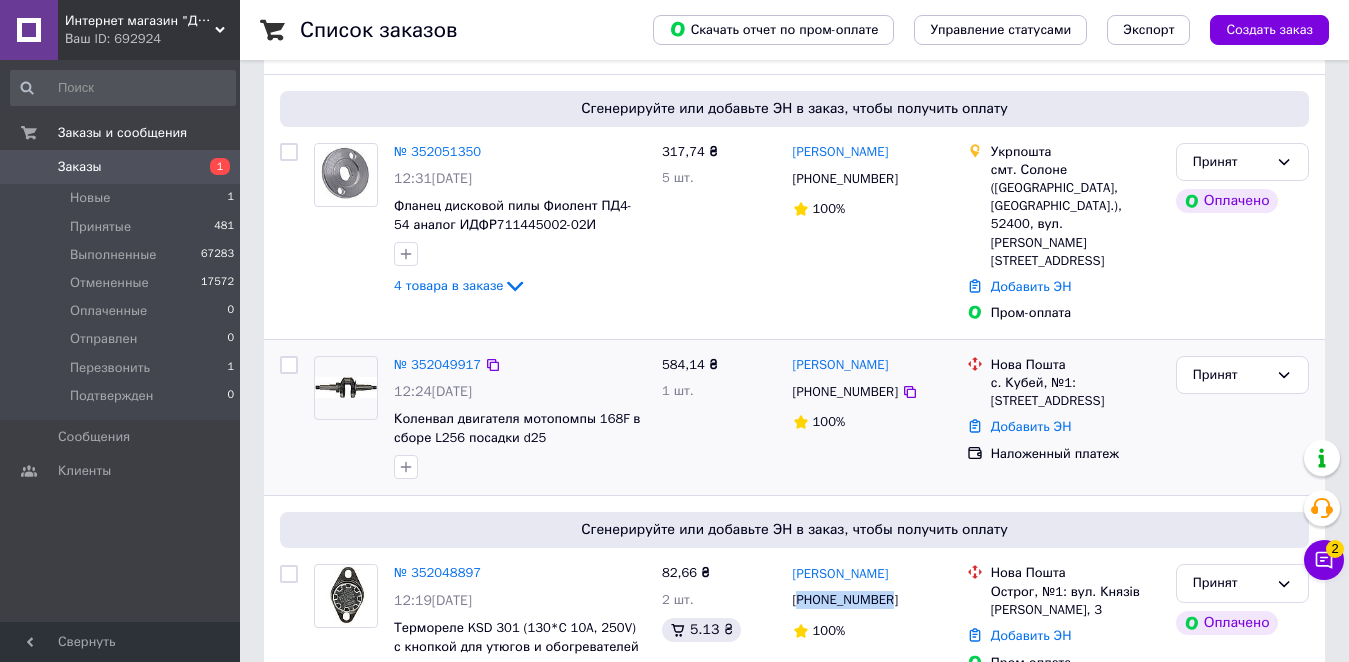 click on "[PHONE_NUMBER]" at bounding box center [845, 392] 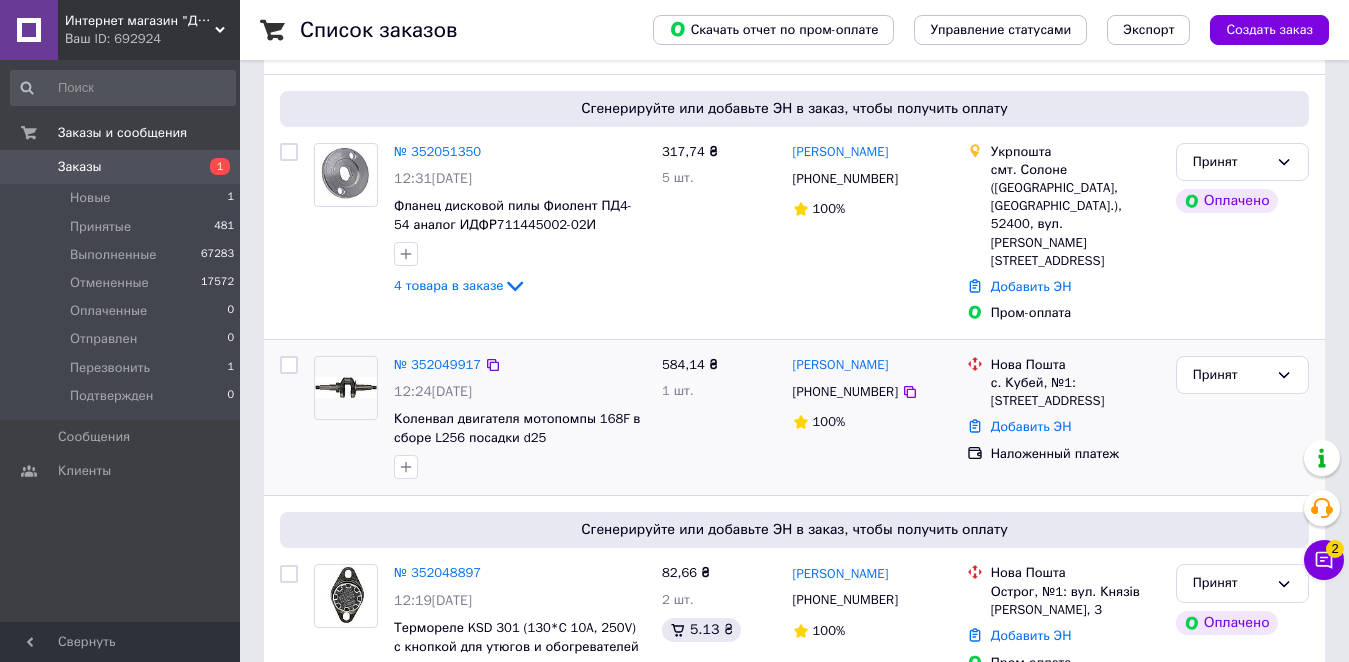 click on "[PHONE_NUMBER]" at bounding box center (845, 392) 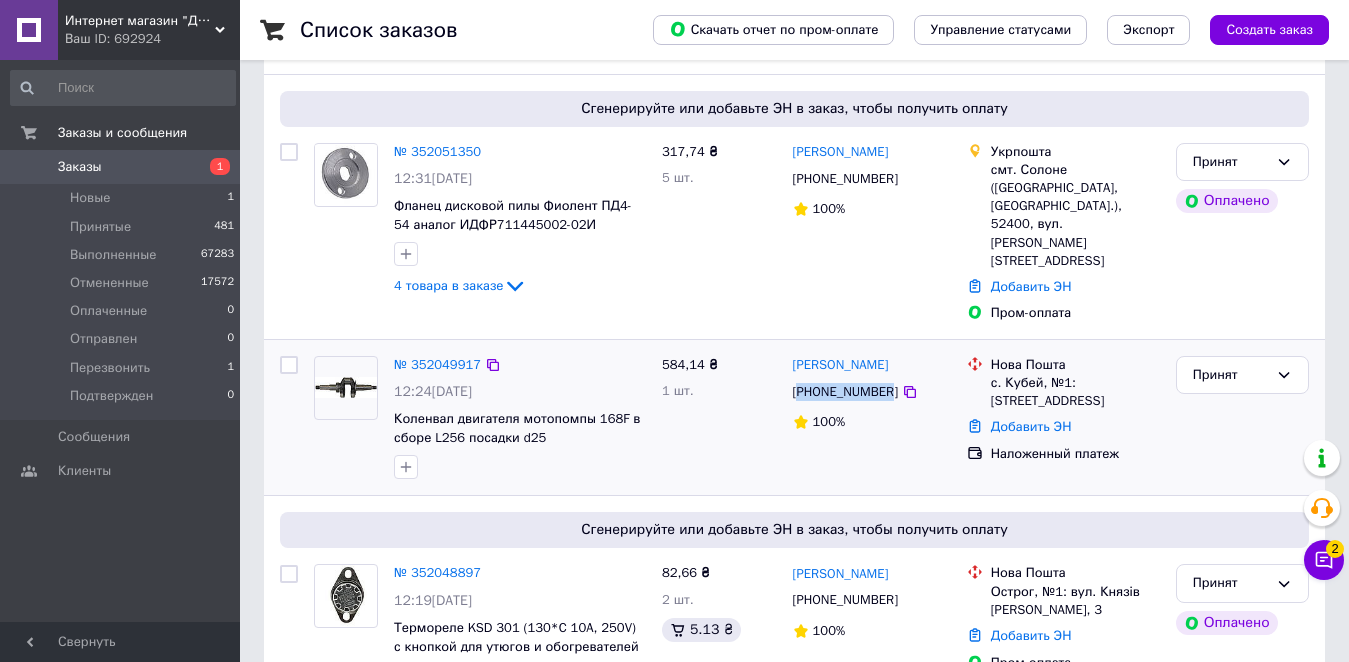 copy on "380671308204" 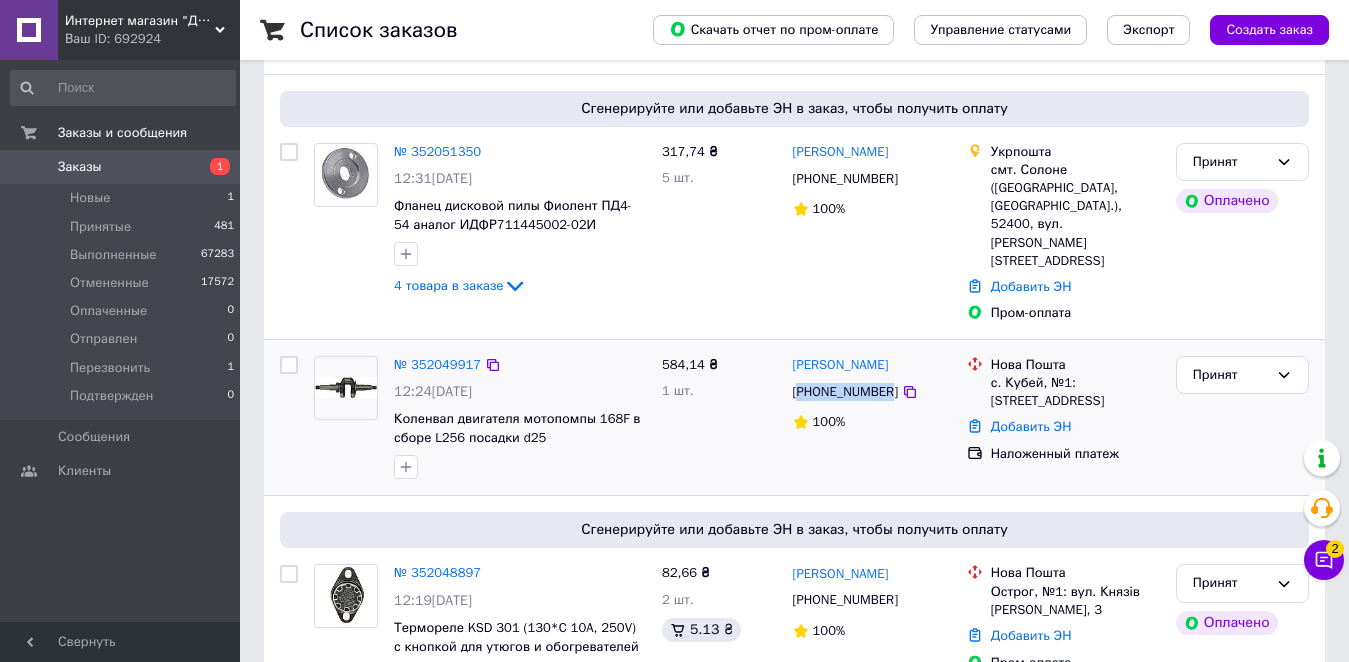 scroll, scrollTop: 41, scrollLeft: 0, axis: vertical 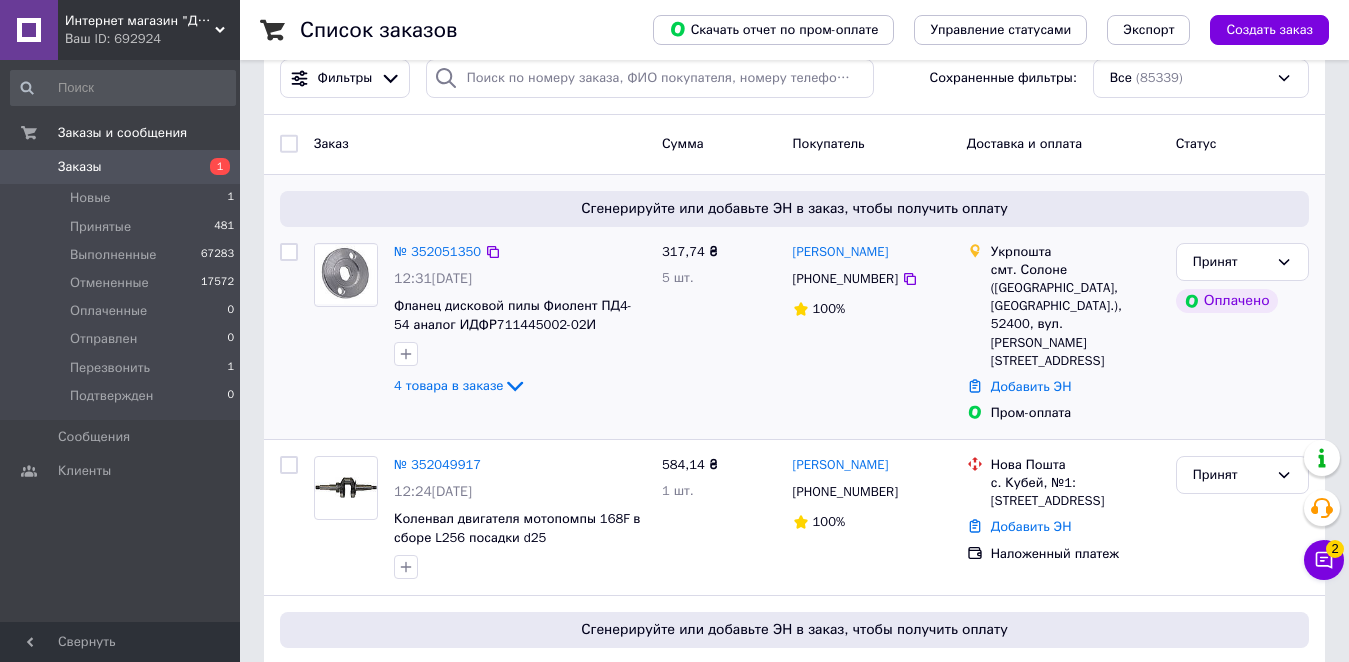 click on "[PHONE_NUMBER]" at bounding box center (845, 279) 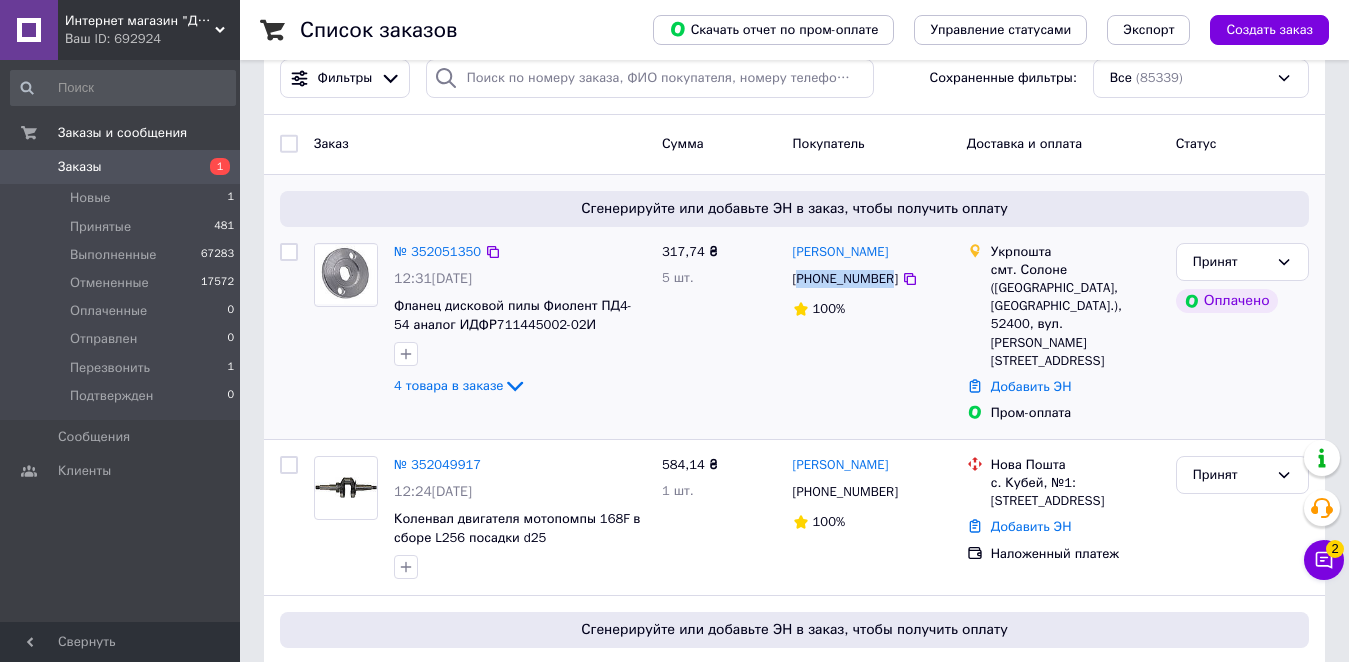 click on "[PHONE_NUMBER]" at bounding box center (845, 279) 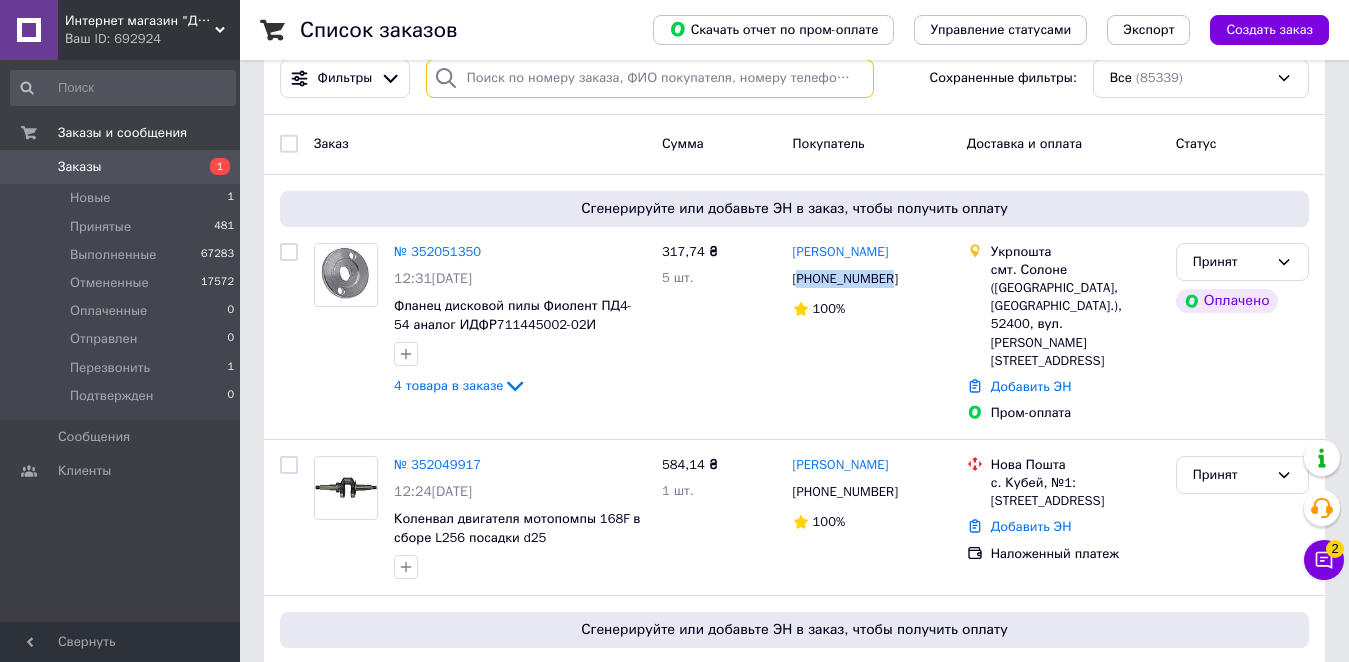 click at bounding box center (650, 78) 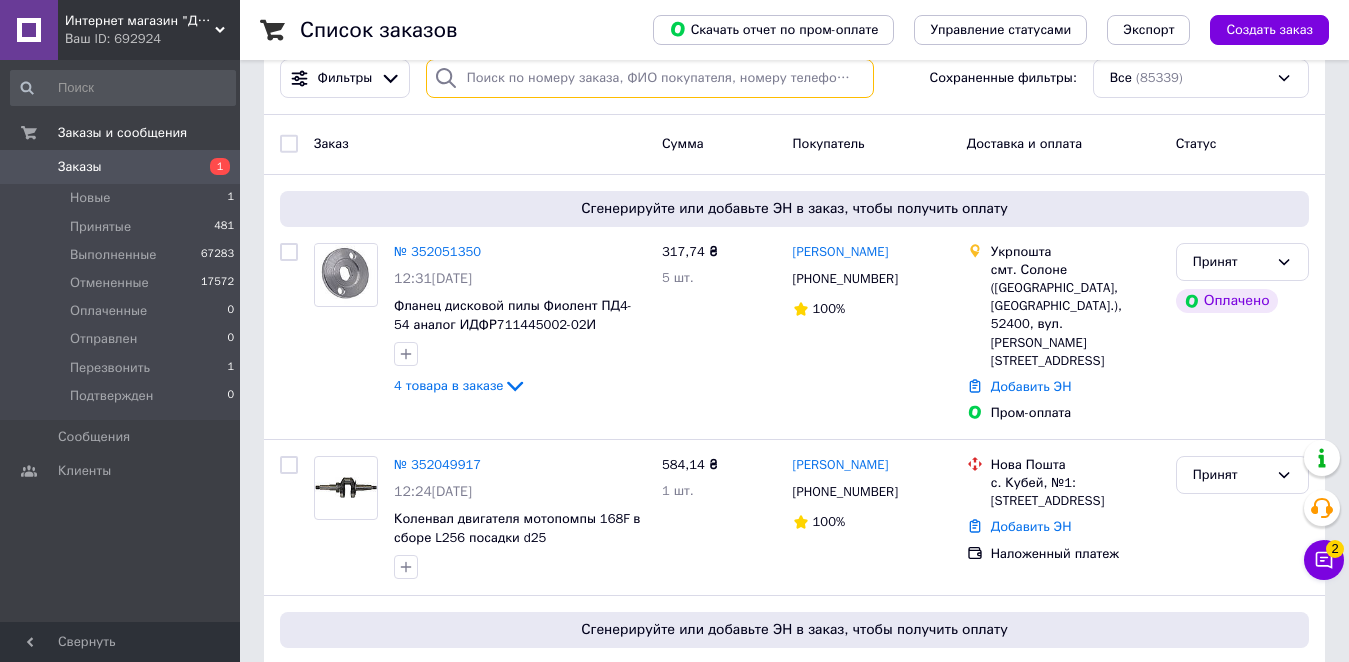 click at bounding box center (650, 78) 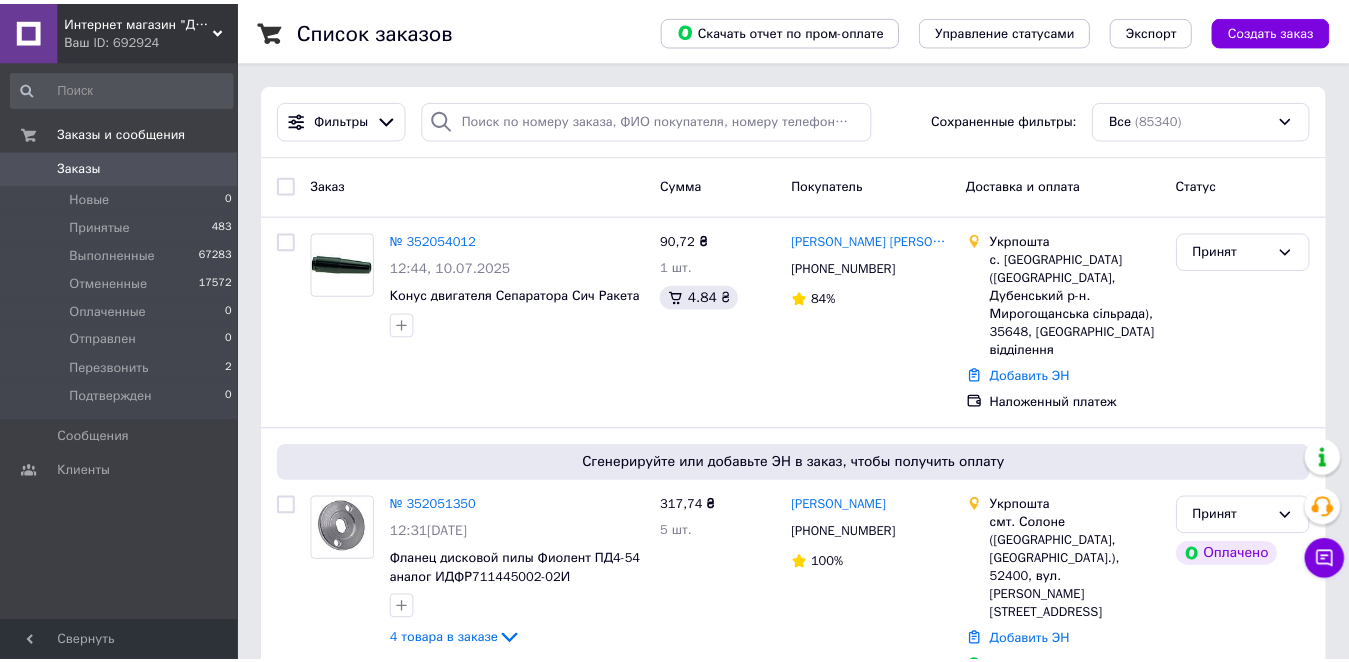 scroll, scrollTop: 41, scrollLeft: 0, axis: vertical 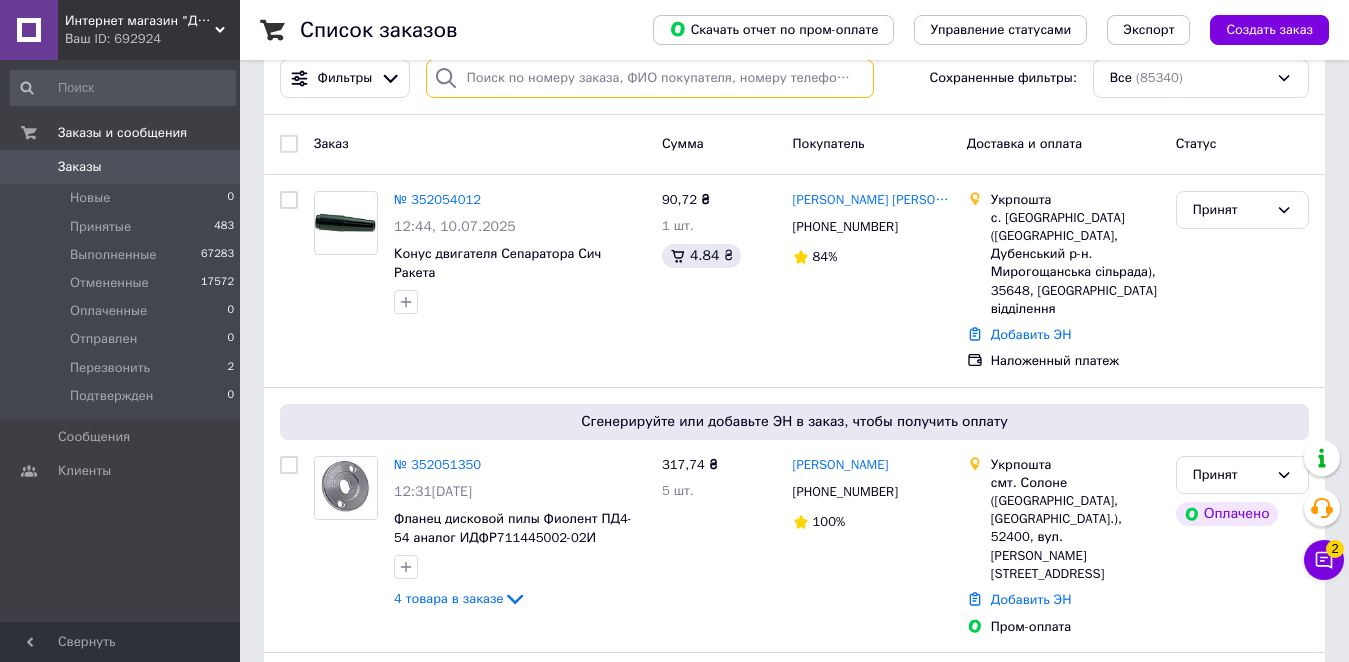 click at bounding box center [650, 78] 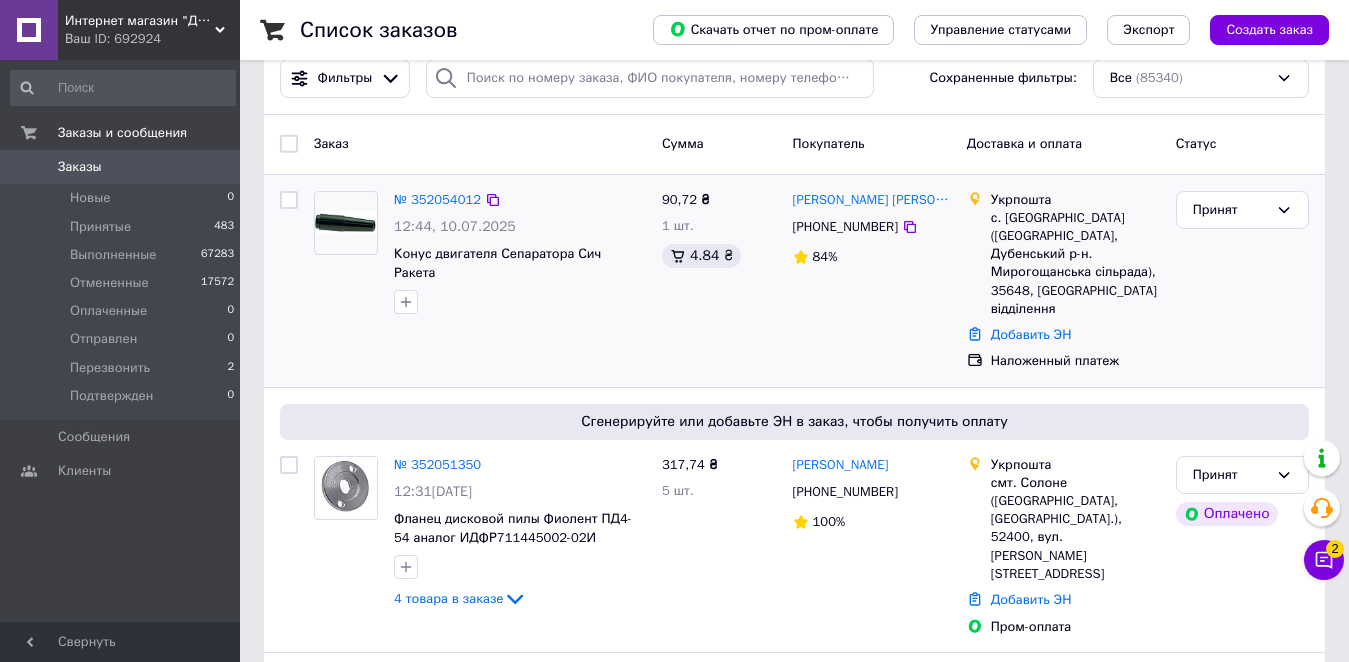 click on "[PHONE_NUMBER]" at bounding box center (845, 227) 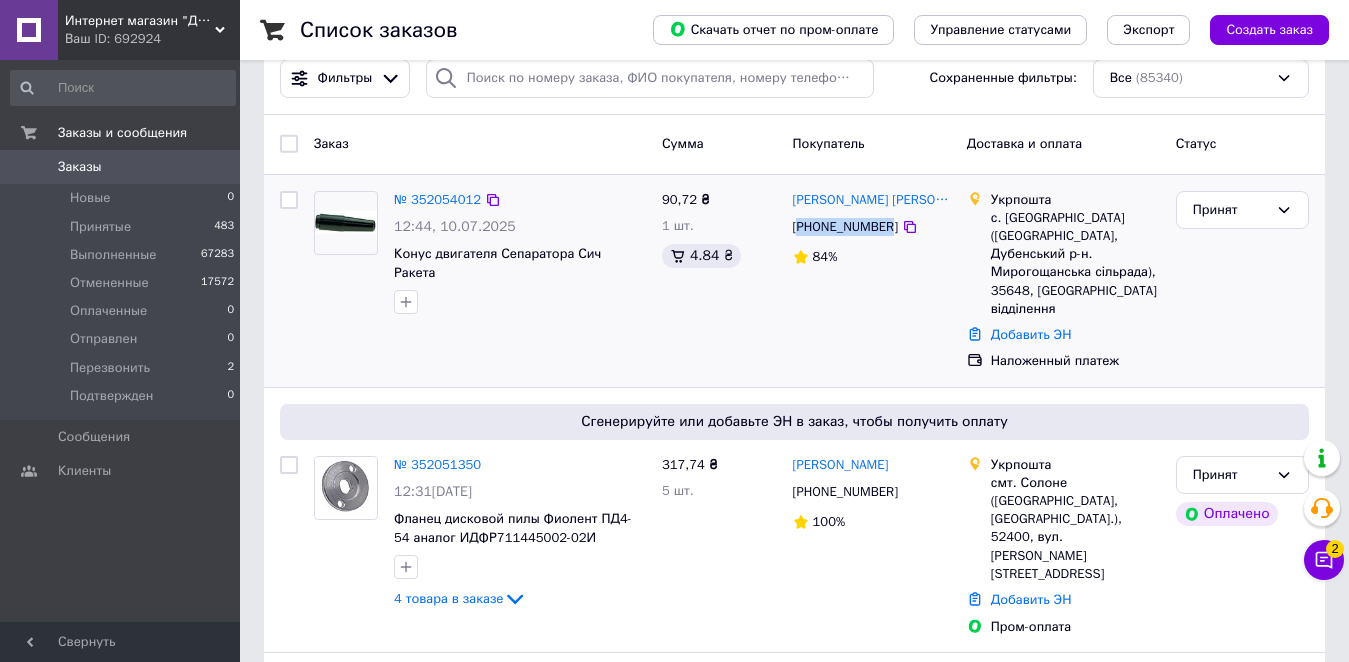 click on "[PHONE_NUMBER]" at bounding box center (845, 227) 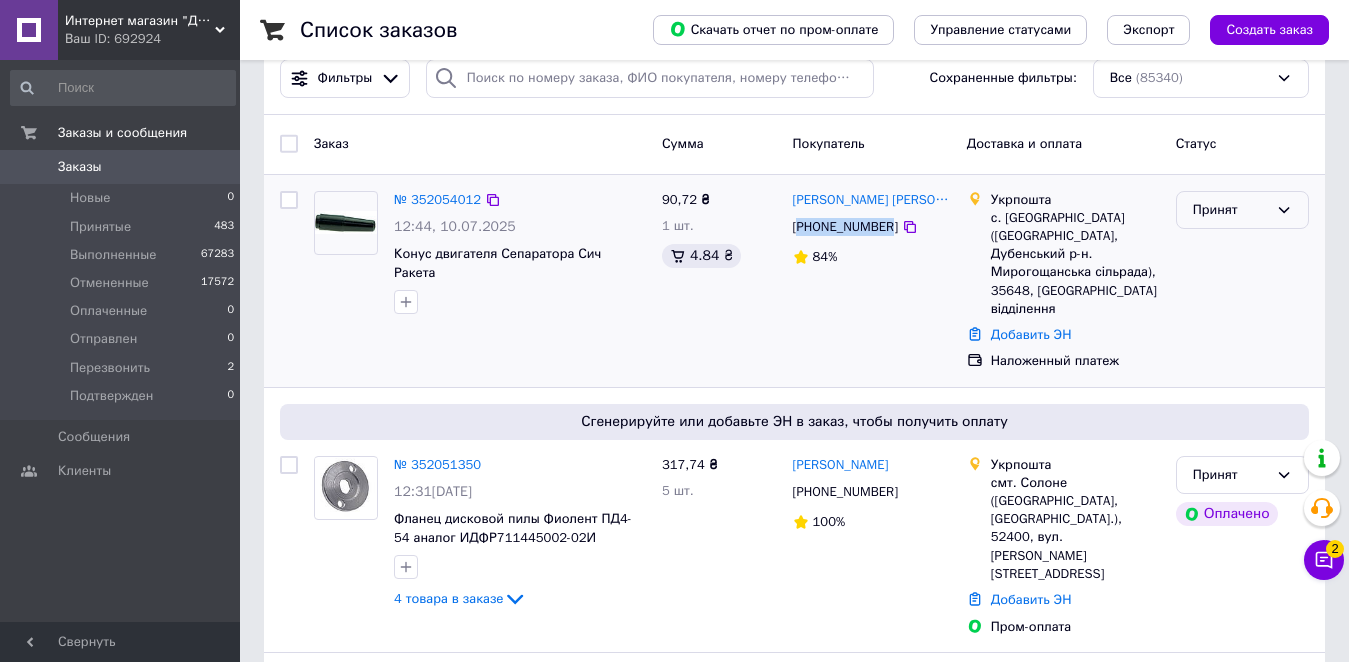 click on "Принят" at bounding box center (1230, 210) 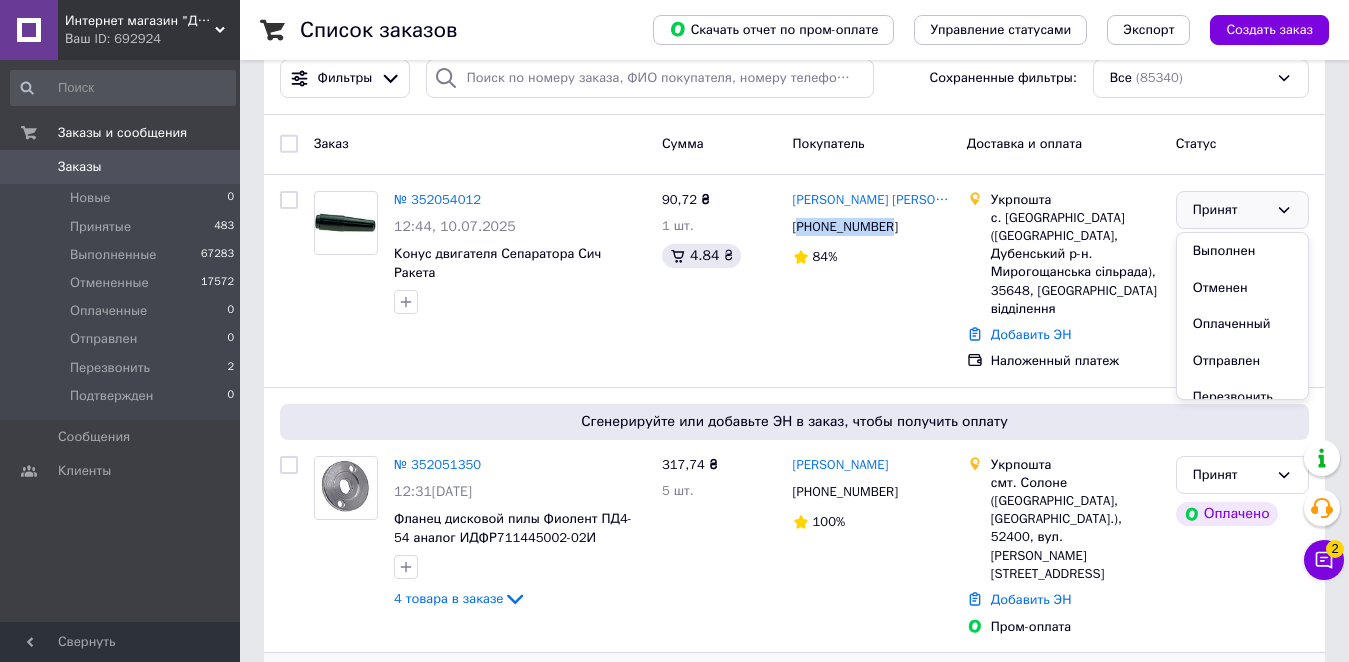 drag, startPoint x: 1202, startPoint y: 387, endPoint x: 451, endPoint y: 654, distance: 797.05084 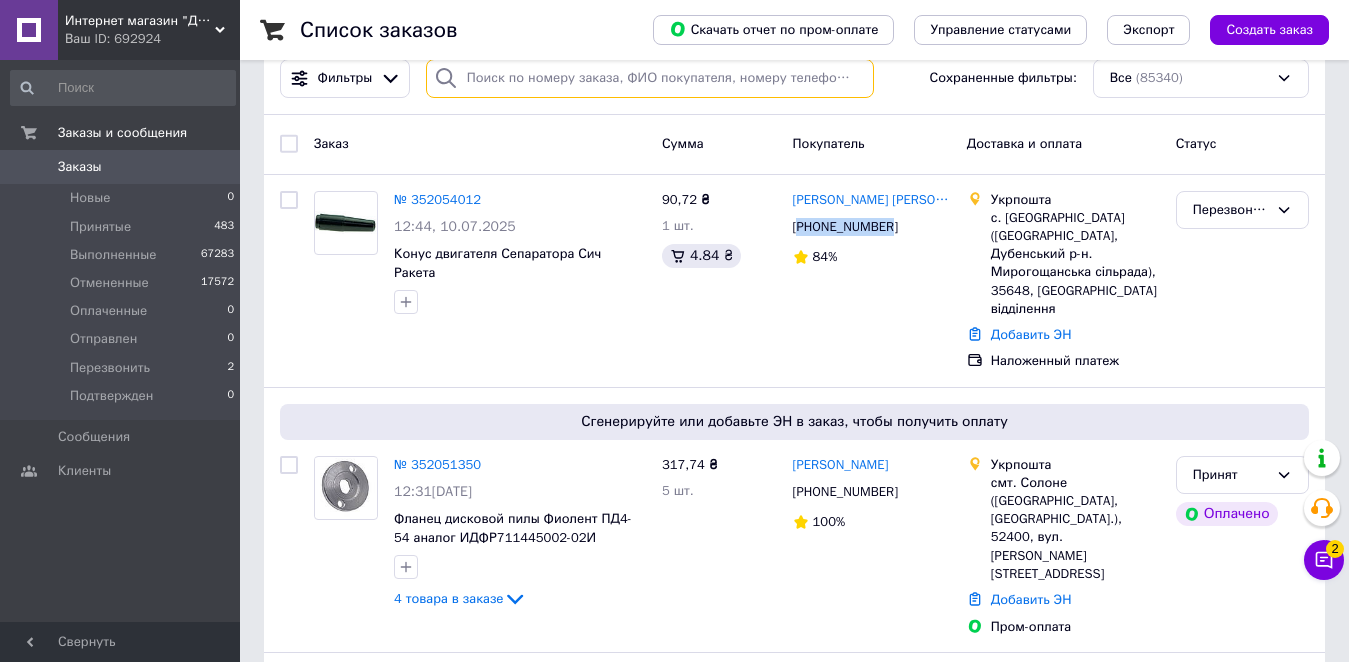 click at bounding box center [650, 78] 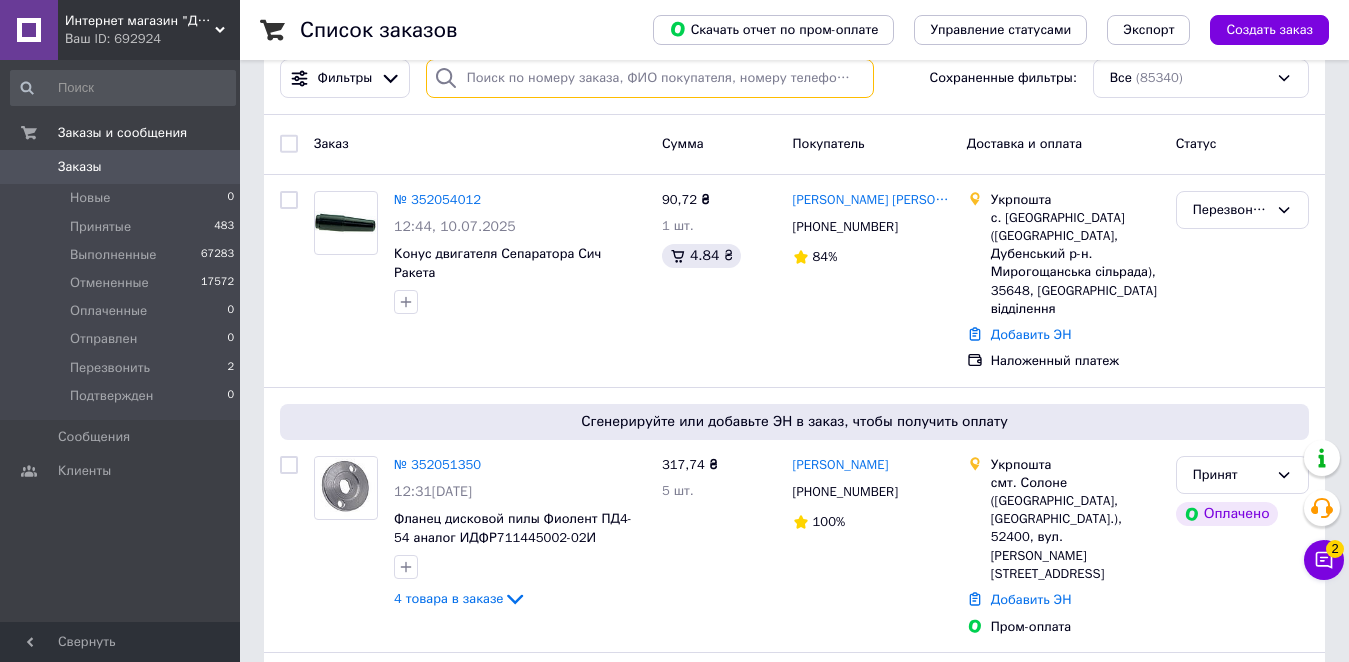 click at bounding box center (650, 78) 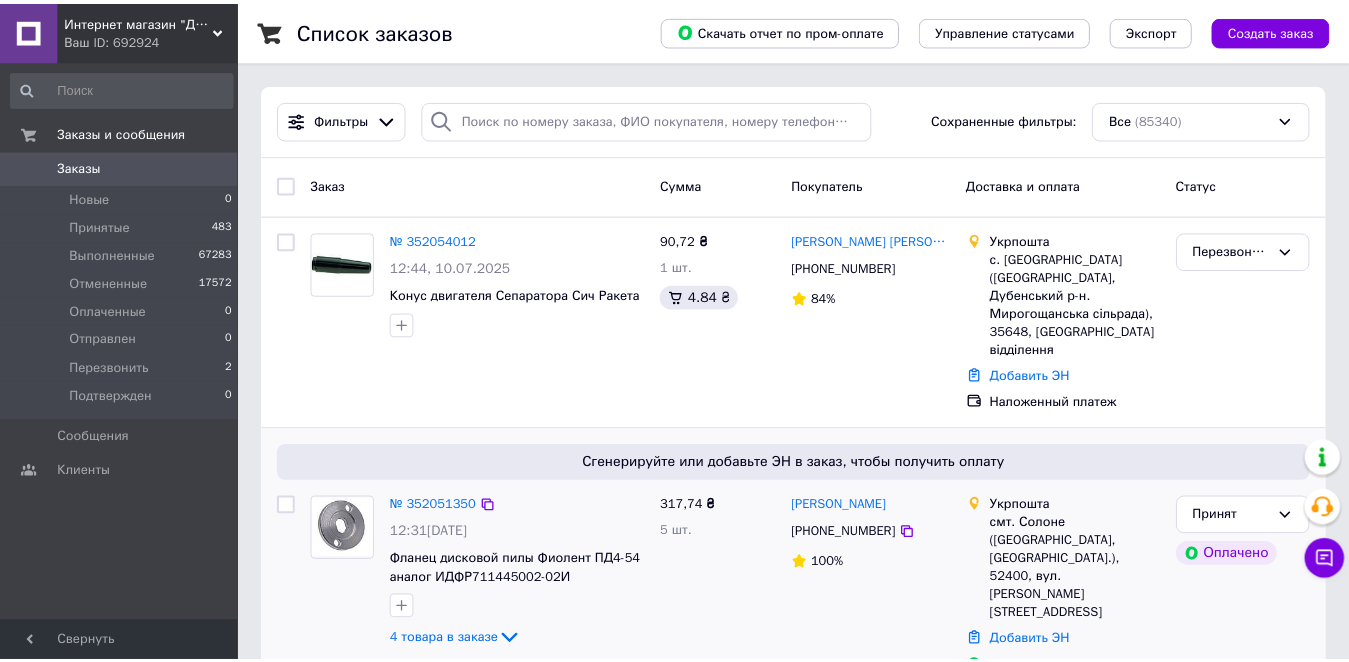 scroll, scrollTop: 41, scrollLeft: 0, axis: vertical 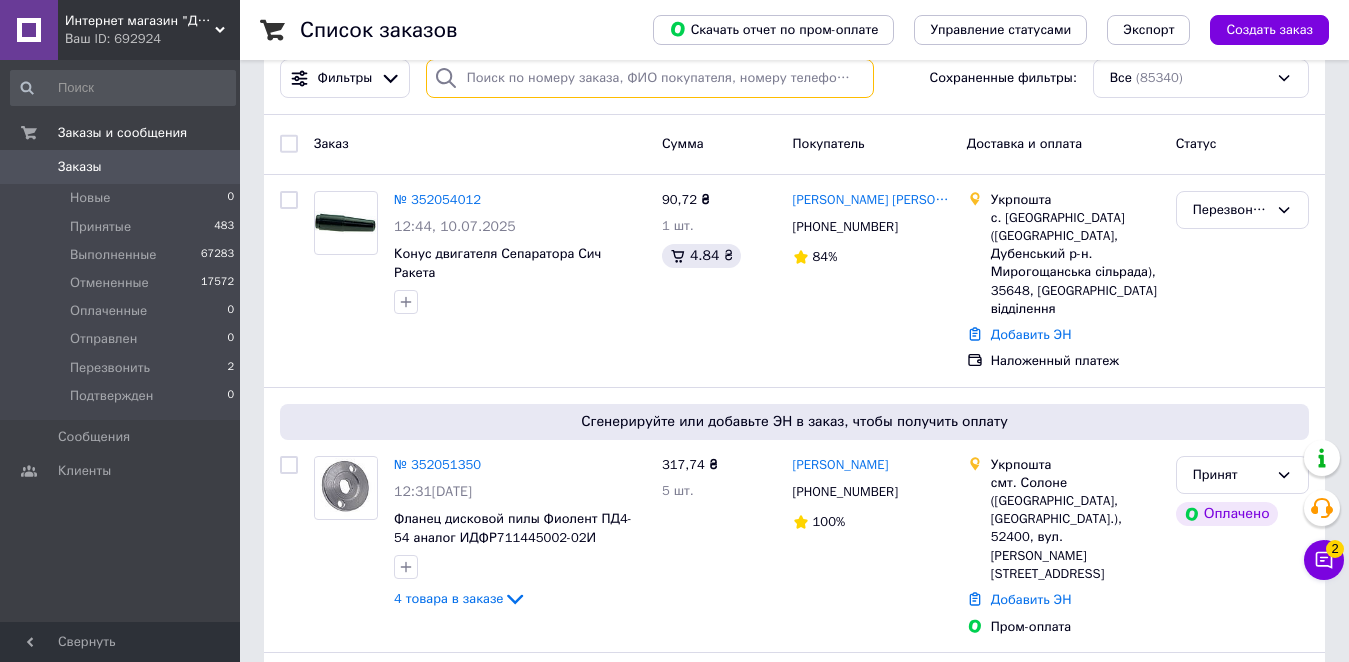 click at bounding box center [650, 78] 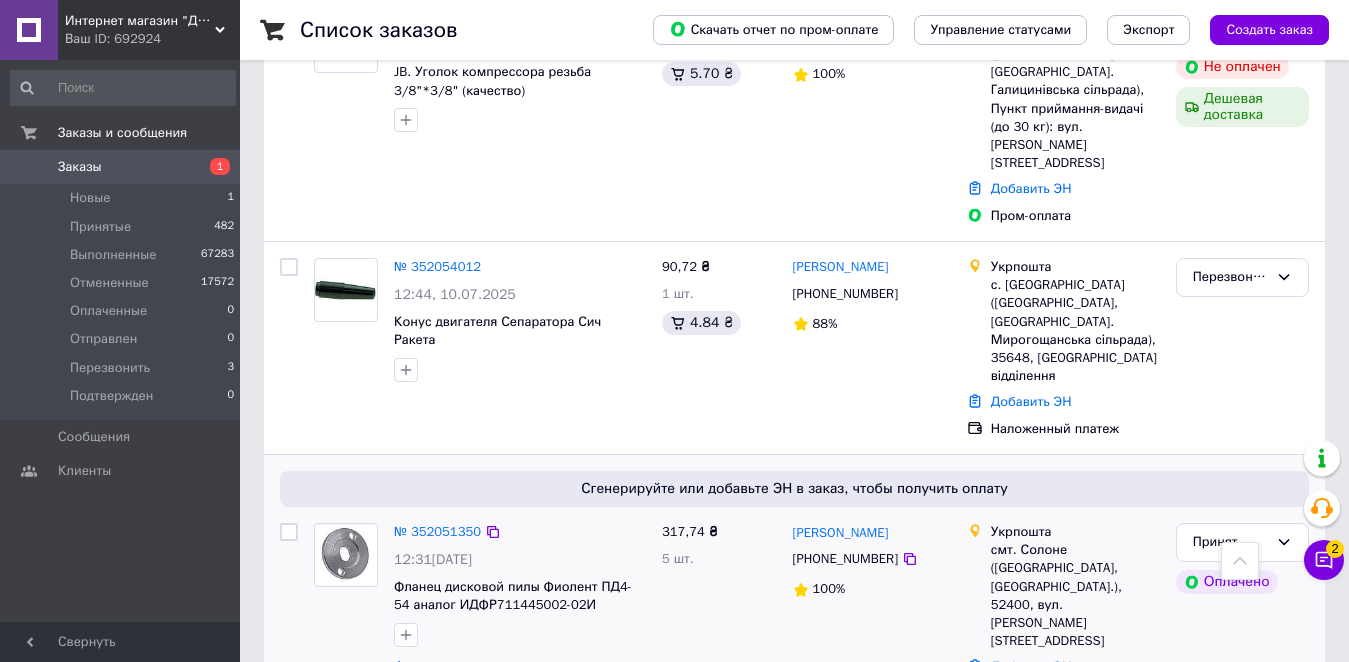scroll, scrollTop: 241, scrollLeft: 0, axis: vertical 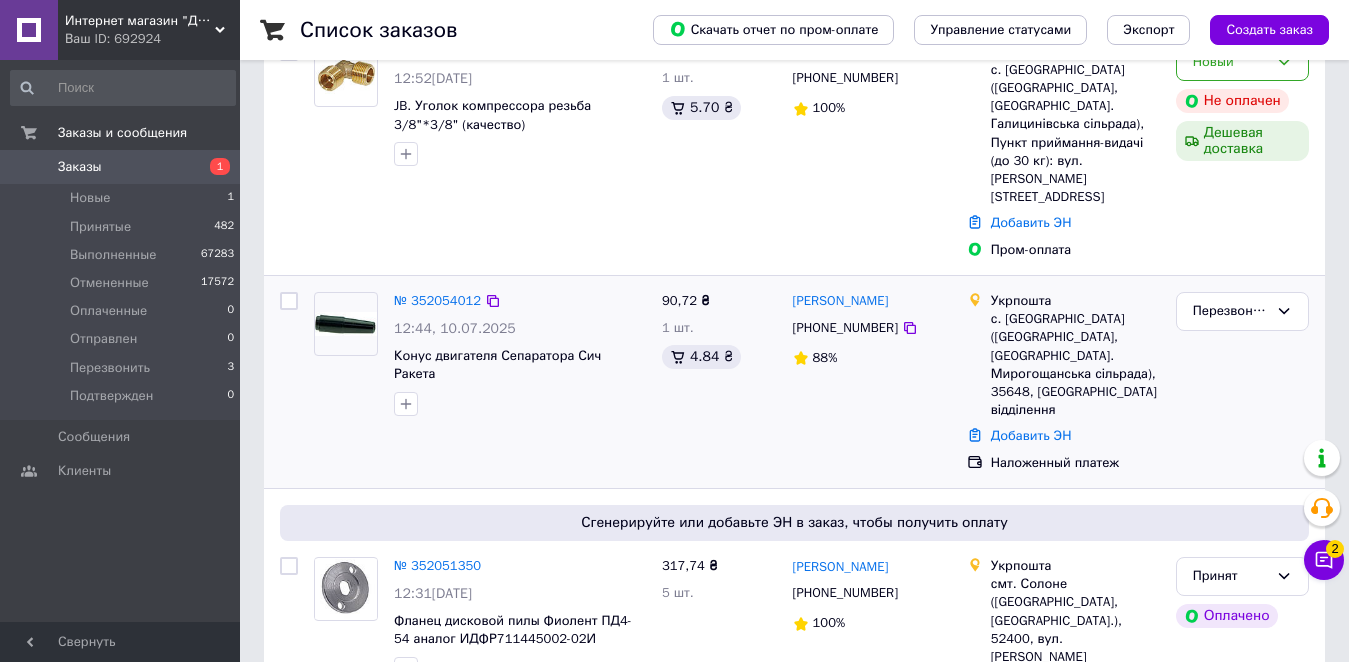 click on "[PHONE_NUMBER]" at bounding box center (845, 328) 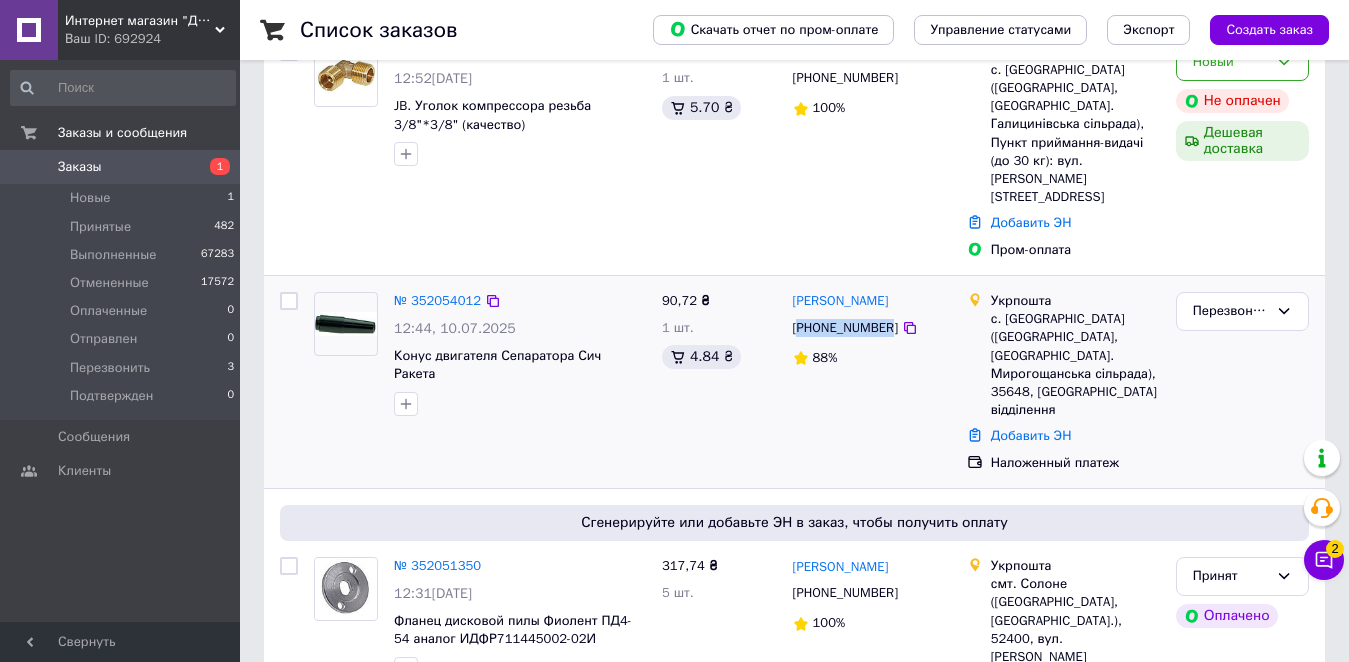 click on "[PHONE_NUMBER]" at bounding box center [845, 328] 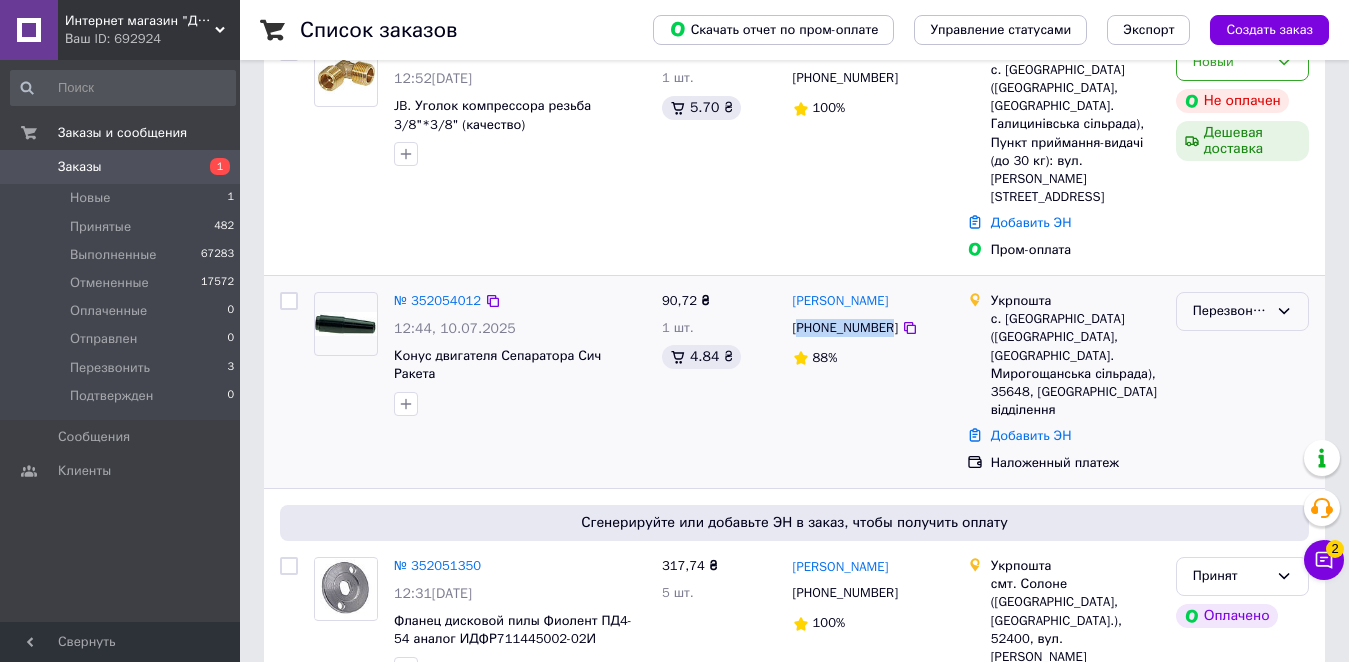 click on "Перезвонить" at bounding box center (1230, 311) 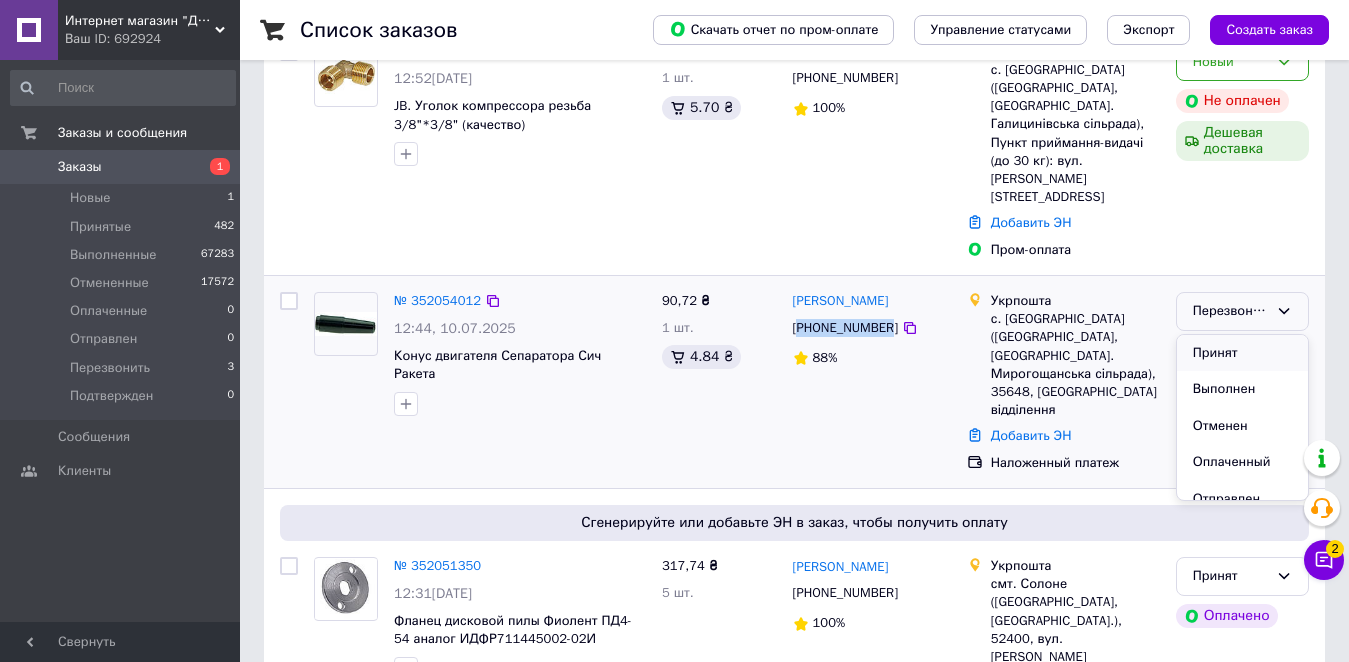click on "Принят" at bounding box center [1242, 353] 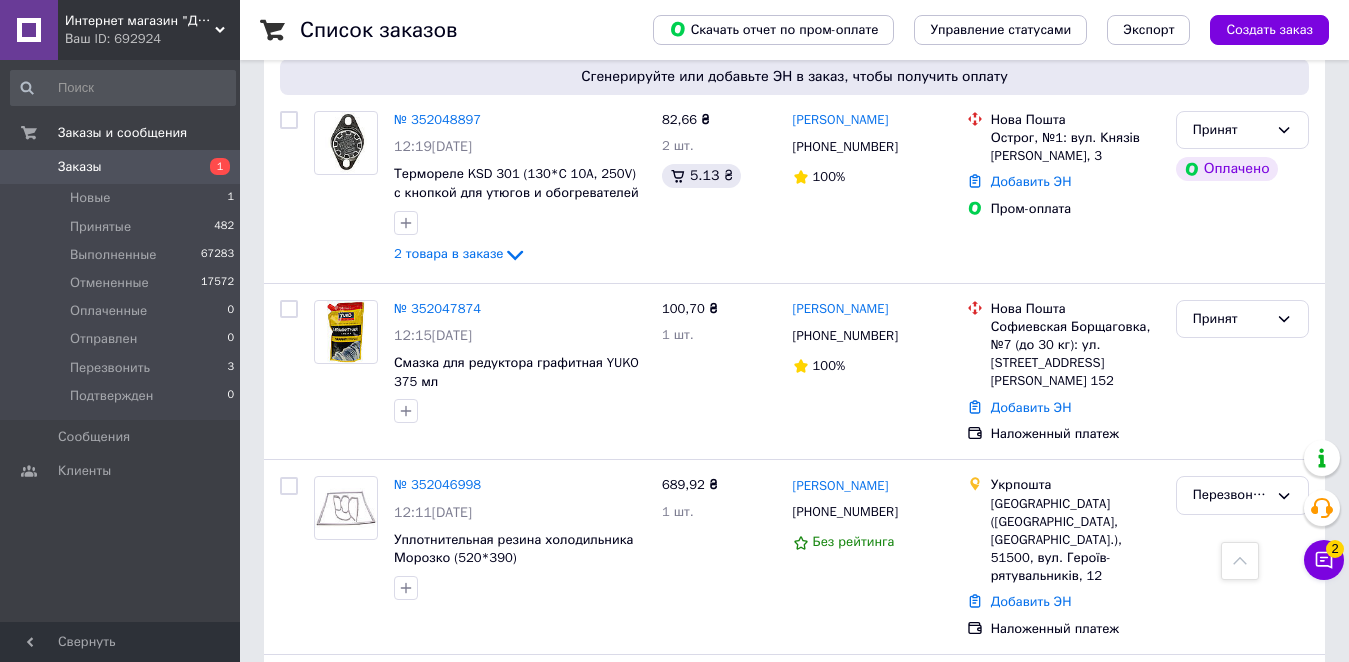 scroll, scrollTop: 1141, scrollLeft: 0, axis: vertical 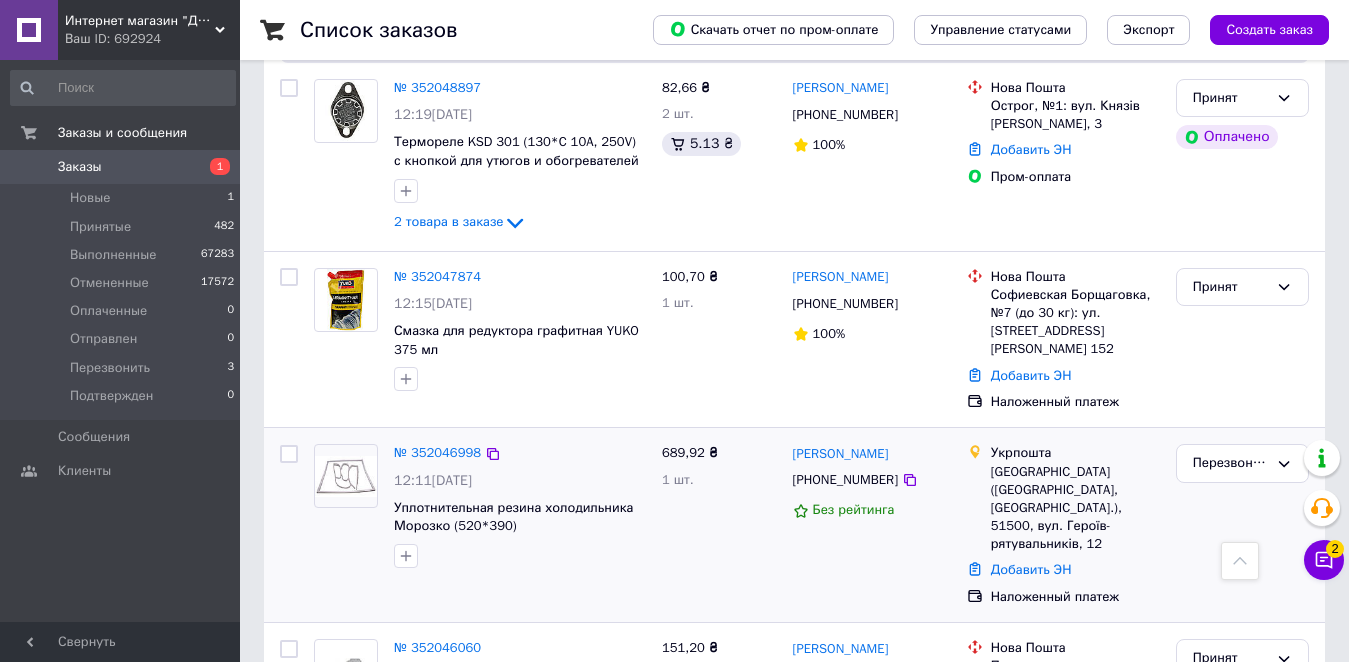 click on "[PHONE_NUMBER]" at bounding box center [845, 480] 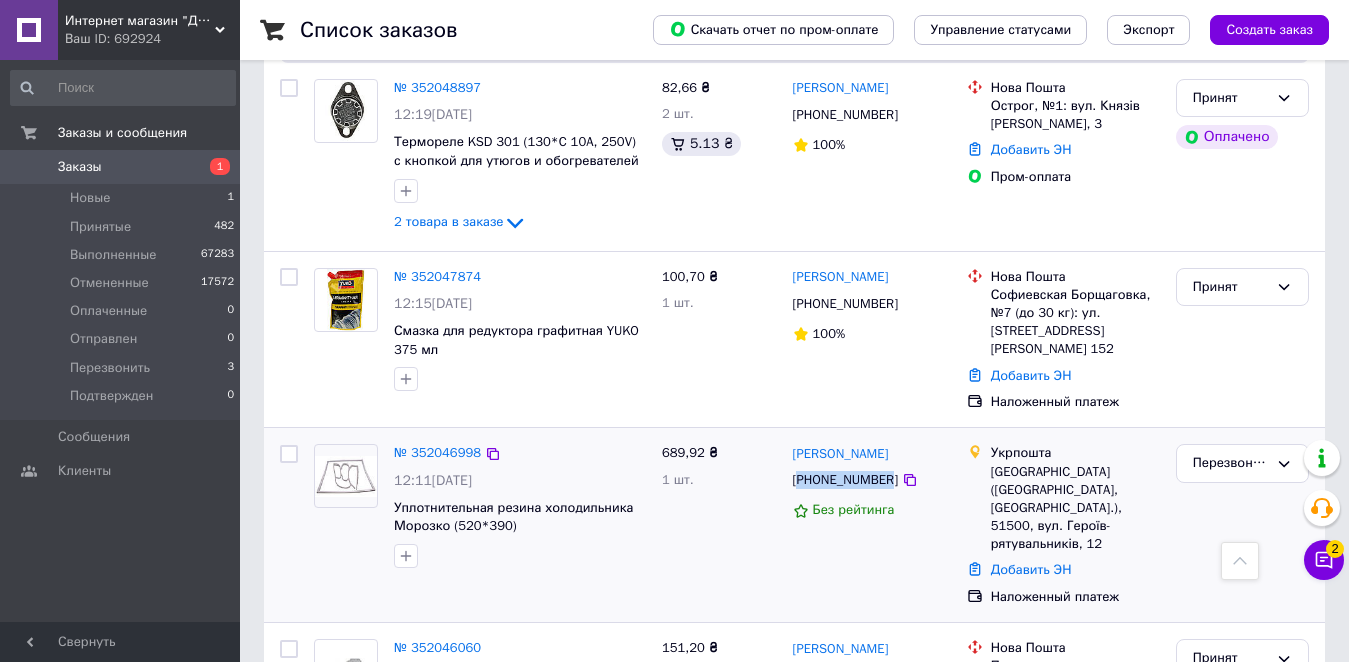click on "[PHONE_NUMBER]" at bounding box center (845, 480) 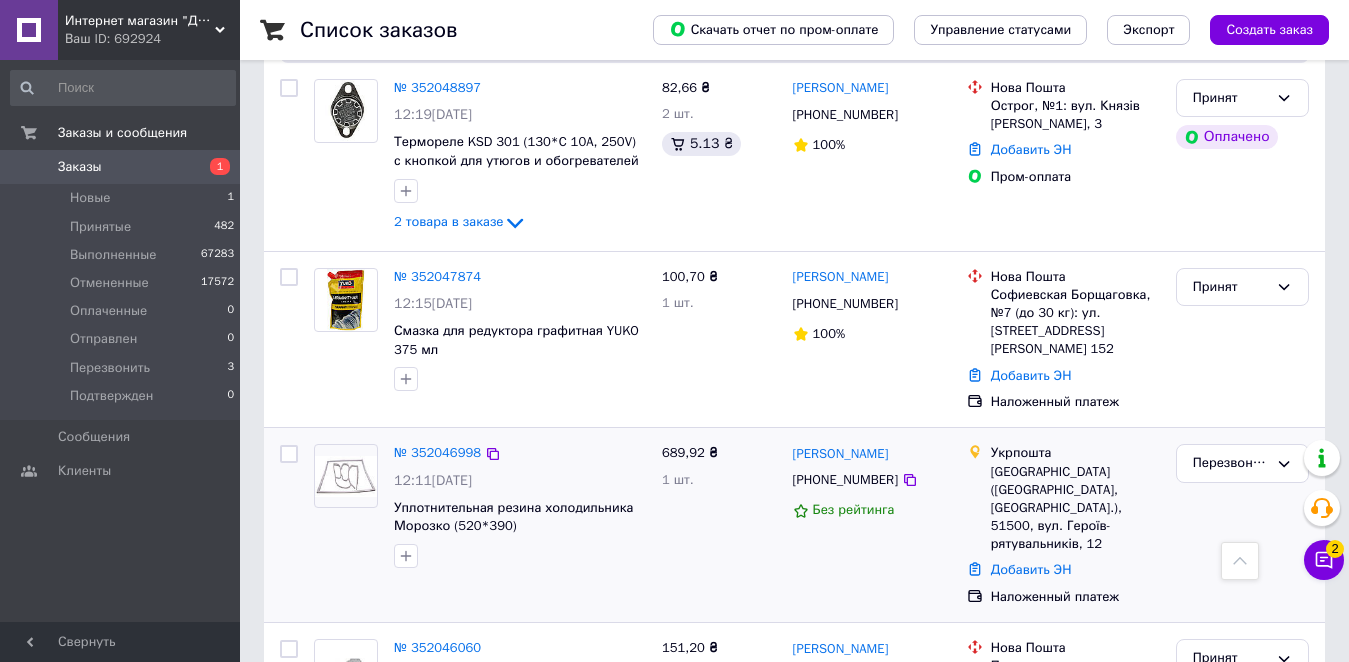 click on "№ 352046998 12:11, 10.07.2025 Уплотнительная резина холодильника Морозко (520*390)" at bounding box center [480, 525] 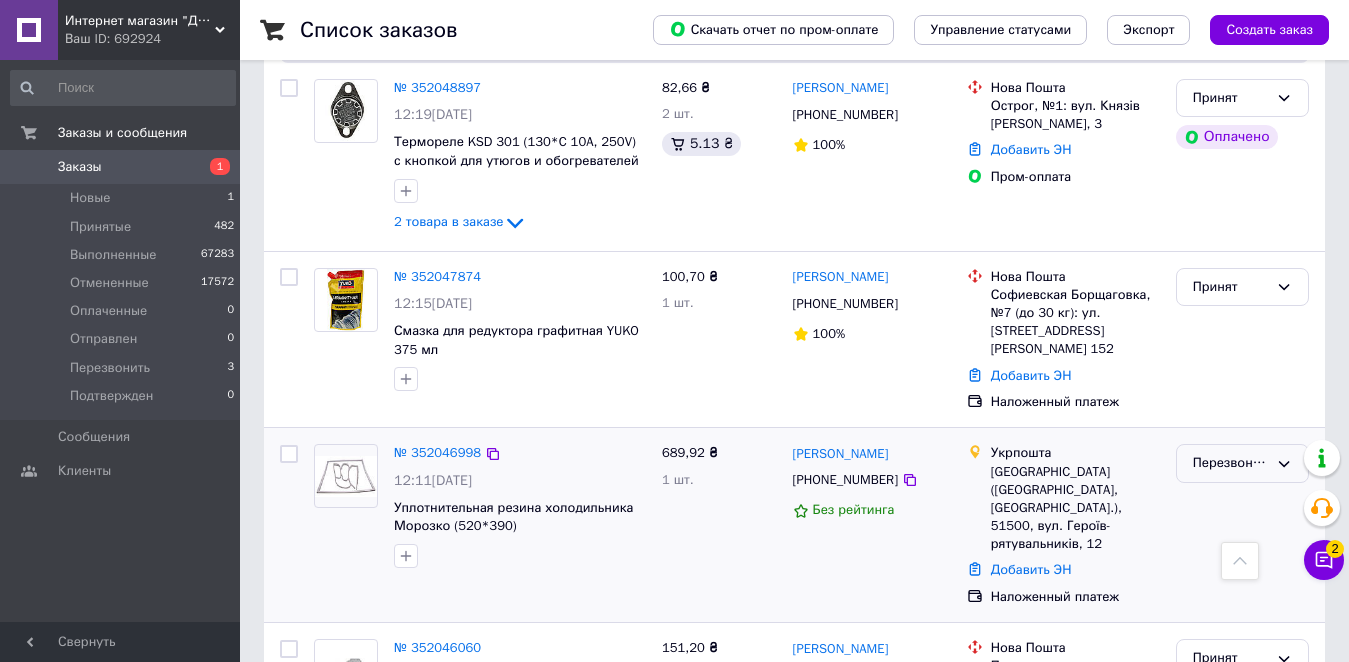 drag, startPoint x: 1217, startPoint y: 372, endPoint x: 1211, endPoint y: 381, distance: 10.816654 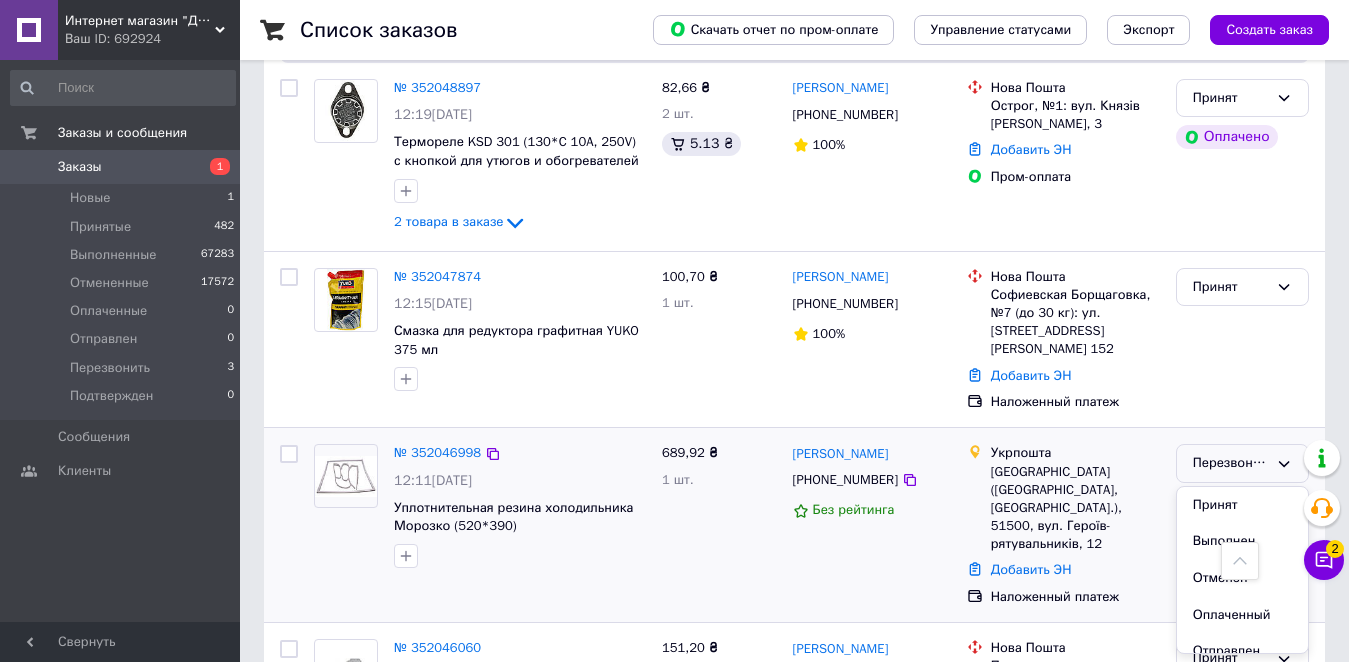 click on "Принят" at bounding box center [1242, 505] 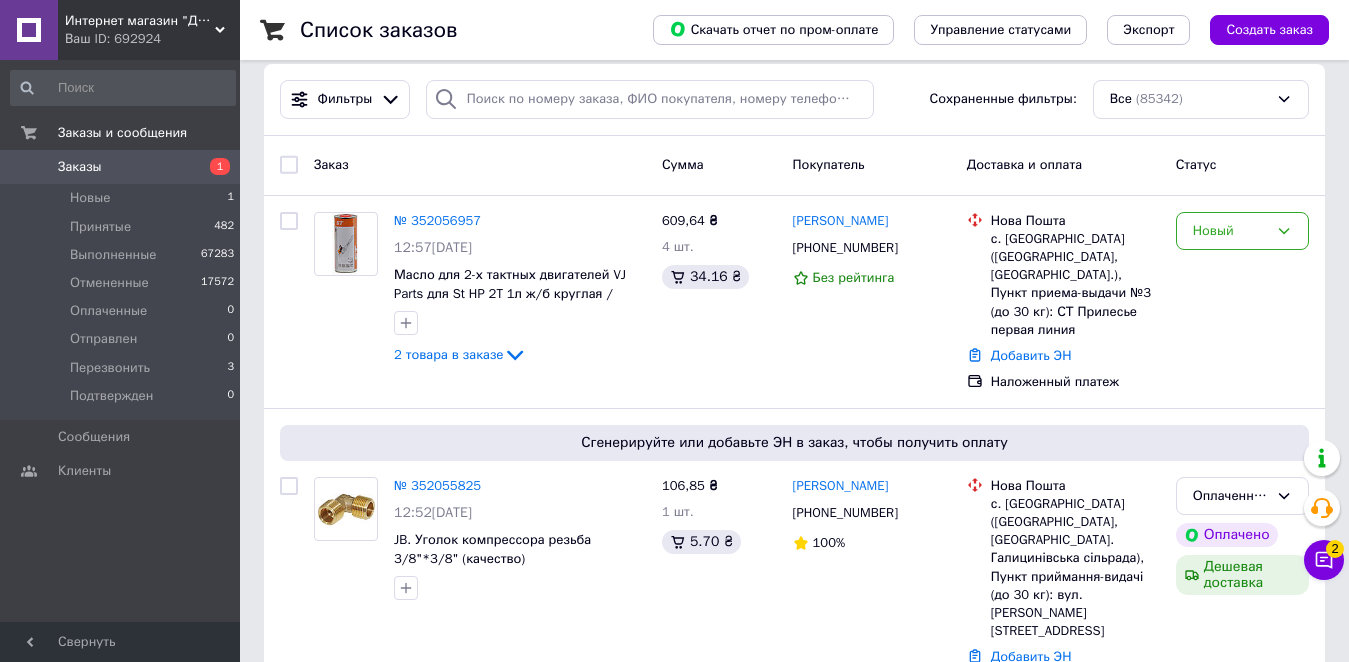 scroll, scrollTop: 0, scrollLeft: 0, axis: both 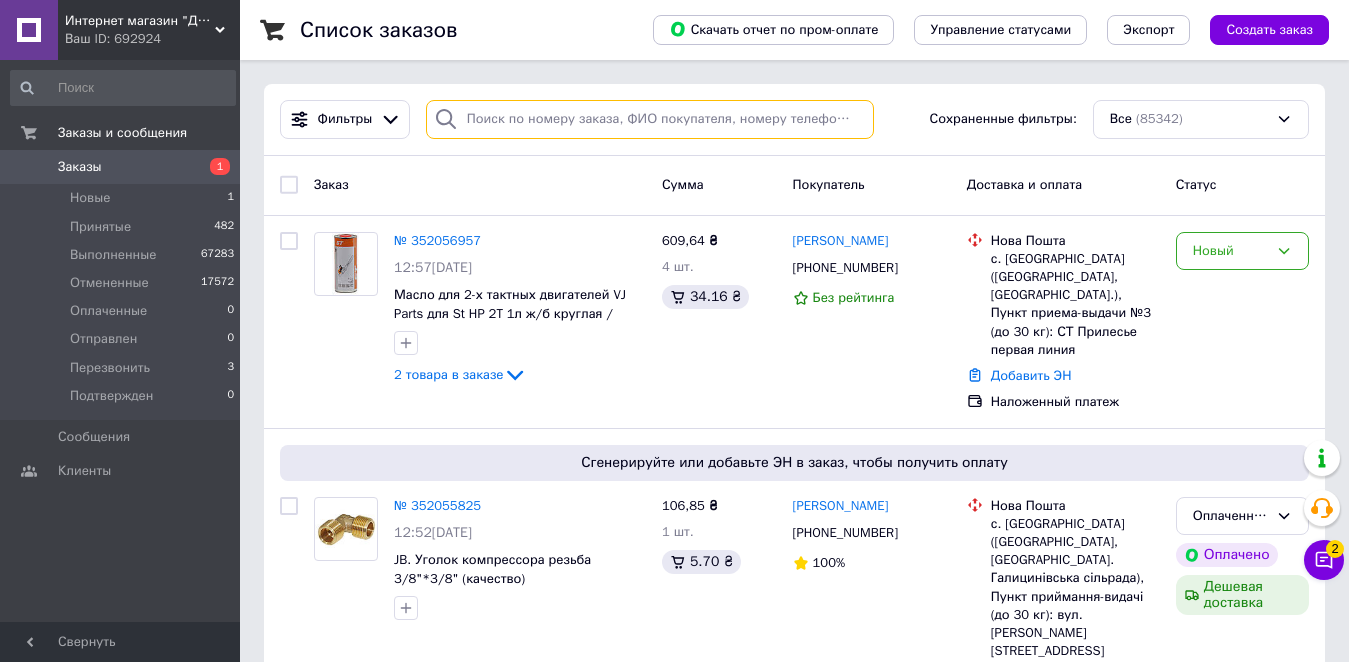 click at bounding box center (650, 119) 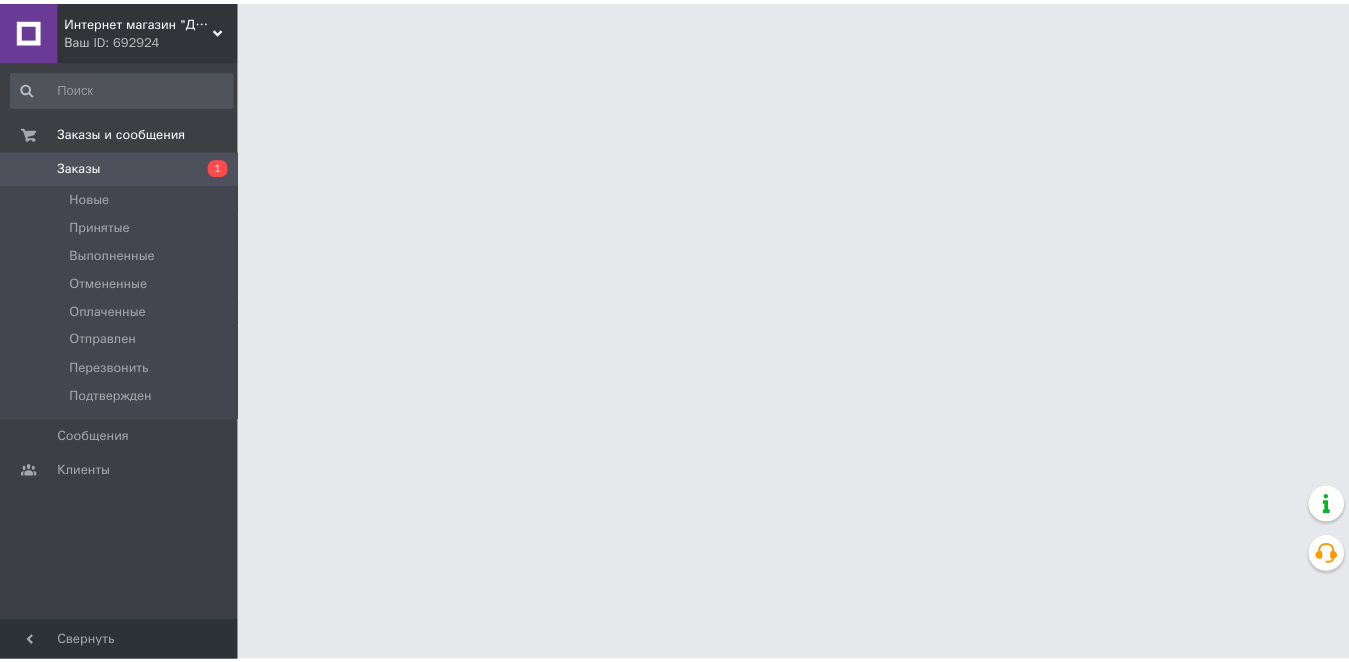 scroll, scrollTop: 0, scrollLeft: 0, axis: both 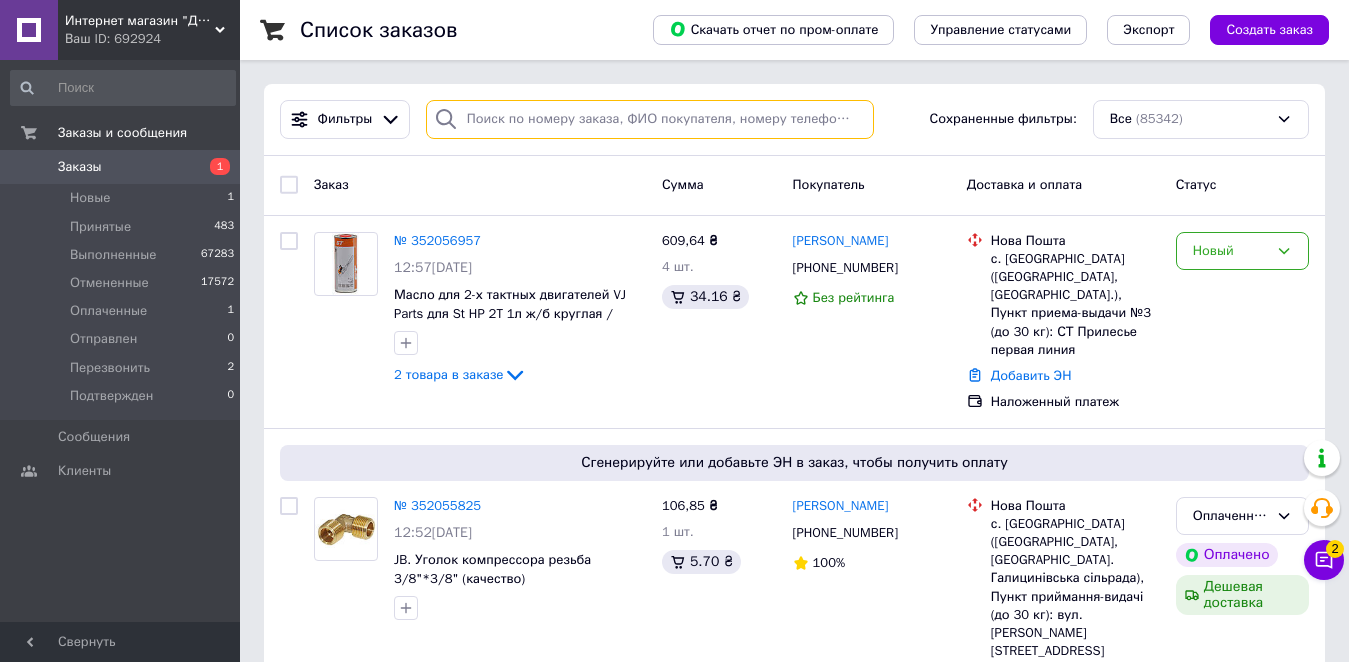 click at bounding box center [650, 119] 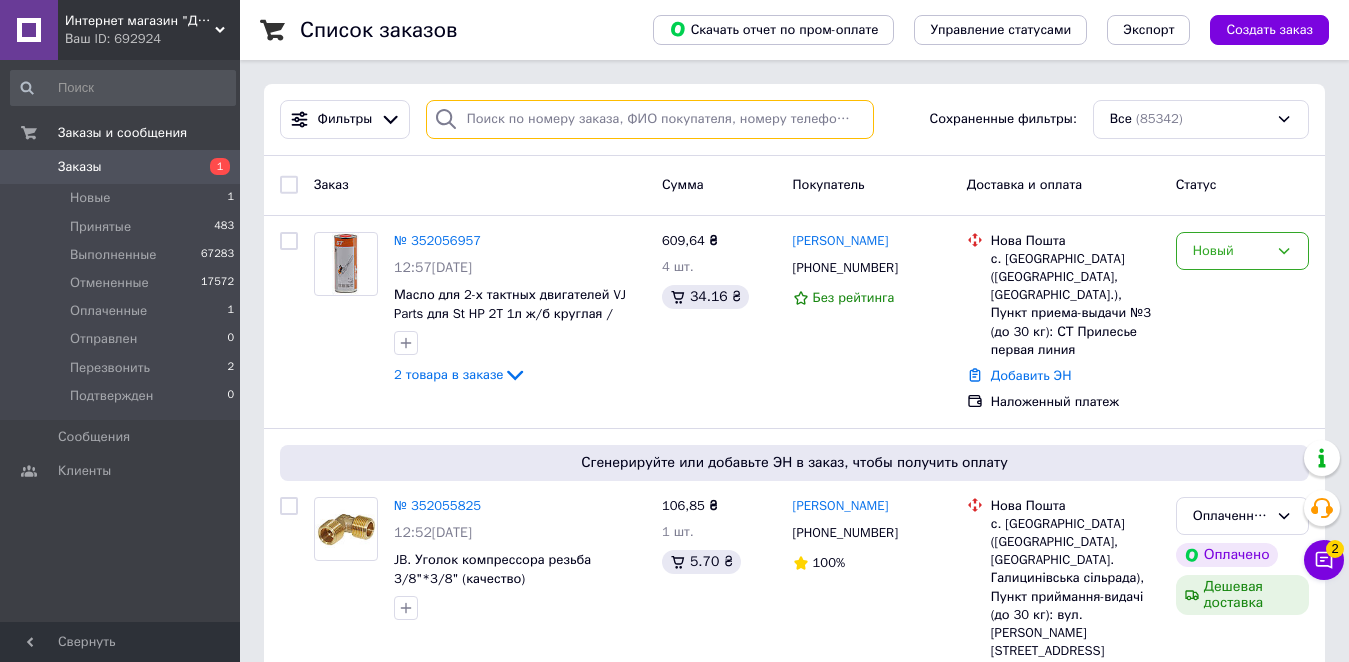 click at bounding box center [650, 119] 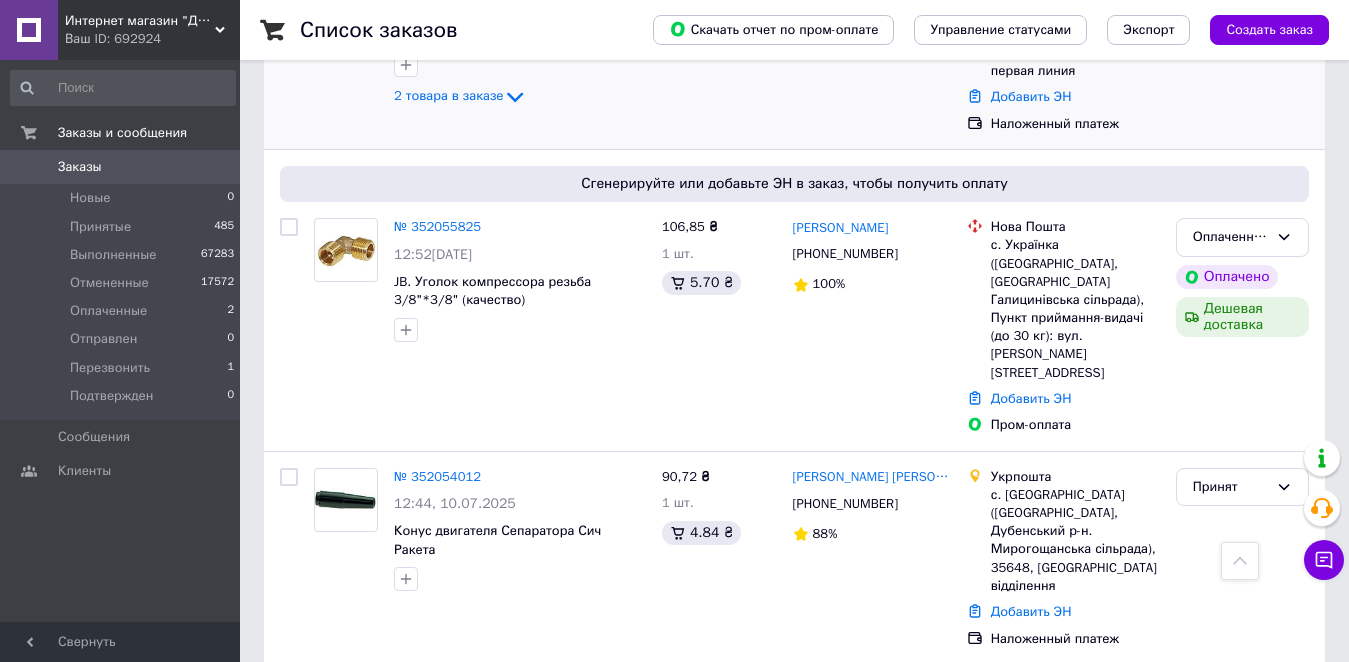 scroll, scrollTop: 500, scrollLeft: 0, axis: vertical 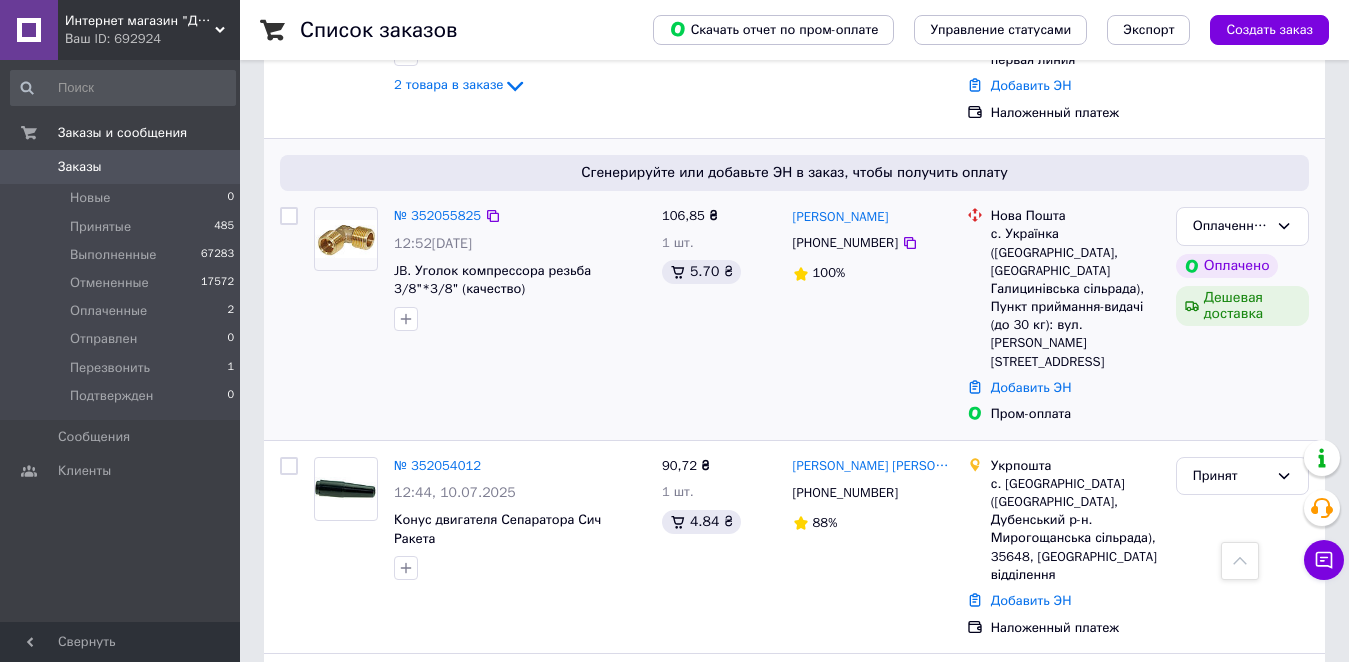 click on "[PHONE_NUMBER]" at bounding box center (845, 243) 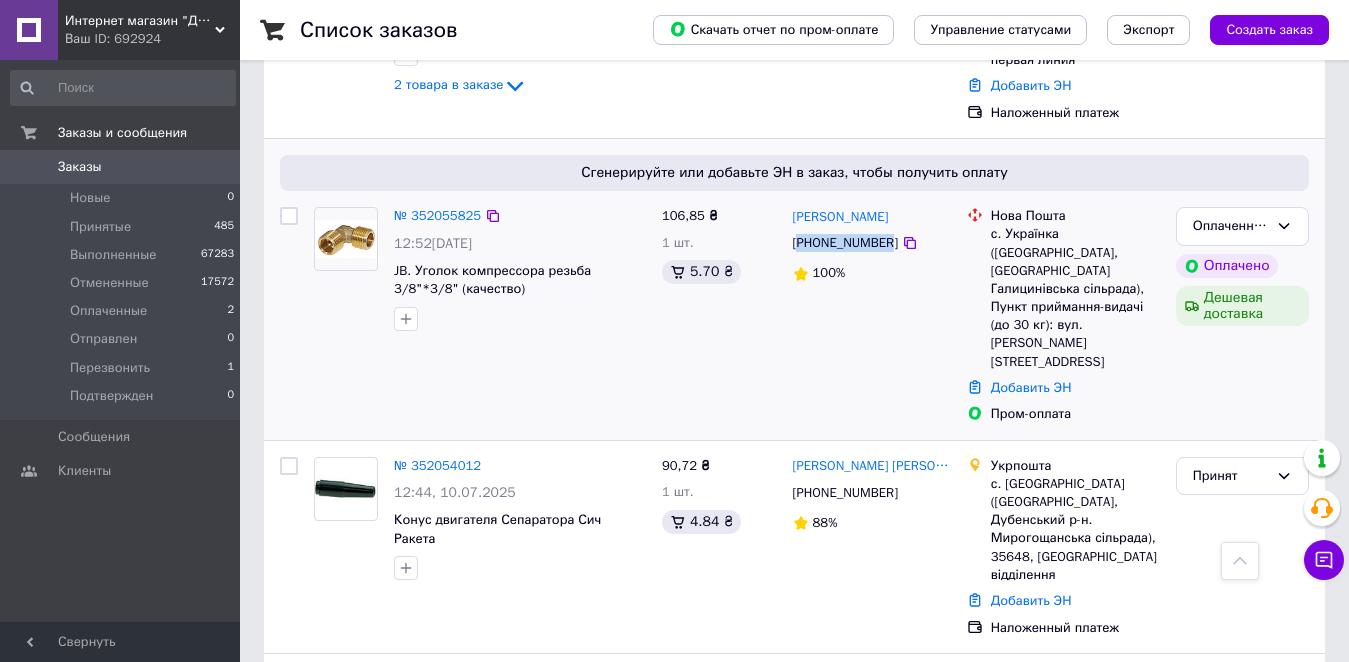 click on "[PHONE_NUMBER]" at bounding box center [845, 243] 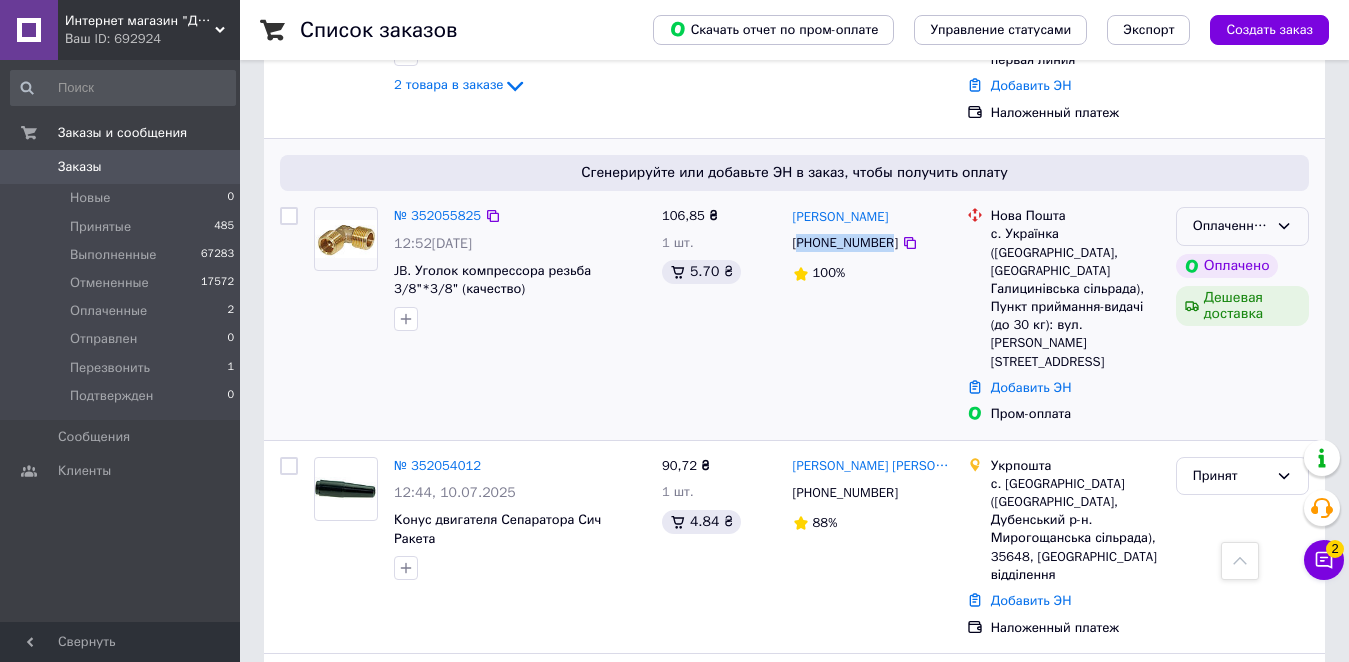 click on "Оплаченный" at bounding box center (1230, 226) 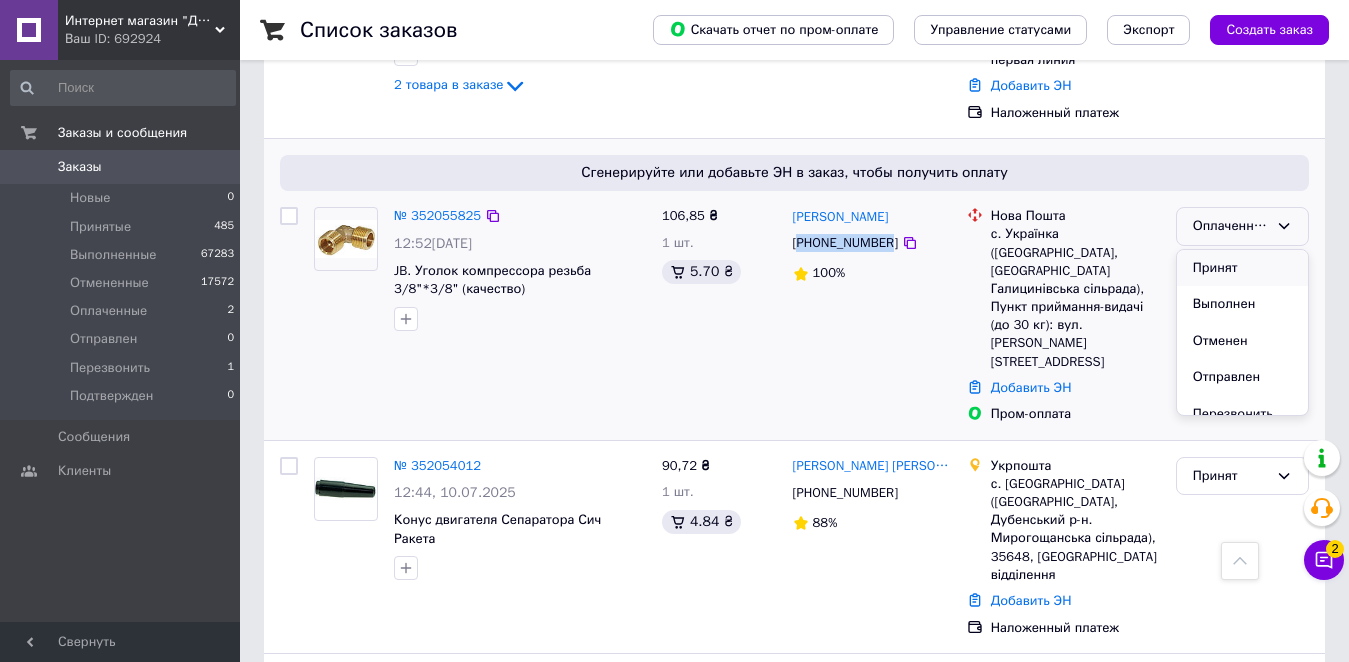 click on "Принят" at bounding box center [1242, 268] 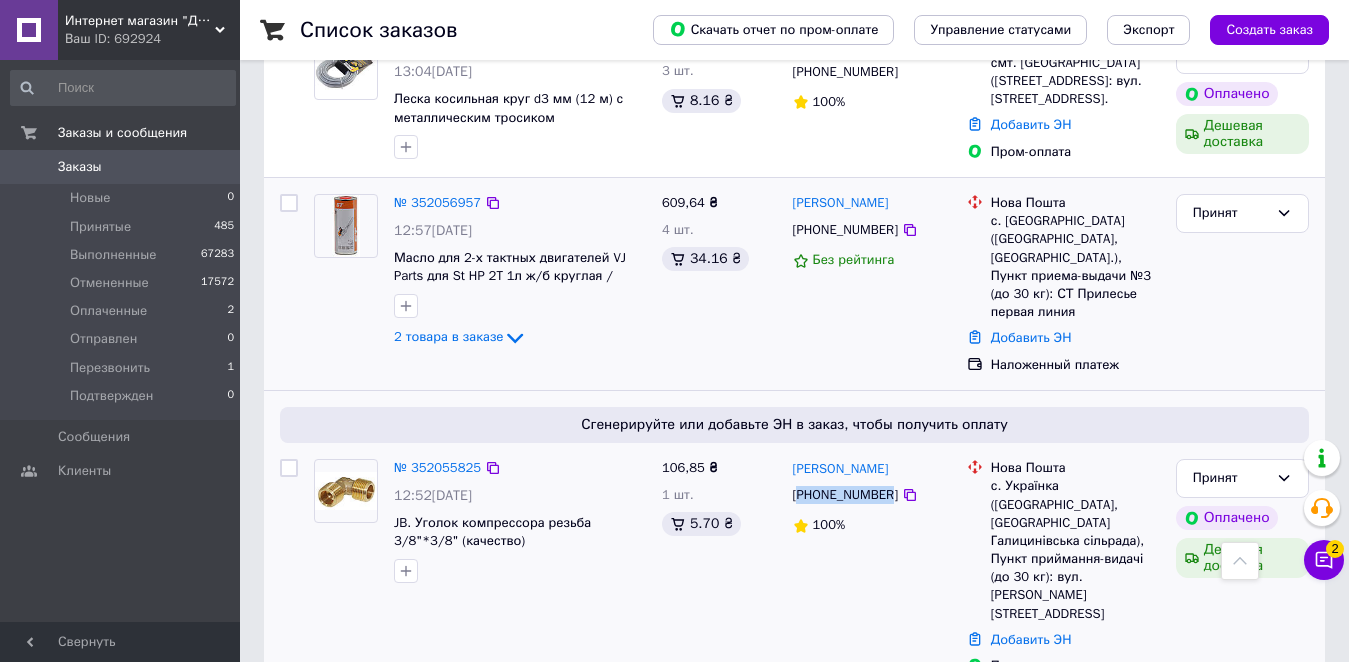 scroll, scrollTop: 200, scrollLeft: 0, axis: vertical 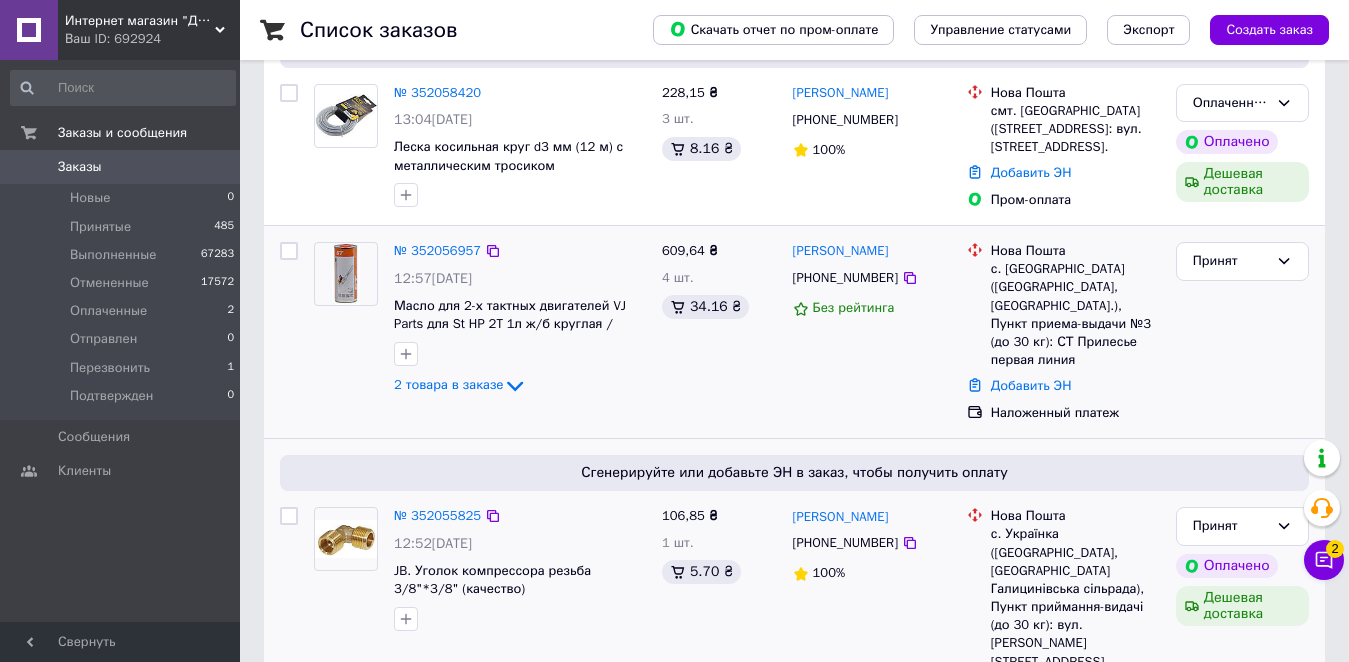 click on "[PHONE_NUMBER]" at bounding box center [845, 278] 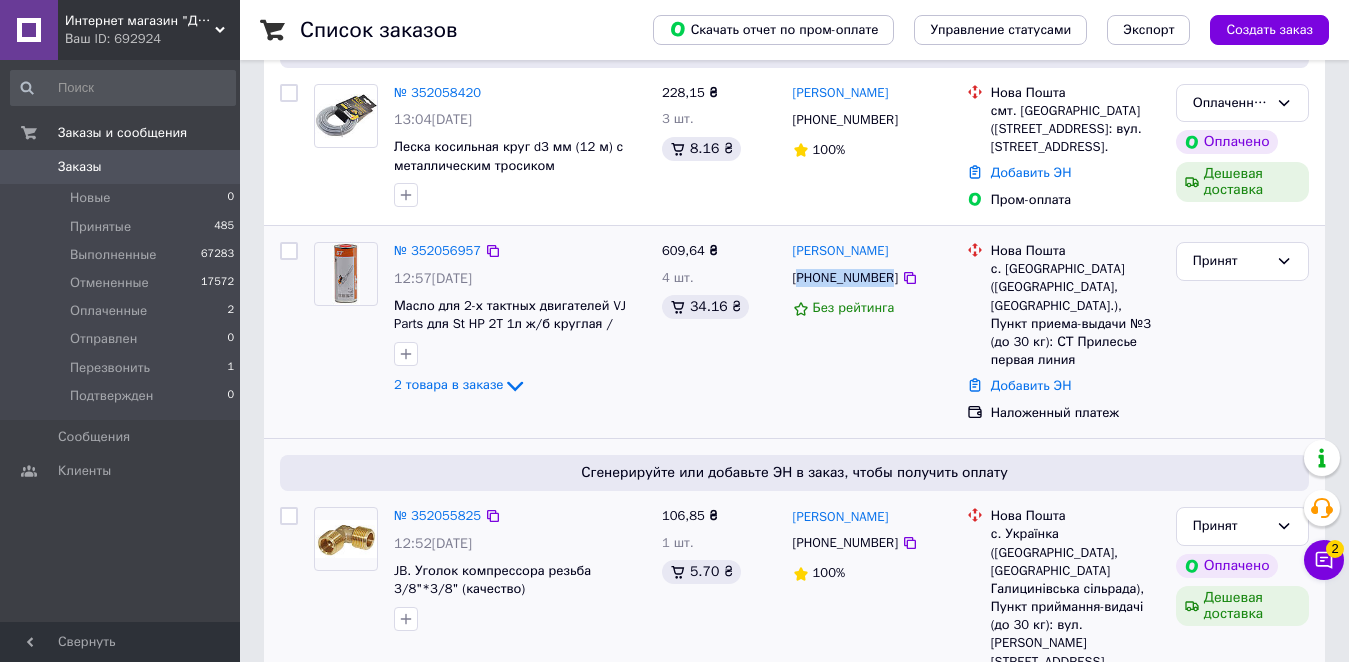 click on "[PHONE_NUMBER]" at bounding box center [845, 278] 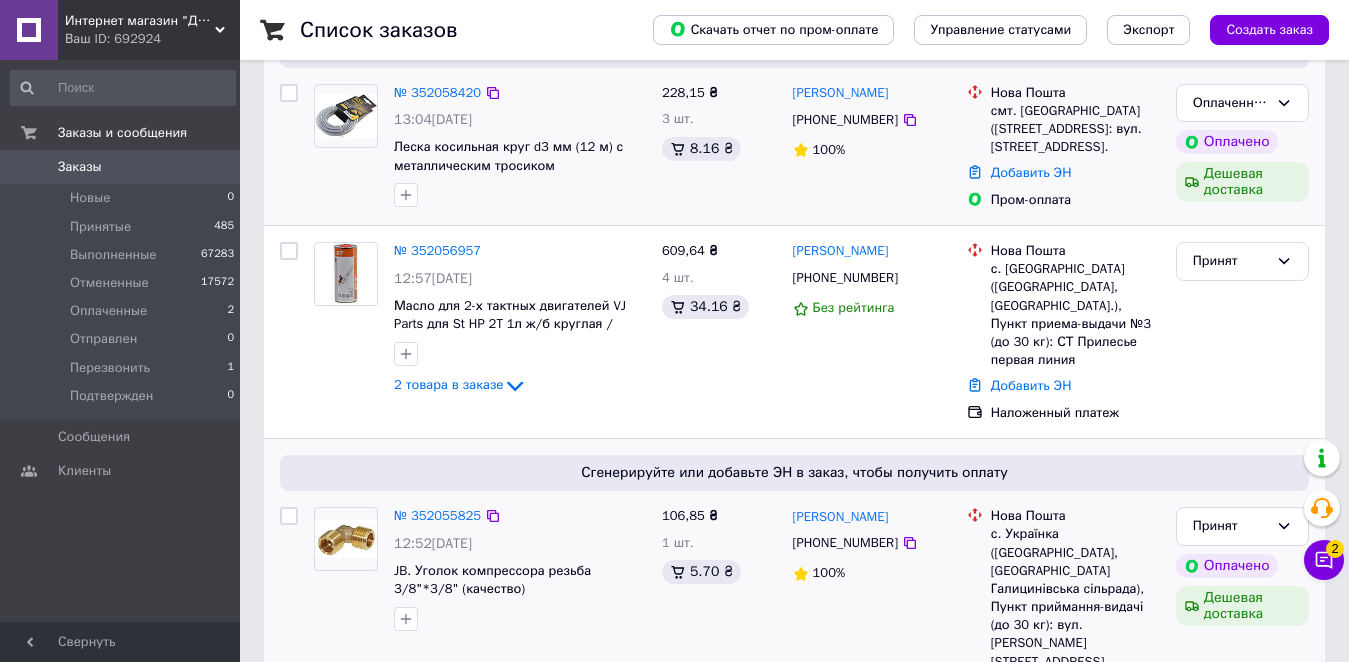 click on "[PHONE_NUMBER]" at bounding box center (845, 120) 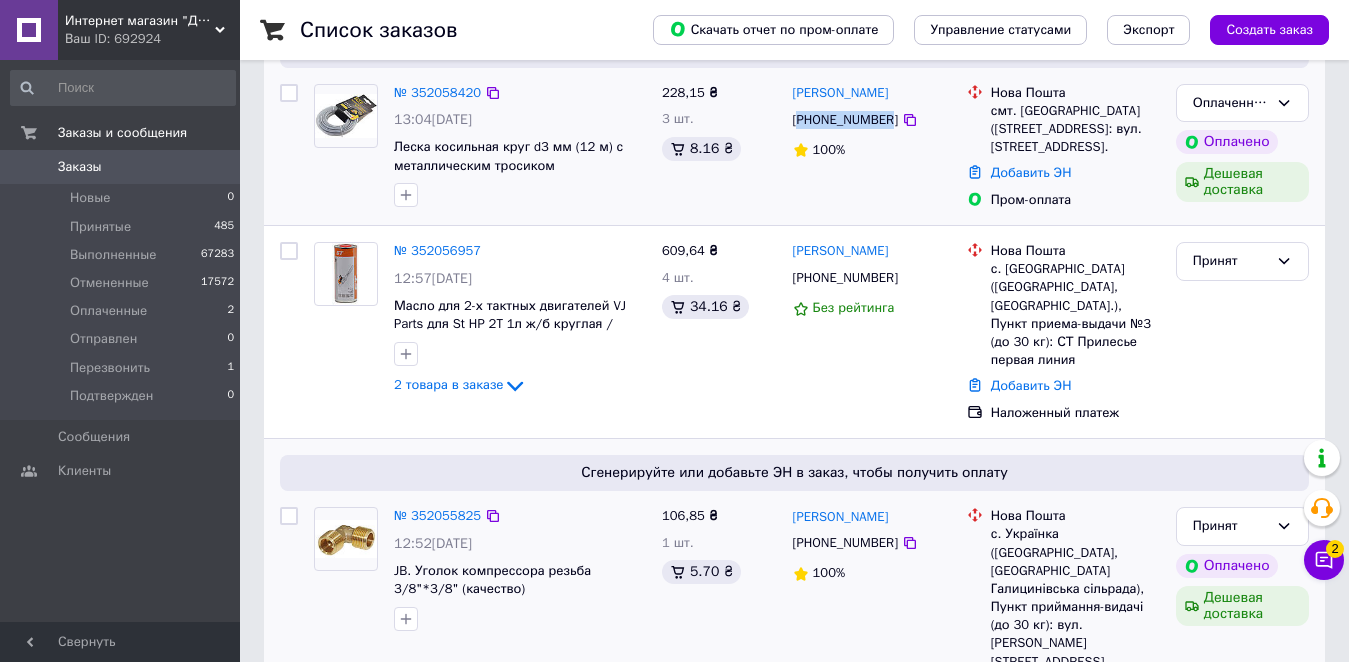 copy on "380992273872" 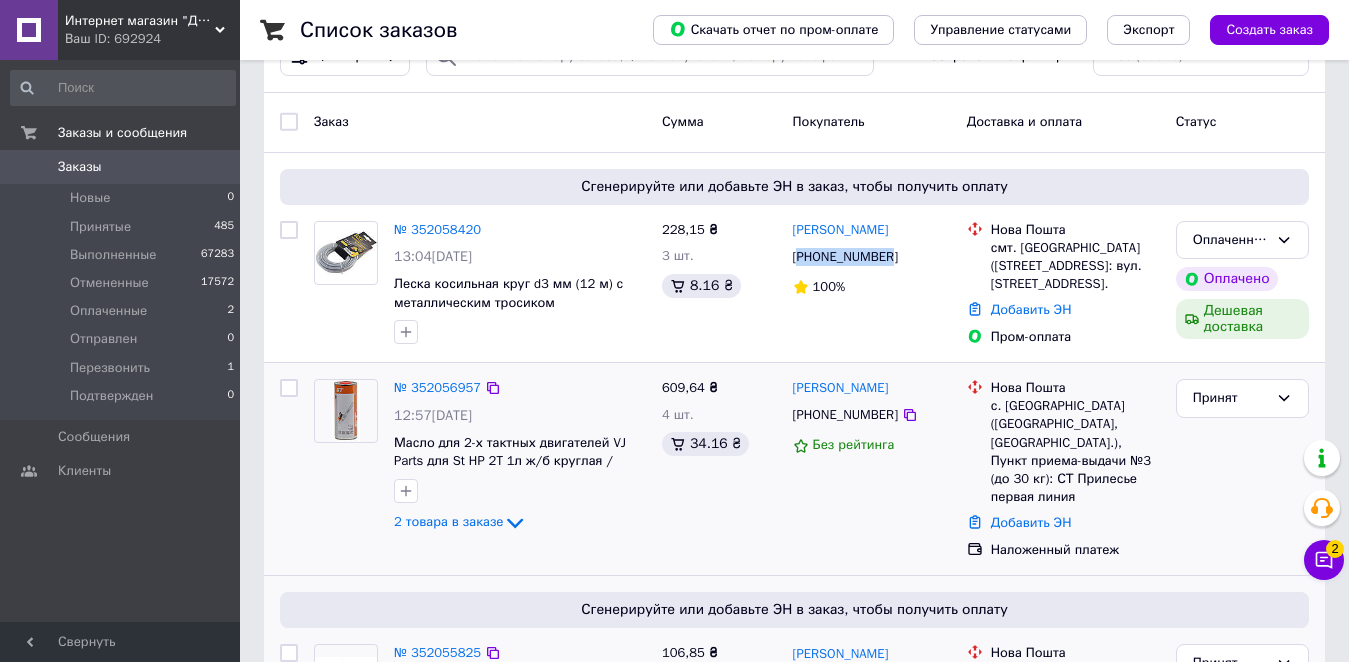 scroll, scrollTop: 0, scrollLeft: 0, axis: both 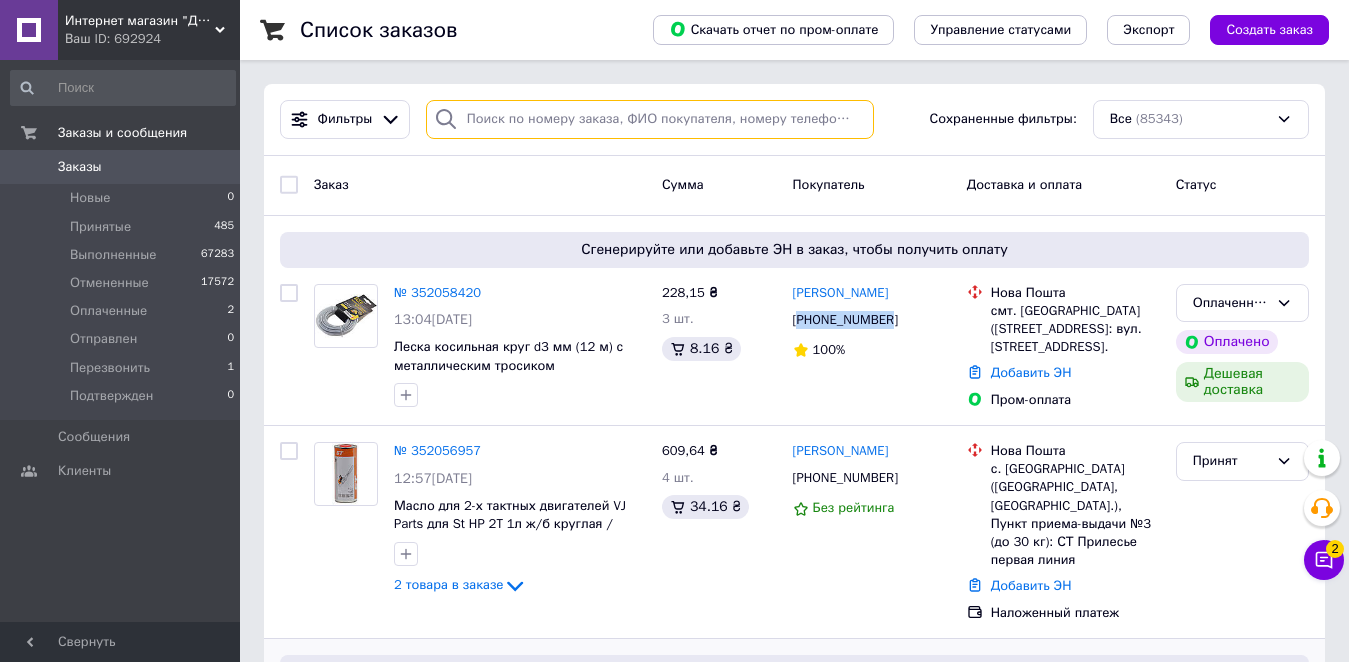 click at bounding box center [650, 119] 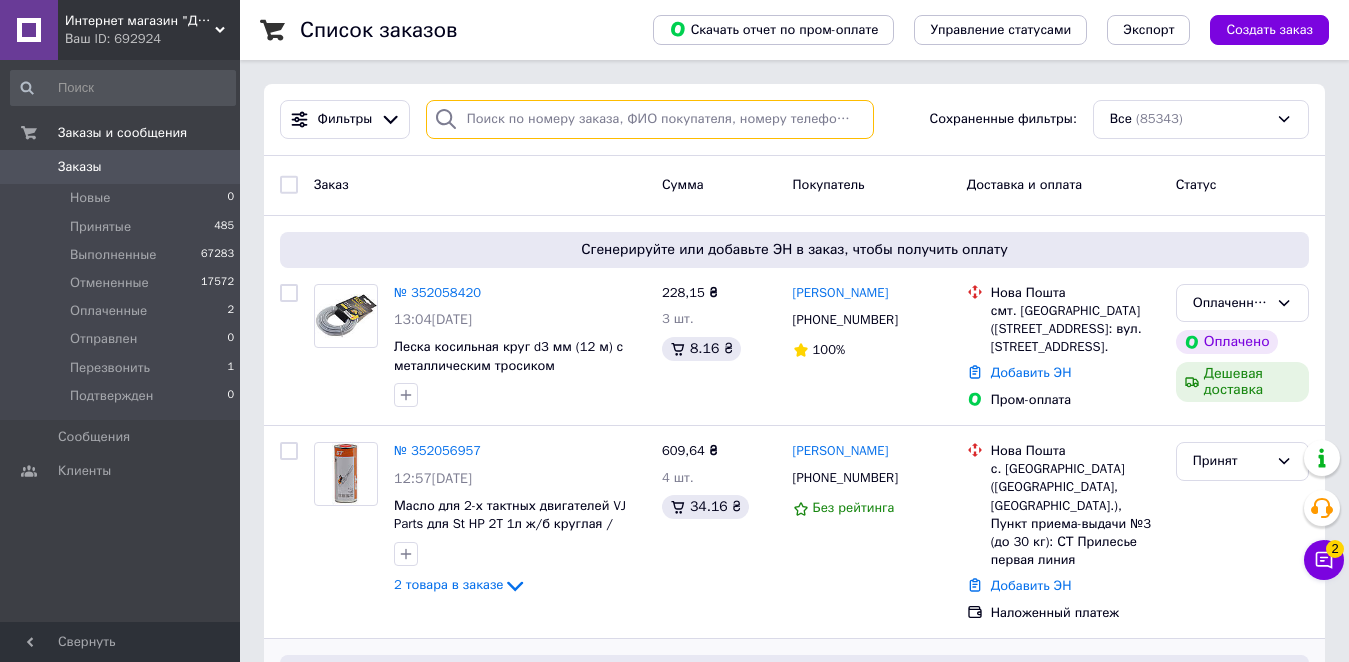 click at bounding box center (650, 119) 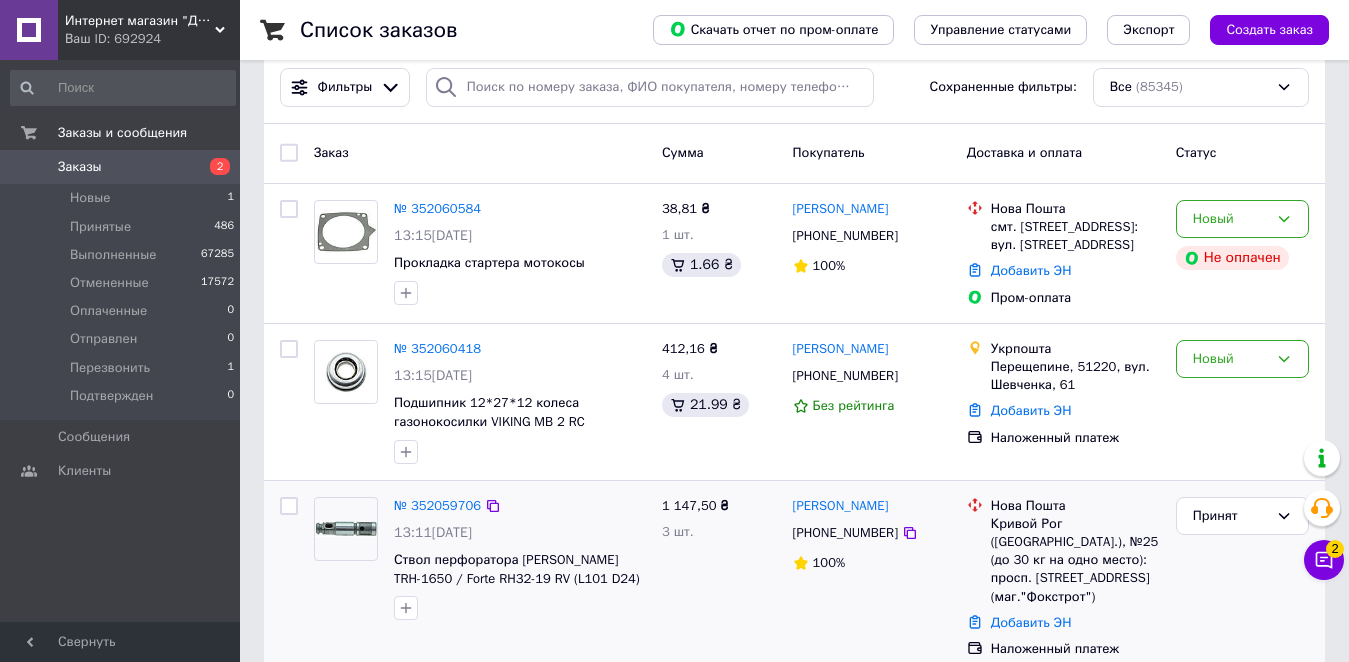 scroll, scrollTop: 300, scrollLeft: 0, axis: vertical 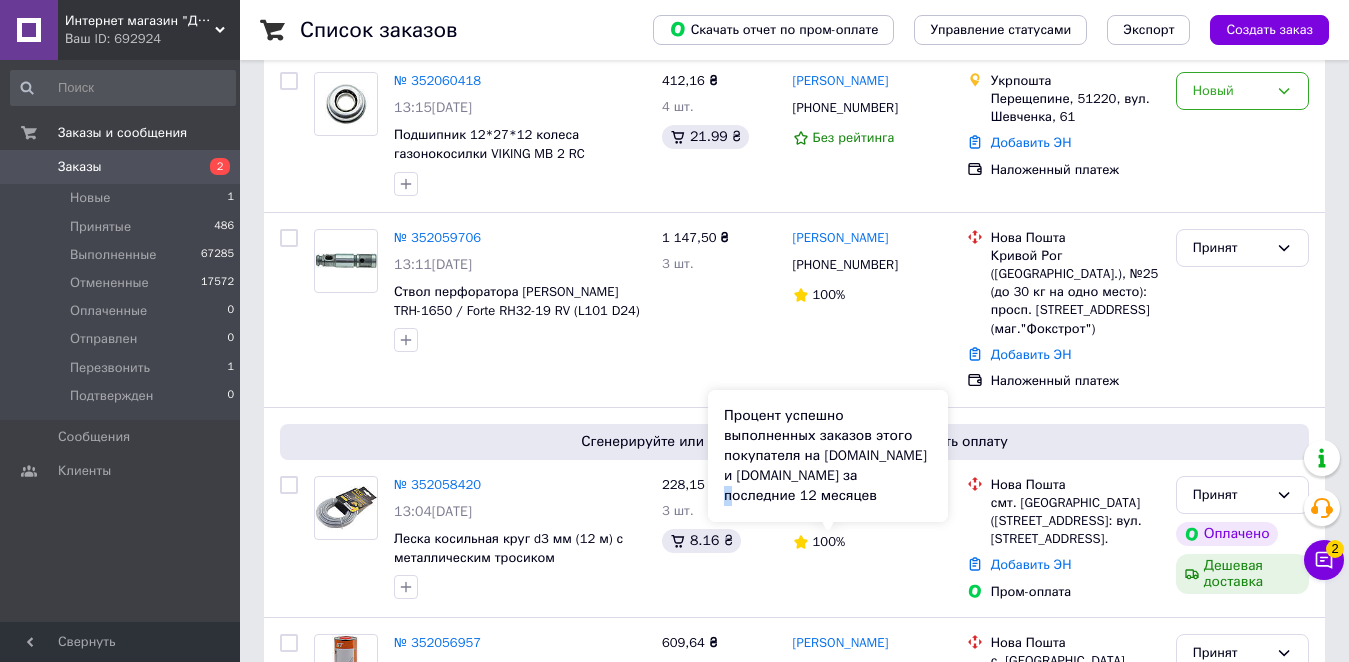 click on "Процент успешно выполненных заказов этого покупателя на [DOMAIN_NAME] и [DOMAIN_NAME] за последние 12 месяцев" at bounding box center [828, 456] 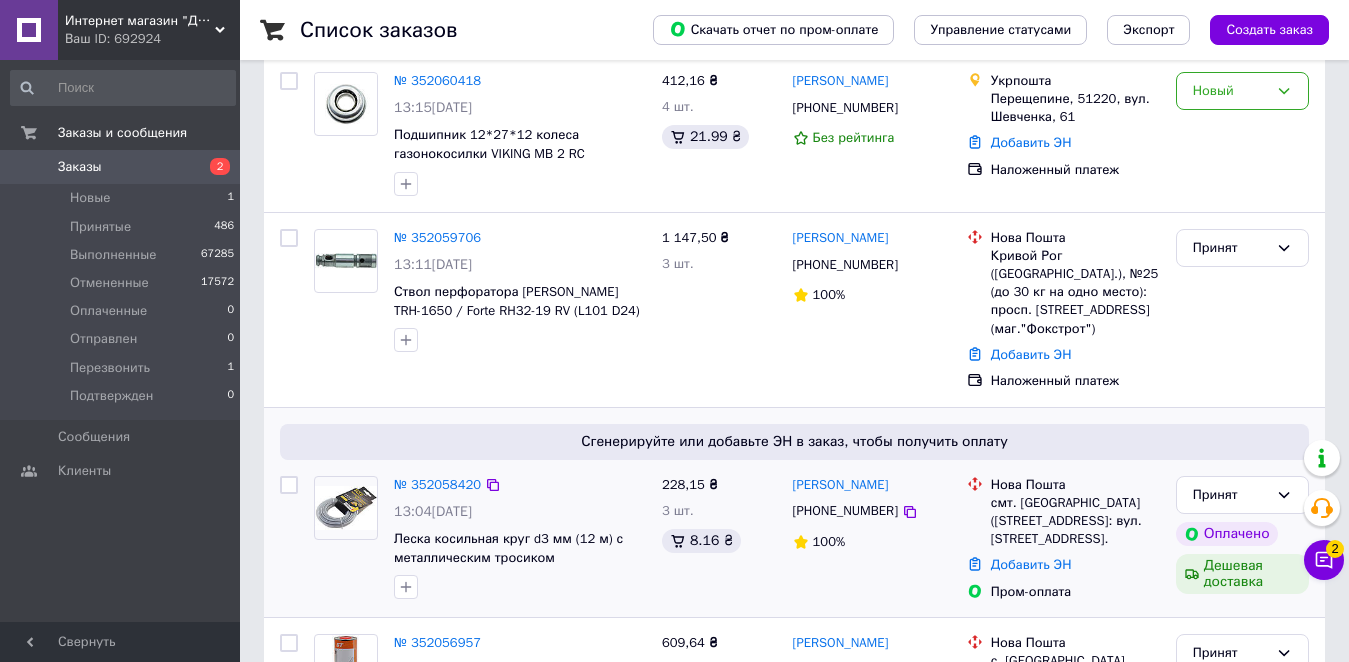 drag, startPoint x: 897, startPoint y: 568, endPoint x: 892, endPoint y: 530, distance: 38.327538 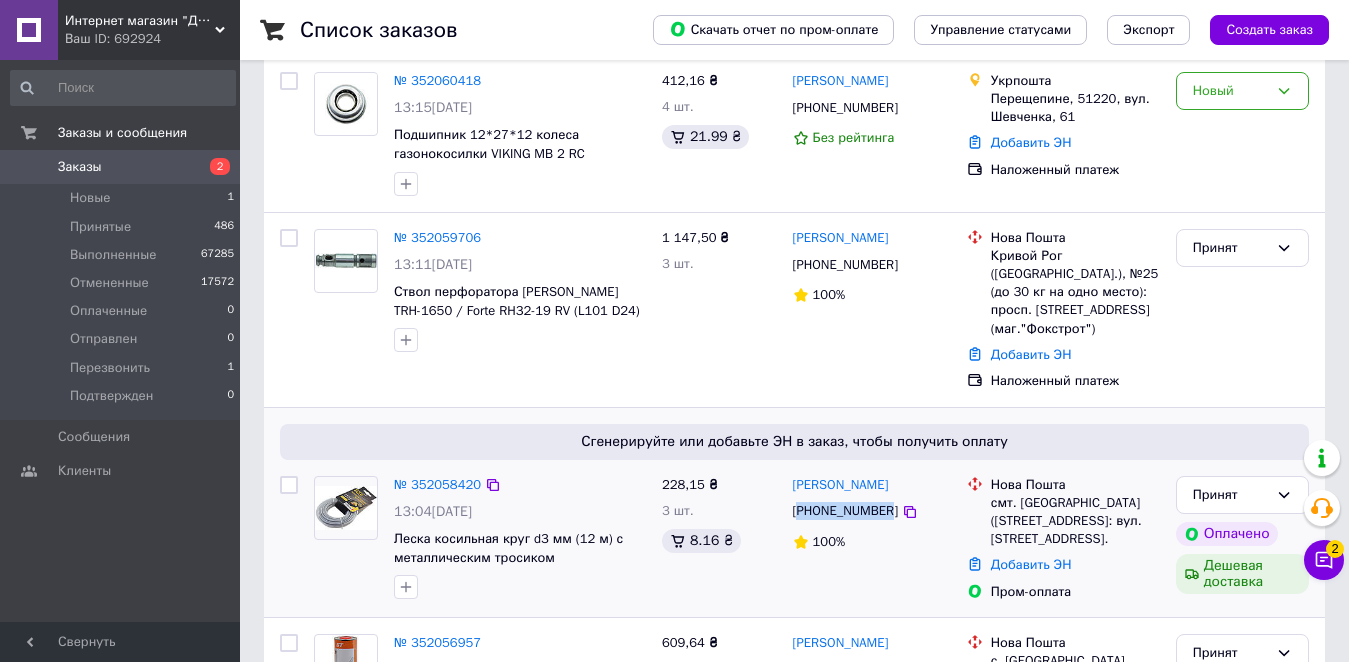 click on "[PHONE_NUMBER]" at bounding box center (845, 511) 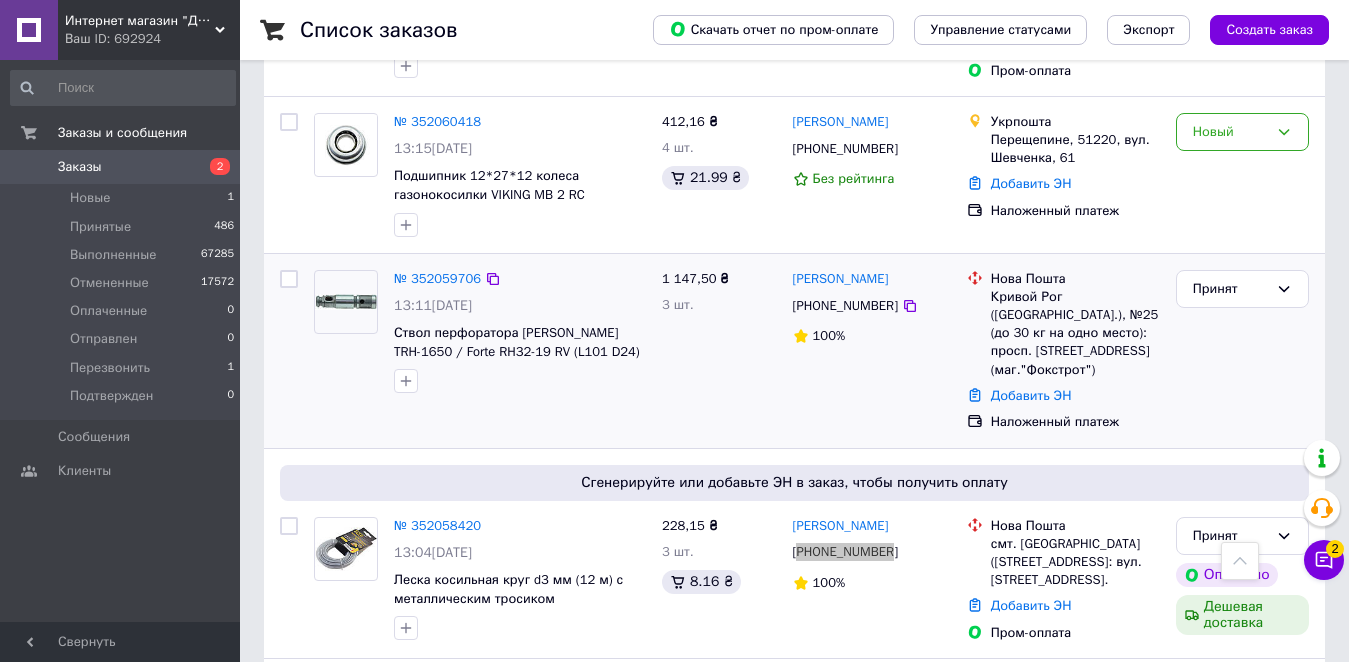 scroll, scrollTop: 200, scrollLeft: 0, axis: vertical 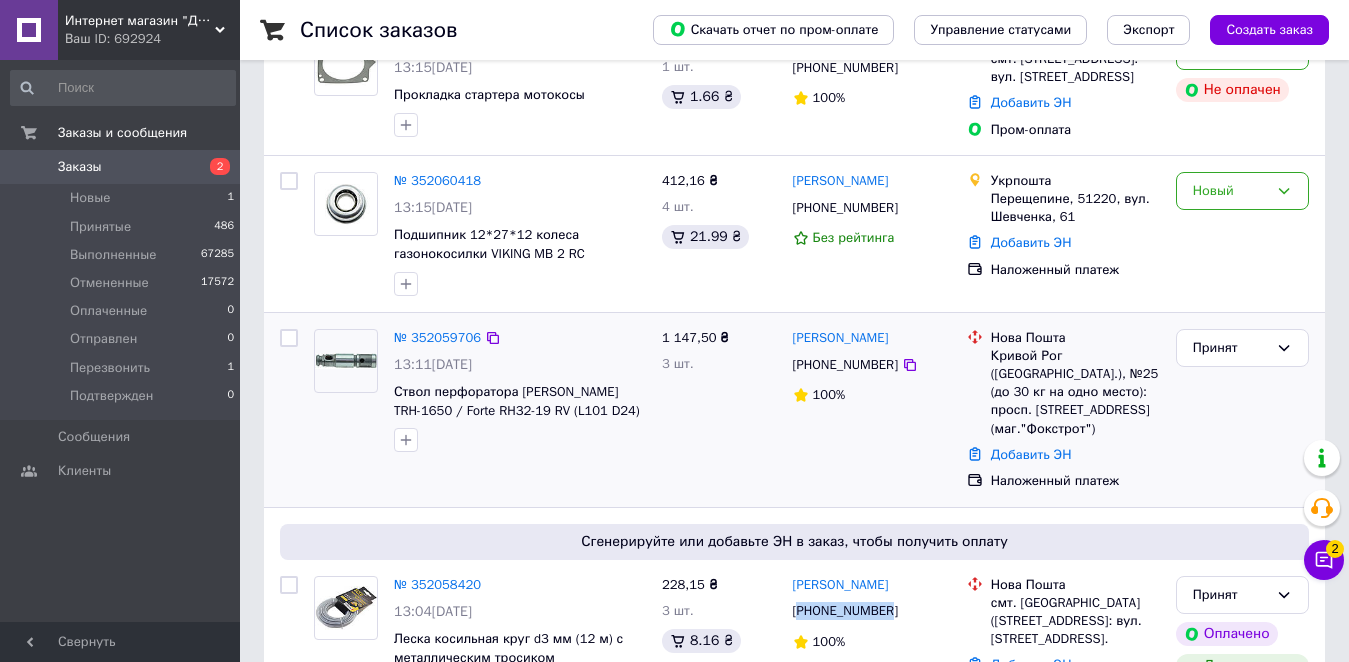 click on "[PHONE_NUMBER]" at bounding box center [845, 365] 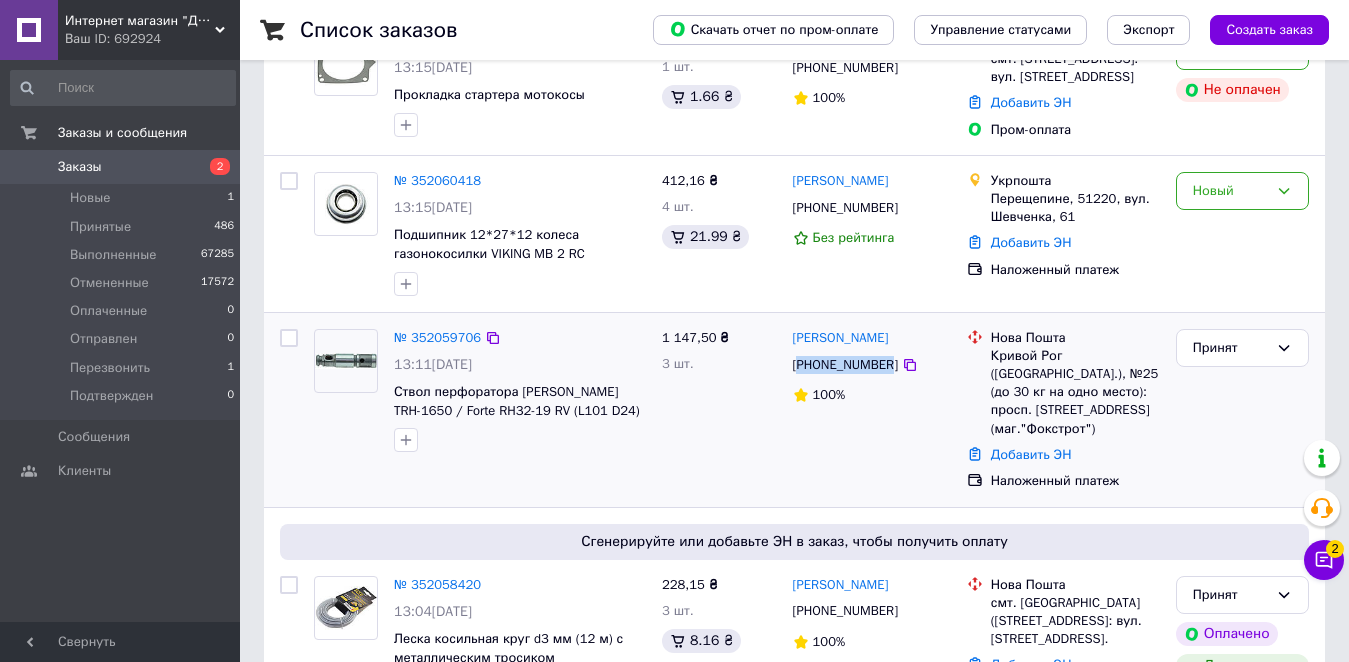 click on "[PHONE_NUMBER]" at bounding box center (845, 365) 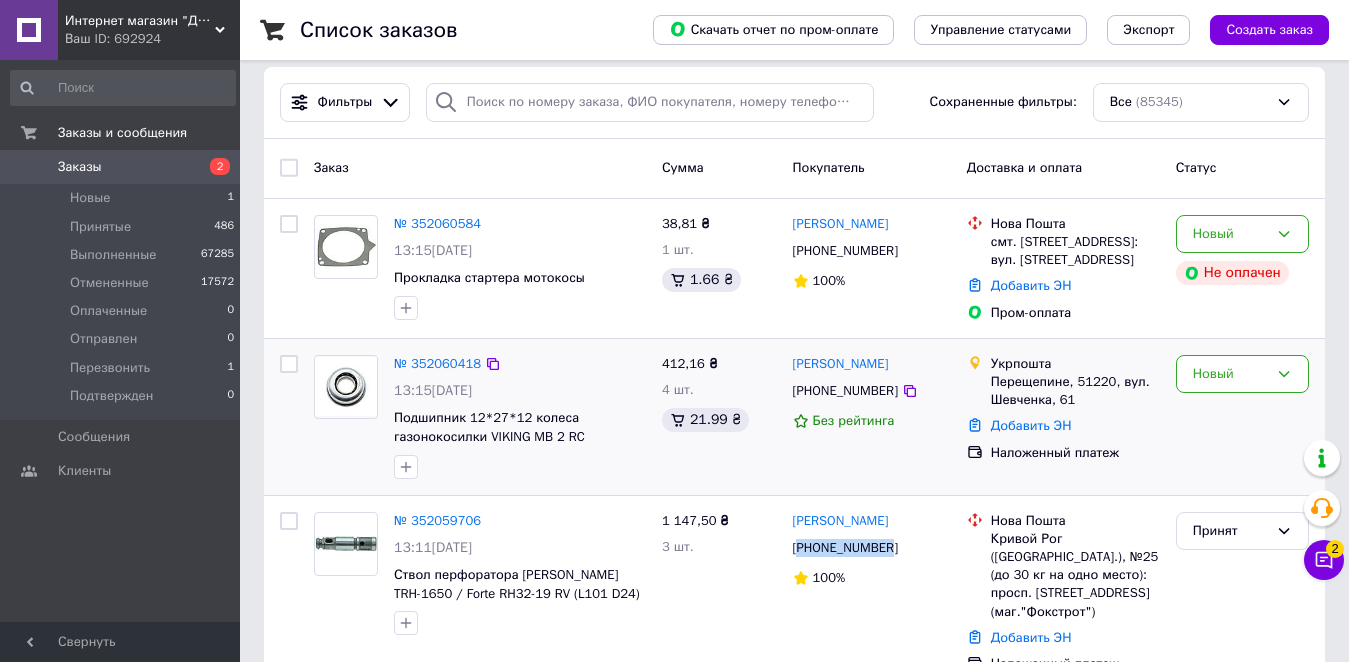 scroll, scrollTop: 0, scrollLeft: 0, axis: both 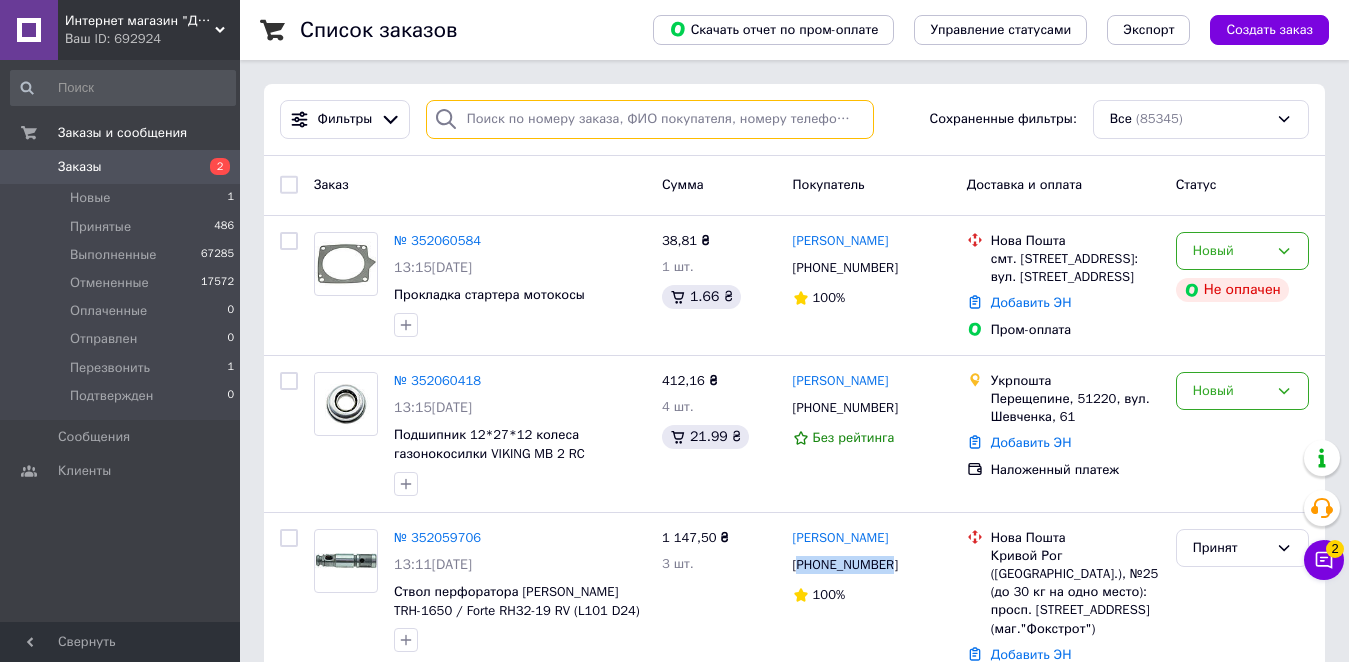 click at bounding box center [650, 119] 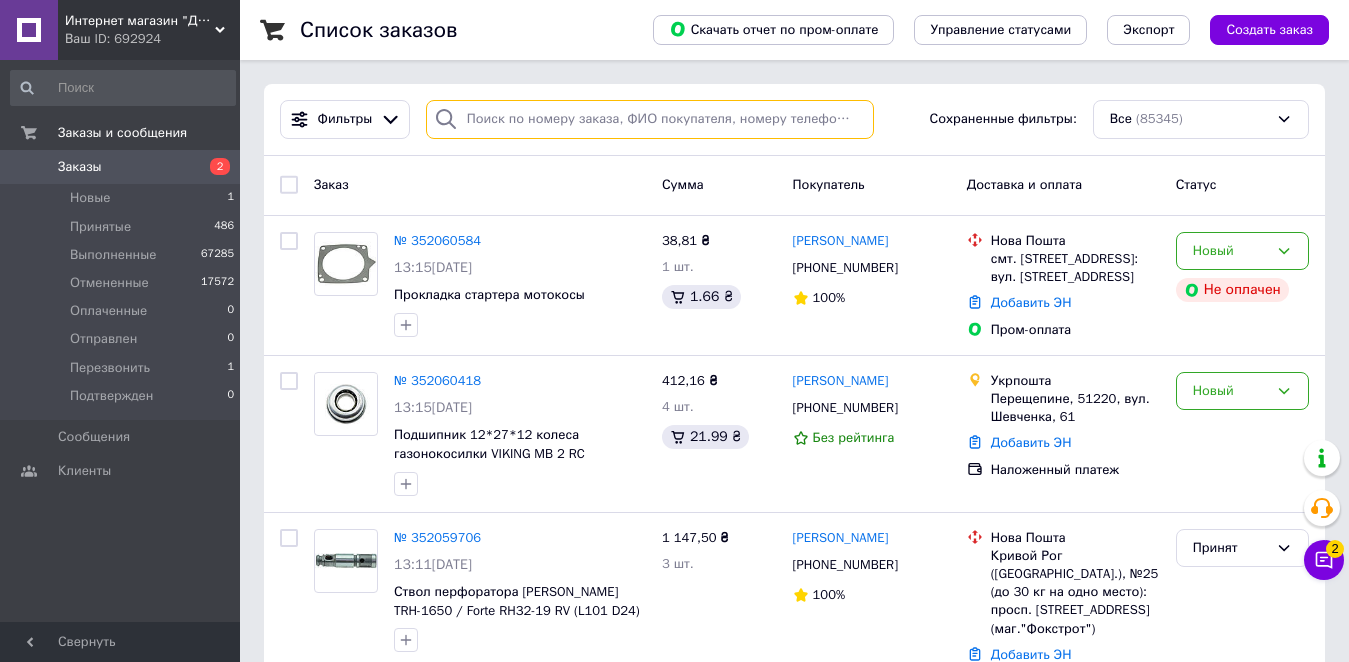 click at bounding box center (650, 119) 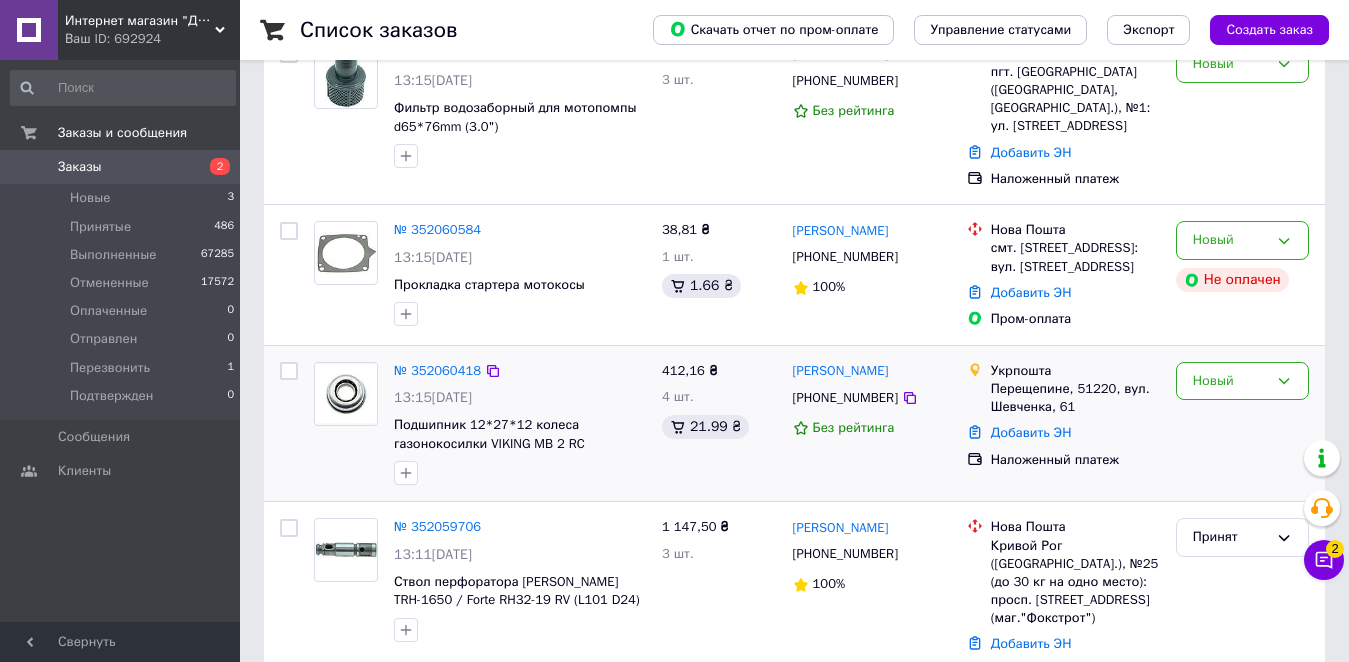 scroll, scrollTop: 200, scrollLeft: 0, axis: vertical 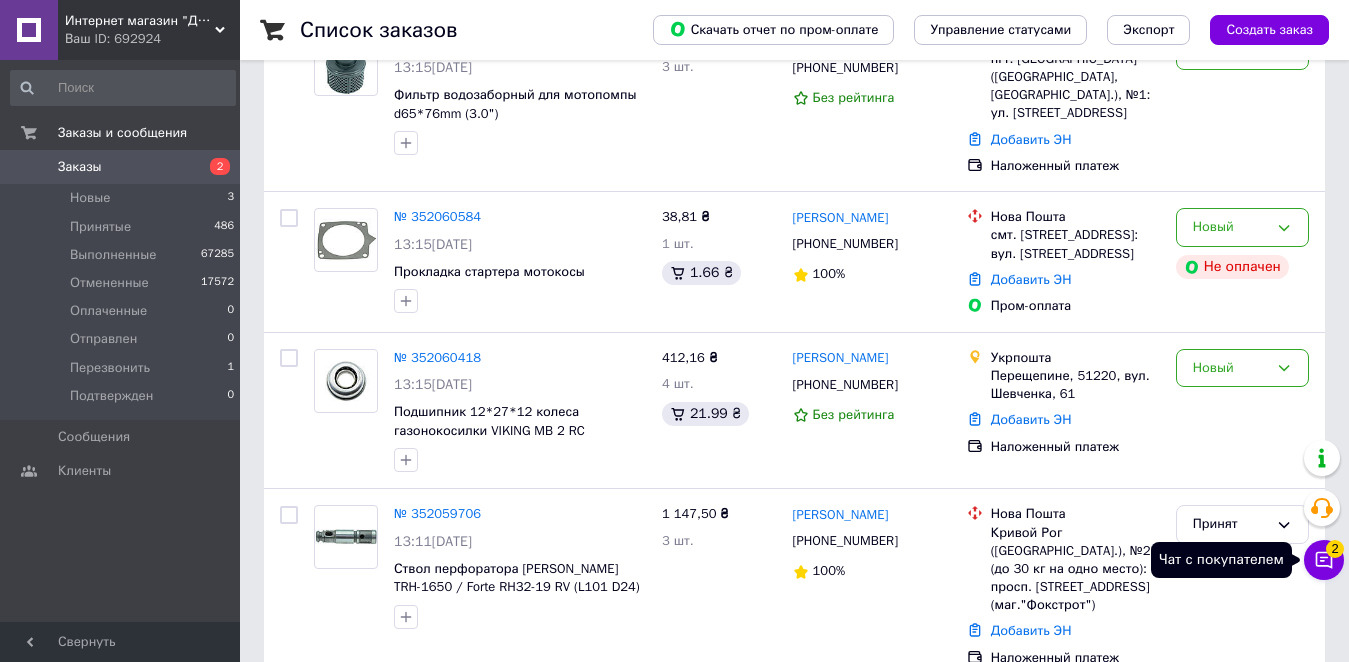 click 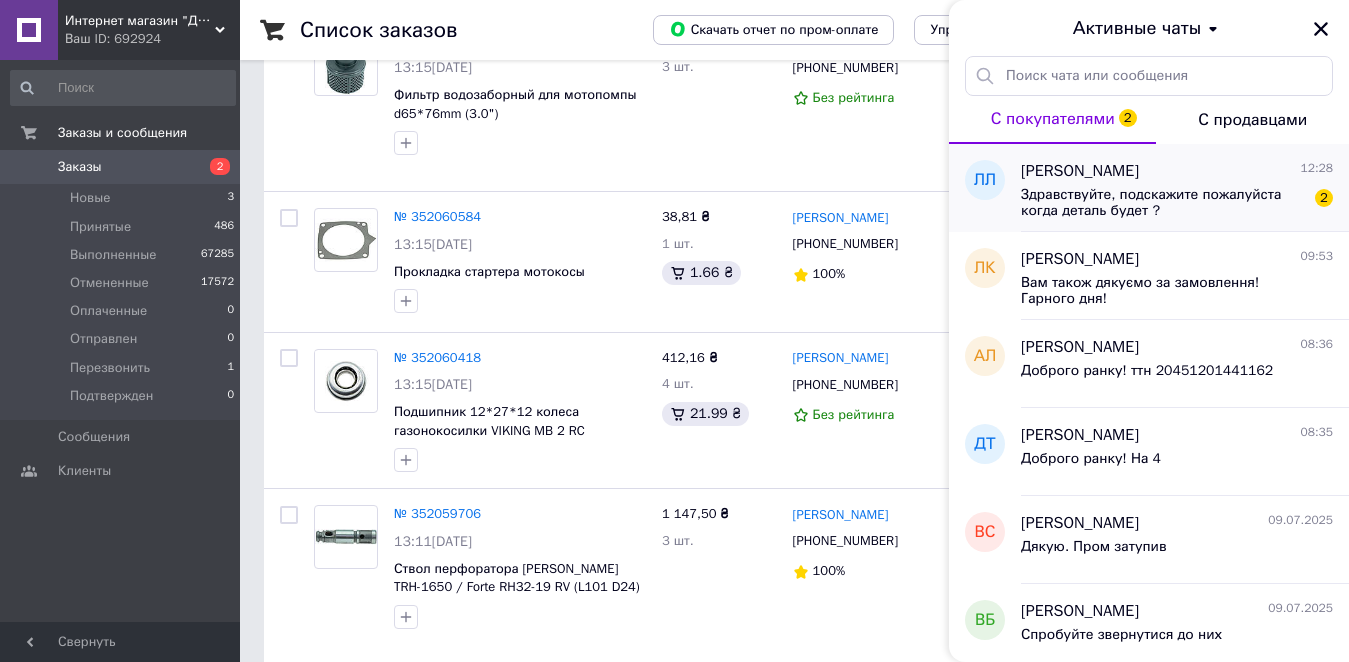 click on "[PERSON_NAME] 12:28 Здравствуйте, подскажите пожалуйста когда деталь будет ? 2" at bounding box center (1185, 188) 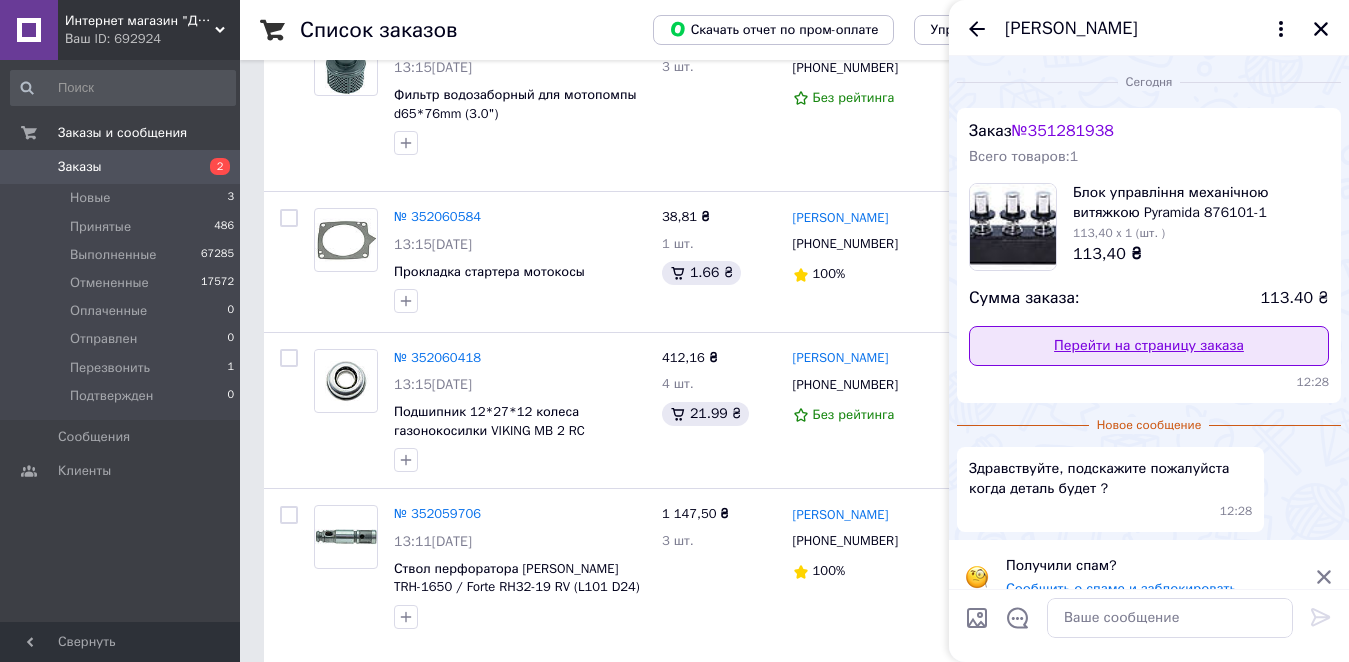scroll, scrollTop: 24, scrollLeft: 0, axis: vertical 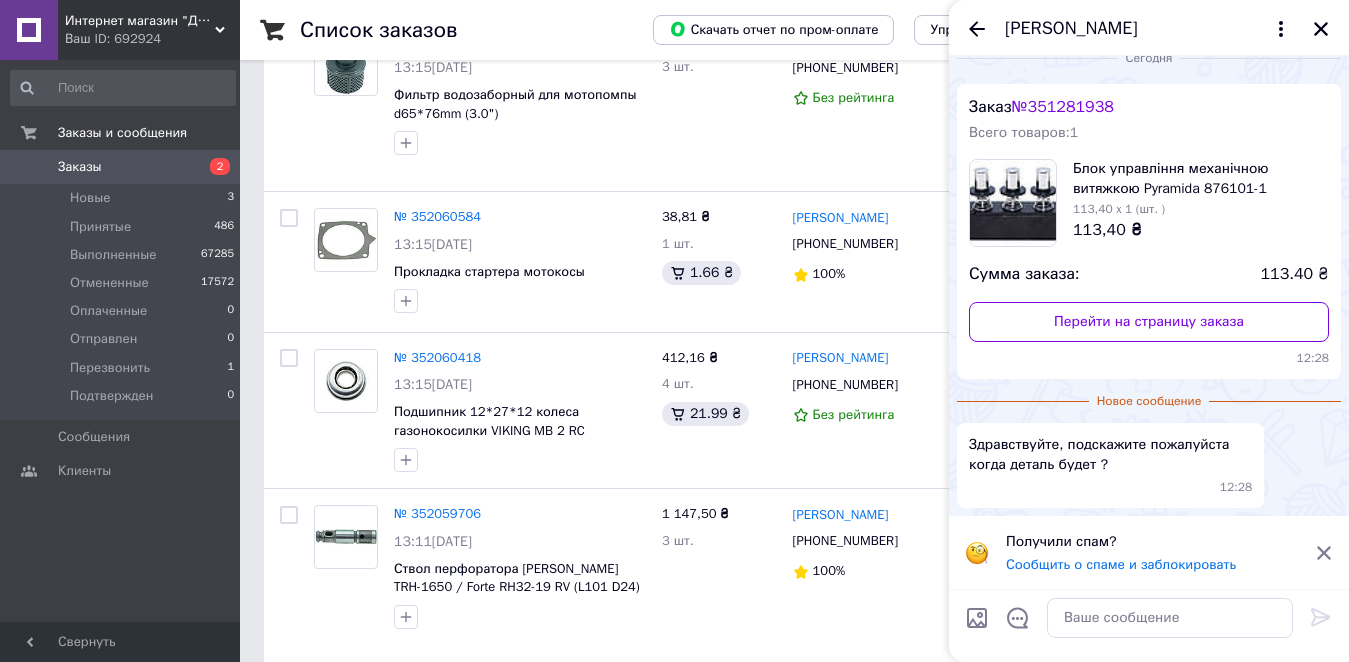 click on "№ 351281938" at bounding box center (1063, 107) 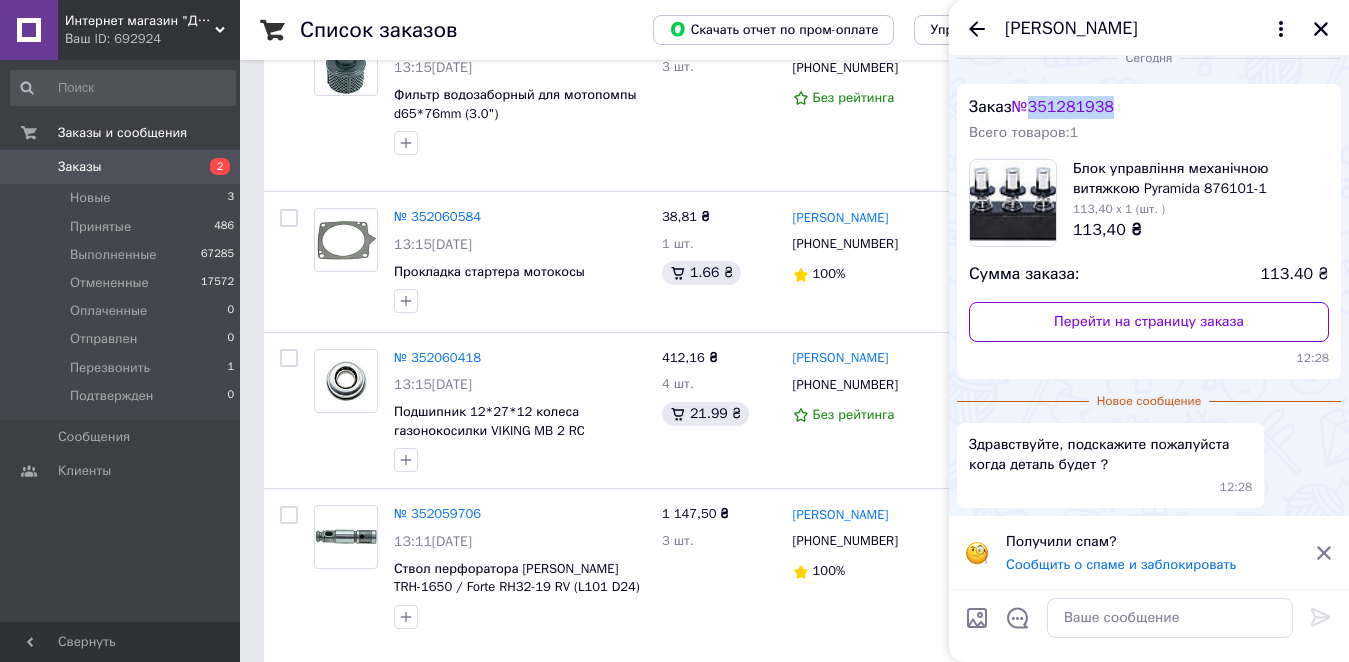 click on "№ 351281938" at bounding box center [1063, 107] 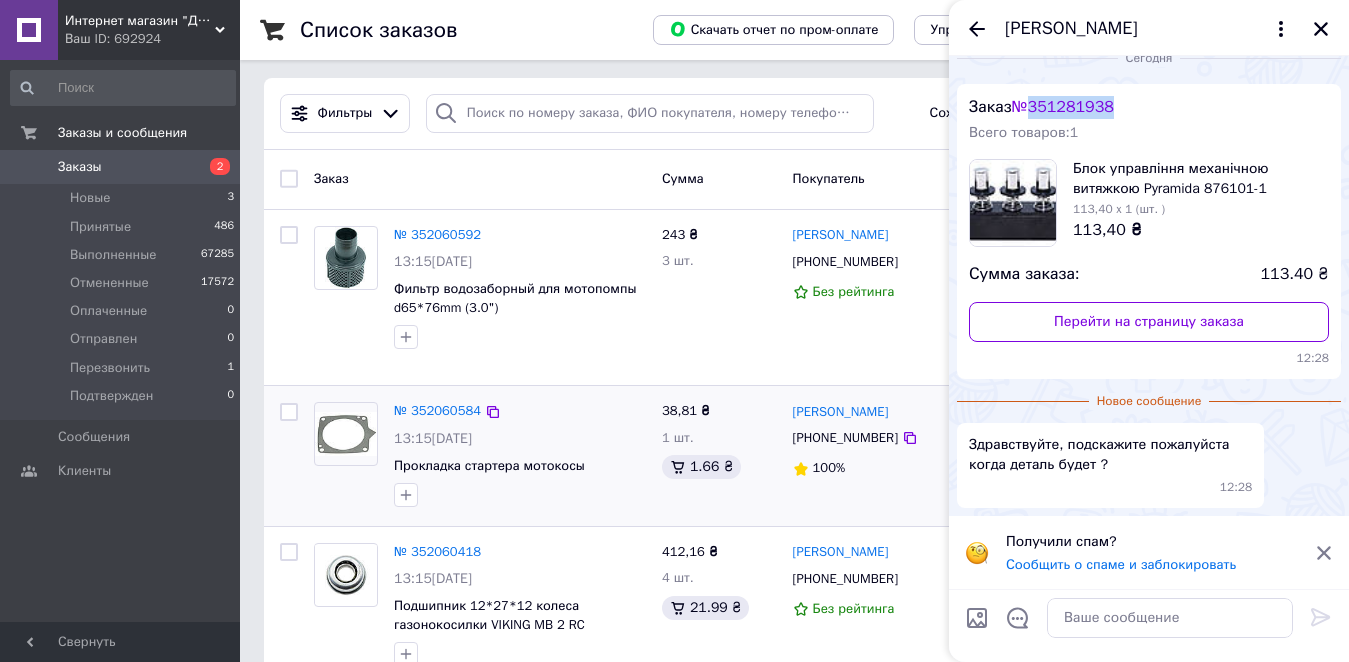 scroll, scrollTop: 0, scrollLeft: 0, axis: both 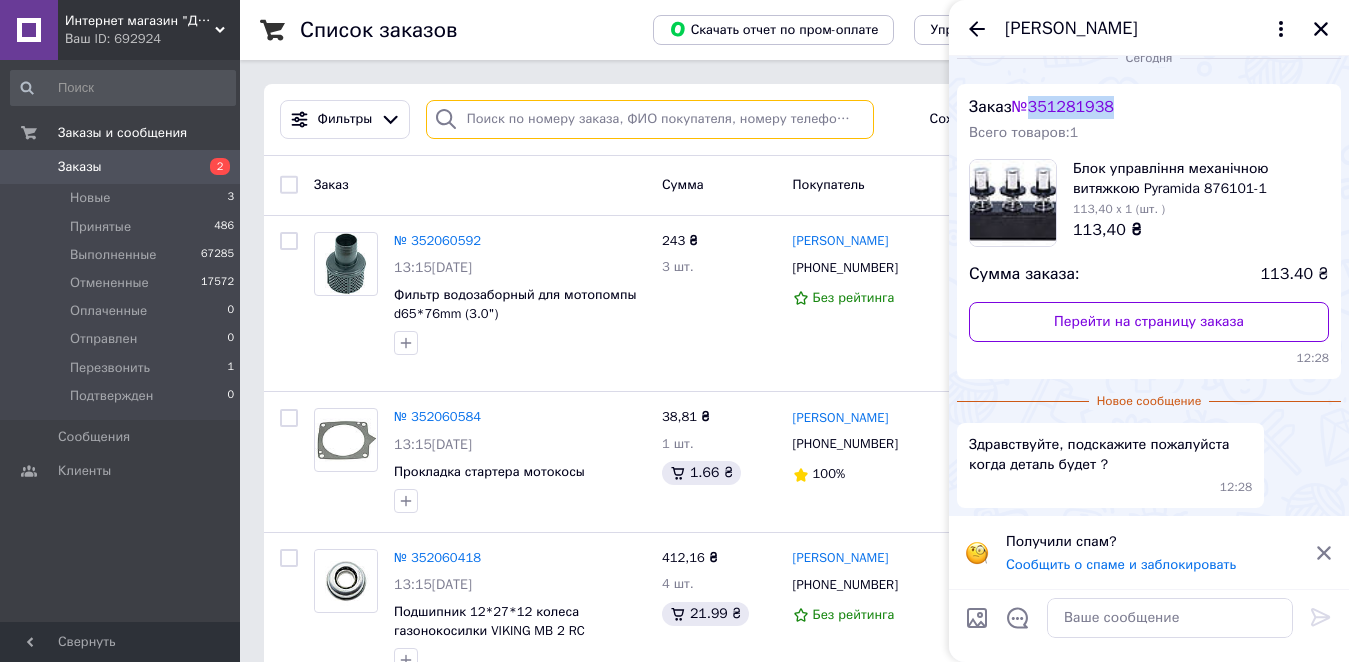click at bounding box center (650, 119) 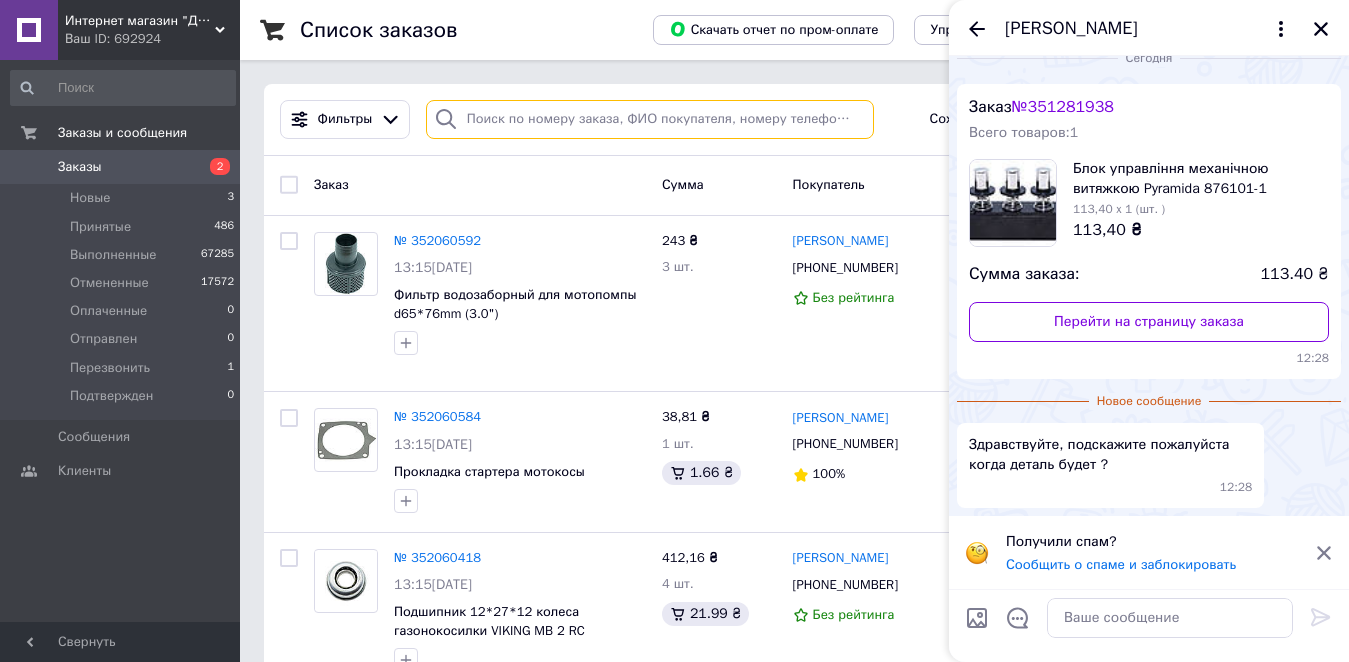paste on "351281938" 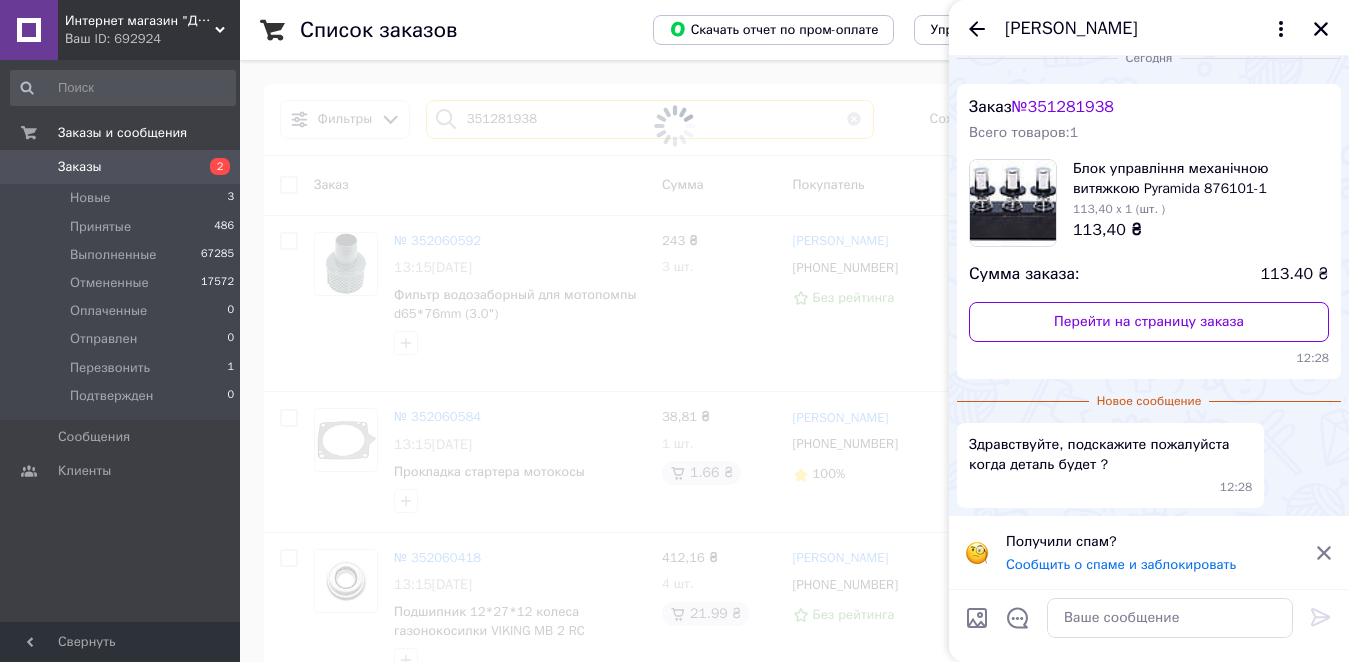 type on "351281938" 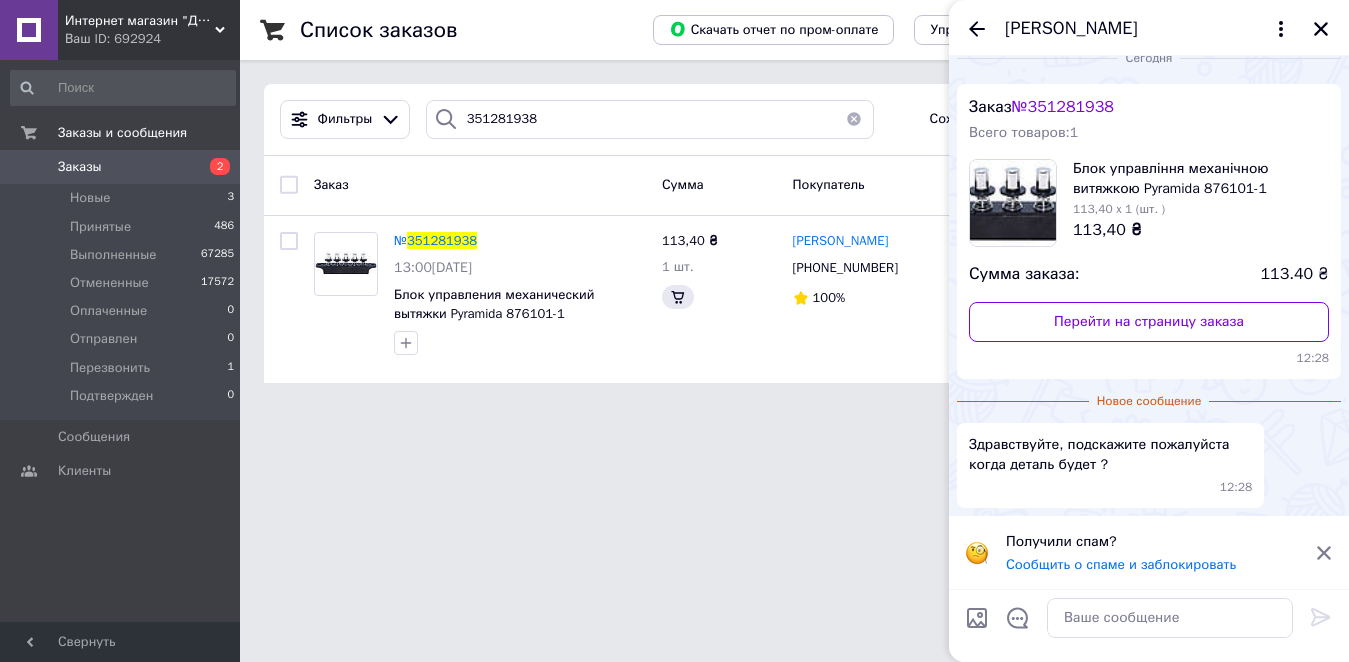 click on "[PERSON_NAME]" at bounding box center [1149, 28] 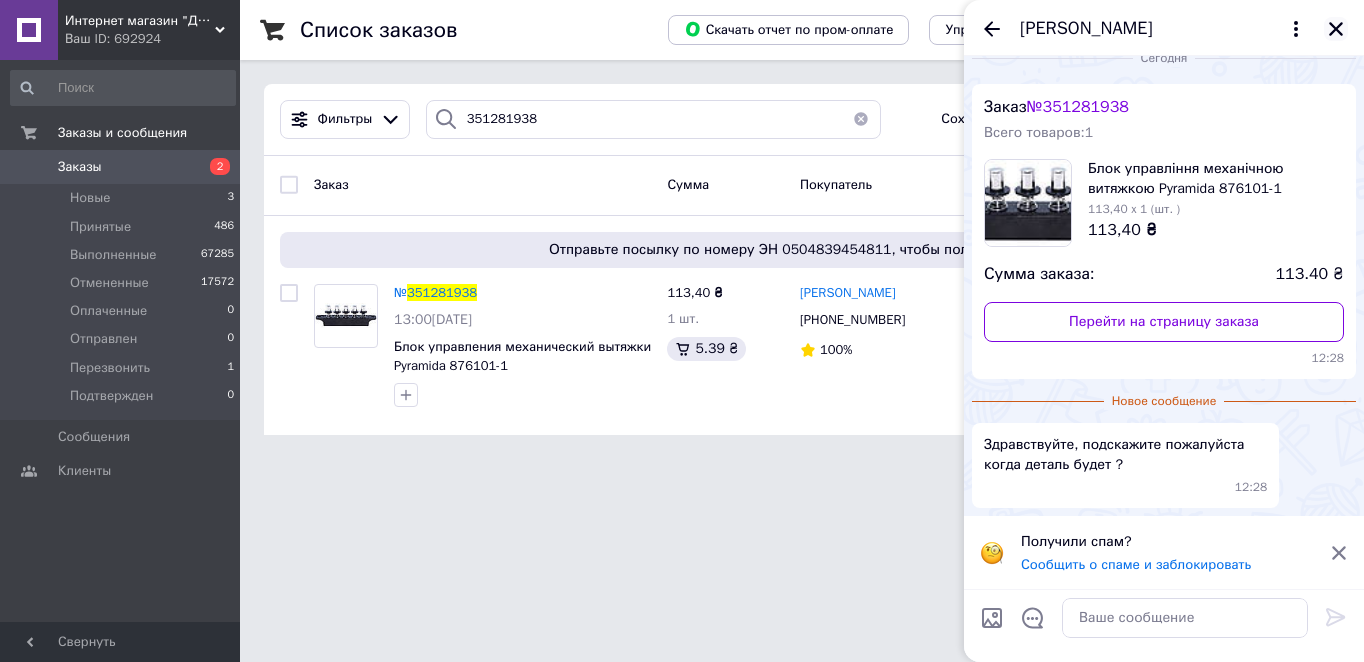 click 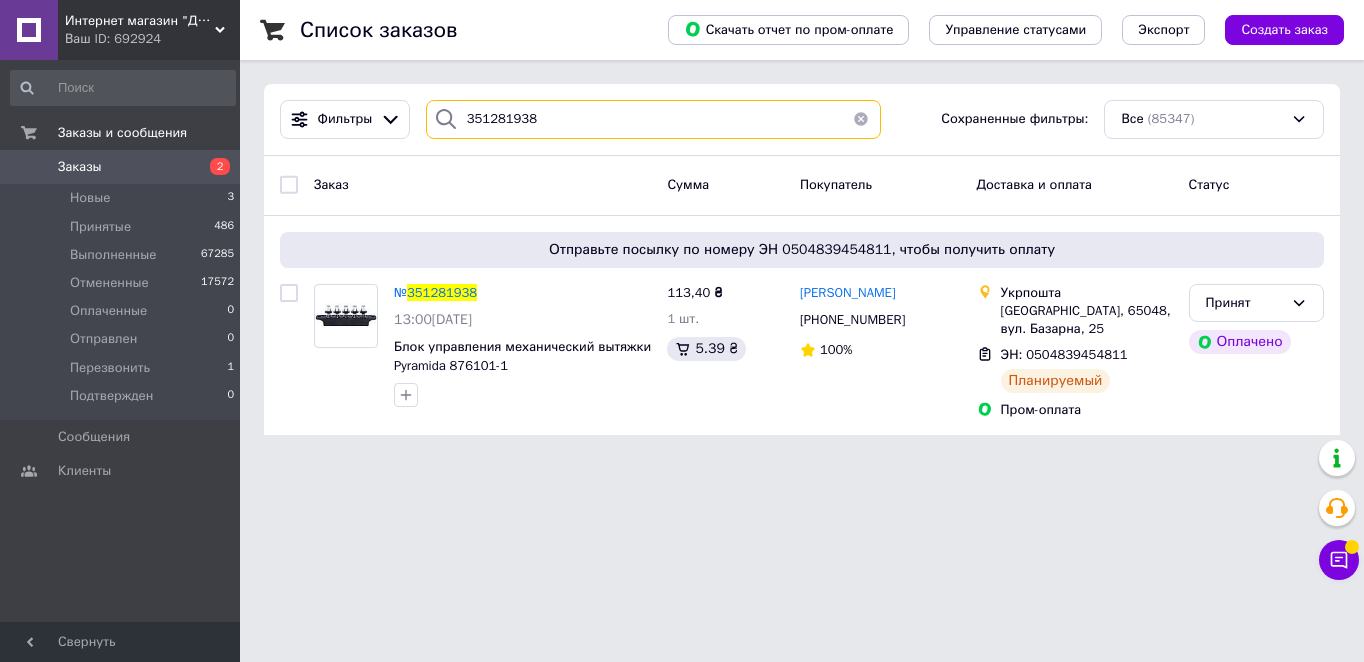 drag, startPoint x: 537, startPoint y: 125, endPoint x: 377, endPoint y: 146, distance: 161.37224 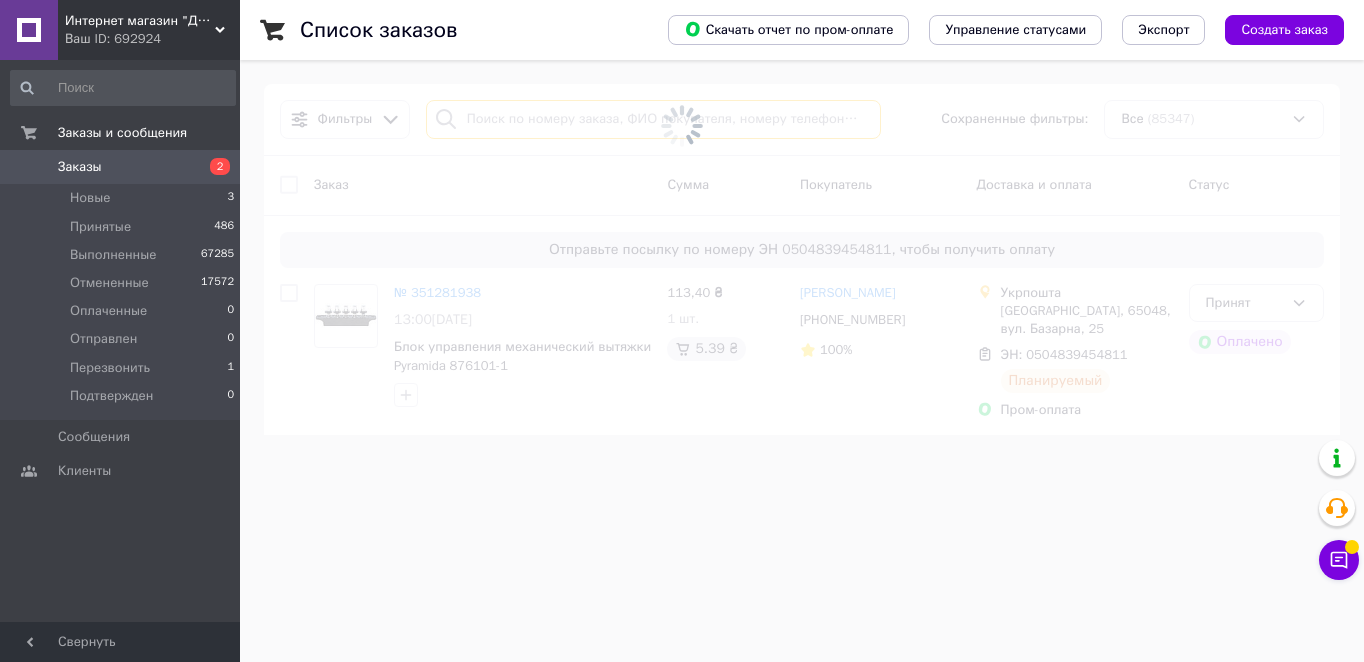 type 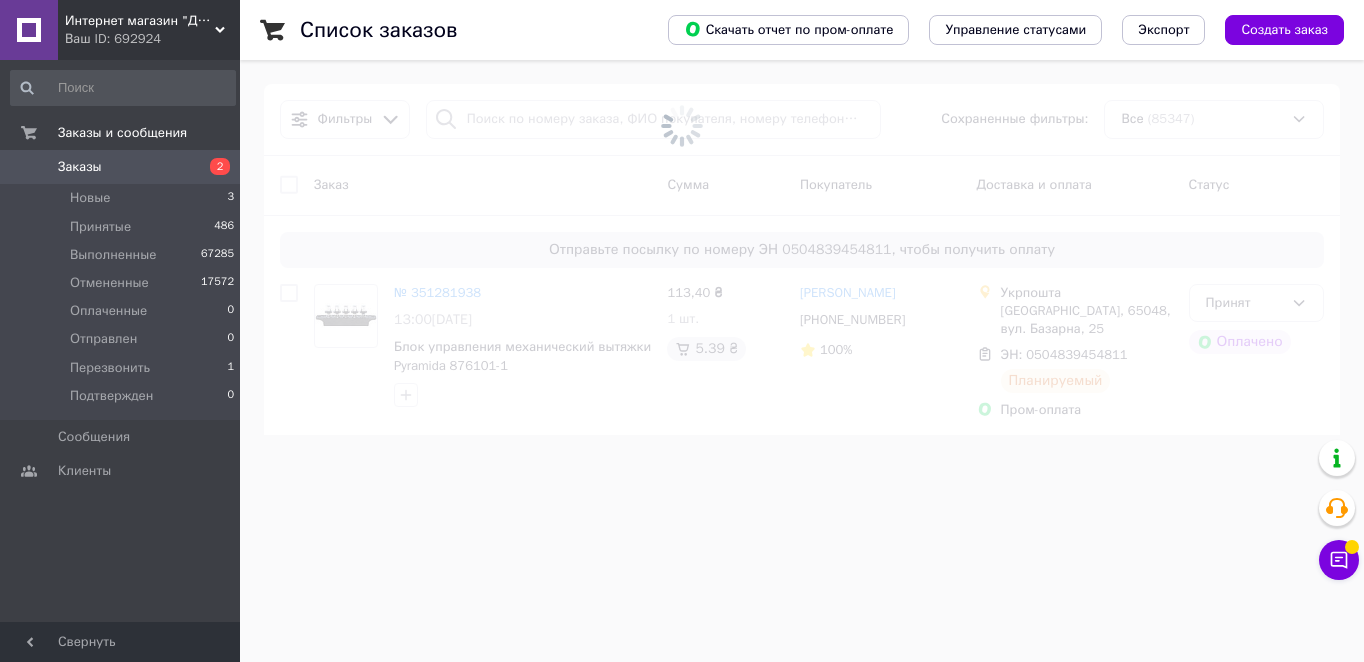 click on "Заказы" at bounding box center [80, 167] 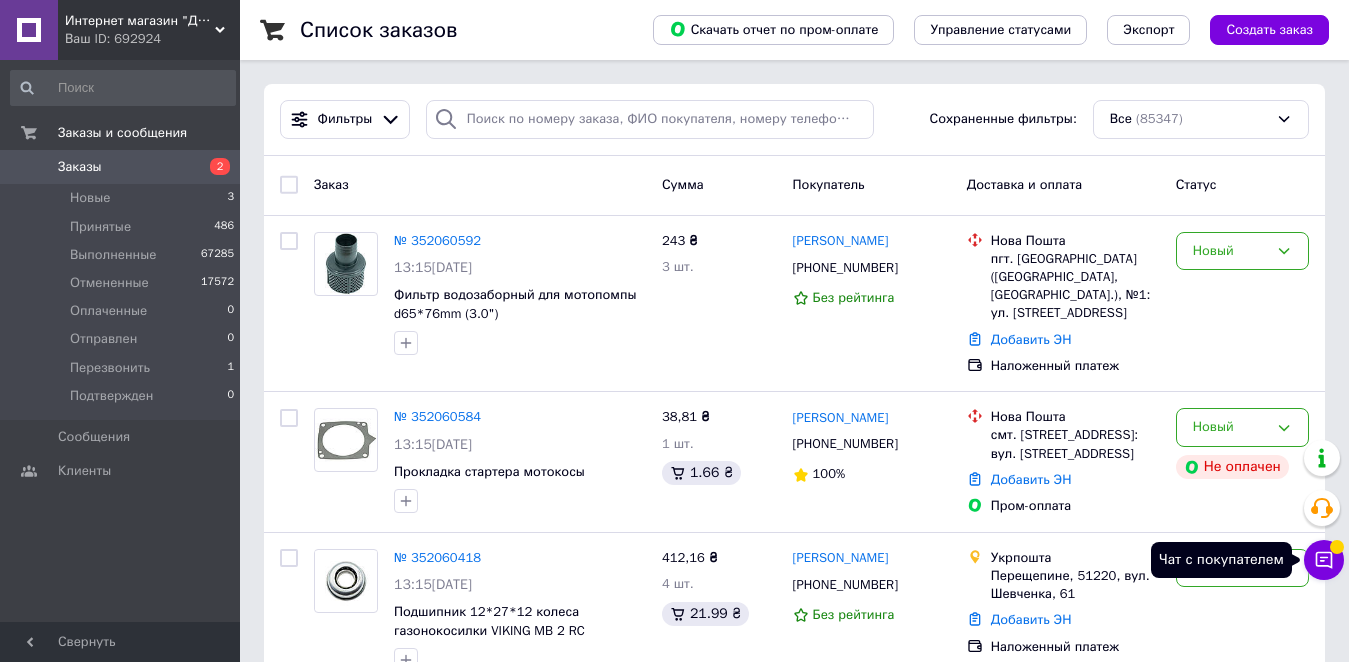 click 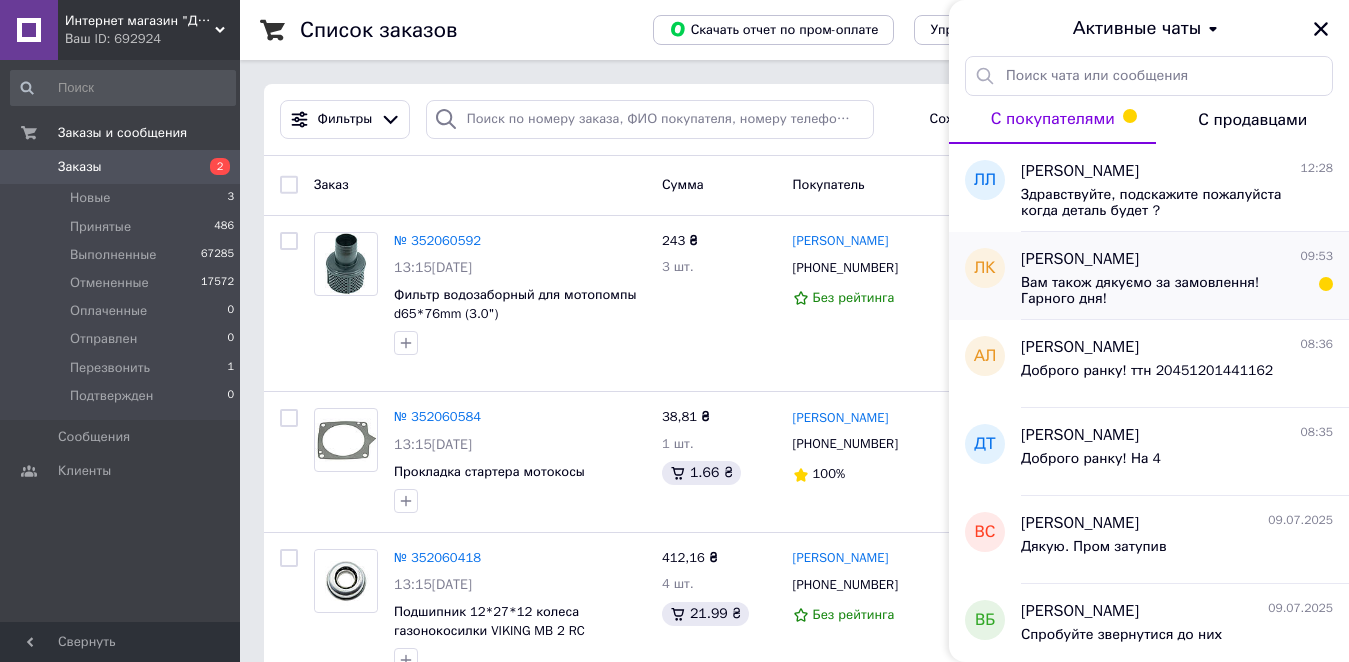 click on "Вам також дякуємо за замовлення! Гарного дня!" at bounding box center (1163, 291) 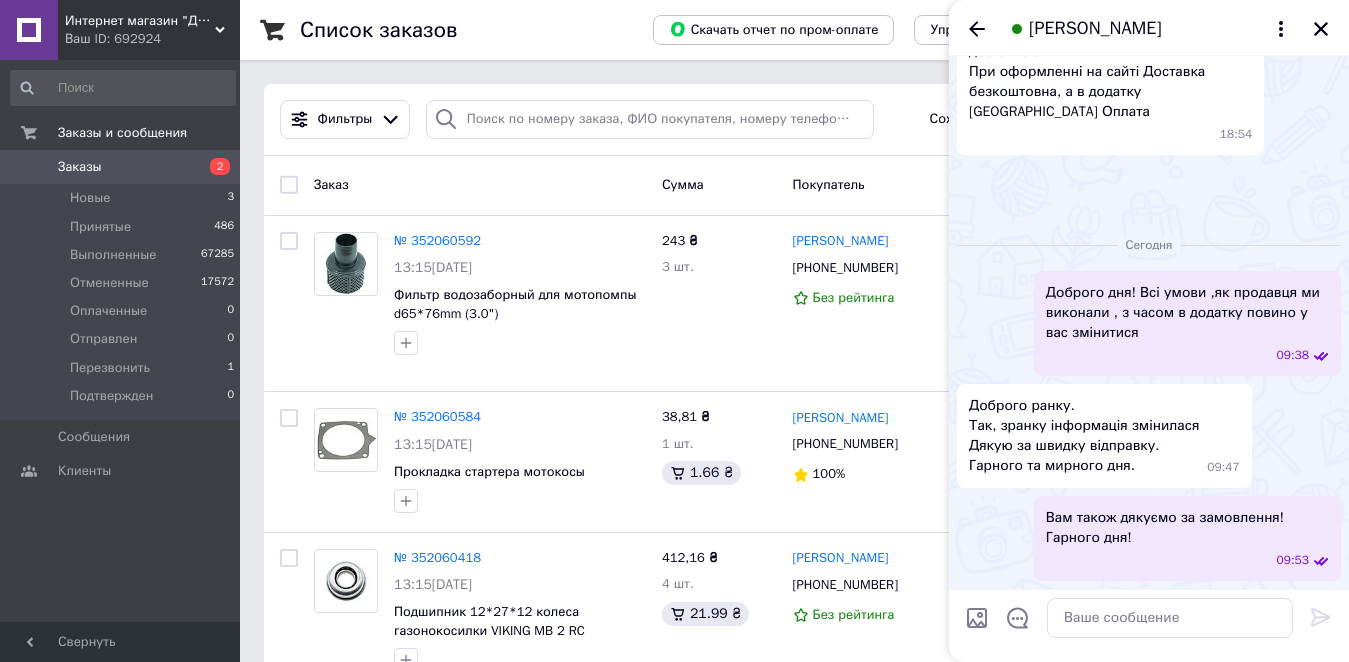 scroll, scrollTop: 1017, scrollLeft: 0, axis: vertical 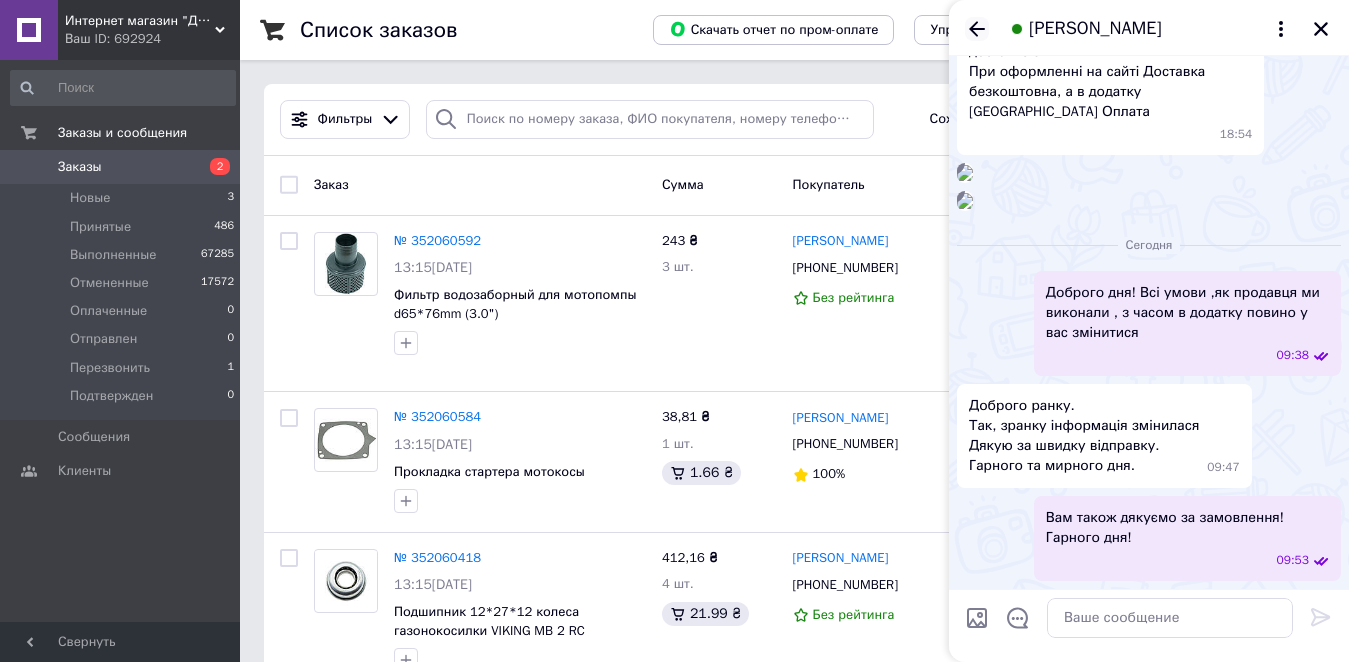 click 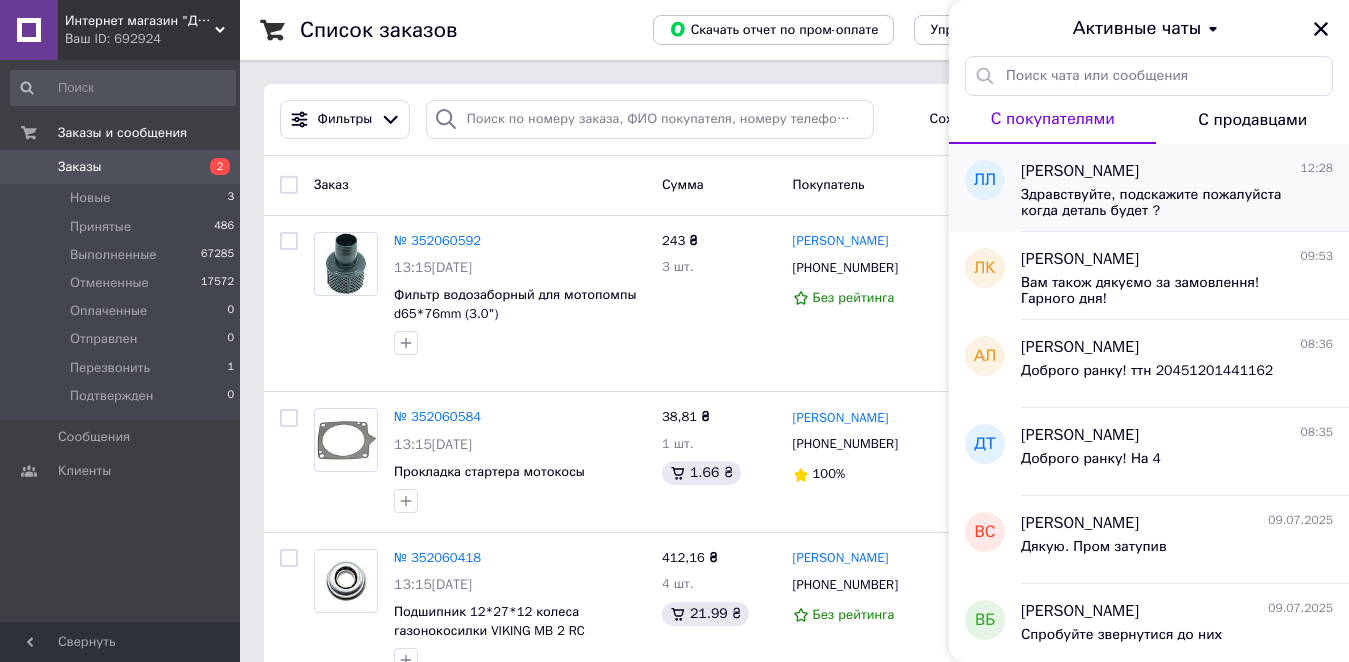 click on "Здравствуйте, подскажите пожалуйста когда деталь будет ?" at bounding box center [1163, 203] 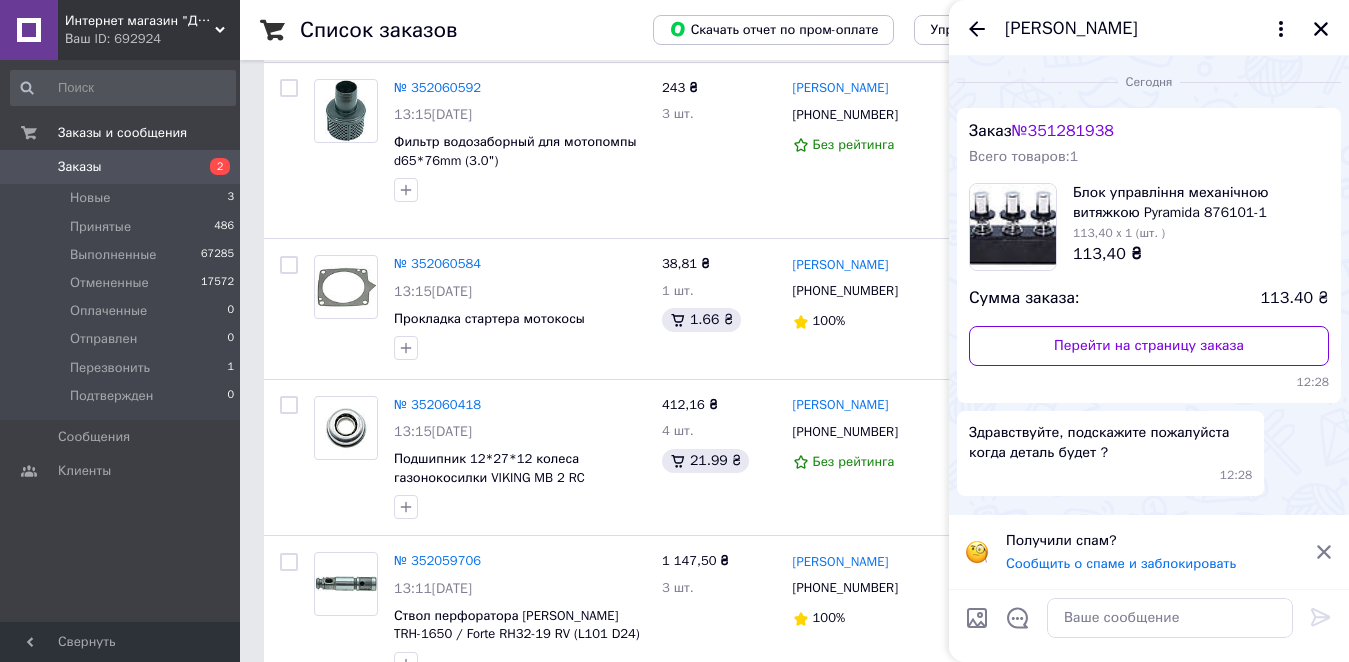 scroll, scrollTop: 200, scrollLeft: 0, axis: vertical 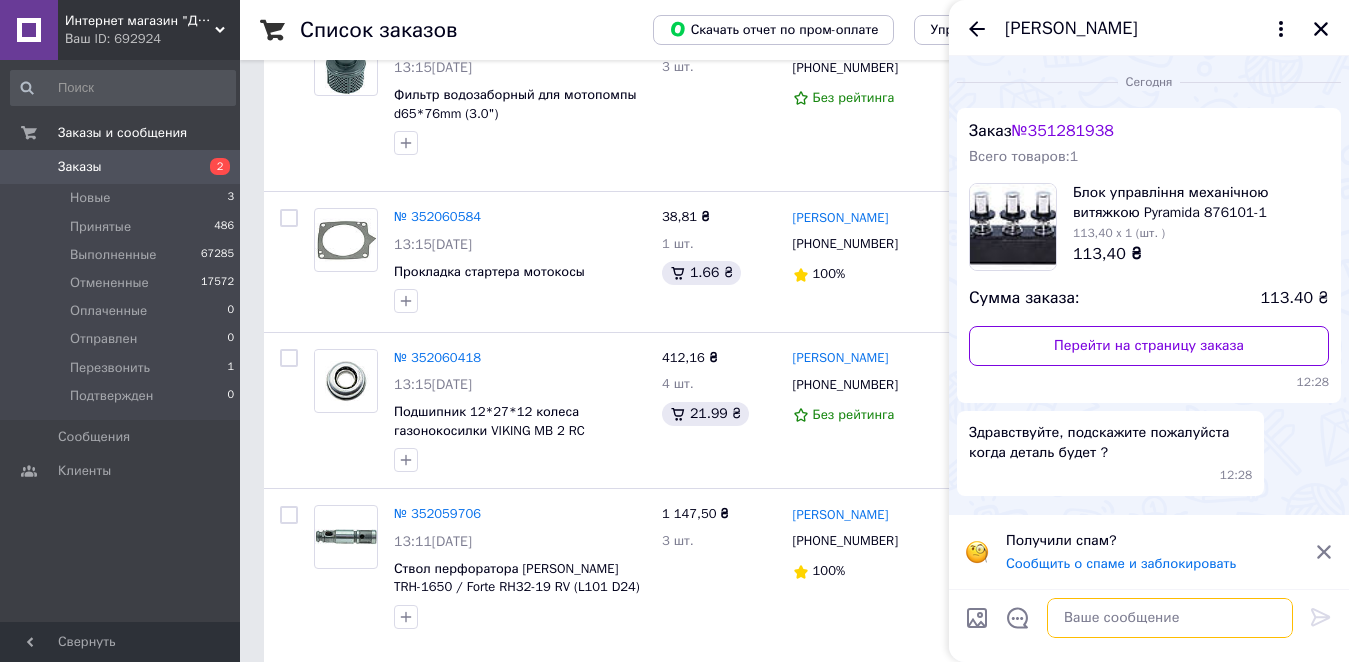 click at bounding box center [1170, 618] 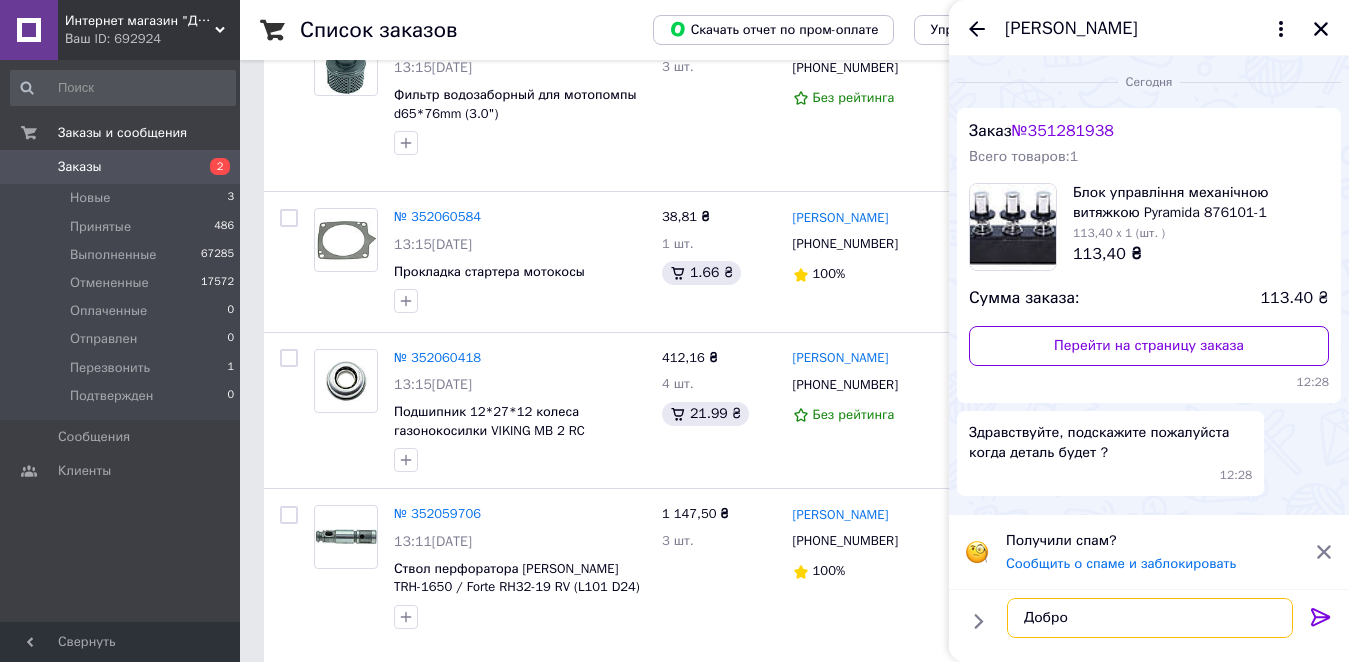 click on "Добро" at bounding box center (1150, 618) 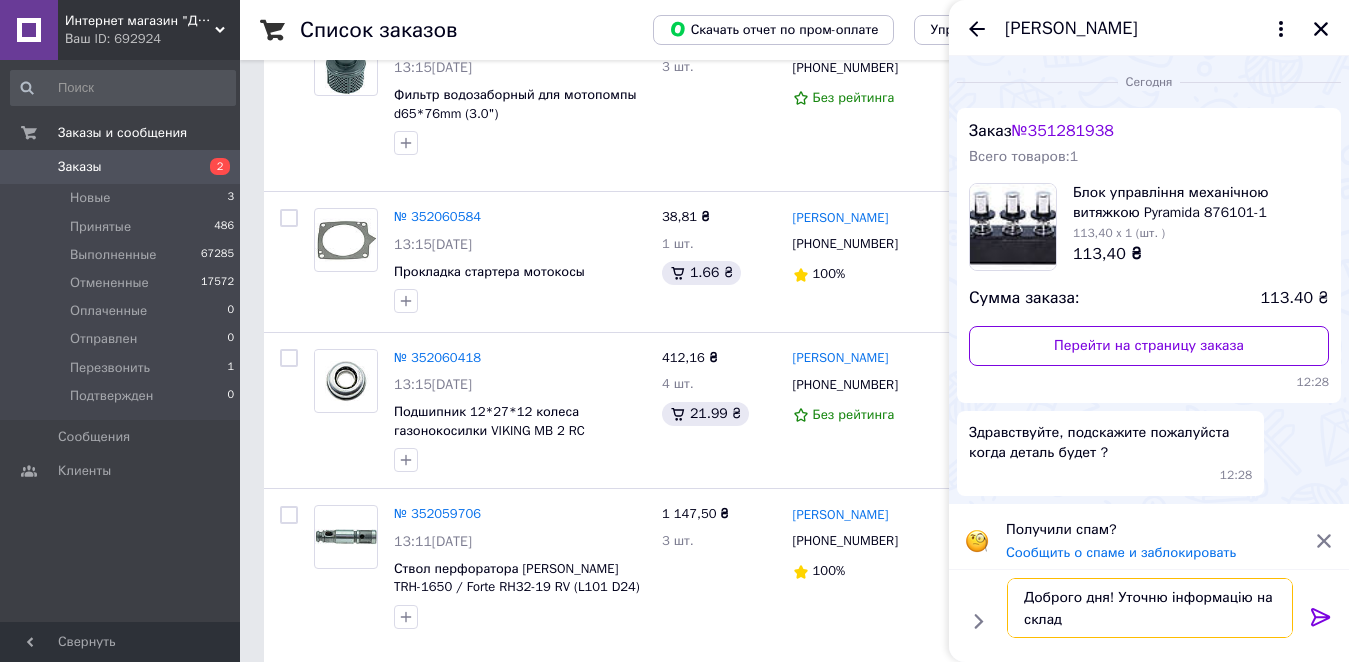 type on "Доброго дня! Уточню інформацію на складі" 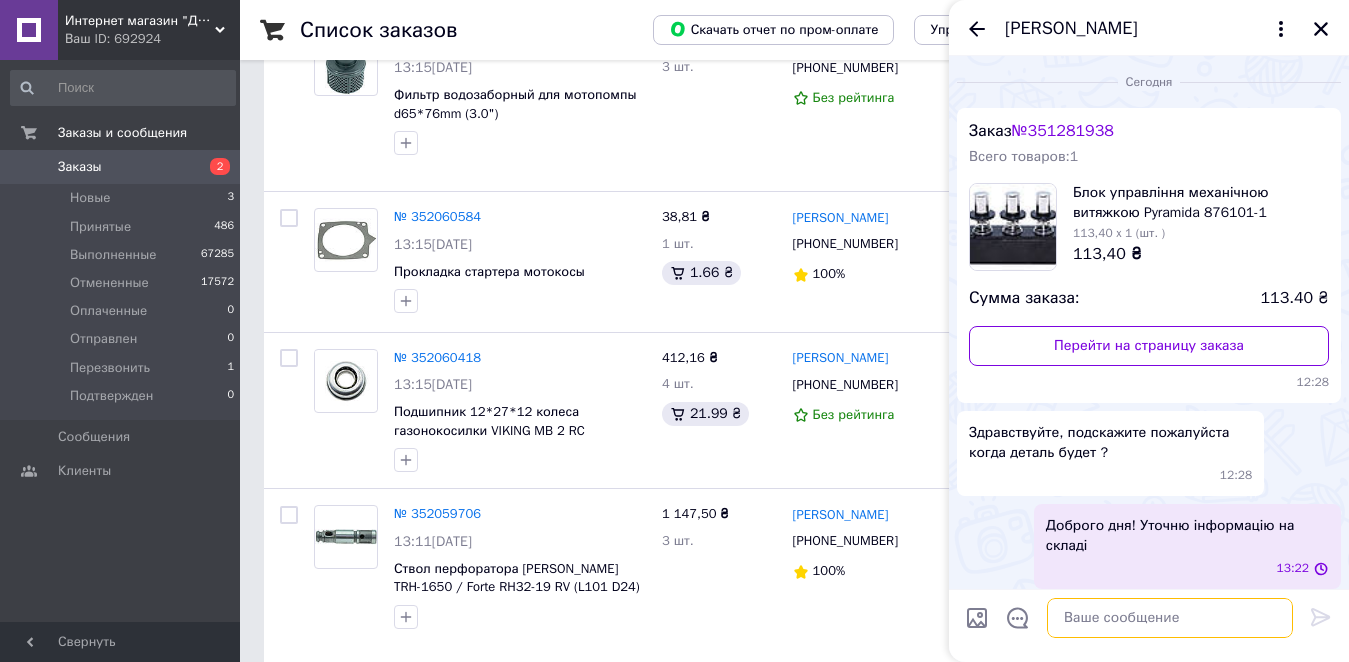 scroll, scrollTop: 0, scrollLeft: 0, axis: both 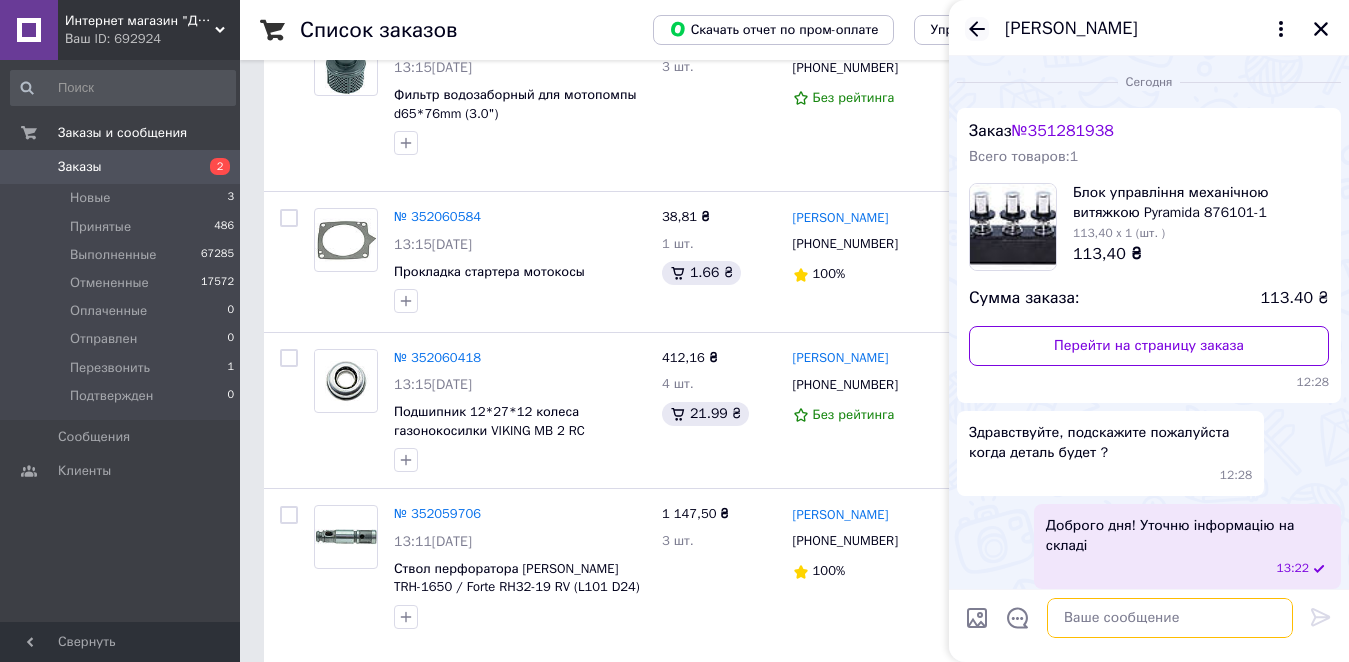 type 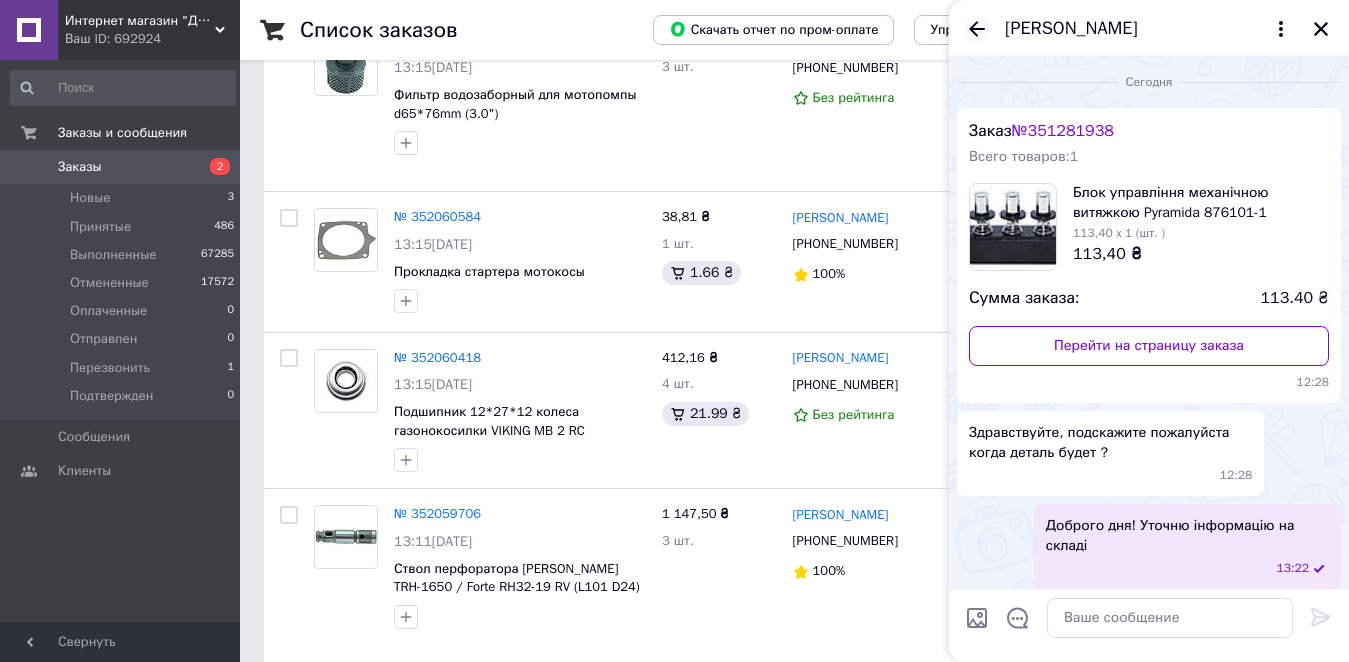 click 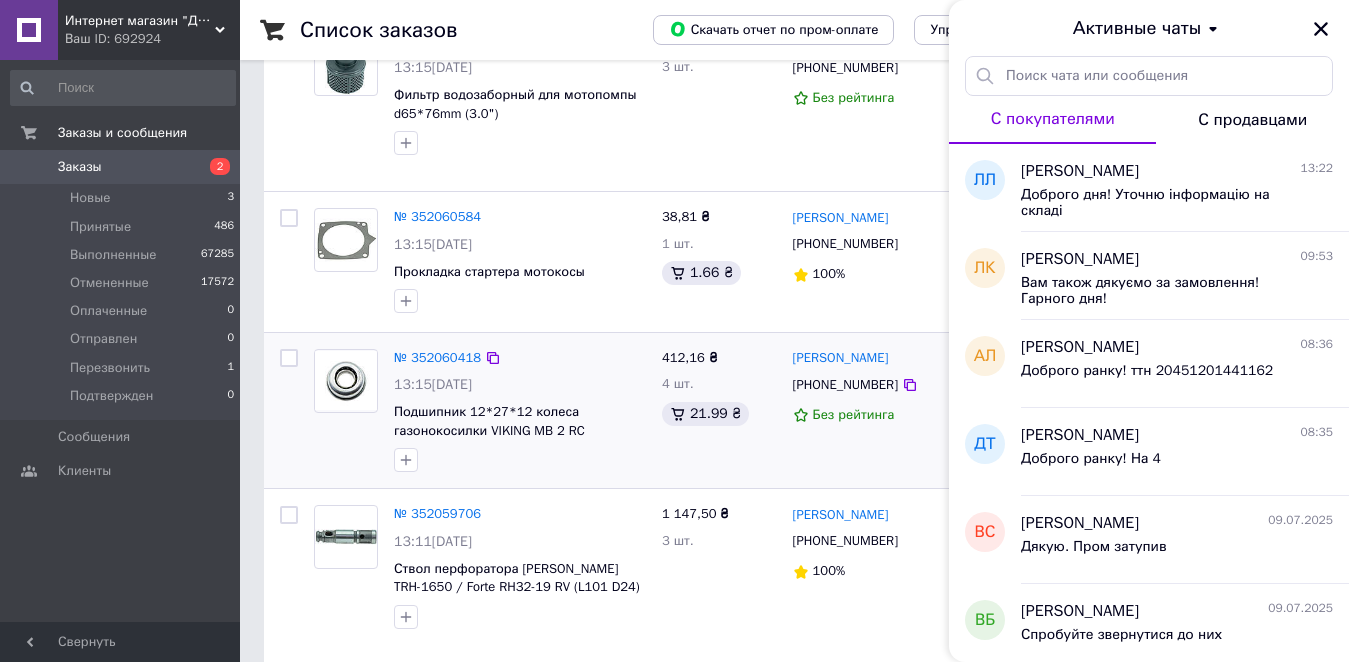 drag, startPoint x: 1319, startPoint y: 26, endPoint x: 362, endPoint y: 448, distance: 1045.9125 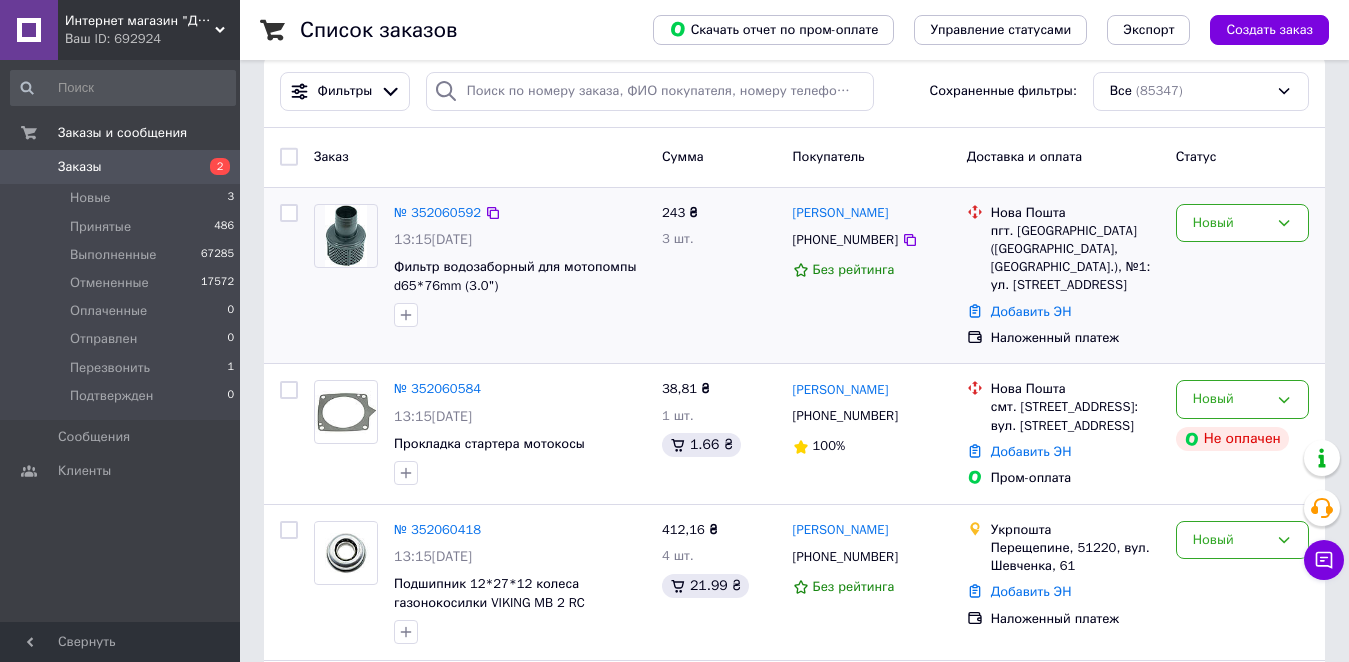scroll, scrollTop: 0, scrollLeft: 0, axis: both 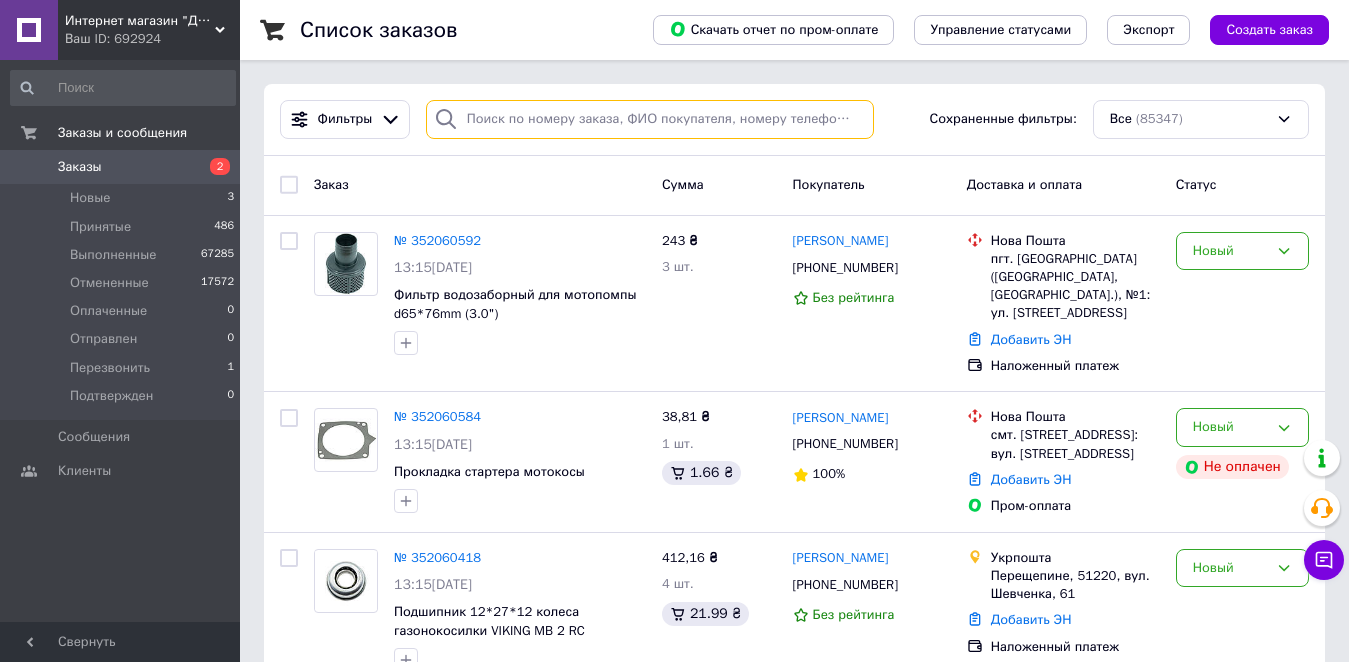 click at bounding box center (650, 119) 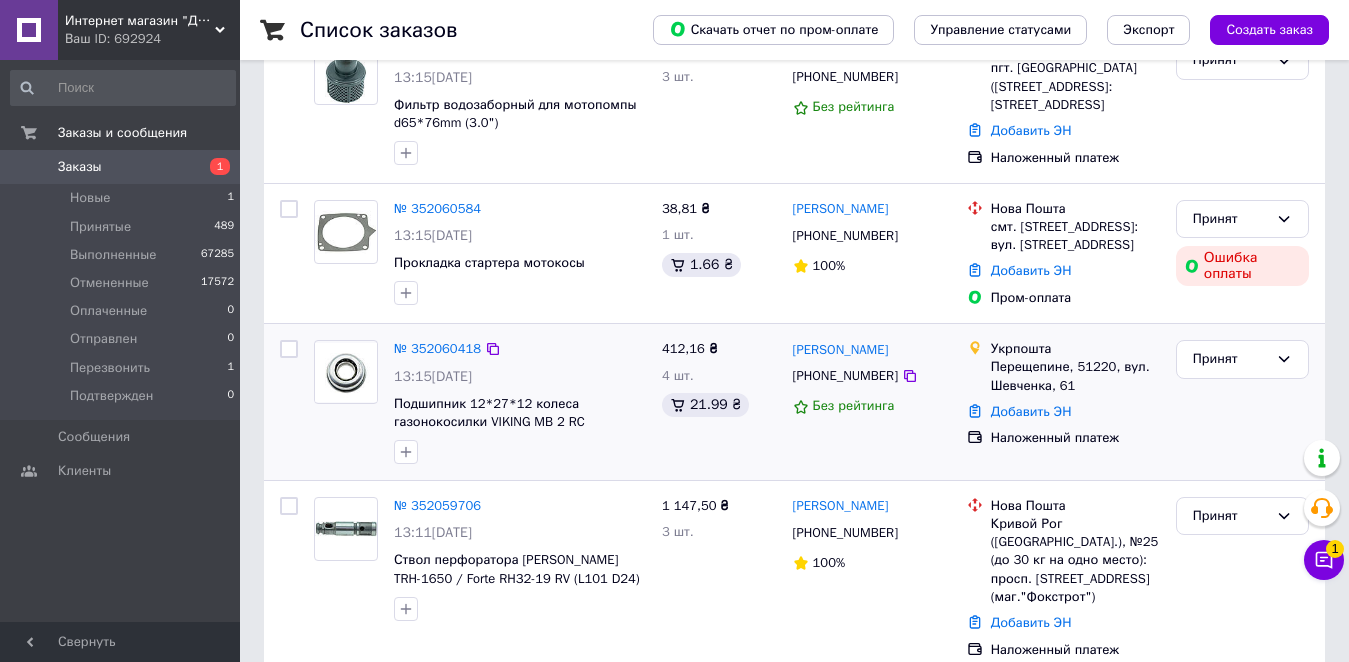 scroll, scrollTop: 400, scrollLeft: 0, axis: vertical 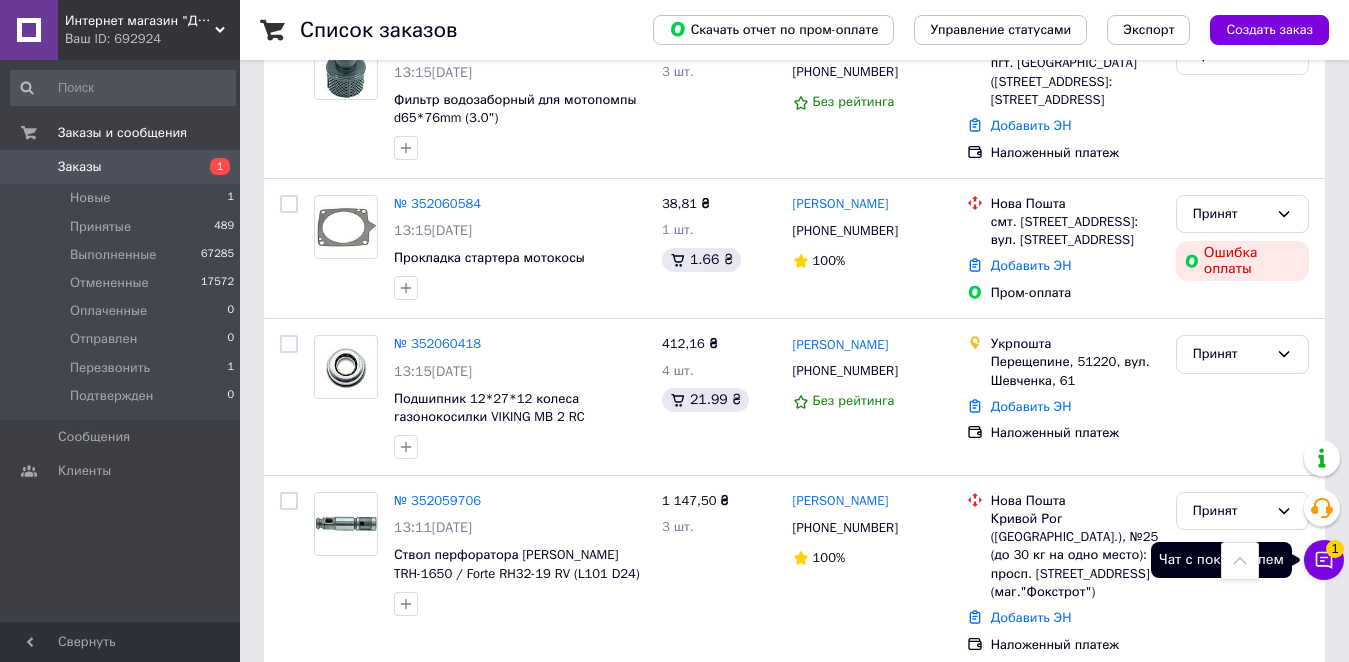 click 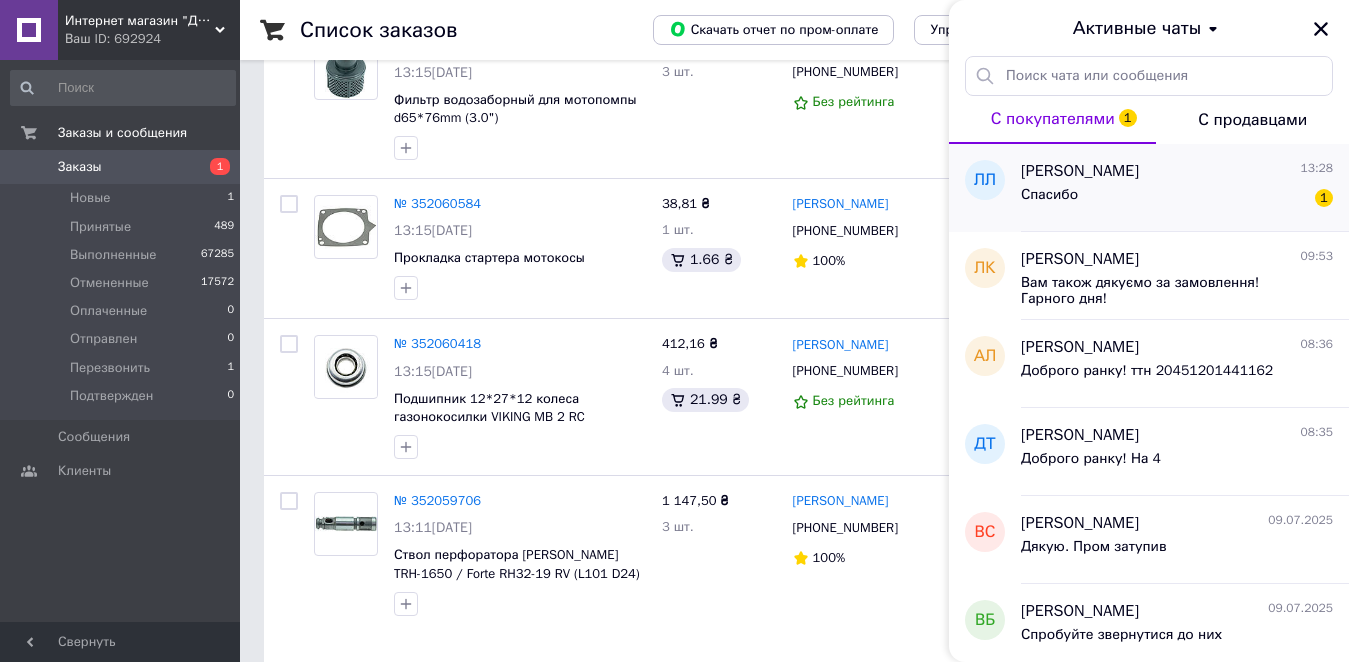 click on "Спасибо 1" at bounding box center (1177, 199) 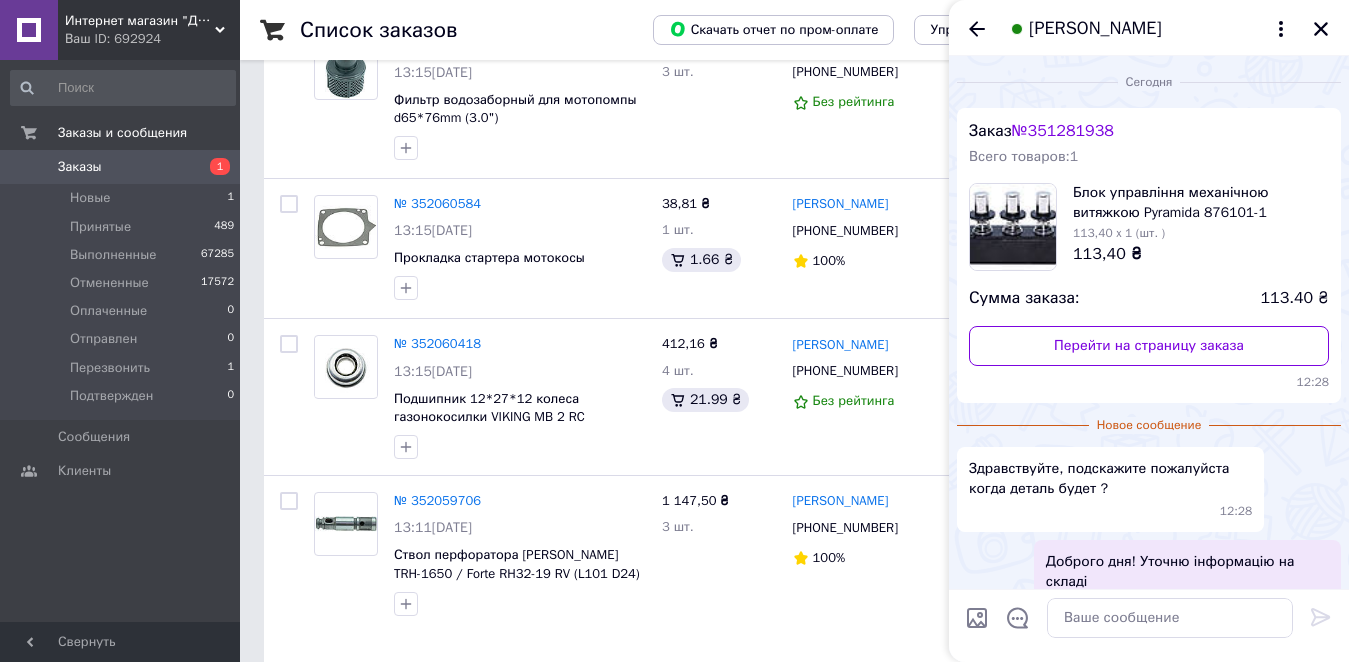 scroll, scrollTop: 77, scrollLeft: 0, axis: vertical 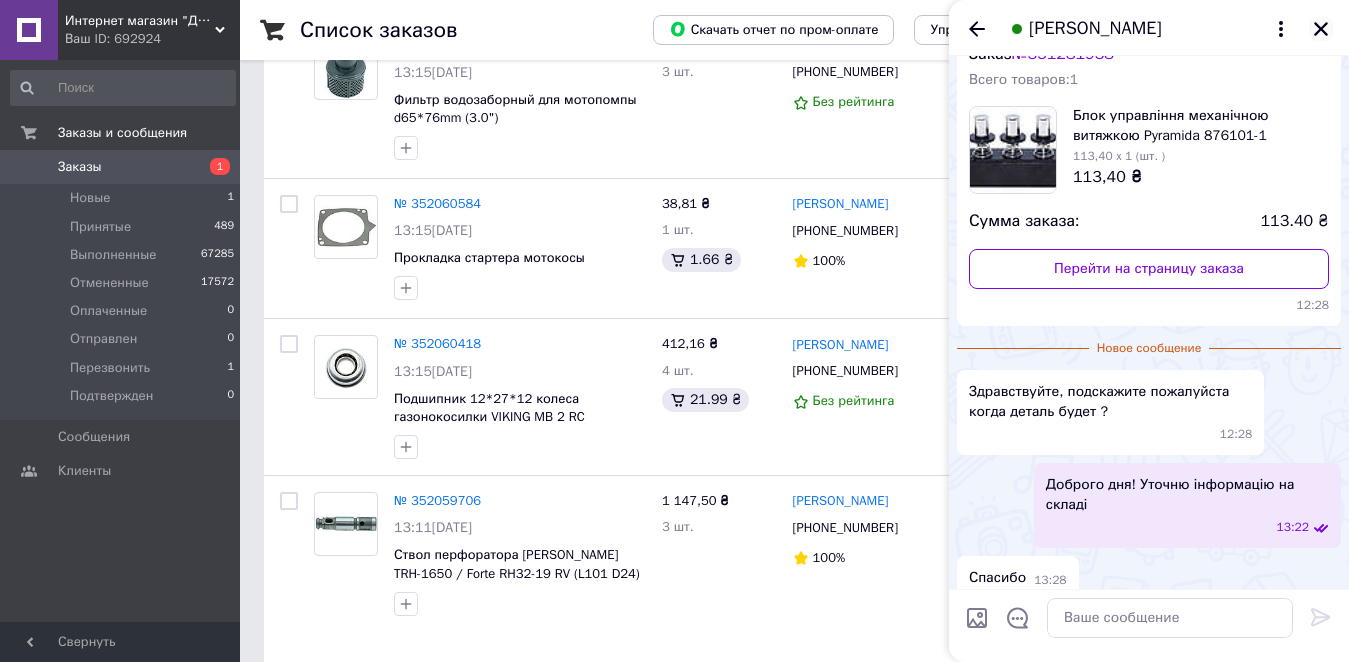 click 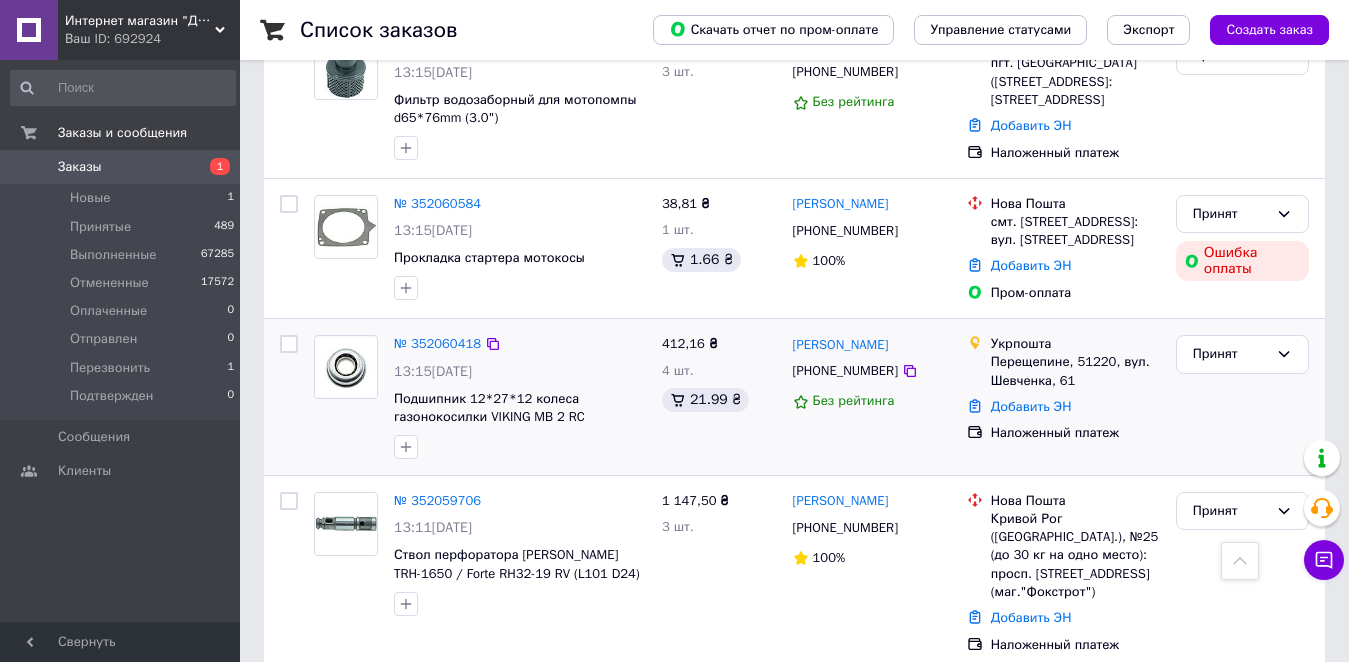 click on "[PHONE_NUMBER]" at bounding box center (845, 371) 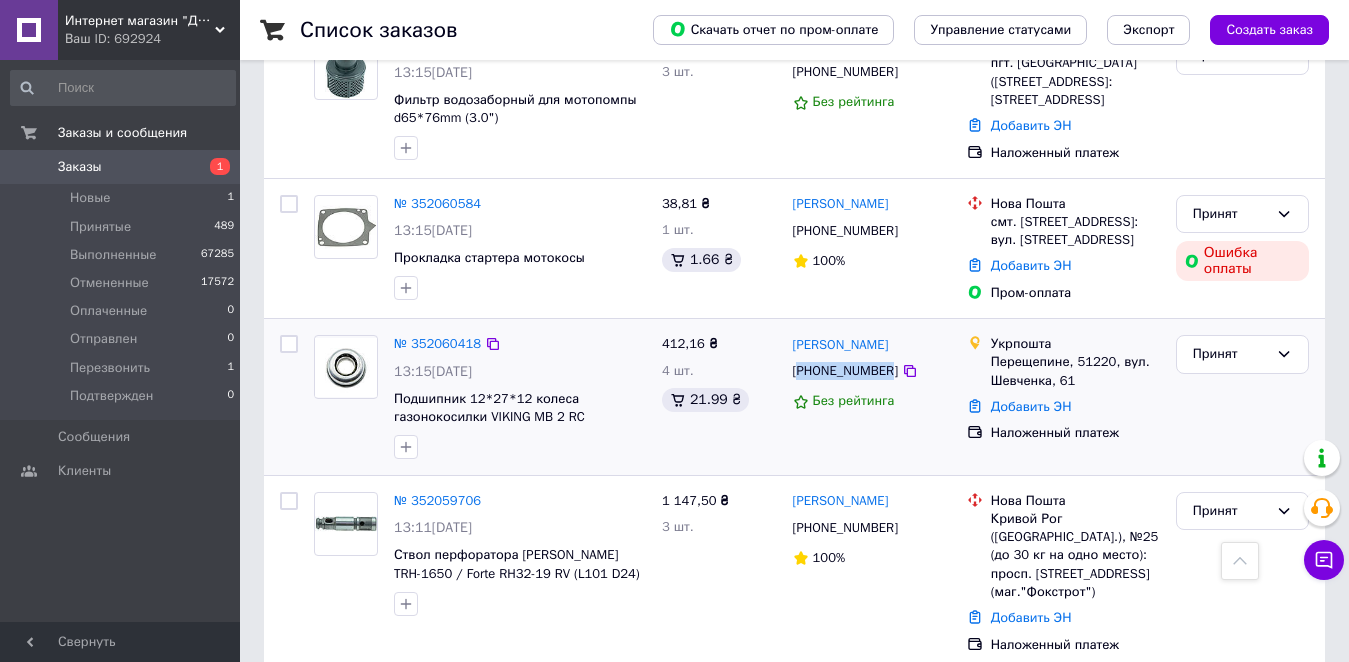 copy on "380975962977" 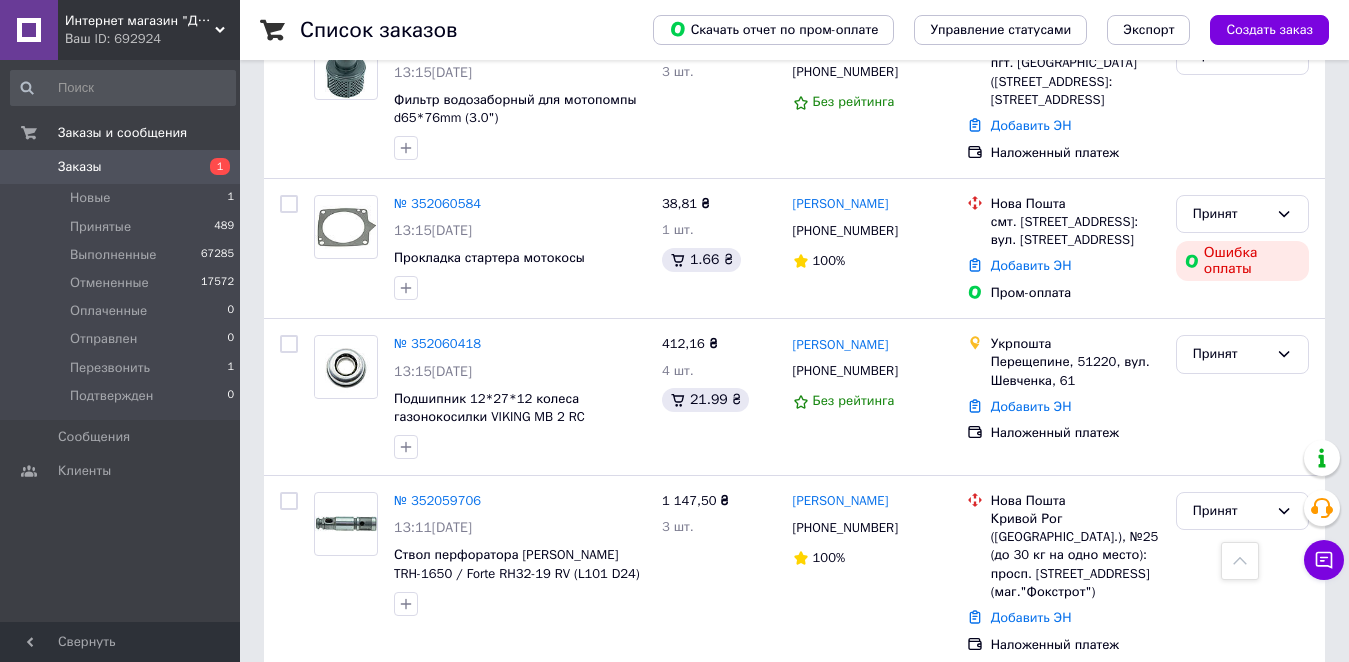 drag, startPoint x: 900, startPoint y: 391, endPoint x: 1341, endPoint y: 569, distance: 475.56808 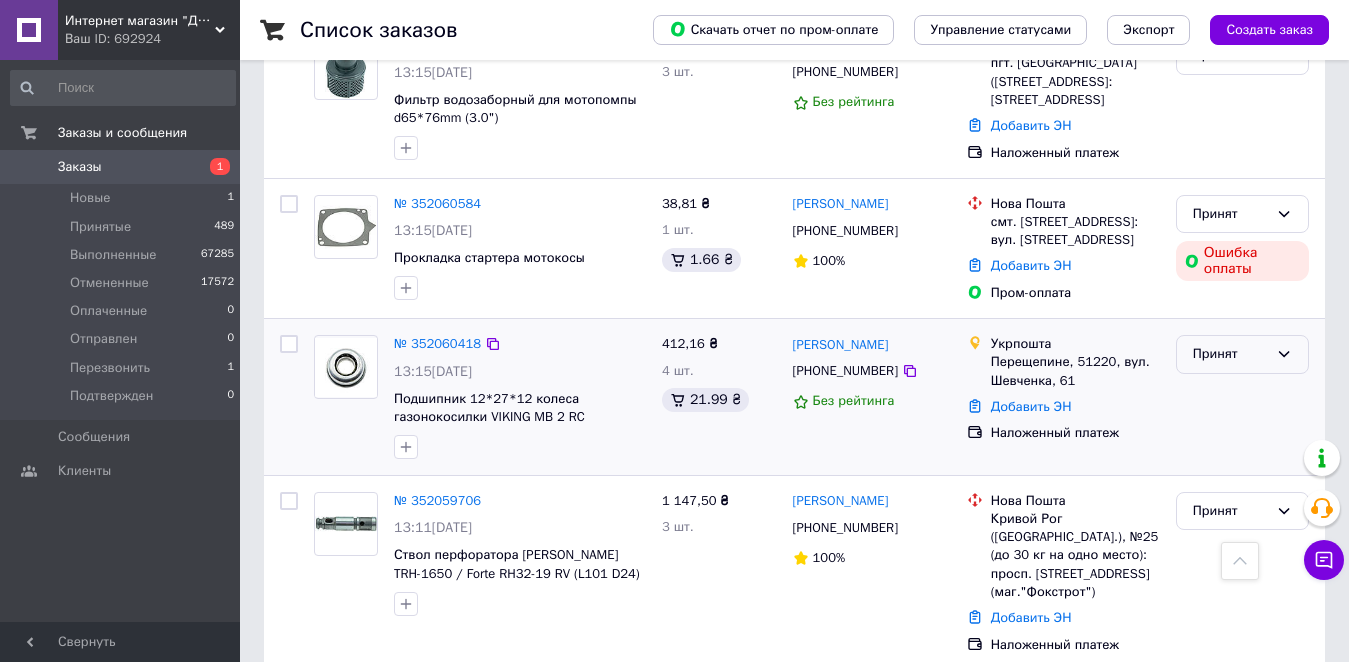 click on "Принят" at bounding box center (1230, 354) 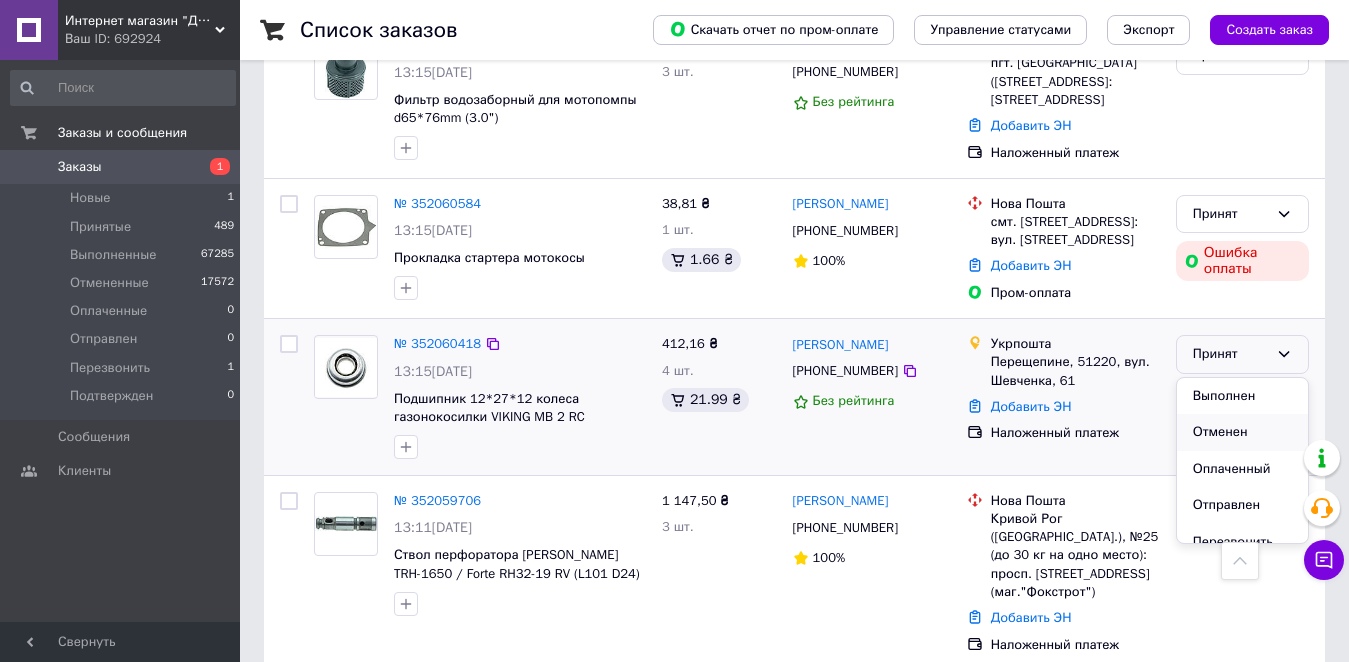 click on "Отменен" at bounding box center (1242, 432) 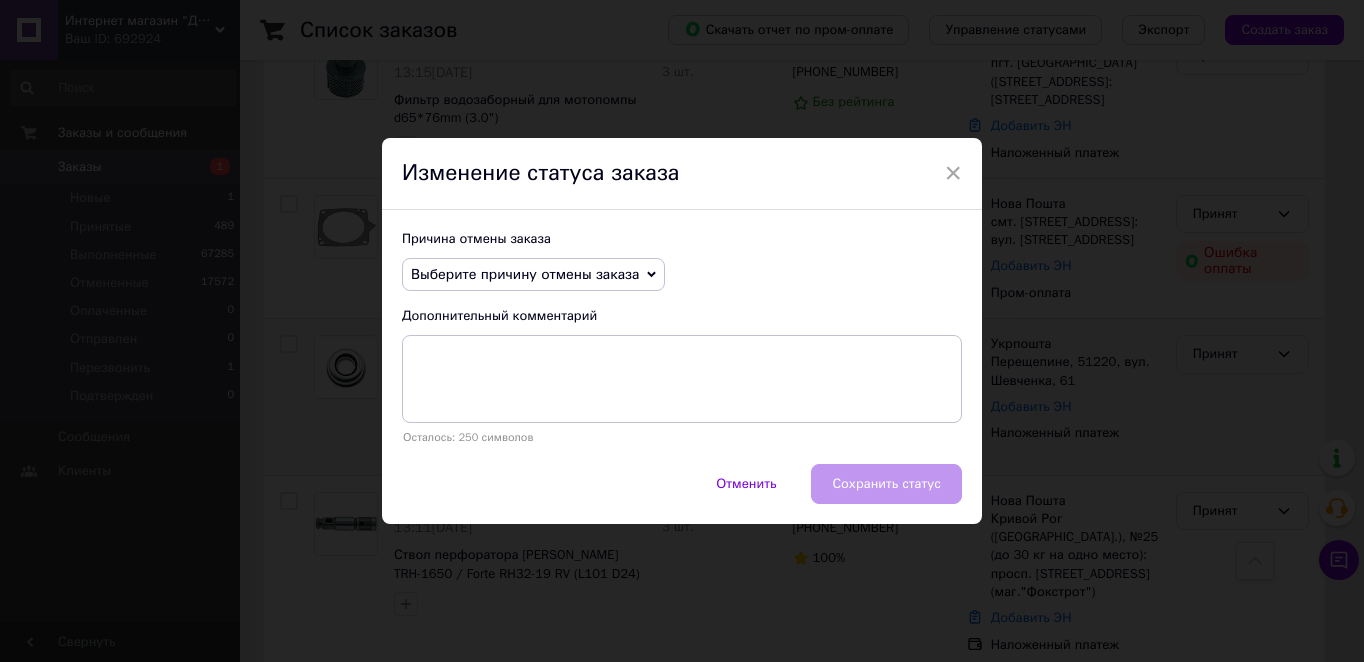 click on "Выберите причину отмены заказа" at bounding box center [525, 274] 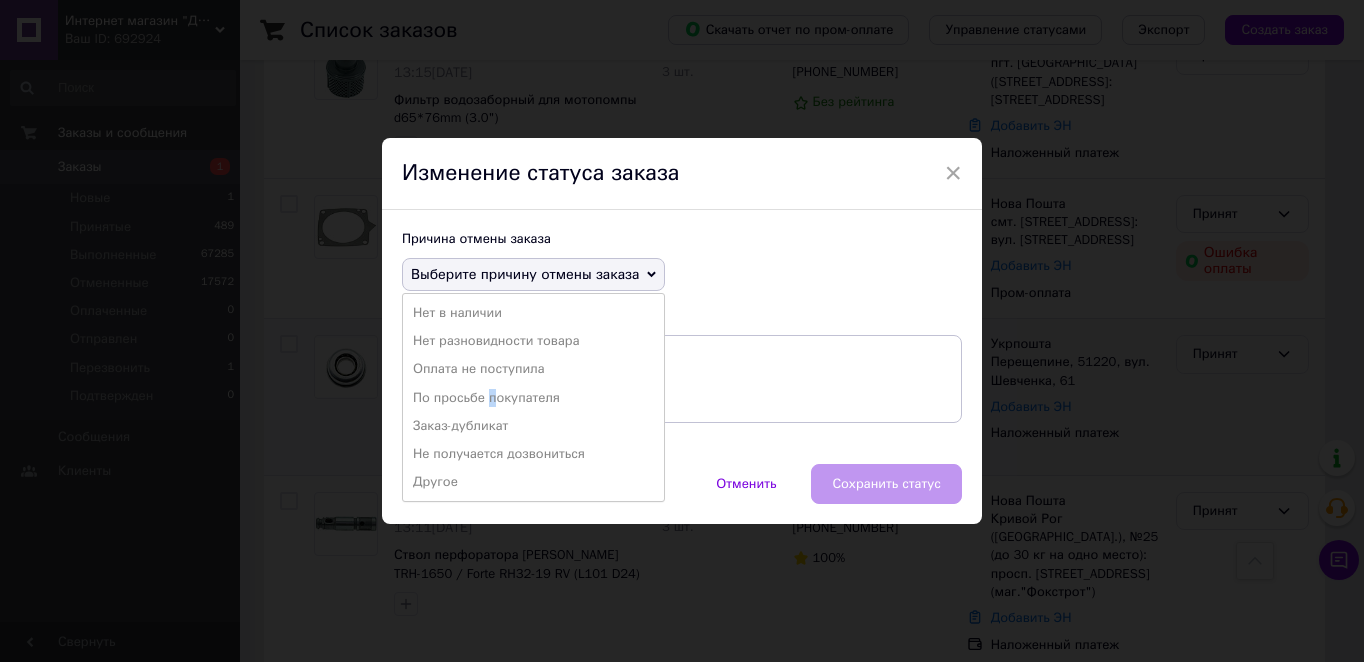 drag, startPoint x: 488, startPoint y: 398, endPoint x: 834, endPoint y: 517, distance: 365.89206 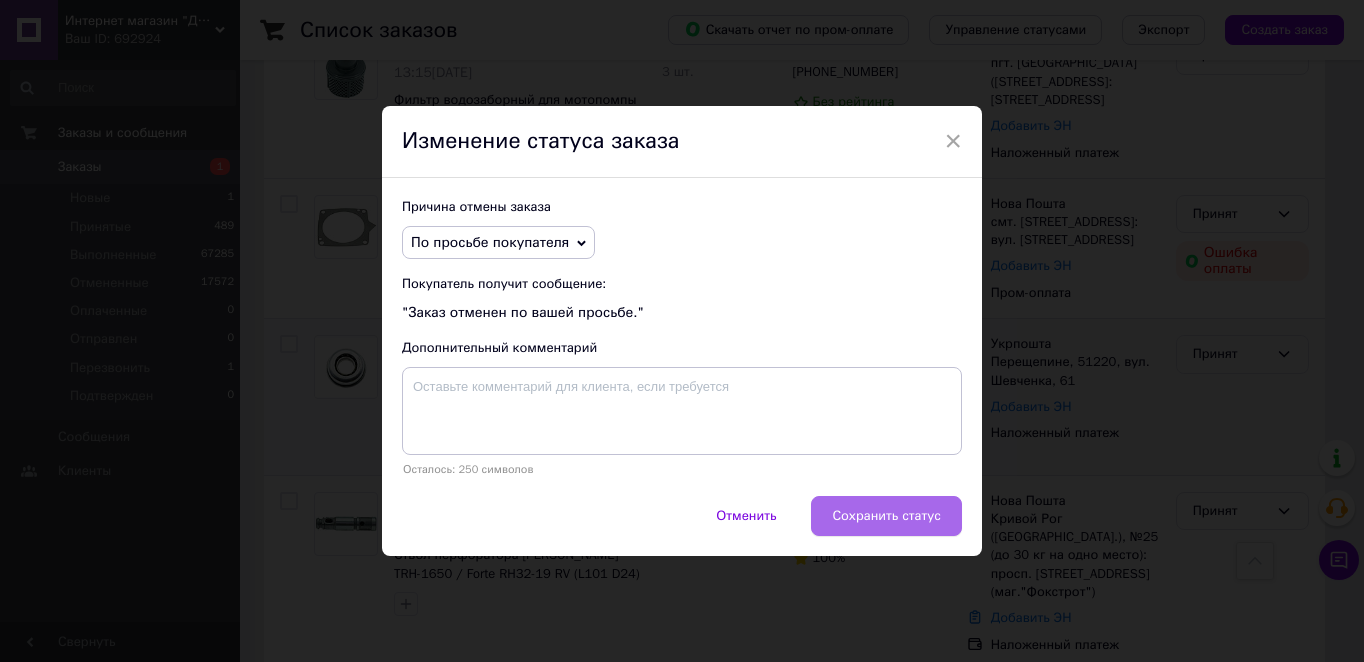 click on "Сохранить статус" at bounding box center (886, 516) 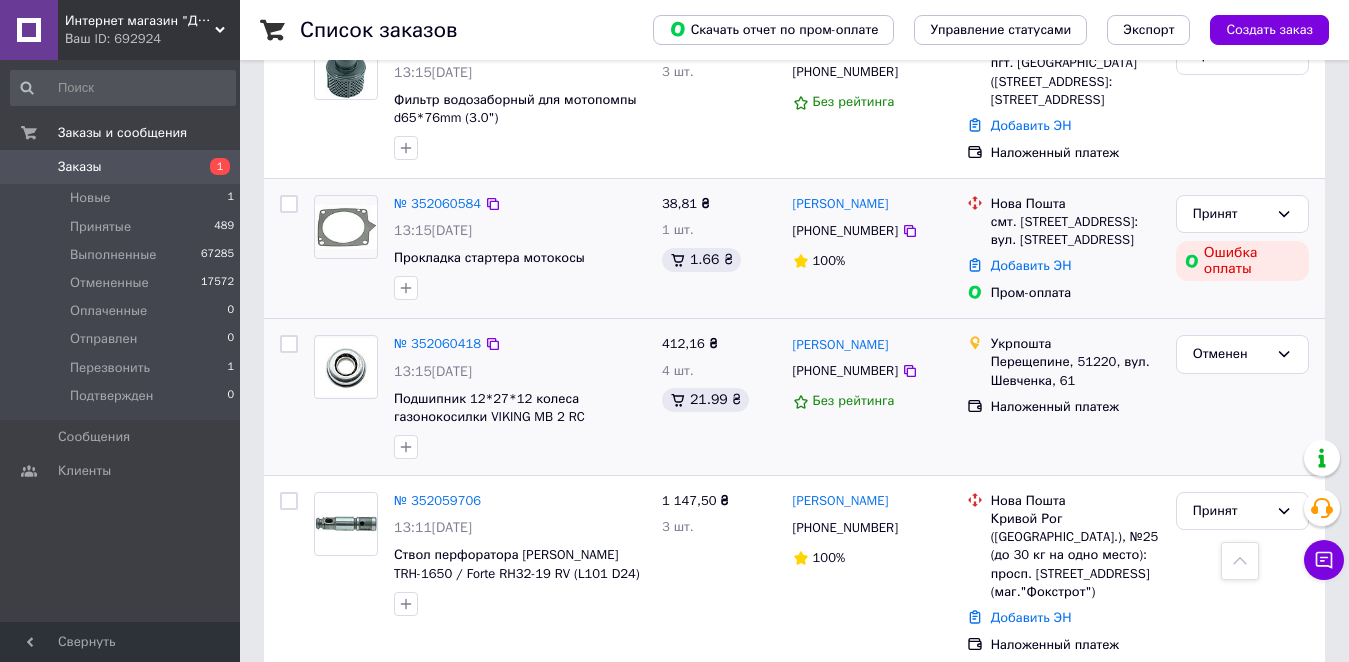 click on "[PHONE_NUMBER]" at bounding box center (845, 231) 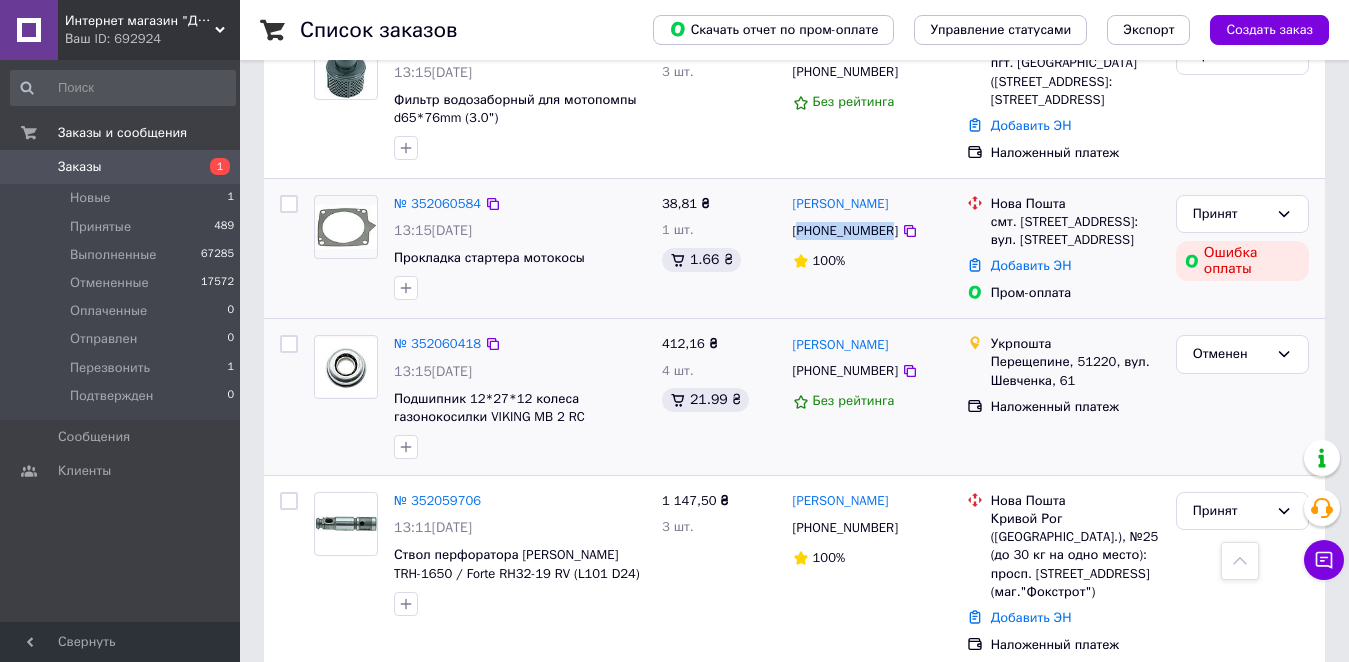 click on "[PHONE_NUMBER]" at bounding box center (845, 231) 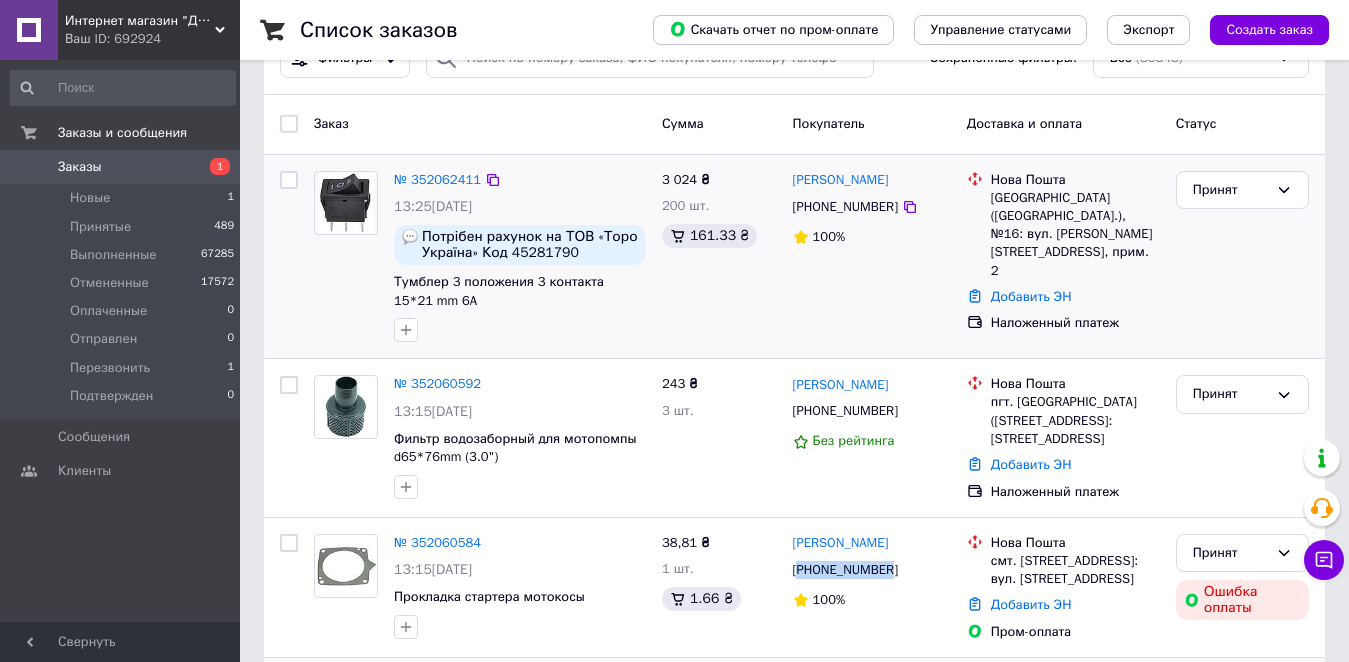 scroll, scrollTop: 0, scrollLeft: 0, axis: both 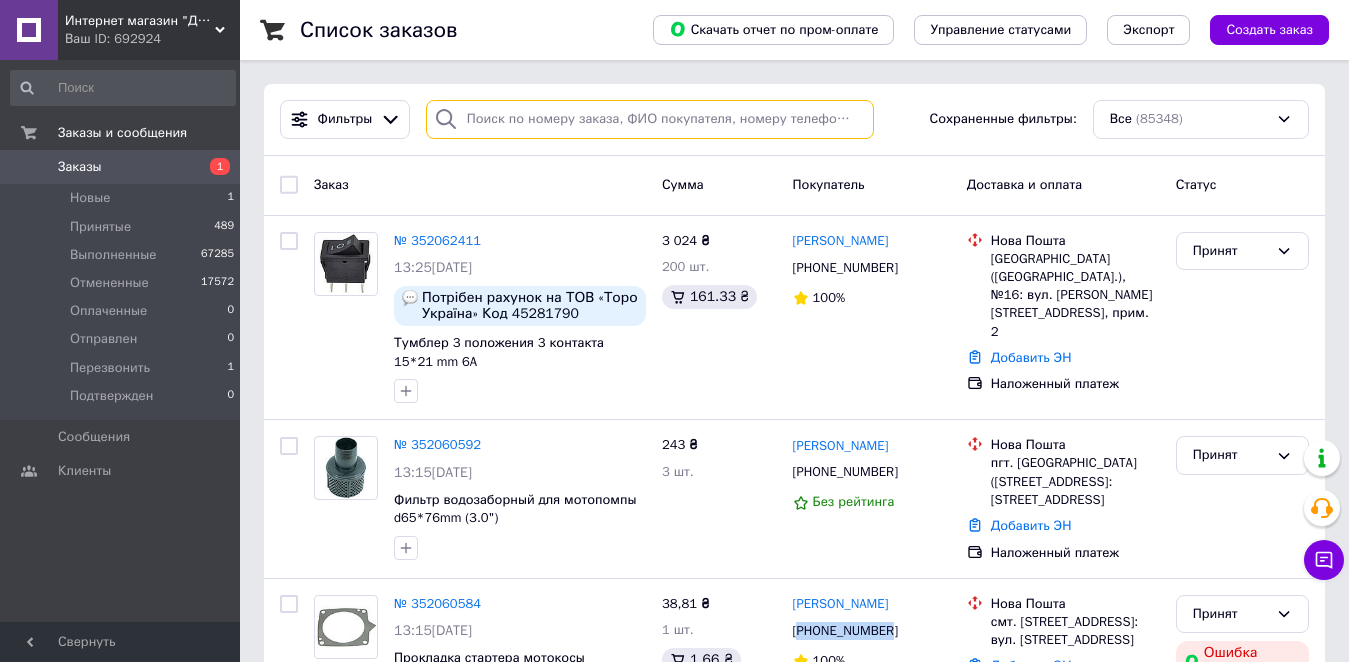 click at bounding box center [650, 119] 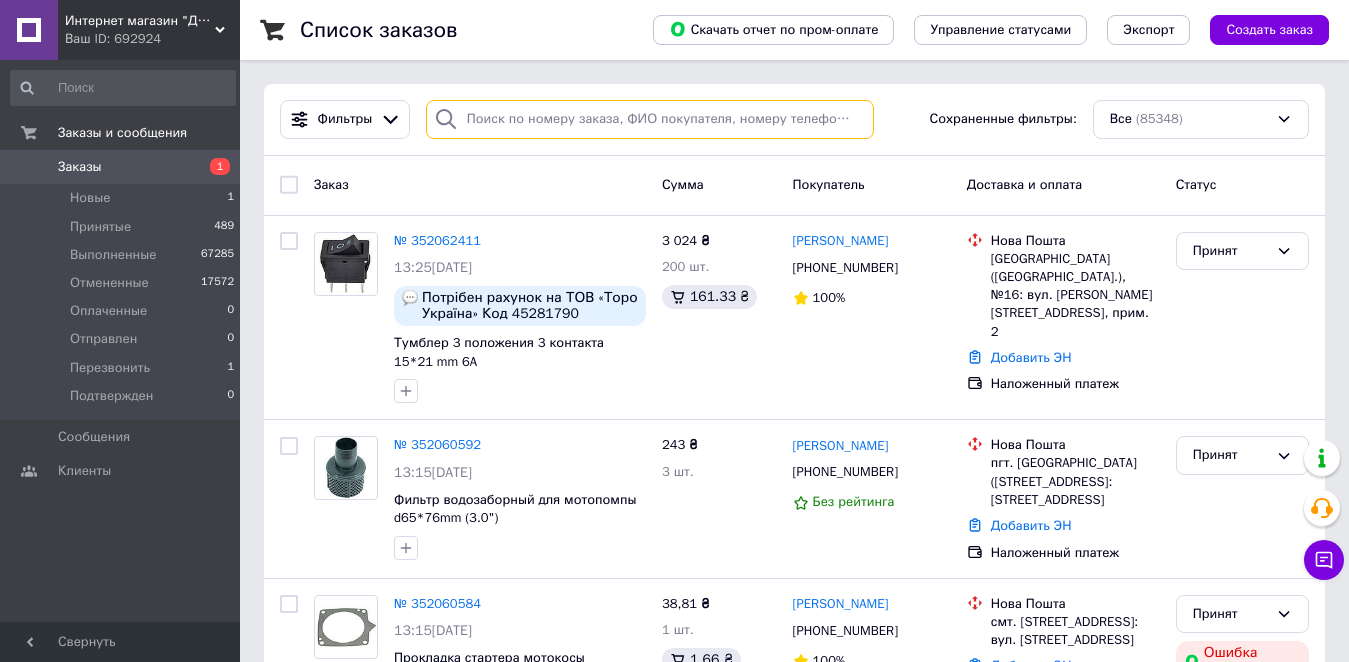 click at bounding box center (650, 119) 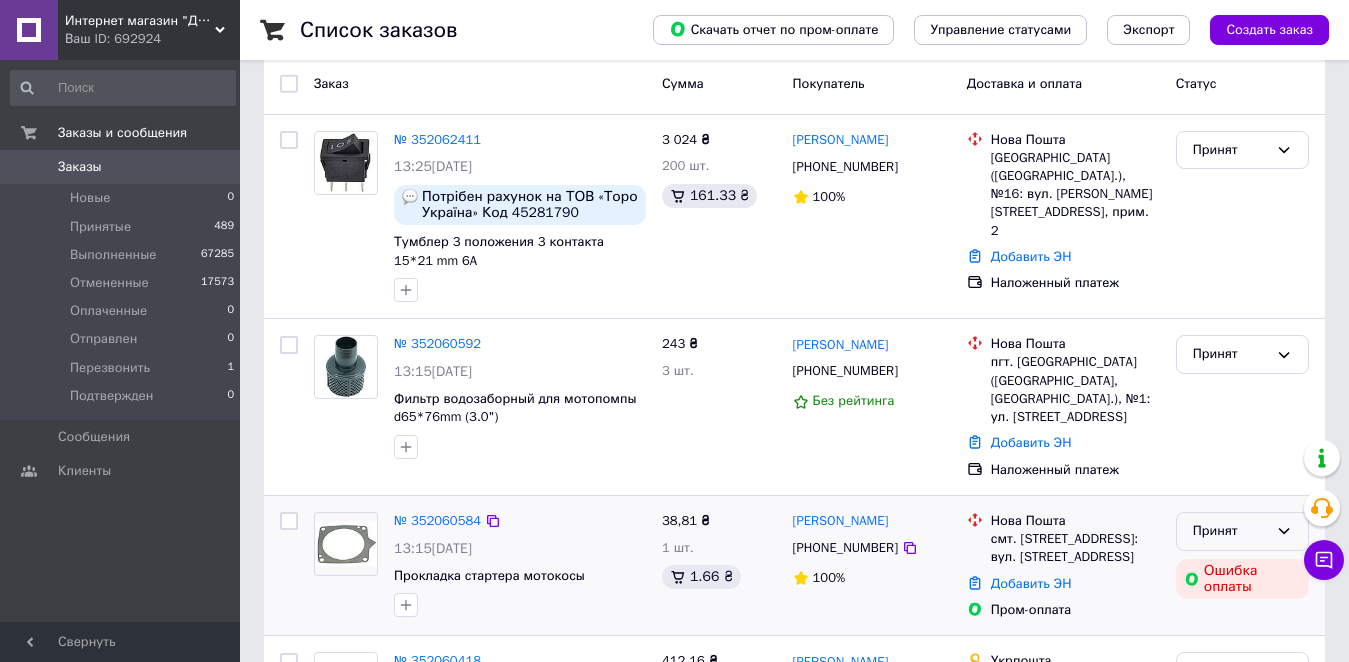click on "Принят" at bounding box center [1230, 531] 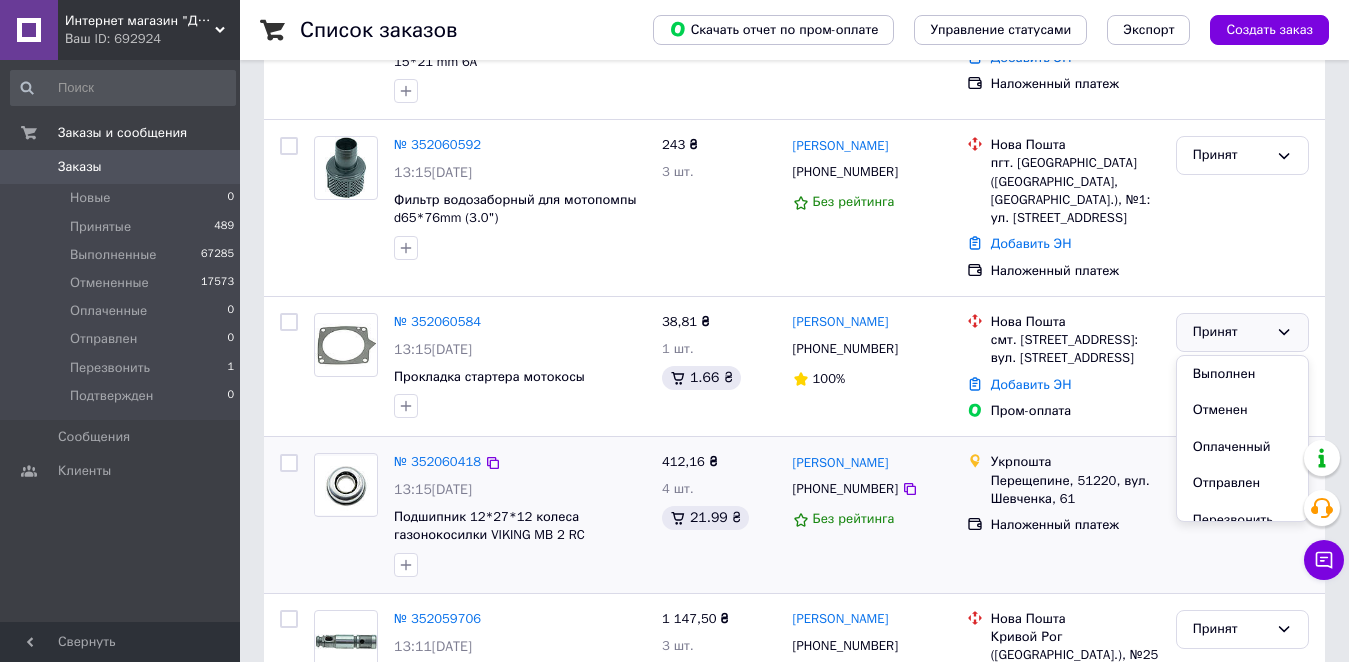click on "Отменен" at bounding box center [1242, 410] 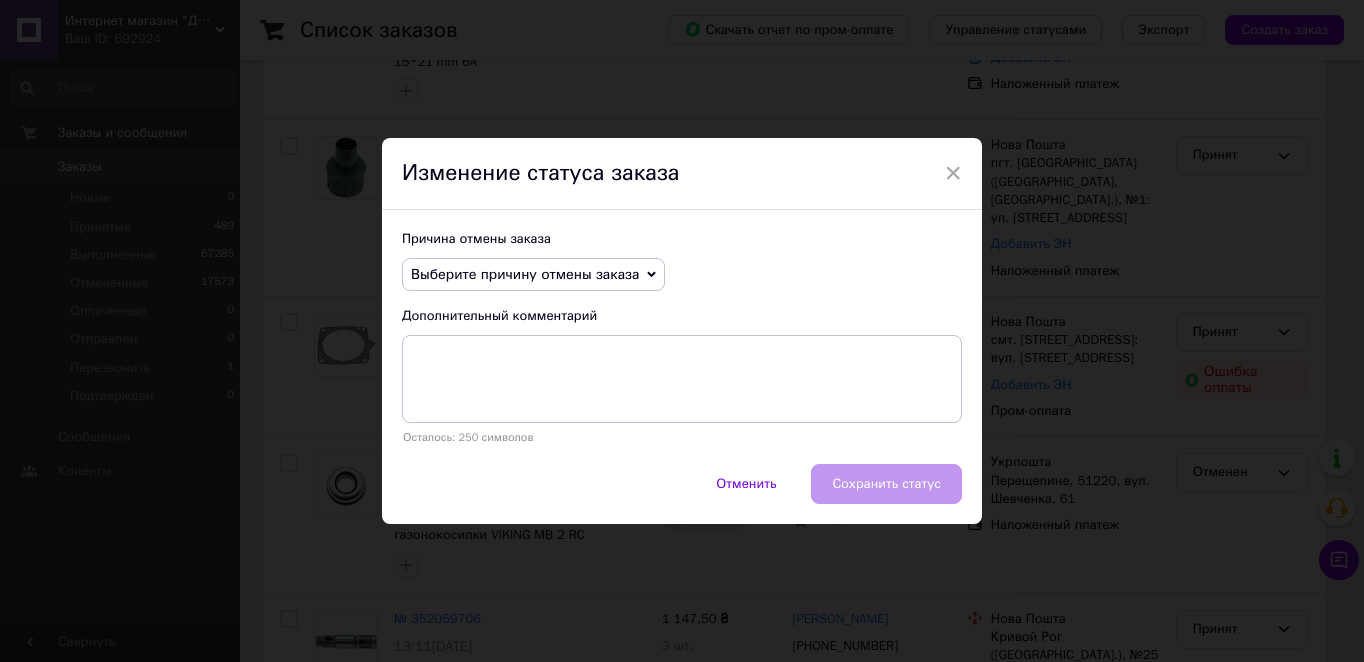 drag, startPoint x: 520, startPoint y: 276, endPoint x: 522, endPoint y: 296, distance: 20.09975 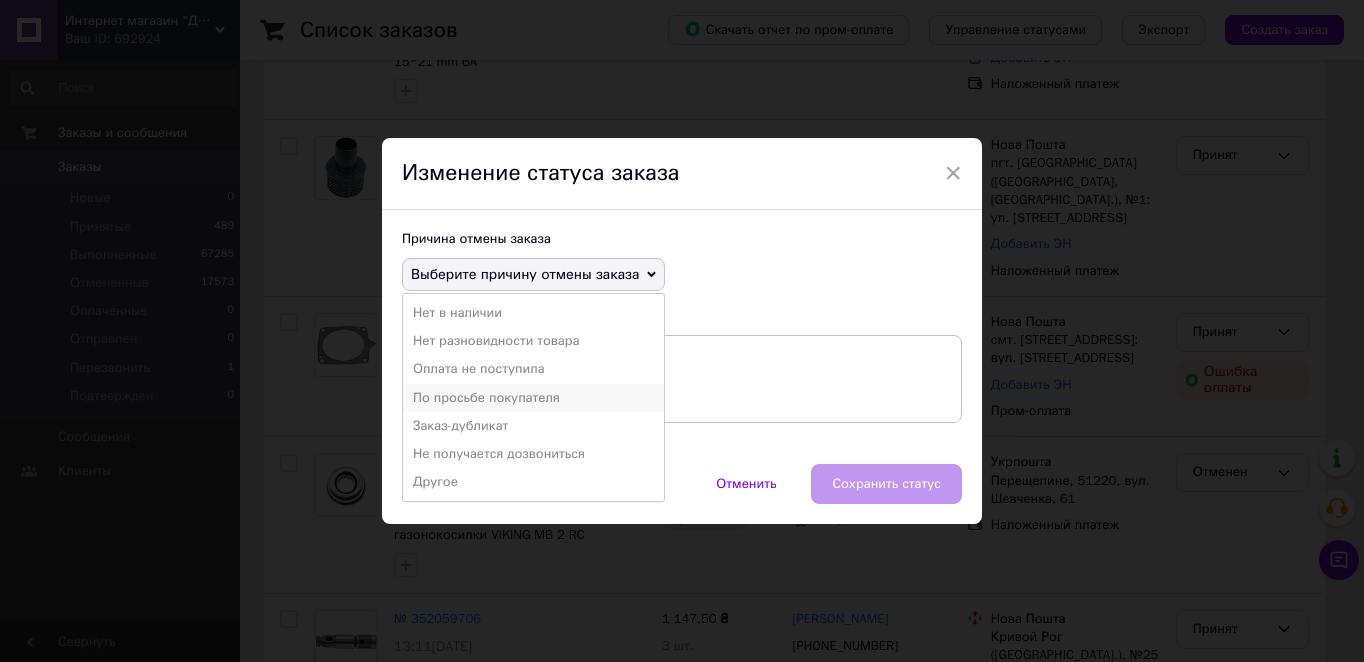 click on "По просьбе покупателя" at bounding box center [533, 398] 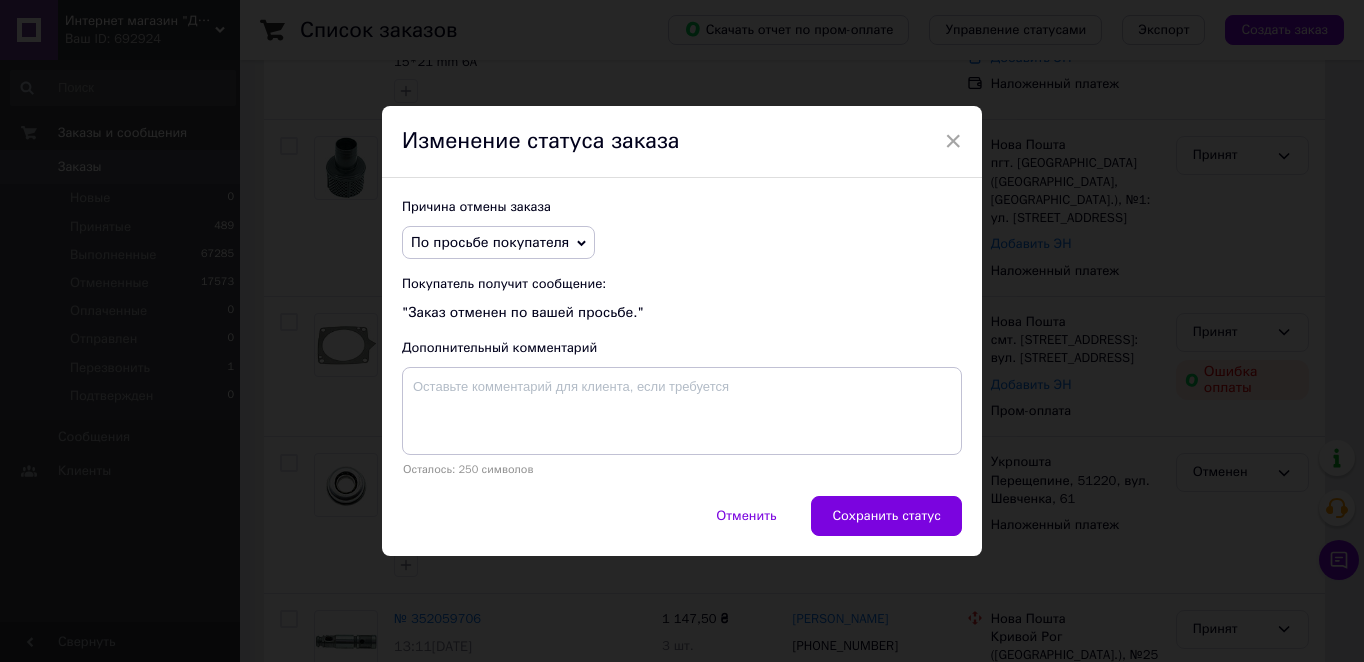 drag, startPoint x: 869, startPoint y: 516, endPoint x: 650, endPoint y: 523, distance: 219.11185 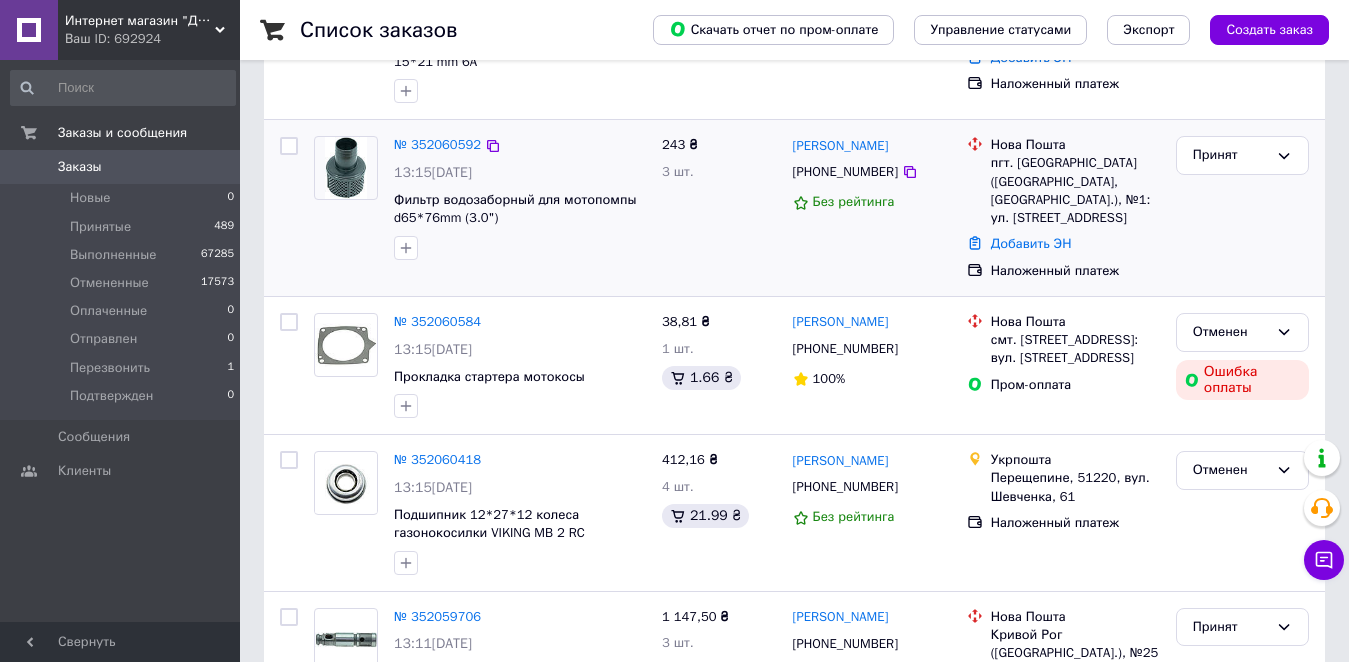 click on "[PHONE_NUMBER]" at bounding box center (845, 172) 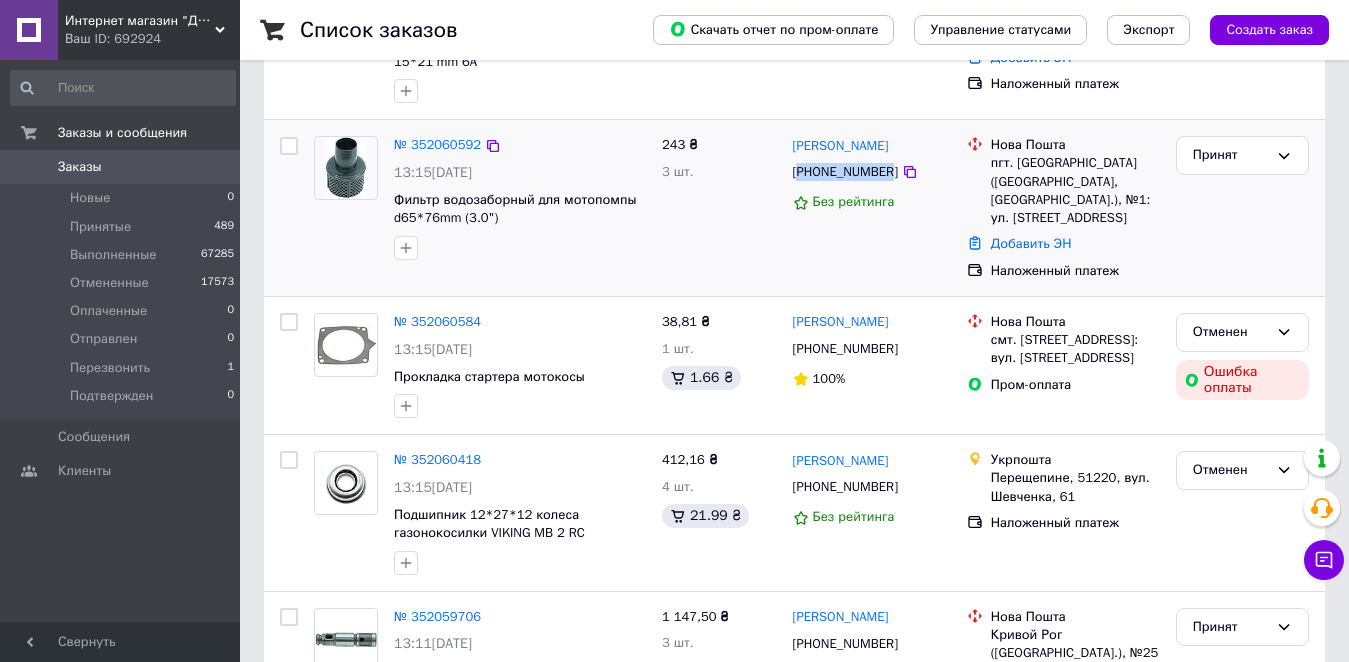 copy on "380681265567" 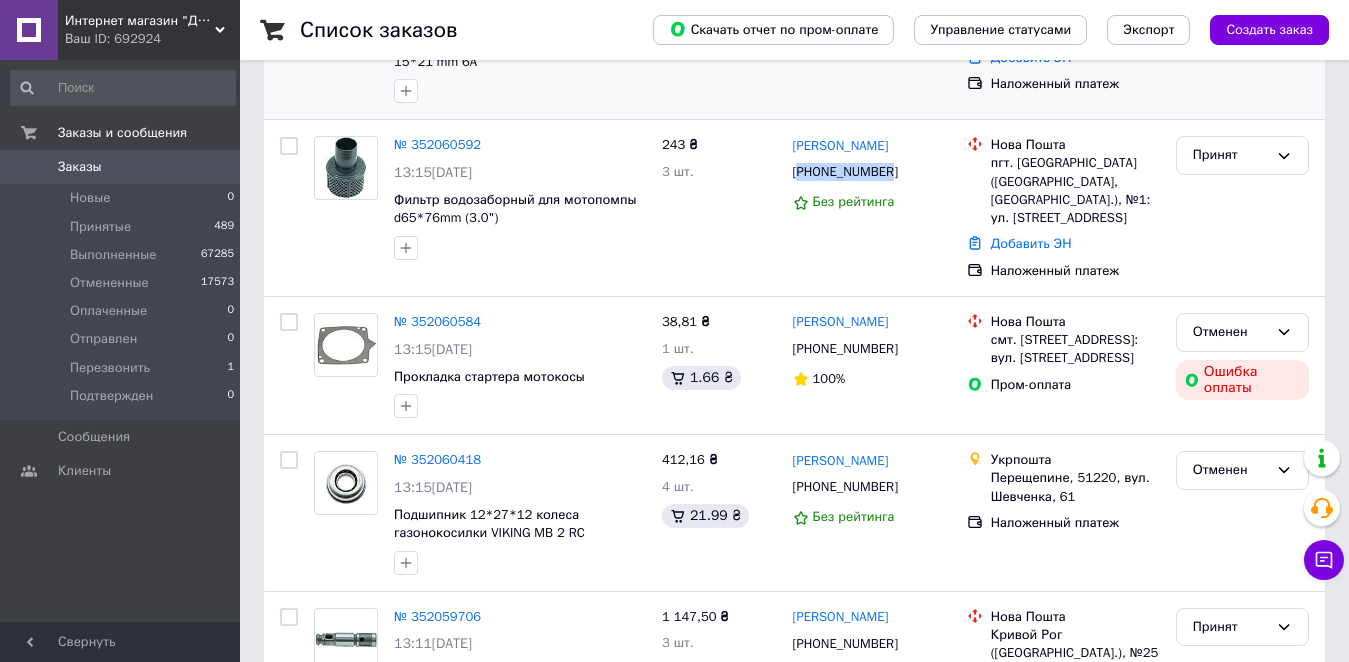 scroll, scrollTop: 0, scrollLeft: 0, axis: both 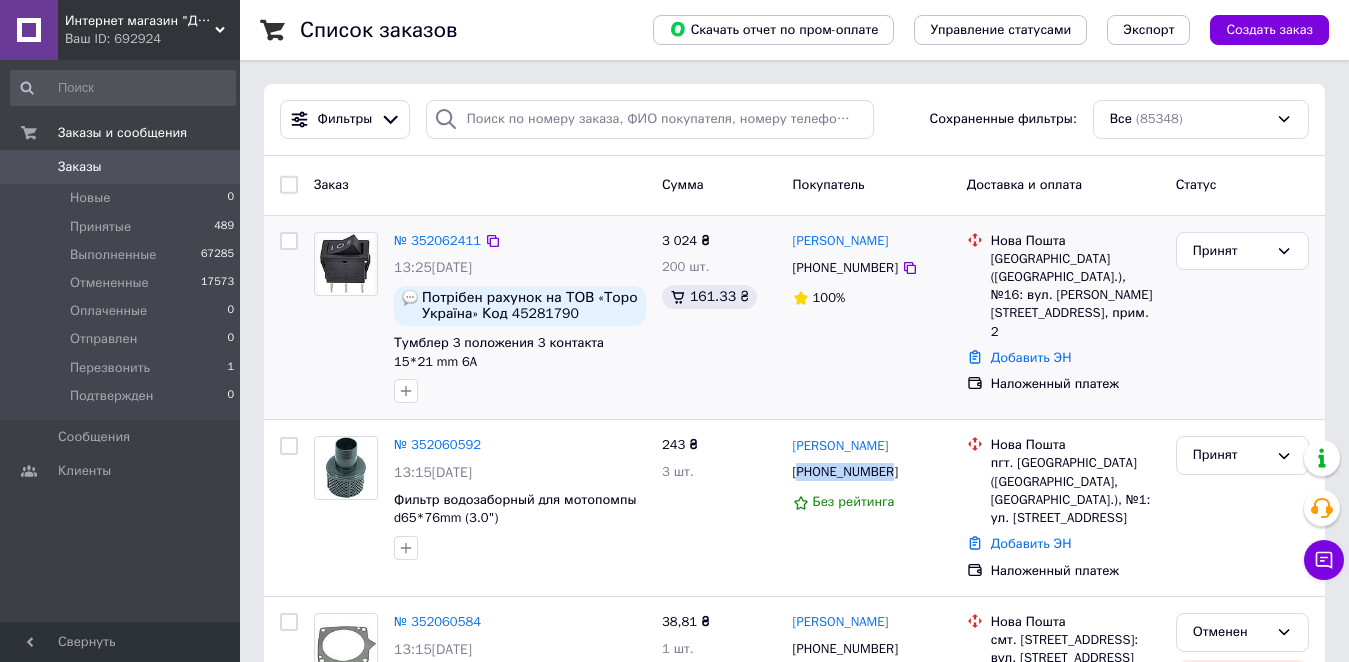 click on "[PHONE_NUMBER]" at bounding box center (845, 268) 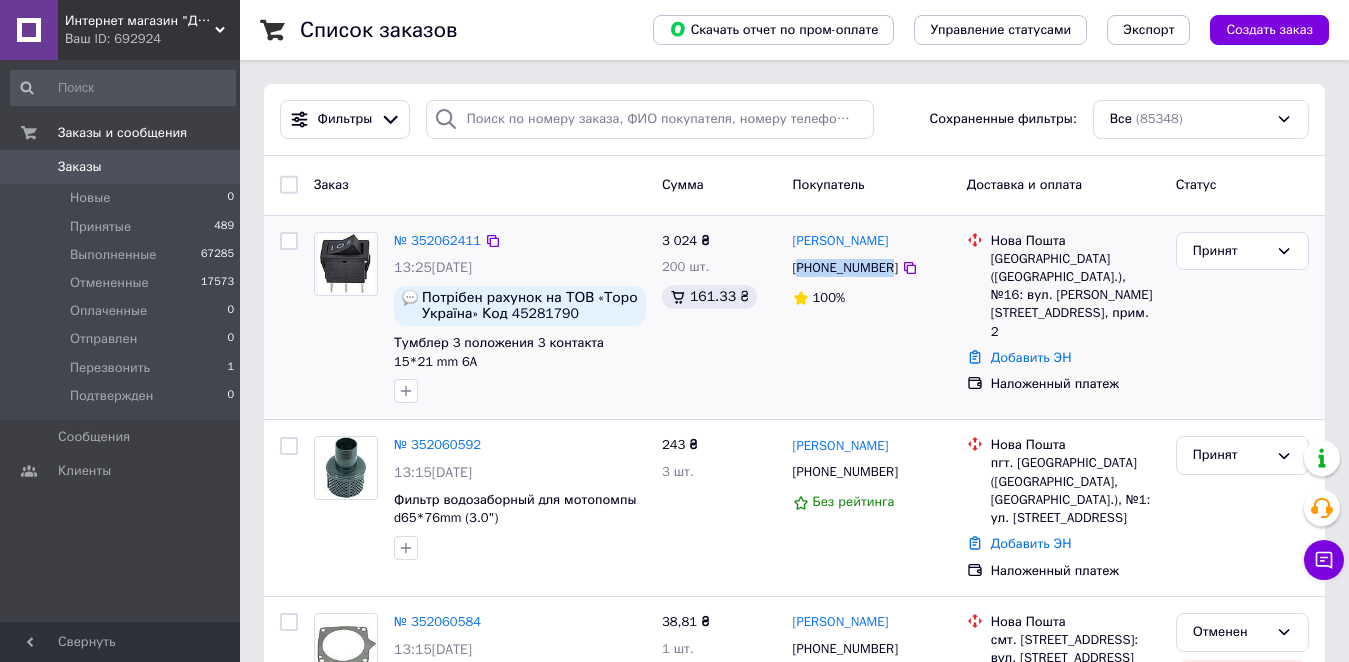 click on "[PHONE_NUMBER]" at bounding box center [845, 268] 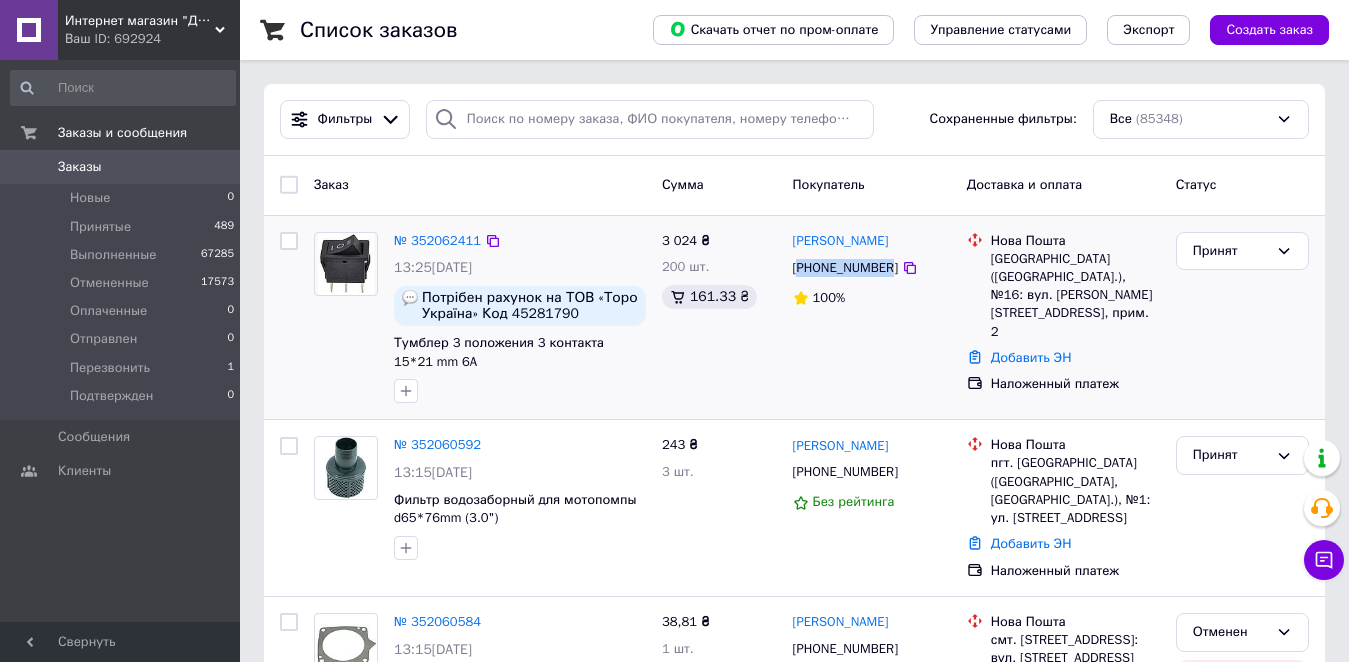 click on "[PHONE_NUMBER]" at bounding box center [845, 268] 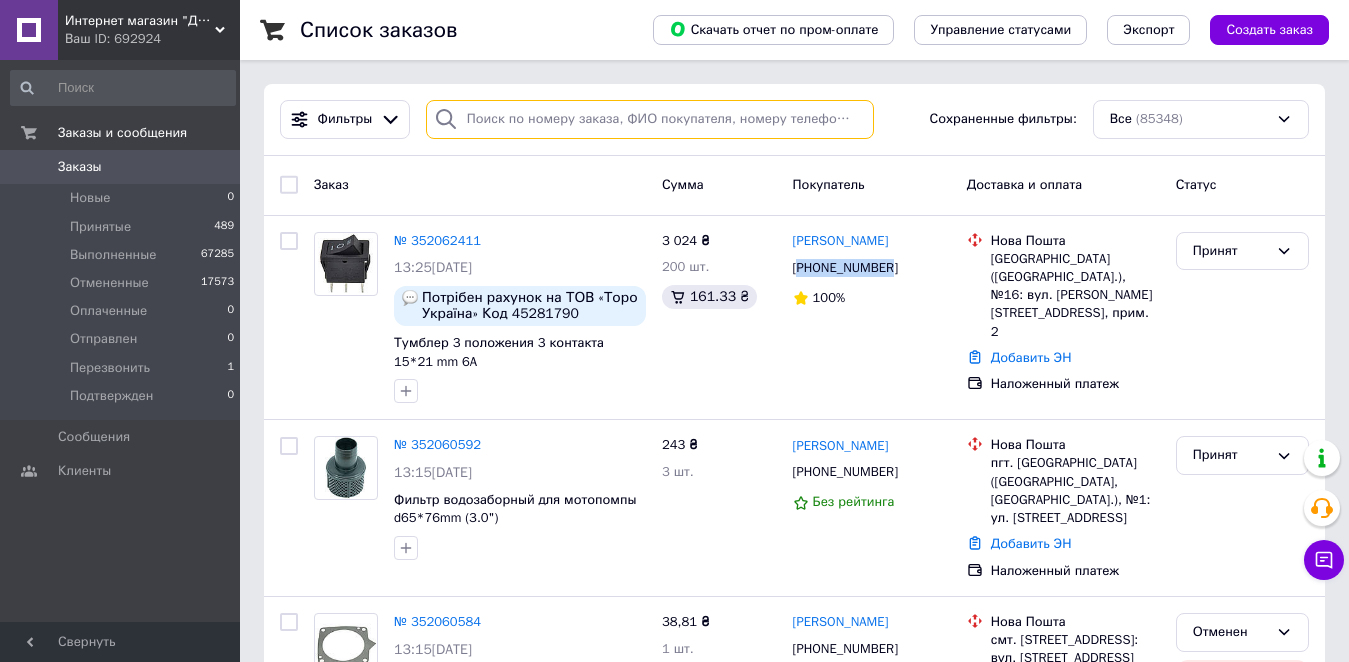 click at bounding box center (650, 119) 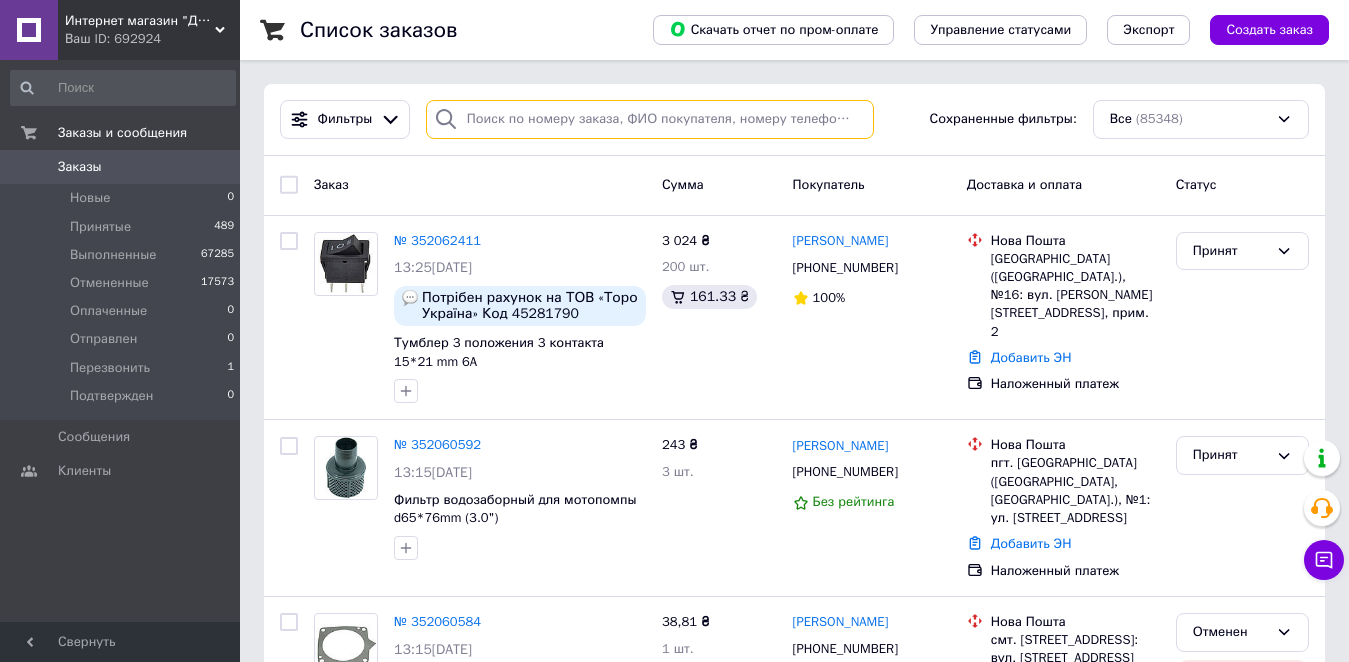 click at bounding box center (650, 119) 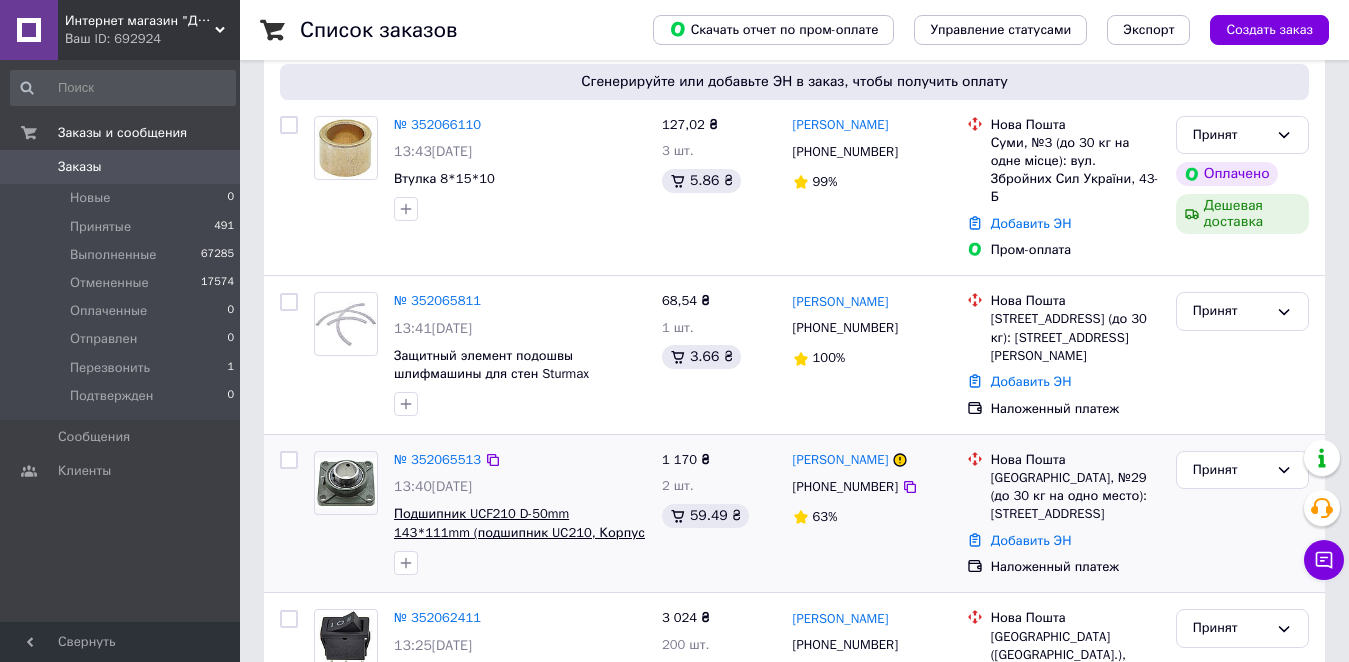 scroll, scrollTop: 200, scrollLeft: 0, axis: vertical 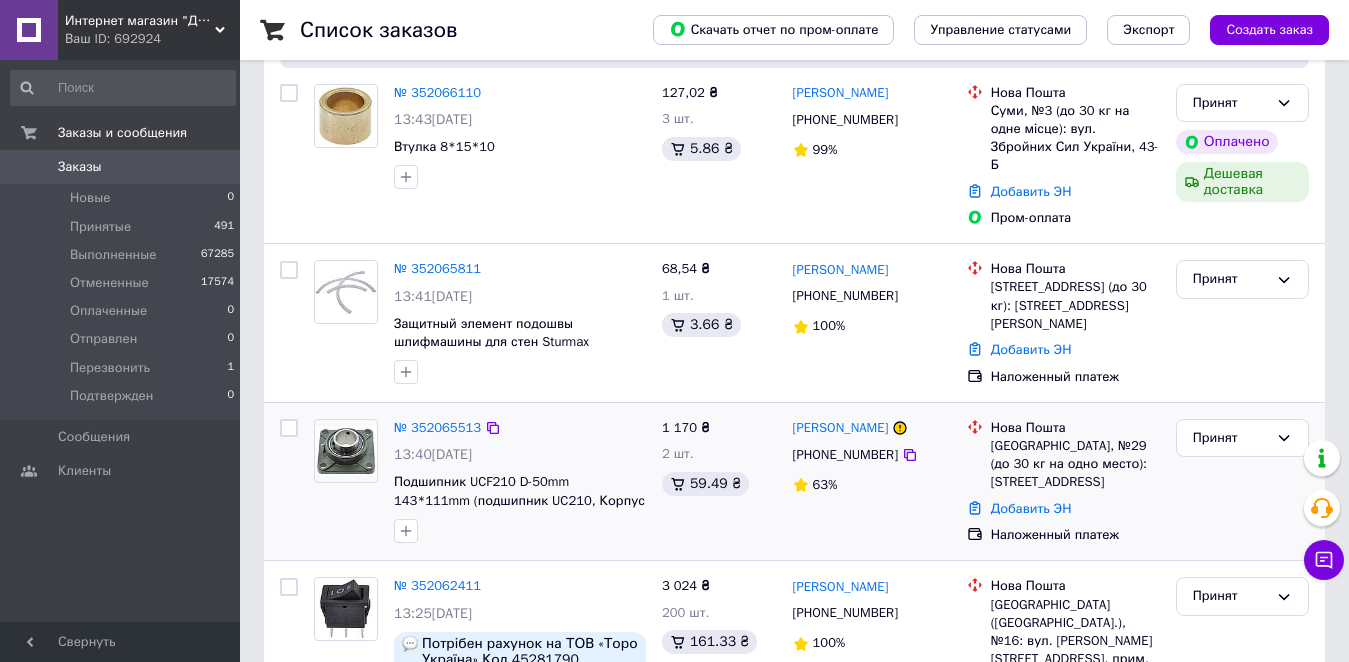 click on "[PHONE_NUMBER]" at bounding box center (845, 455) 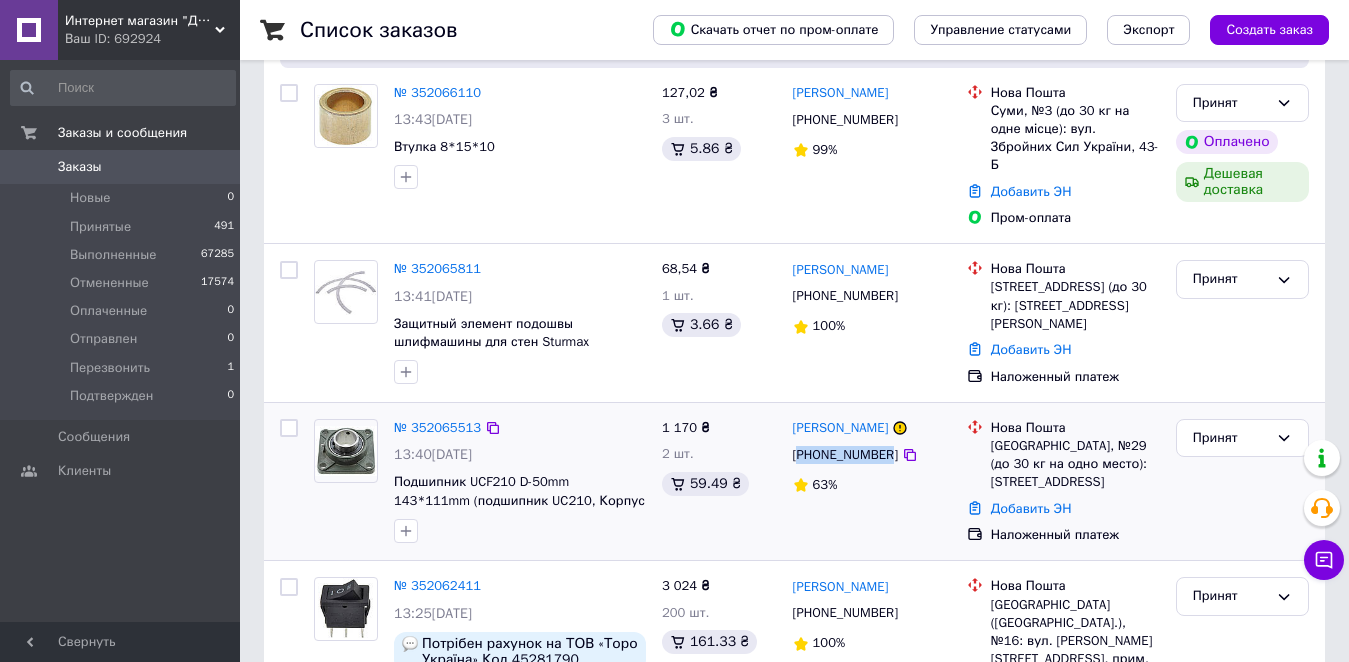 click on "[PHONE_NUMBER]" at bounding box center [845, 455] 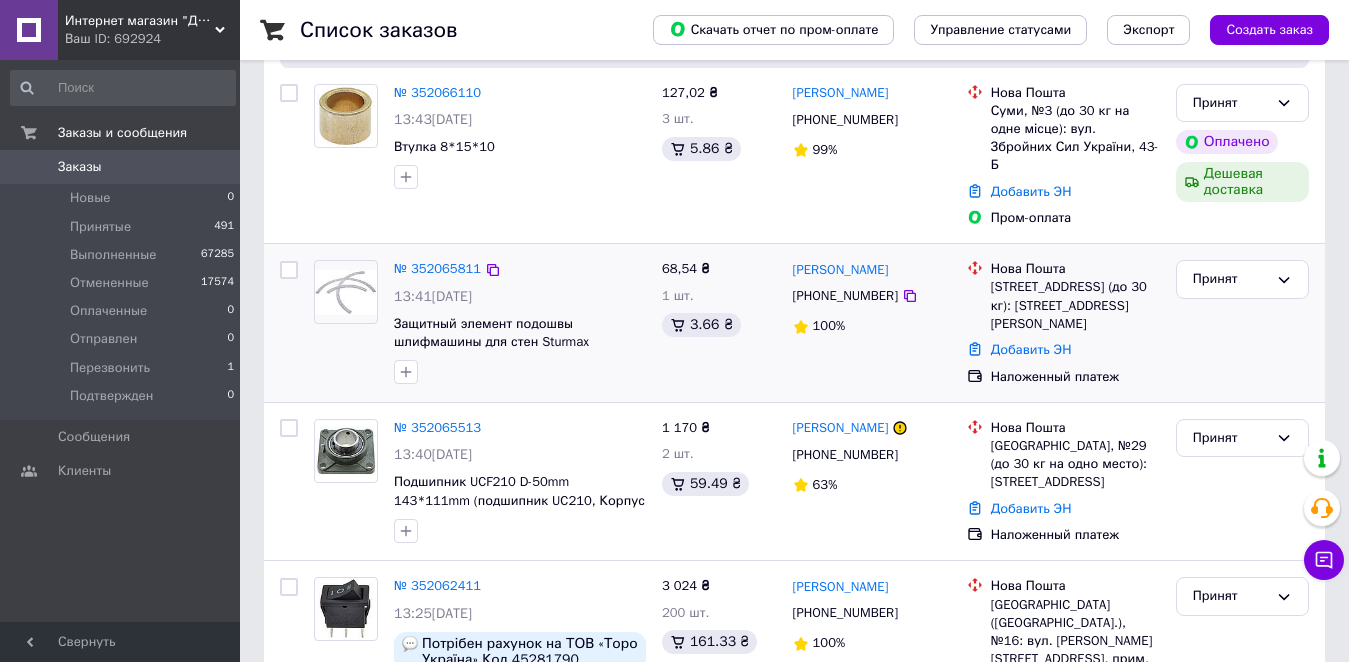 click on "[PHONE_NUMBER]" at bounding box center (845, 296) 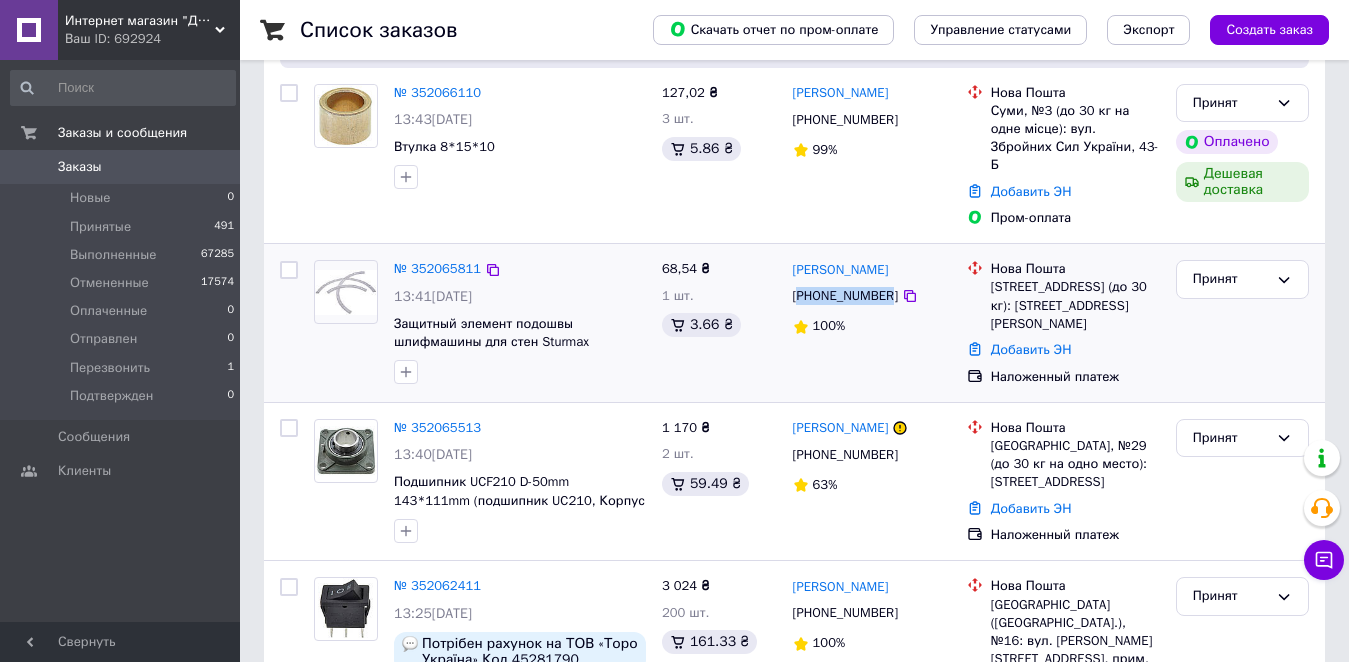click on "[PHONE_NUMBER]" at bounding box center (845, 296) 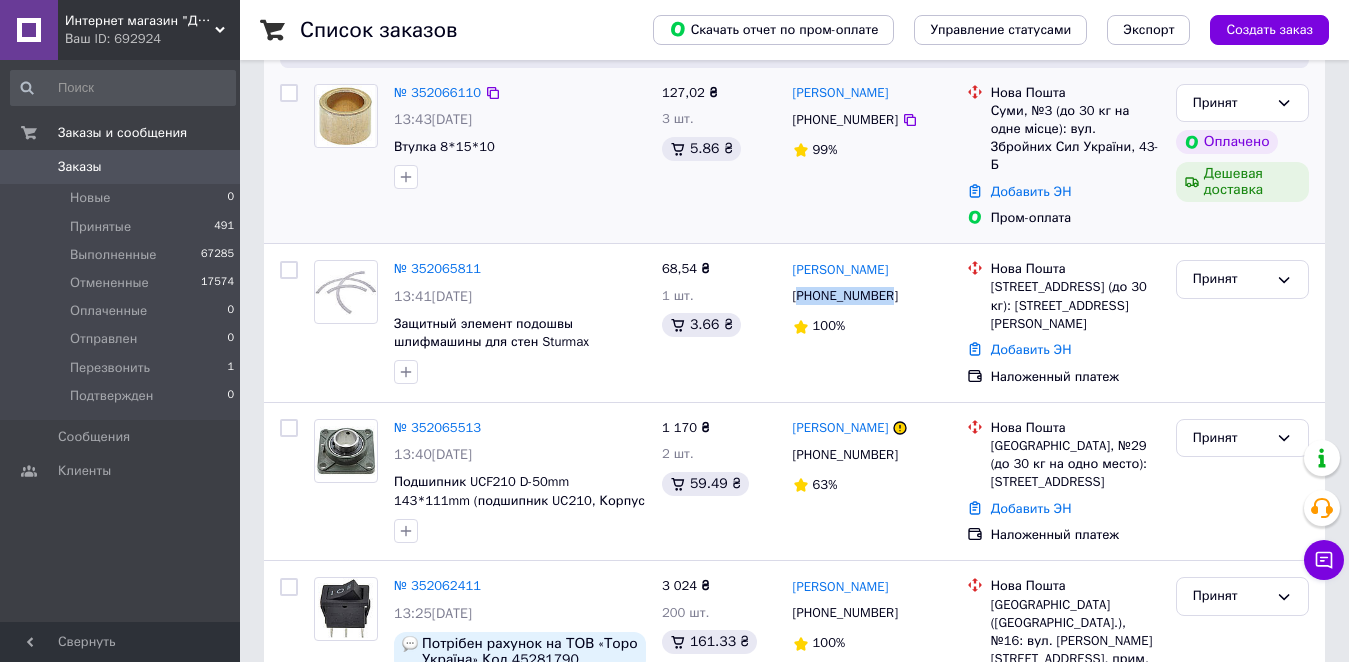 click on "[PHONE_NUMBER]" at bounding box center (845, 120) 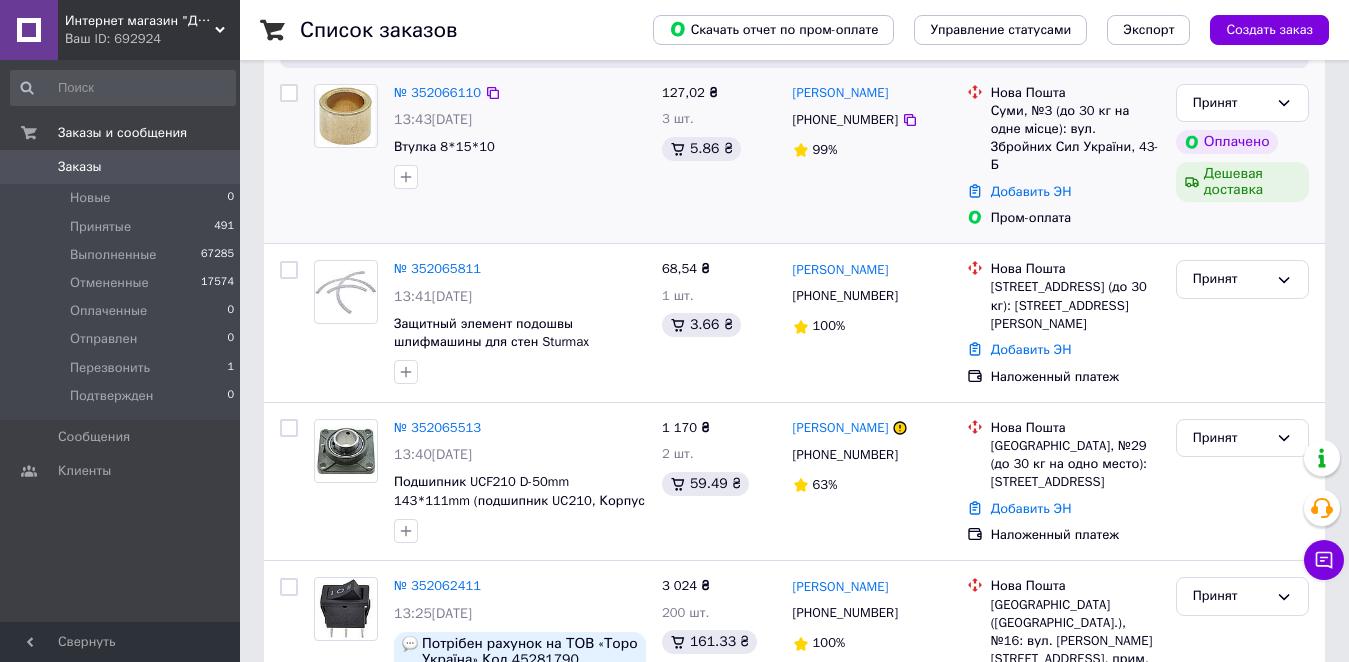 click on "[PHONE_NUMBER]" at bounding box center (845, 120) 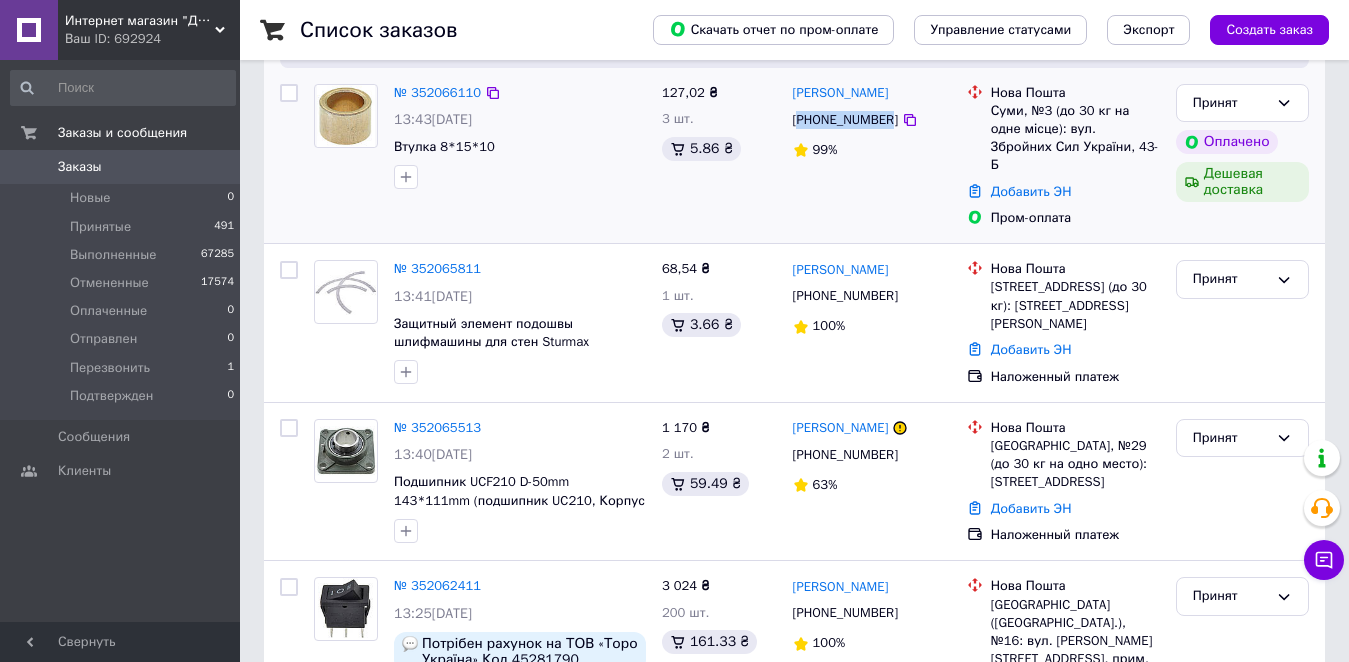 copy on "380977409578" 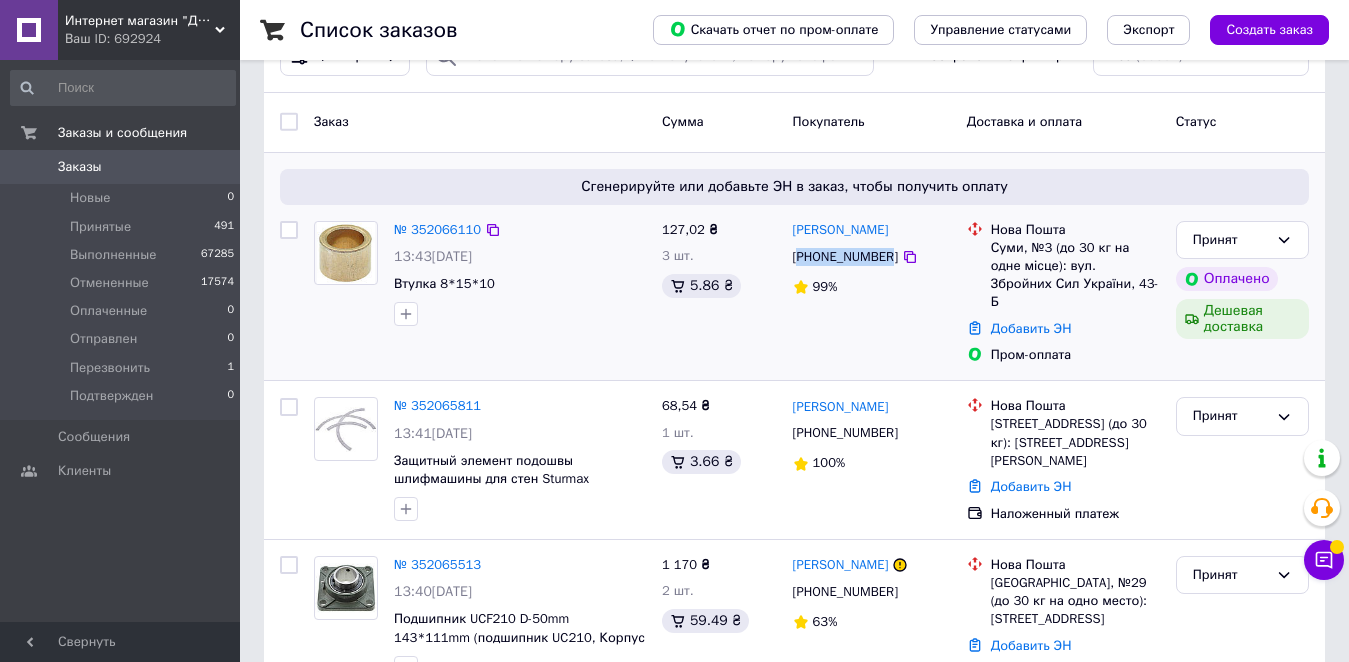 scroll, scrollTop: 0, scrollLeft: 0, axis: both 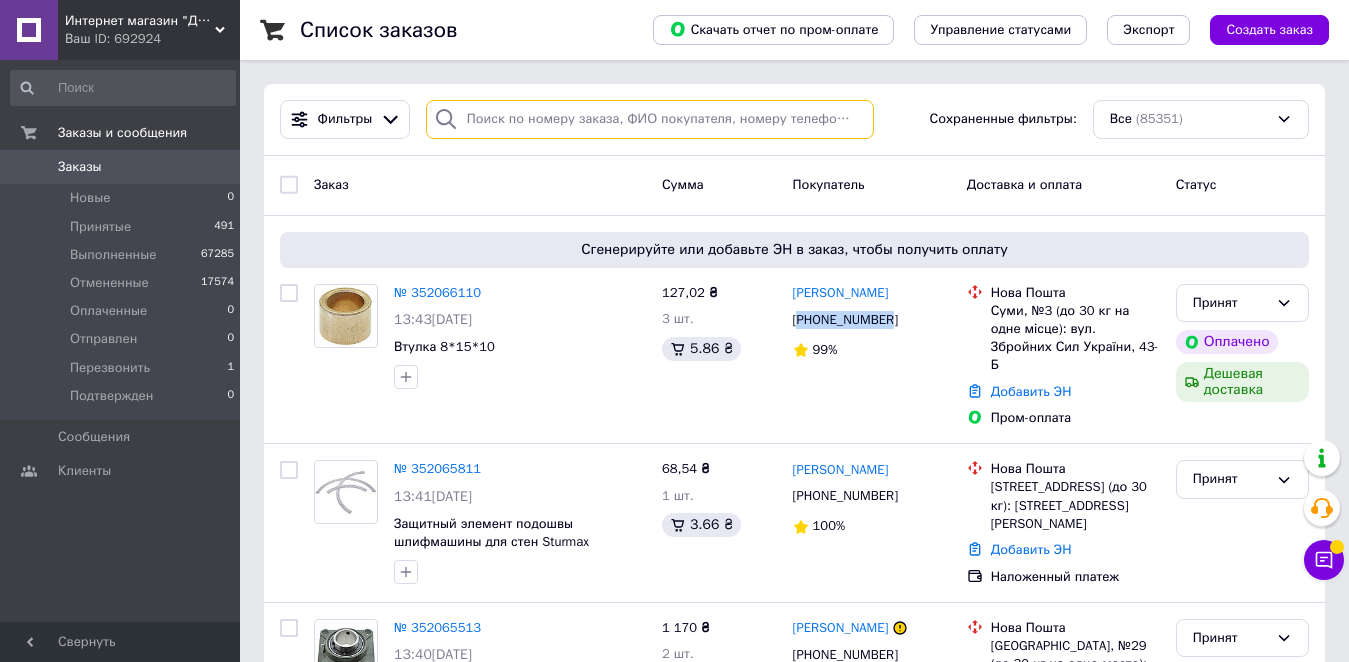 click at bounding box center [650, 119] 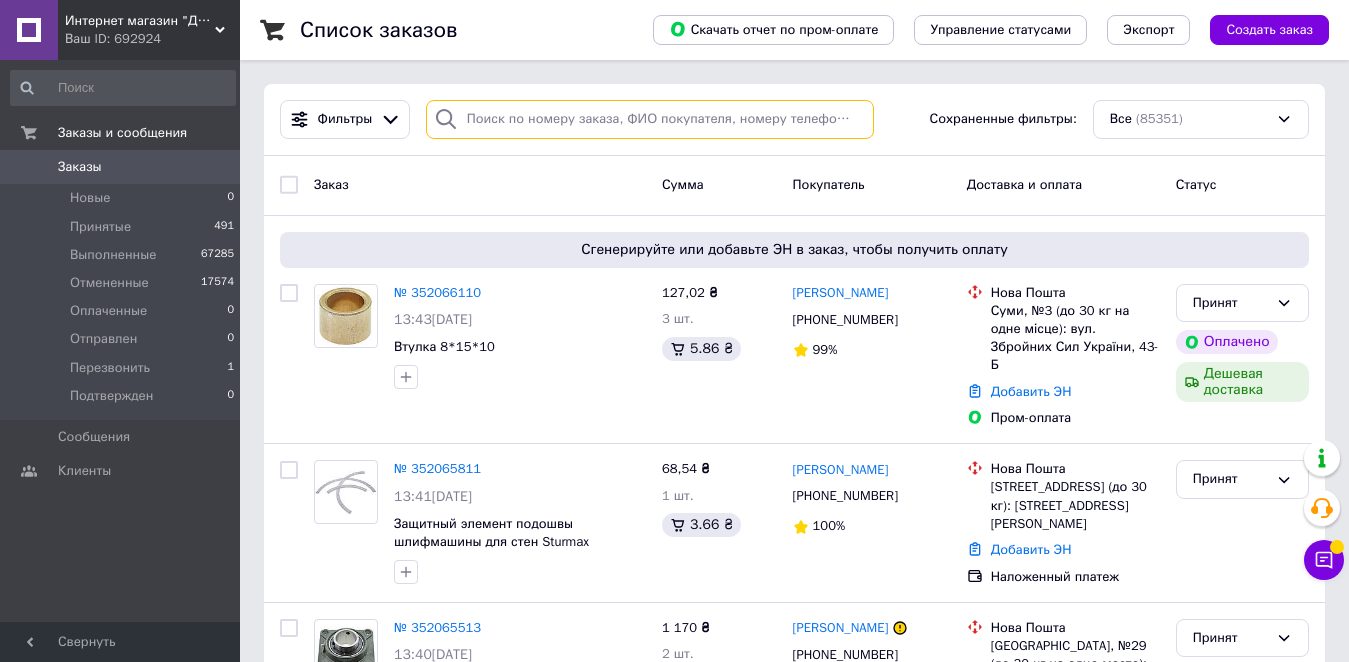 click at bounding box center (650, 119) 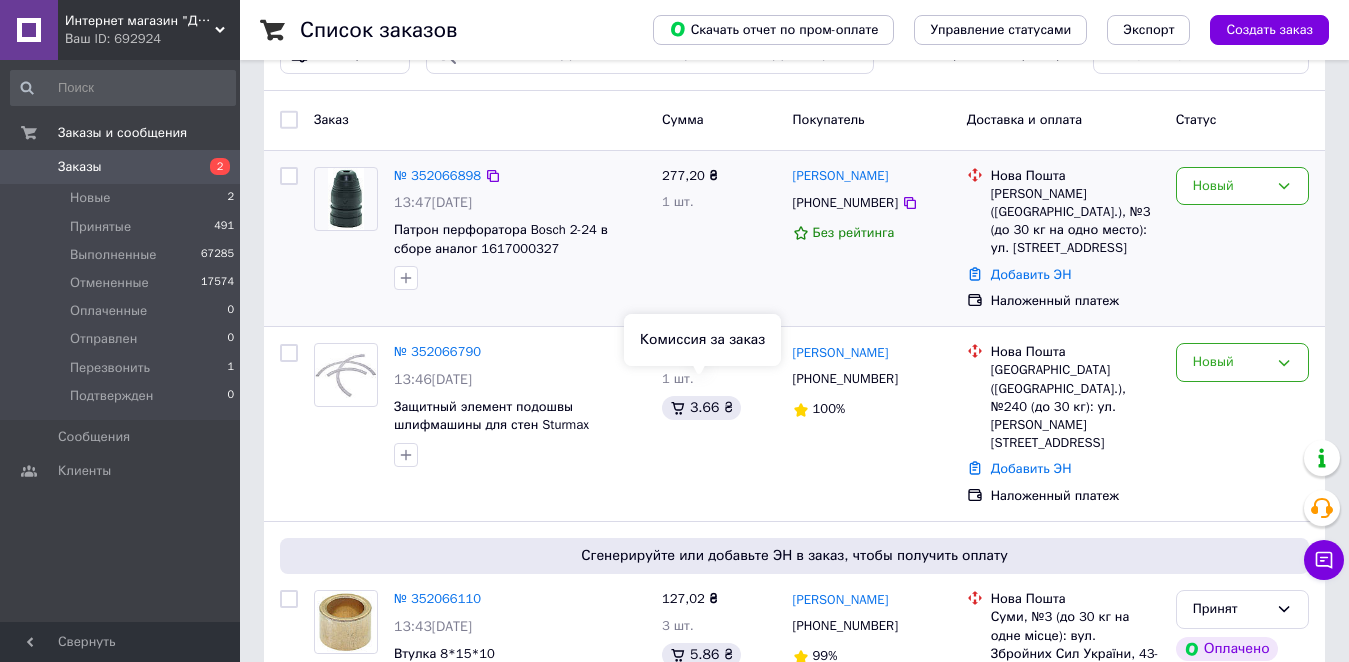 scroll, scrollTop: 0, scrollLeft: 0, axis: both 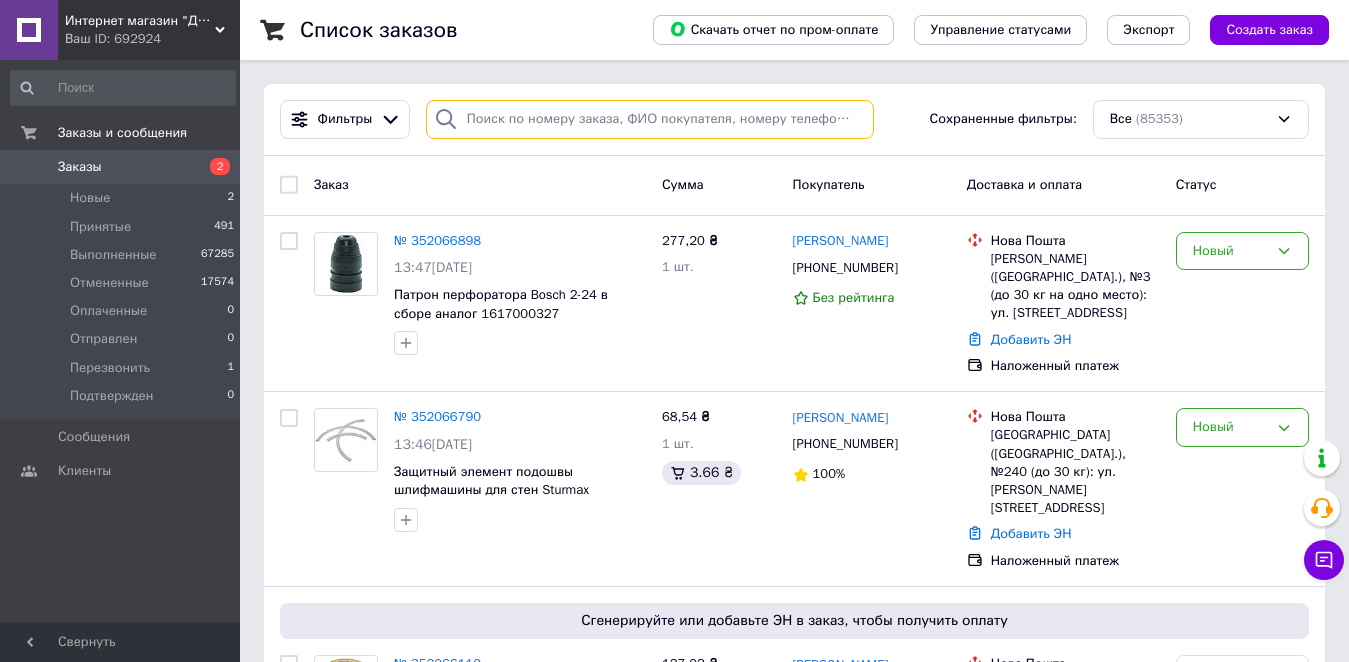click at bounding box center [650, 119] 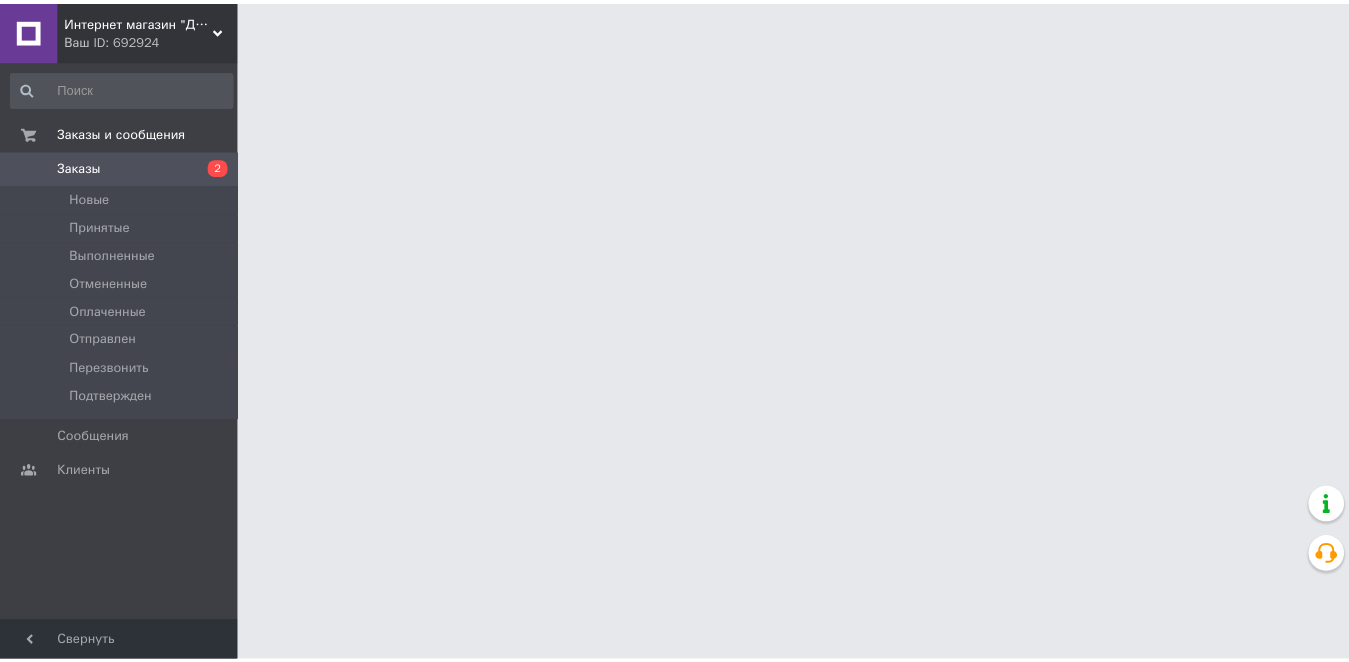 scroll, scrollTop: 0, scrollLeft: 0, axis: both 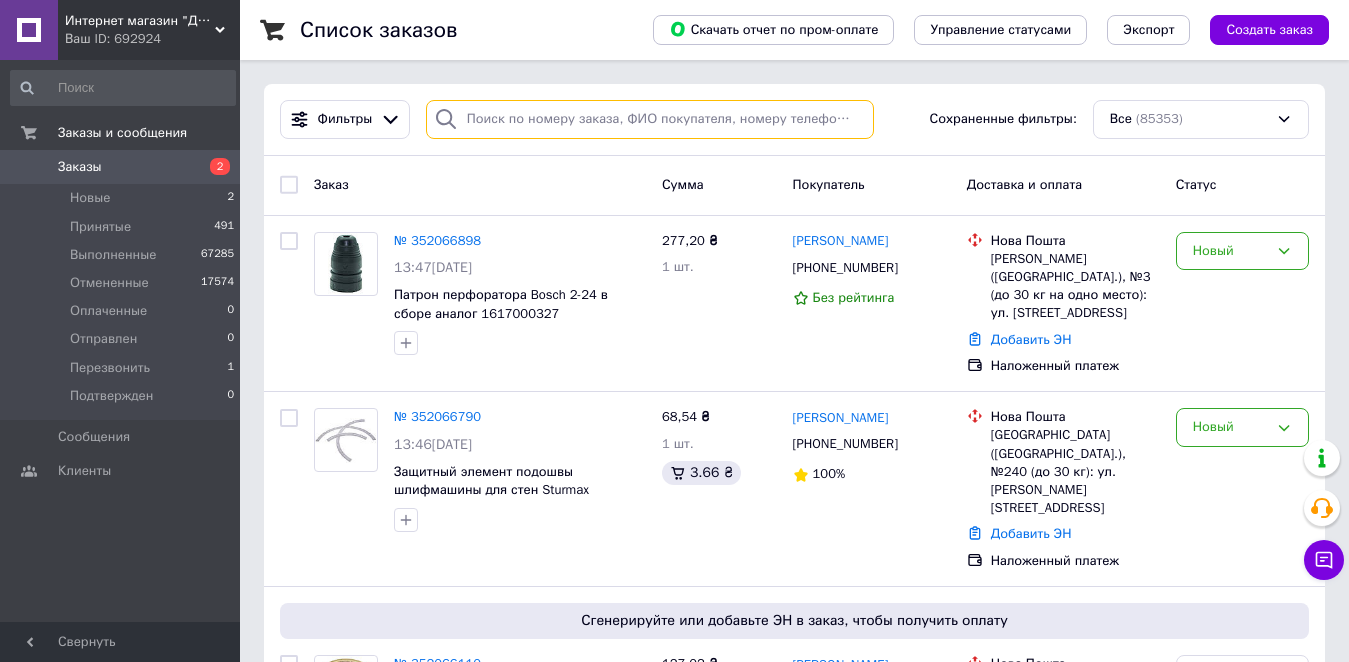 click at bounding box center [650, 119] 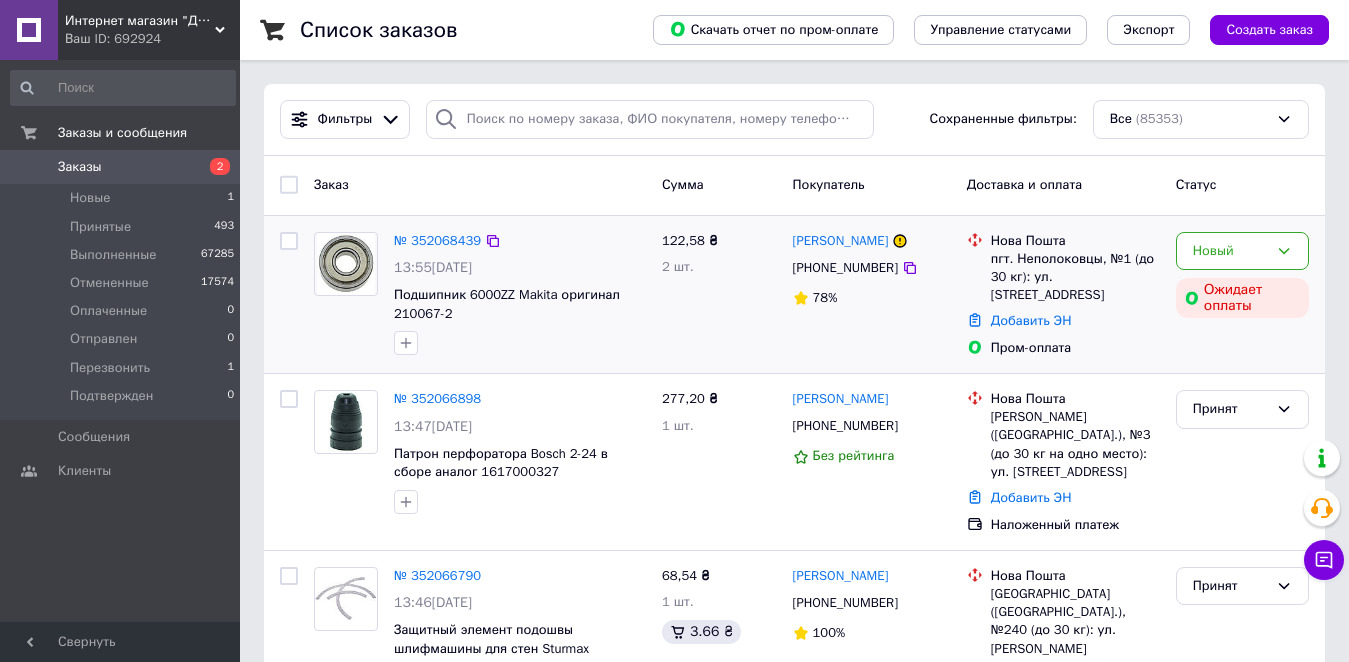 scroll, scrollTop: 200, scrollLeft: 0, axis: vertical 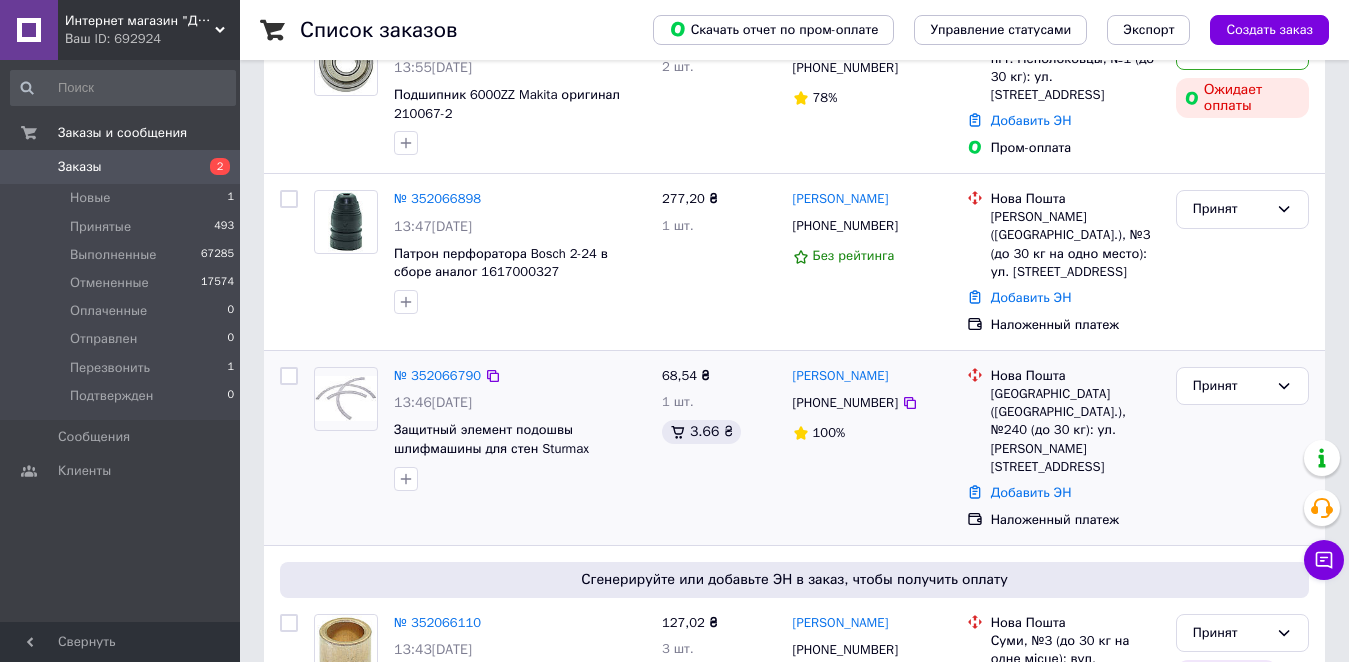 click on "[PHONE_NUMBER]" at bounding box center [845, 403] 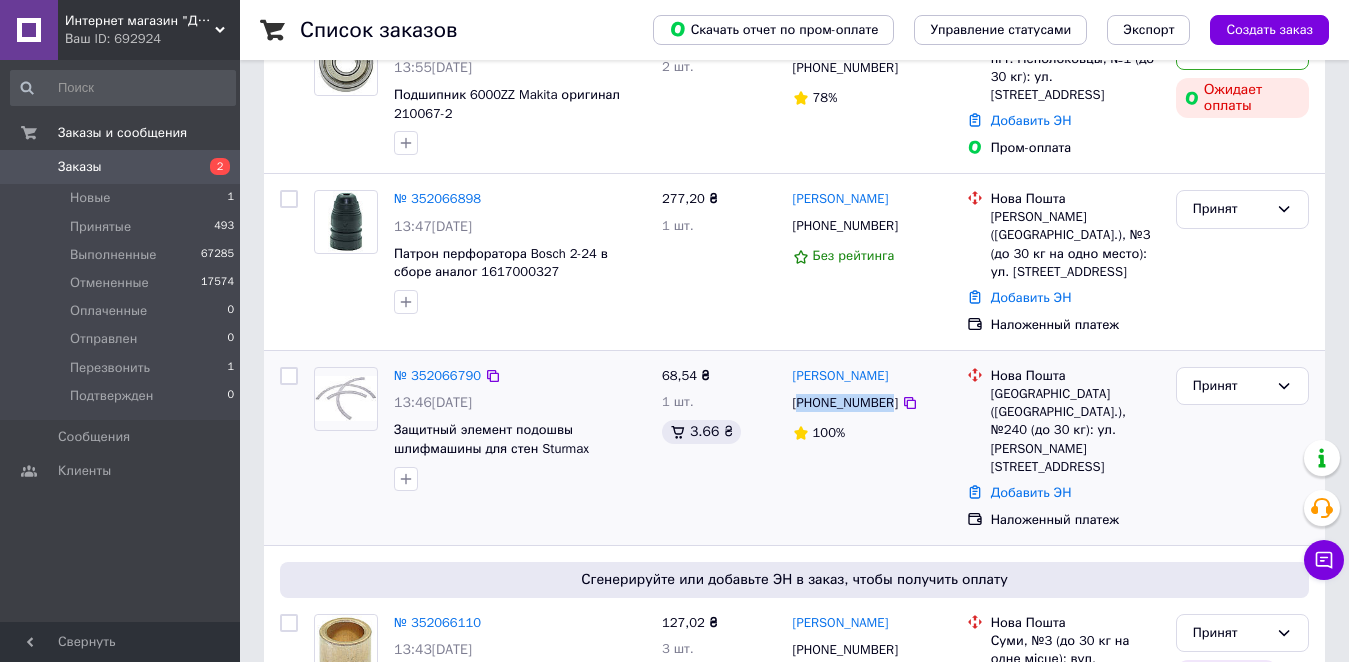 click on "[PHONE_NUMBER]" at bounding box center (845, 403) 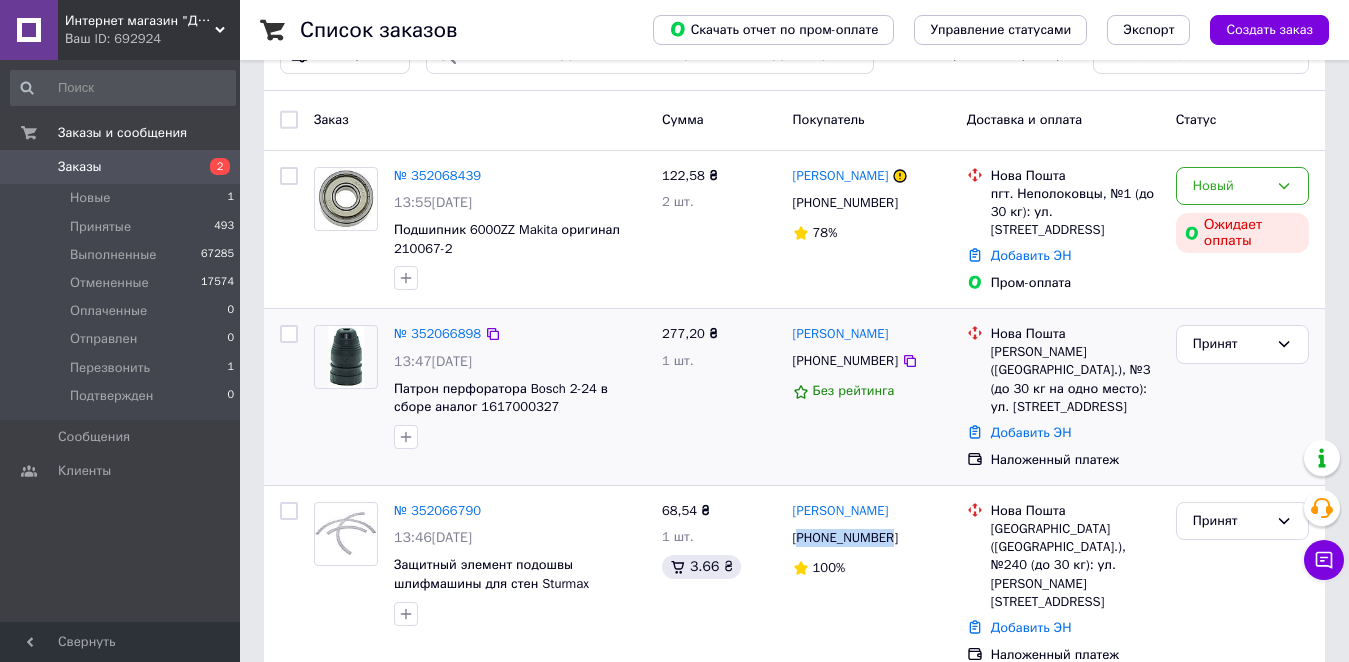 scroll, scrollTop: 100, scrollLeft: 0, axis: vertical 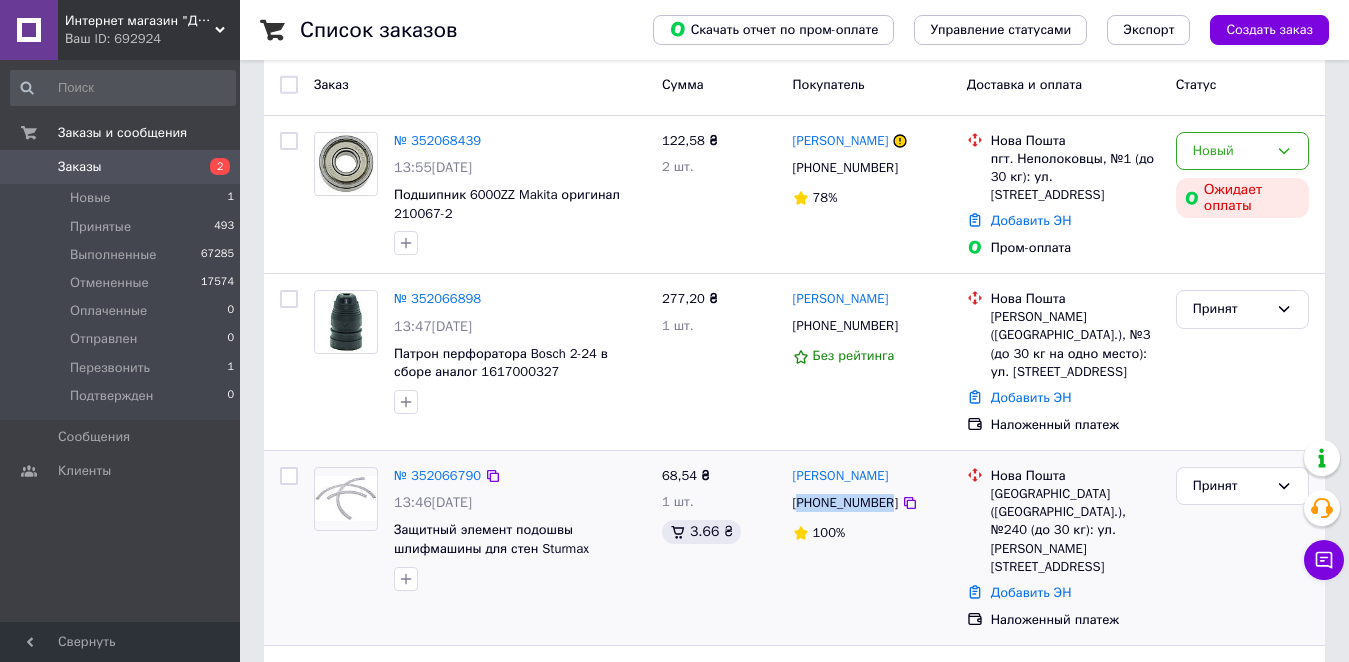 click on "[PHONE_NUMBER]" at bounding box center [845, 503] 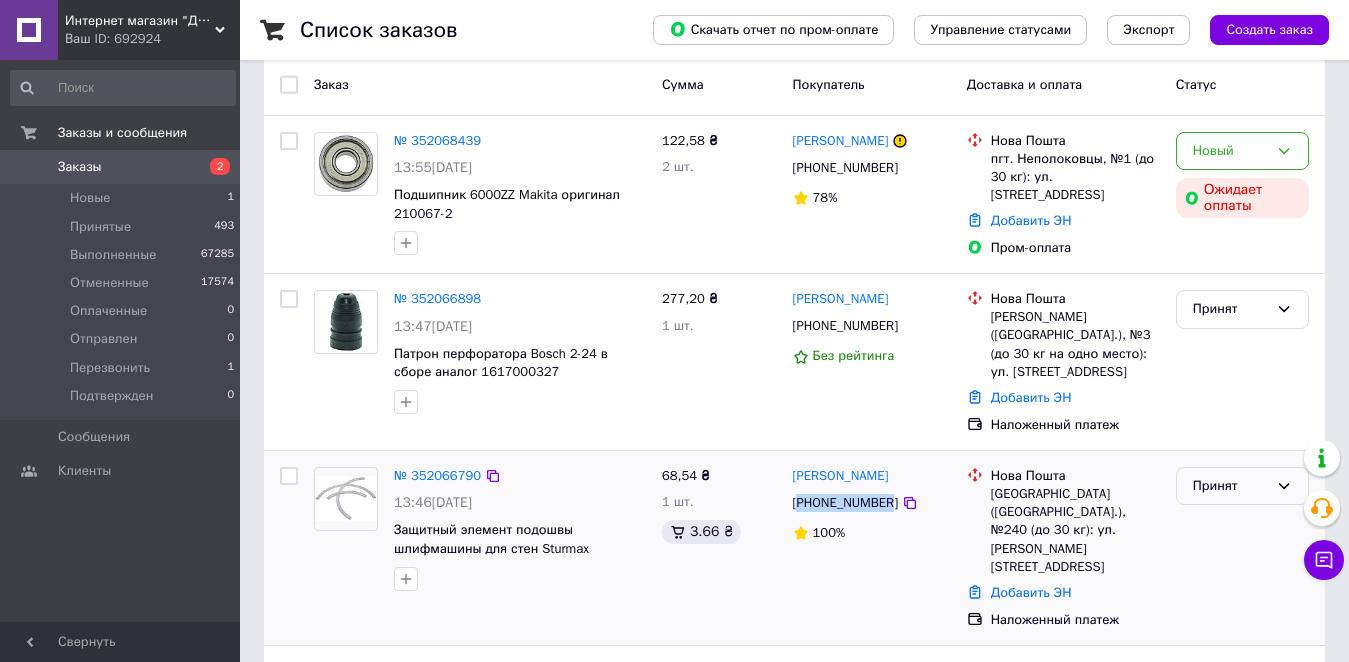 drag, startPoint x: 1234, startPoint y: 467, endPoint x: 1238, endPoint y: 483, distance: 16.492422 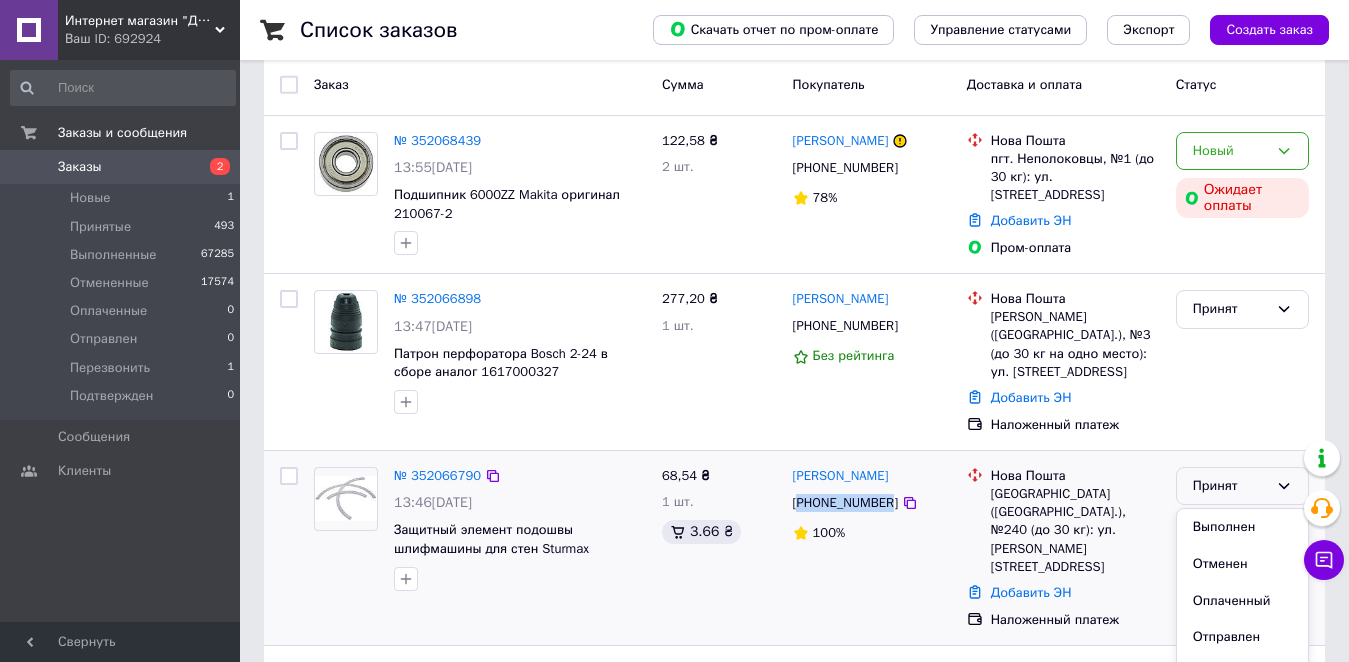 drag, startPoint x: 1238, startPoint y: 539, endPoint x: 1186, endPoint y: 551, distance: 53.366657 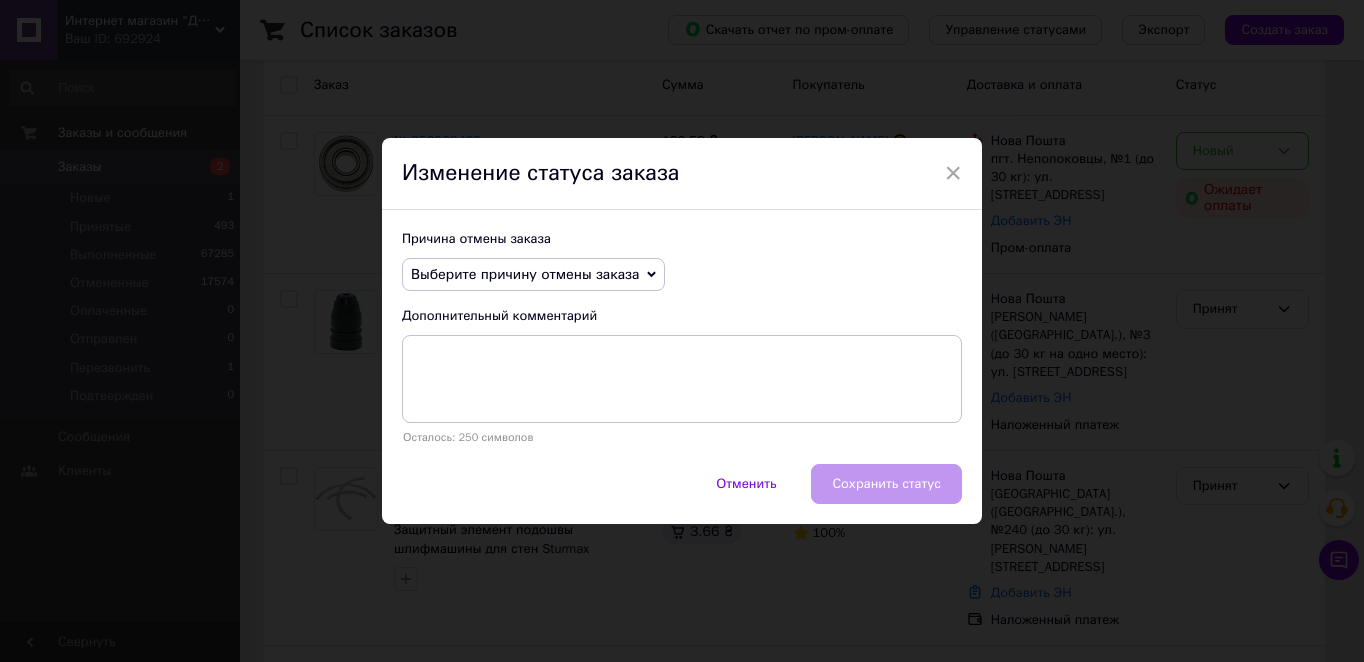 click on "Выберите причину отмены заказа" at bounding box center [525, 274] 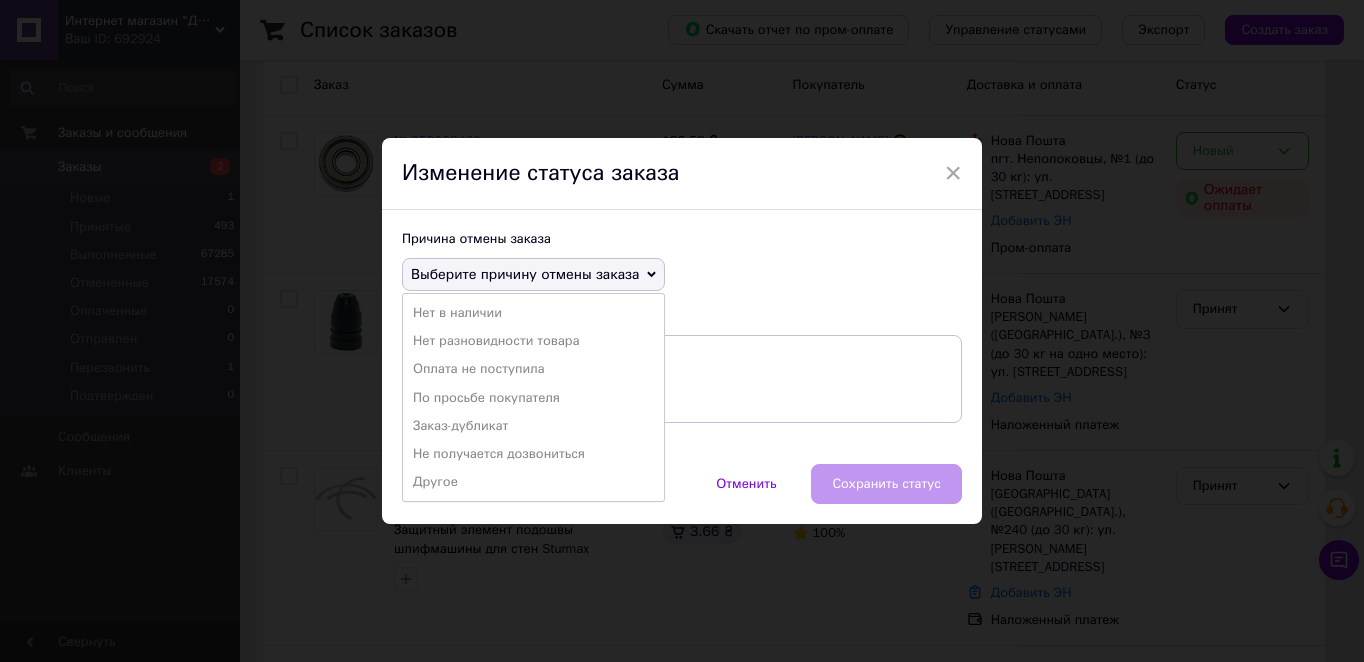 drag, startPoint x: 489, startPoint y: 425, endPoint x: 836, endPoint y: 499, distance: 354.80276 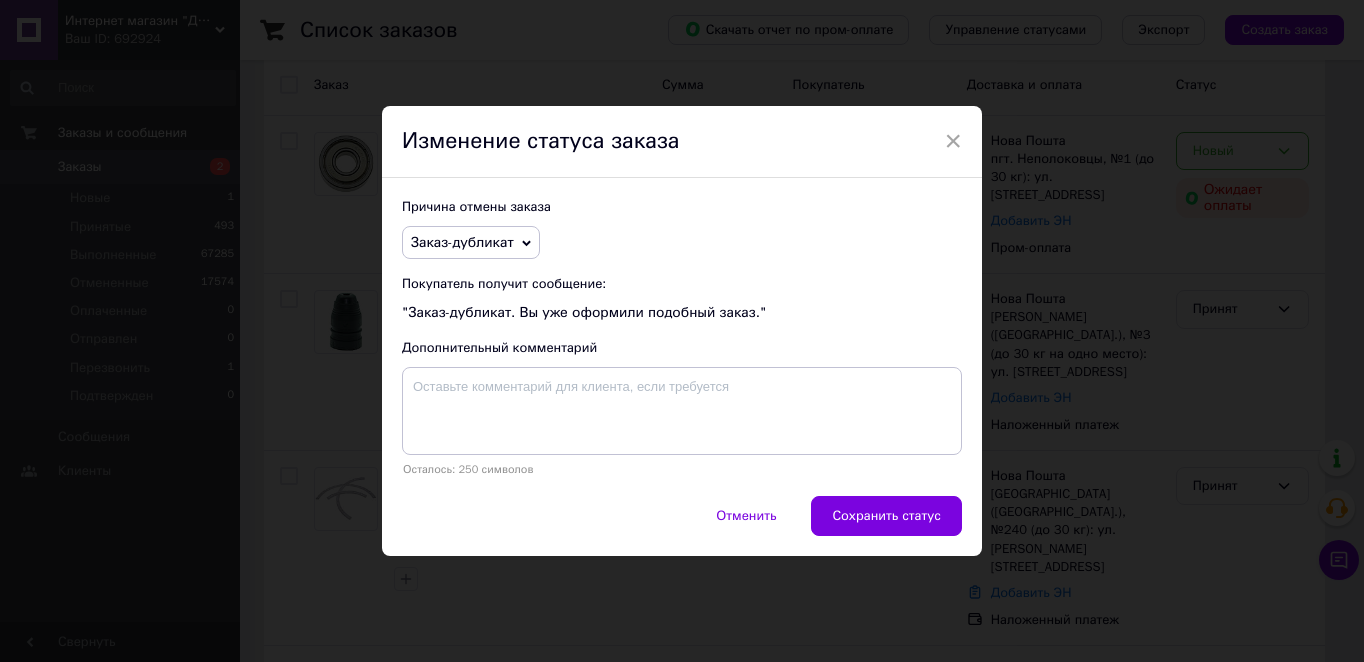click on "Сохранить статус" at bounding box center [886, 516] 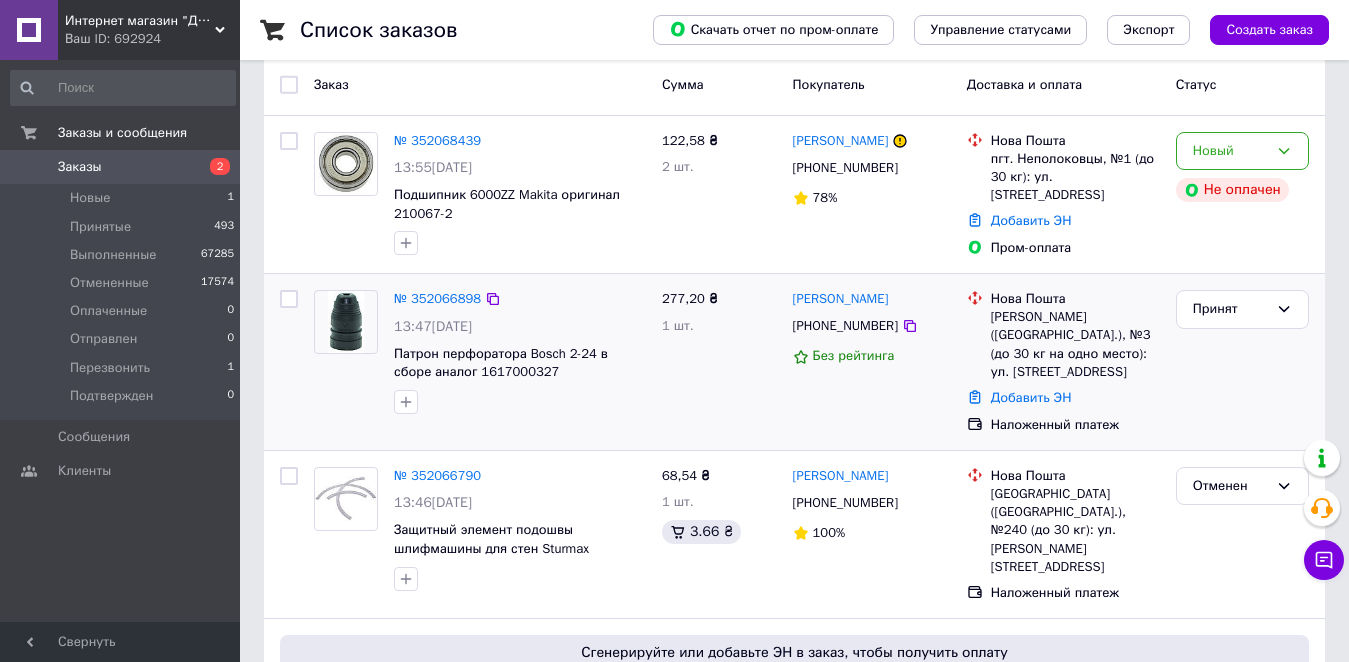 click on "[PHONE_NUMBER]" at bounding box center [845, 326] 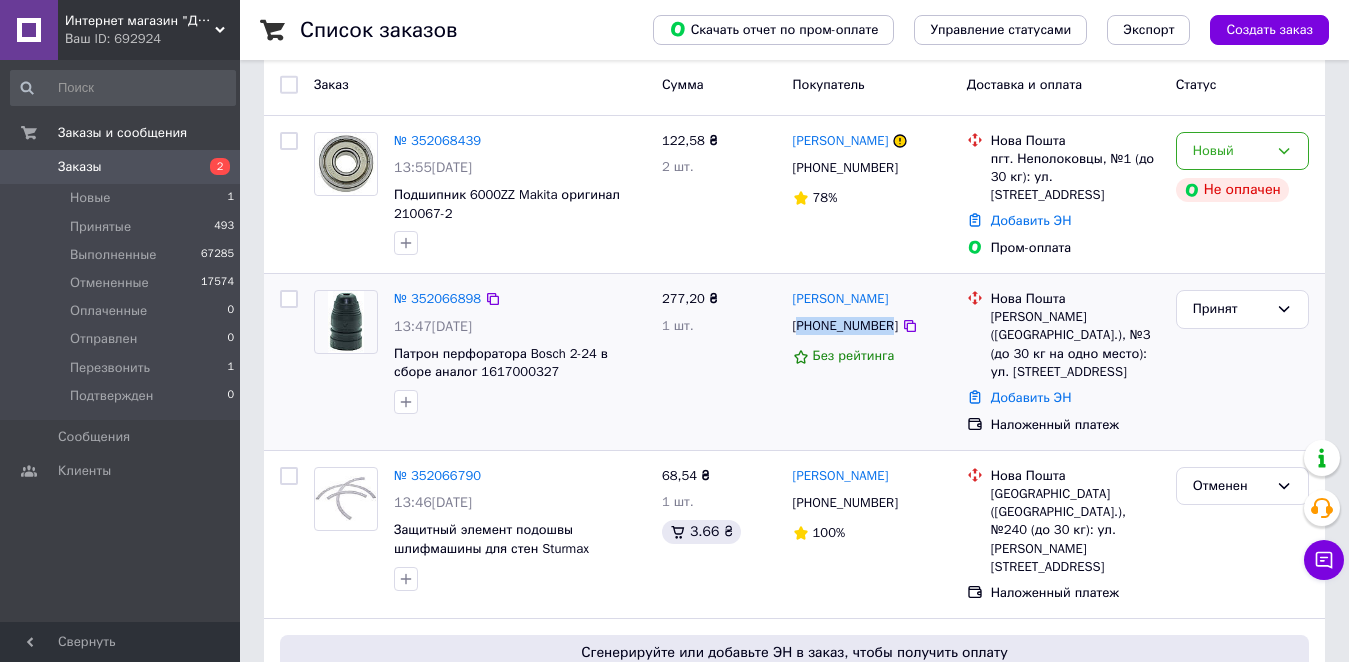 click on "[PHONE_NUMBER]" at bounding box center (845, 326) 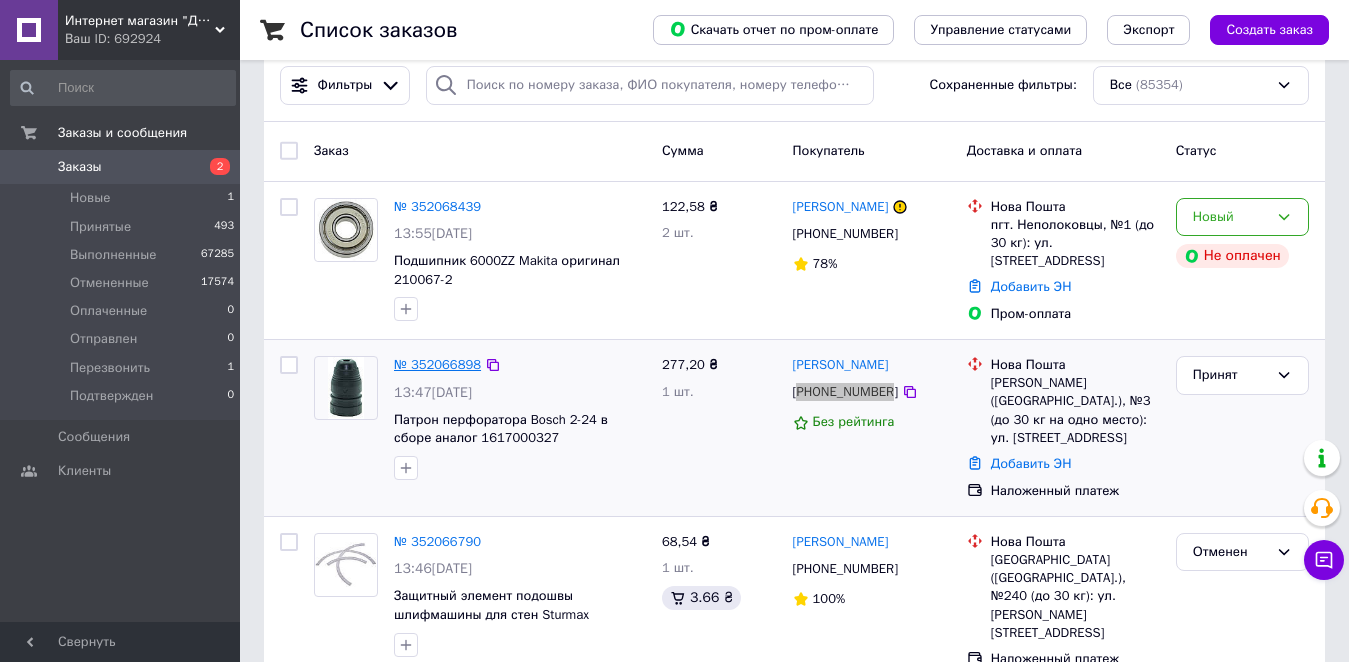 scroll, scrollTop: 0, scrollLeft: 0, axis: both 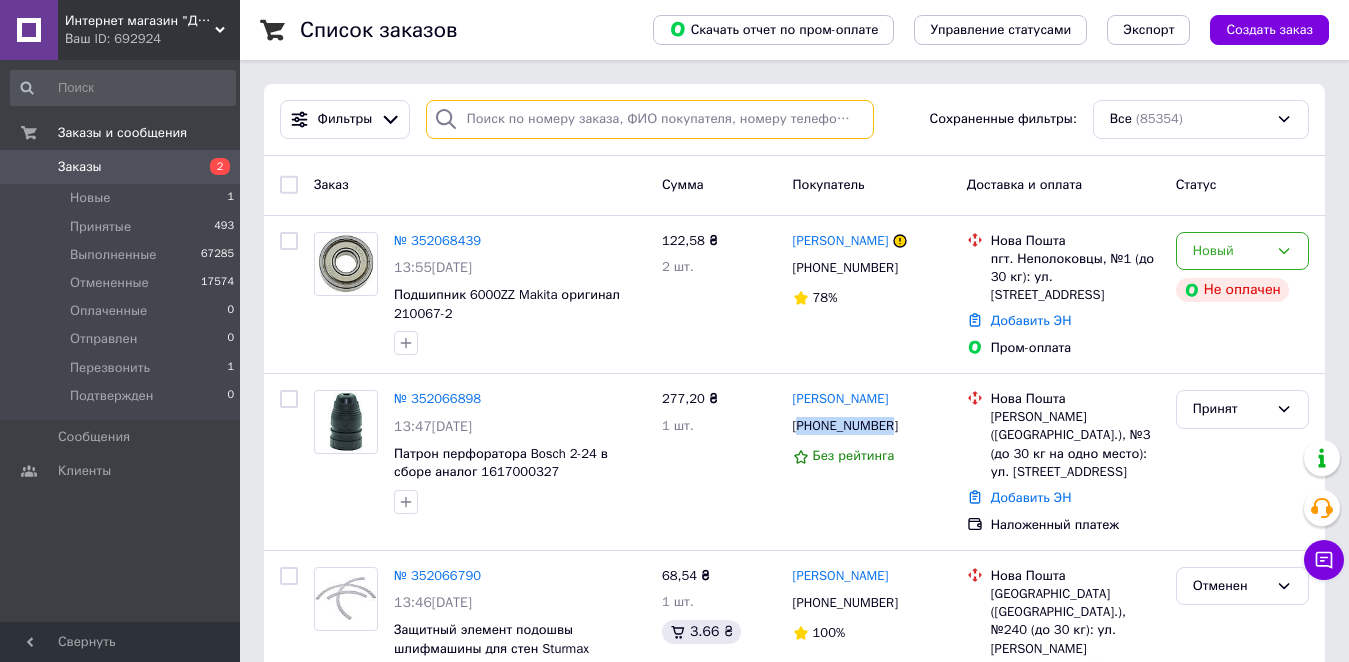 click at bounding box center [650, 119] 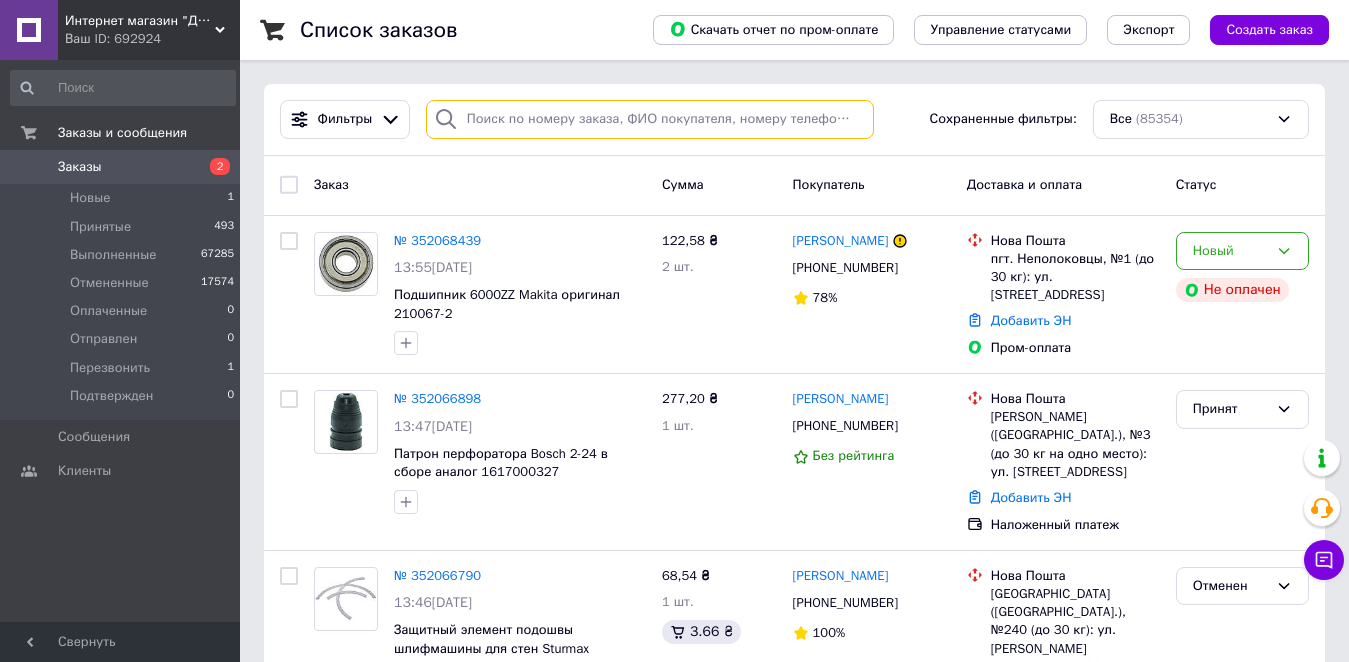 click at bounding box center (650, 119) 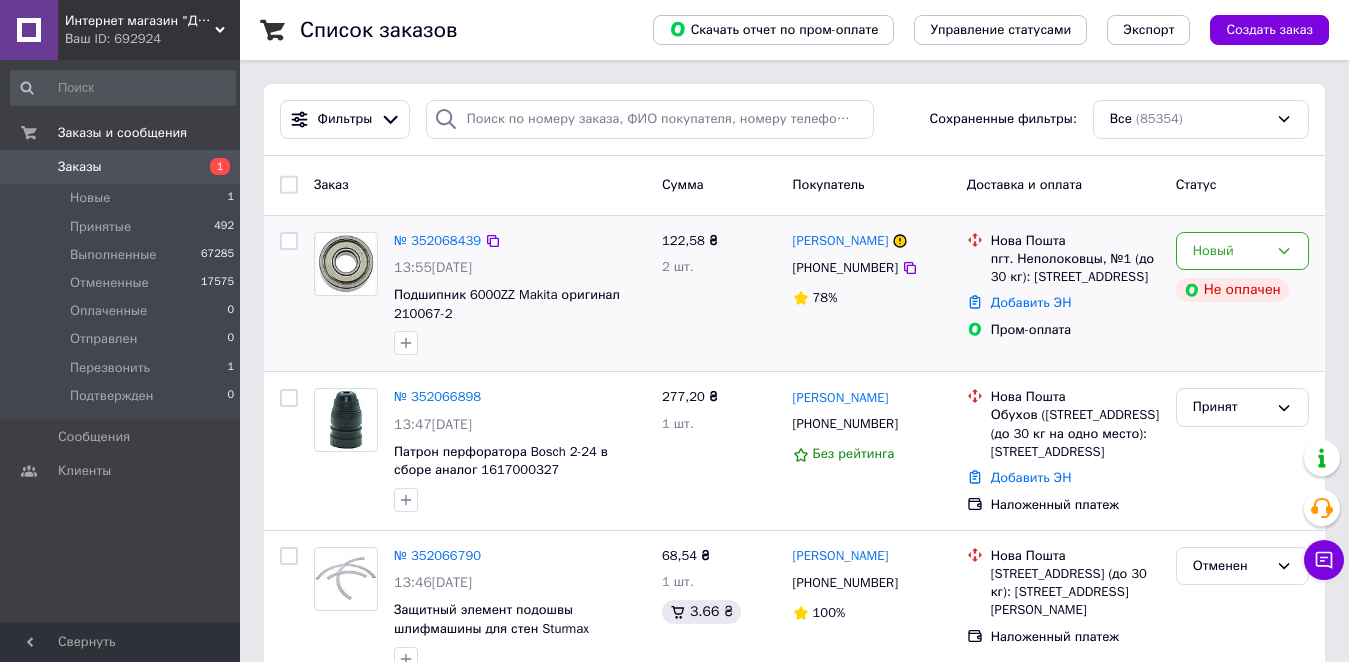 scroll, scrollTop: 0, scrollLeft: 0, axis: both 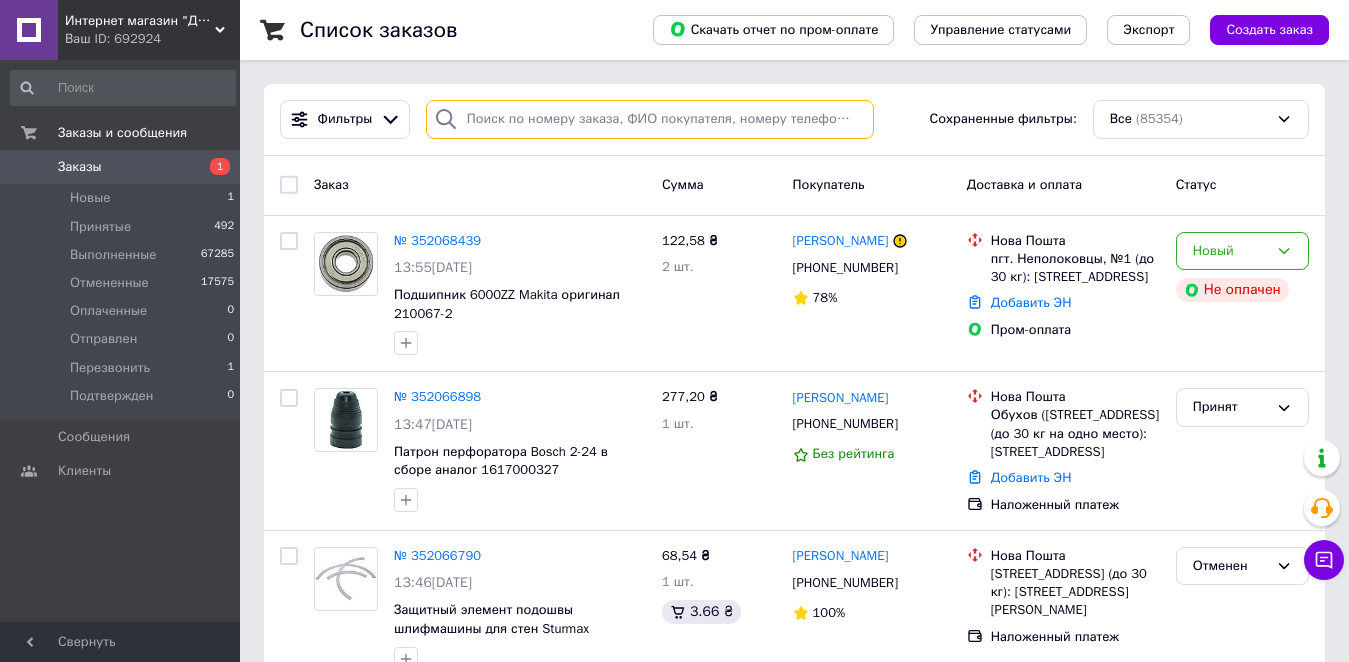 click at bounding box center [650, 119] 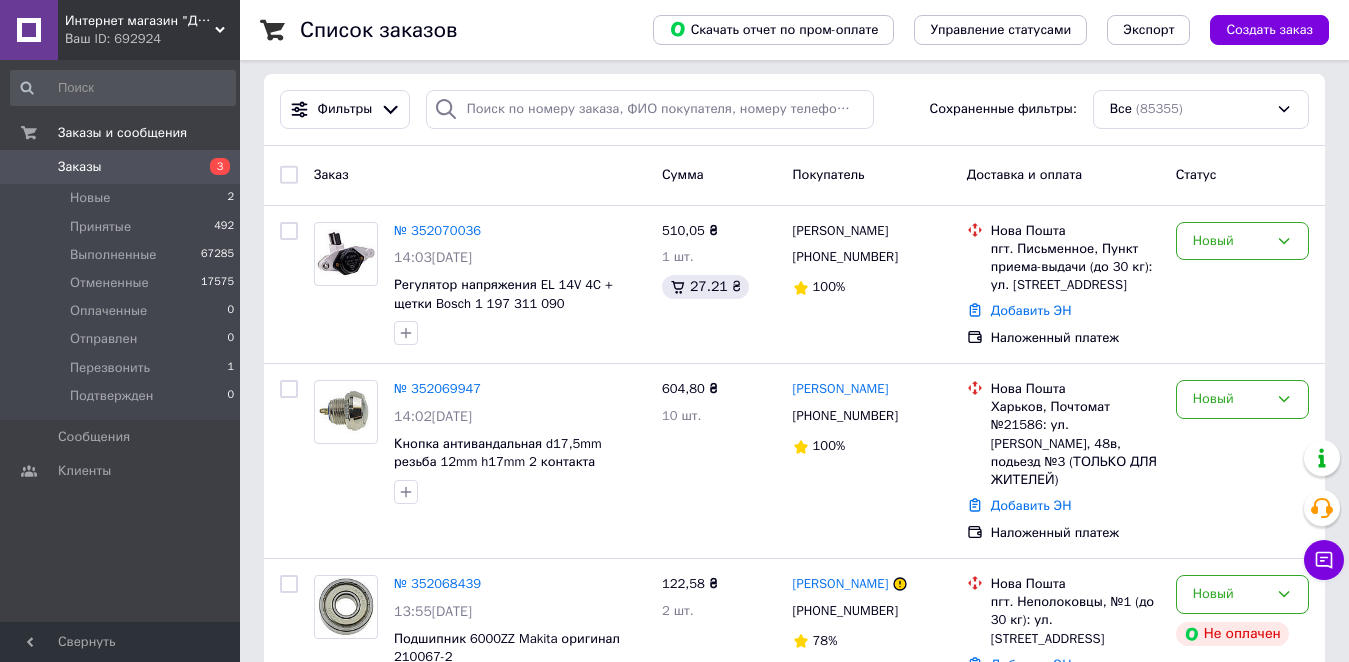 scroll, scrollTop: 0, scrollLeft: 0, axis: both 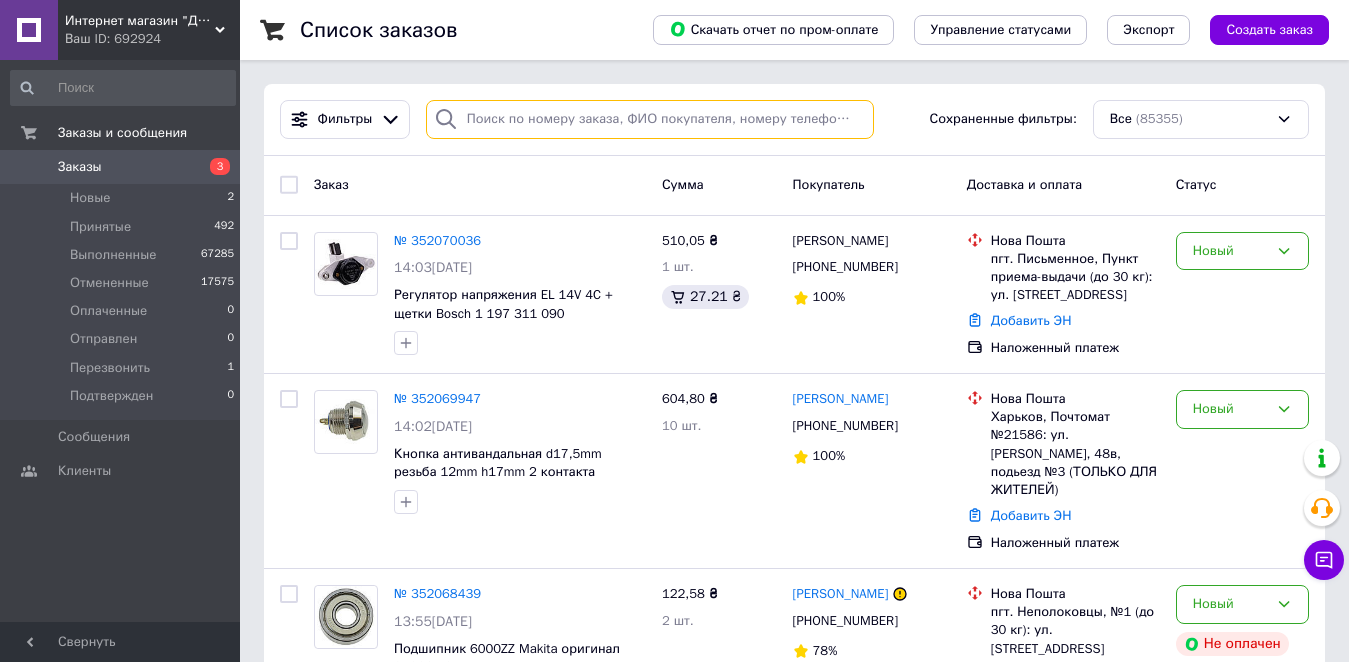 click at bounding box center (650, 119) 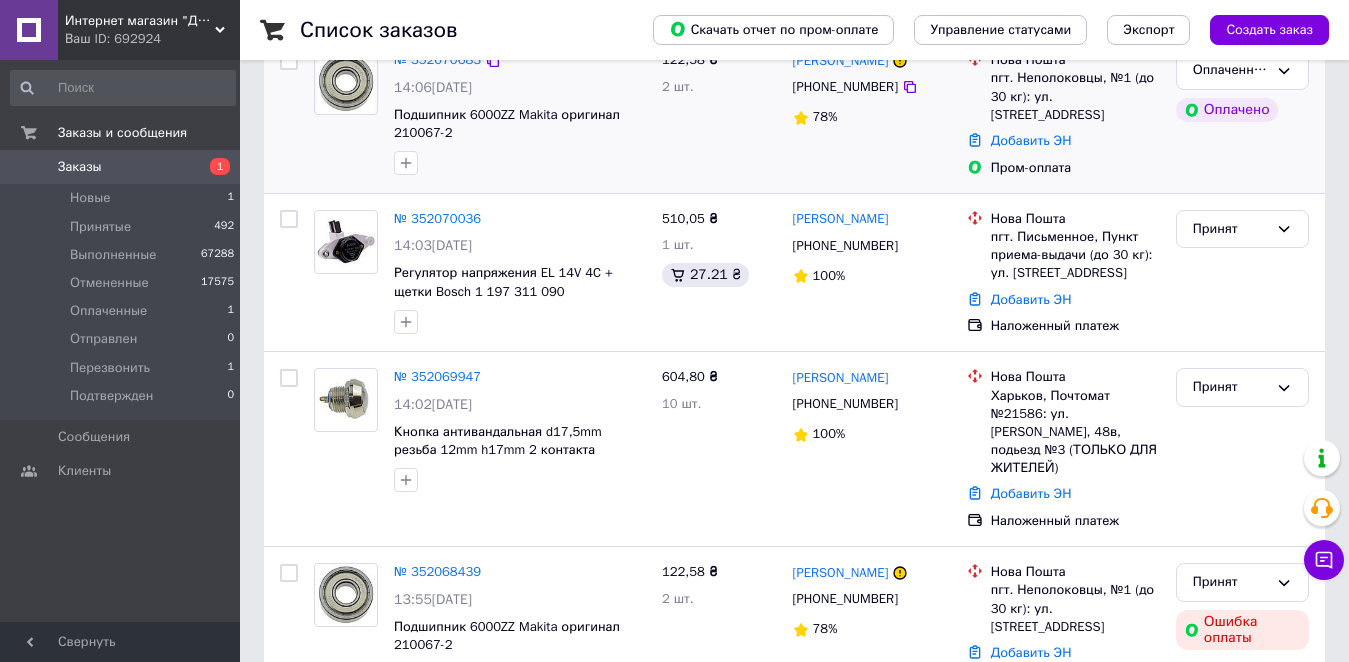 scroll, scrollTop: 500, scrollLeft: 0, axis: vertical 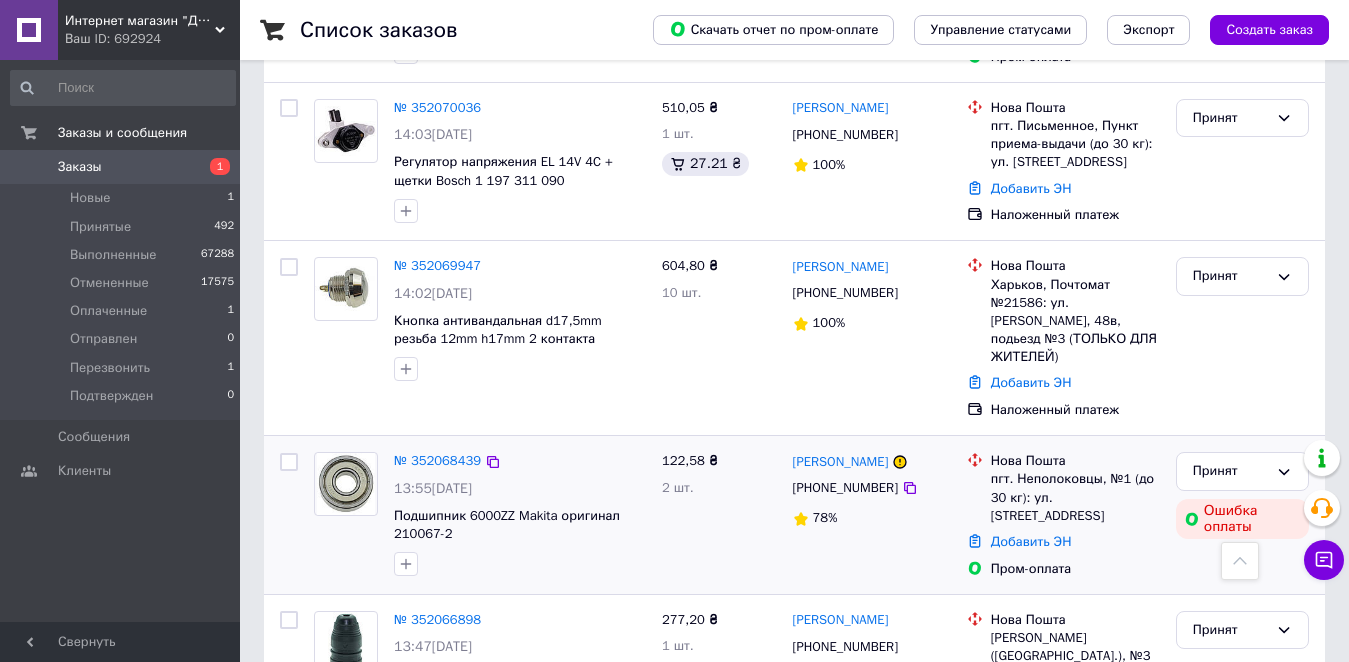 click on "[PHONE_NUMBER]" at bounding box center (845, 488) 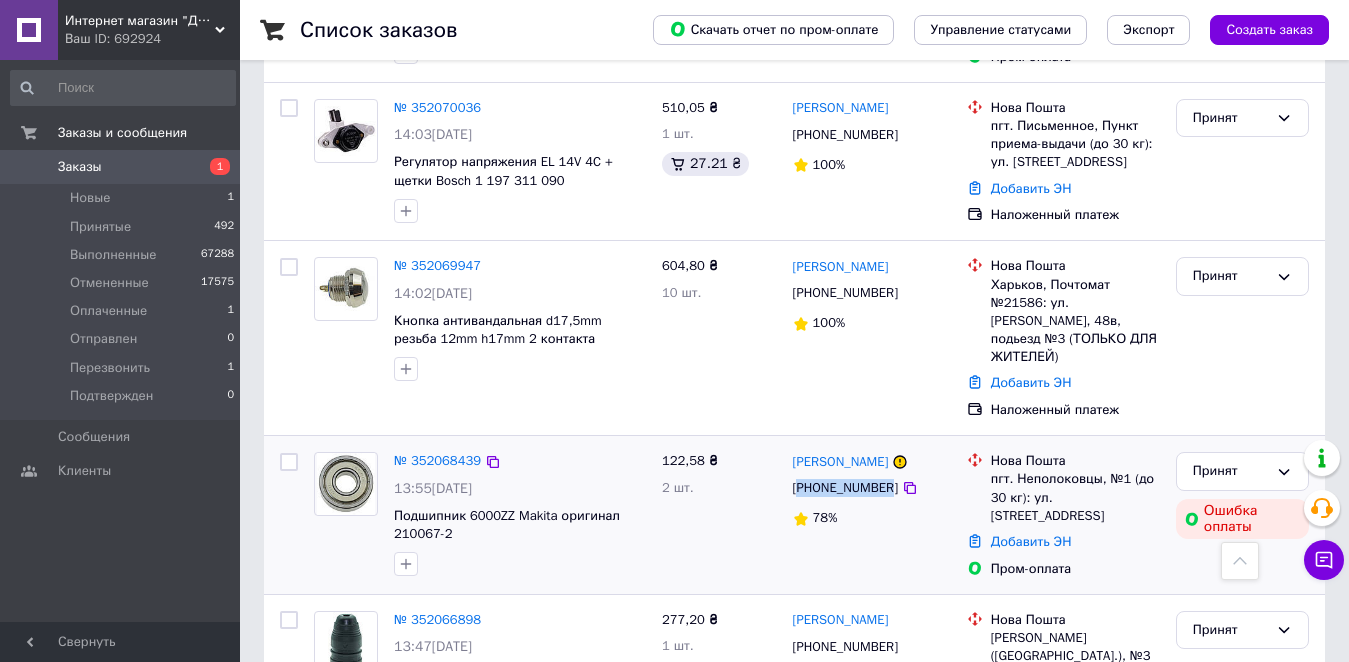 click on "[PHONE_NUMBER]" at bounding box center (845, 488) 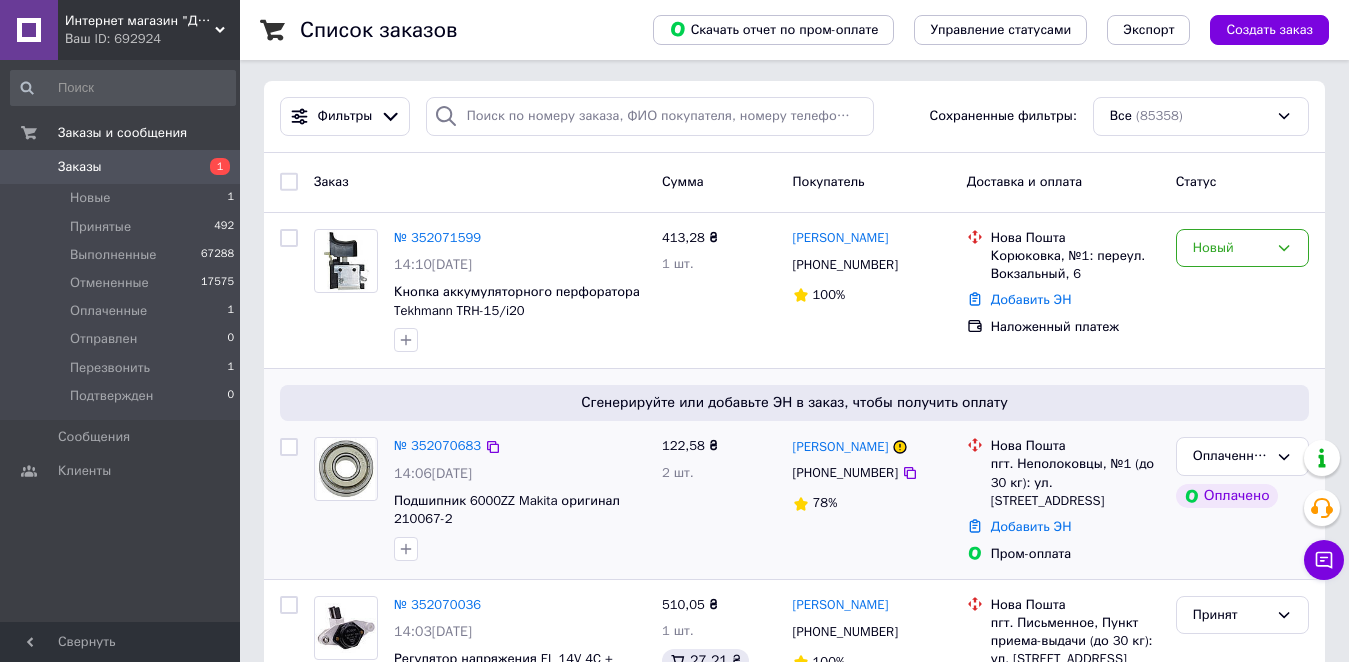 scroll, scrollTop: 0, scrollLeft: 0, axis: both 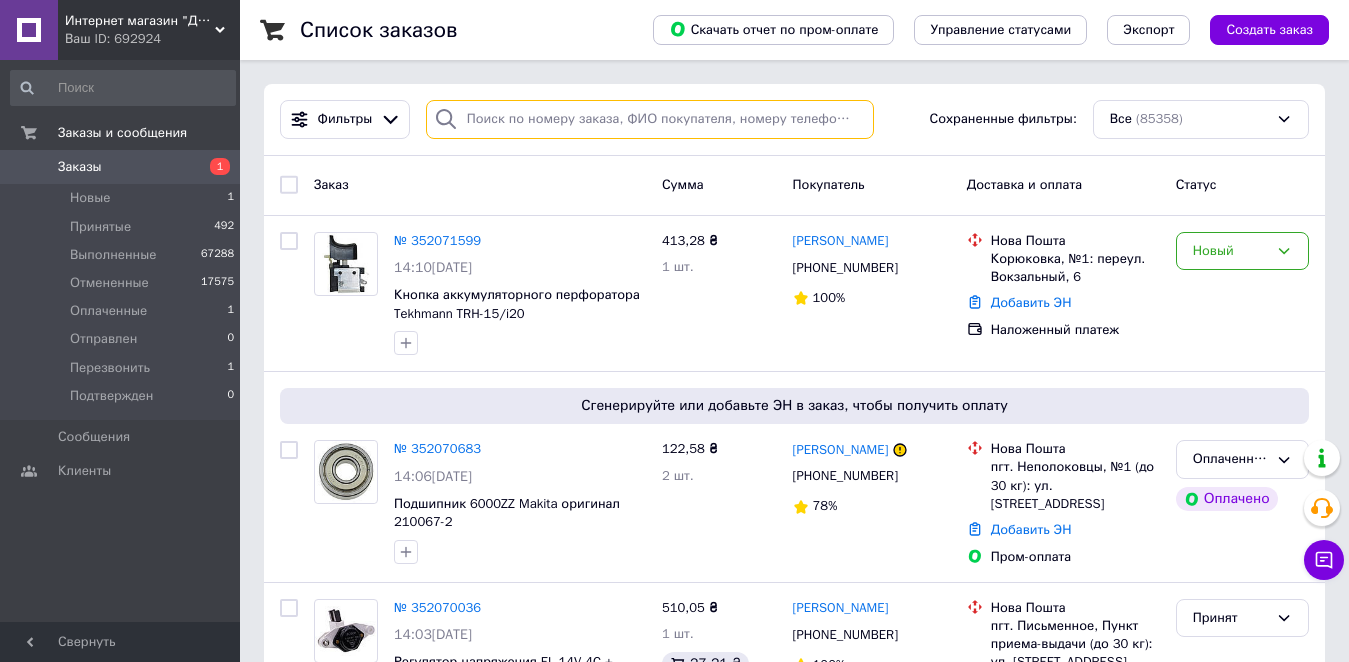 click at bounding box center (650, 119) 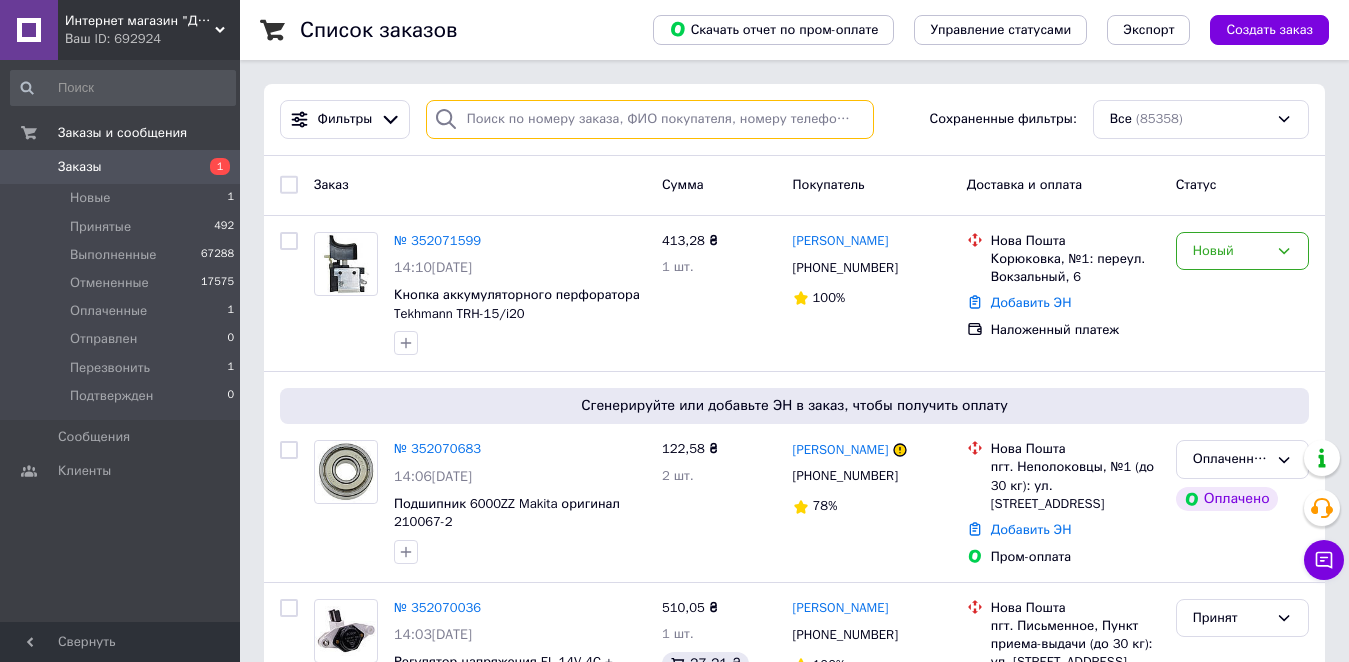click at bounding box center (650, 119) 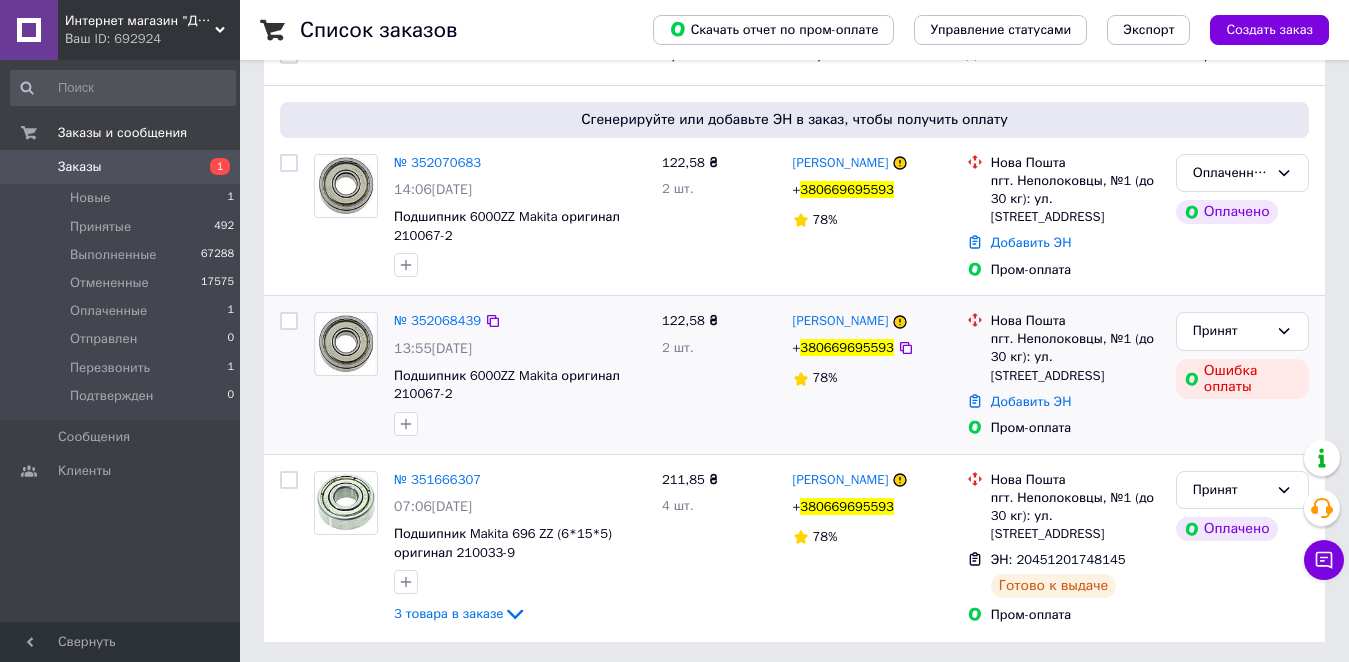 scroll, scrollTop: 131, scrollLeft: 0, axis: vertical 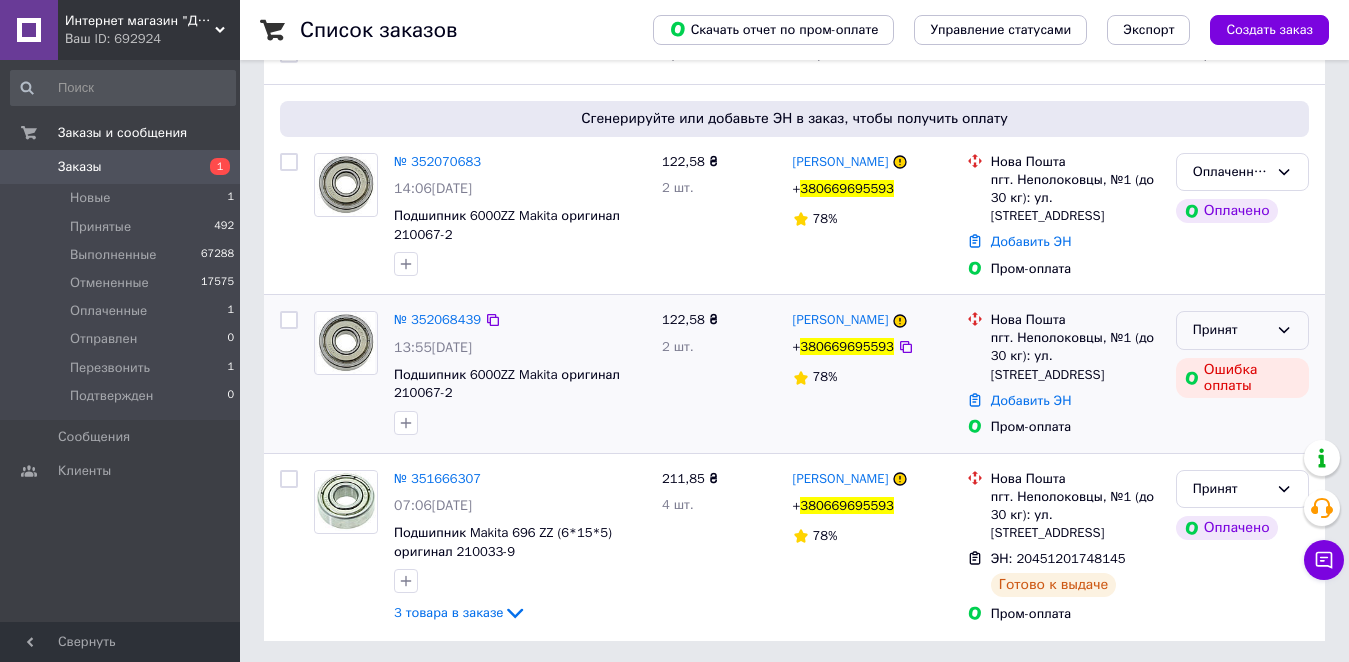 type on "380669695593" 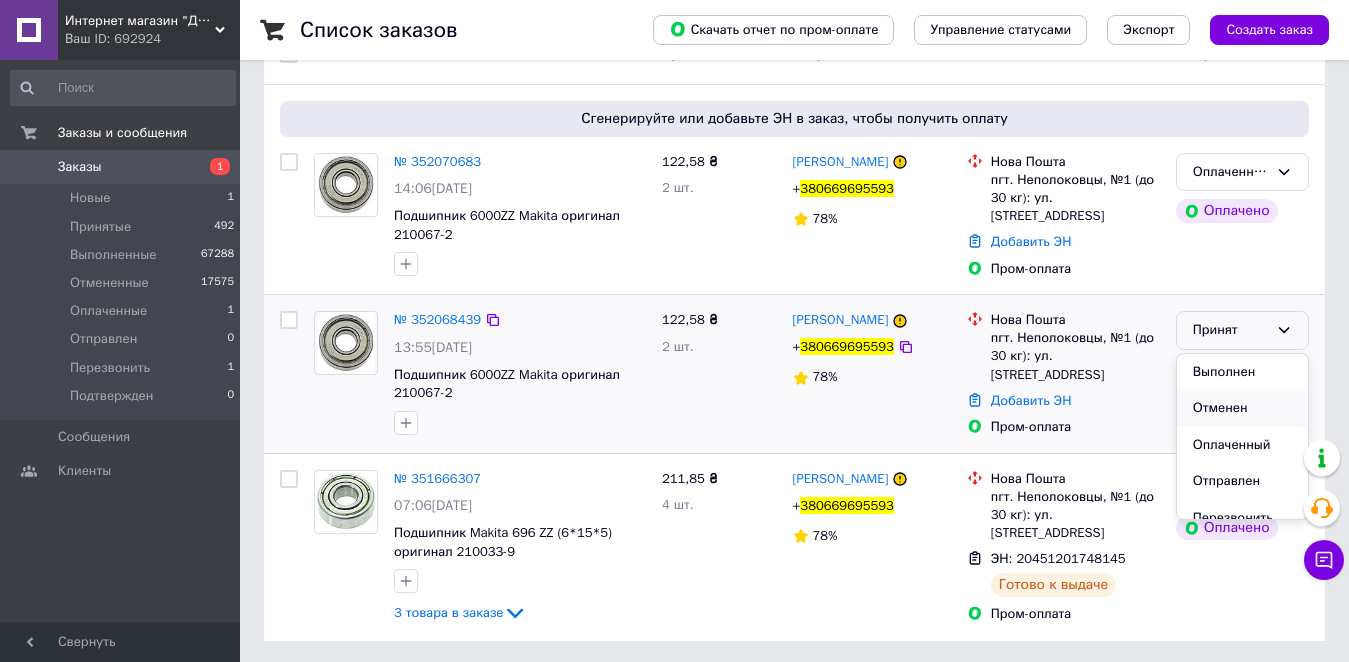 click on "Отменен" at bounding box center (1242, 408) 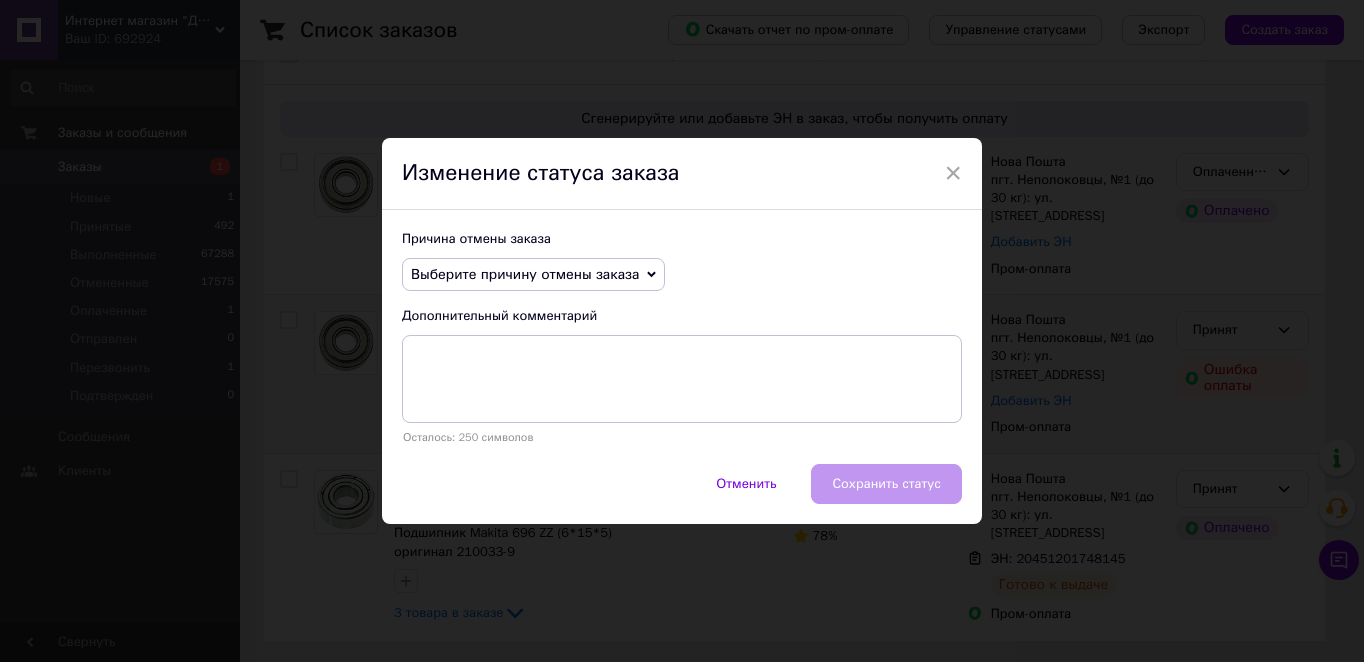 drag, startPoint x: 510, startPoint y: 269, endPoint x: 510, endPoint y: 290, distance: 21 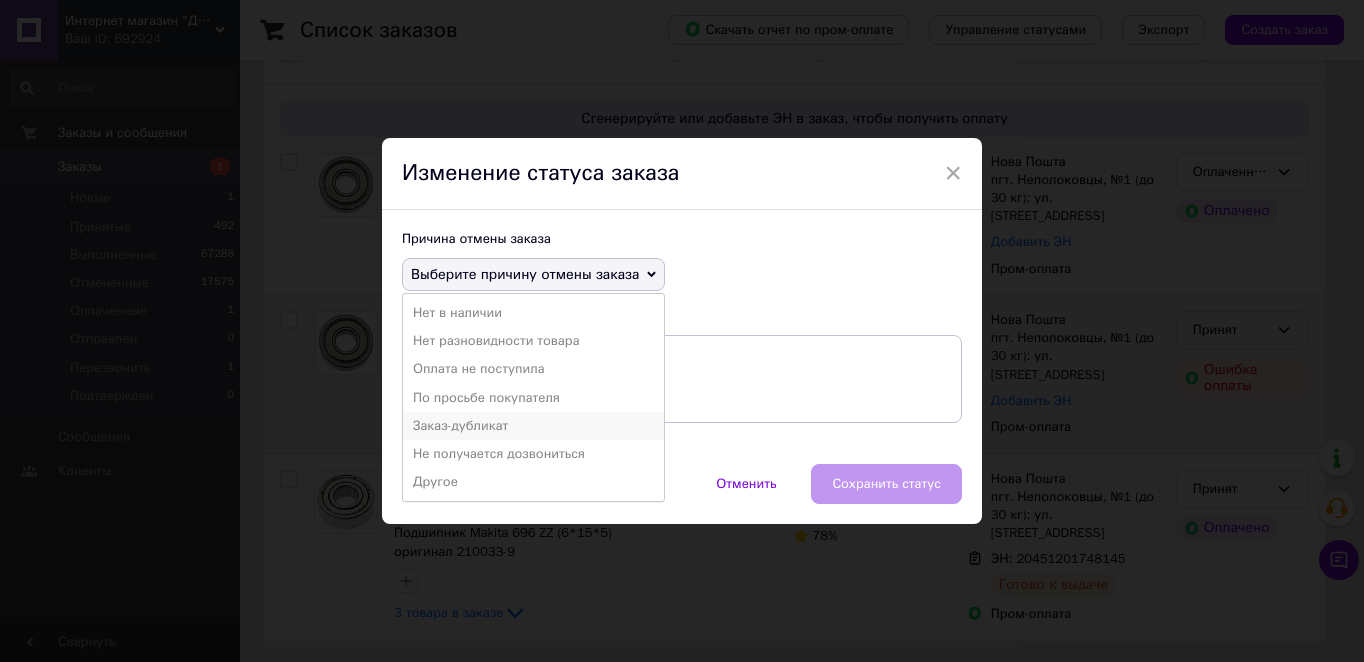 click on "Заказ-дубликат" at bounding box center [533, 426] 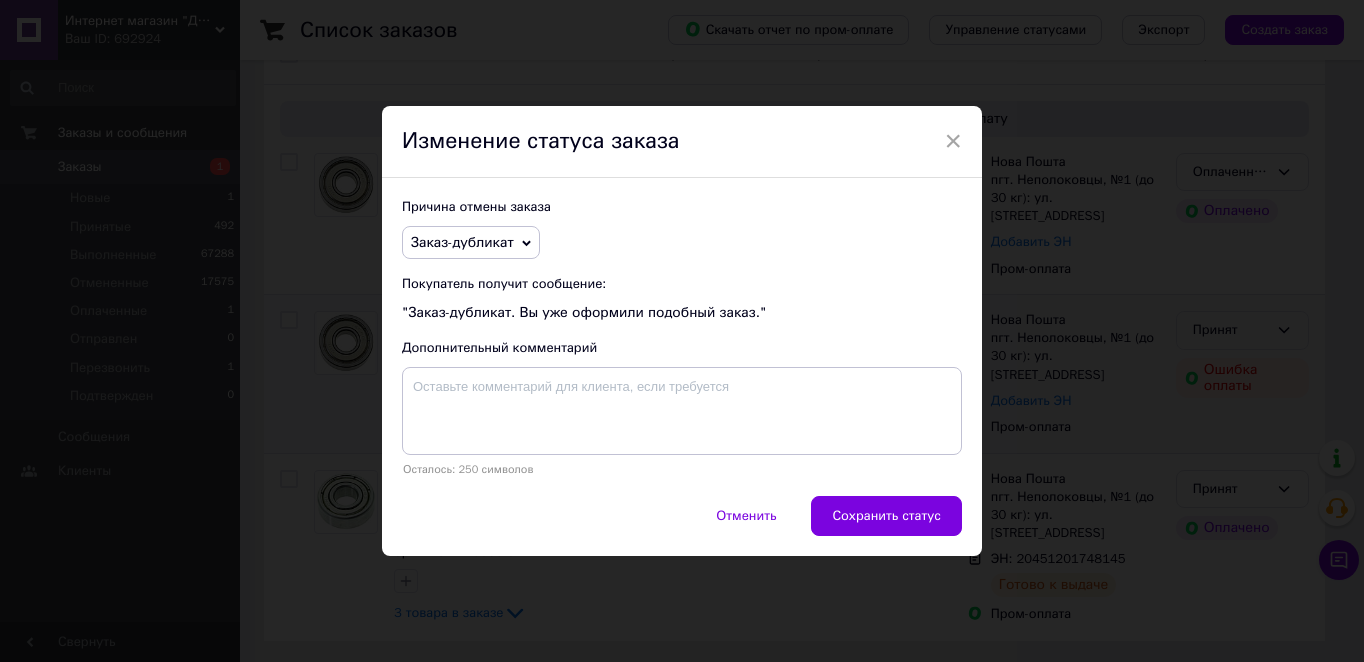 drag, startPoint x: 894, startPoint y: 512, endPoint x: 442, endPoint y: 625, distance: 465.91095 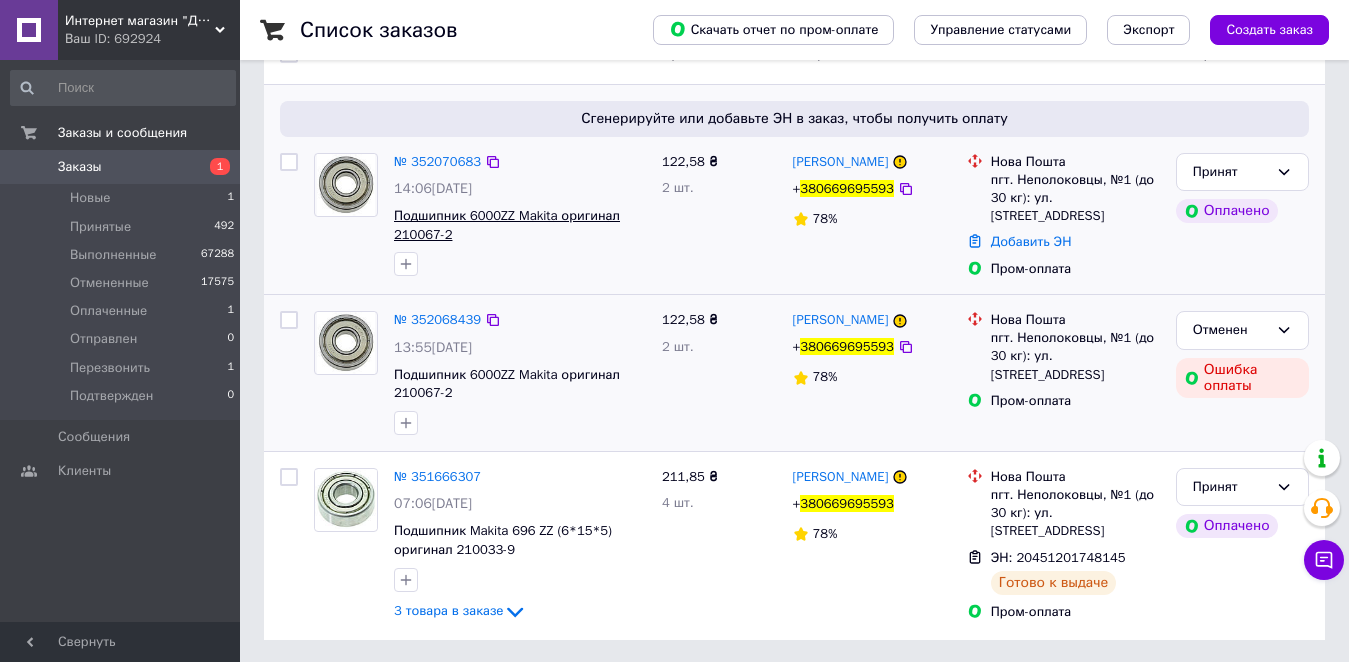 scroll, scrollTop: 0, scrollLeft: 0, axis: both 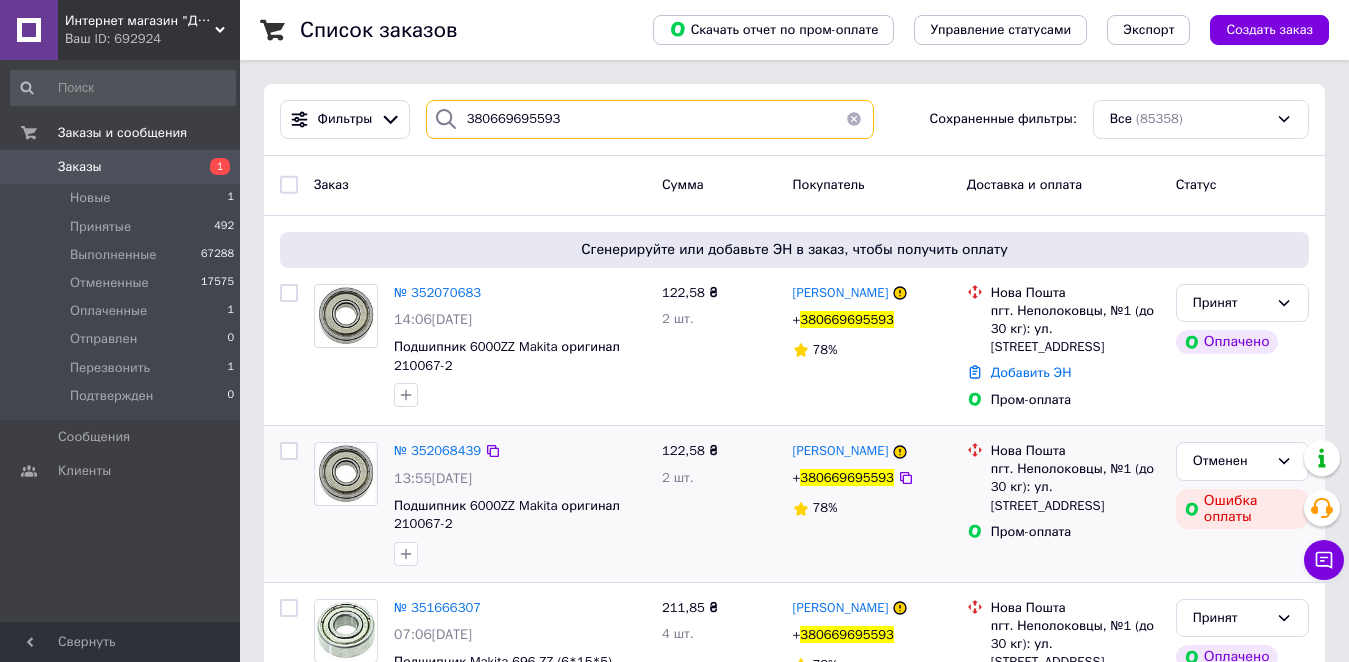drag, startPoint x: 564, startPoint y: 132, endPoint x: 414, endPoint y: 126, distance: 150.11995 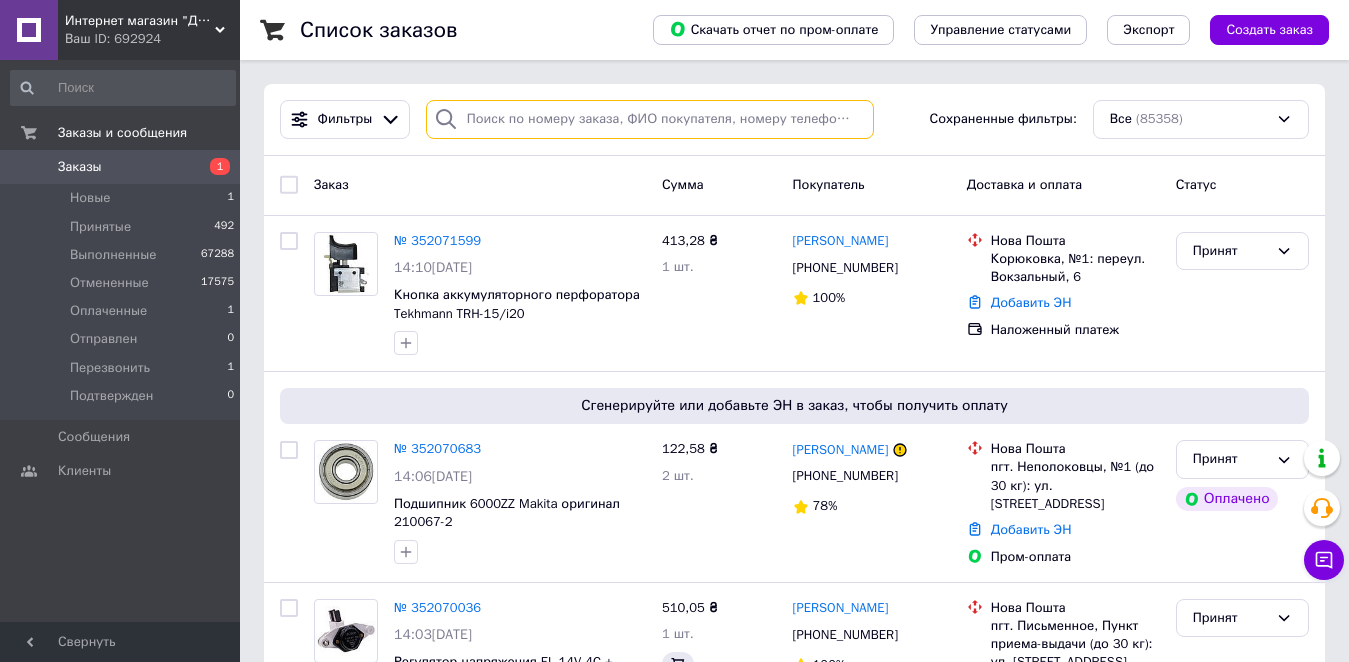 type 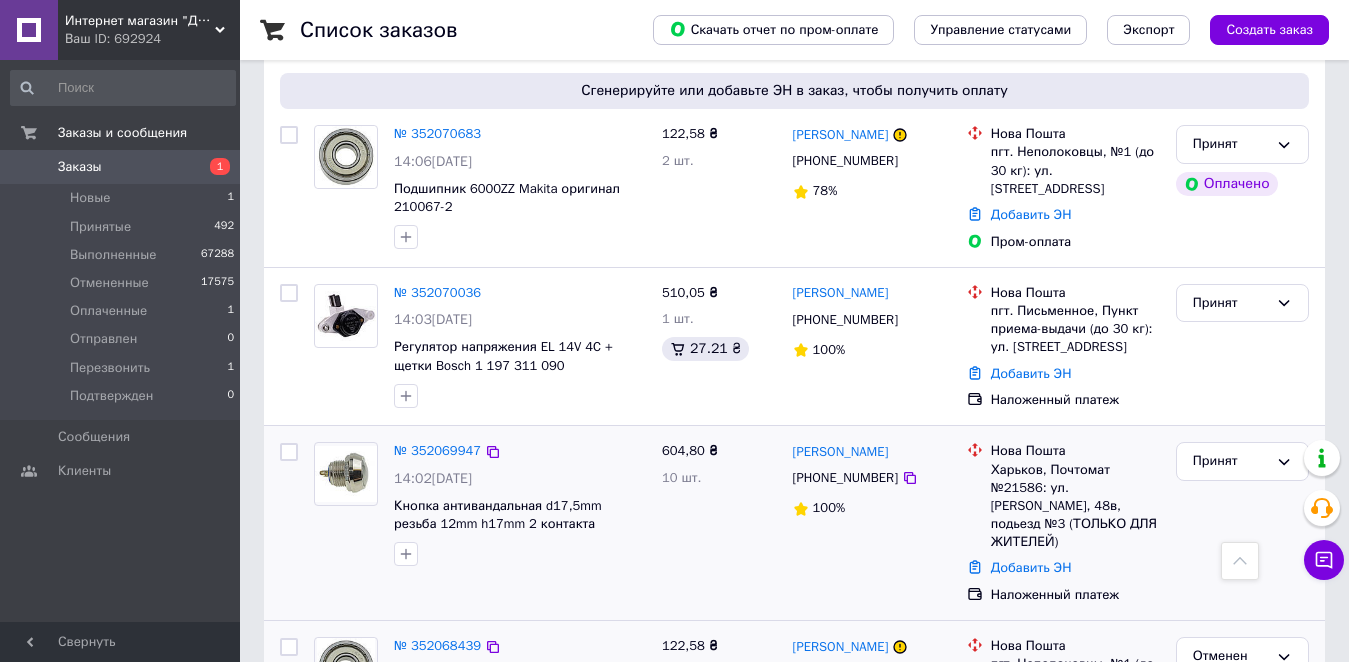scroll, scrollTop: 300, scrollLeft: 0, axis: vertical 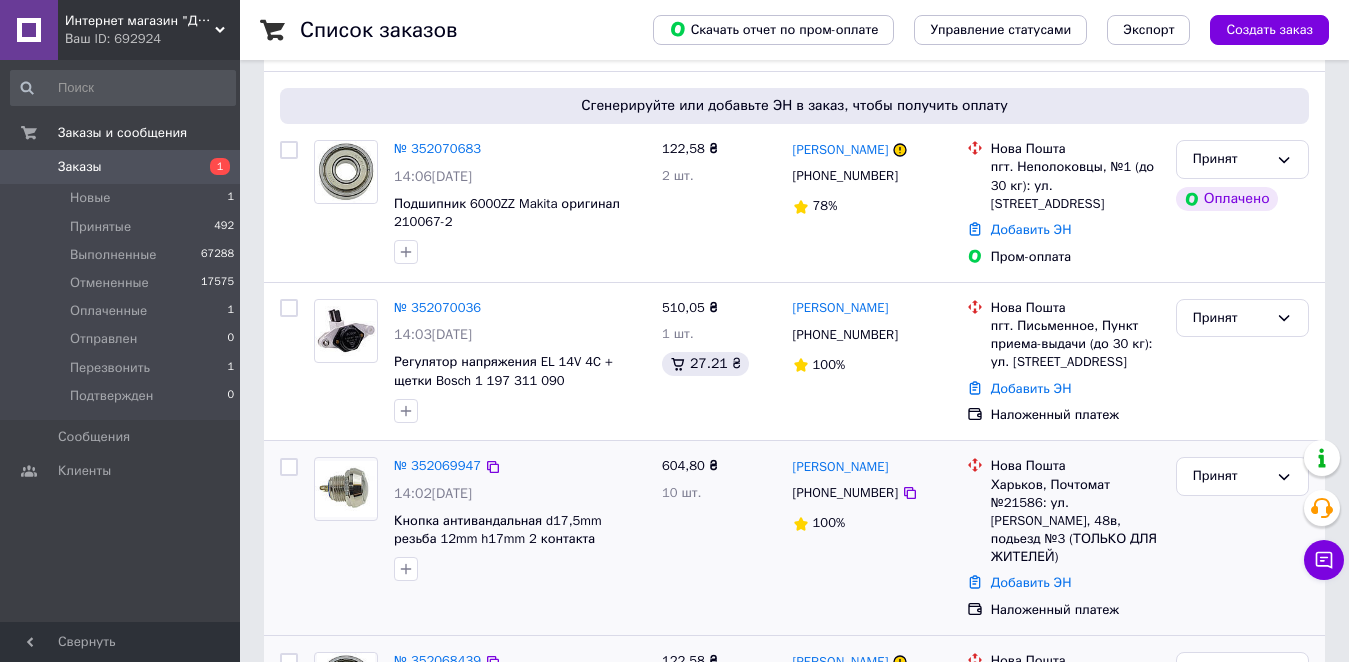click on "[PHONE_NUMBER]" at bounding box center (845, 493) 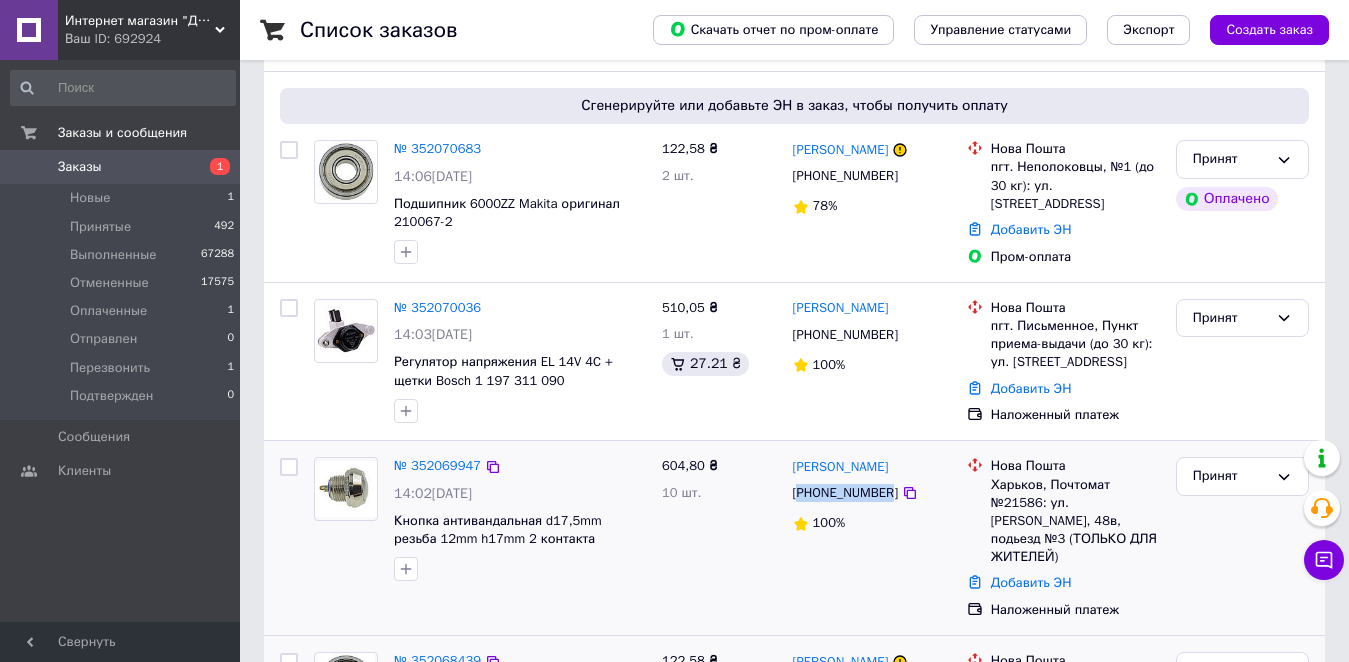 click on "[PHONE_NUMBER]" at bounding box center (845, 493) 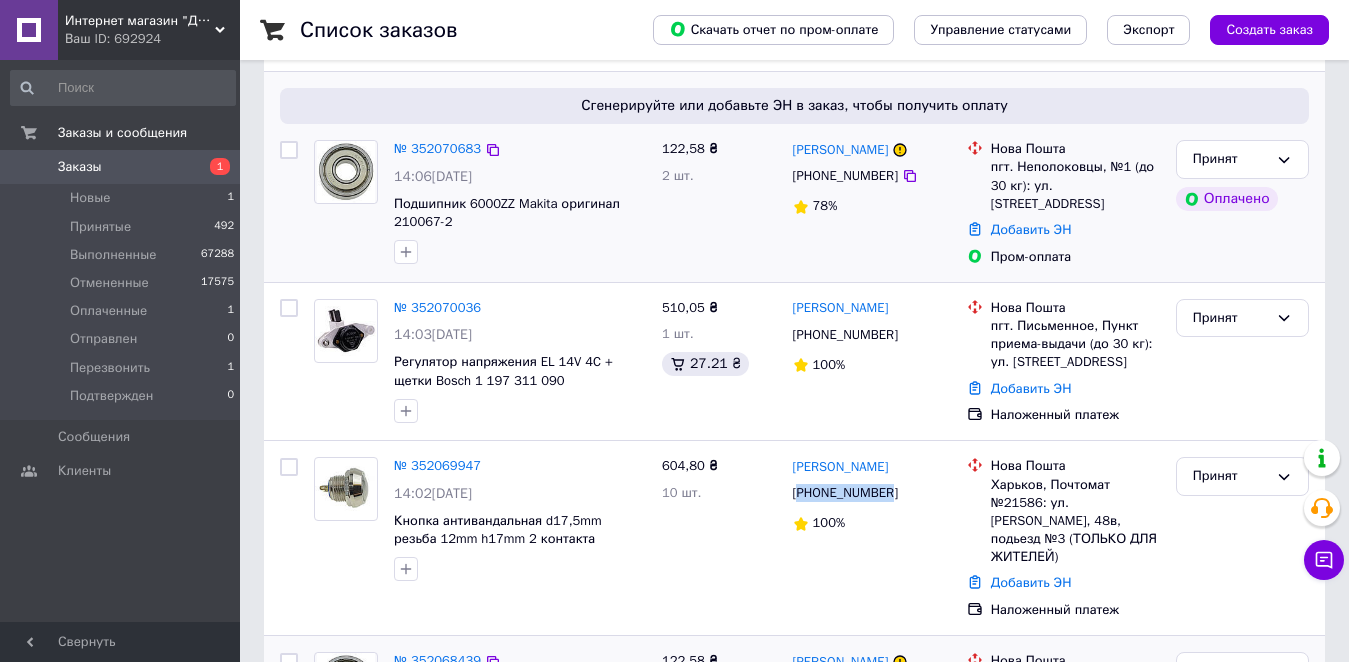 scroll, scrollTop: 400, scrollLeft: 0, axis: vertical 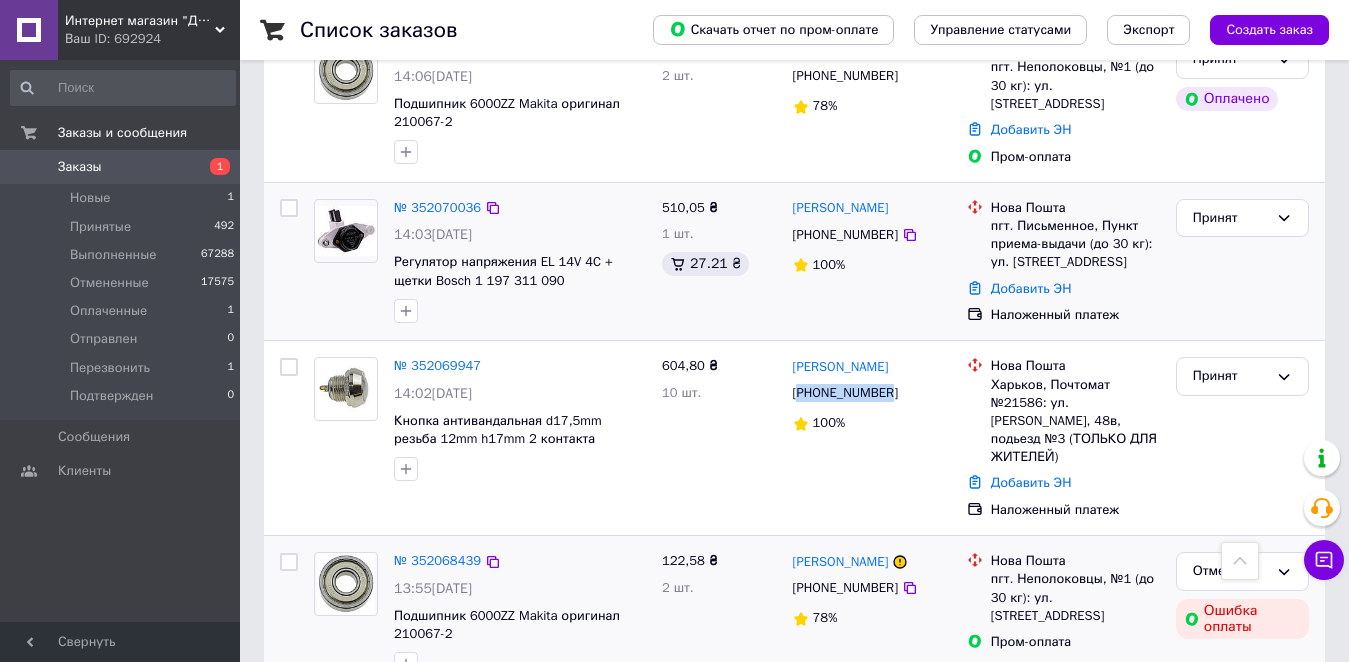 click on "[PHONE_NUMBER]" at bounding box center [845, 235] 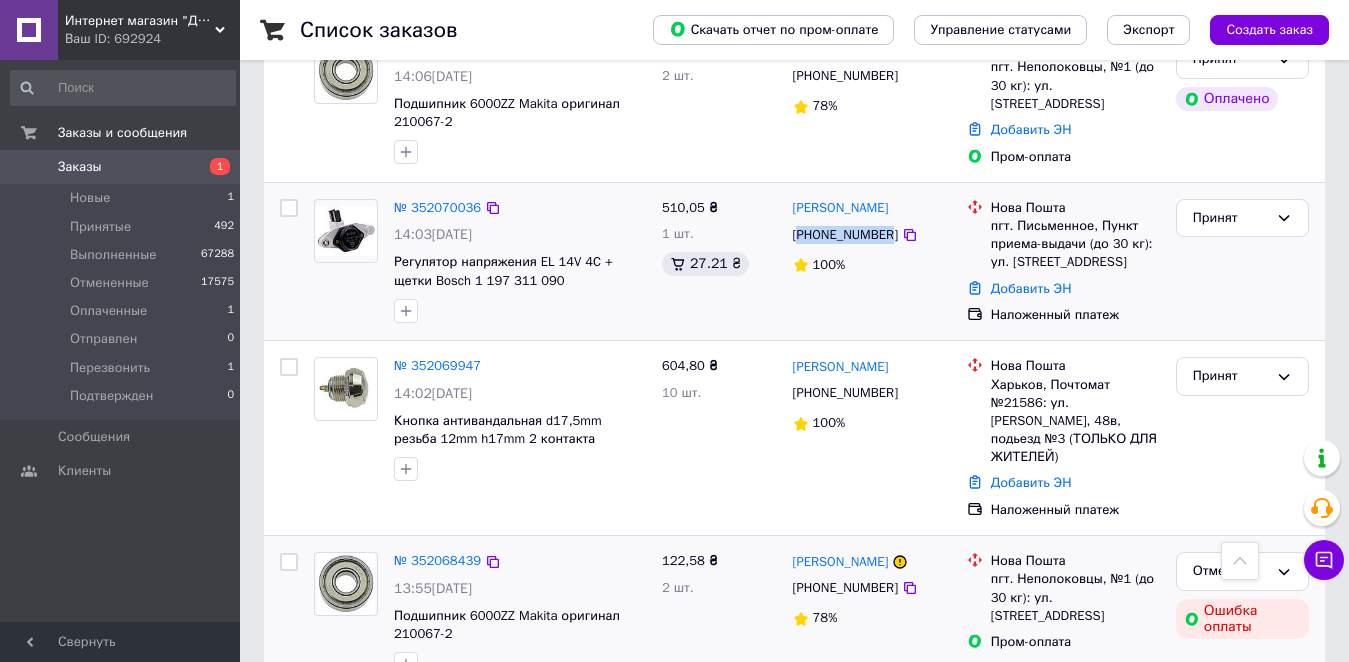 click on "[PHONE_NUMBER]" at bounding box center [845, 235] 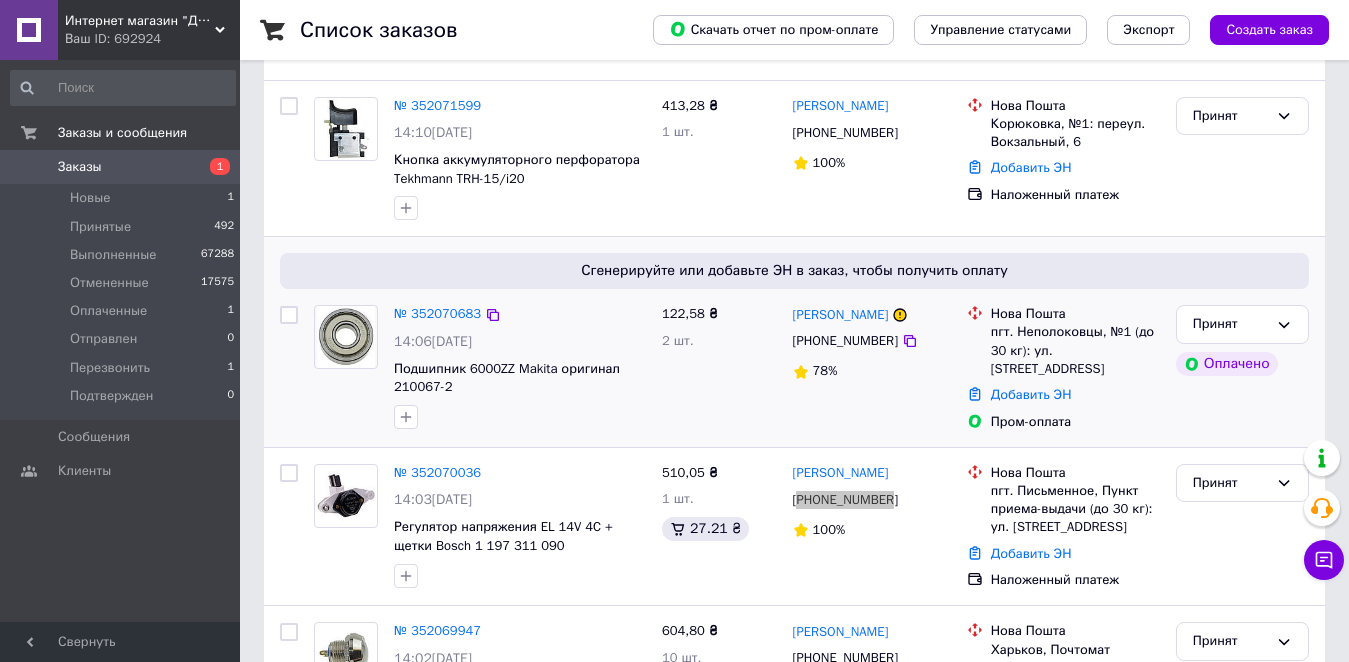 scroll, scrollTop: 0, scrollLeft: 0, axis: both 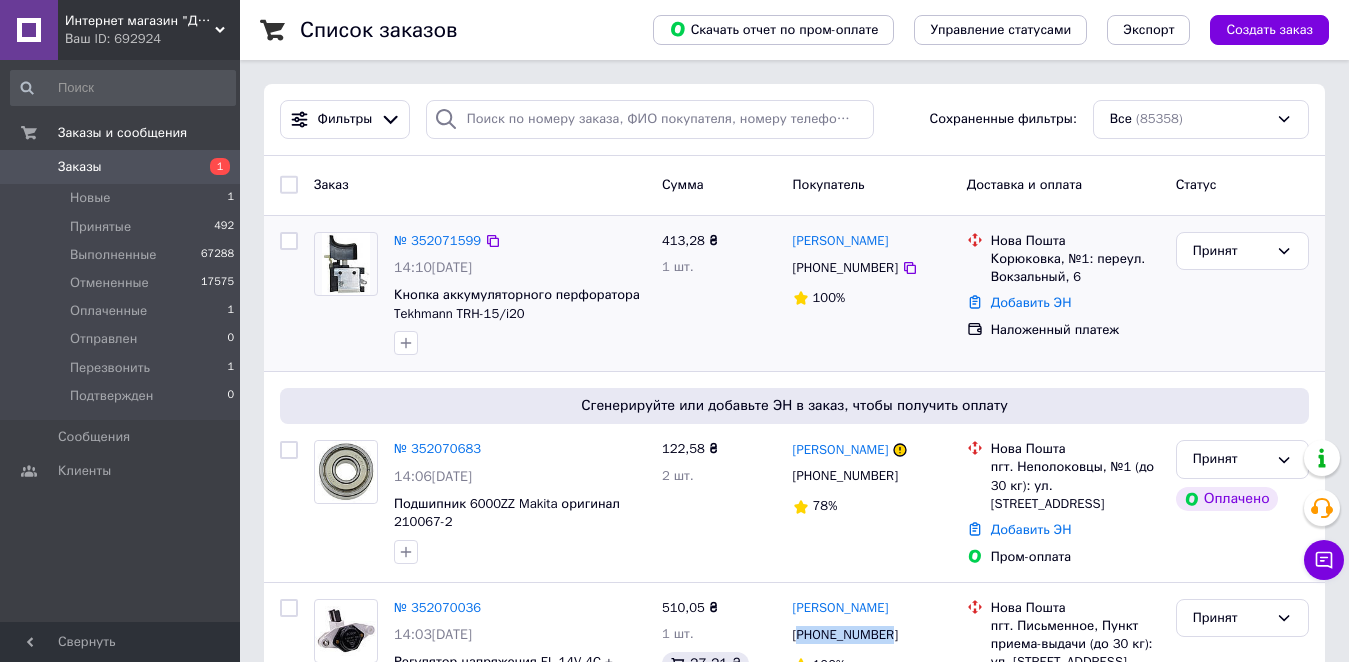 click on "[PHONE_NUMBER]" at bounding box center [845, 268] 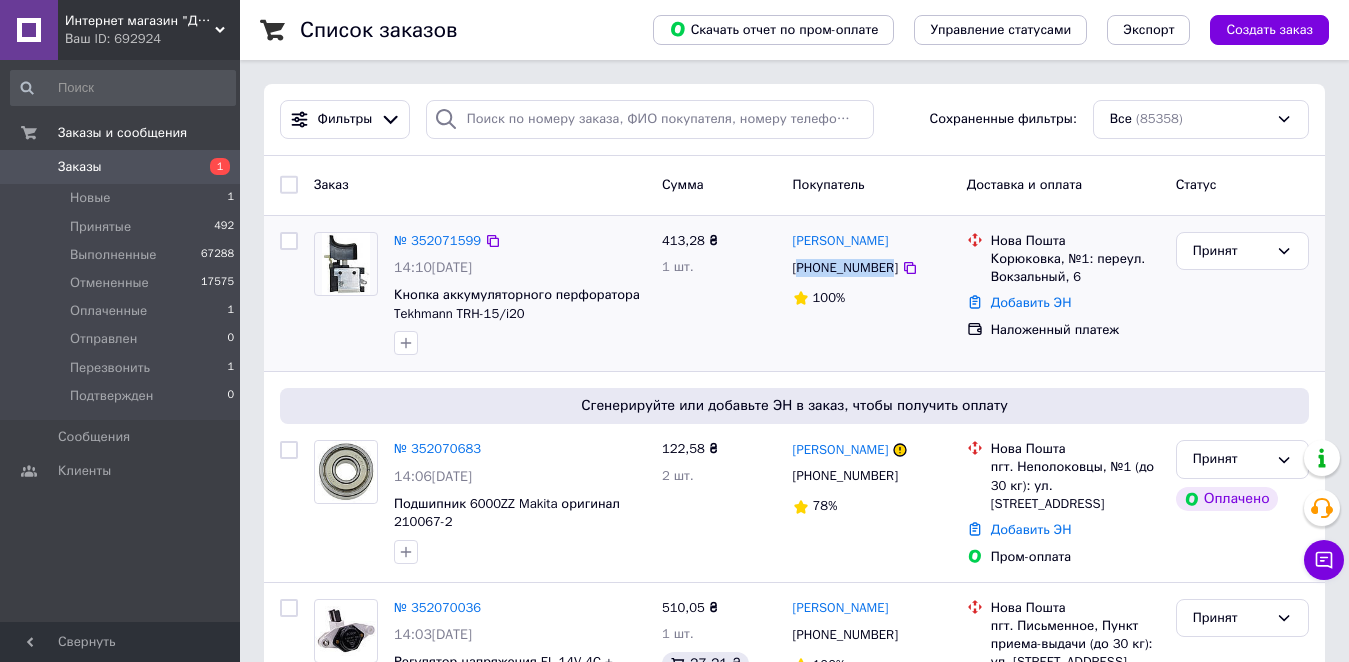 click on "[PHONE_NUMBER]" at bounding box center (845, 268) 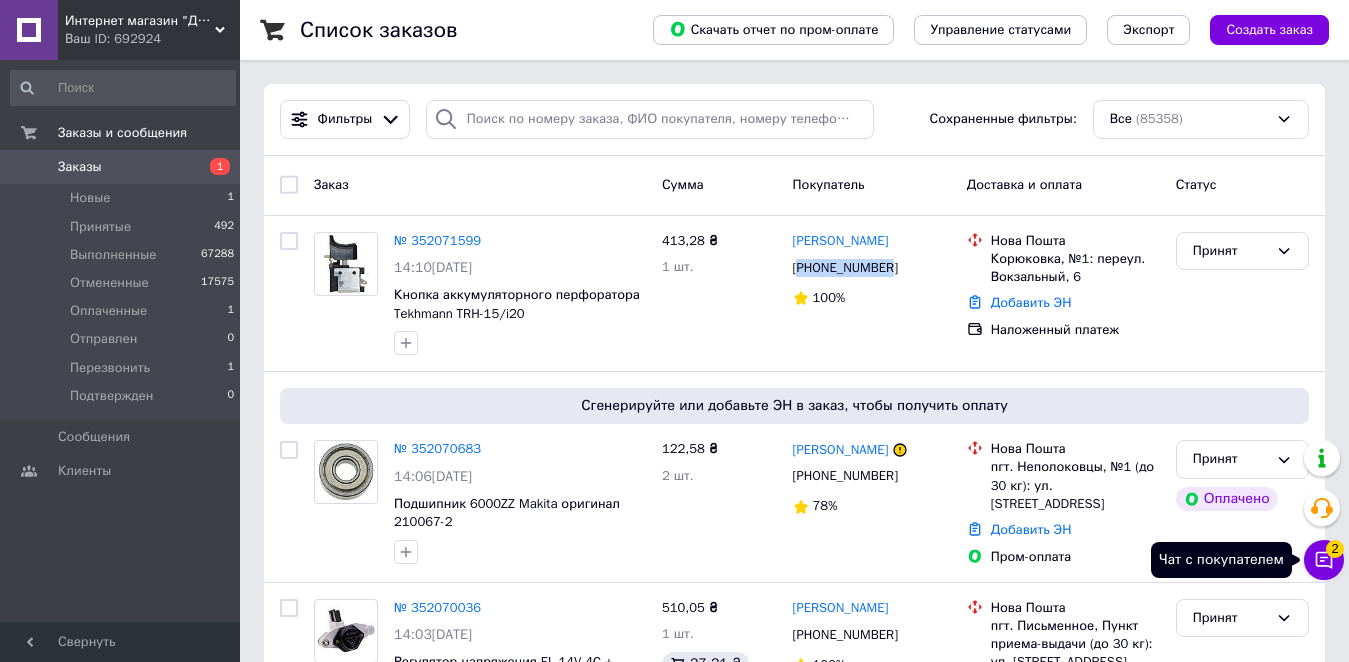 click 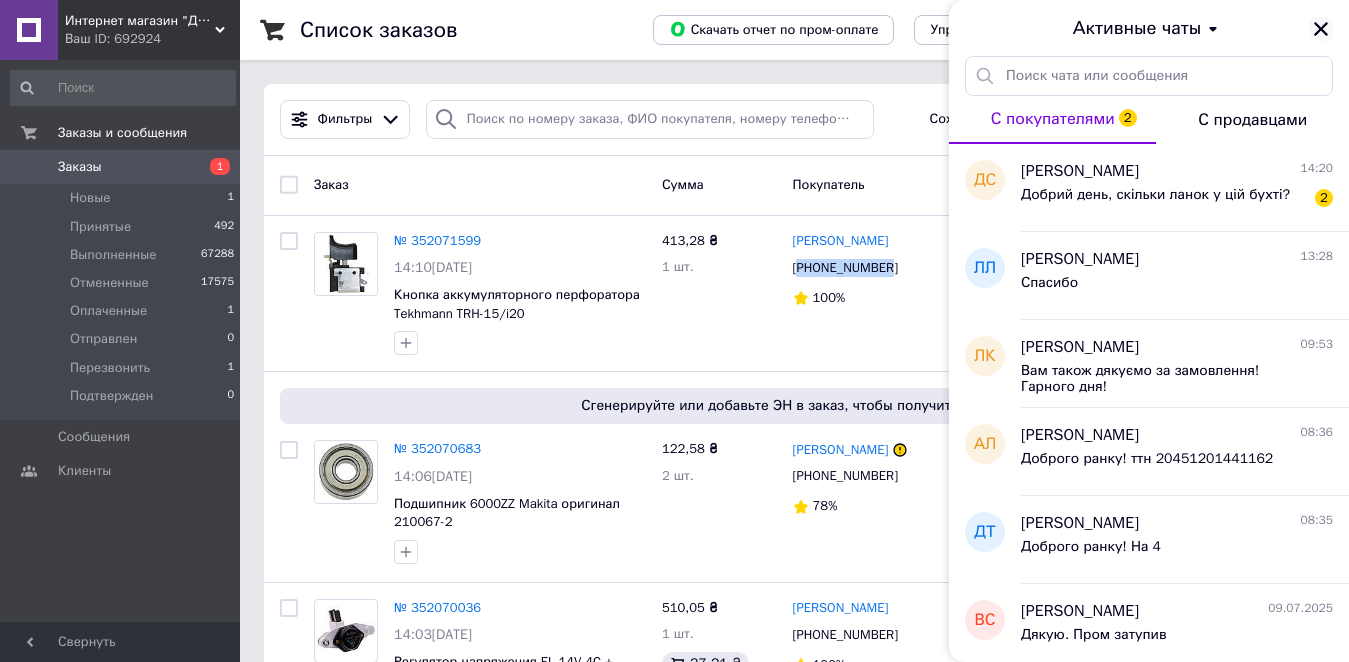 click 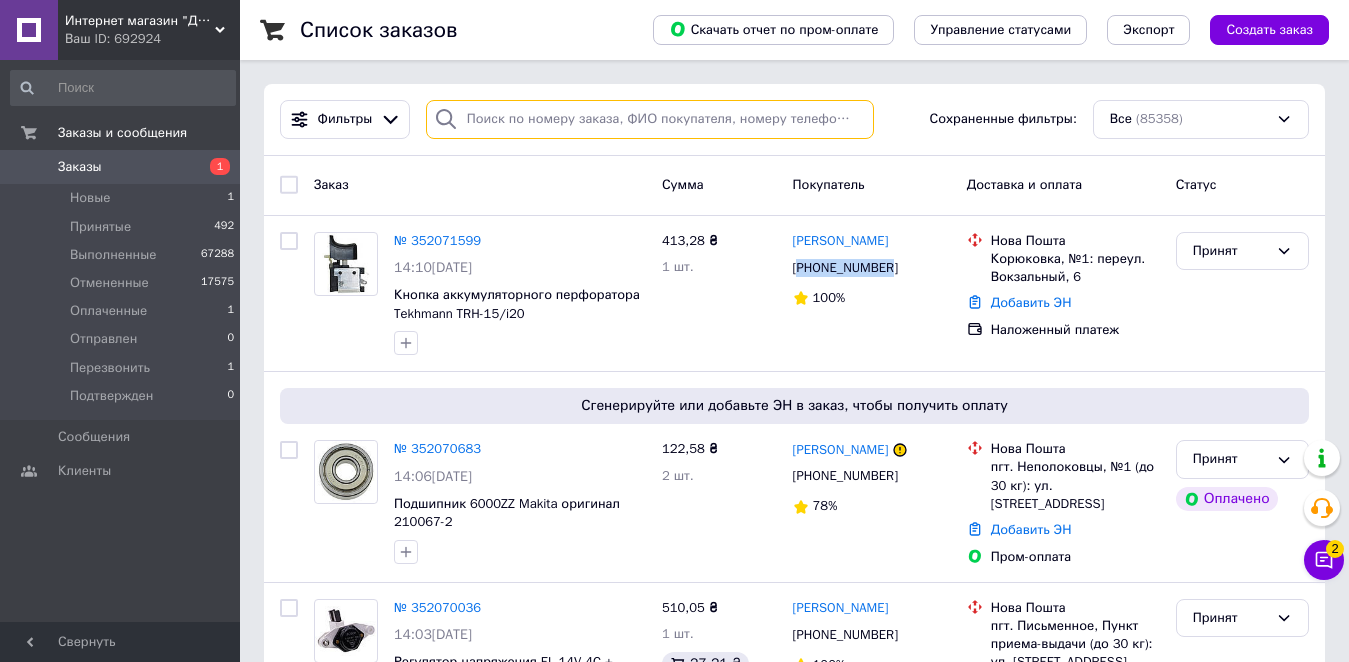 click at bounding box center [650, 119] 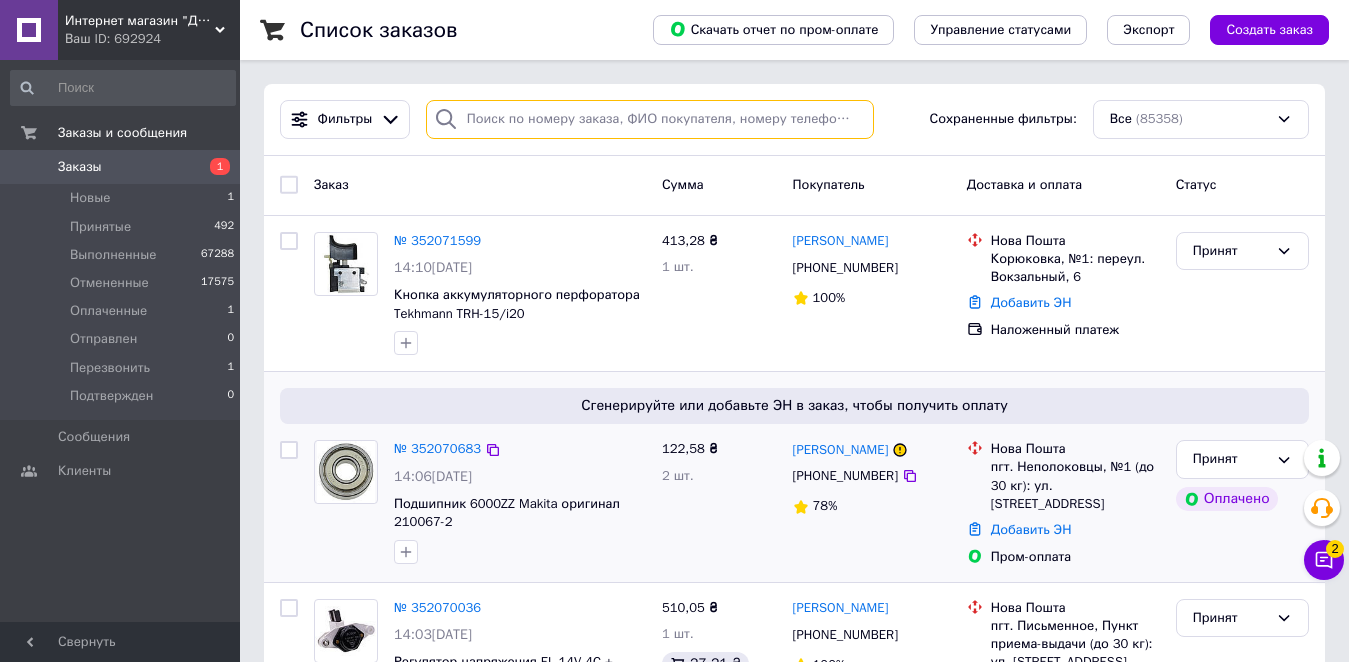 drag, startPoint x: 493, startPoint y: 124, endPoint x: 1187, endPoint y: 535, distance: 806.57117 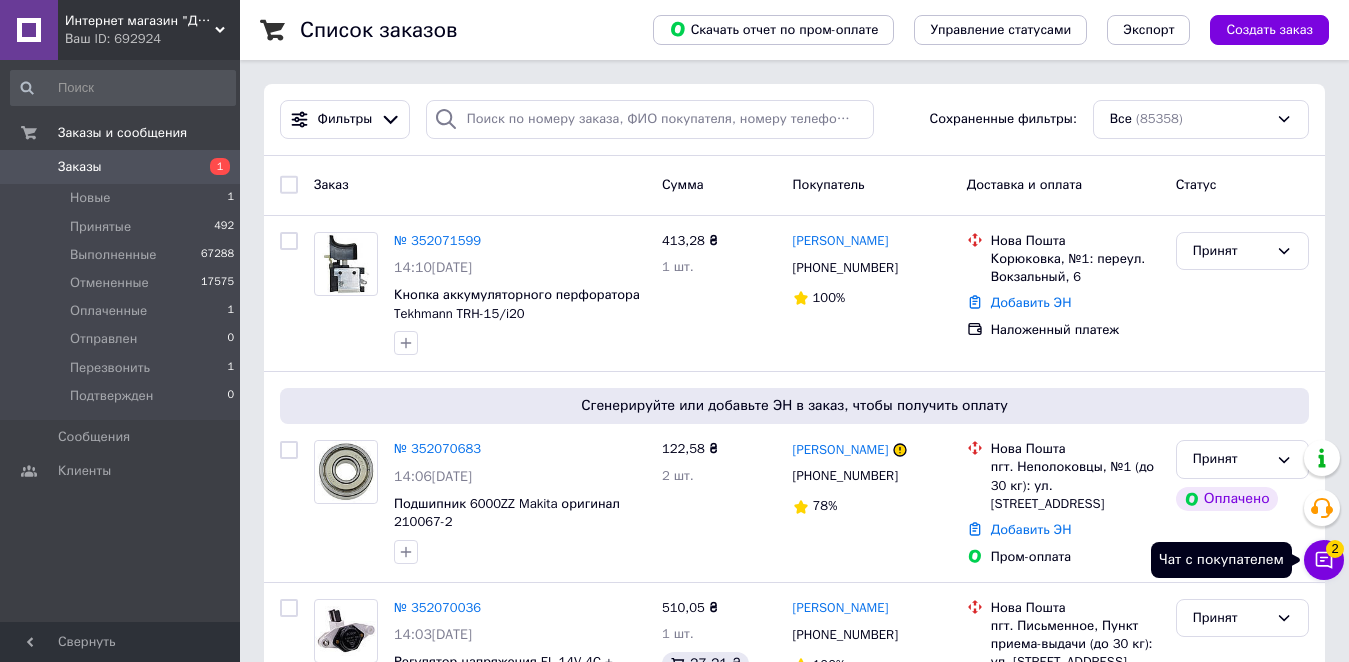 click 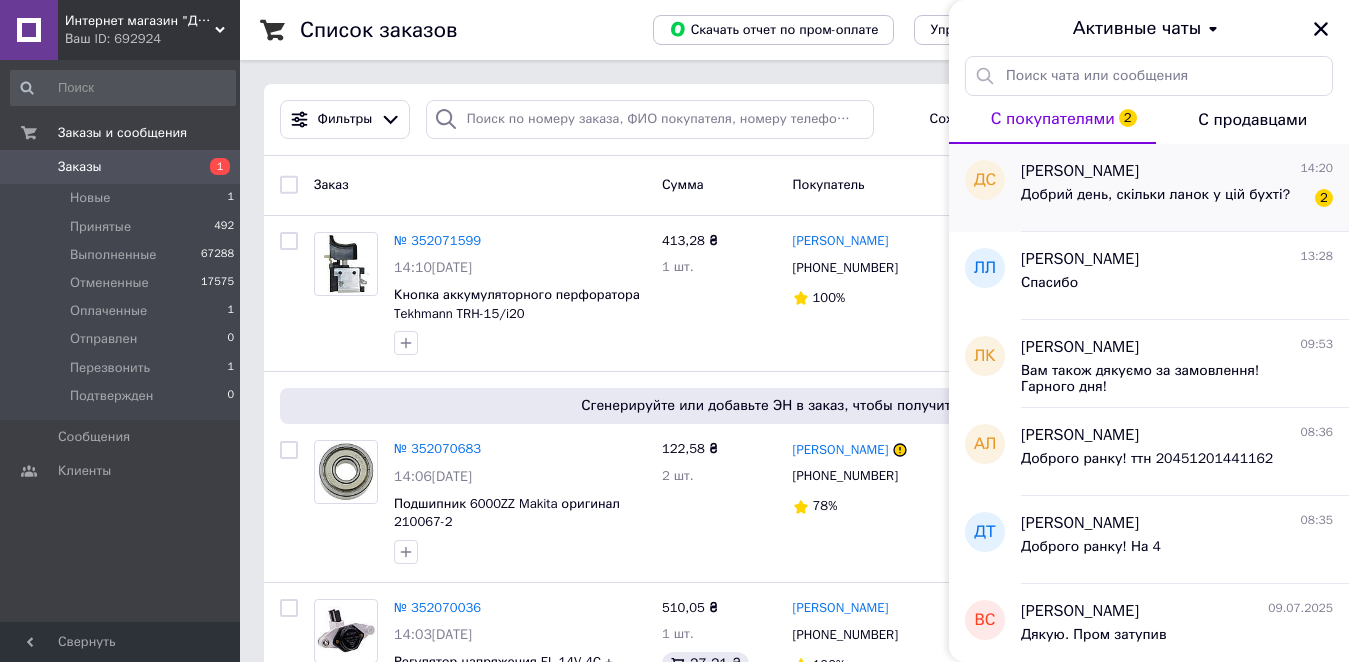 click on "Добрий день, скільки ланок у цій бухті?" at bounding box center (1155, 201) 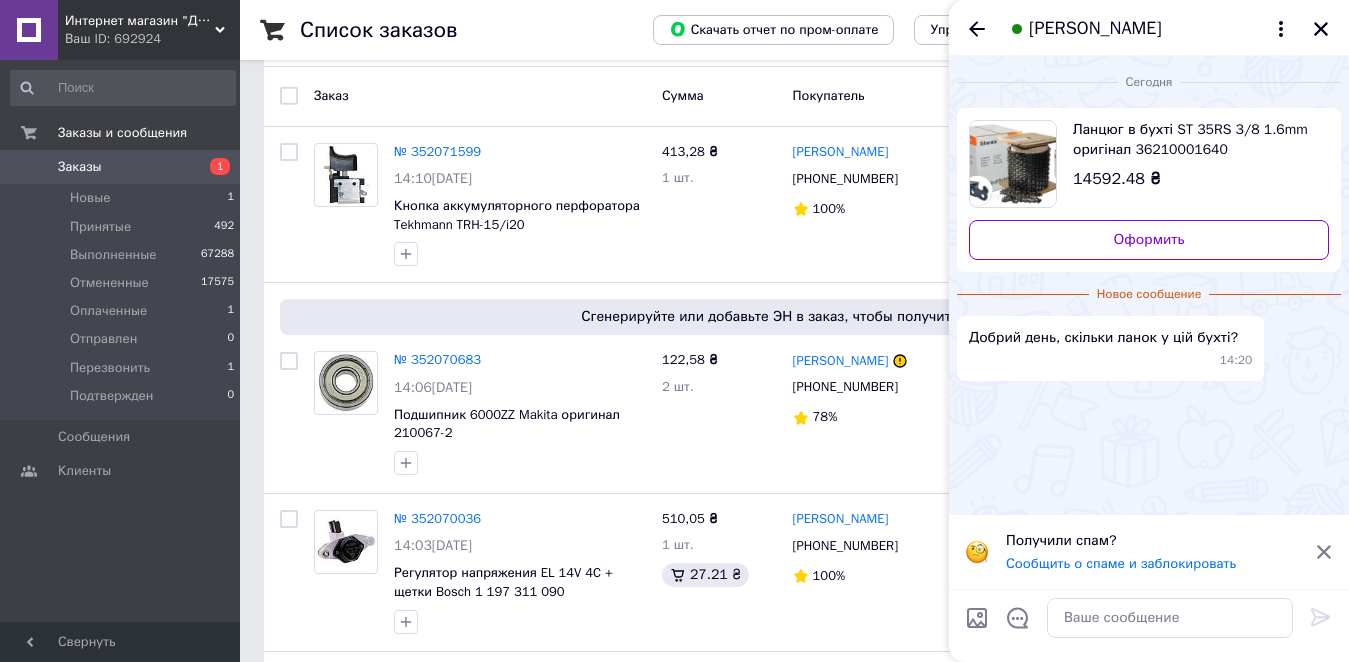 scroll, scrollTop: 100, scrollLeft: 0, axis: vertical 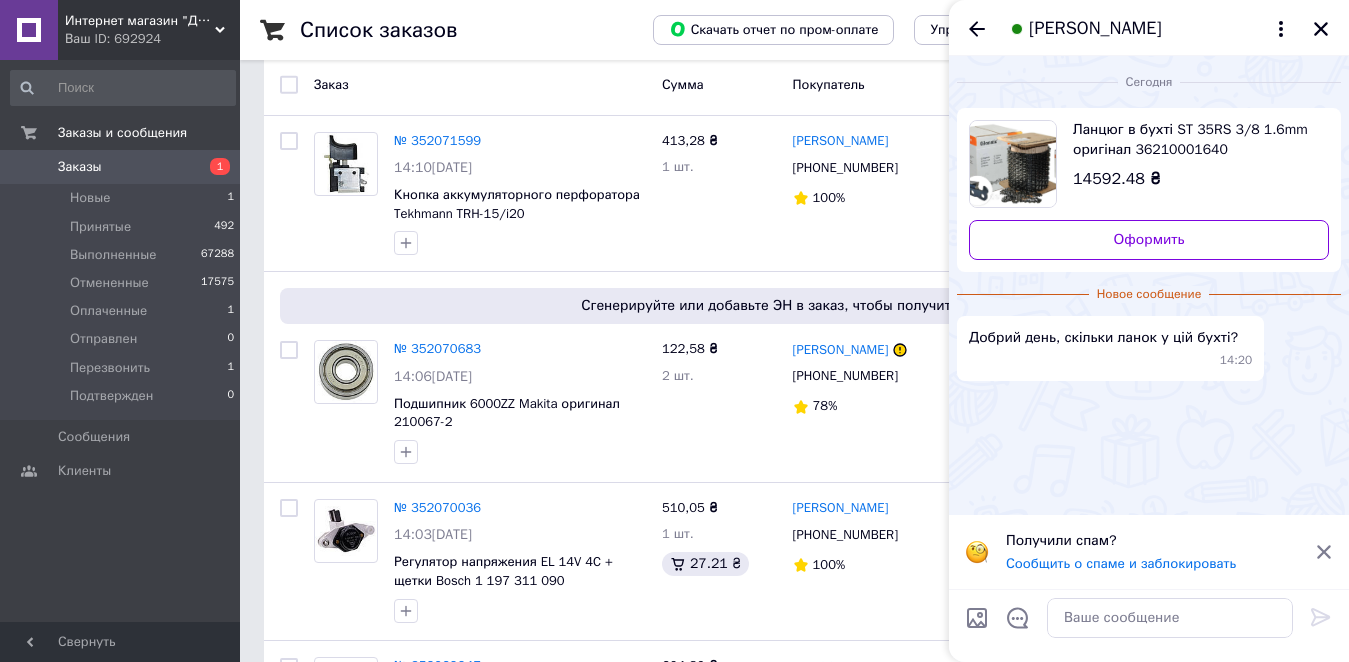 click on "Ланцюг в бухті ST 35RS 3/8 1.6mm оригінал 36210001640" at bounding box center [1193, 140] 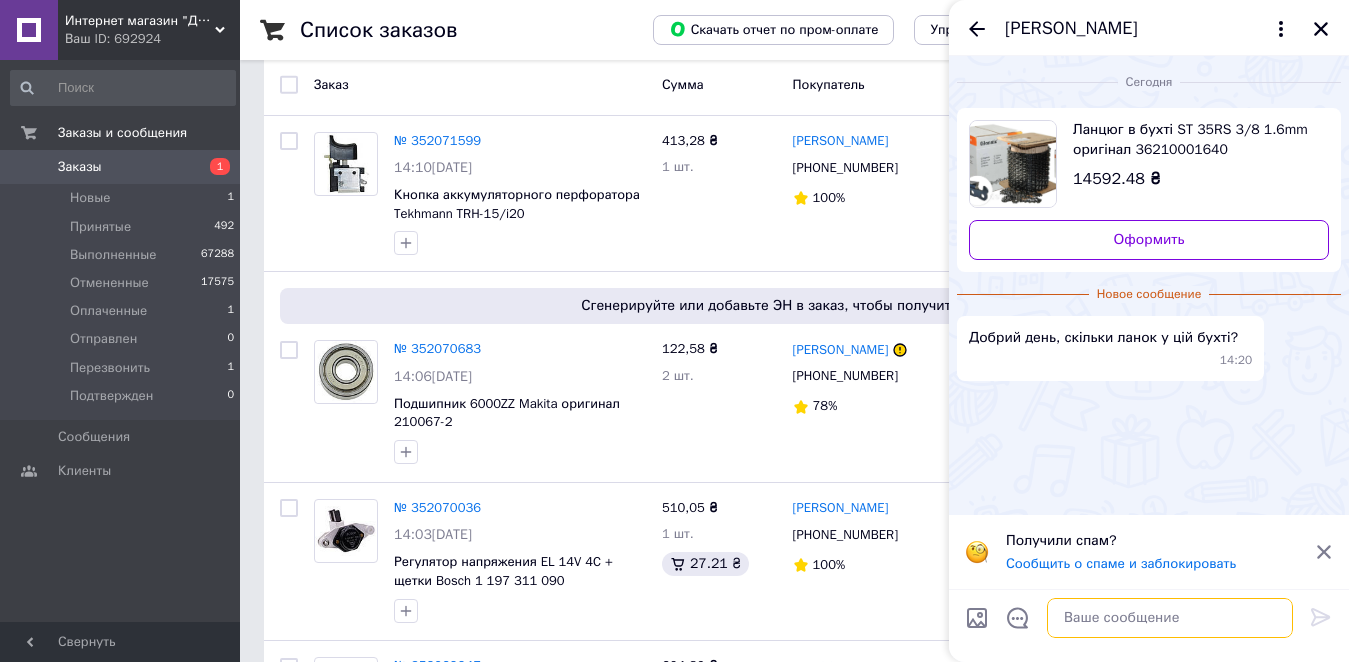 click at bounding box center (1170, 618) 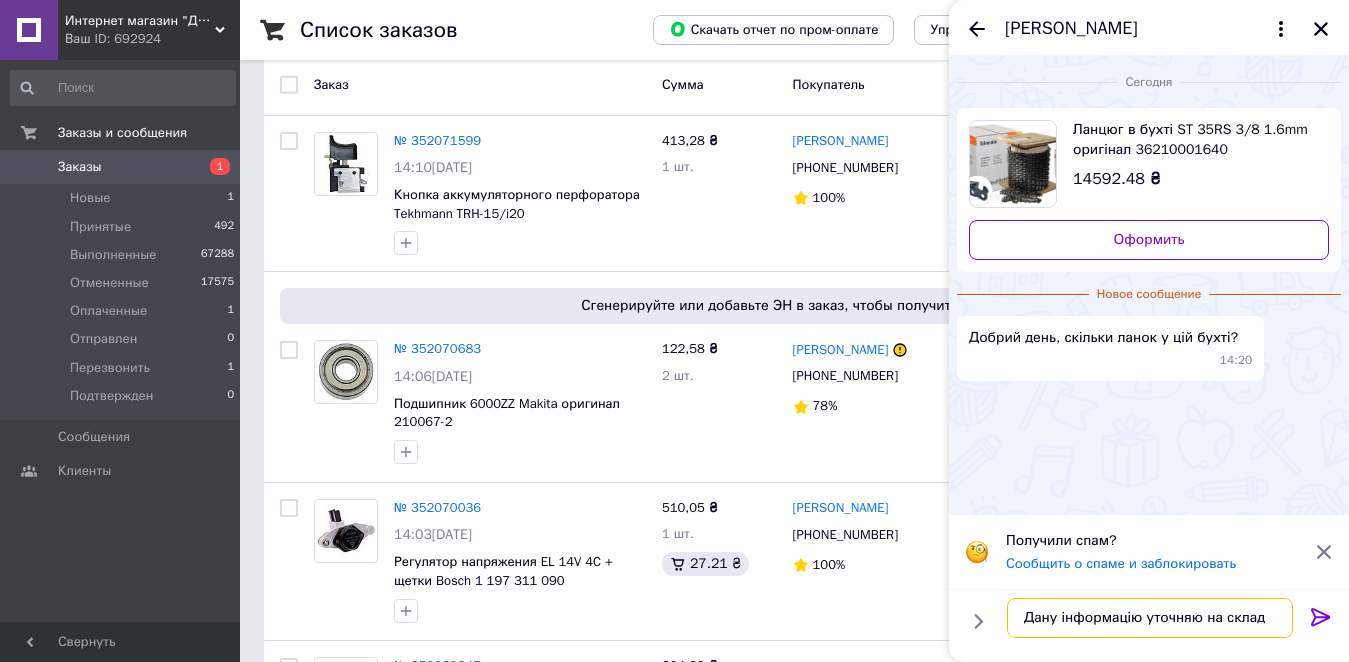 type on "Дану інформацію уточняю на складі" 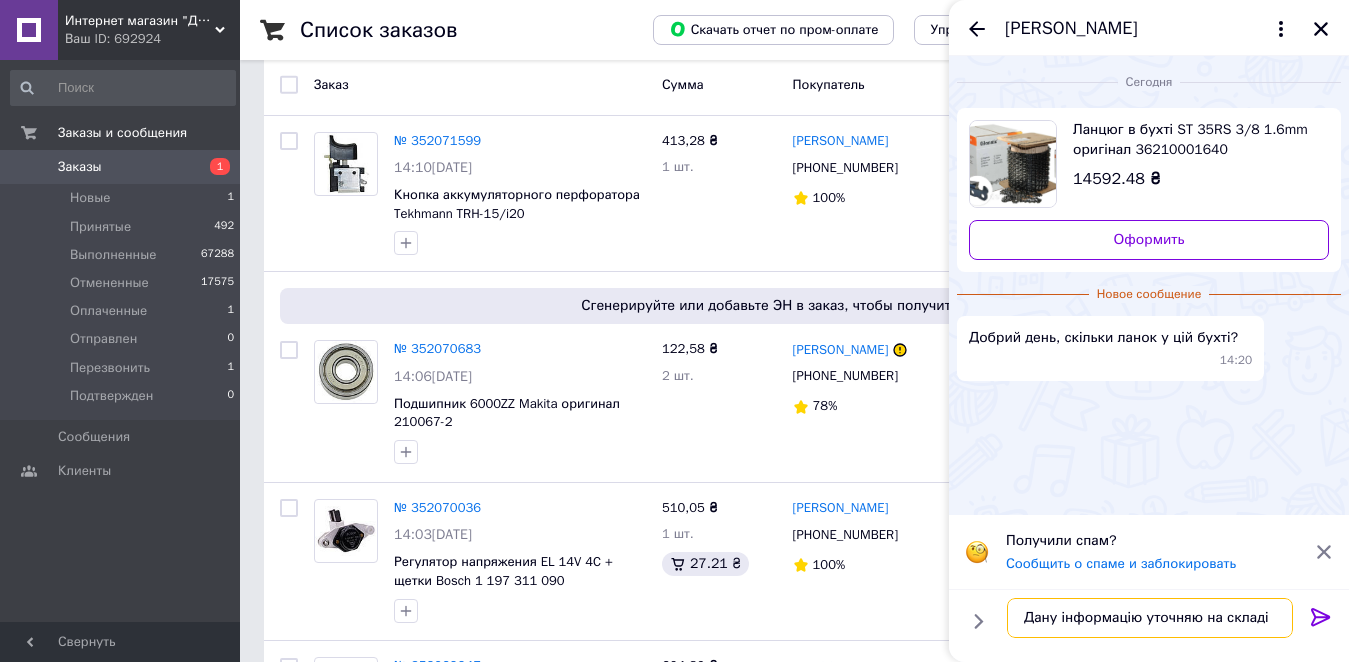 type 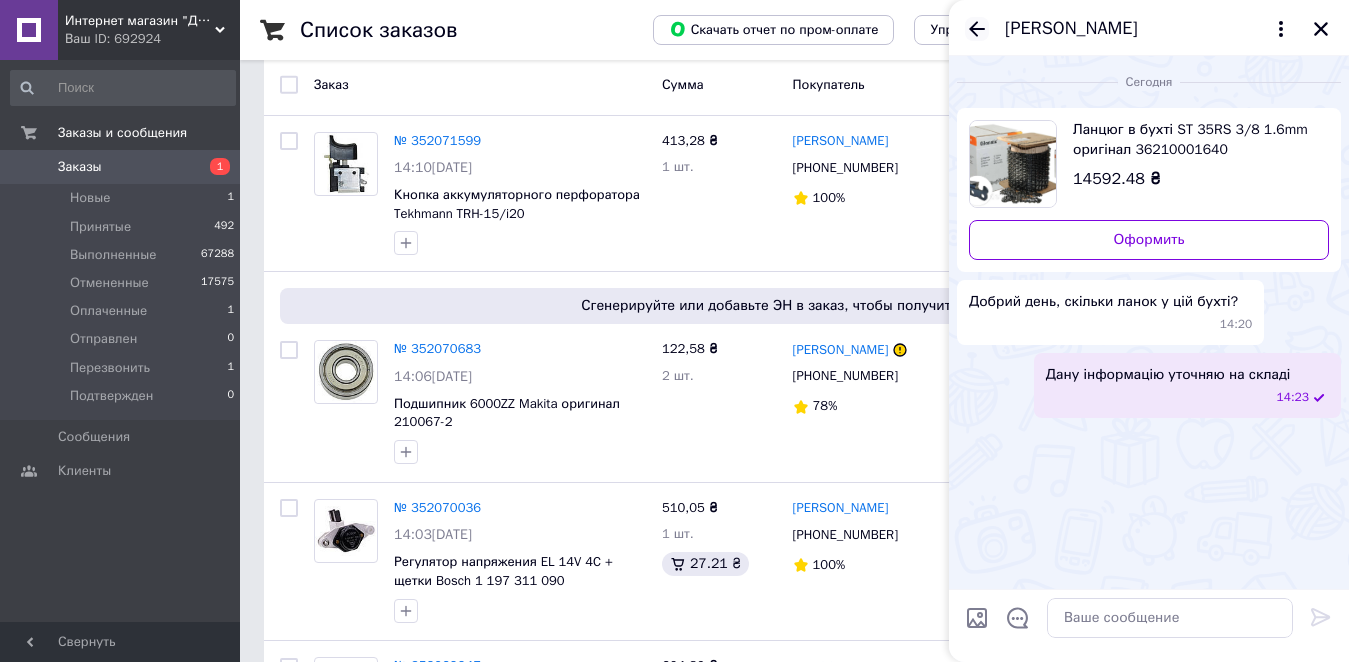 click 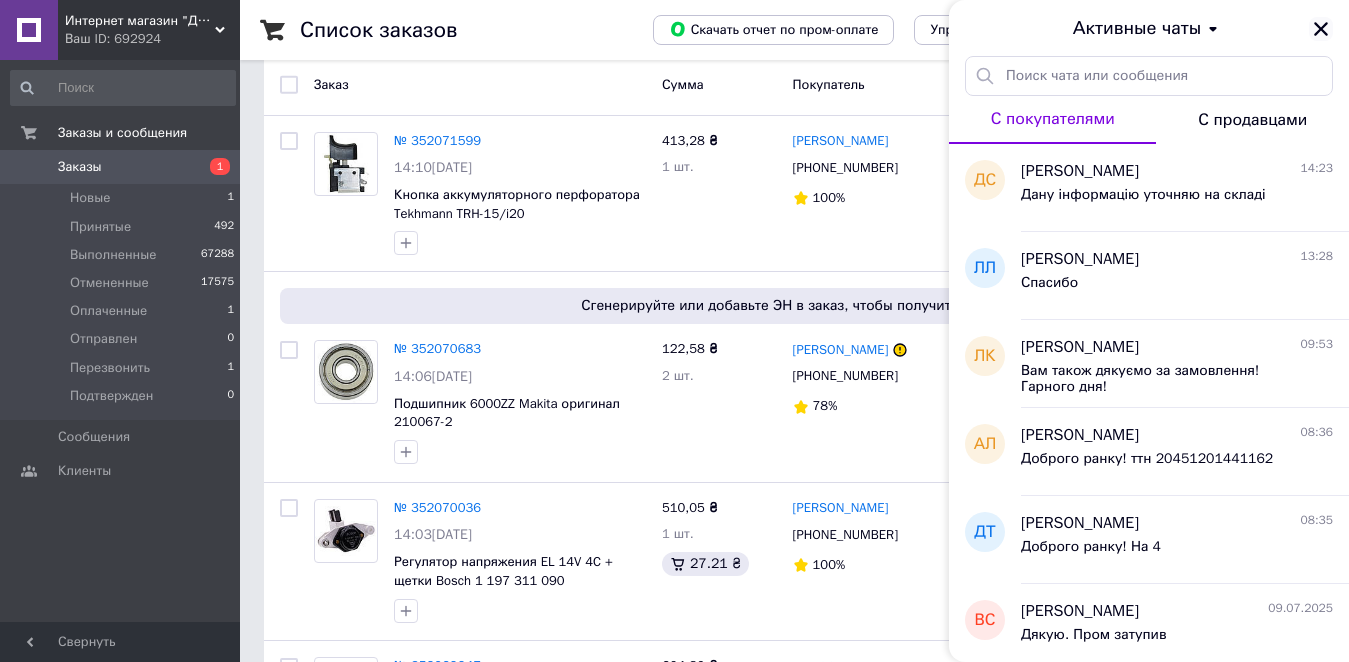 click 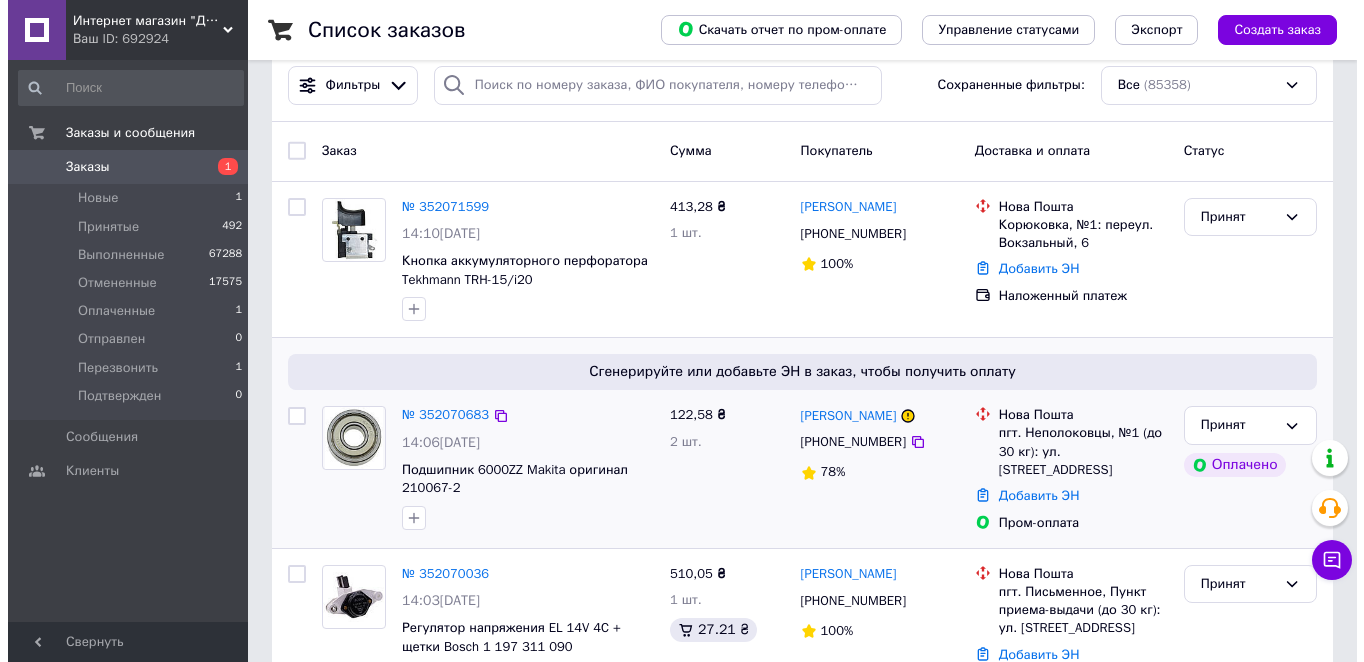 scroll, scrollTop: 0, scrollLeft: 0, axis: both 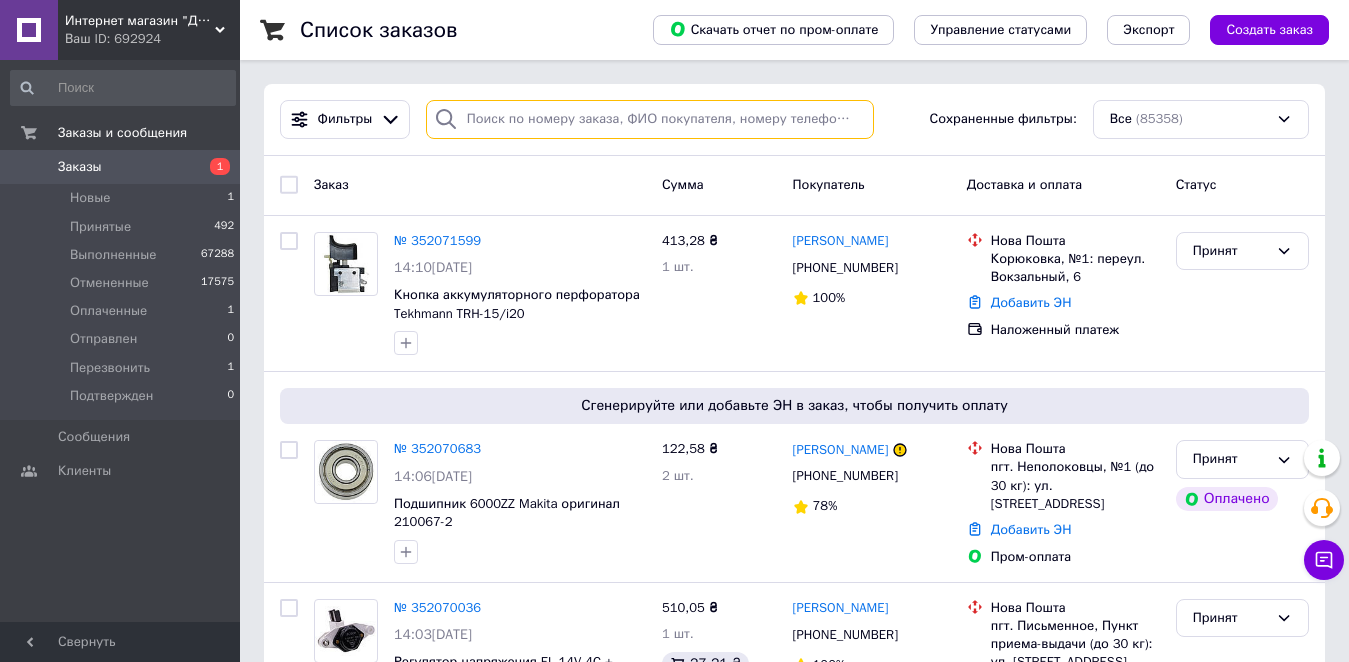 click at bounding box center [650, 119] 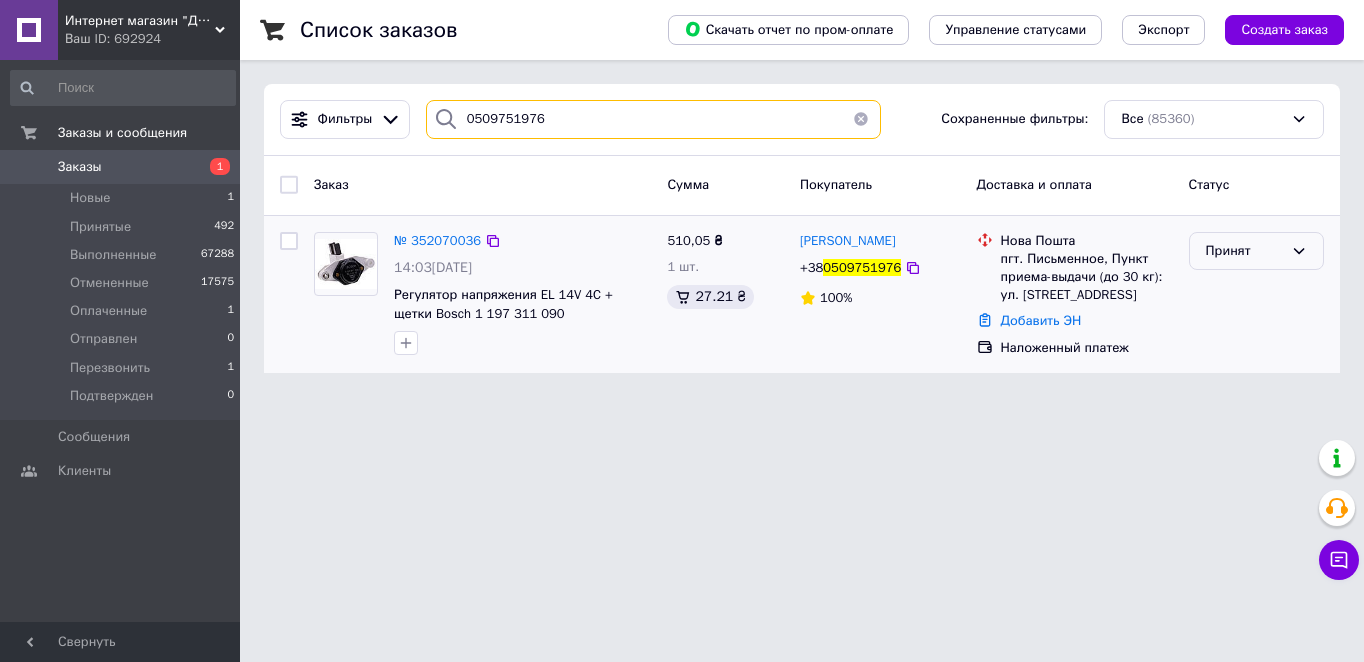 type on "0509751976" 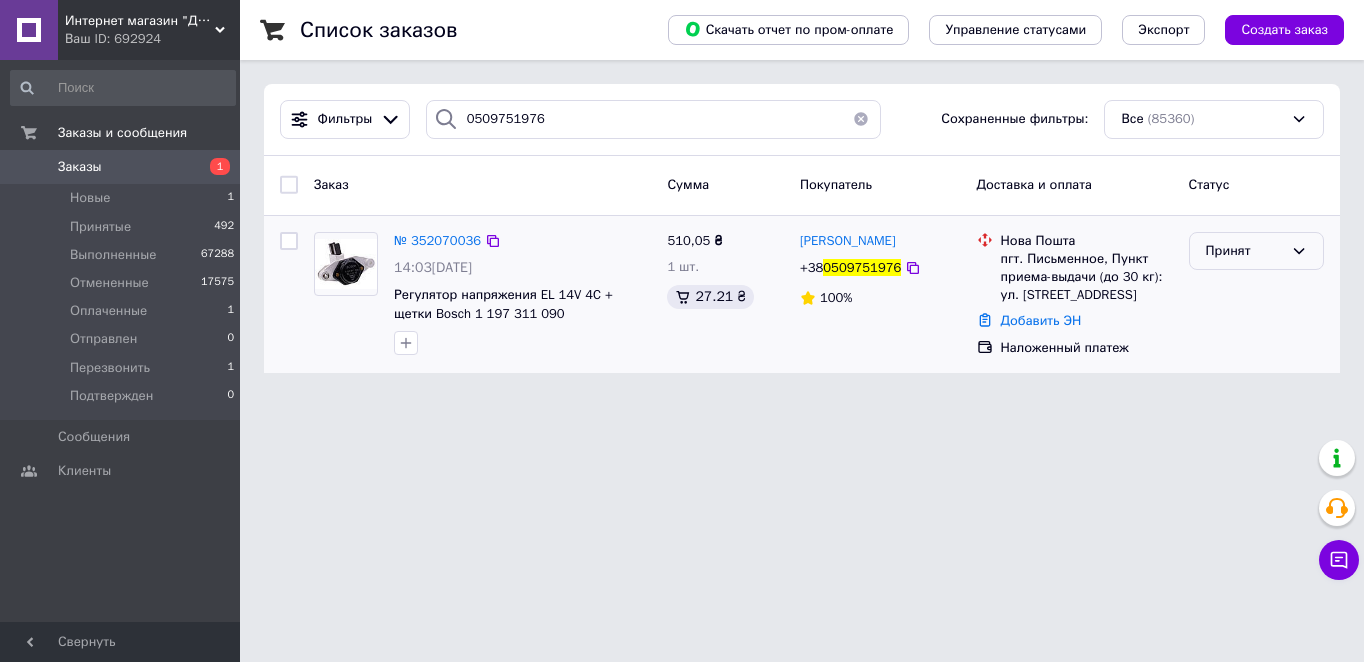 click on "Принят" at bounding box center (1244, 251) 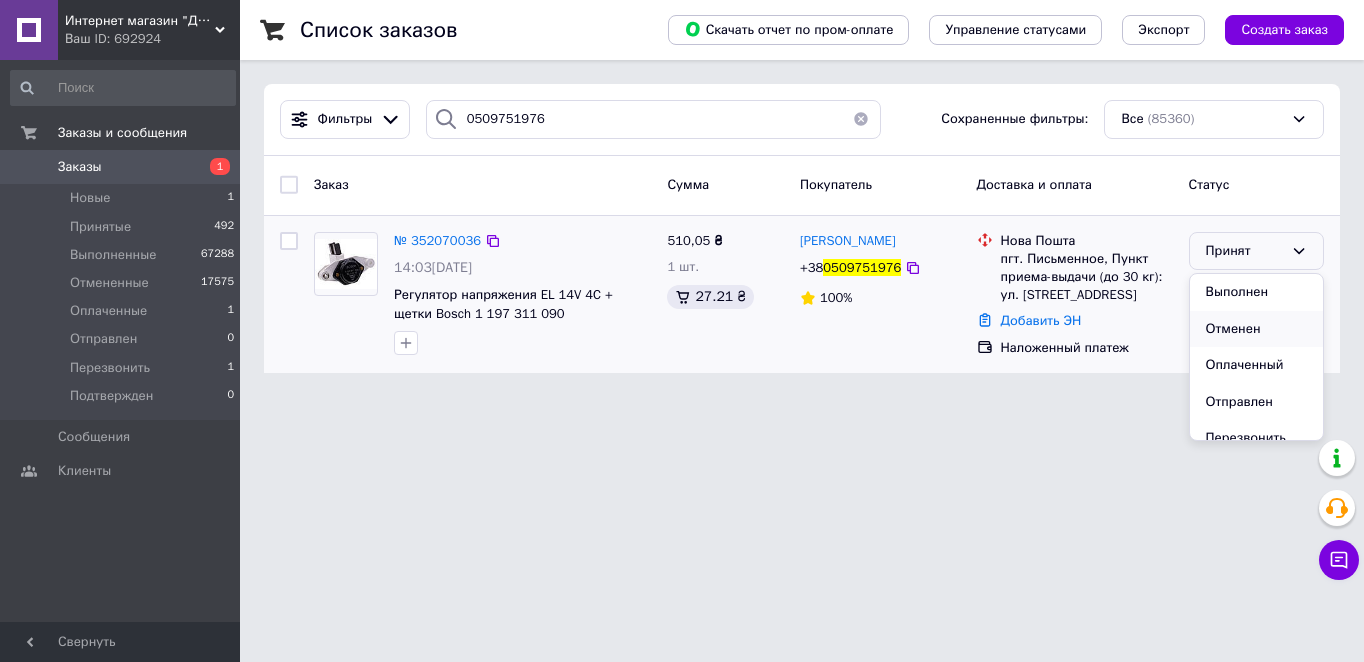 click on "Отменен" at bounding box center (1256, 329) 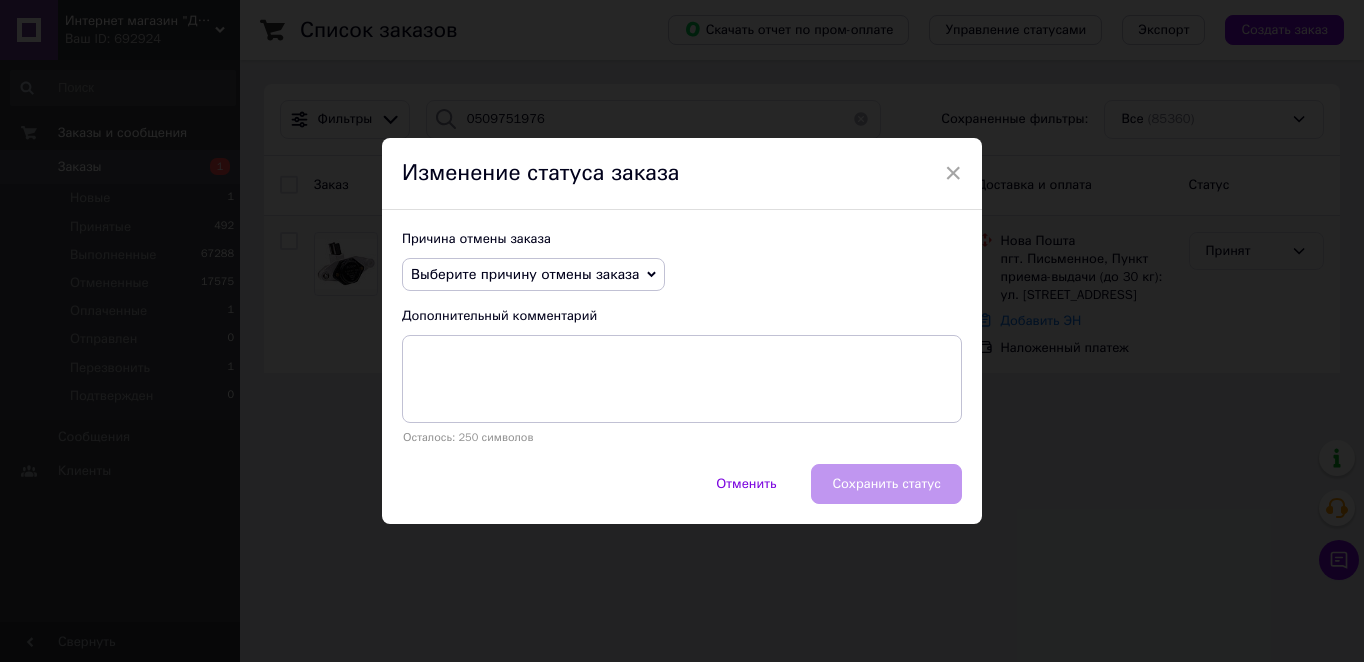 click on "Выберите причину отмены заказа" at bounding box center [533, 275] 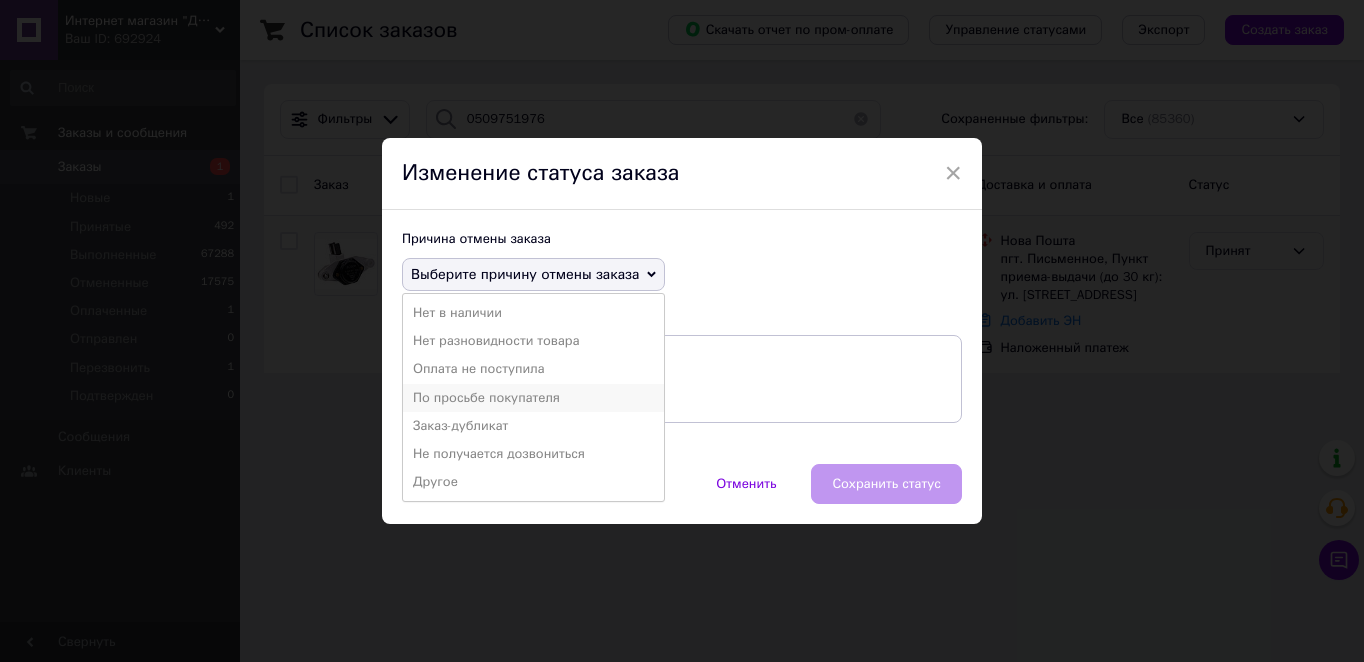 click on "По просьбе покупателя" at bounding box center [533, 398] 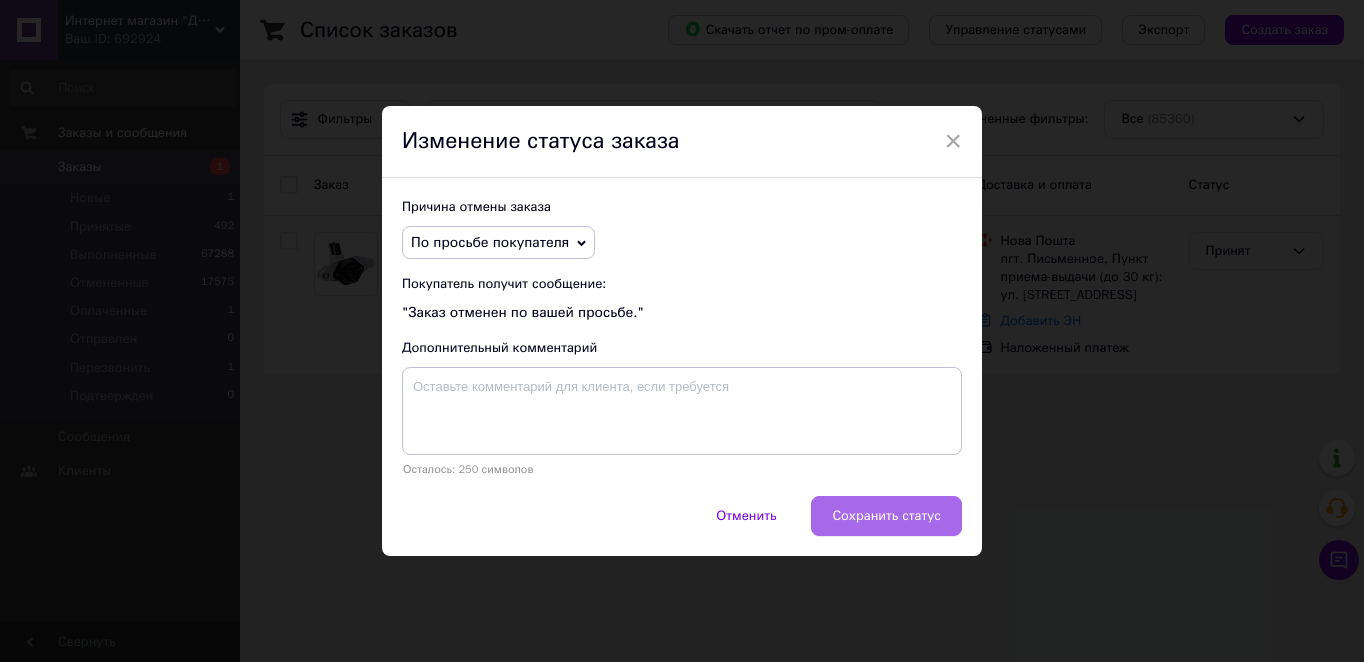 click on "Сохранить статус" at bounding box center (886, 516) 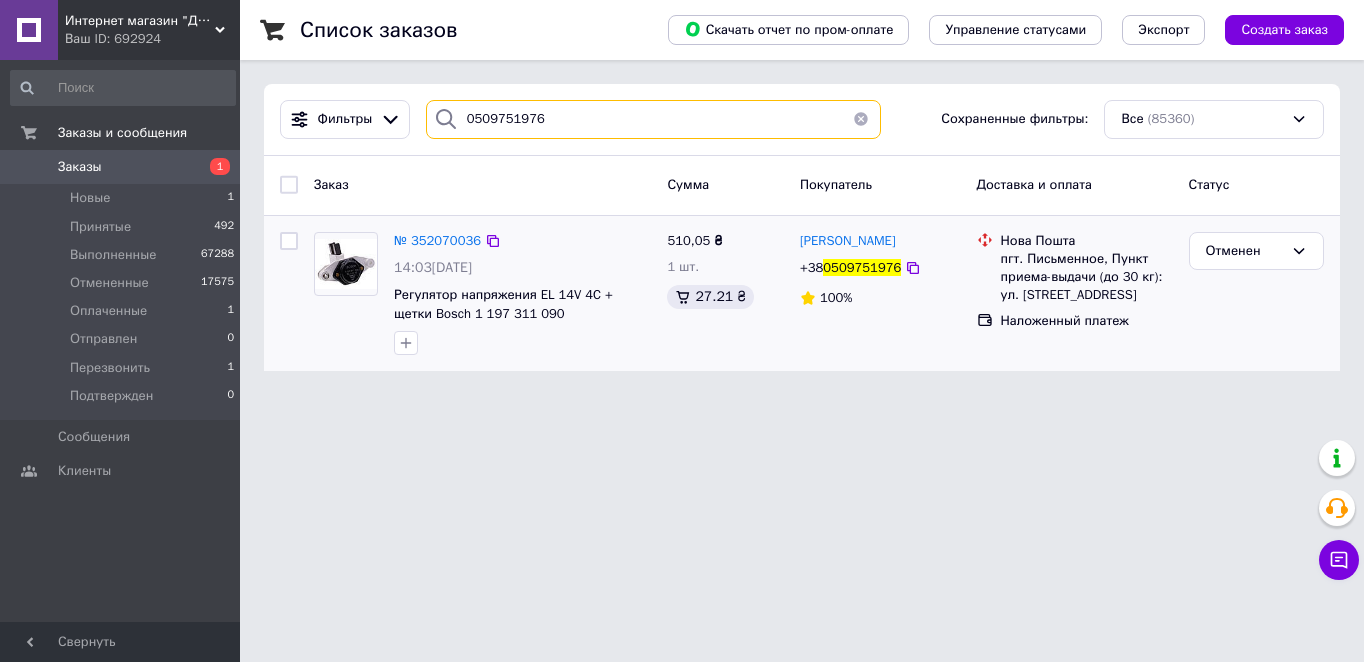 drag, startPoint x: 578, startPoint y: 113, endPoint x: 344, endPoint y: 142, distance: 235.79016 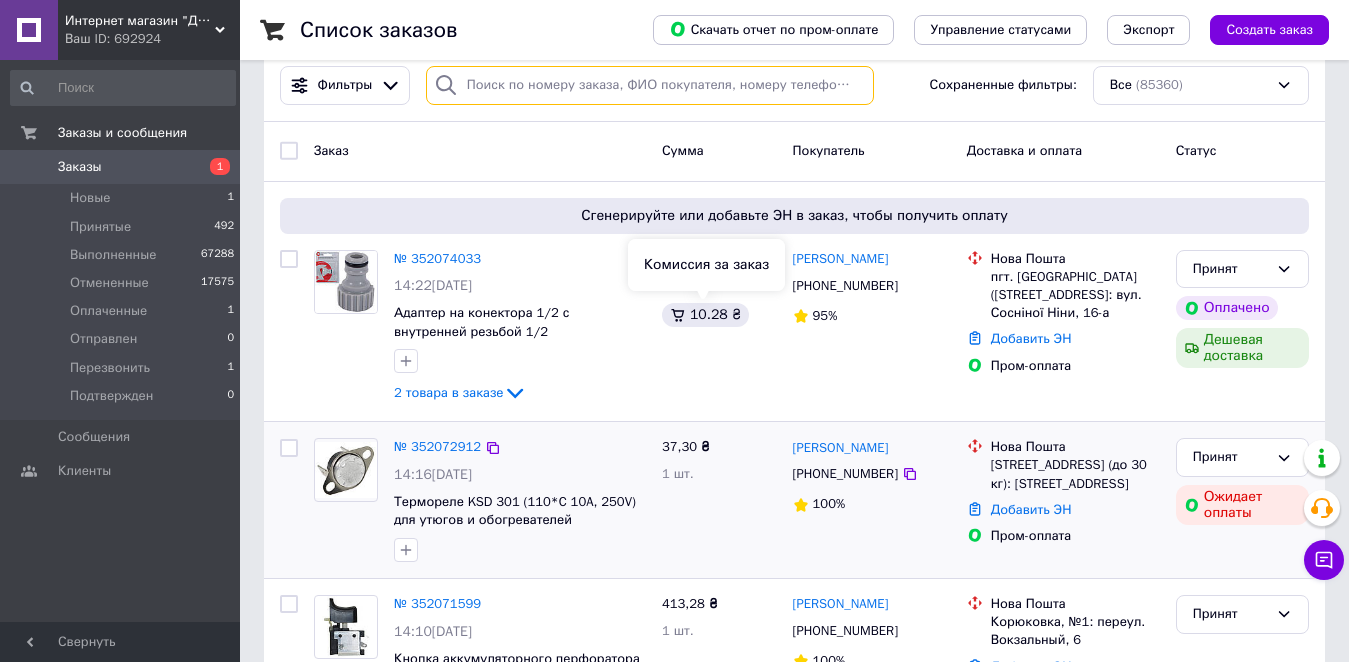 scroll, scrollTop: 0, scrollLeft: 0, axis: both 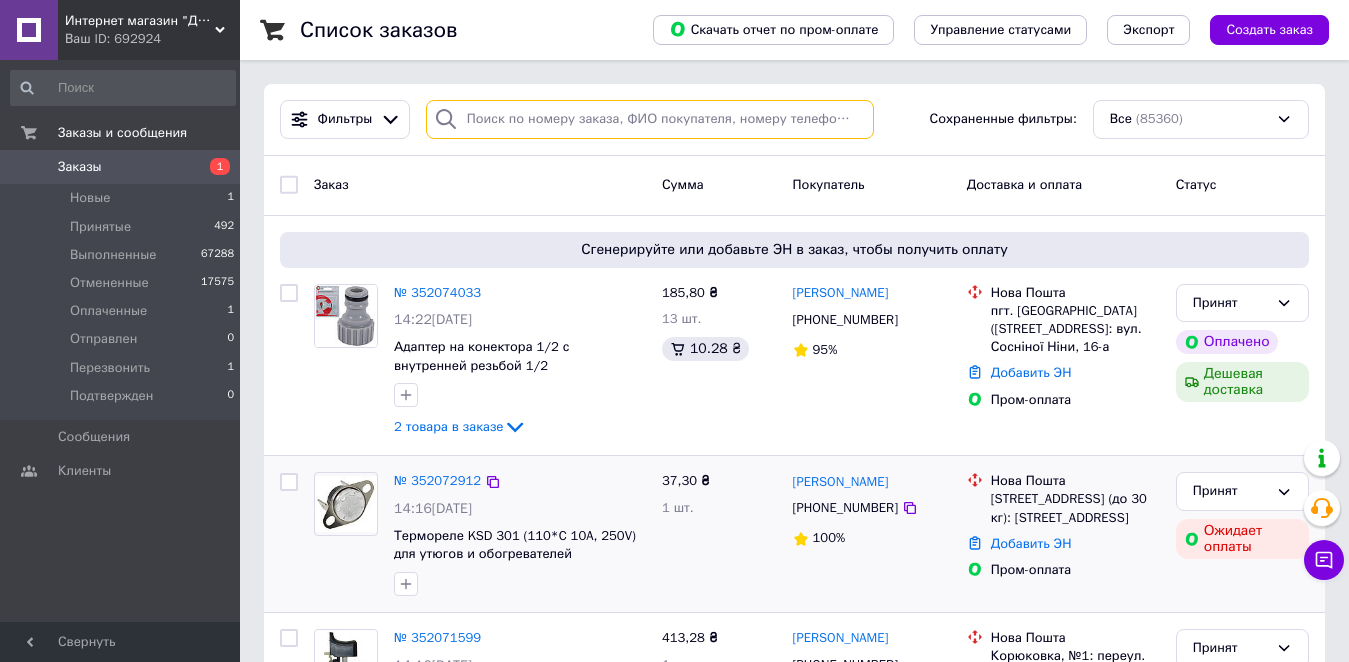 type 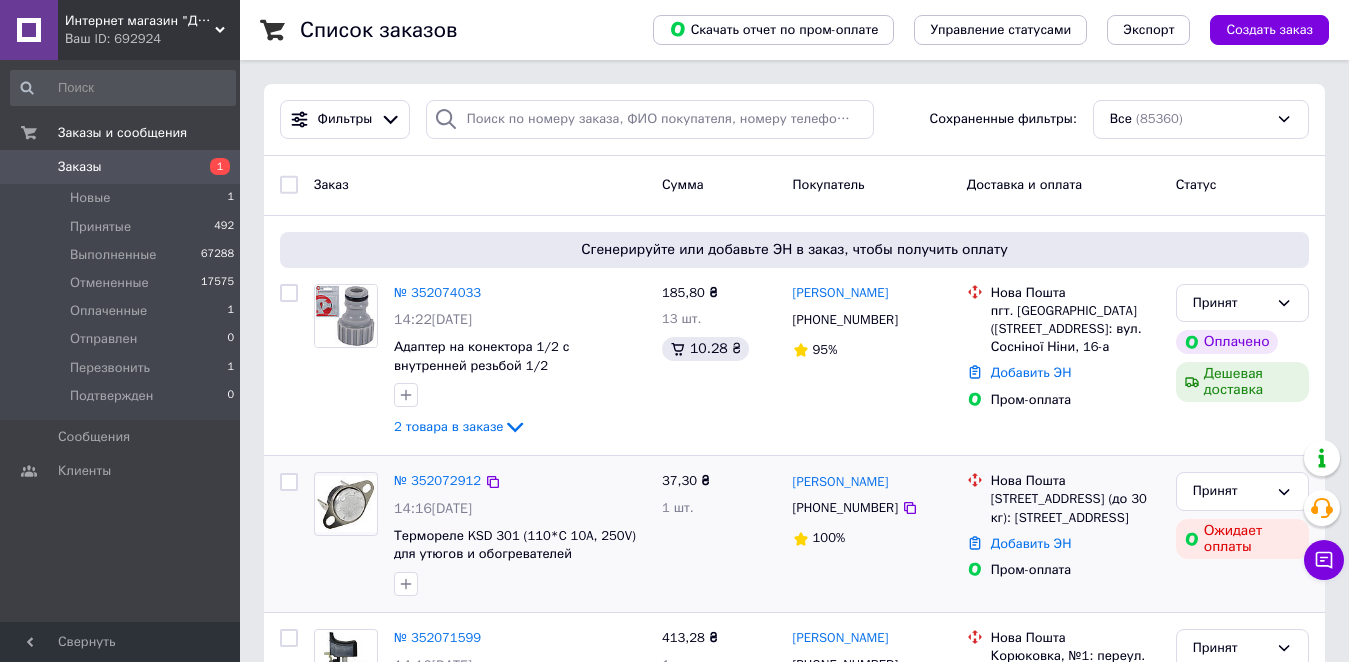click on "+380504155022" at bounding box center (845, 508) 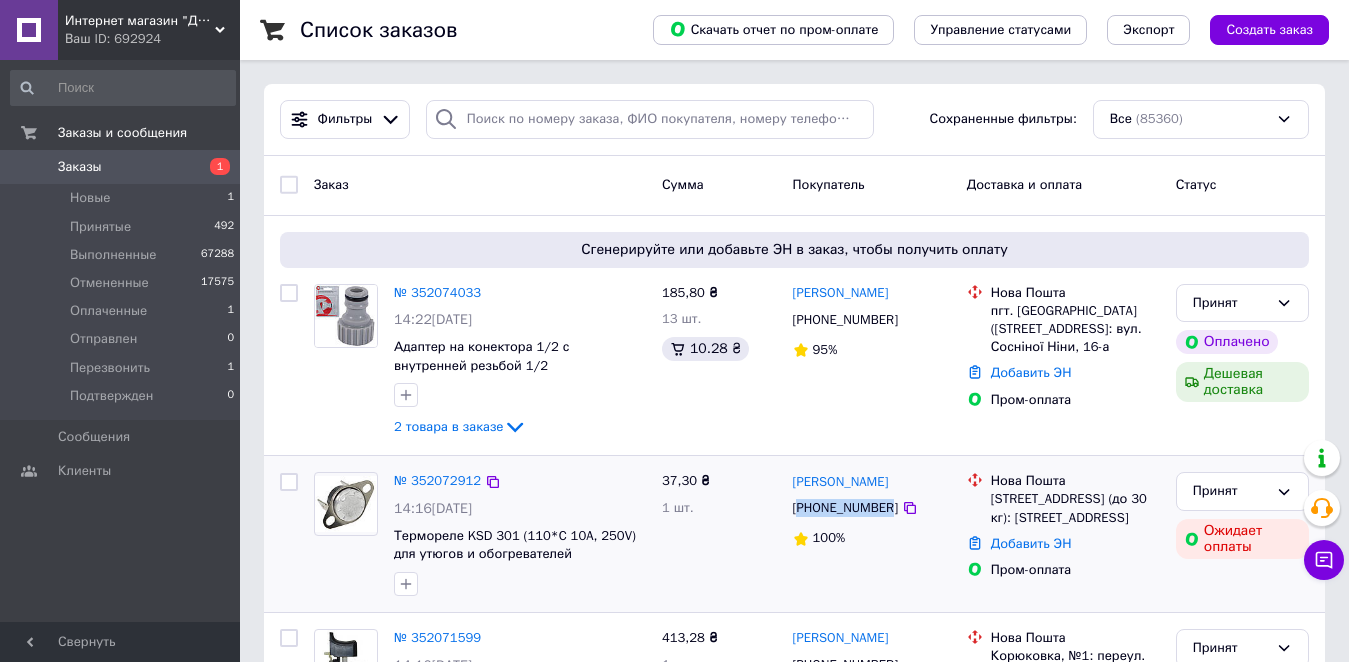 click on "+380504155022" at bounding box center (845, 508) 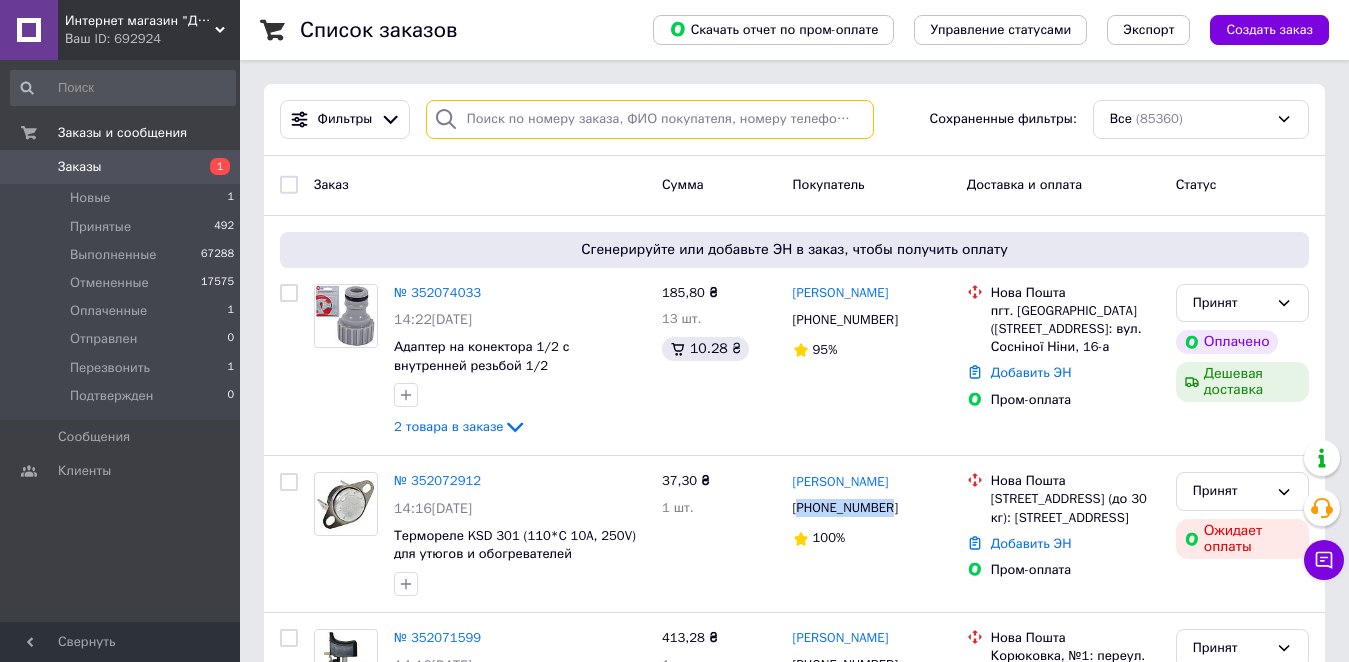 click at bounding box center [650, 119] 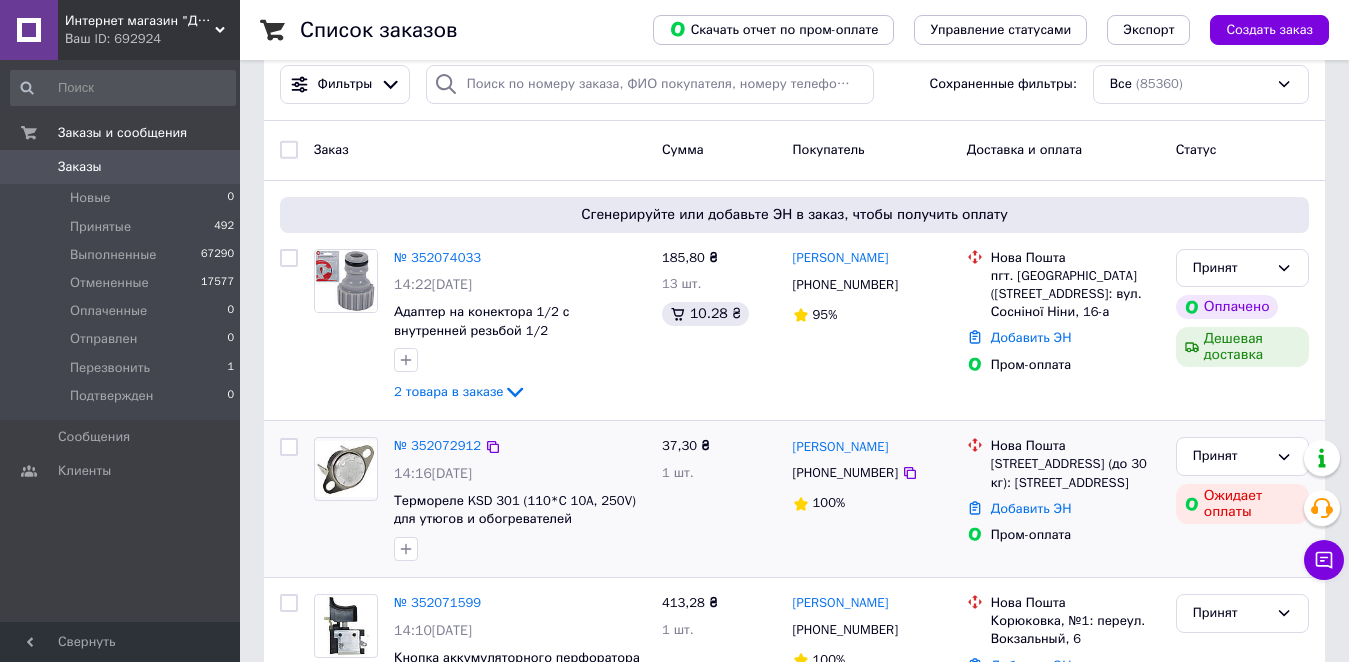 scroll, scrollTop: 0, scrollLeft: 0, axis: both 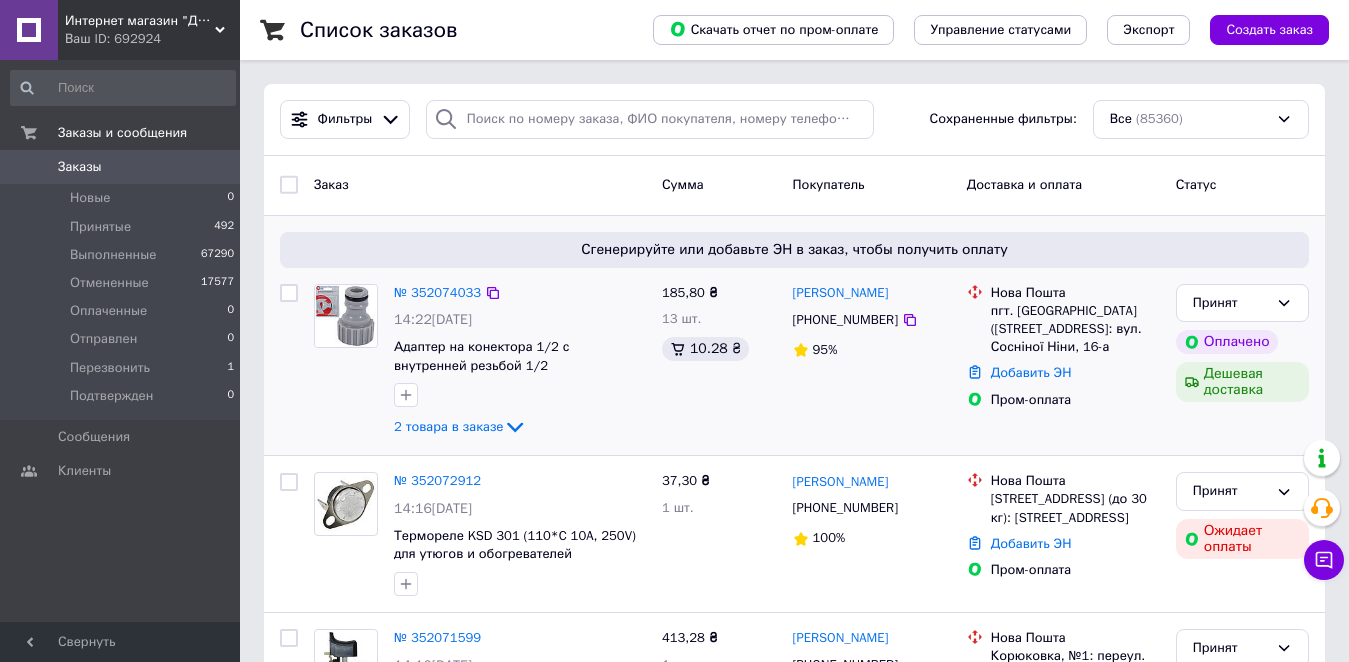 click on "[PHONE_NUMBER]" at bounding box center [845, 320] 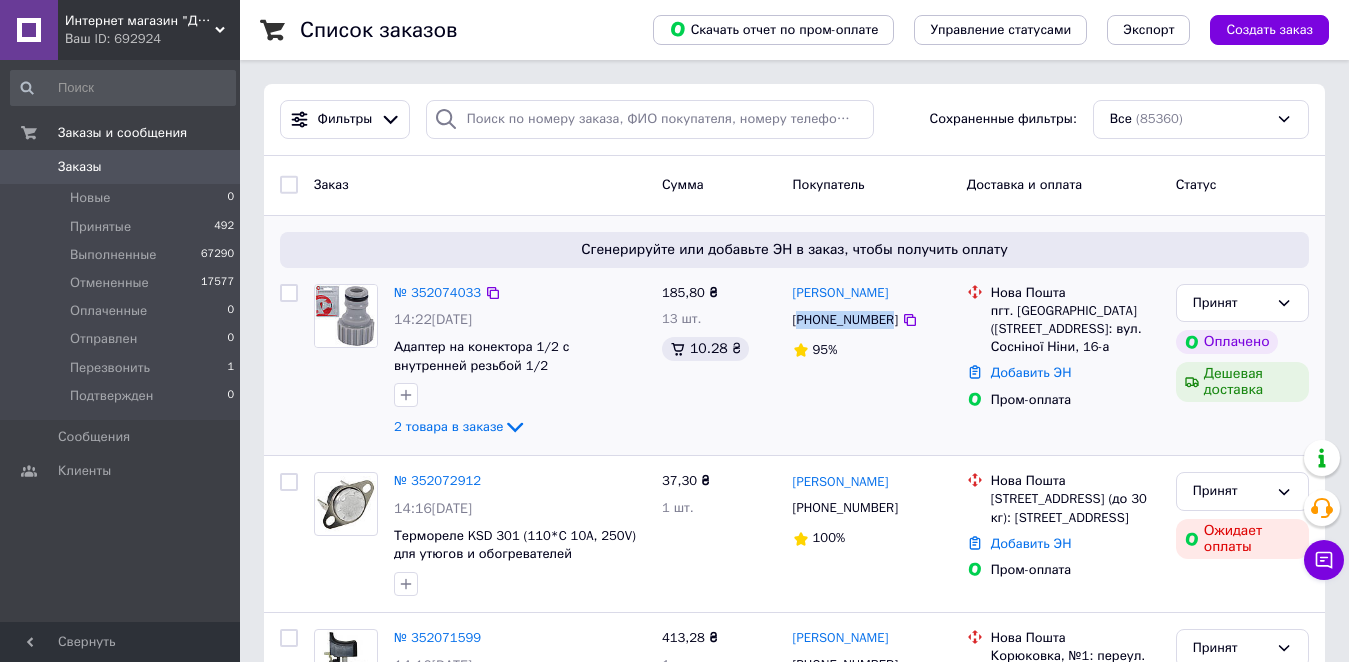 click on "[PHONE_NUMBER]" at bounding box center [845, 320] 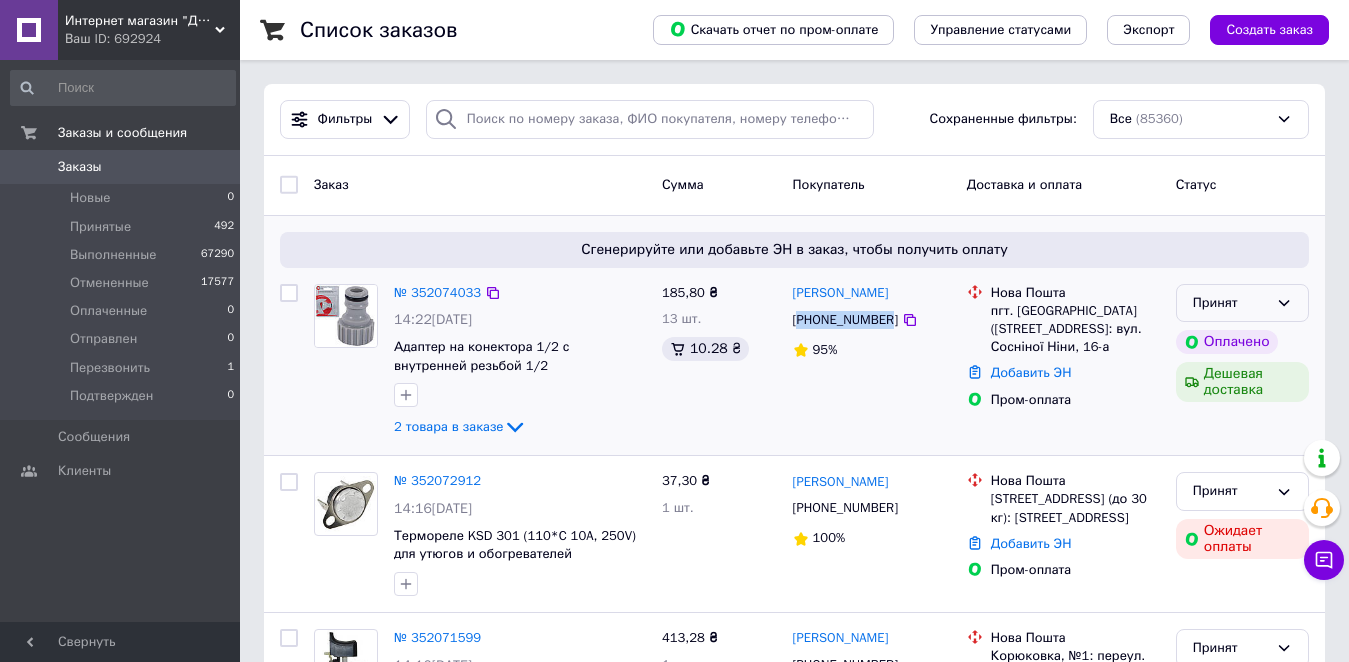 drag, startPoint x: 1293, startPoint y: 302, endPoint x: 1277, endPoint y: 321, distance: 24.839485 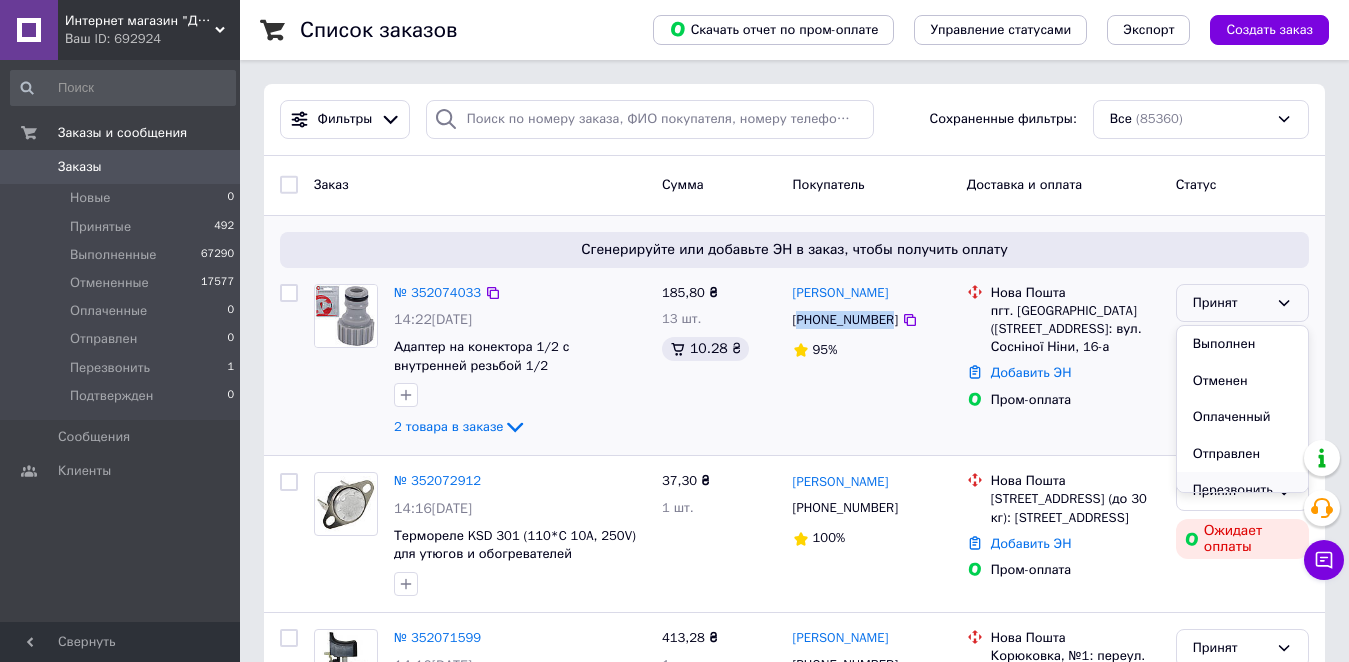 click on "Перезвонить" at bounding box center [1242, 490] 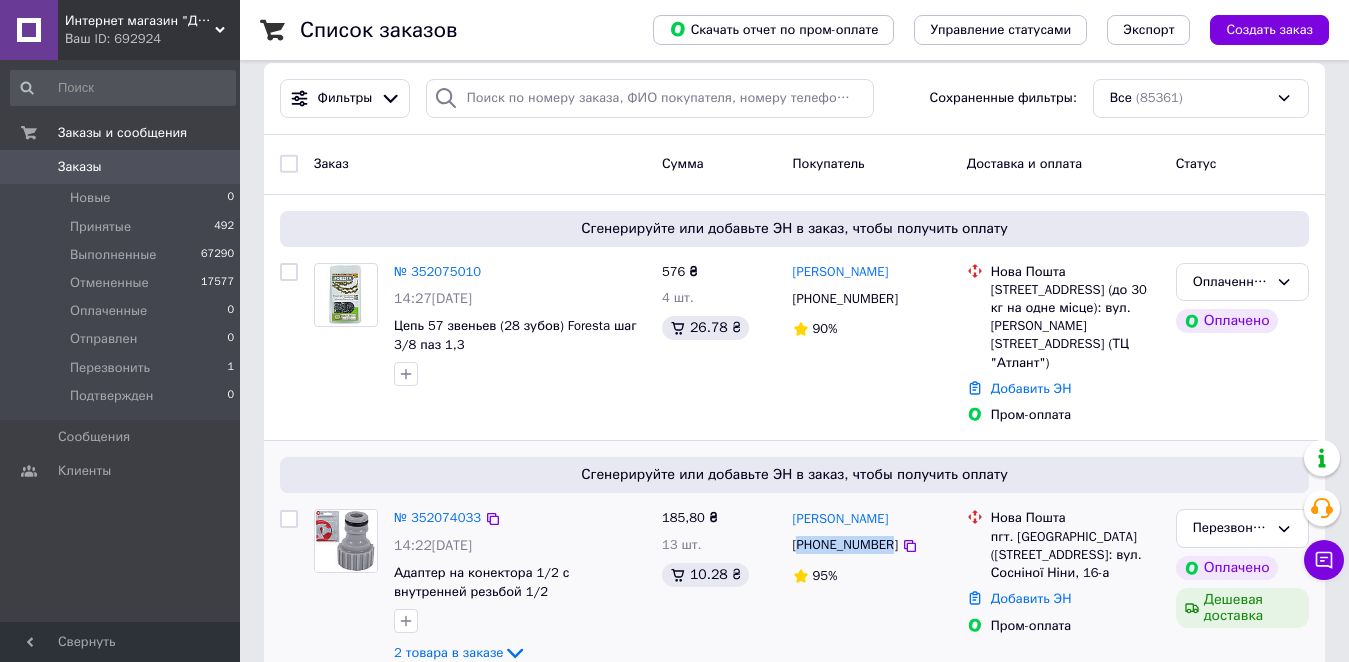 scroll, scrollTop: 0, scrollLeft: 0, axis: both 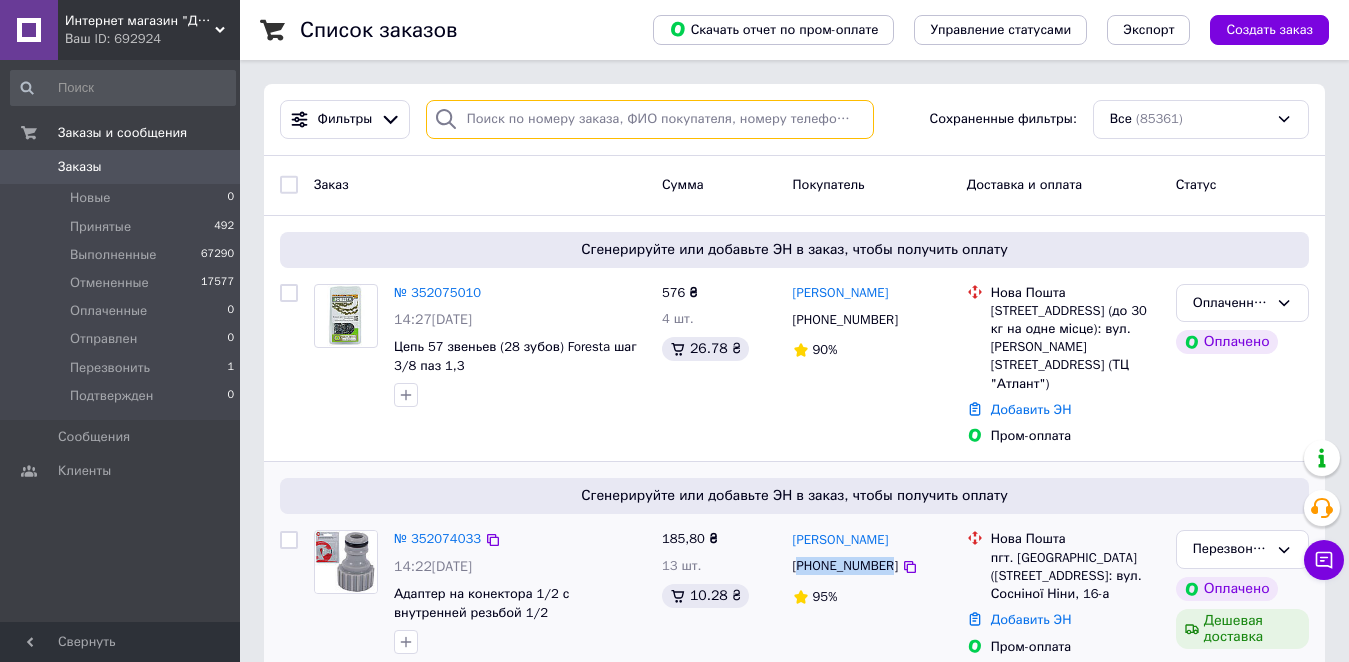 click at bounding box center [650, 119] 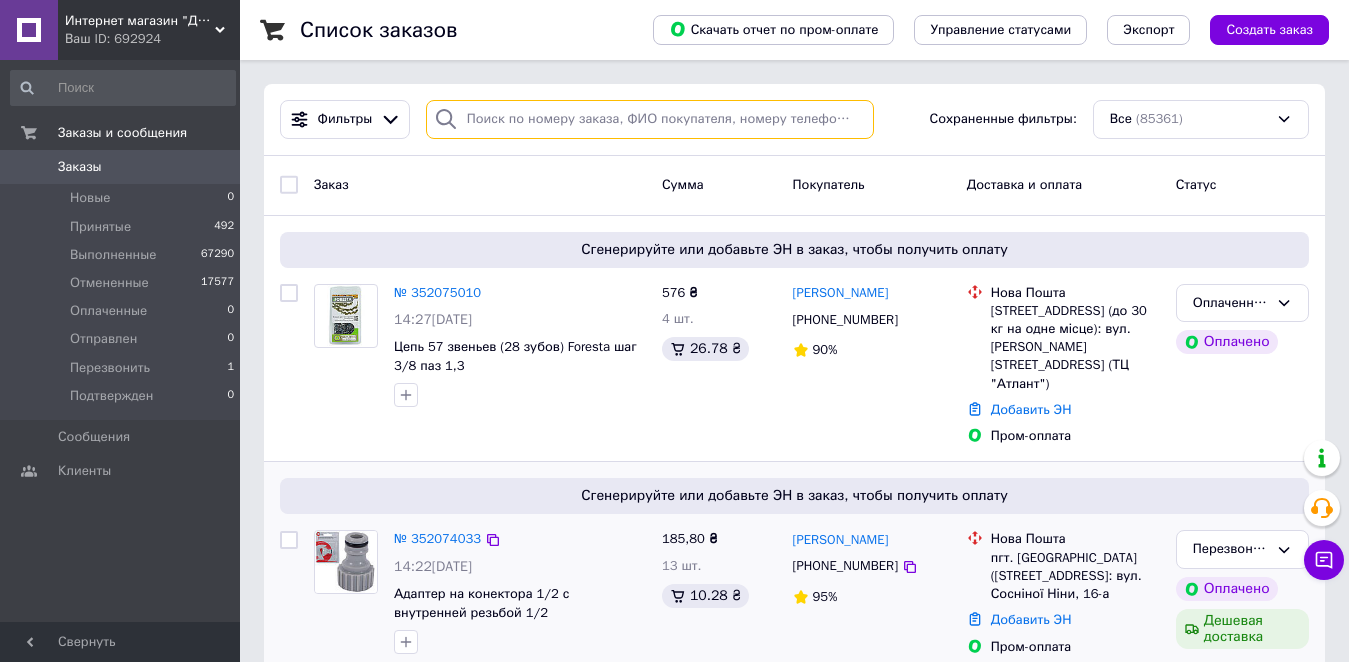 click at bounding box center [650, 119] 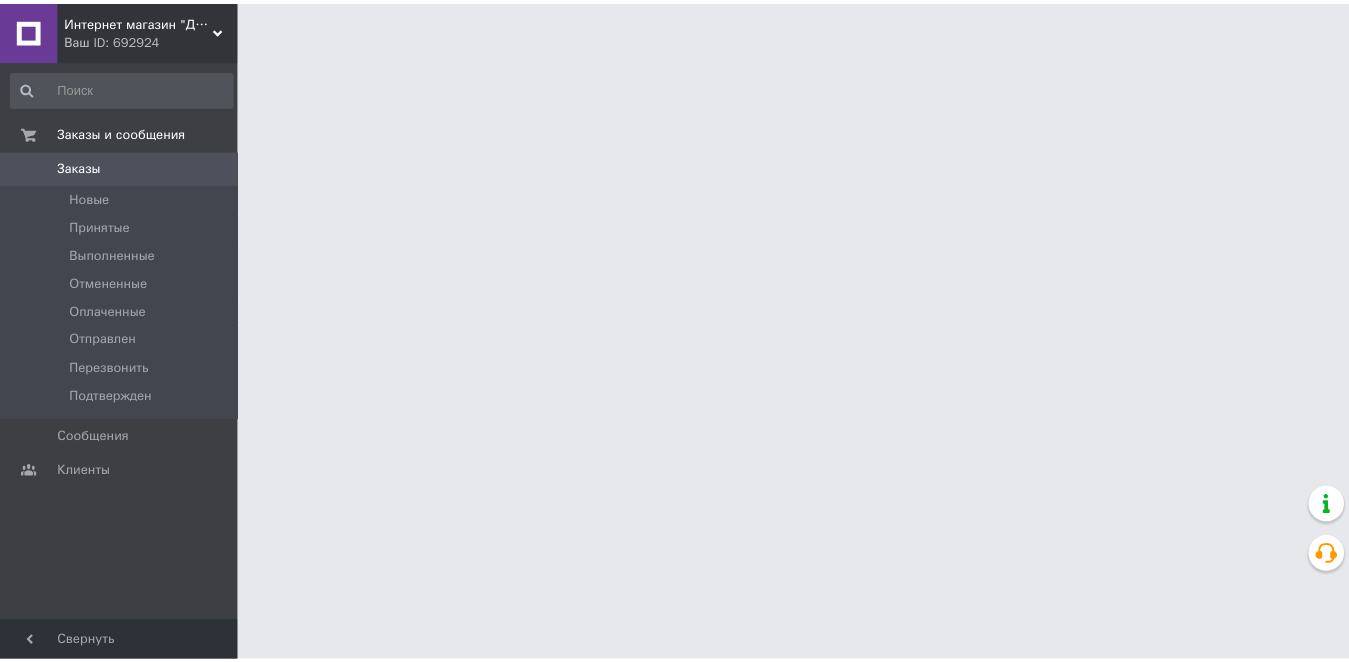scroll, scrollTop: 0, scrollLeft: 0, axis: both 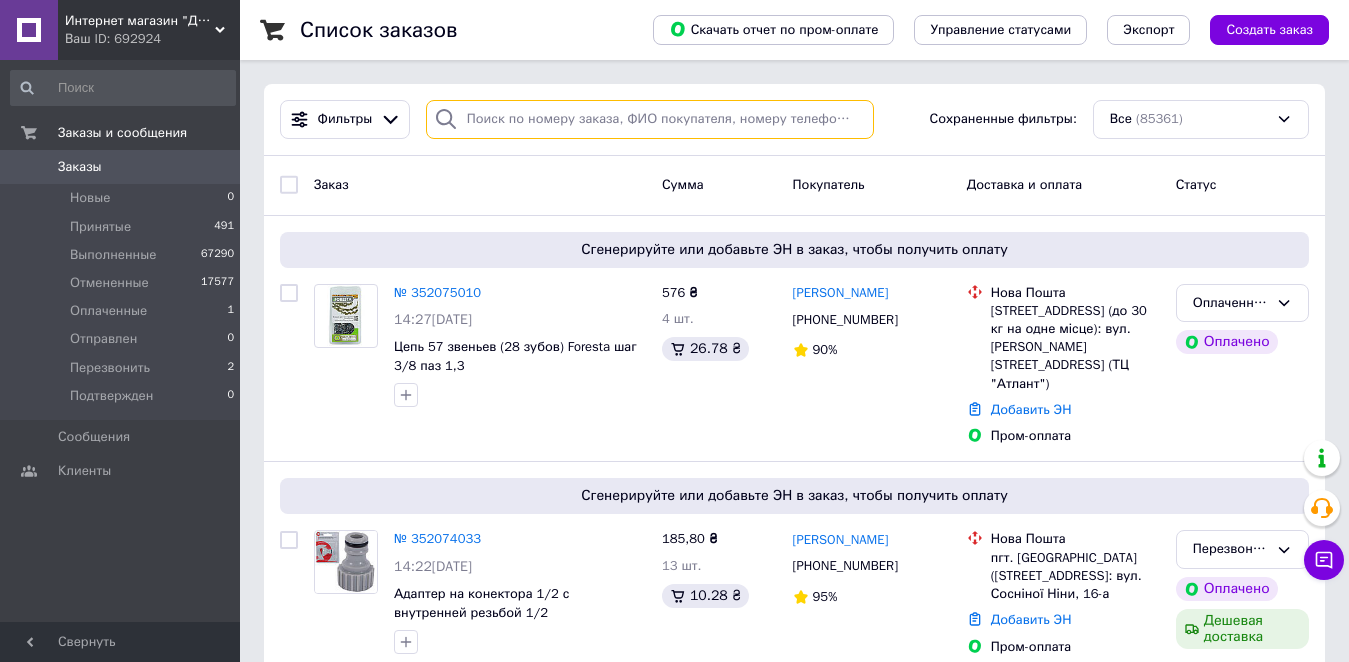 click at bounding box center [650, 119] 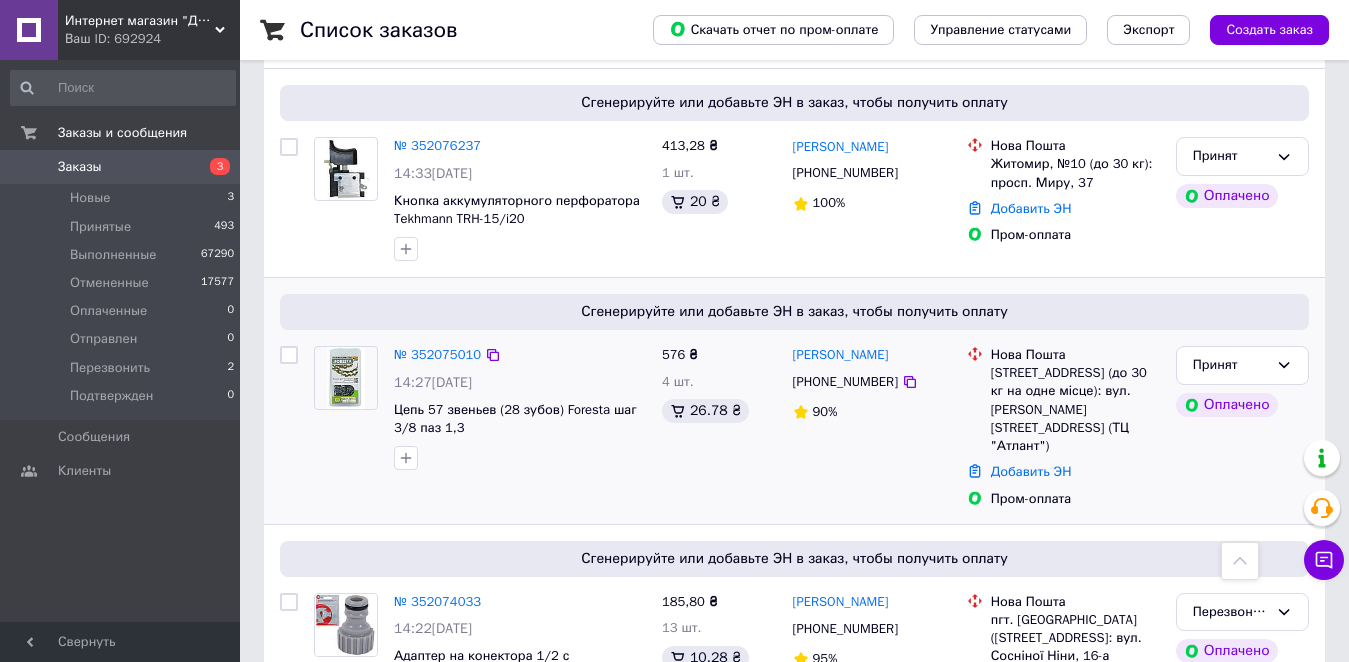 scroll, scrollTop: 700, scrollLeft: 0, axis: vertical 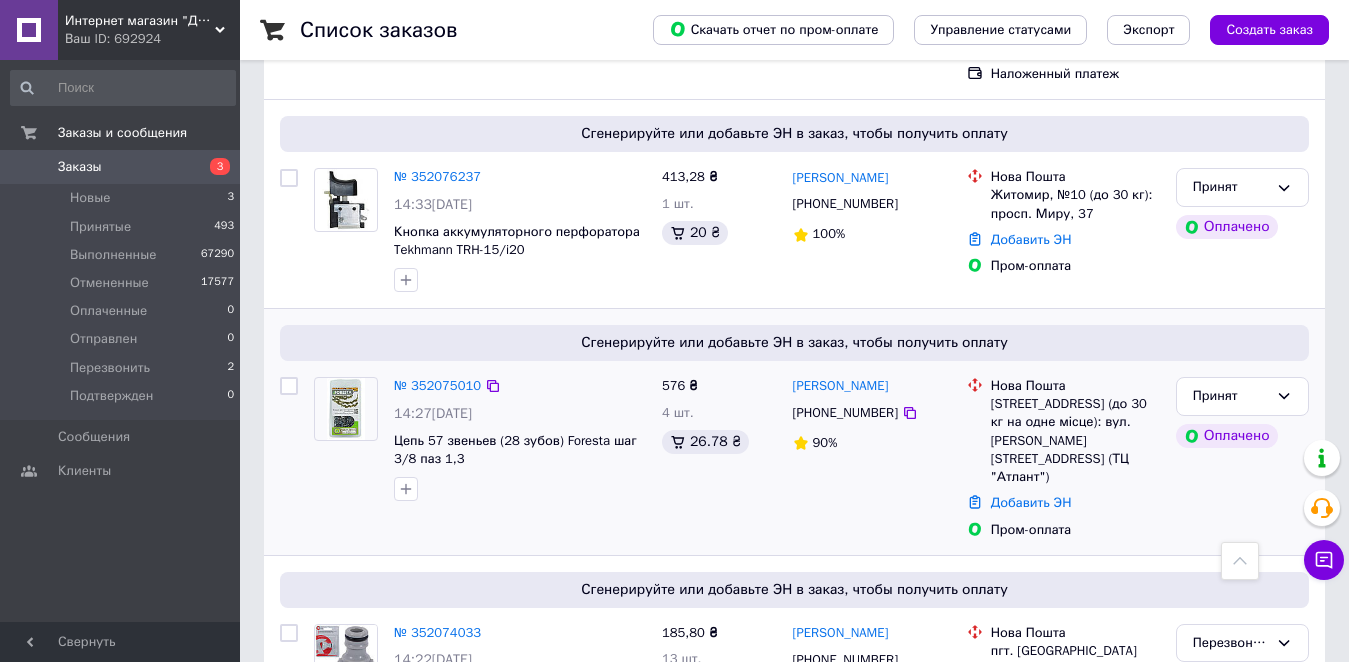click on "[PHONE_NUMBER]" at bounding box center [845, 413] 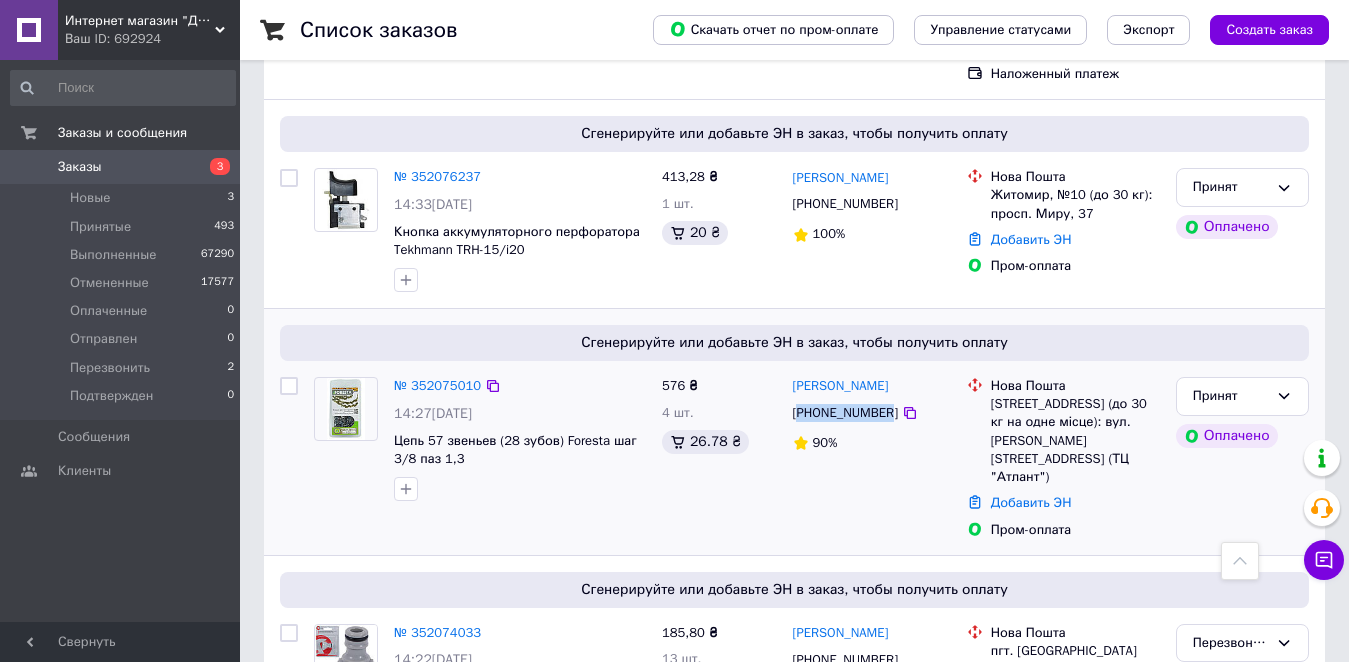 click on "[PHONE_NUMBER]" at bounding box center (845, 413) 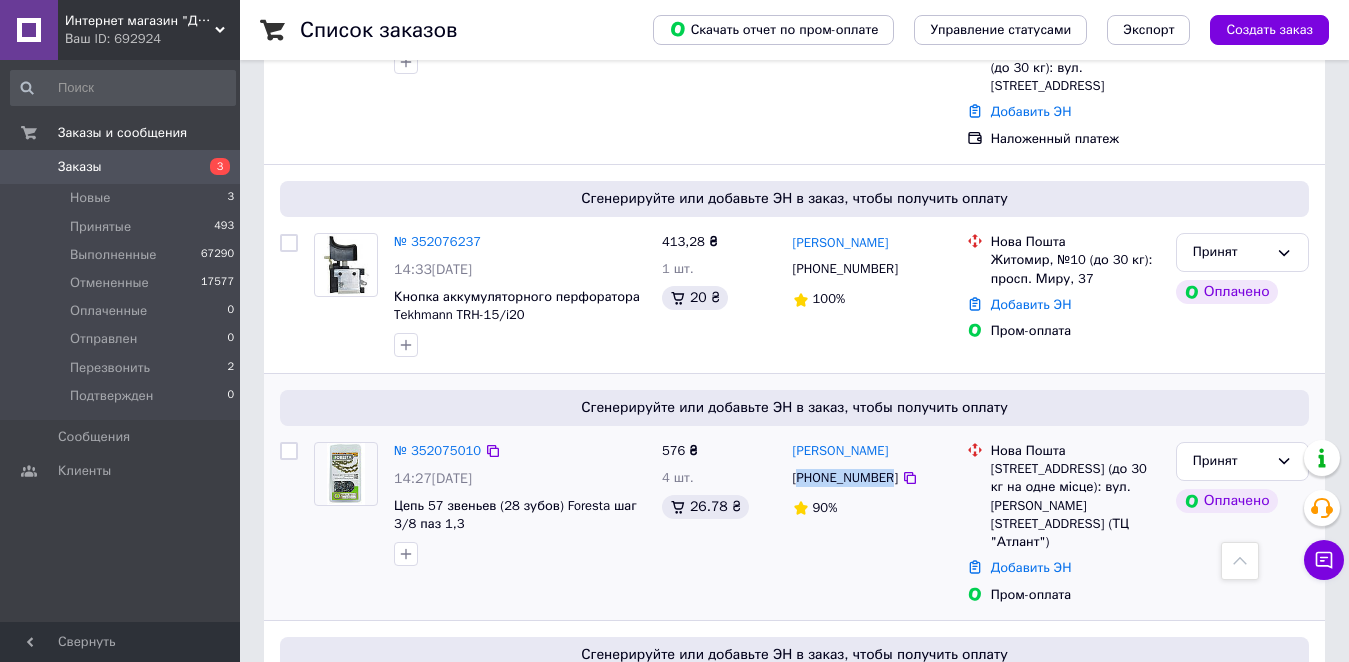 scroll, scrollTop: 600, scrollLeft: 0, axis: vertical 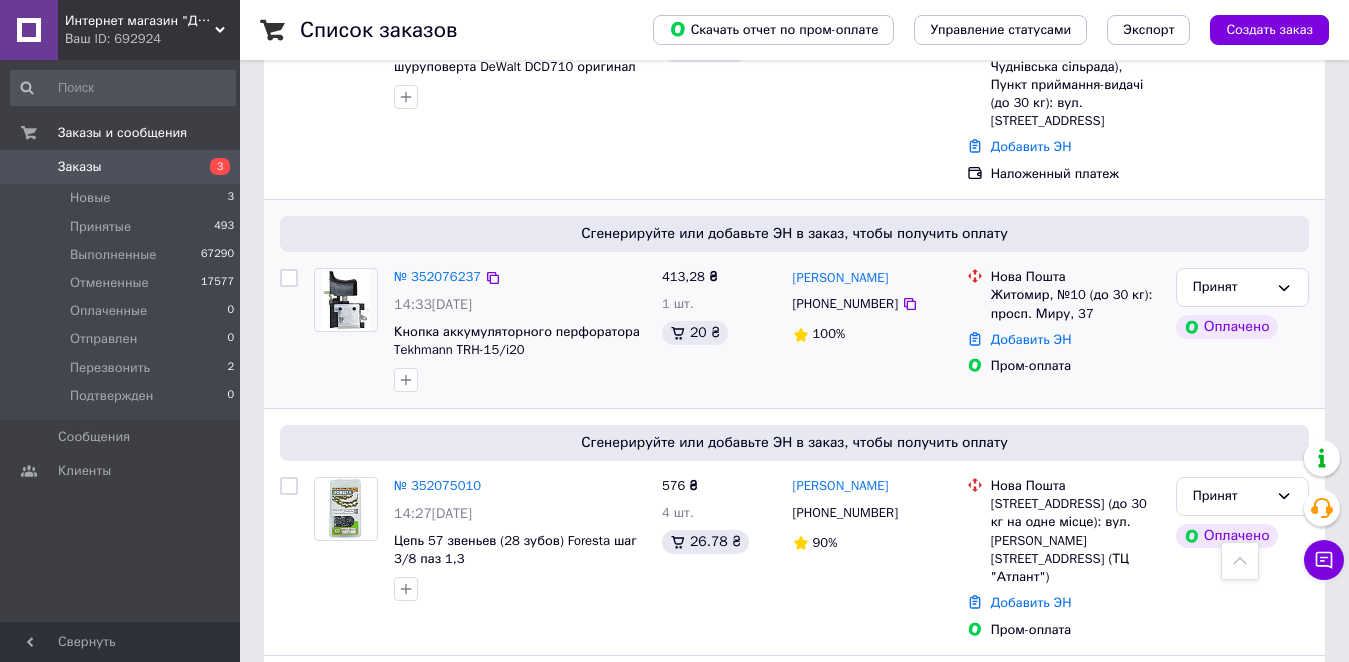 click on "+380964830933" at bounding box center (845, 304) 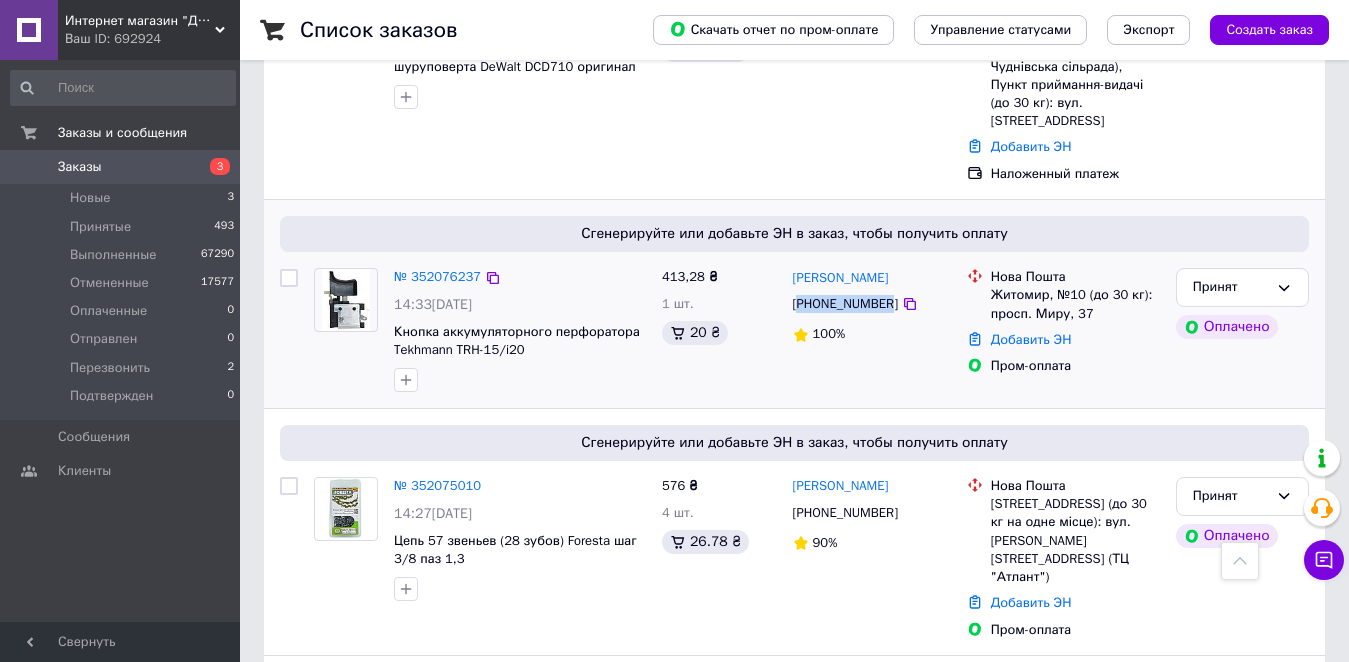 copy on "380964830933" 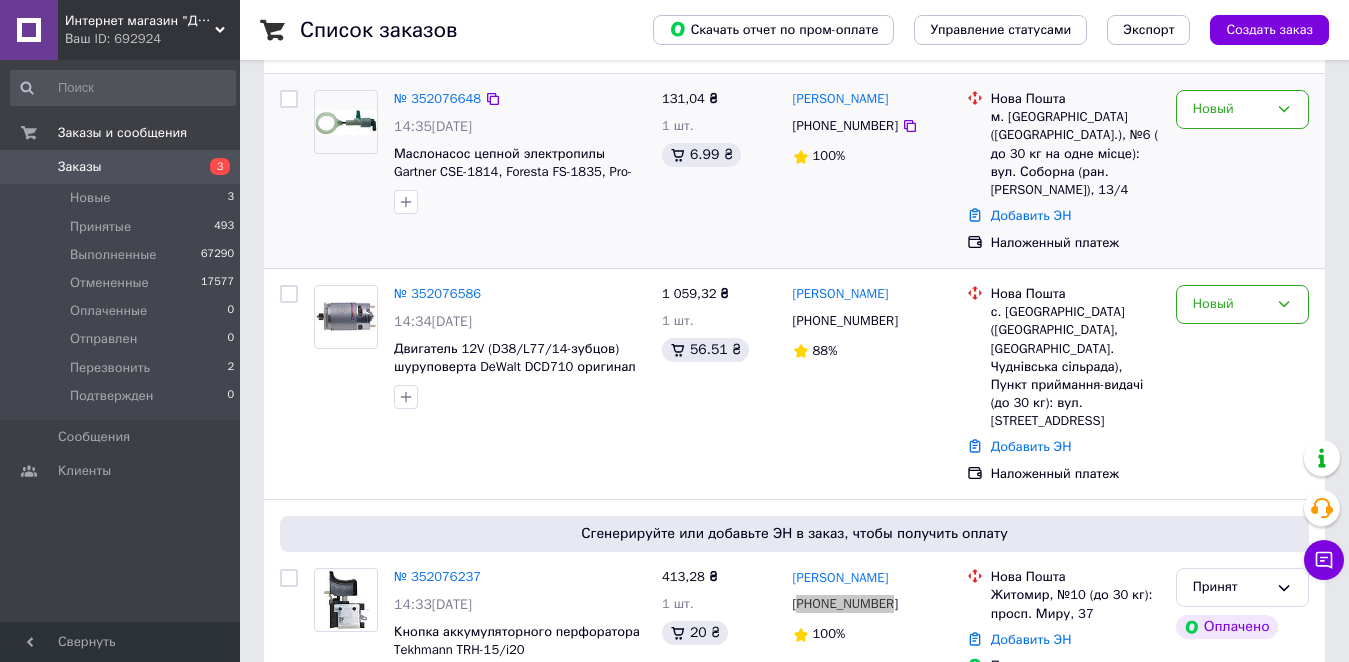 scroll, scrollTop: 0, scrollLeft: 0, axis: both 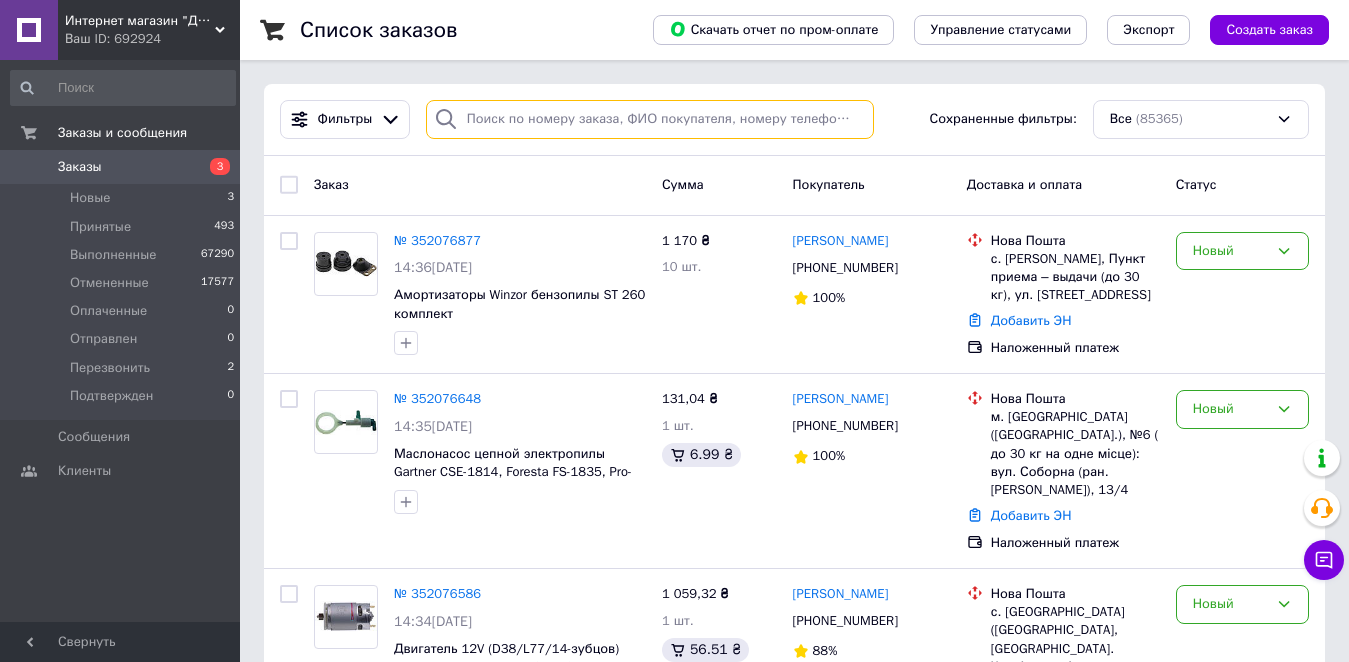 click at bounding box center (650, 119) 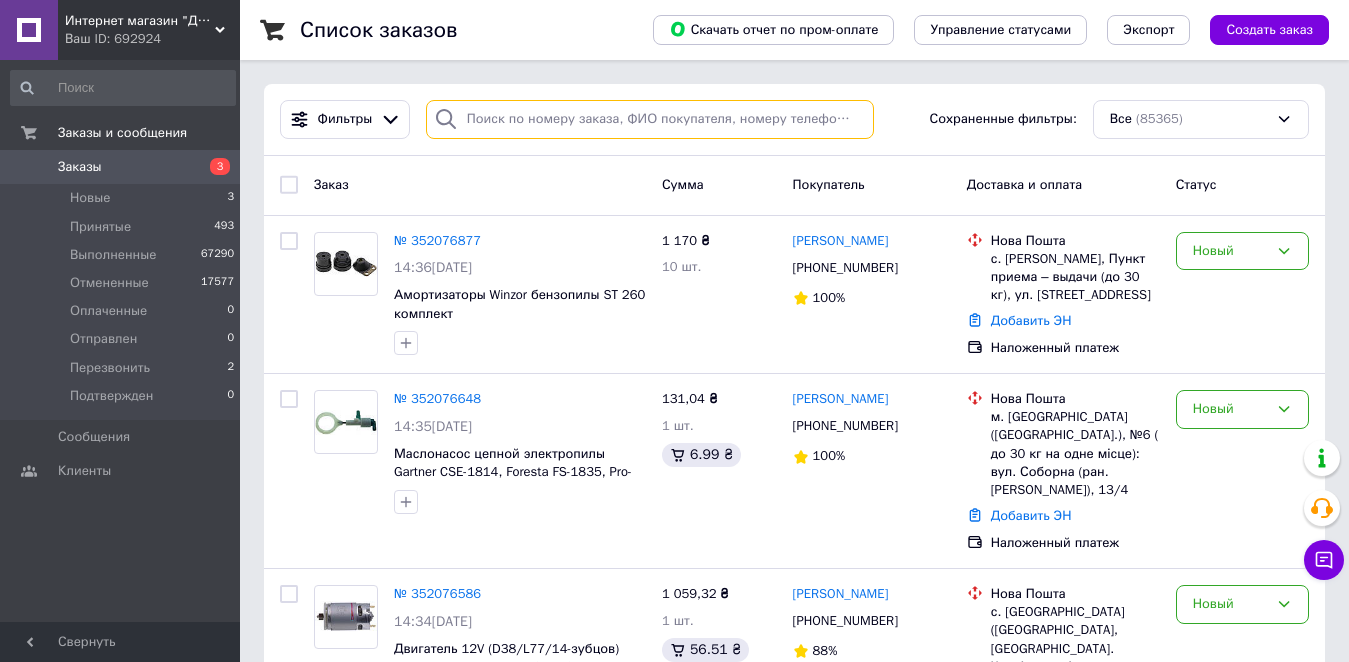 click at bounding box center [650, 119] 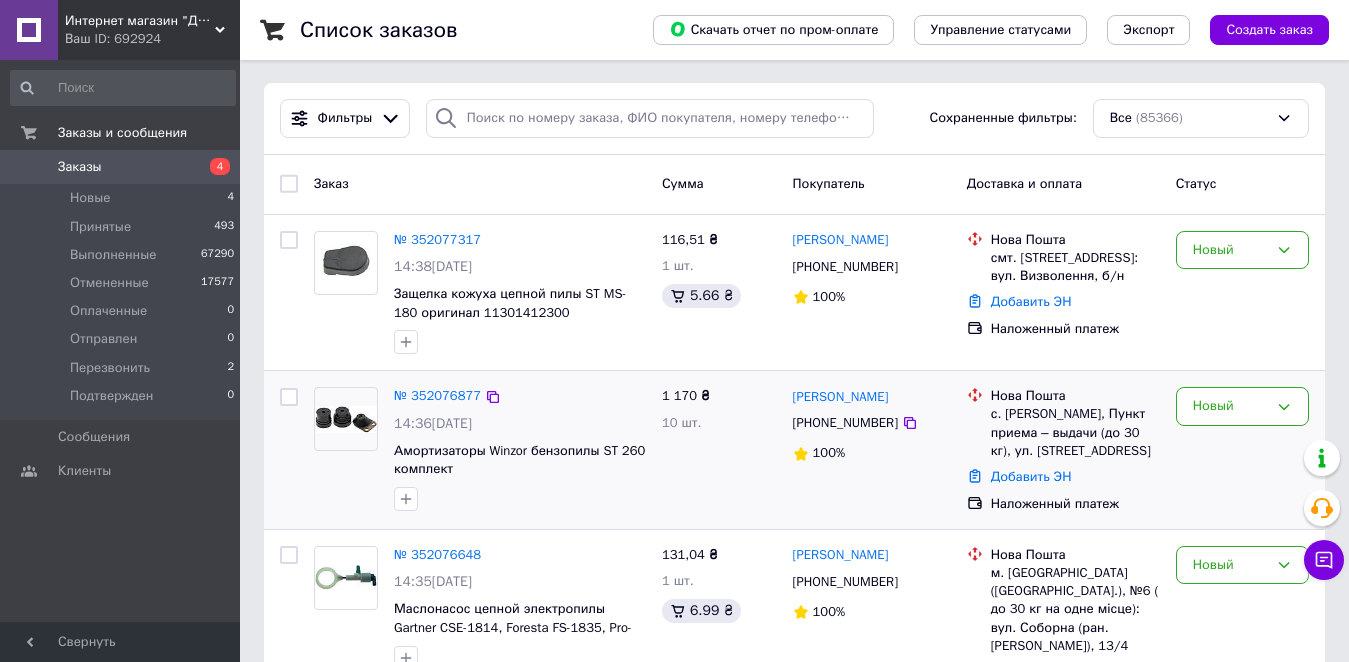 scroll, scrollTop: 0, scrollLeft: 0, axis: both 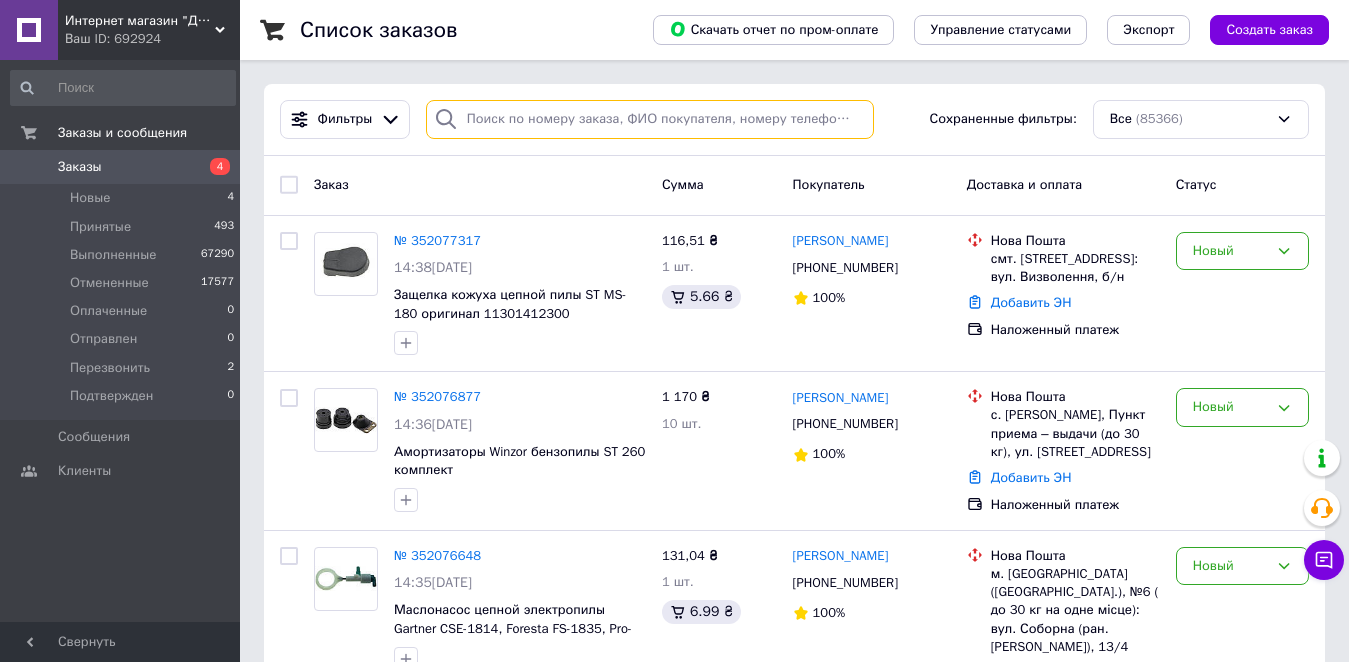 click at bounding box center (650, 119) 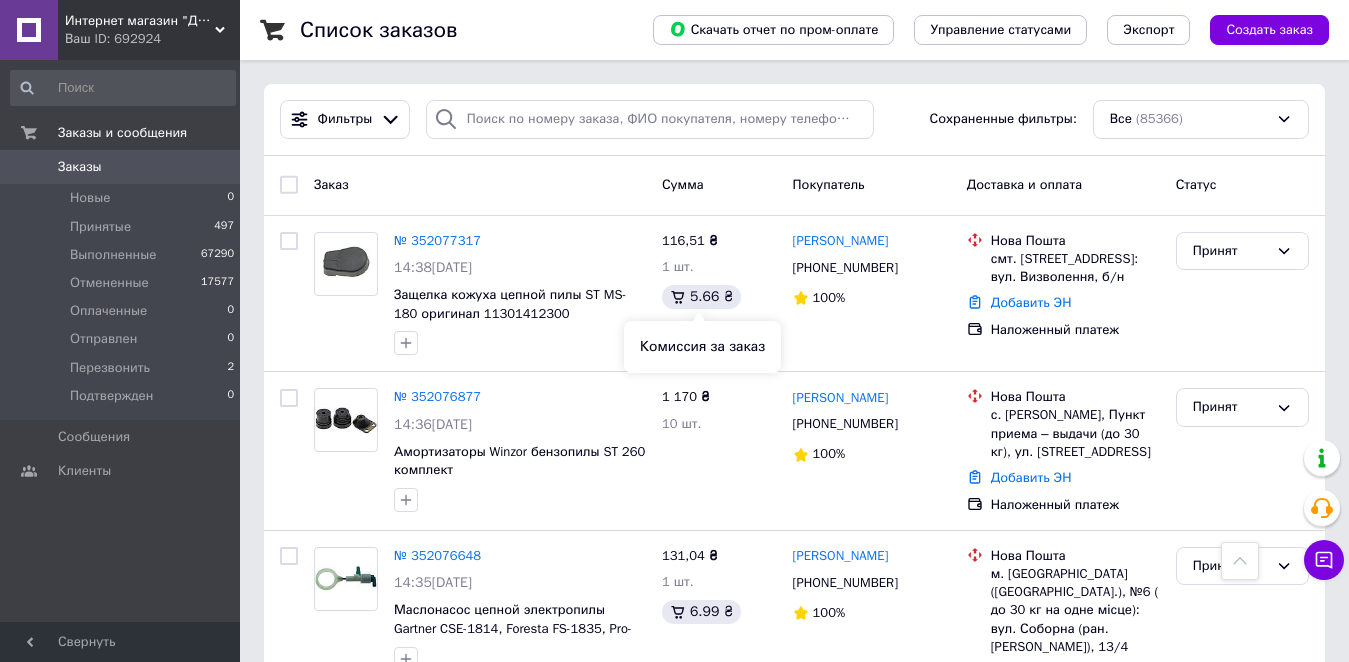 scroll, scrollTop: 400, scrollLeft: 0, axis: vertical 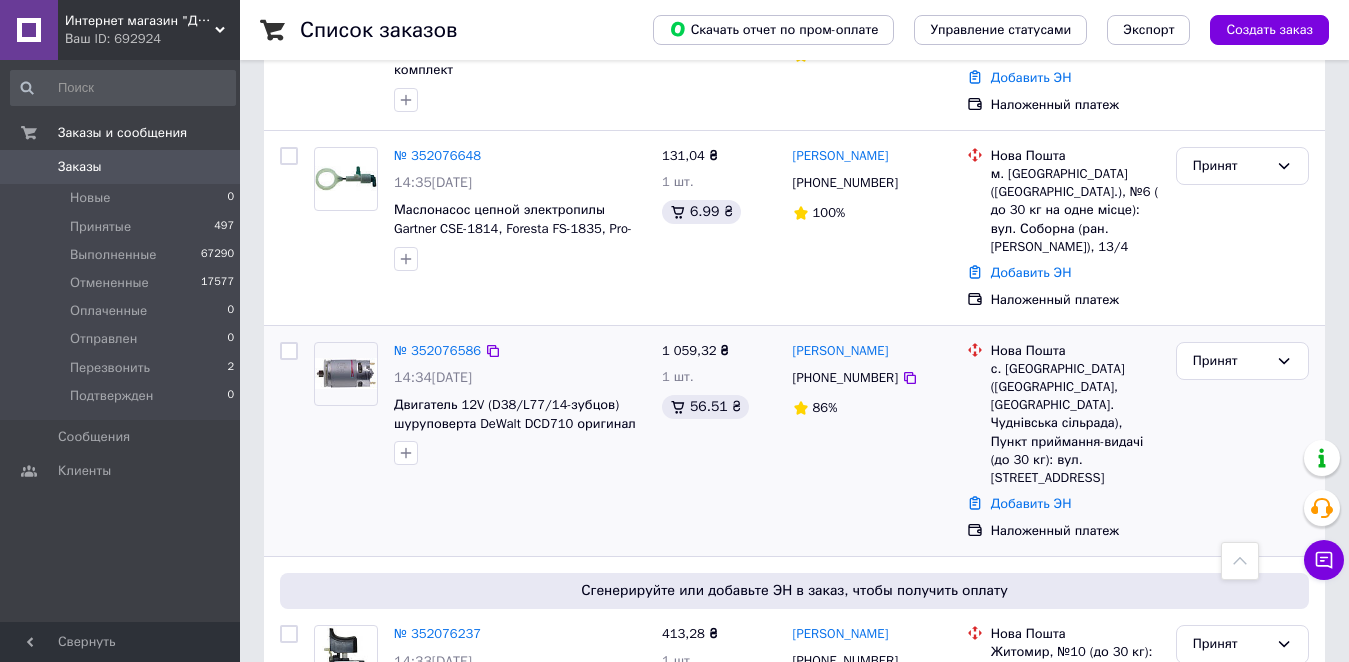 click on "[PHONE_NUMBER]" at bounding box center (845, 378) 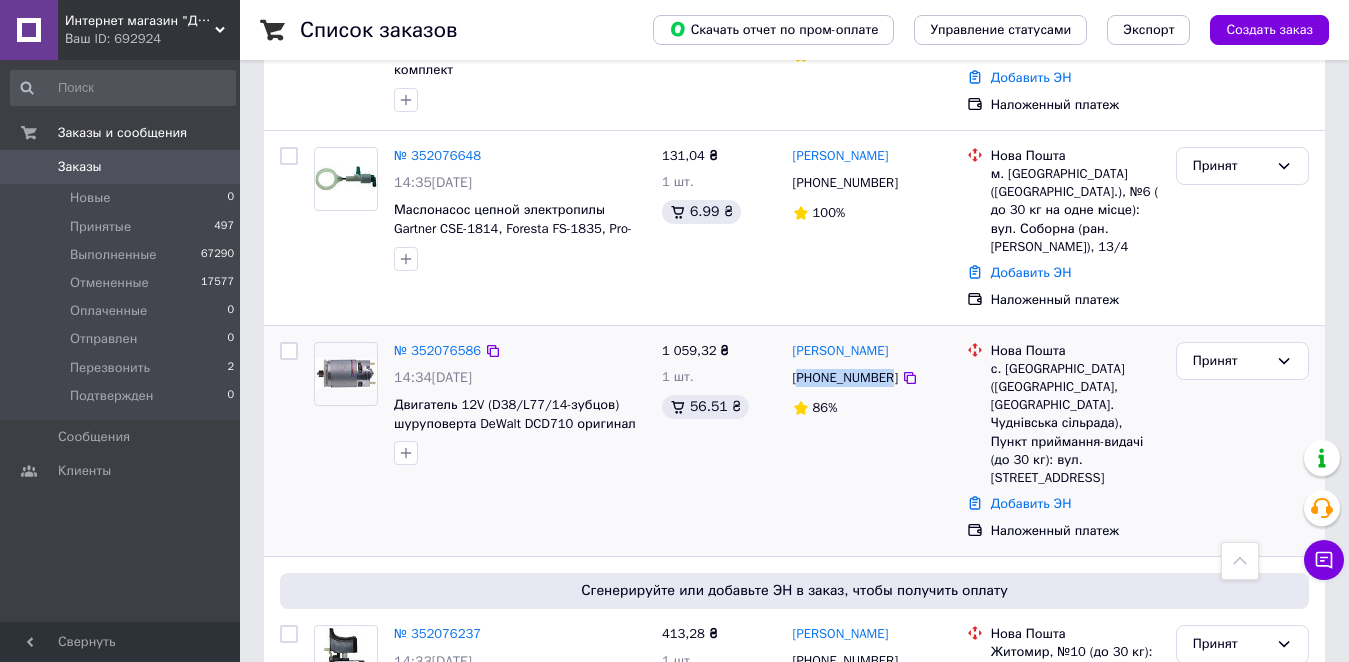 click on "[PHONE_NUMBER]" at bounding box center (845, 378) 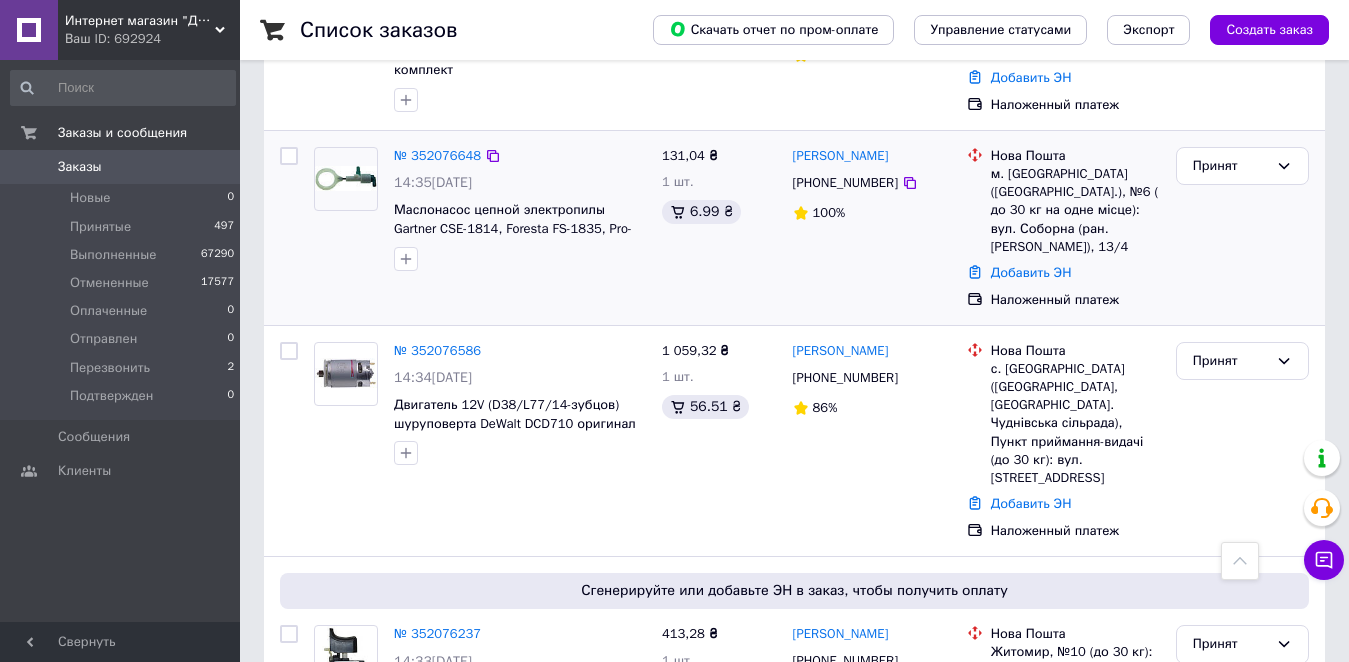 click on "[PHONE_NUMBER]" at bounding box center (845, 183) 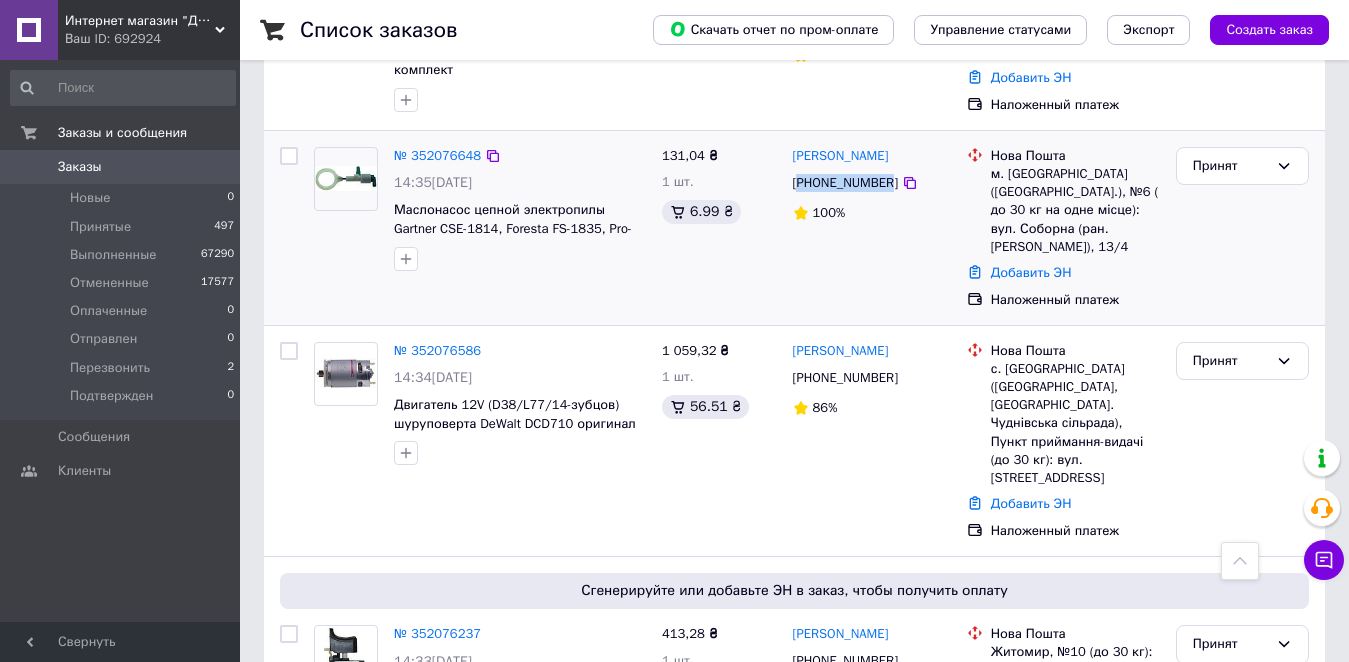 click on "[PHONE_NUMBER]" at bounding box center [845, 183] 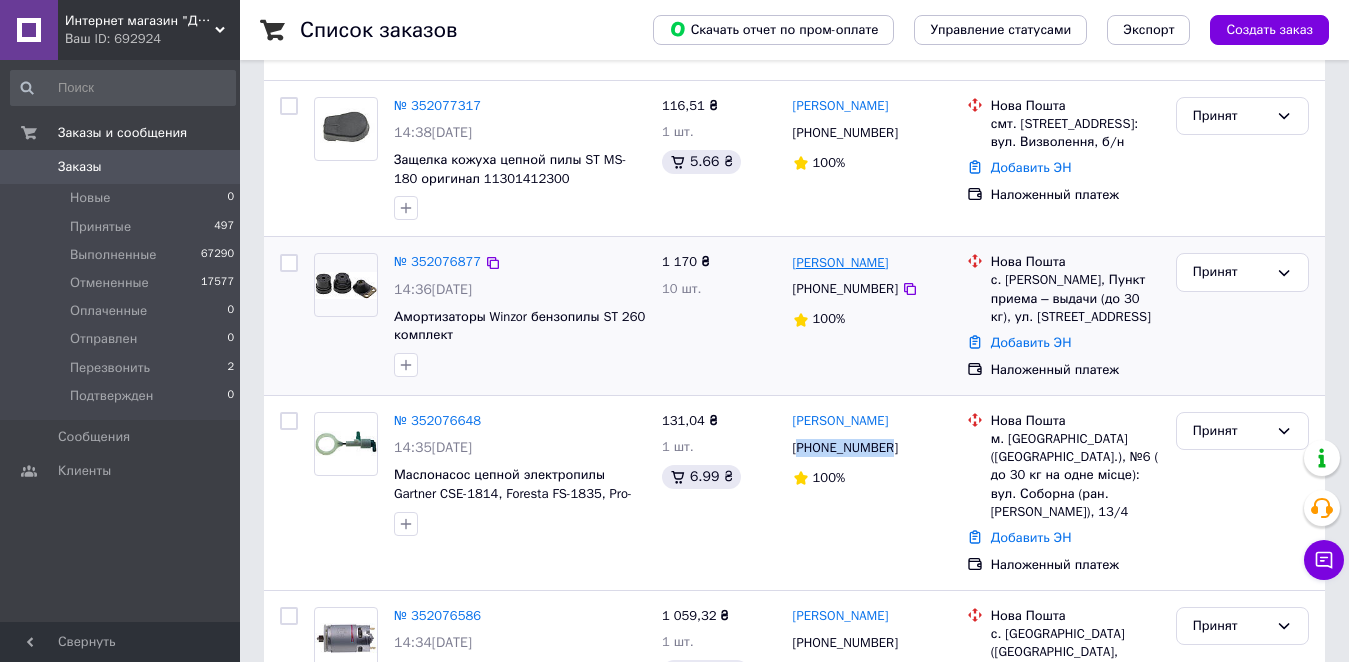 scroll, scrollTop: 0, scrollLeft: 0, axis: both 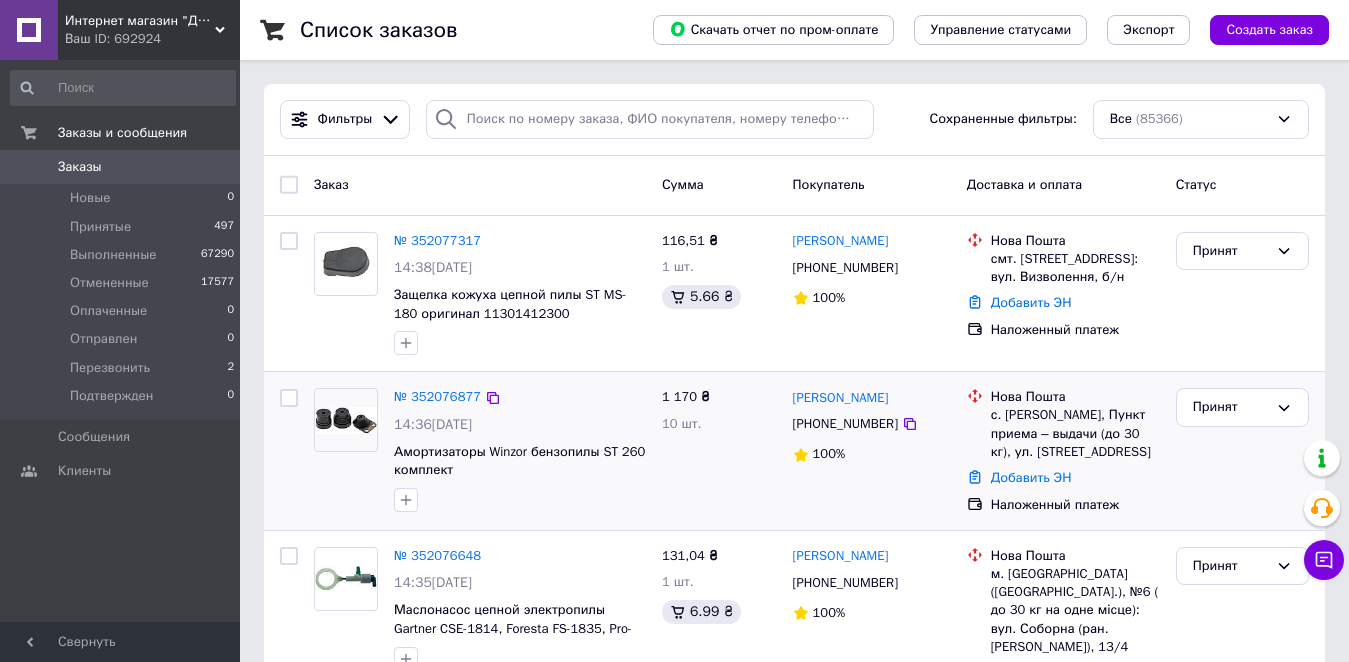 click on "[PHONE_NUMBER]" at bounding box center [845, 424] 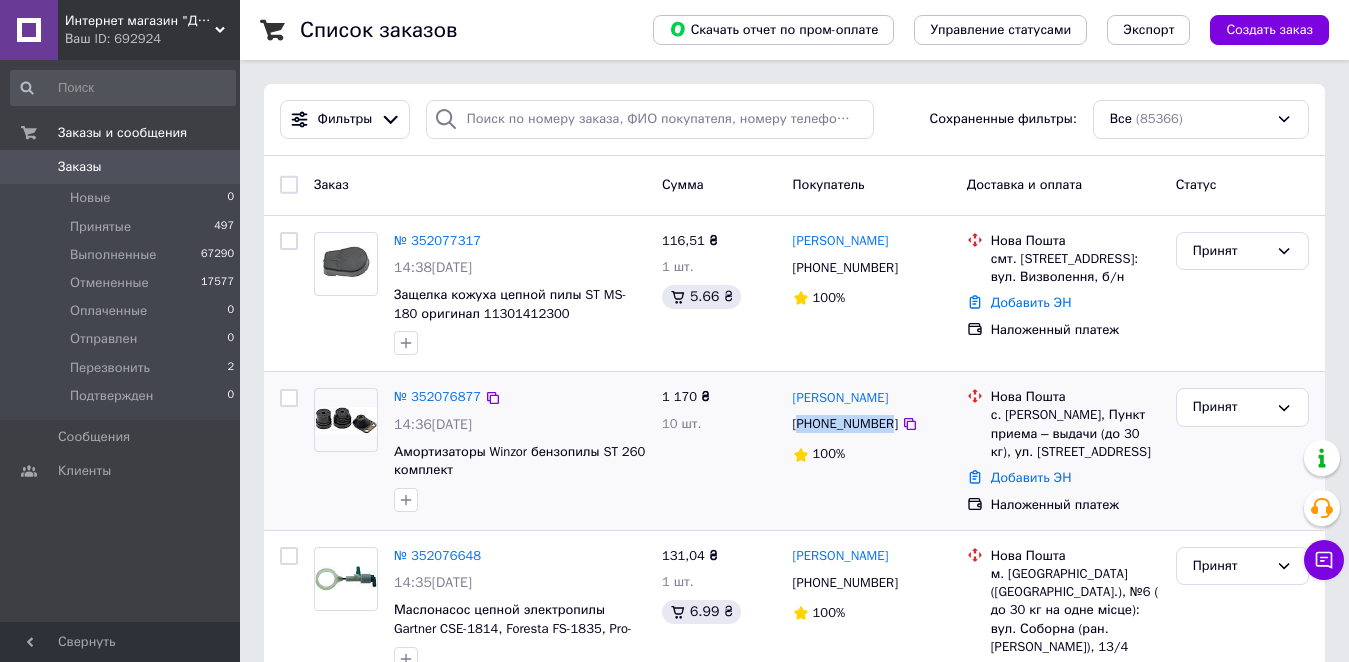 click on "[PHONE_NUMBER]" at bounding box center (845, 424) 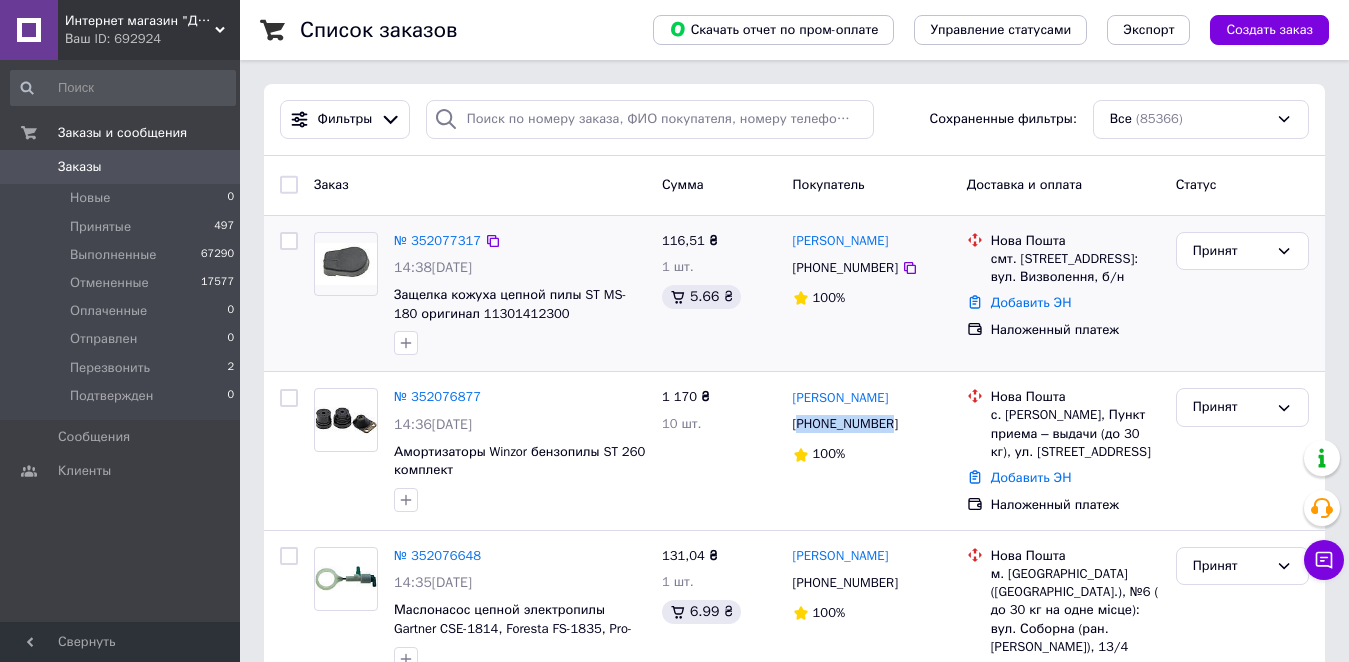 click on "[PHONE_NUMBER]" at bounding box center [845, 268] 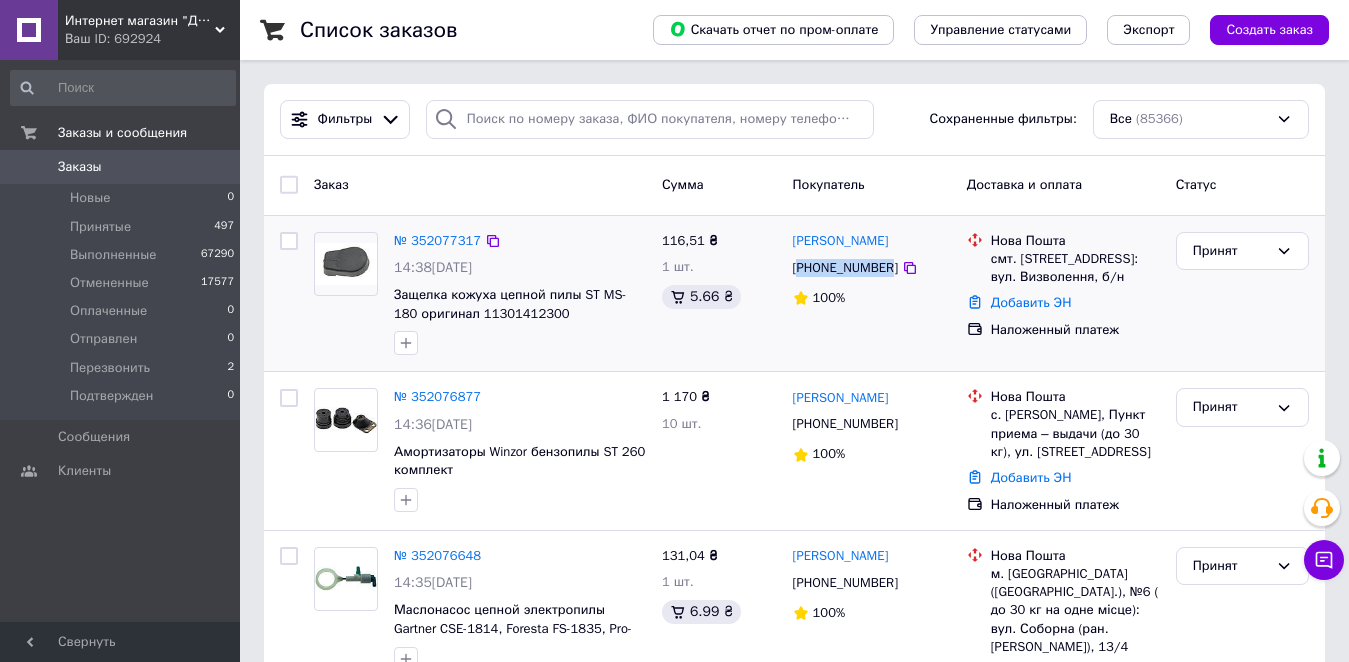 click on "[PHONE_NUMBER]" at bounding box center (845, 268) 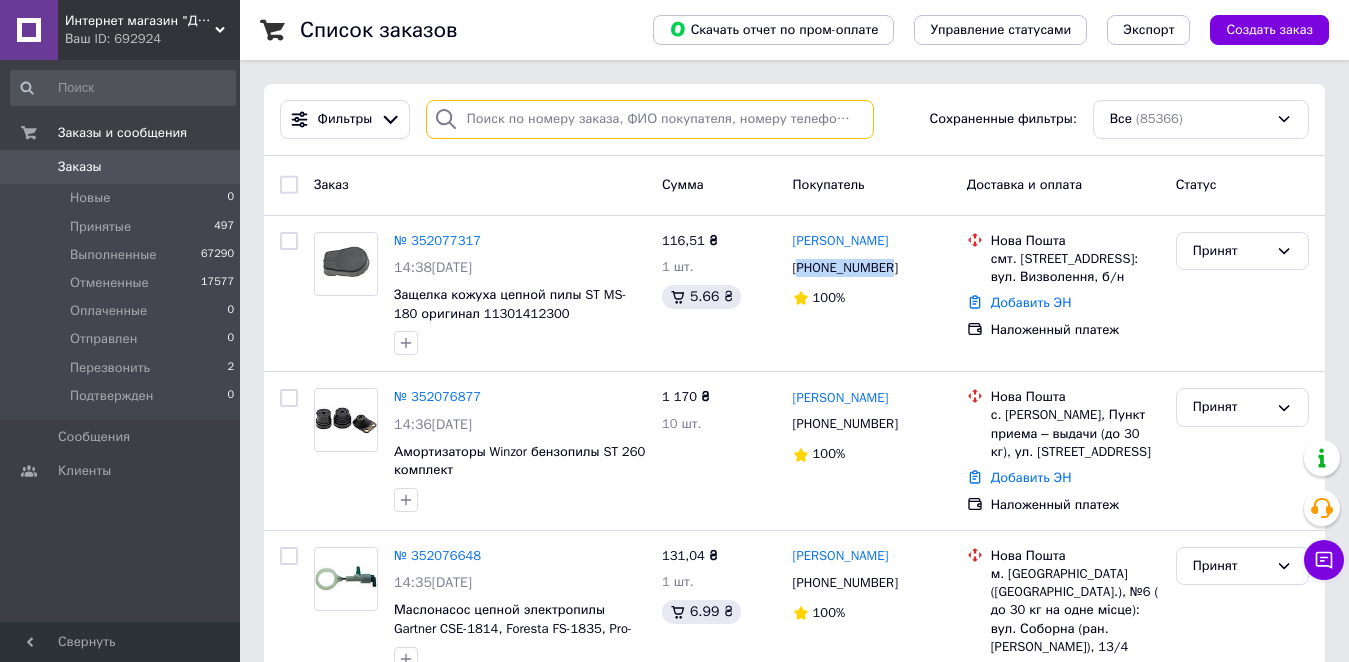click at bounding box center [650, 119] 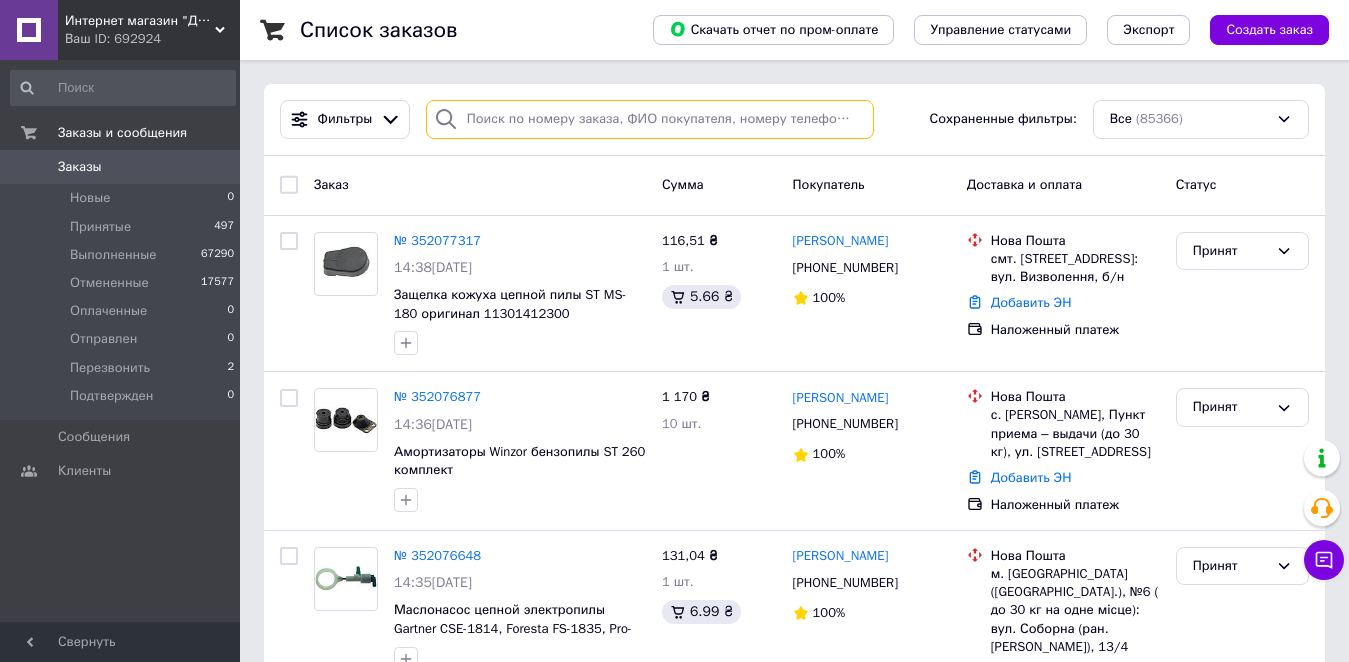 click at bounding box center [650, 119] 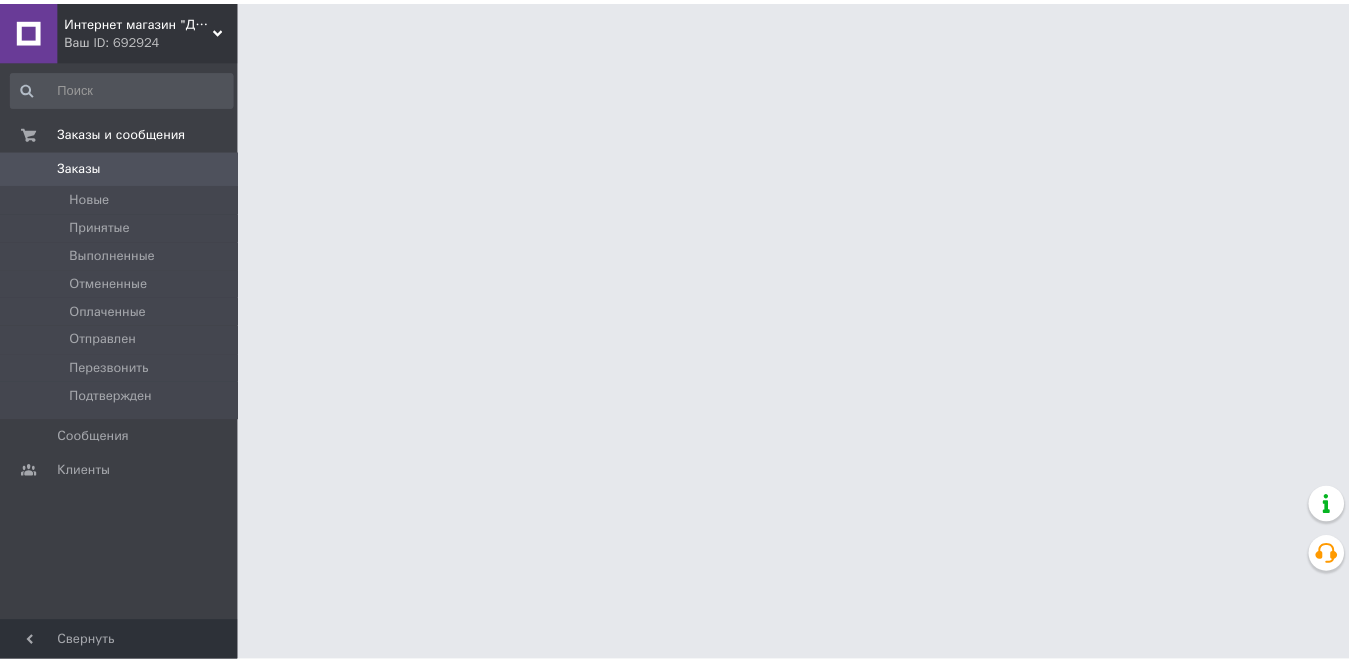 scroll, scrollTop: 0, scrollLeft: 0, axis: both 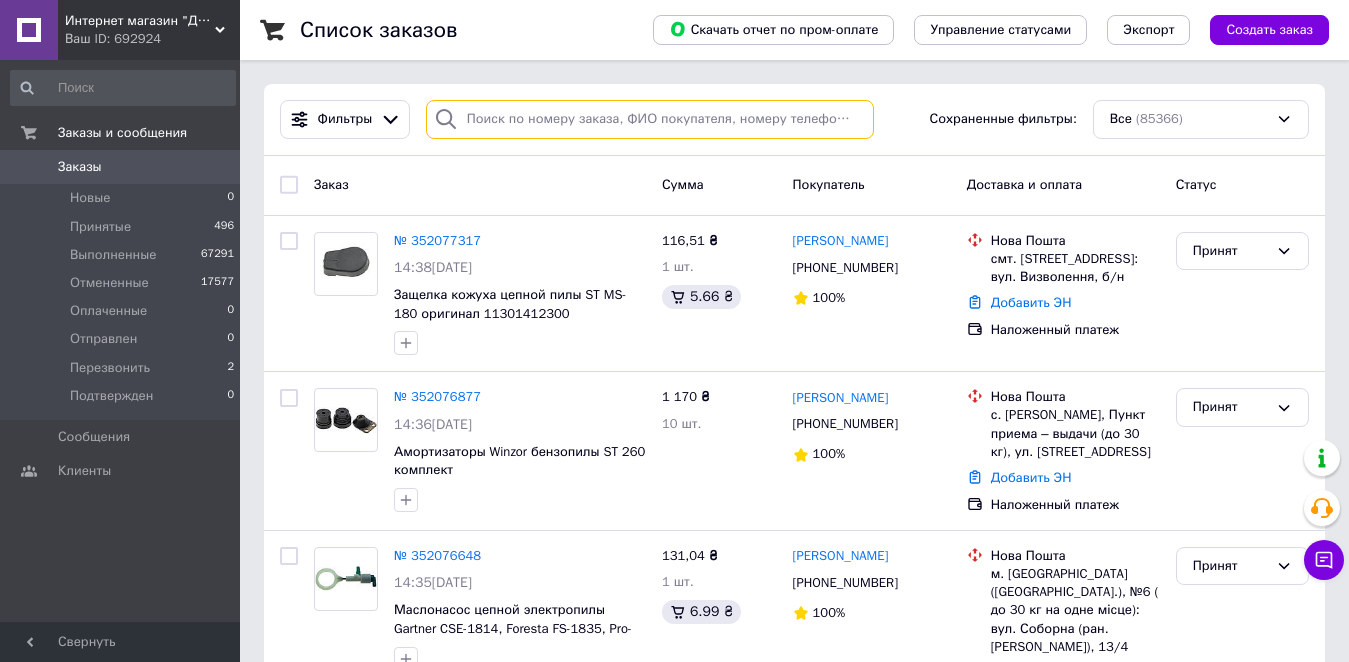 click at bounding box center (650, 119) 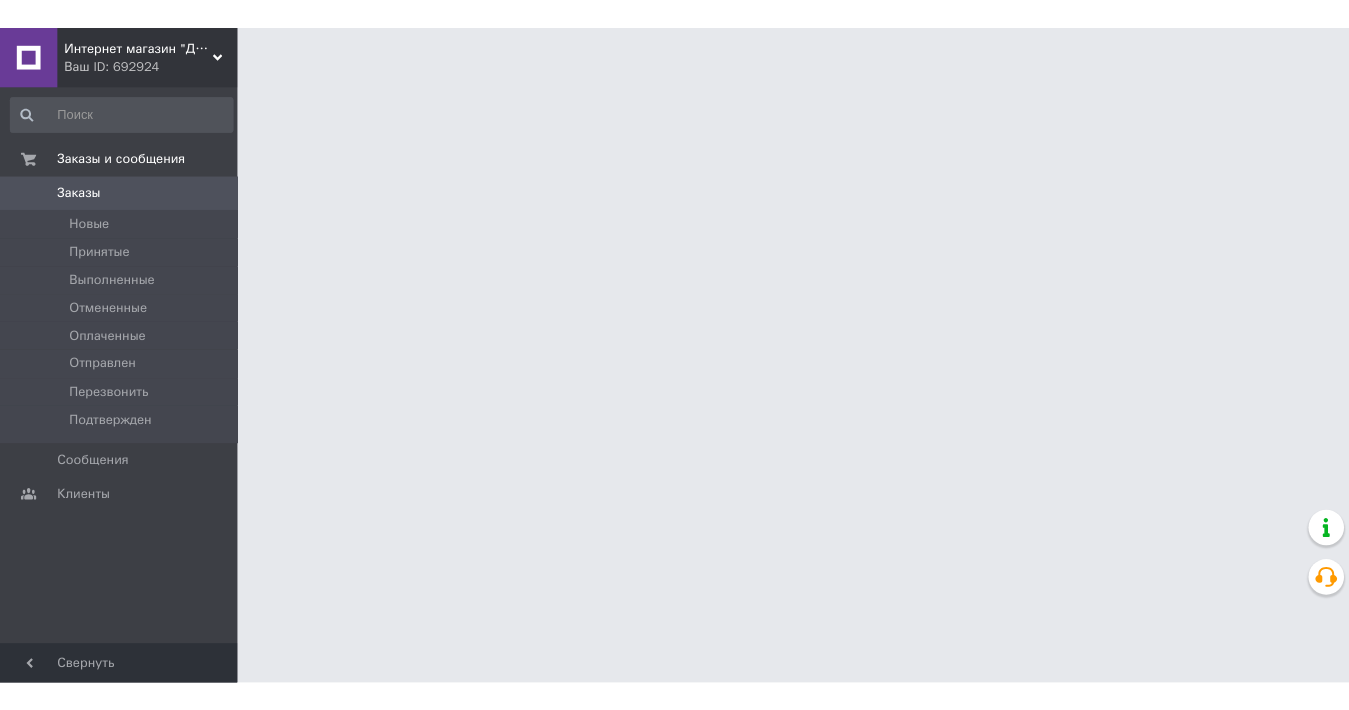 scroll, scrollTop: 0, scrollLeft: 0, axis: both 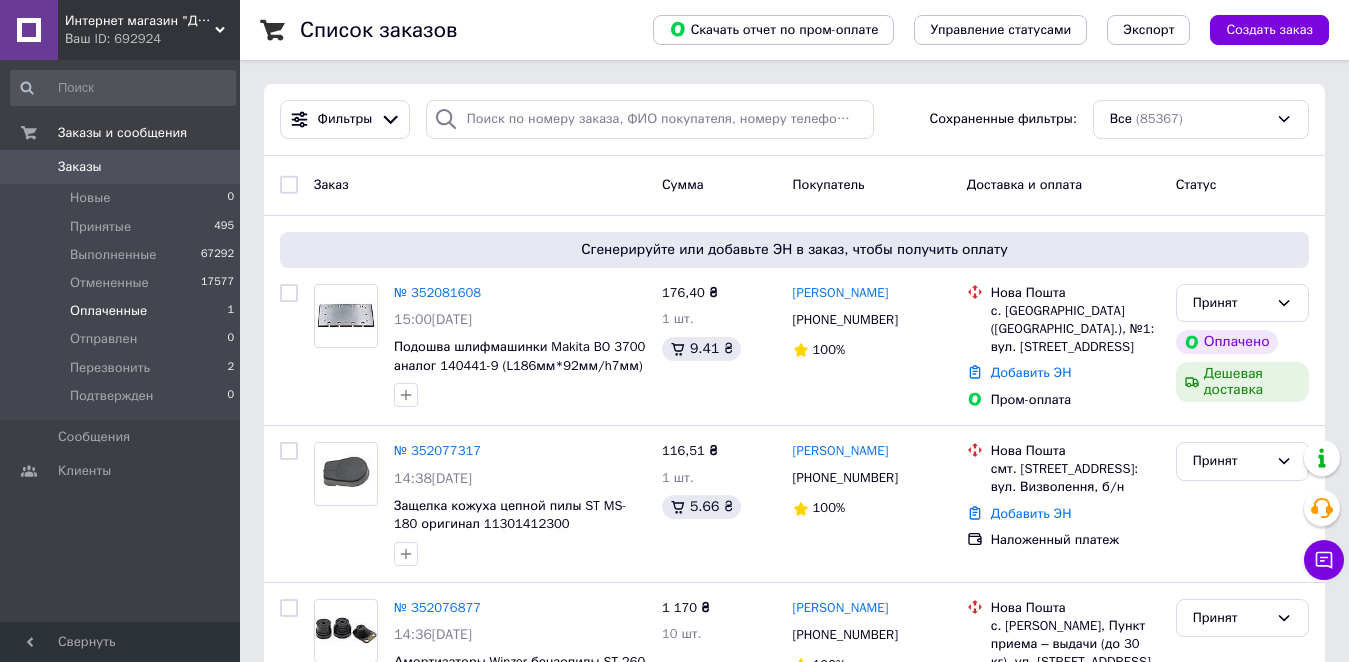 click on "Оплаченные 1" at bounding box center [123, 311] 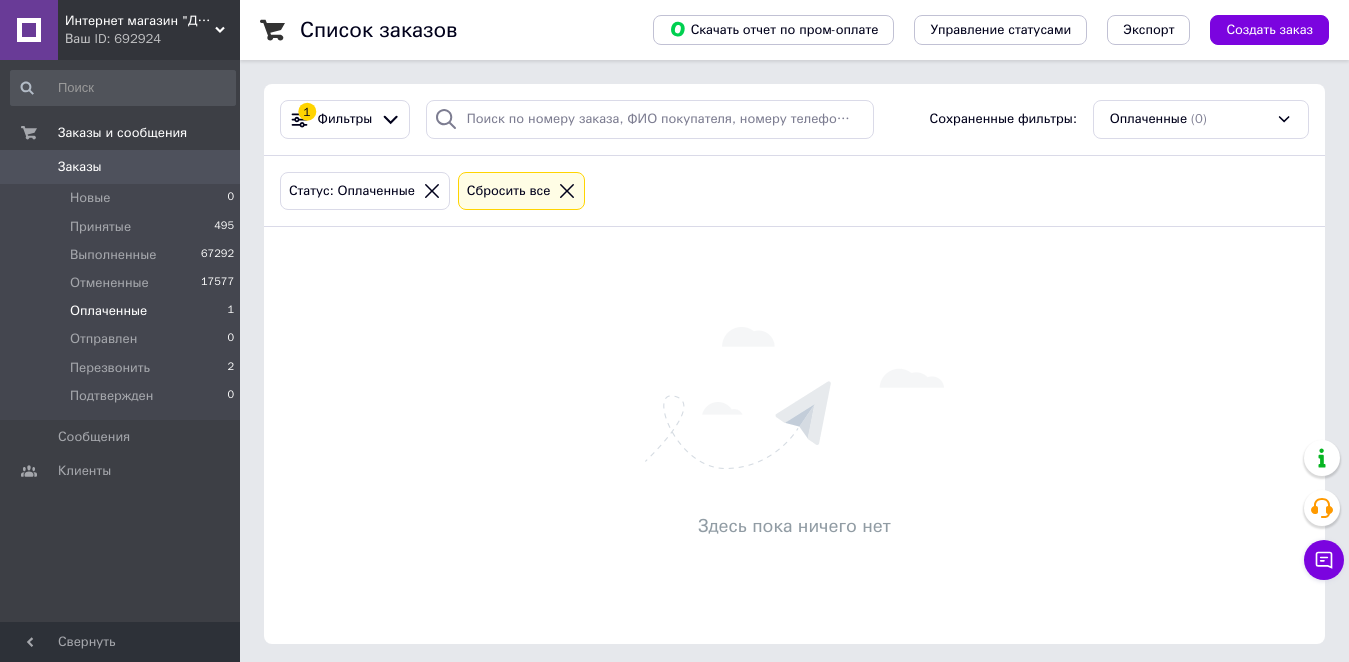 click on "Заказы" at bounding box center [80, 167] 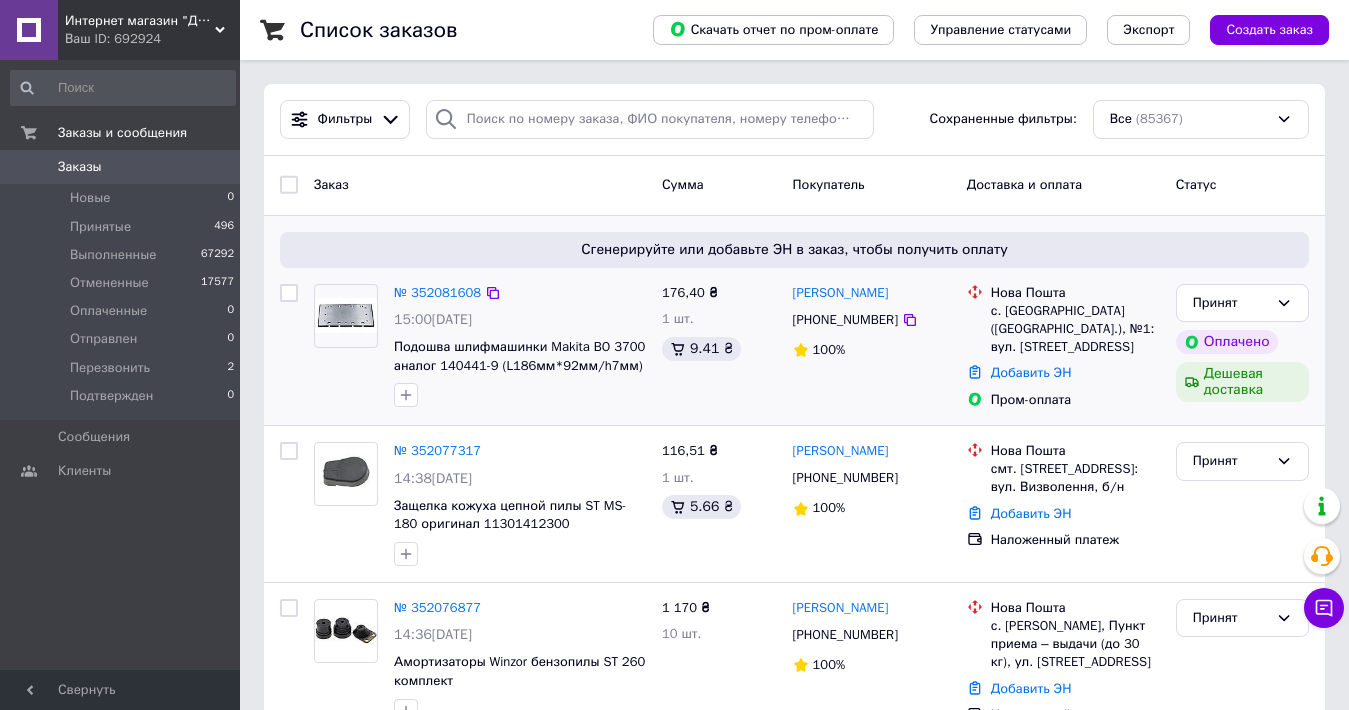 click on "+380632064888" at bounding box center [845, 320] 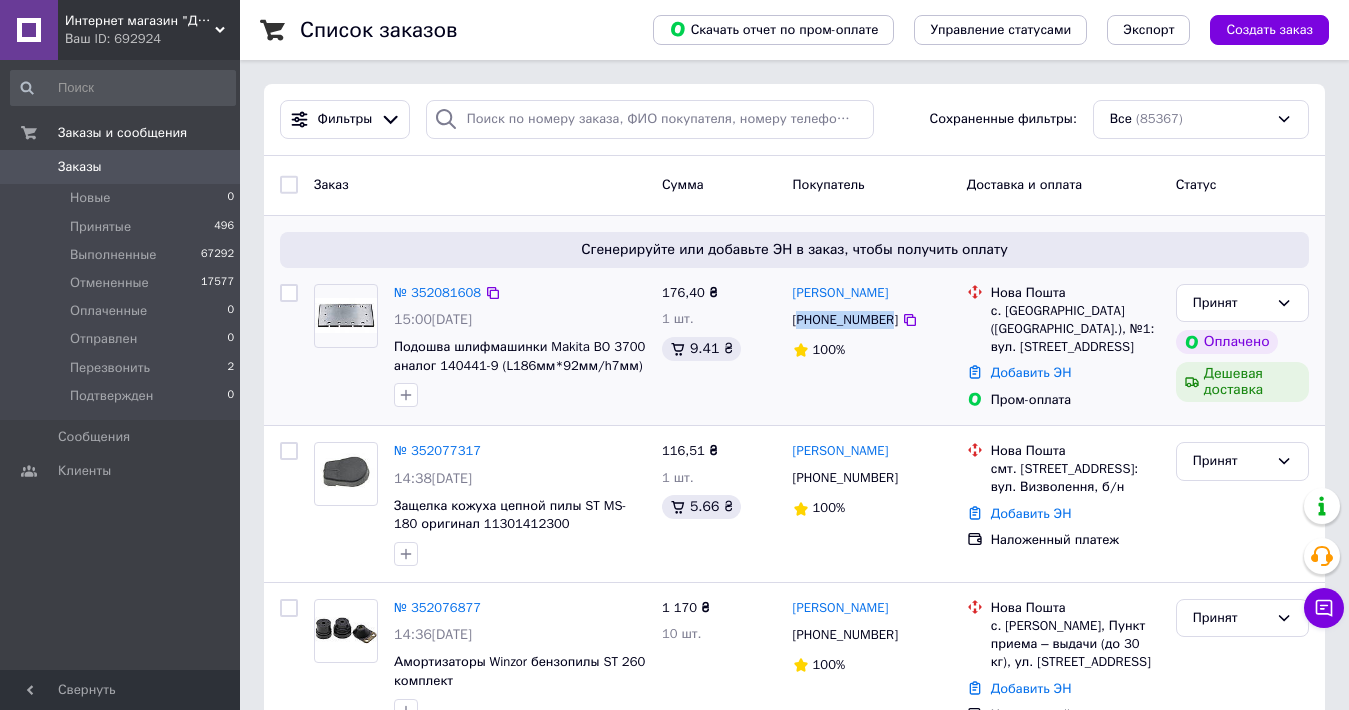 copy on "380632064888" 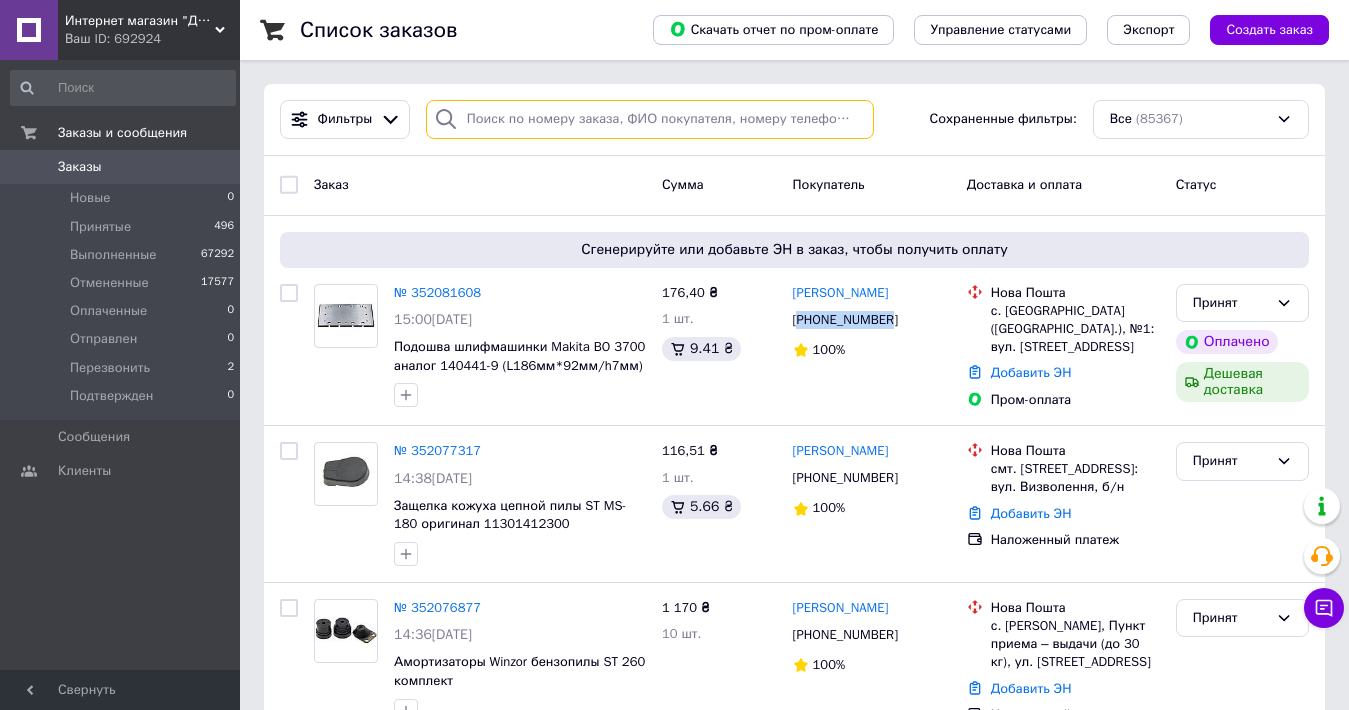click at bounding box center (650, 119) 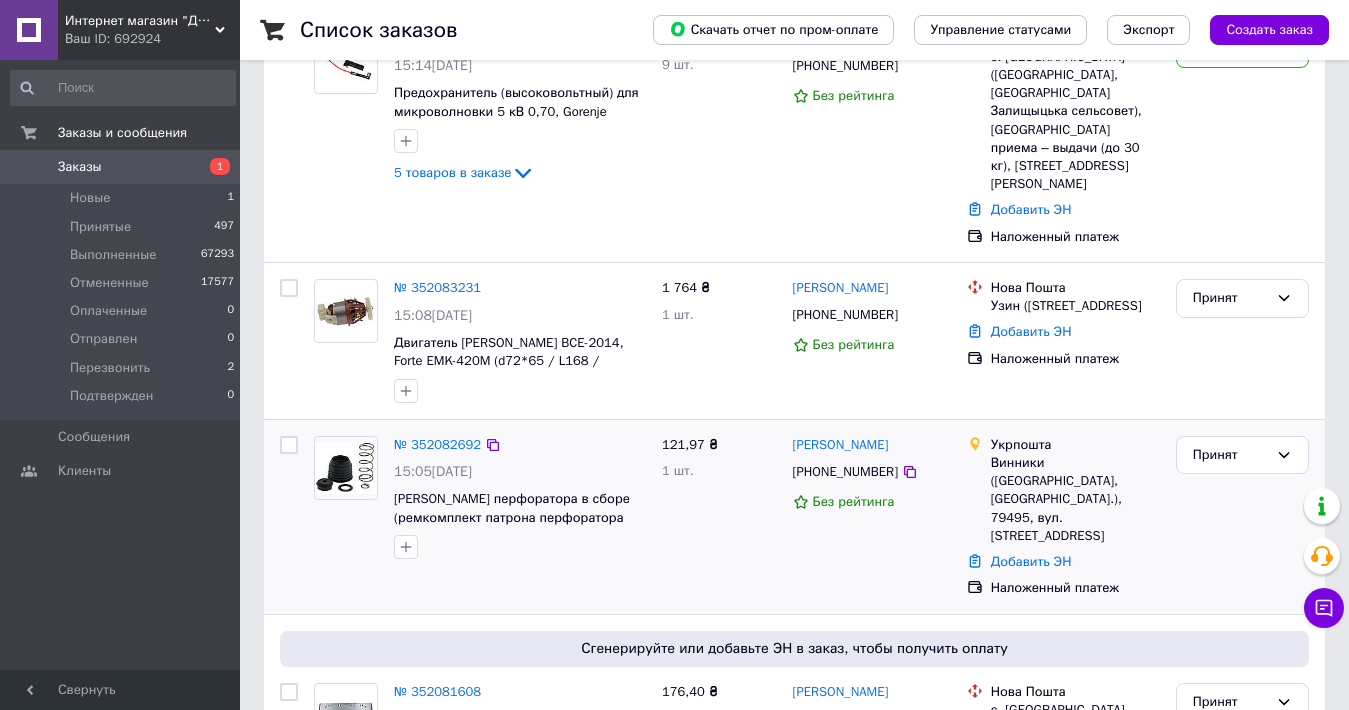 scroll, scrollTop: 300, scrollLeft: 0, axis: vertical 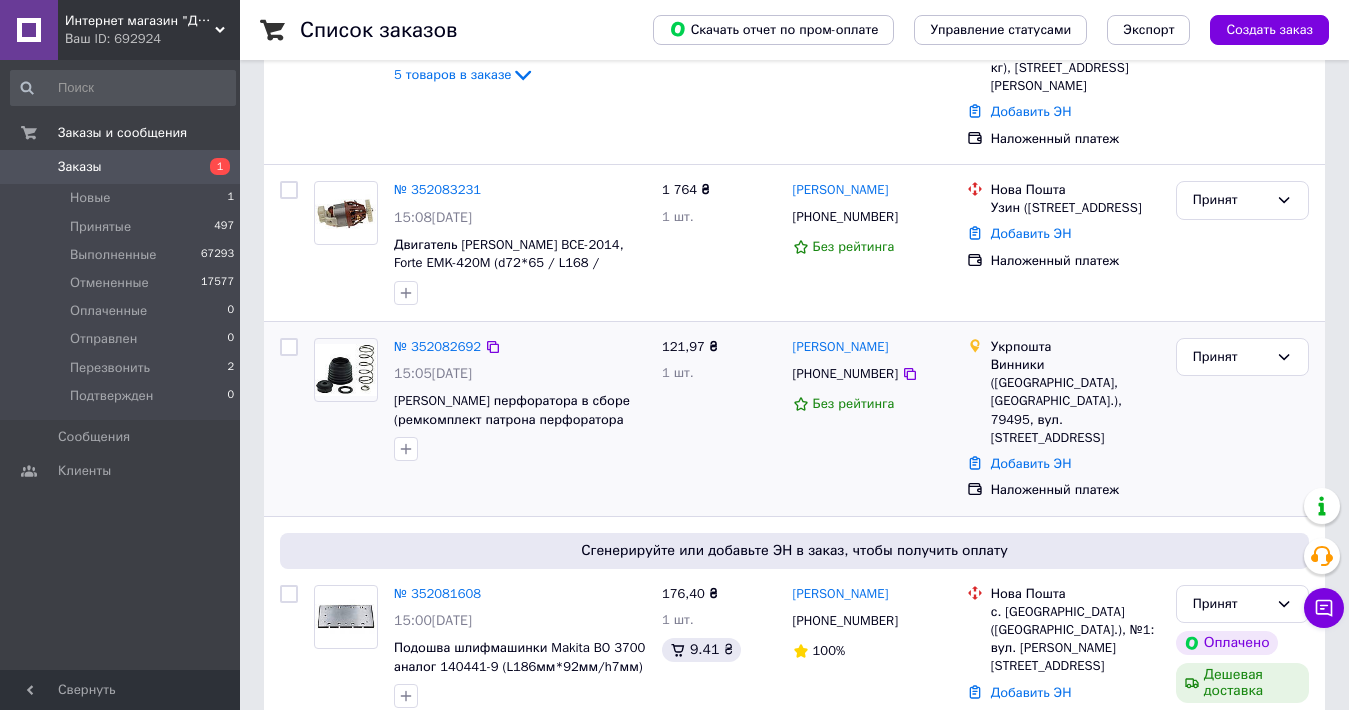click on "[PHONE_NUMBER]" at bounding box center (845, 374) 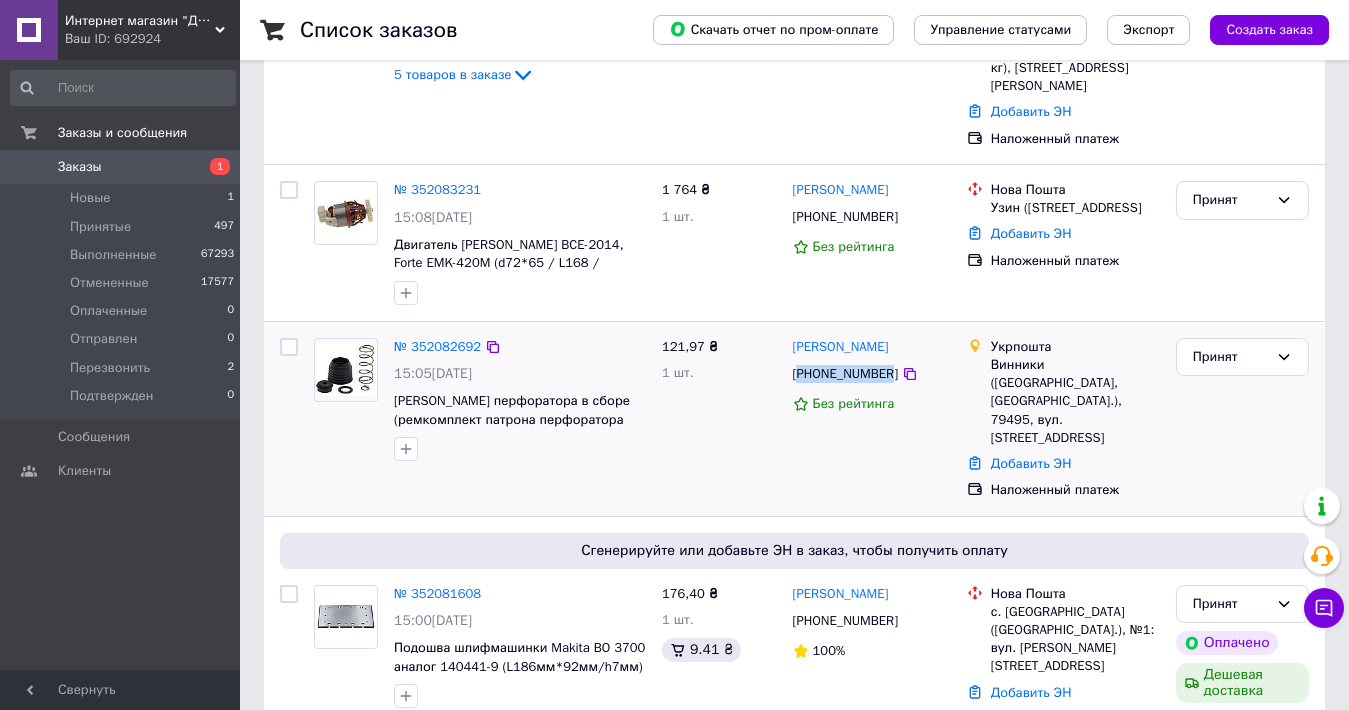 click on "[PHONE_NUMBER]" at bounding box center (845, 374) 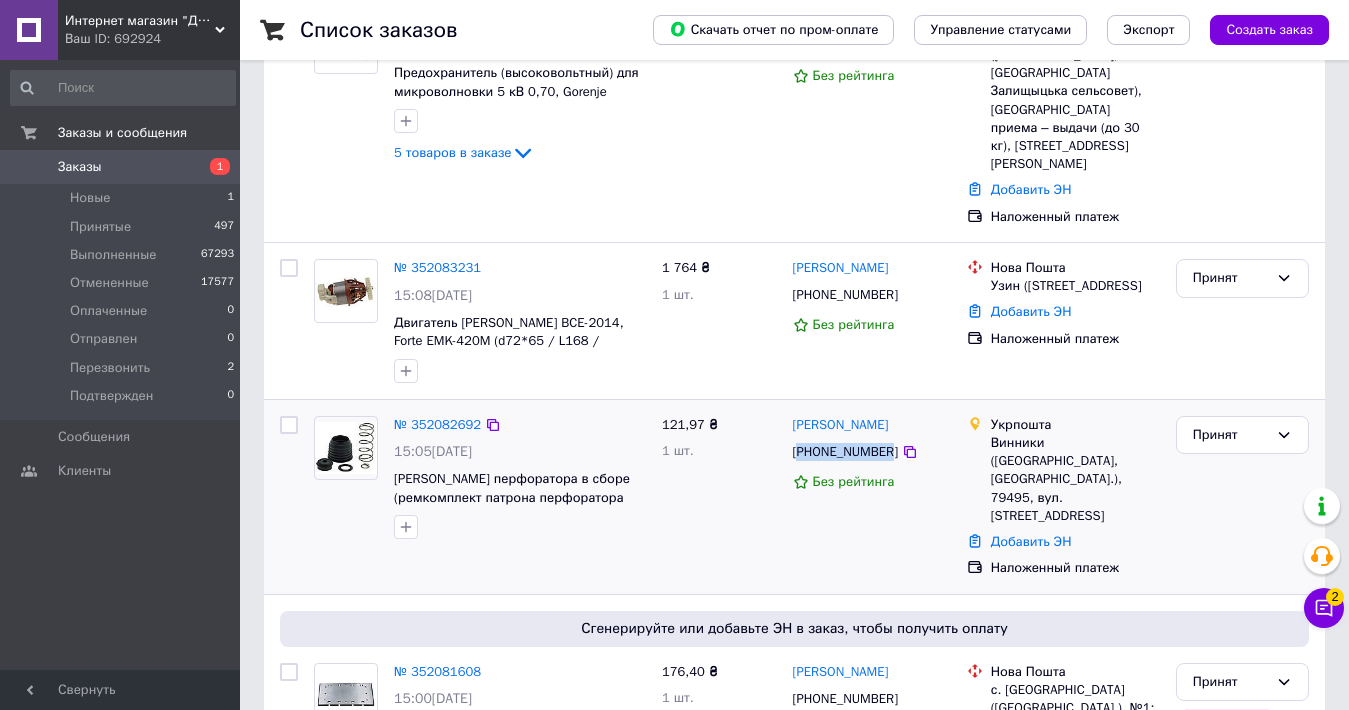 scroll, scrollTop: 200, scrollLeft: 0, axis: vertical 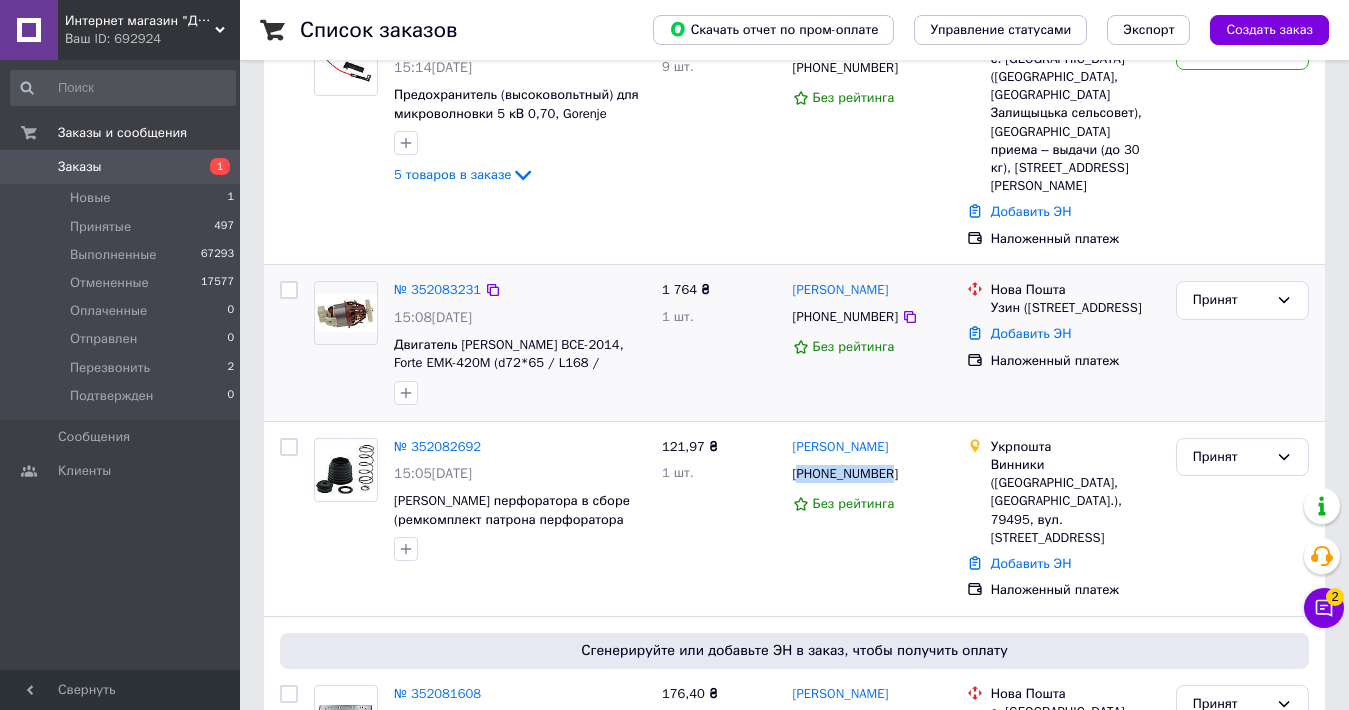 click on "[PHONE_NUMBER]" at bounding box center [845, 317] 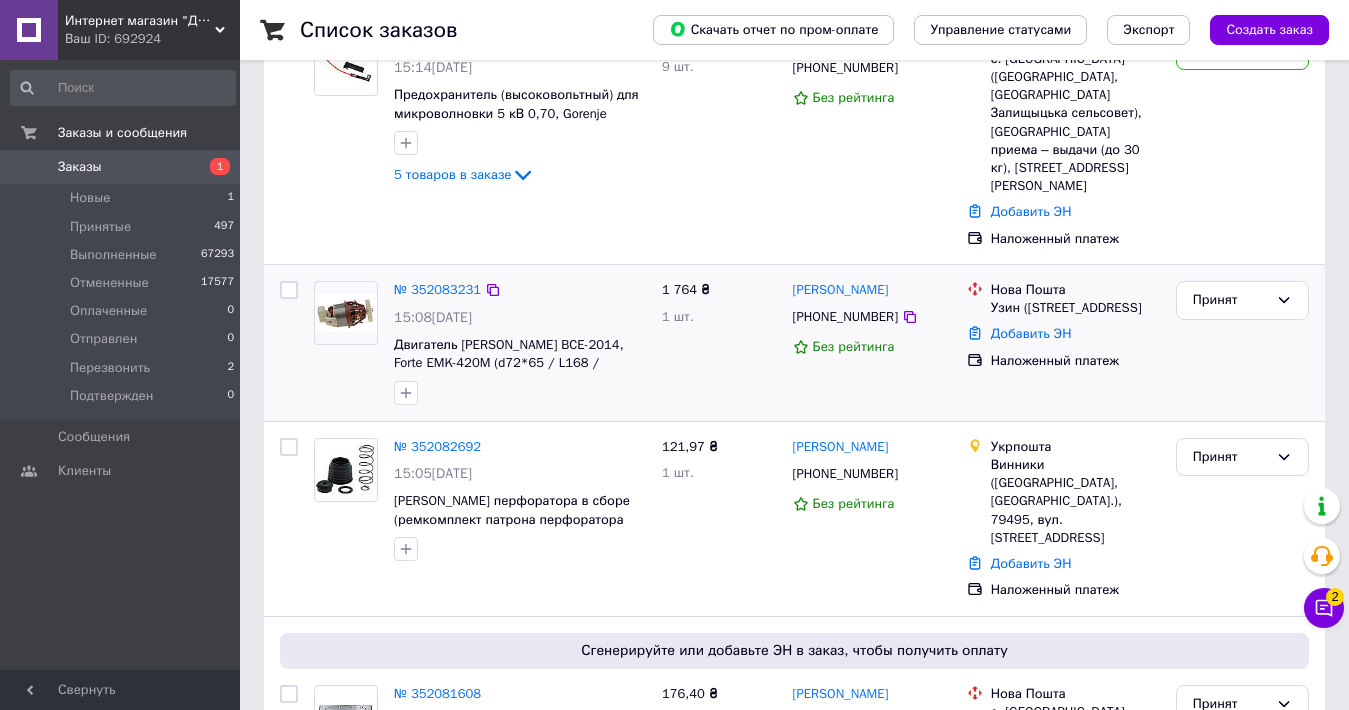 click on "[PHONE_NUMBER]" at bounding box center [845, 317] 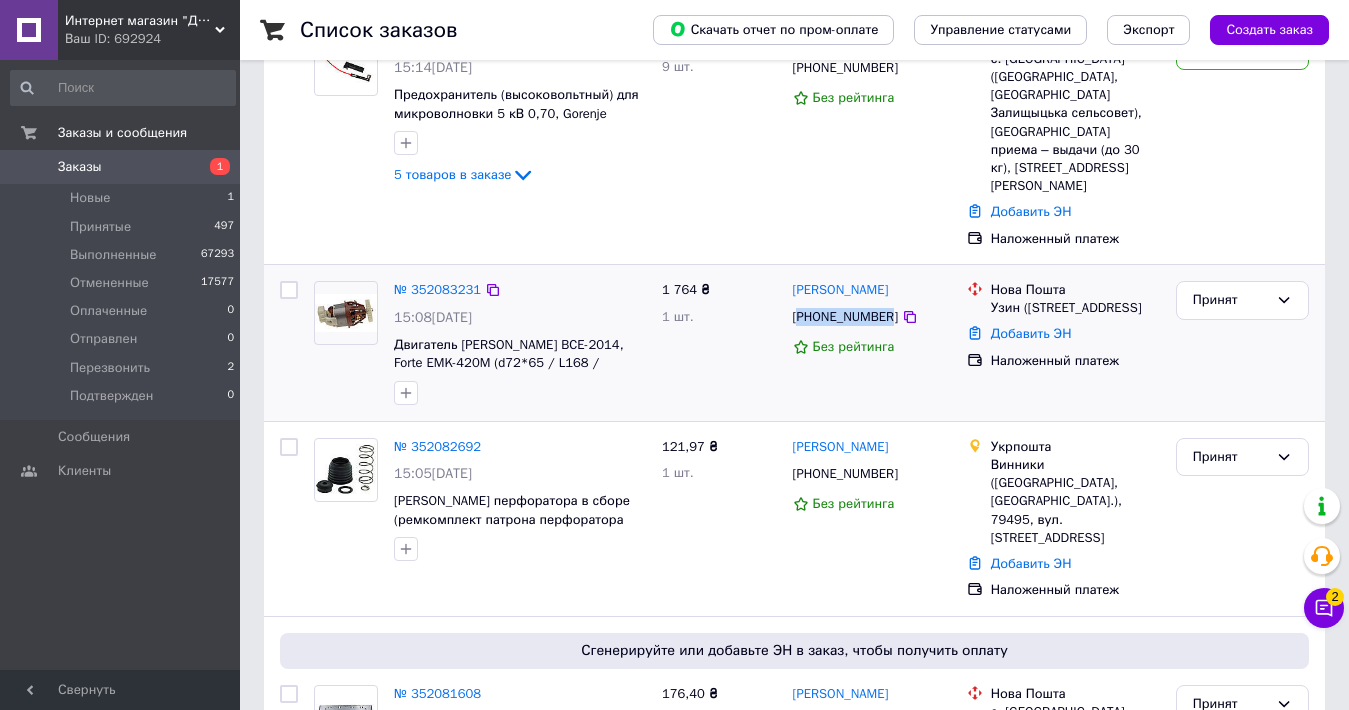 click on "[PHONE_NUMBER]" at bounding box center [845, 317] 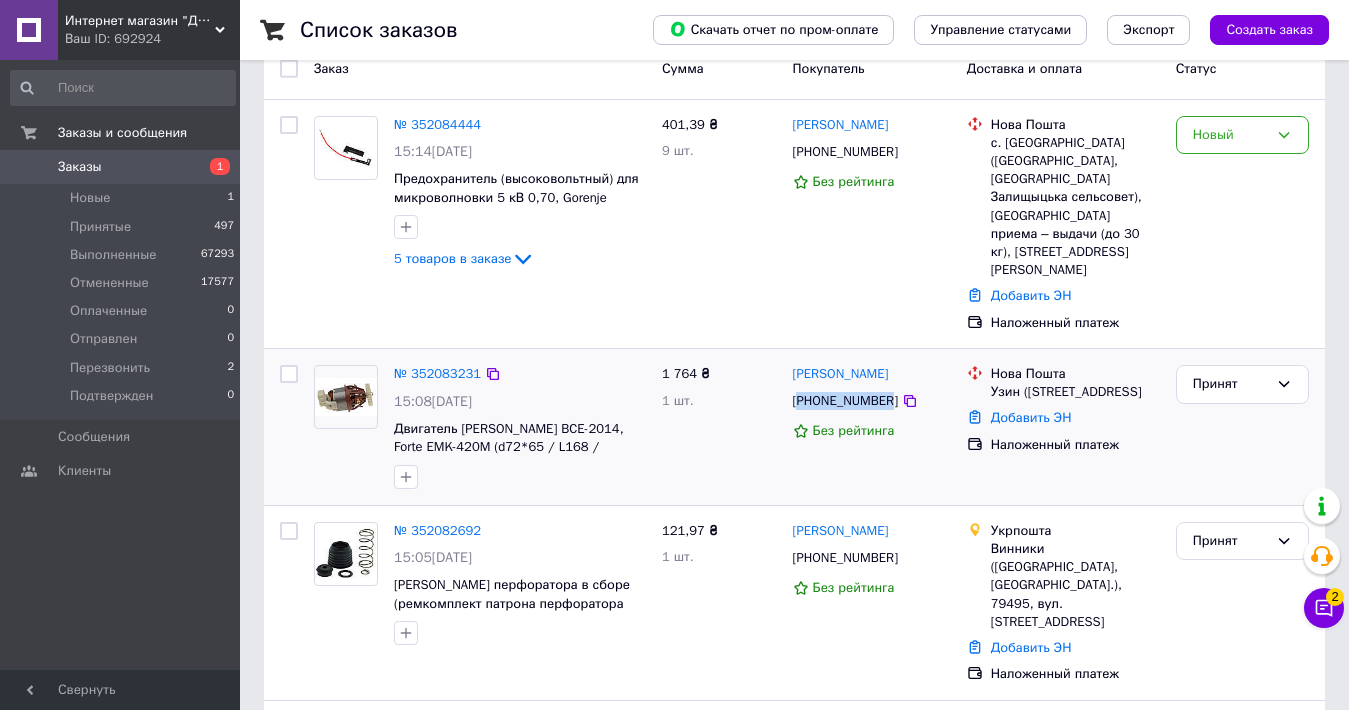 scroll, scrollTop: 0, scrollLeft: 0, axis: both 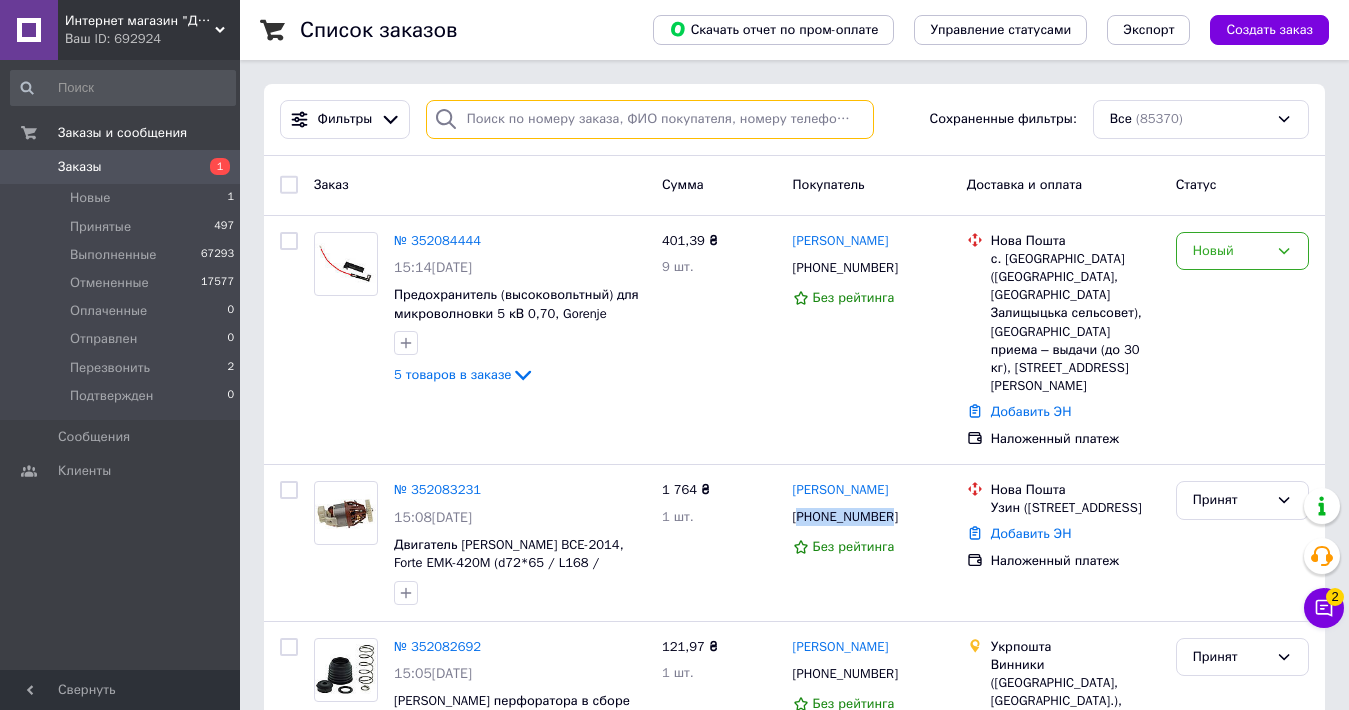 click at bounding box center (650, 119) 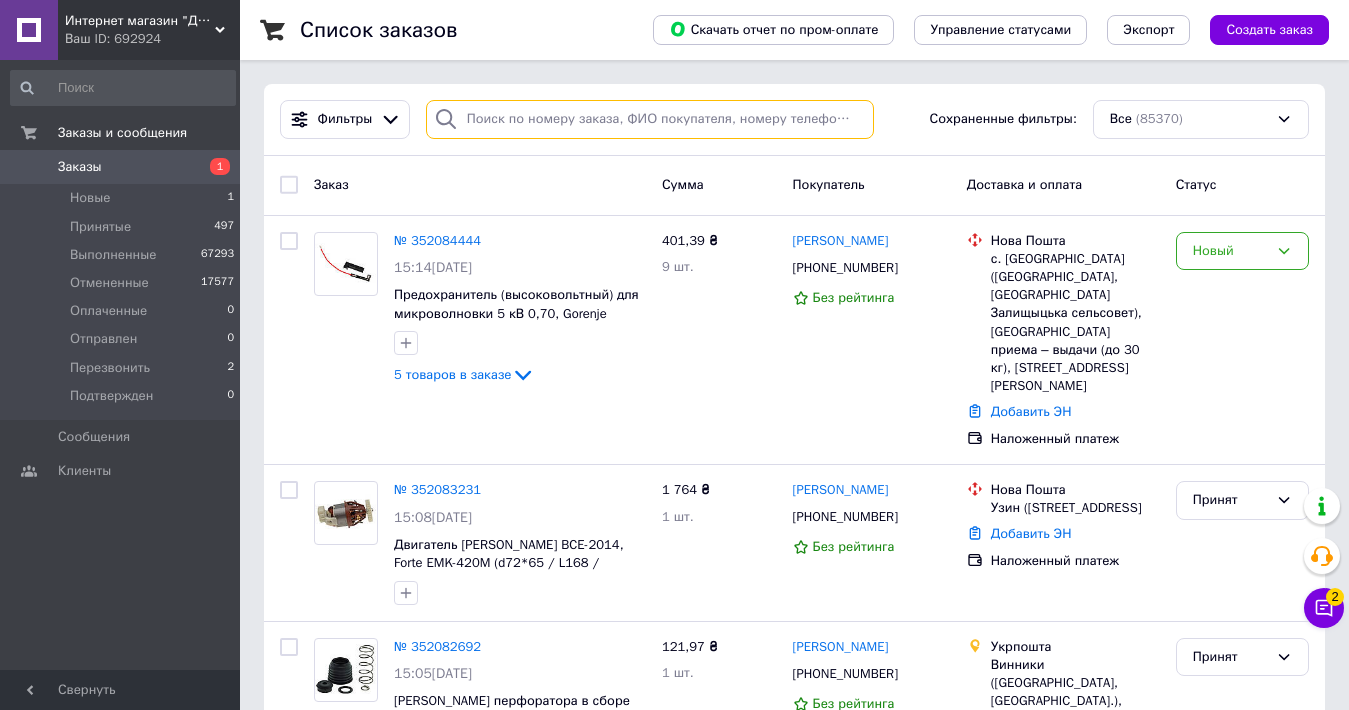 click at bounding box center (650, 119) 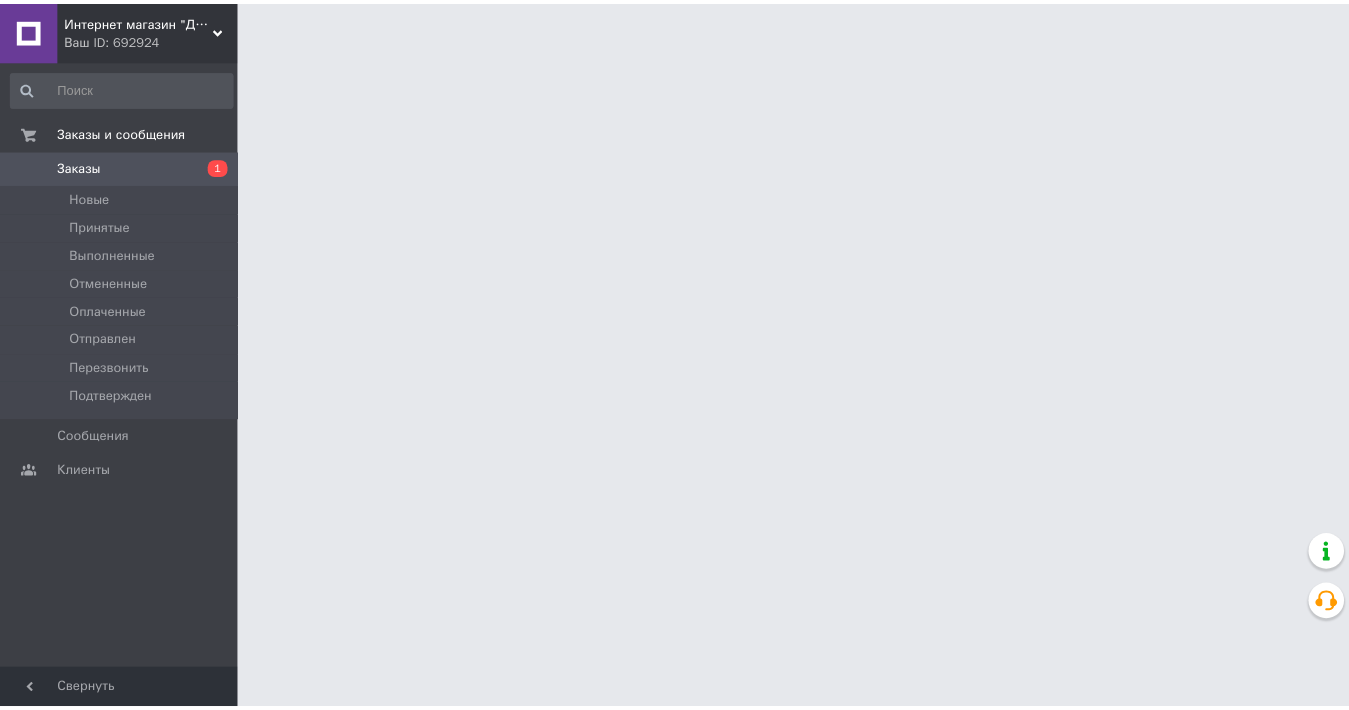 scroll, scrollTop: 0, scrollLeft: 0, axis: both 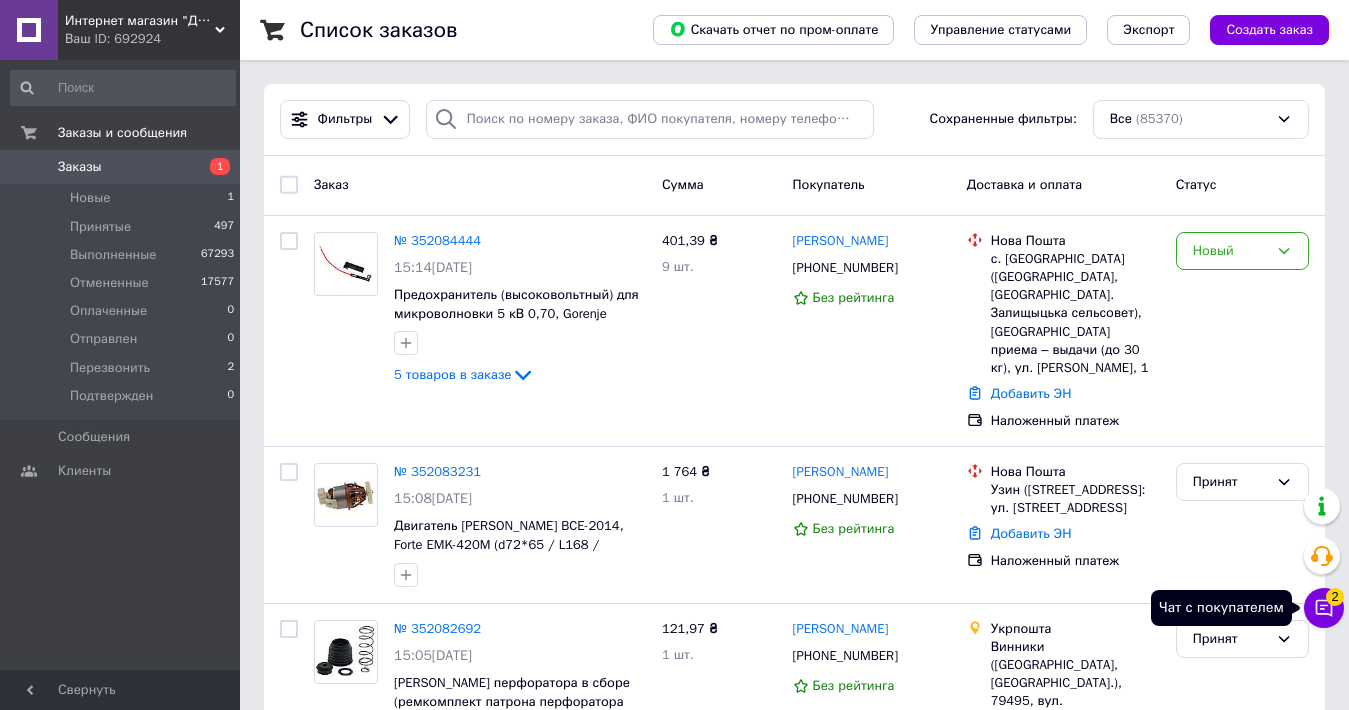 click 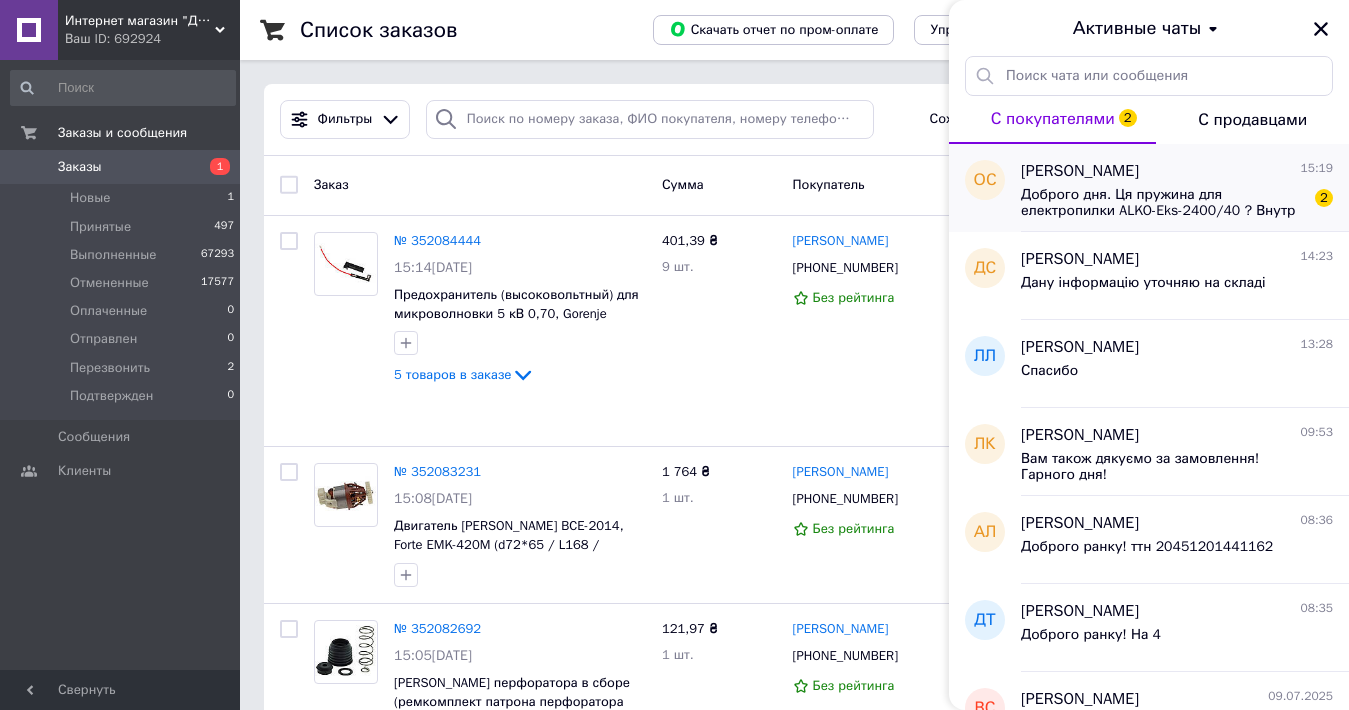 click on "Доброго дня. Ця пружина для електропилки ALKO-Eks-2400/40 ?
Внутр діаметр =20
Зовнішній діаметр=25?
Кількість витків =11 ?" at bounding box center [1163, 203] 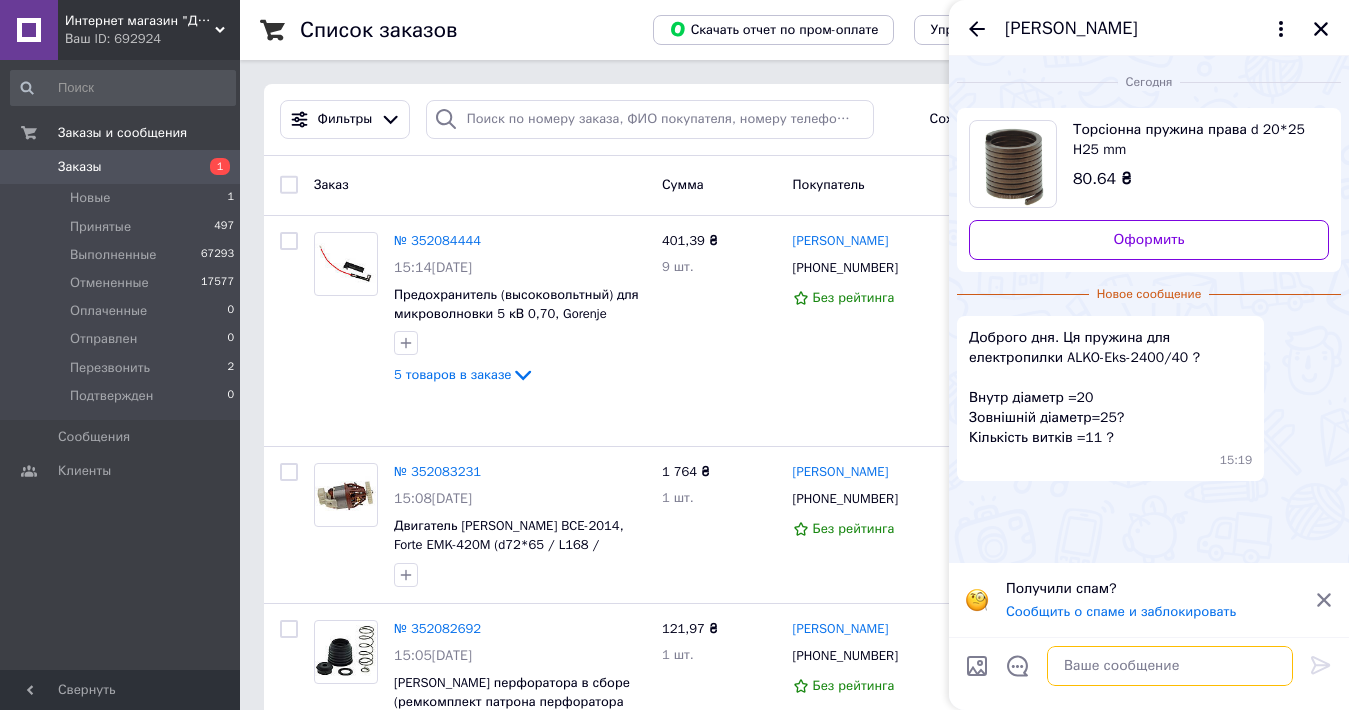 click at bounding box center (1170, 666) 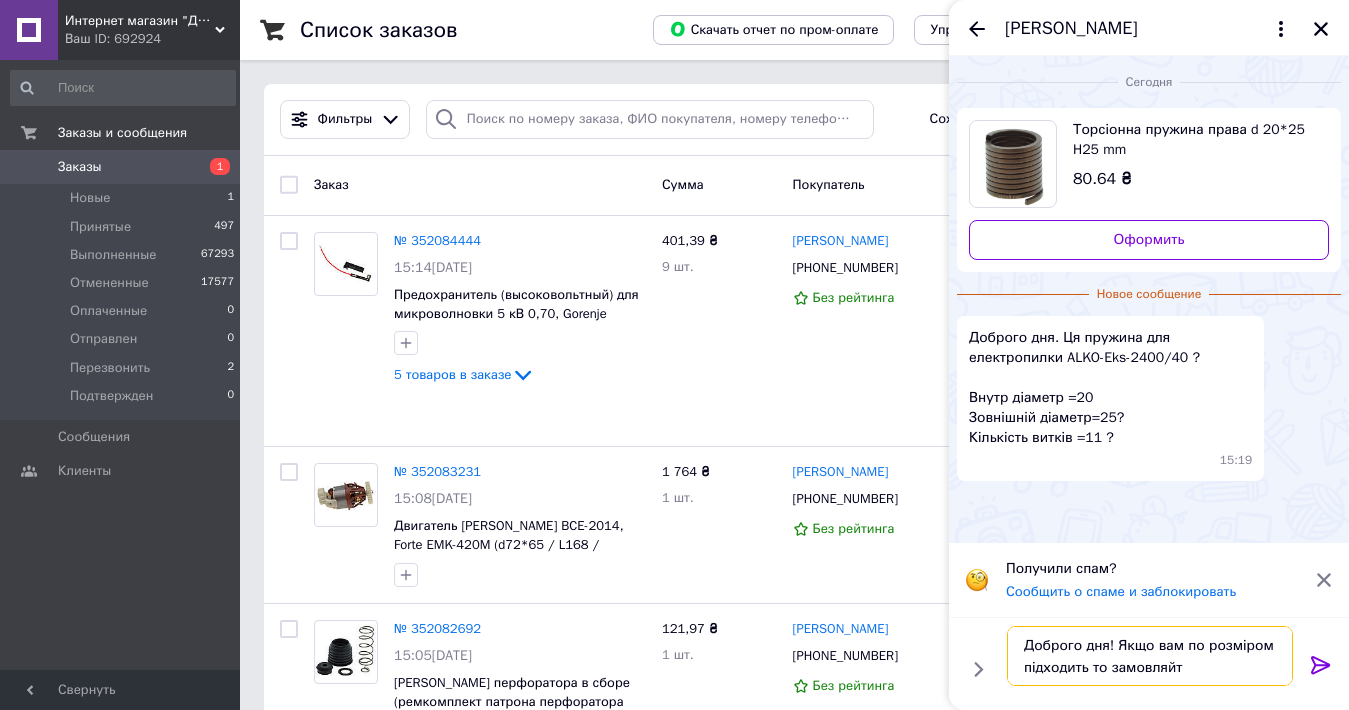 type on "Доброго дня! Якщо вам по розміром підходить то замовляйте" 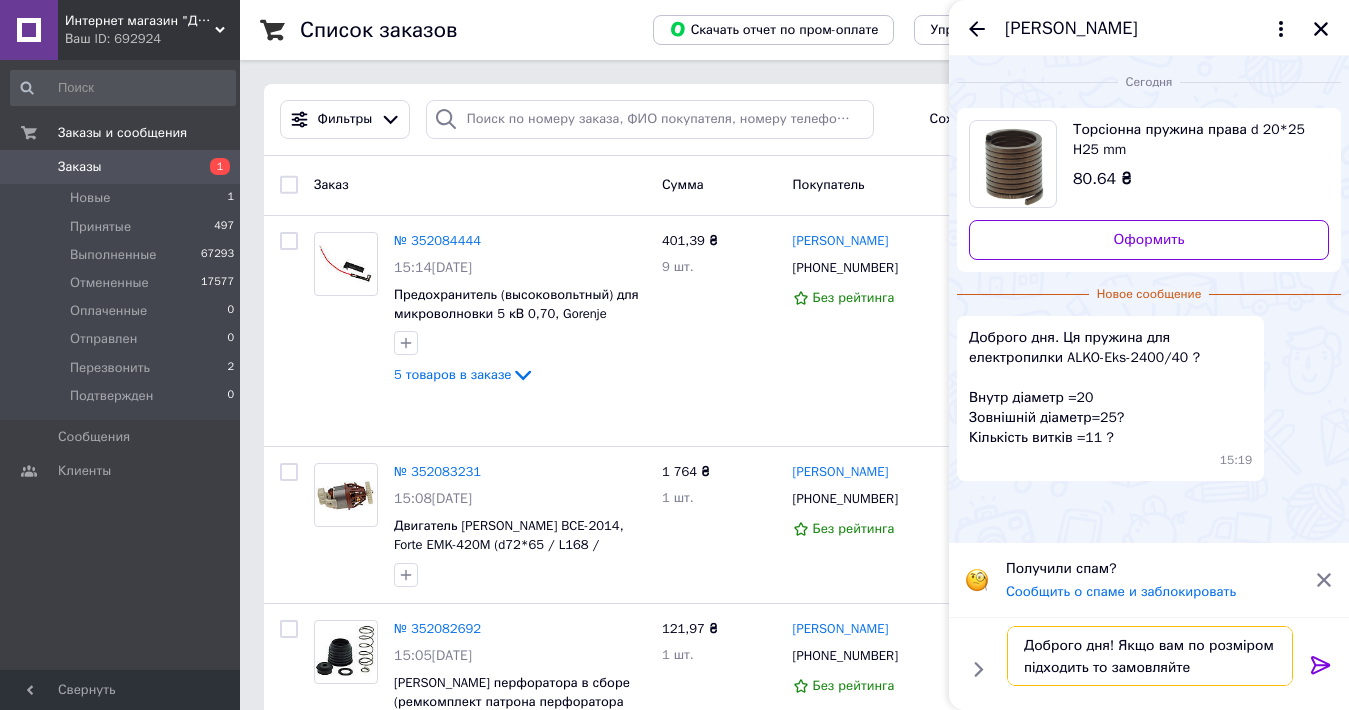 type 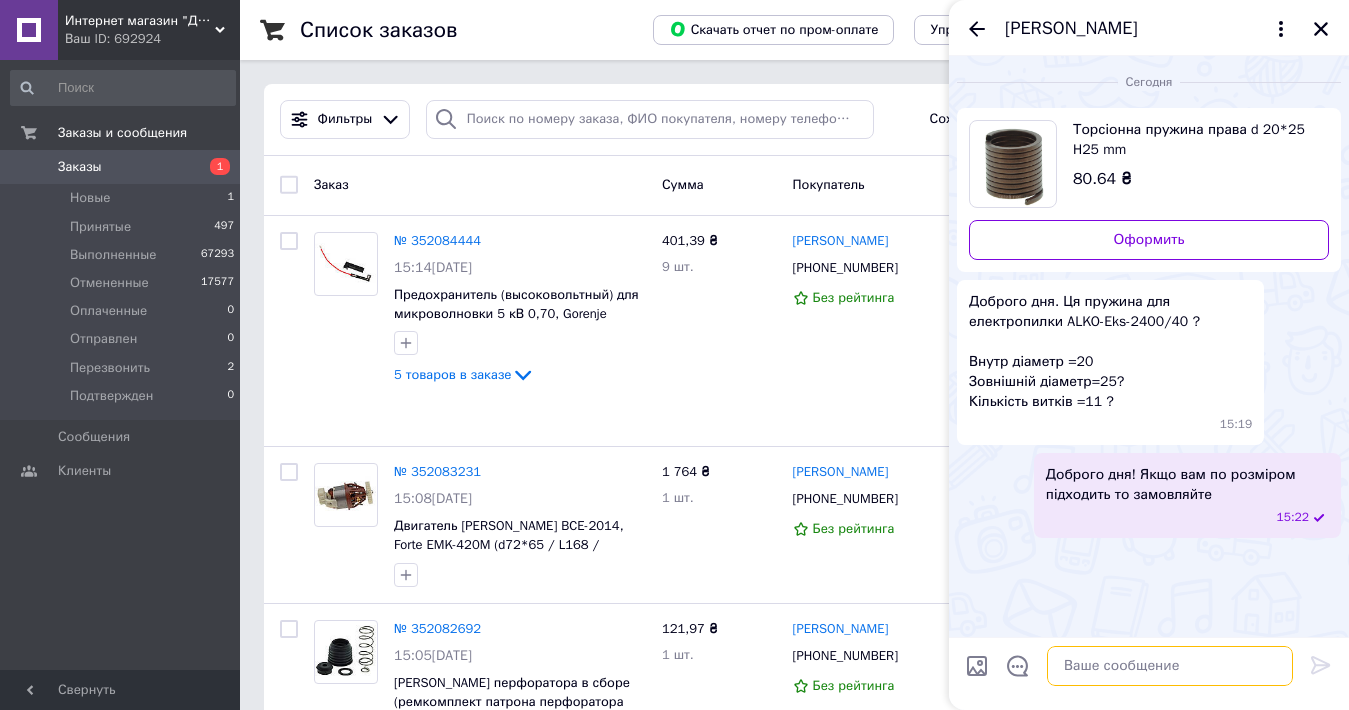 click at bounding box center (1170, 666) 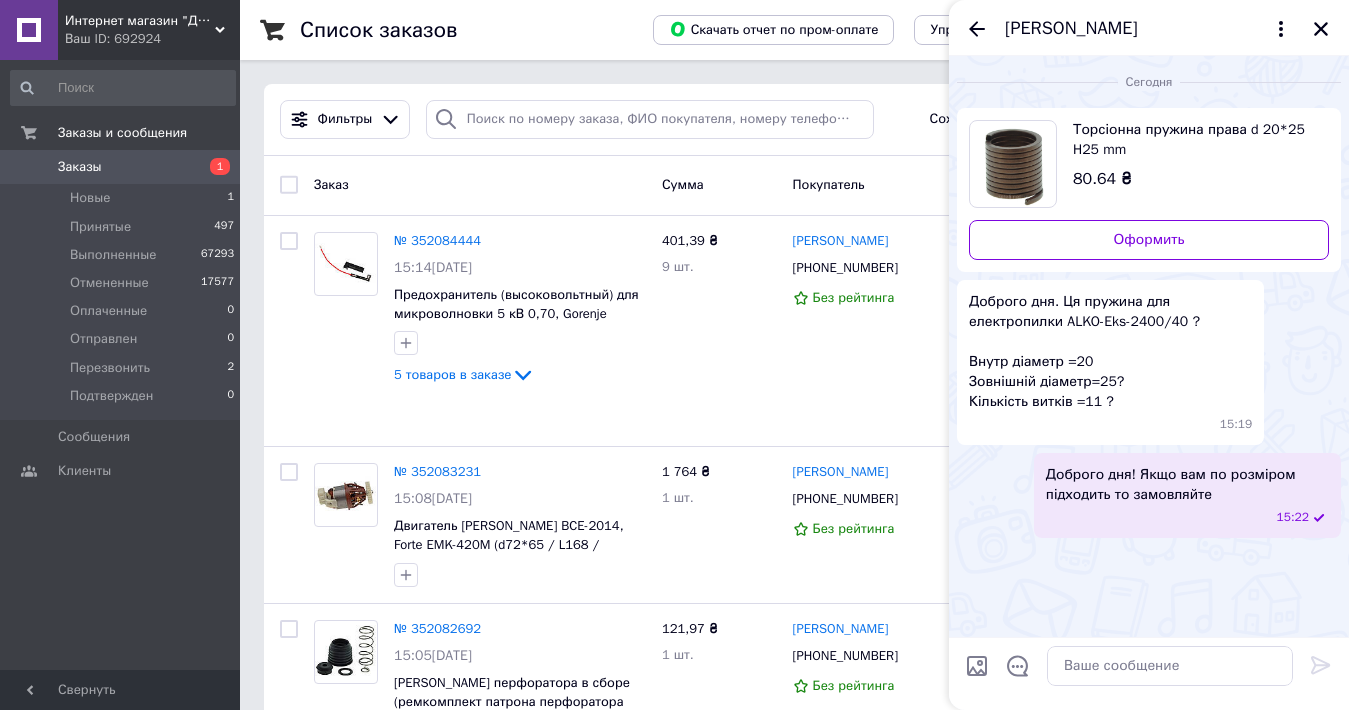 click on "Торсіонна пружина права d 20*25 H25 mm" at bounding box center [1193, 140] 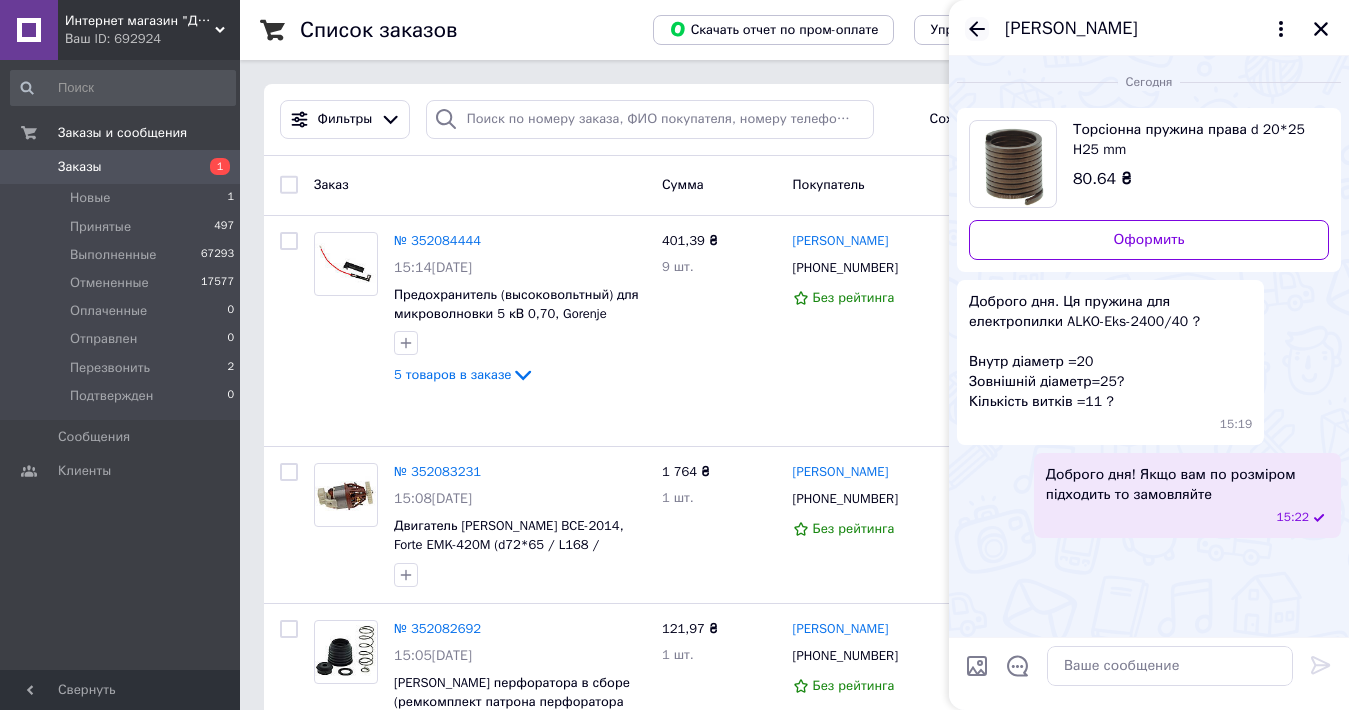 click 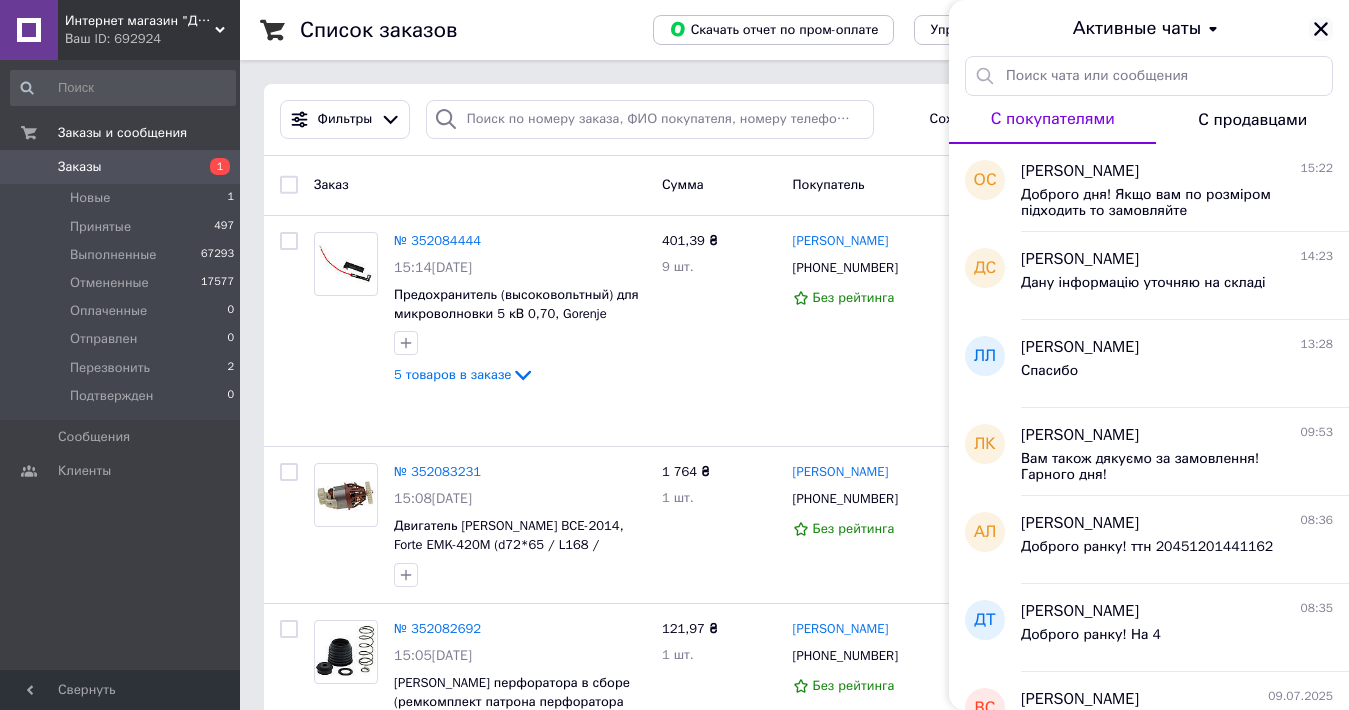 click 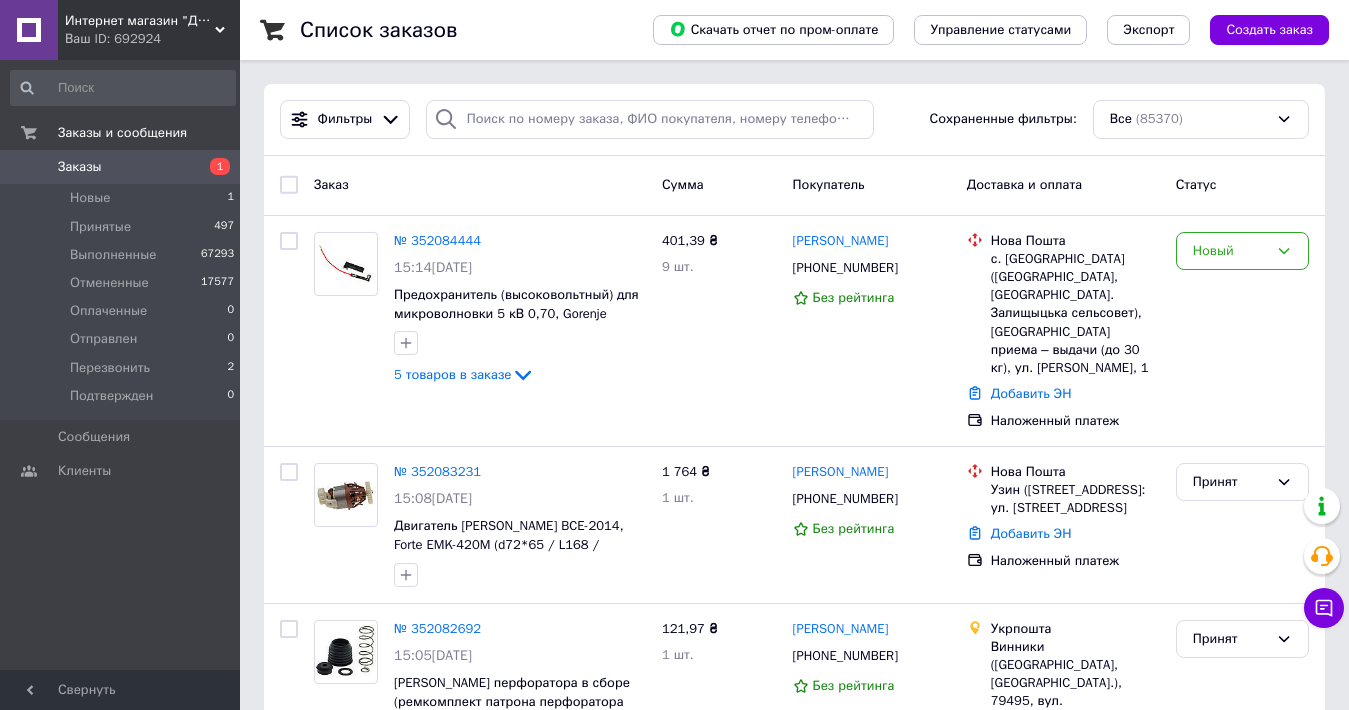 click on "Фильтры Сохраненные фильтры: Все (85370)" at bounding box center (794, 120) 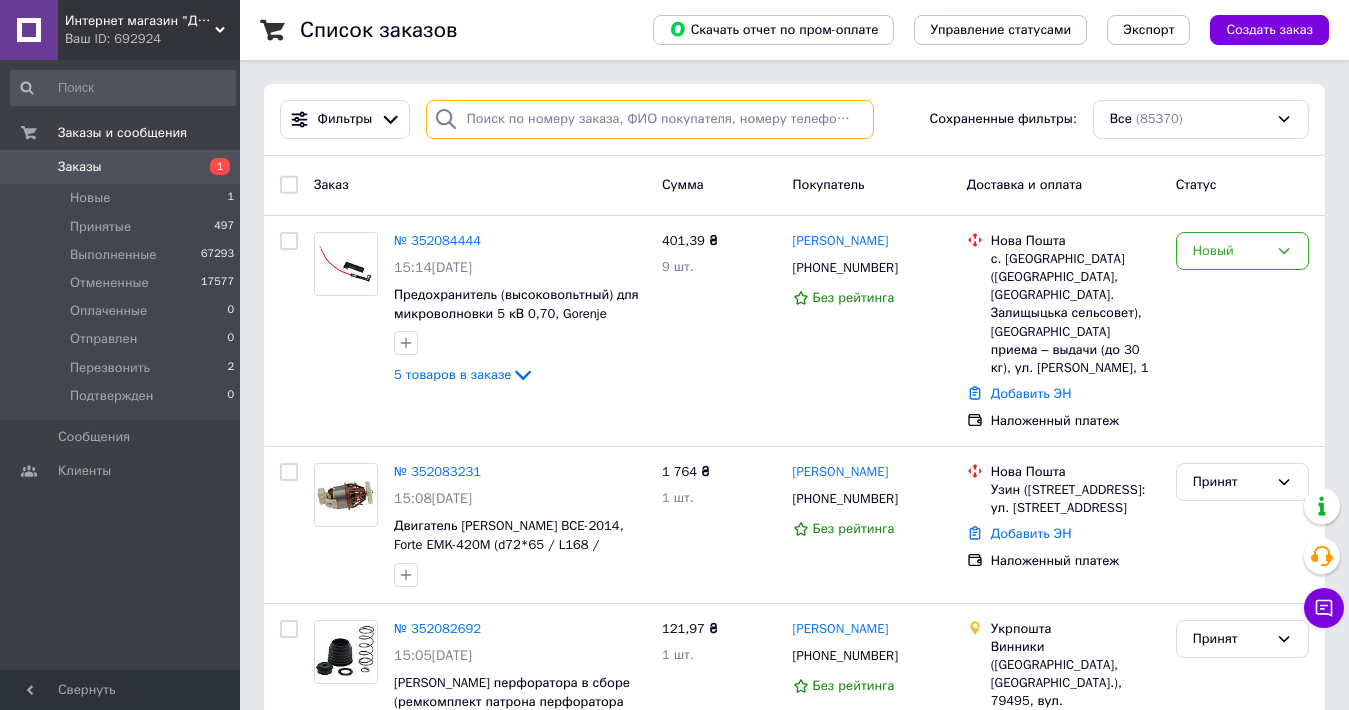 click at bounding box center (650, 119) 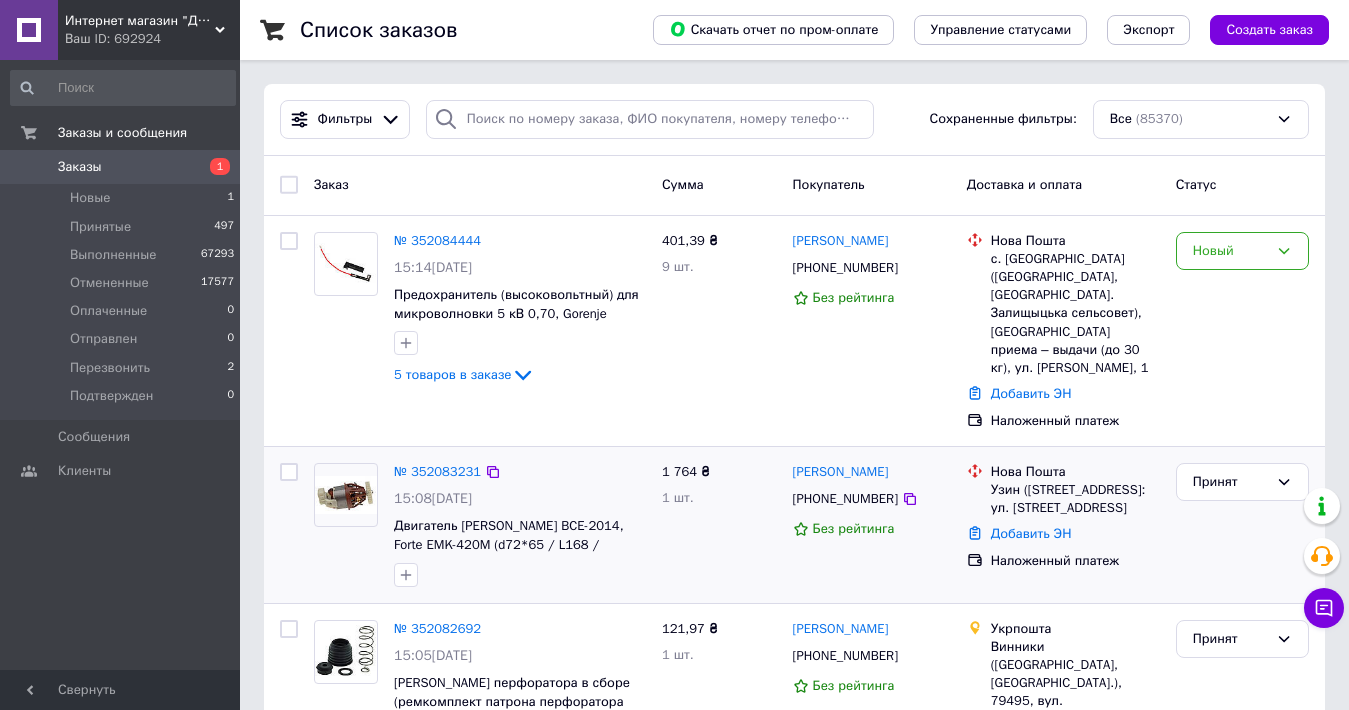 scroll, scrollTop: 0, scrollLeft: 0, axis: both 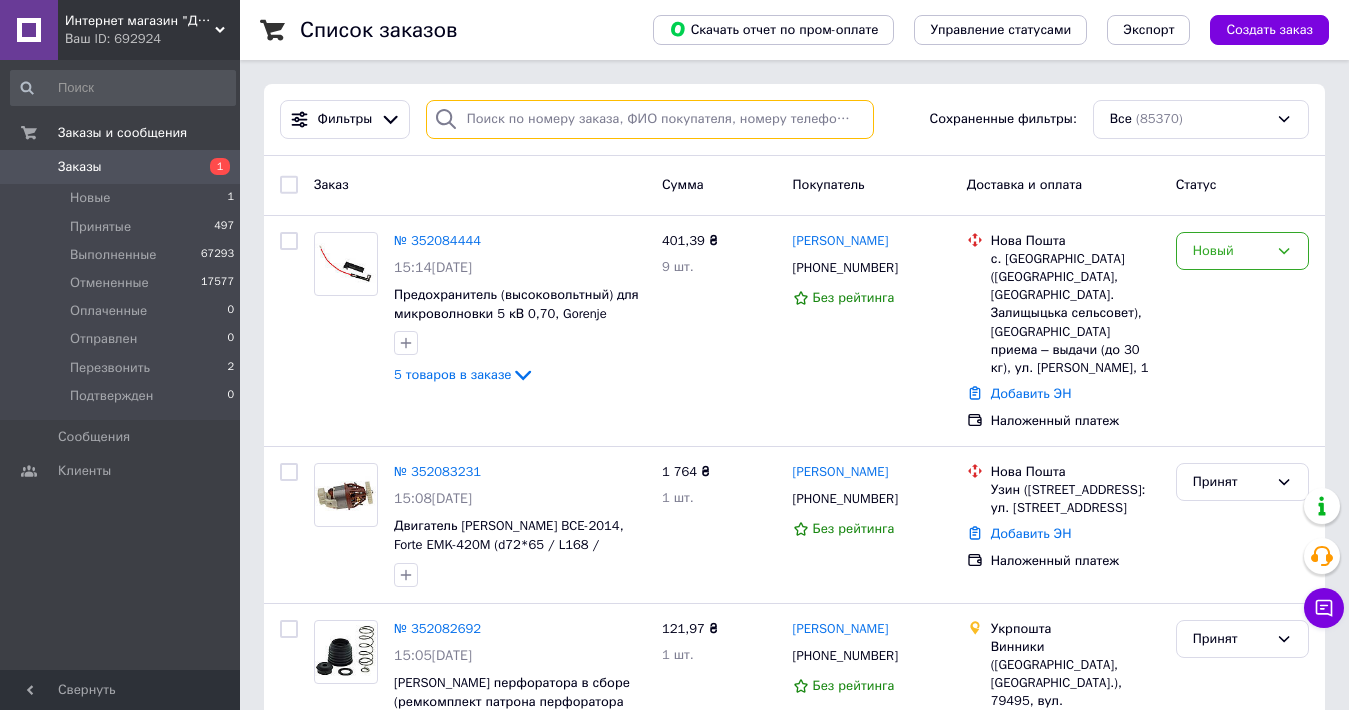 click at bounding box center (650, 119) 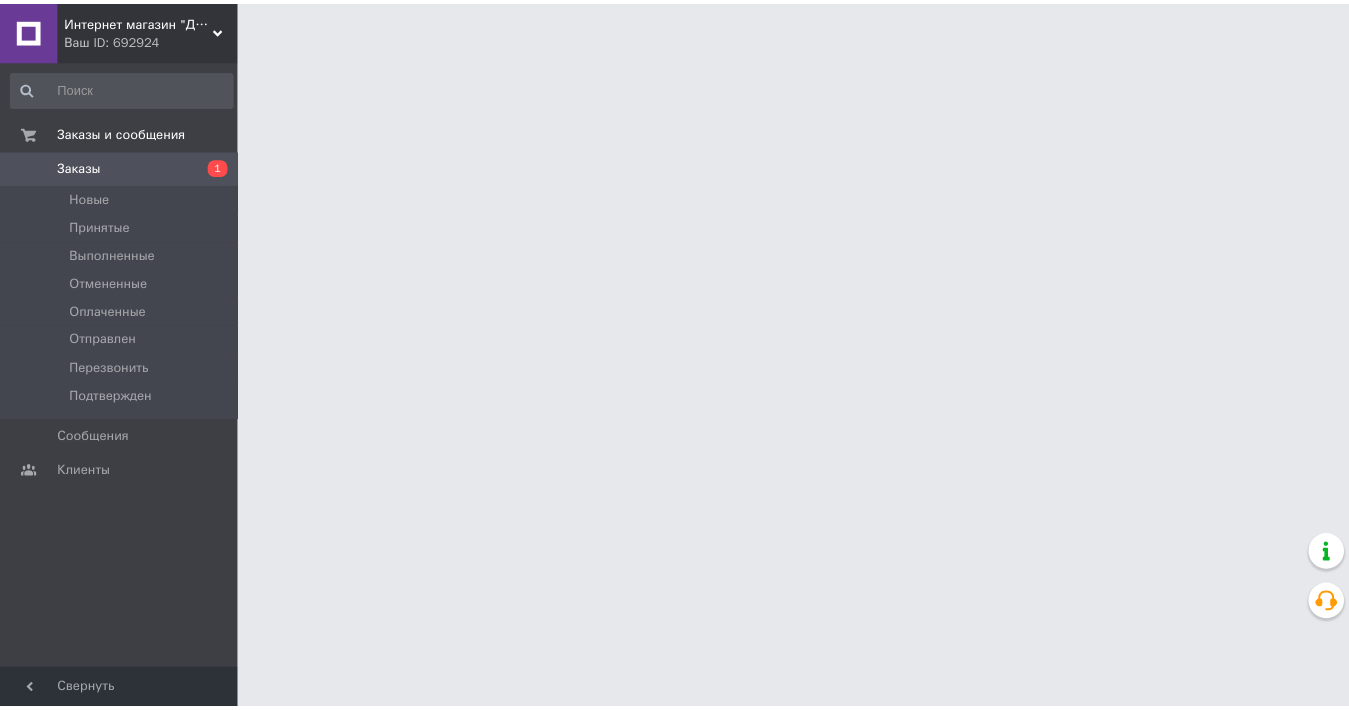 scroll, scrollTop: 0, scrollLeft: 0, axis: both 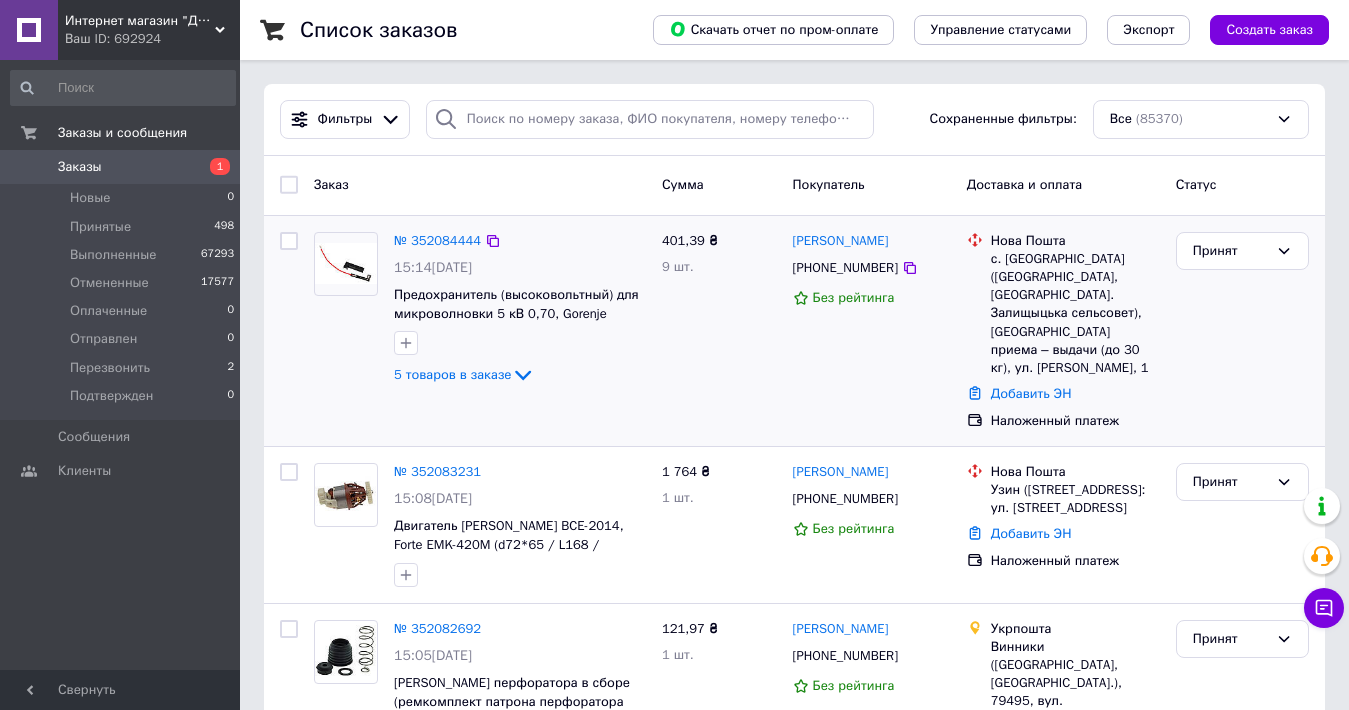 click on "[PHONE_NUMBER]" at bounding box center [845, 268] 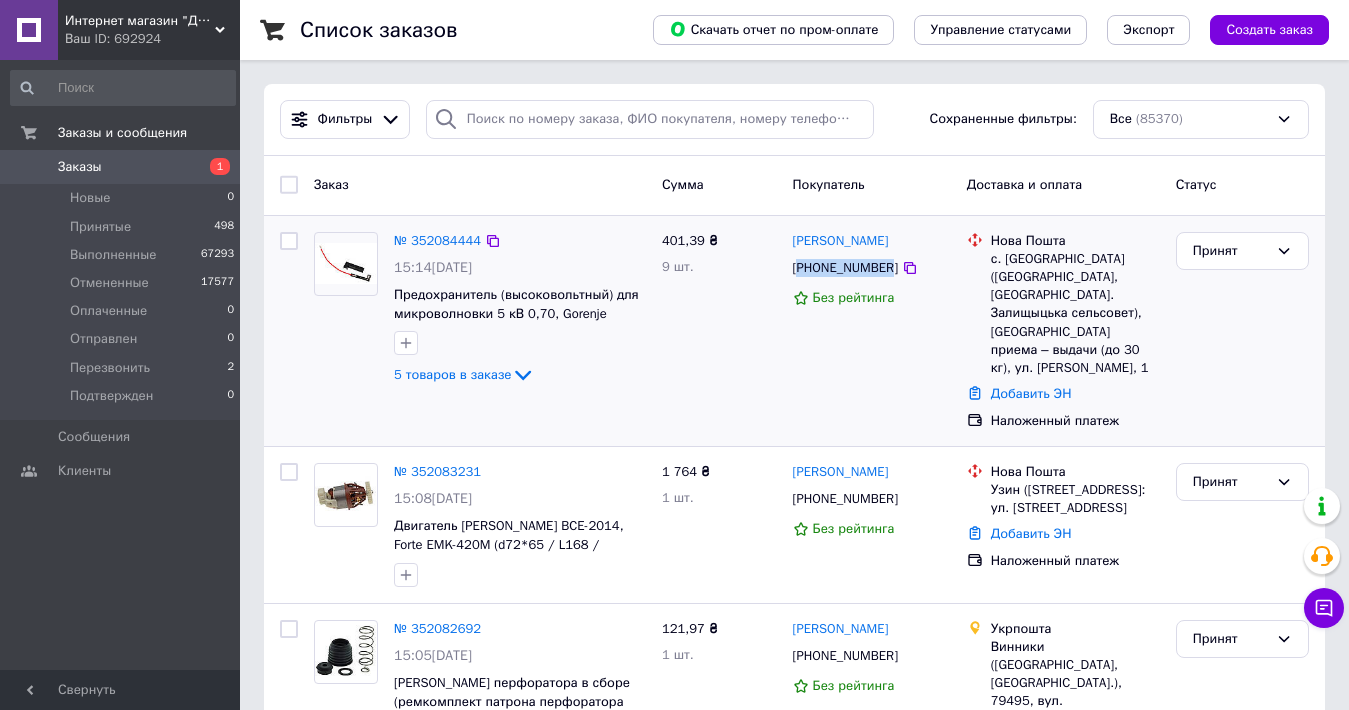 click on "[PHONE_NUMBER]" at bounding box center [845, 268] 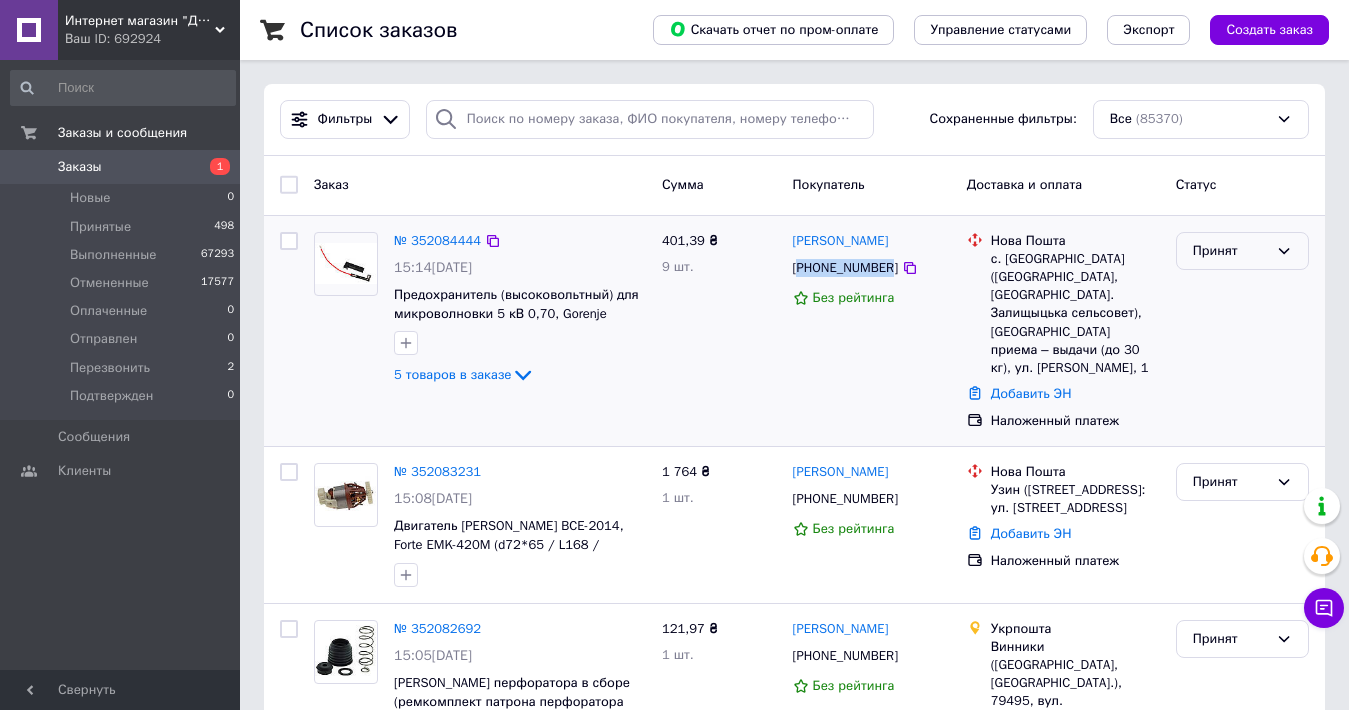 click on "Принят" at bounding box center (1242, 251) 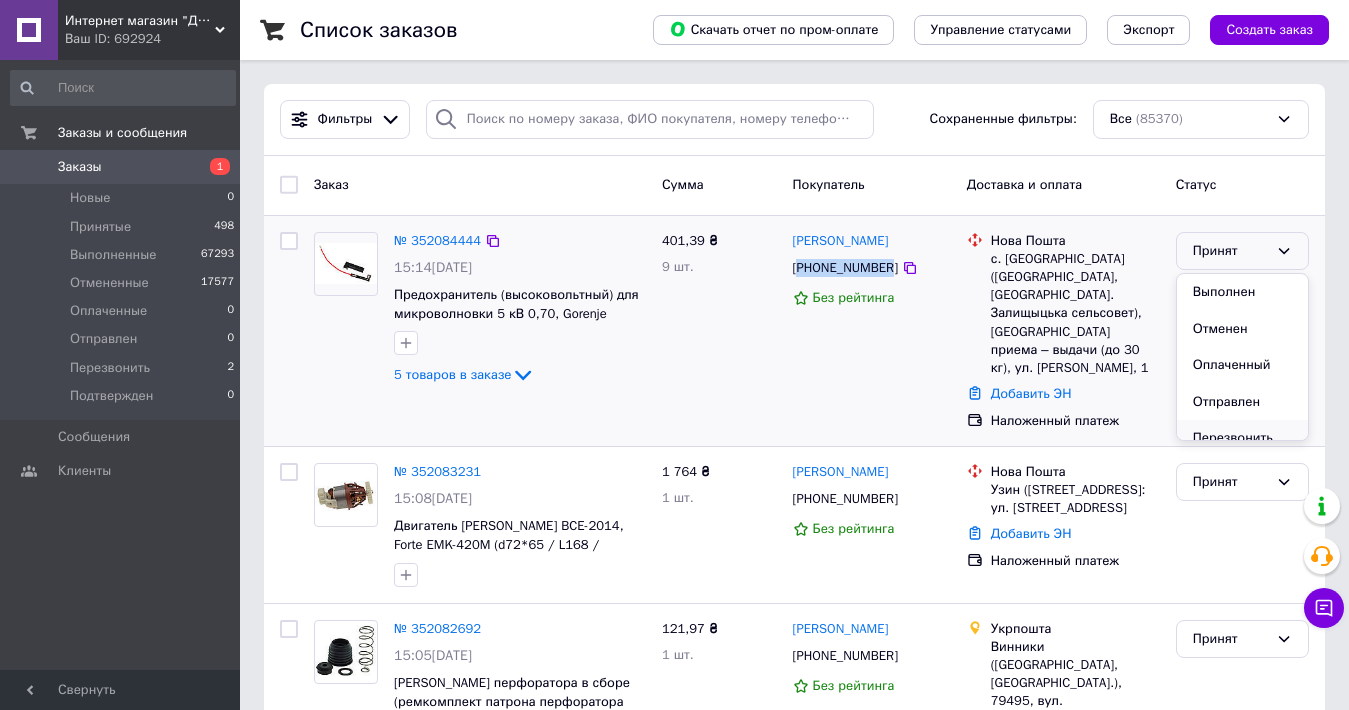 click on "Перезвонить" at bounding box center (1242, 438) 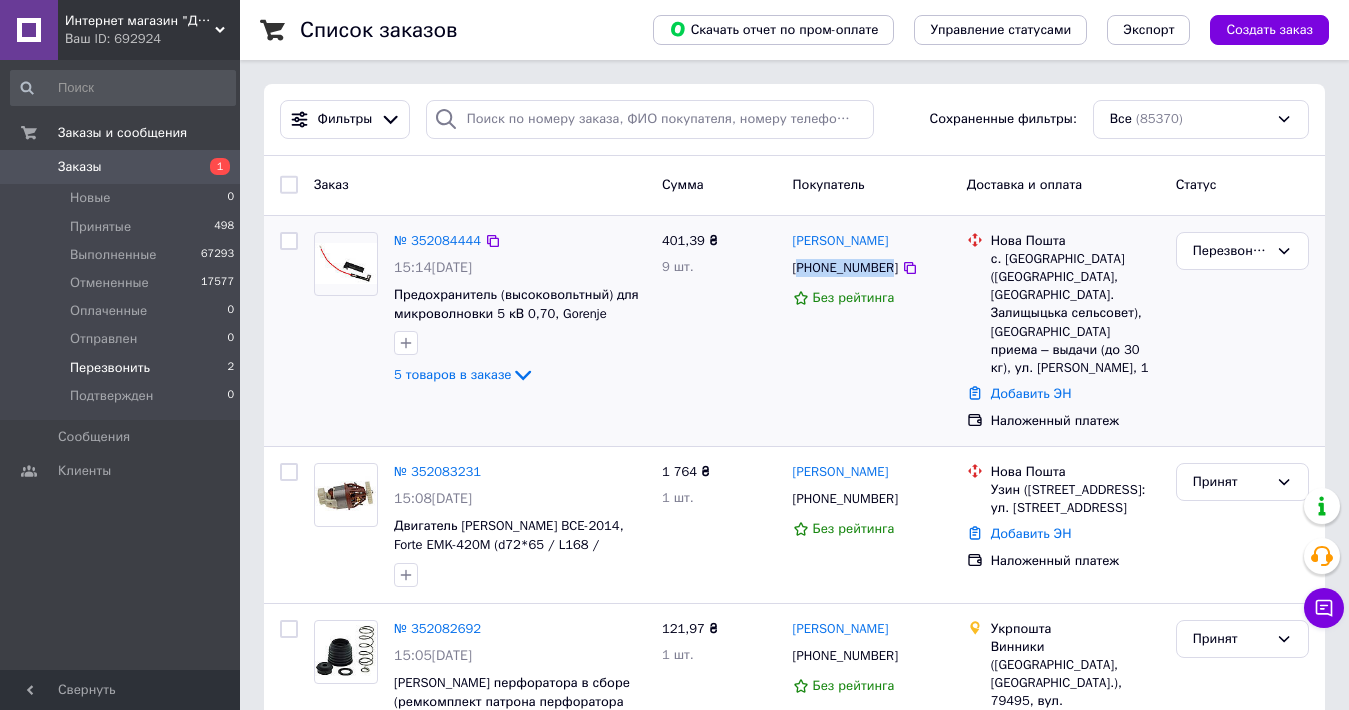 click on "Перезвонить" at bounding box center [110, 368] 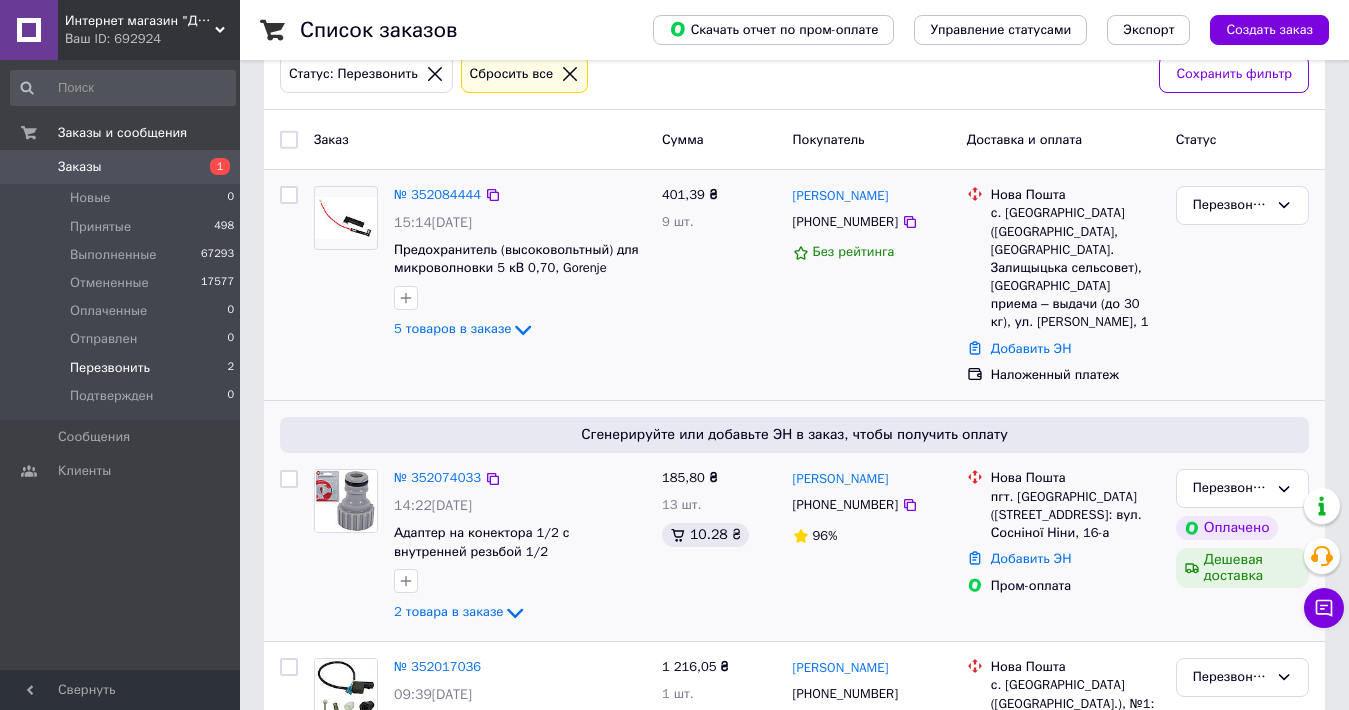 scroll, scrollTop: 194, scrollLeft: 0, axis: vertical 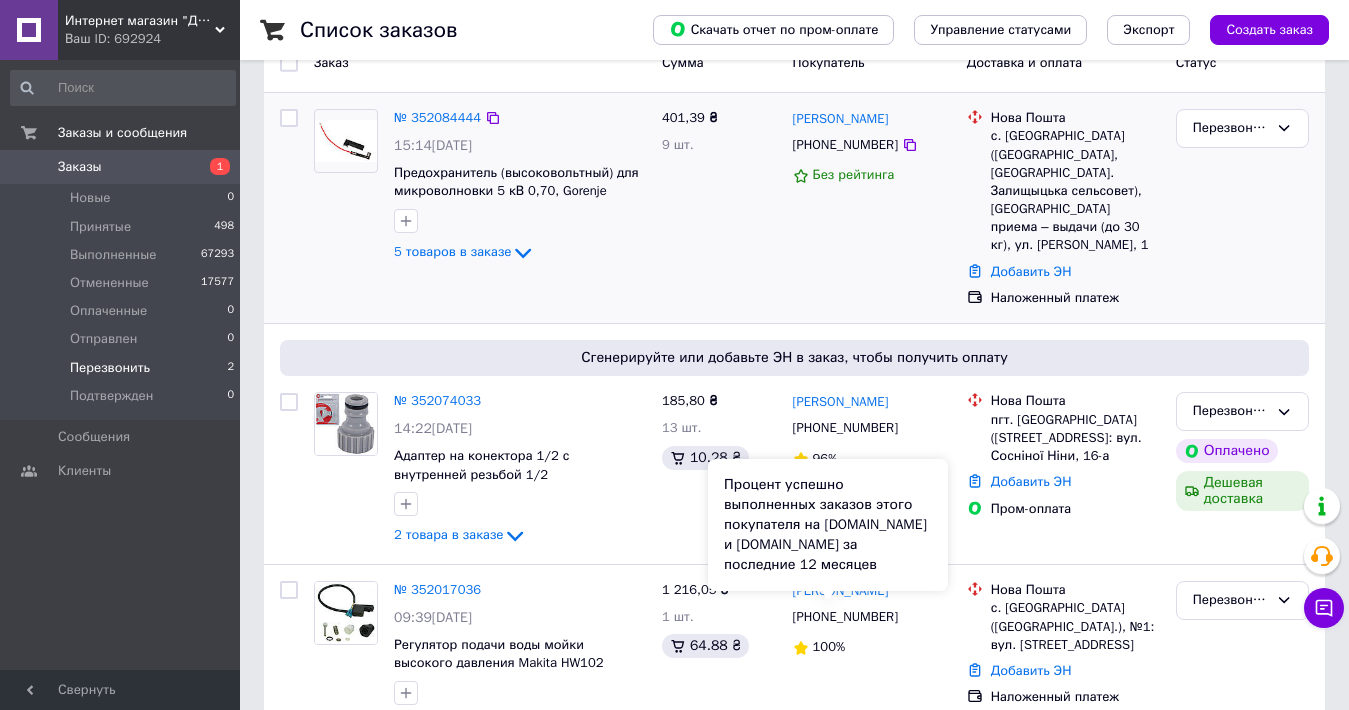 click on "Процент успешно выполненных заказов этого покупателя на [DOMAIN_NAME] и [DOMAIN_NAME] за последние 12 месяцев" at bounding box center (828, 525) 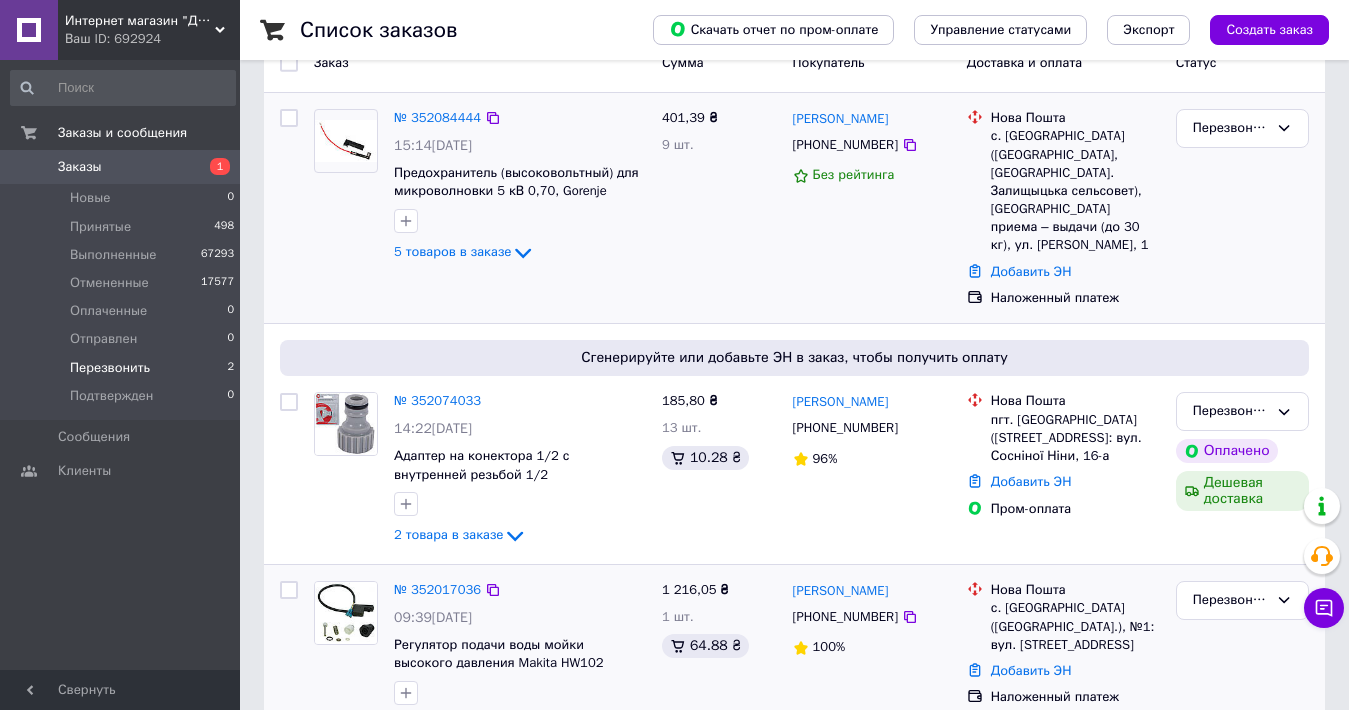 click on "+380964612452" at bounding box center [845, 617] 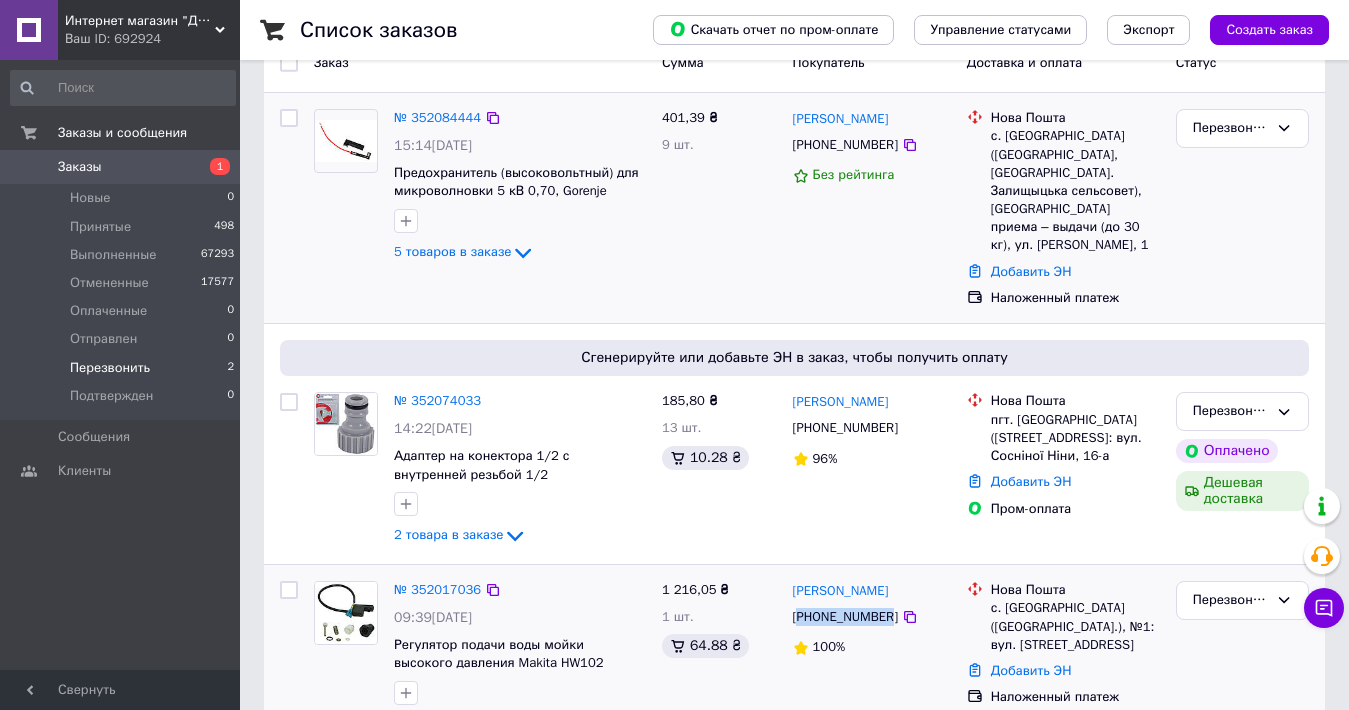 click on "+380964612452" at bounding box center [845, 617] 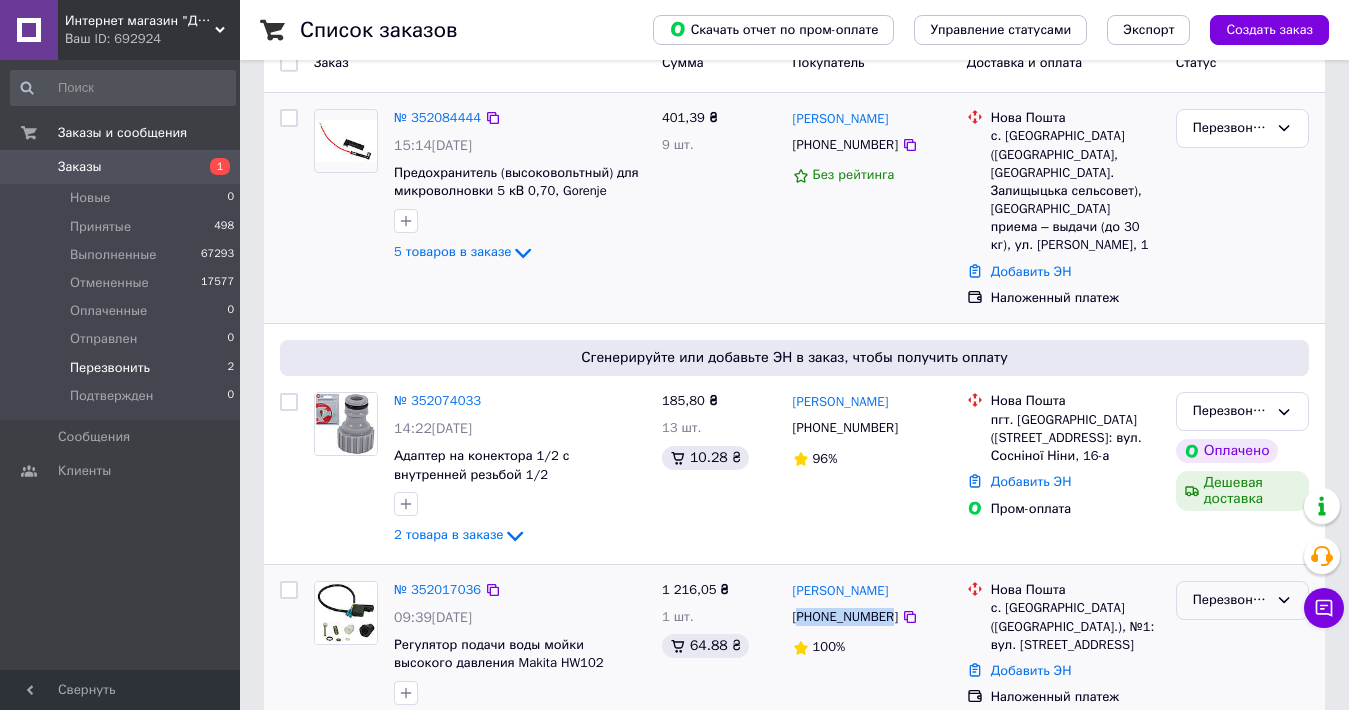 click on "Перезвонить" at bounding box center (1230, 600) 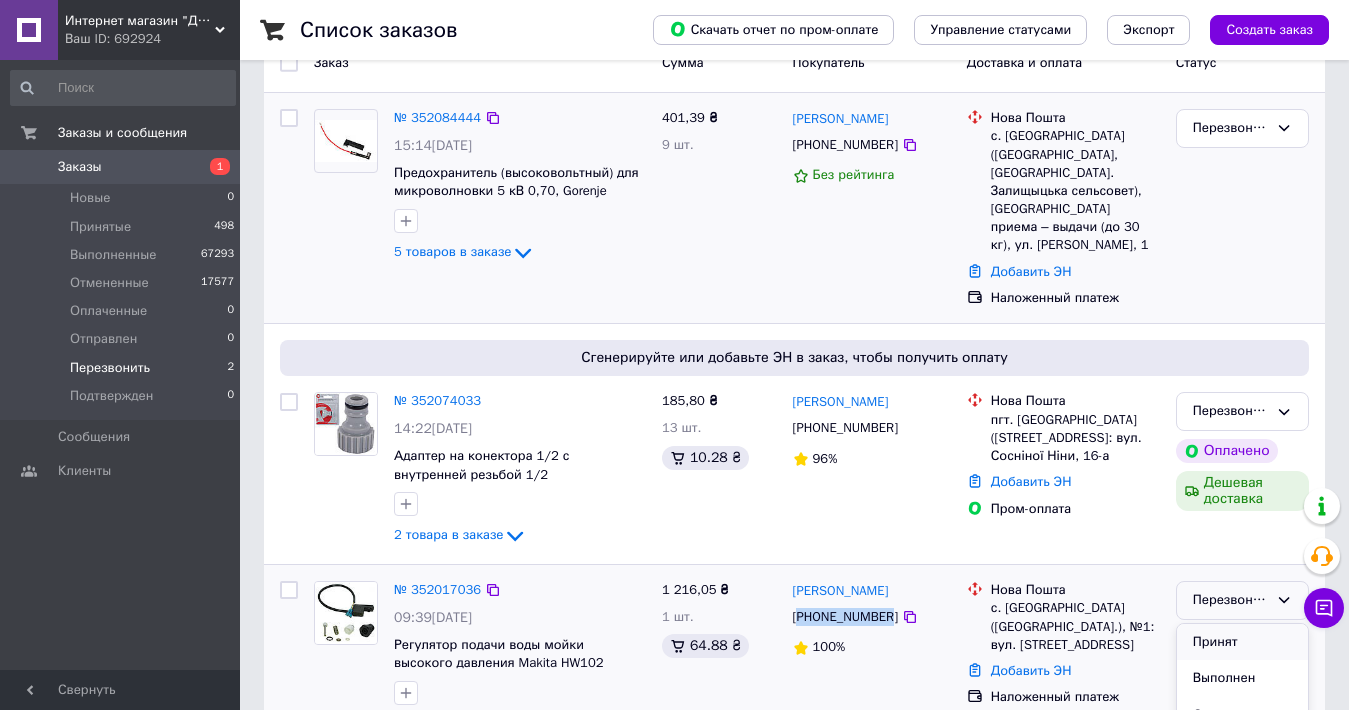 click on "Принят" at bounding box center (1242, 642) 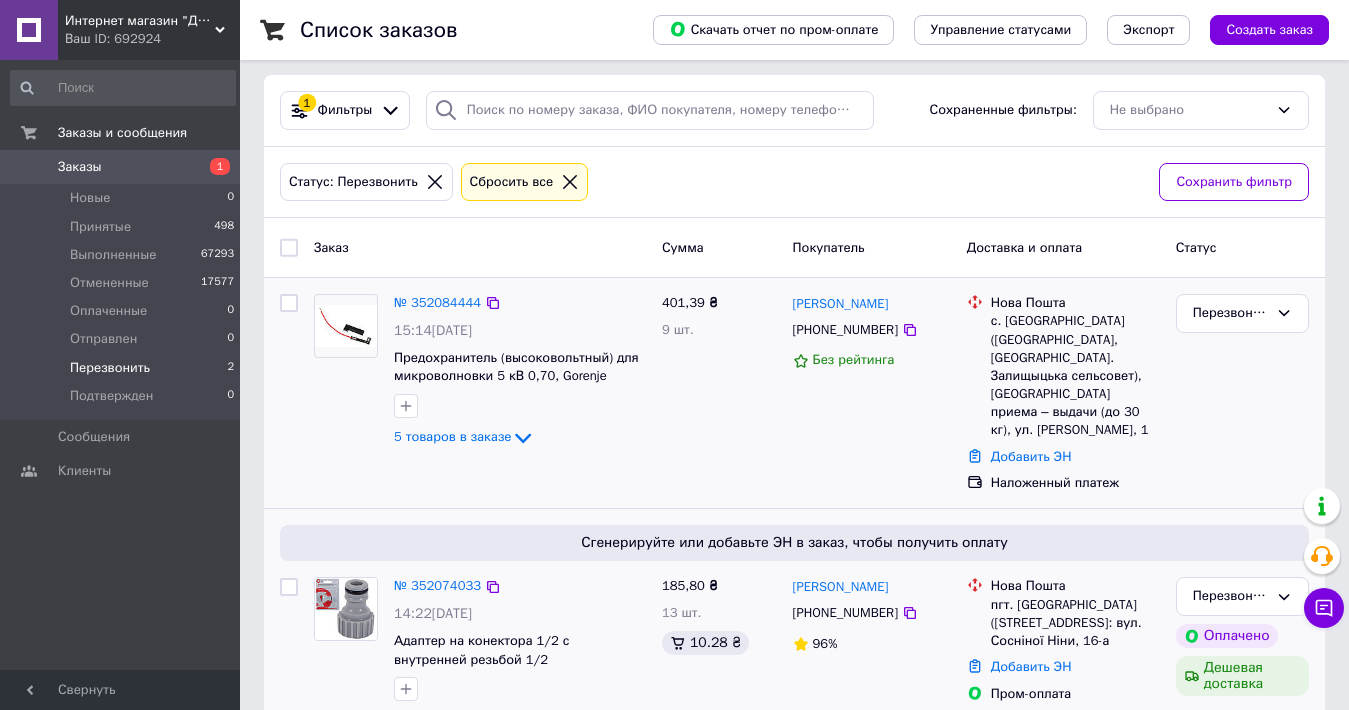 scroll, scrollTop: 0, scrollLeft: 0, axis: both 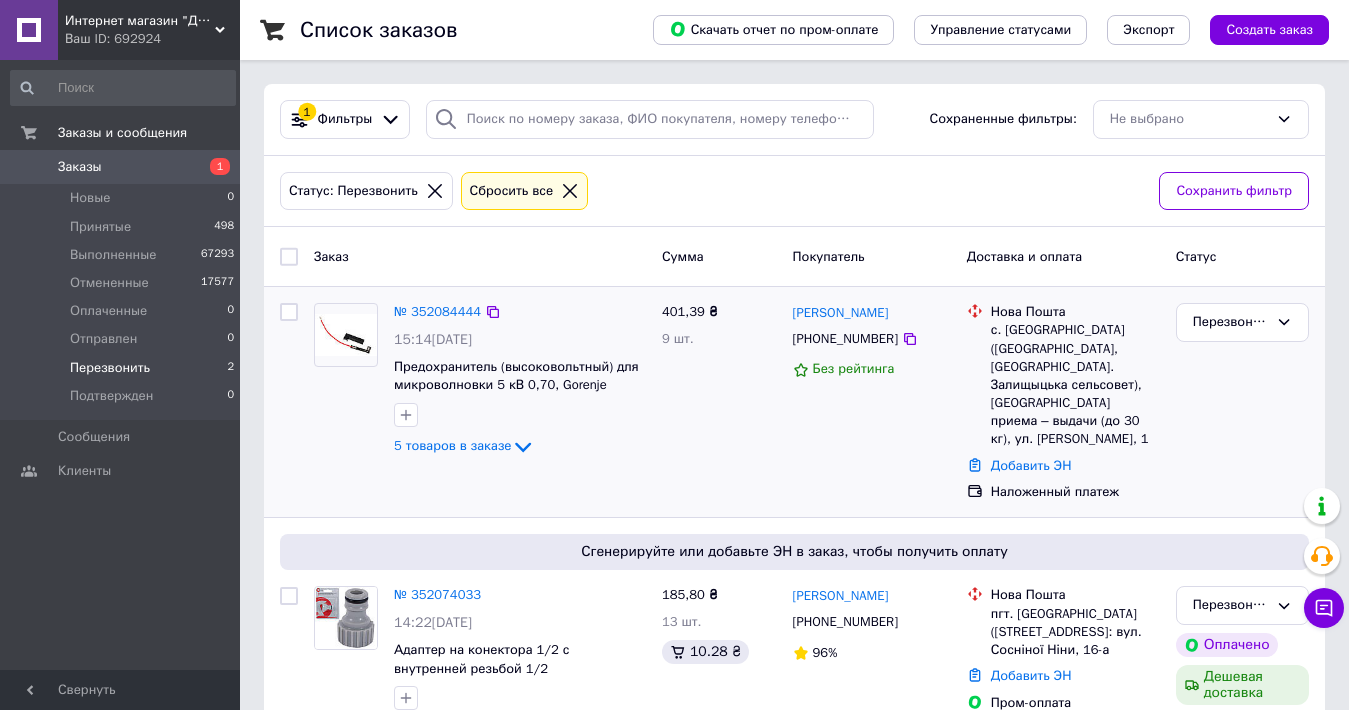 click on "Заказы" at bounding box center (80, 167) 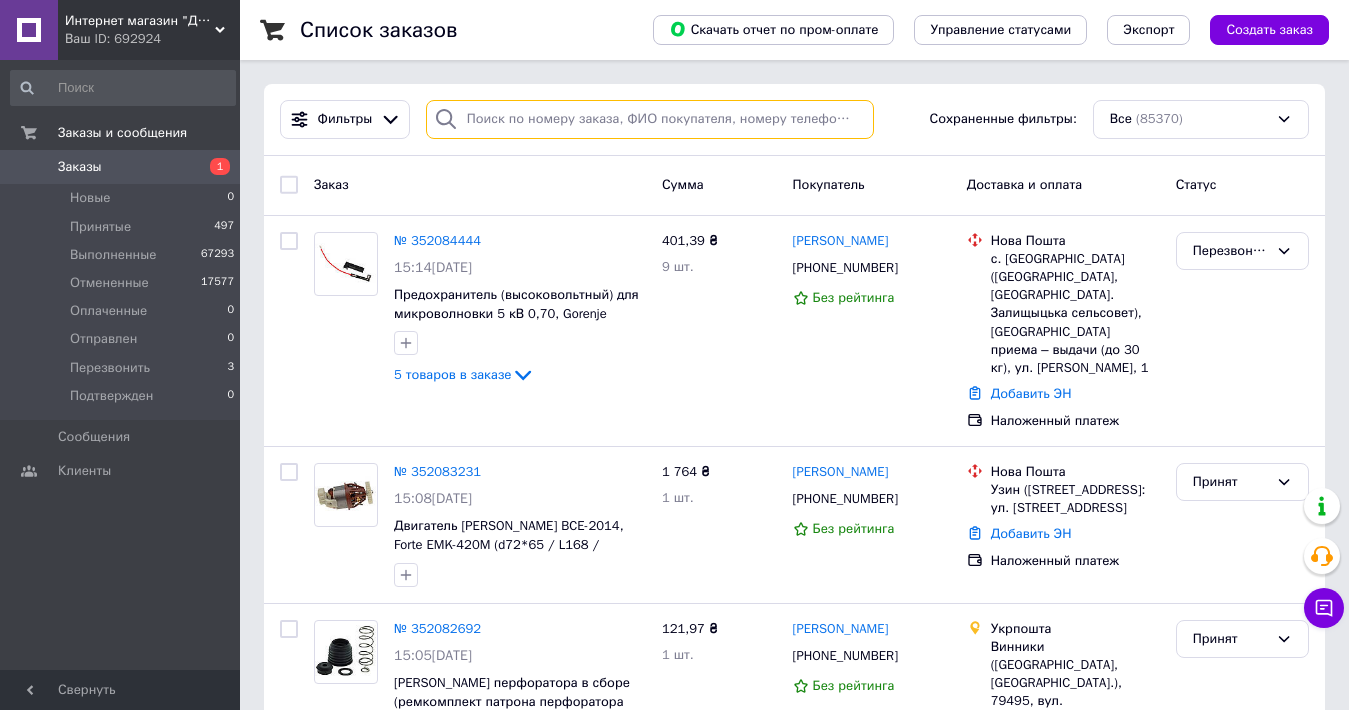 click at bounding box center [650, 119] 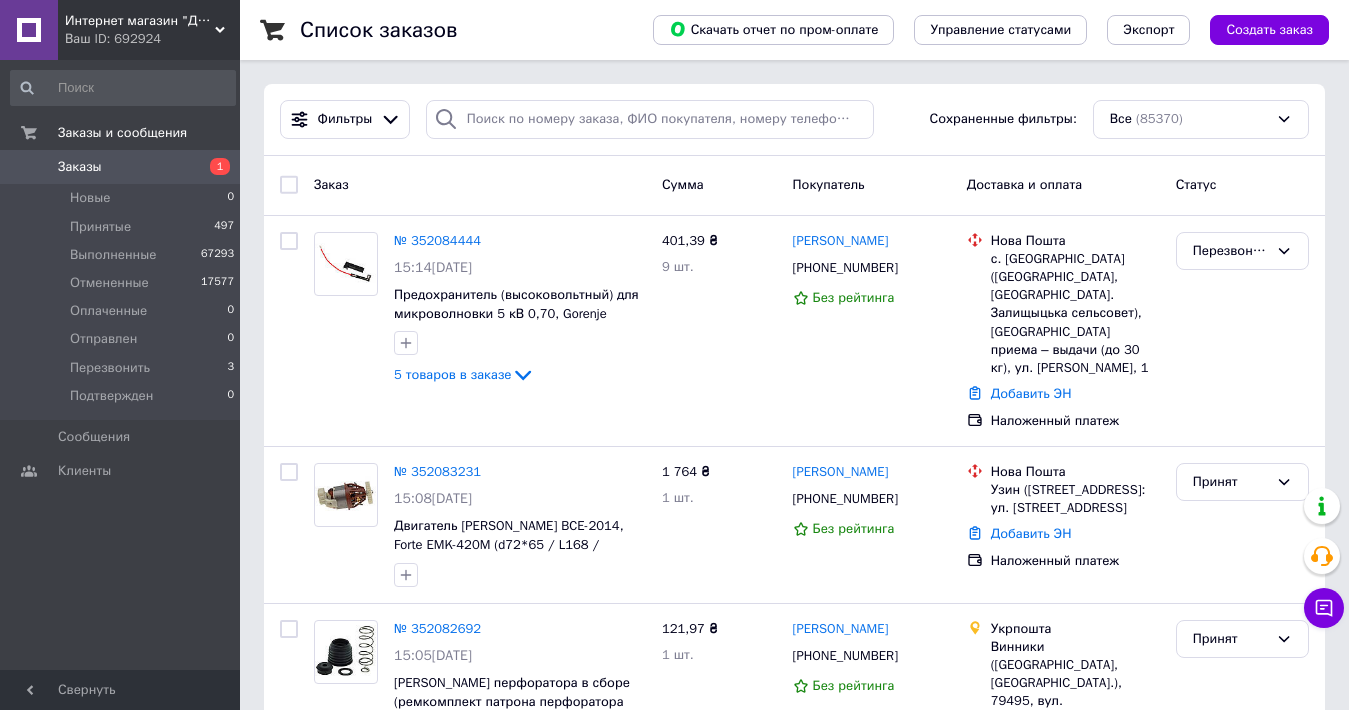 click on "Заказы" at bounding box center (80, 167) 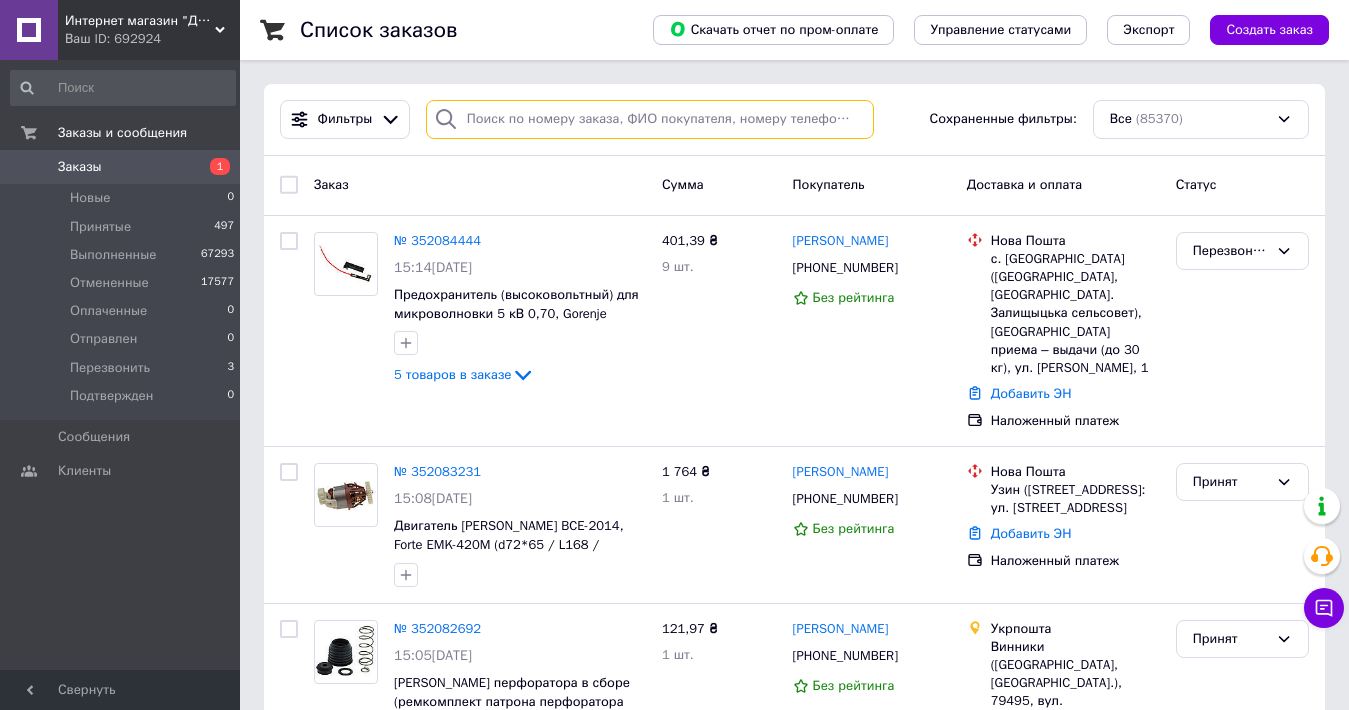 click at bounding box center [650, 119] 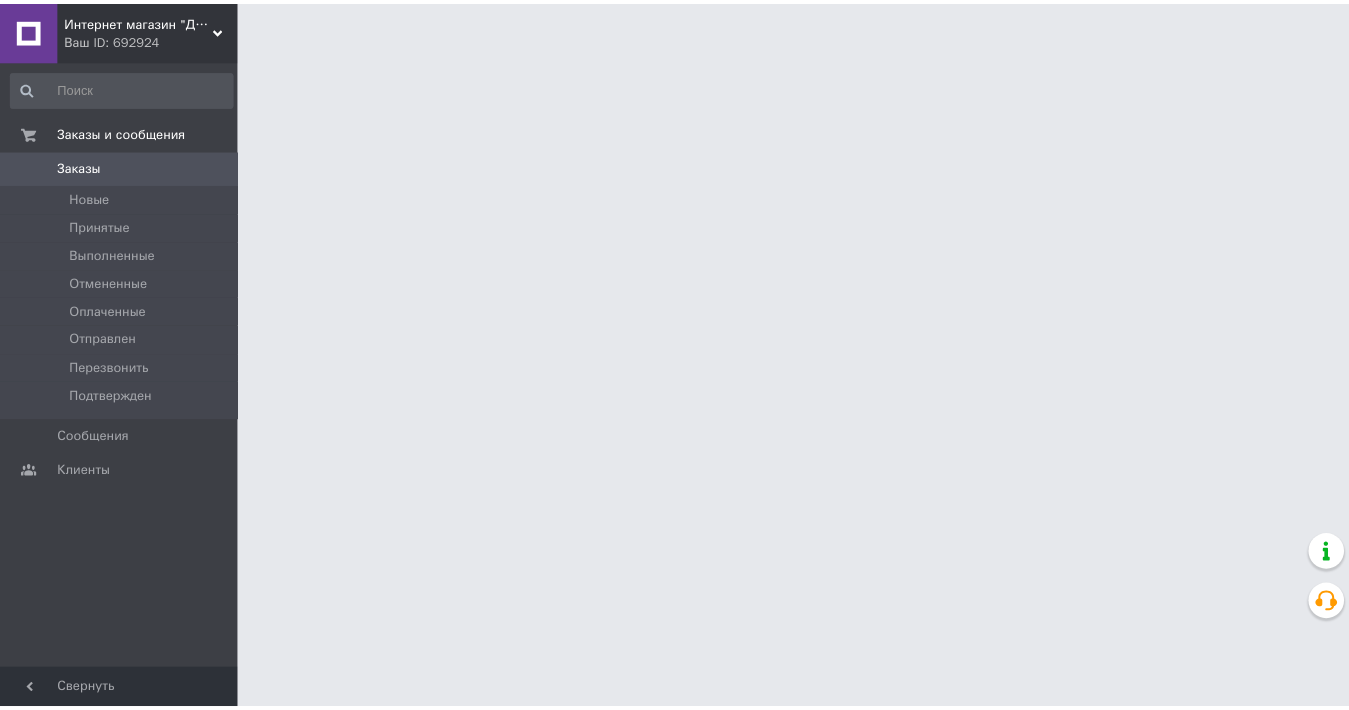 scroll, scrollTop: 0, scrollLeft: 0, axis: both 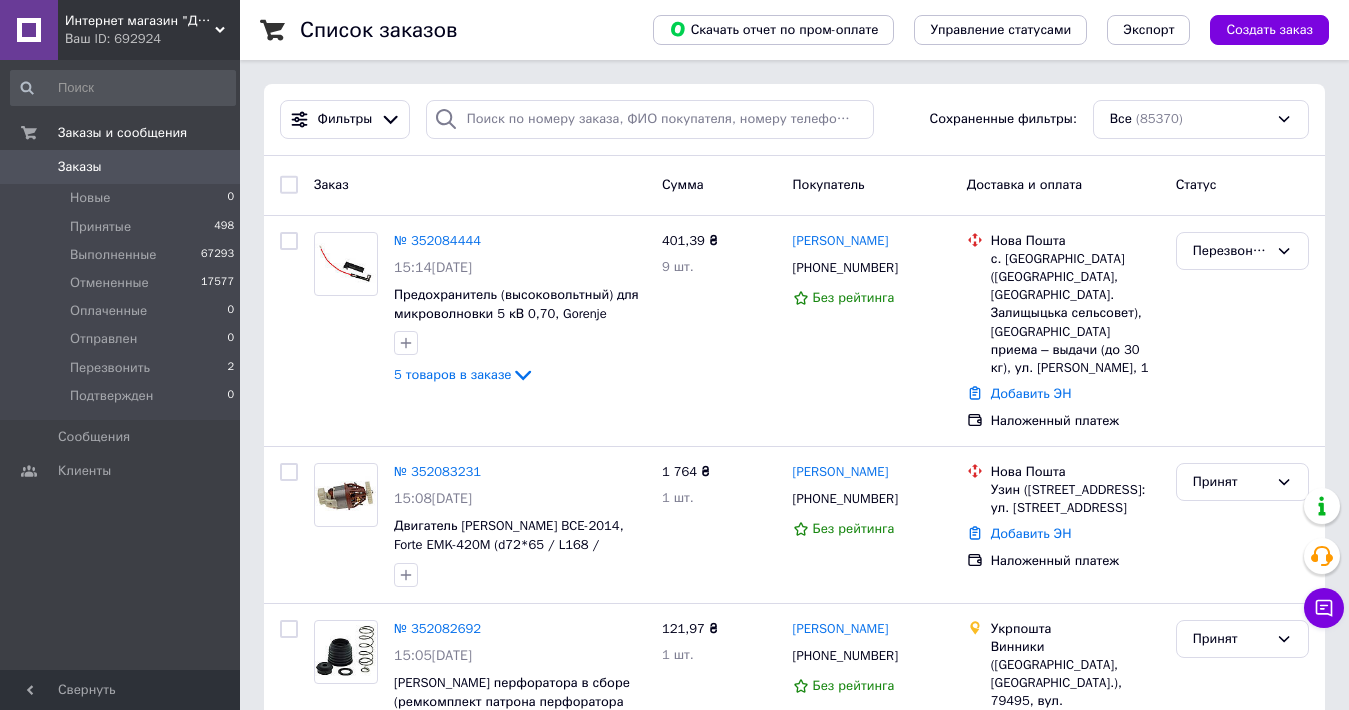 click on "Заказы" at bounding box center (80, 167) 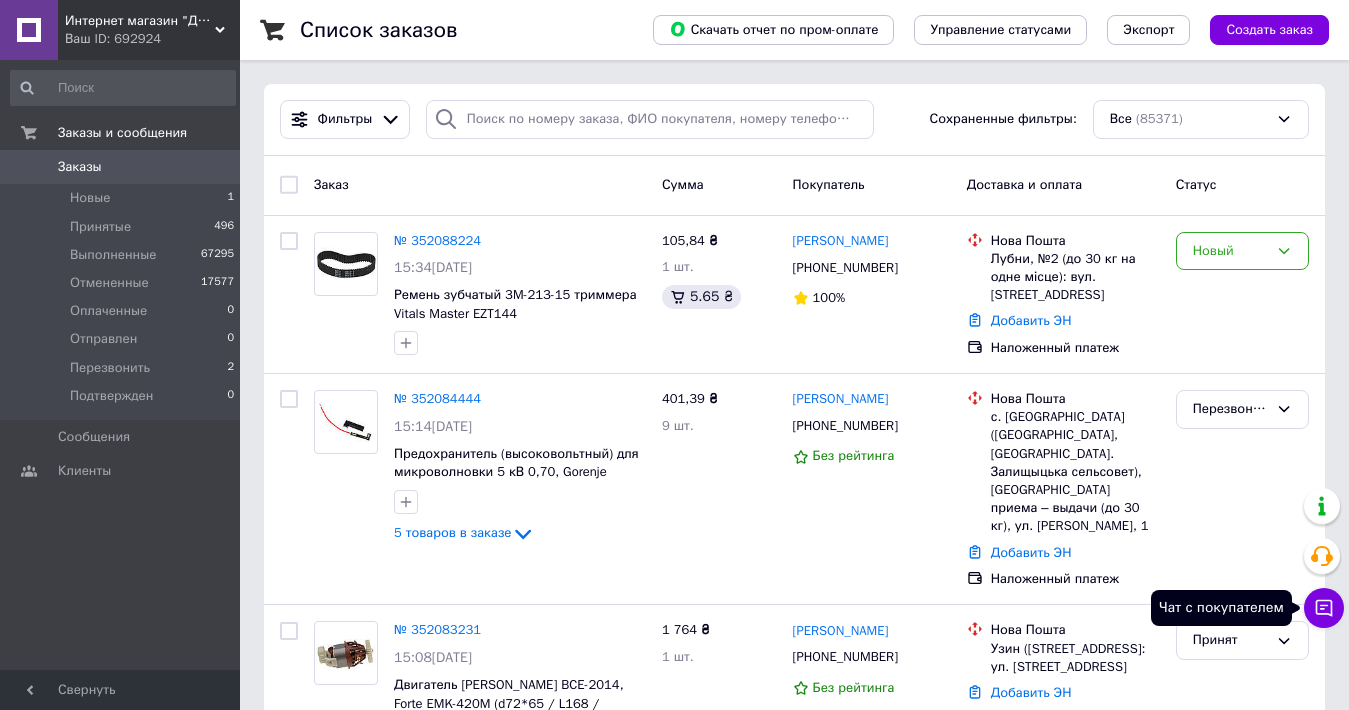 click 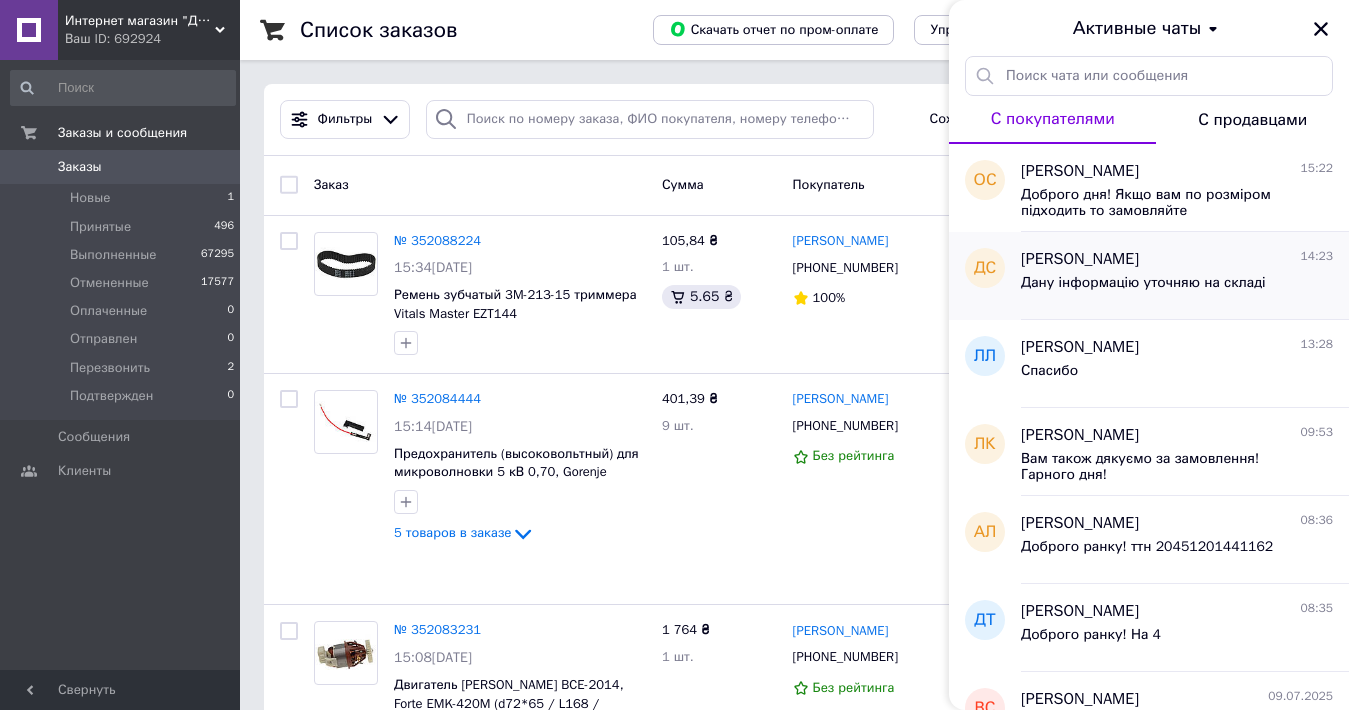 click on "Дану інформацію уточняю на складі" at bounding box center [1143, 283] 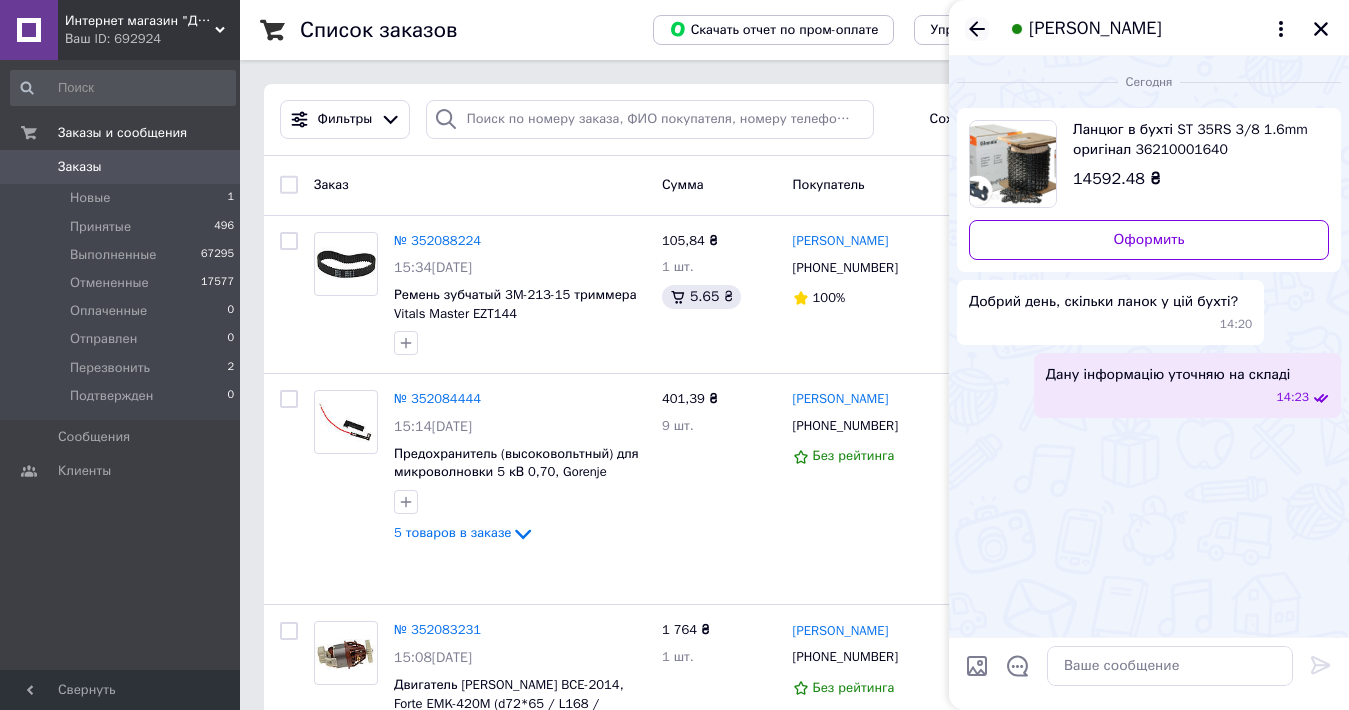 click 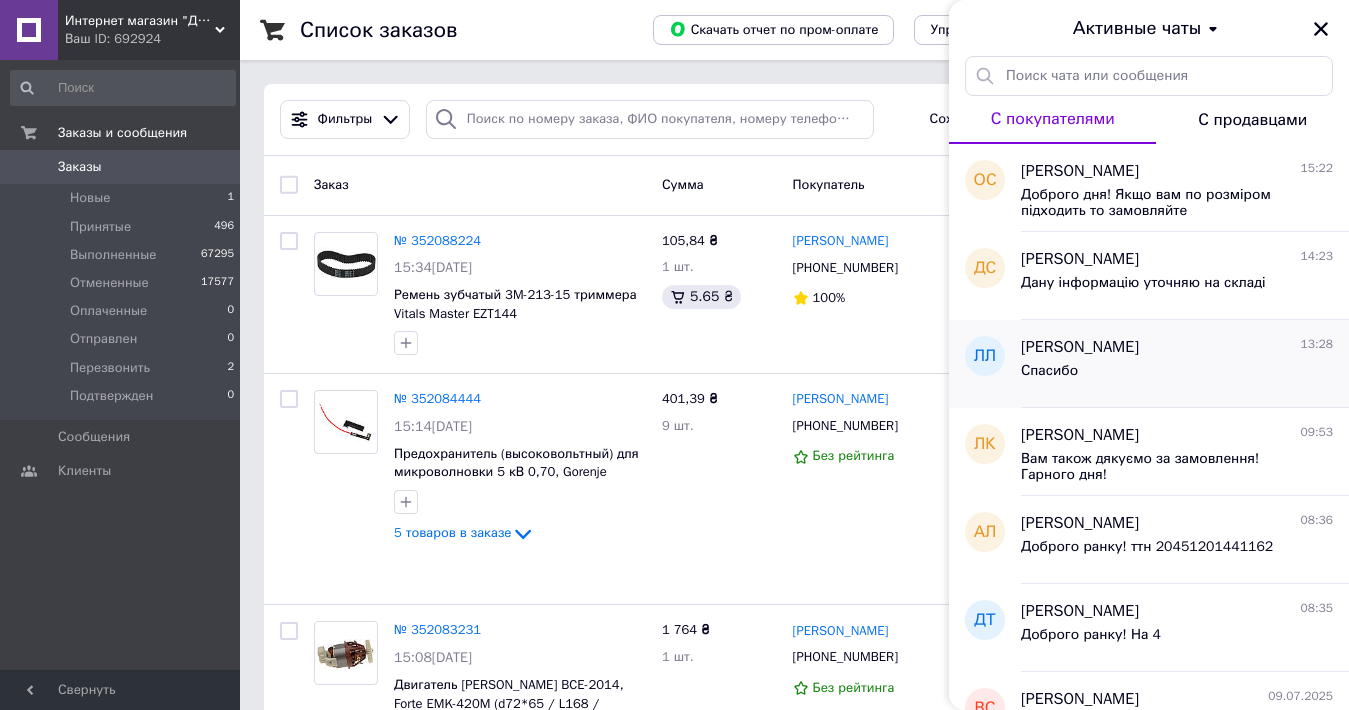 click on "Спасибо" at bounding box center [1177, 375] 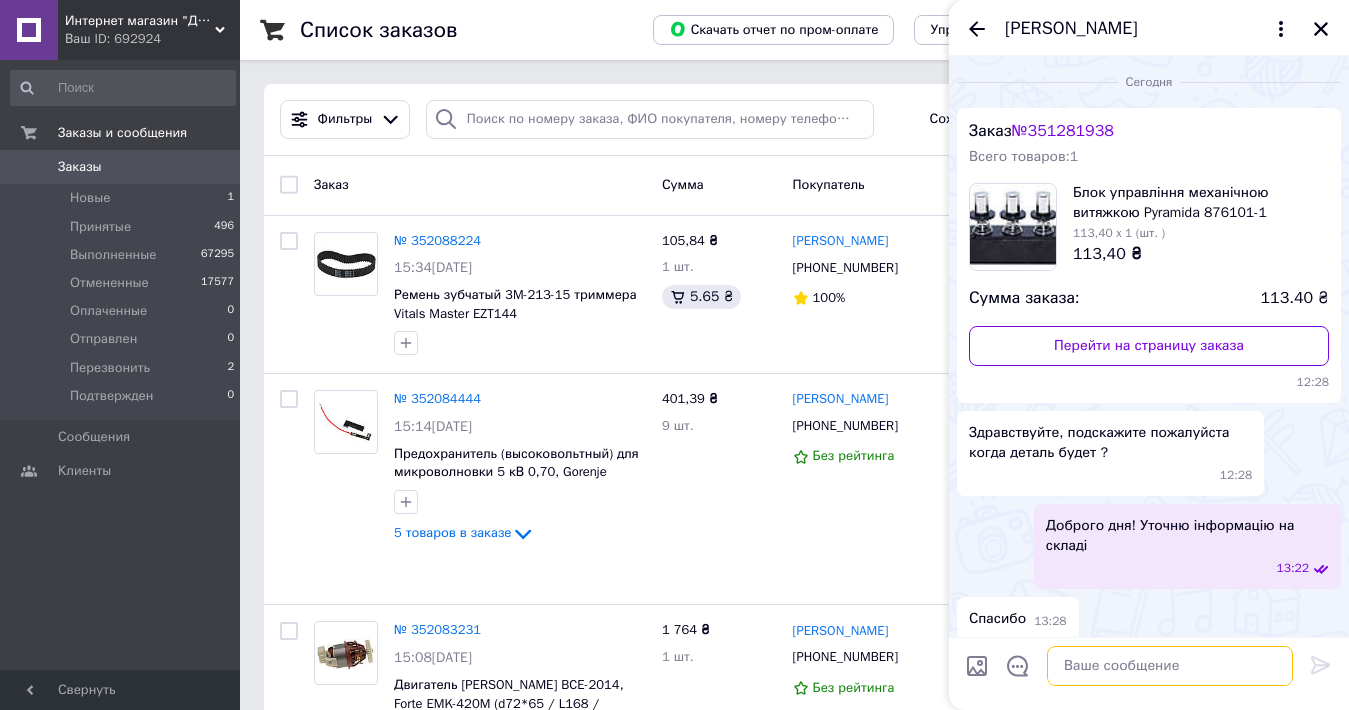 click at bounding box center (1170, 666) 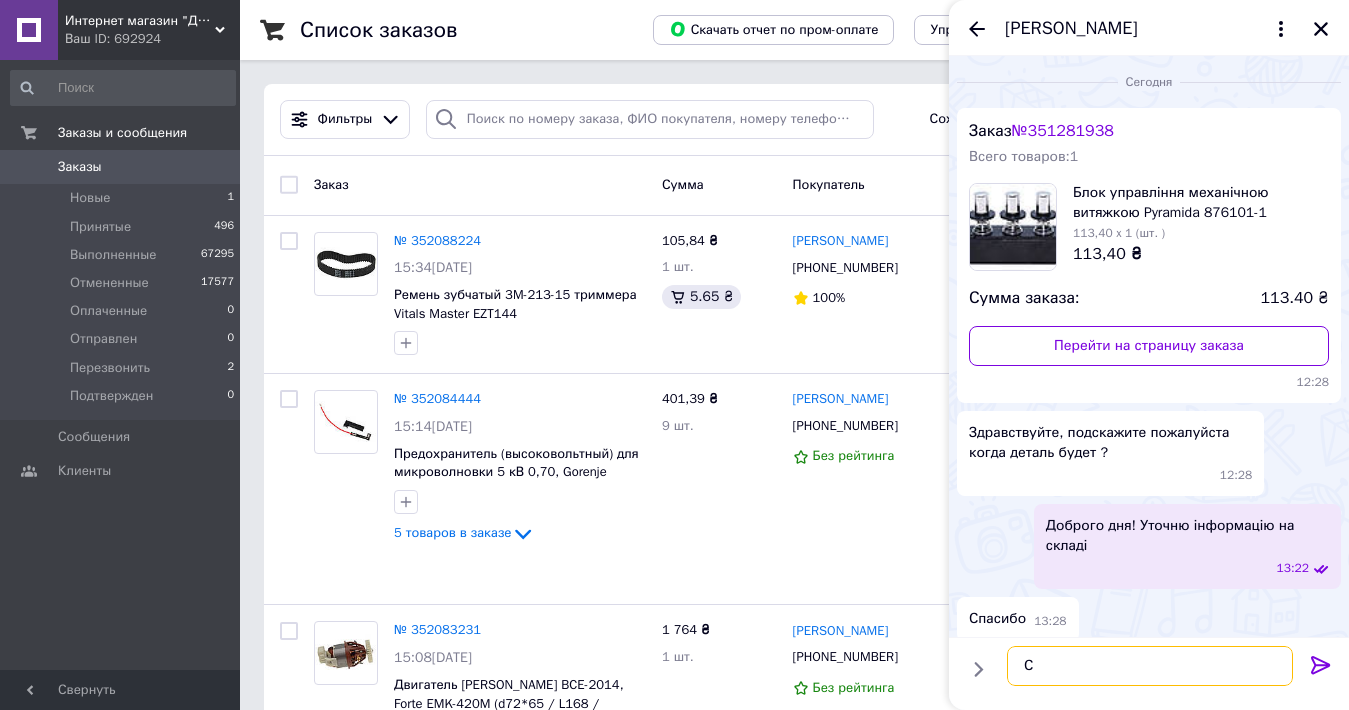 click on "С" at bounding box center (1150, 666) 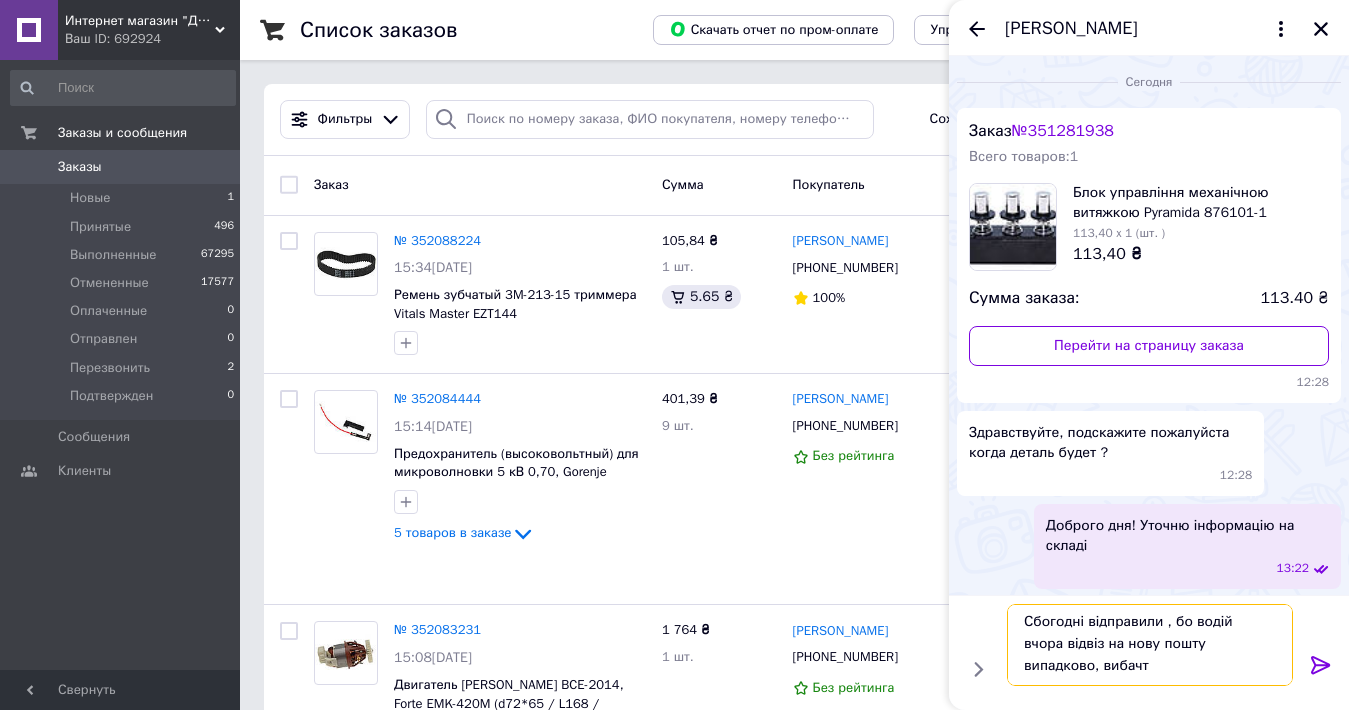 scroll, scrollTop: 2, scrollLeft: 0, axis: vertical 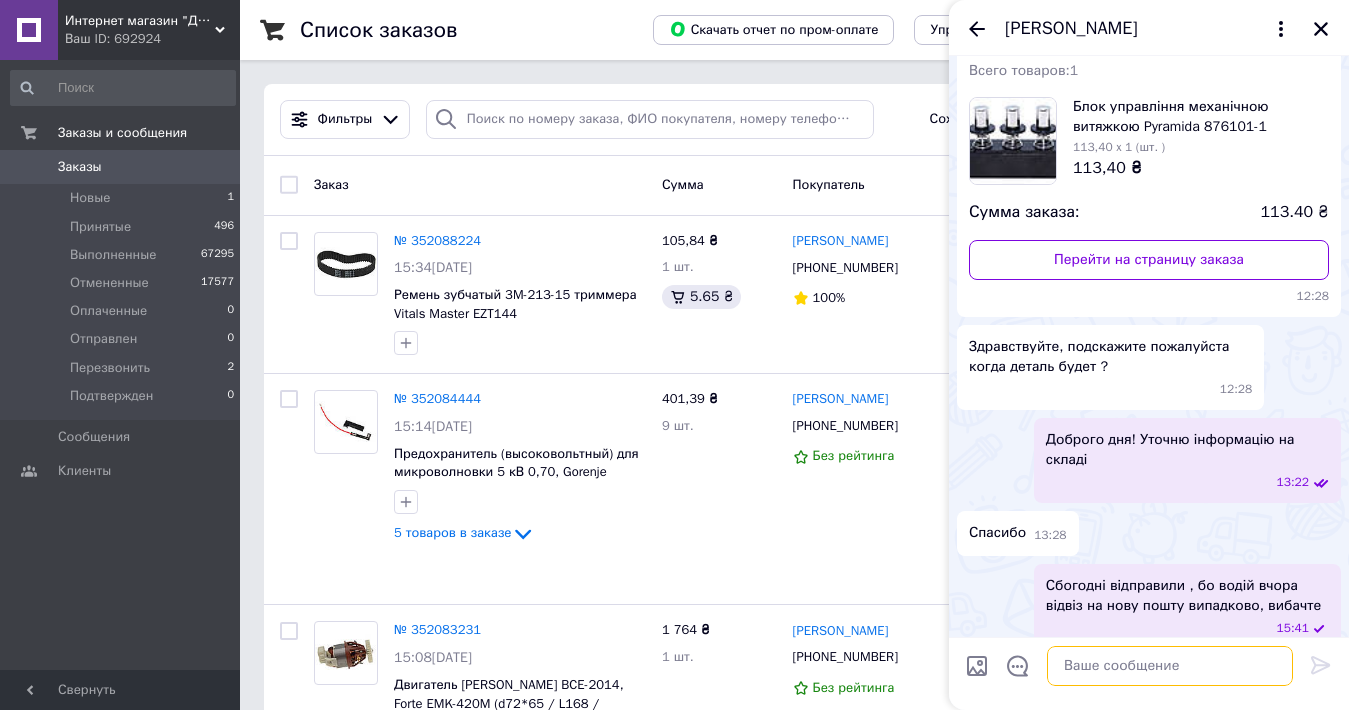 click at bounding box center [1170, 666] 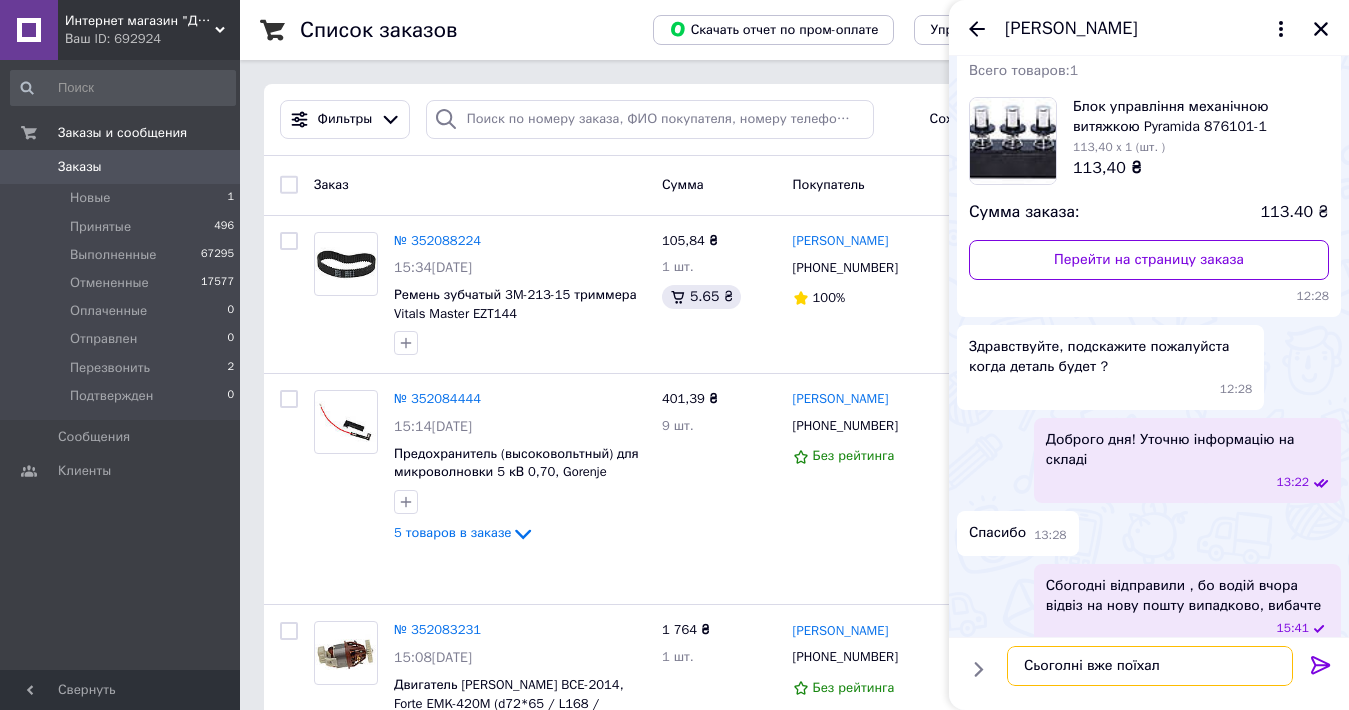 type on "Сьоголні вже поїхало" 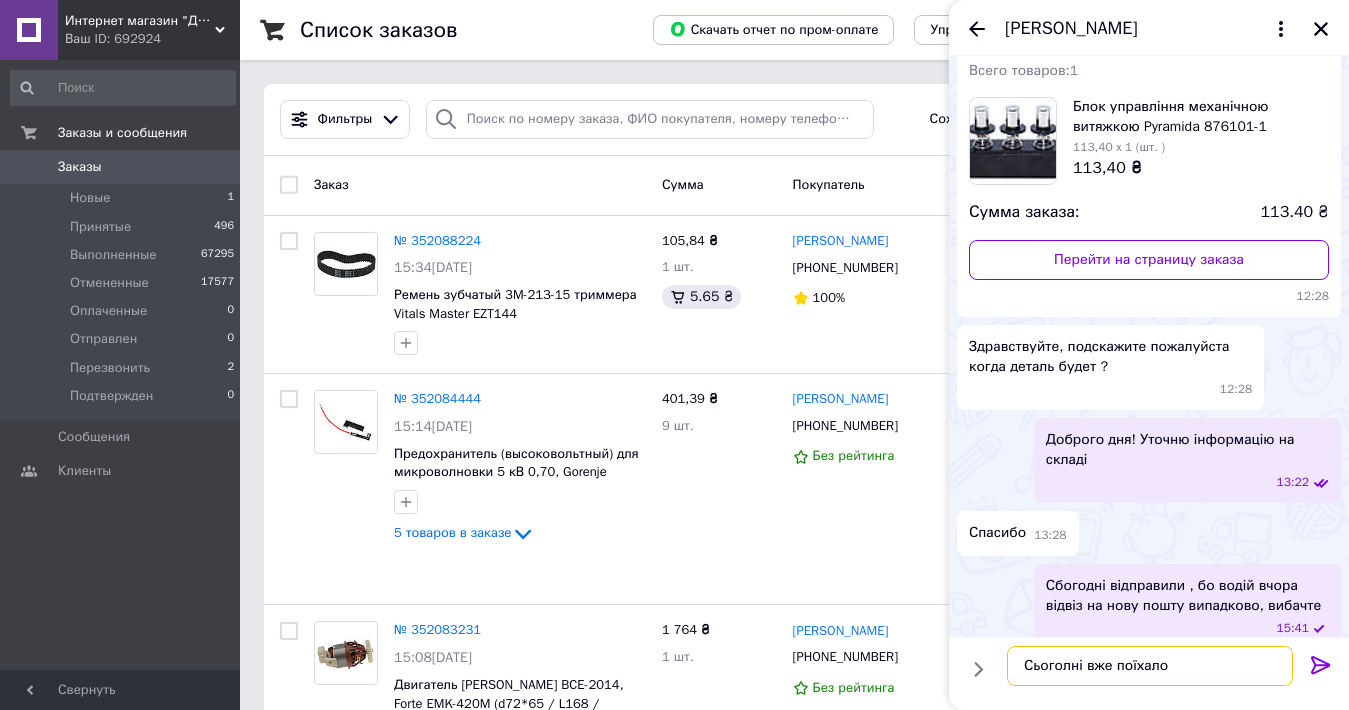 type 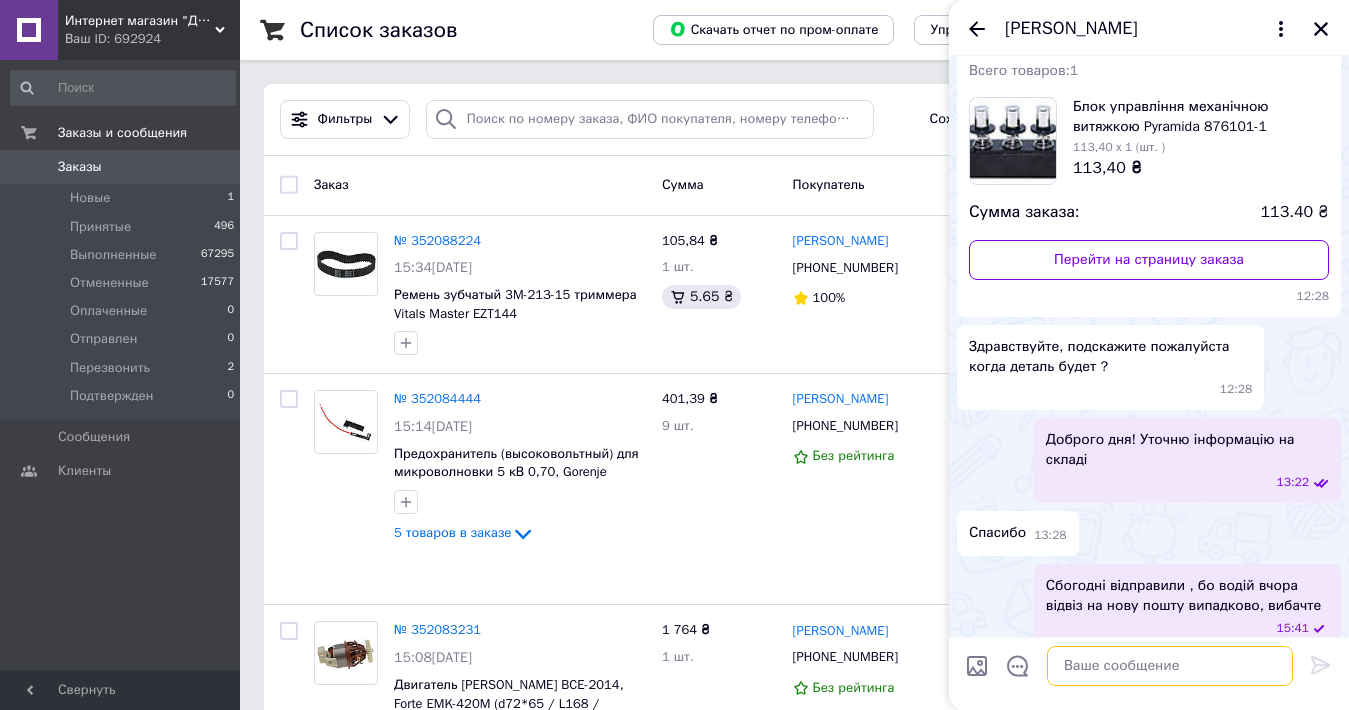 scroll, scrollTop: 140, scrollLeft: 0, axis: vertical 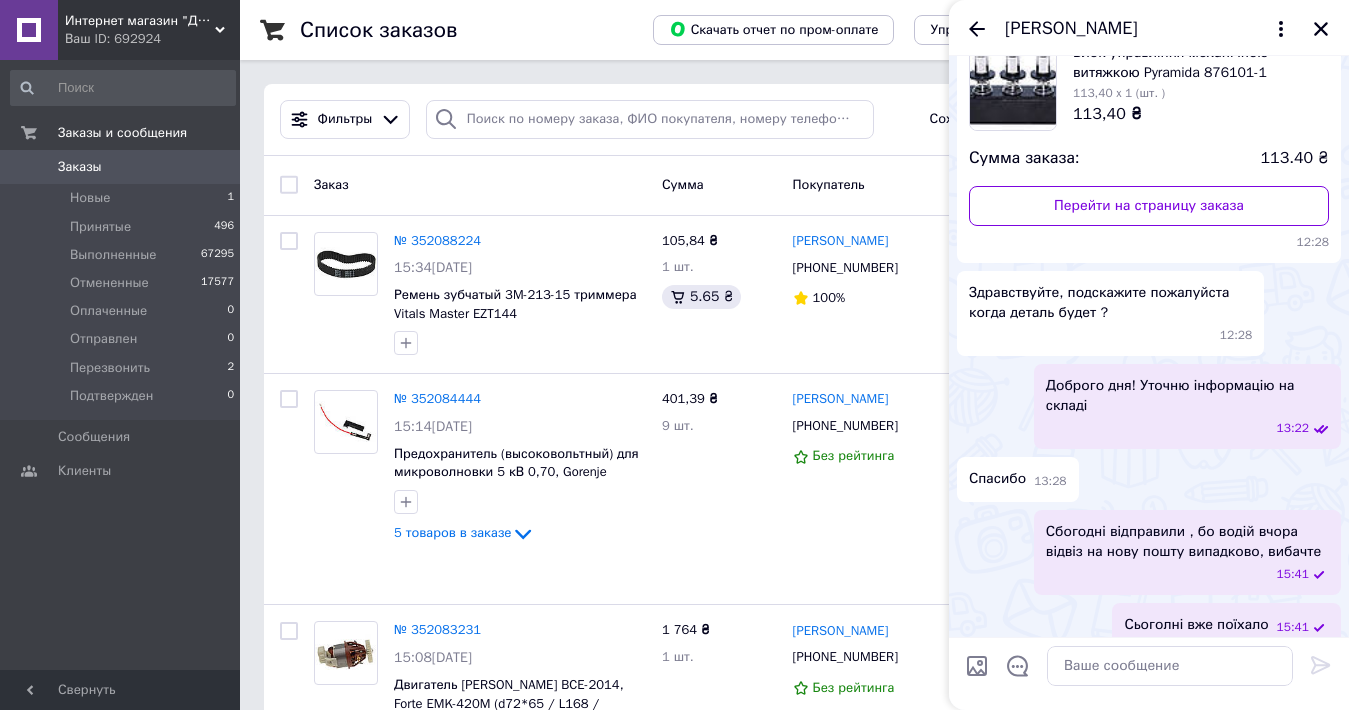 click 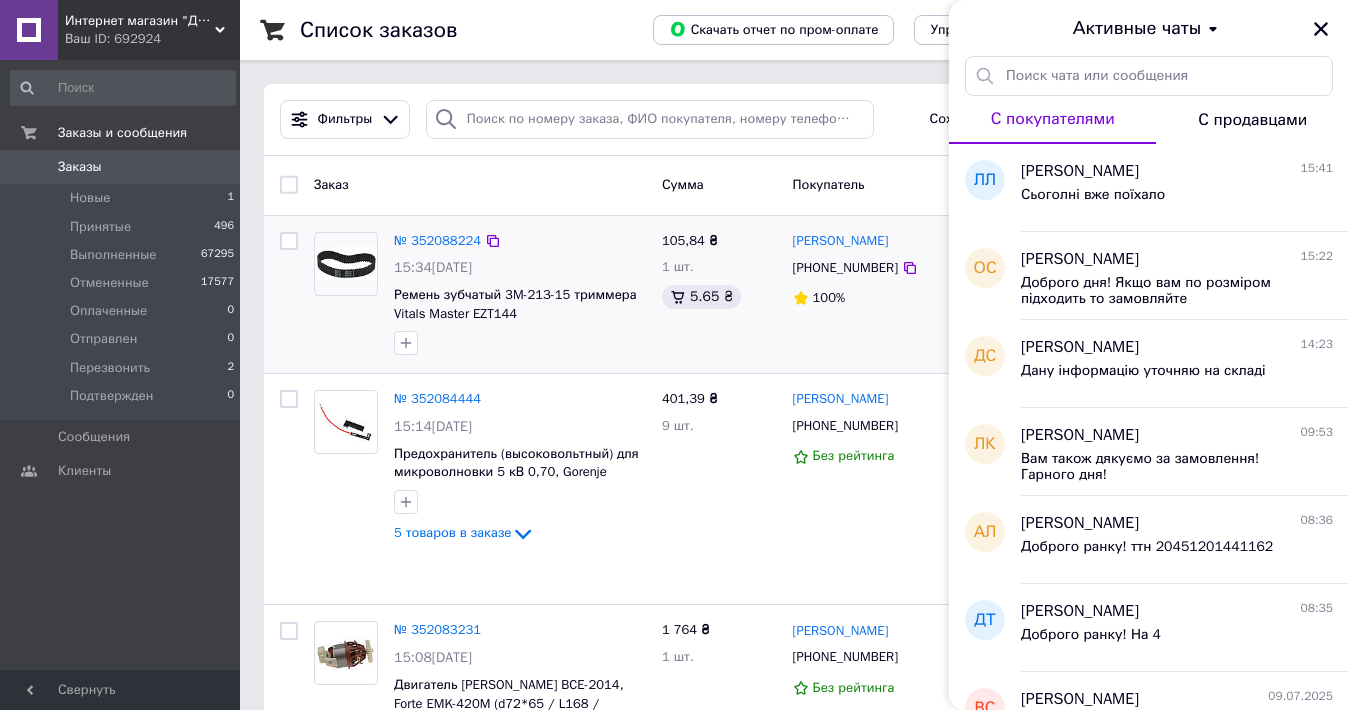 drag, startPoint x: 1321, startPoint y: 28, endPoint x: 778, endPoint y: 246, distance: 585.12646 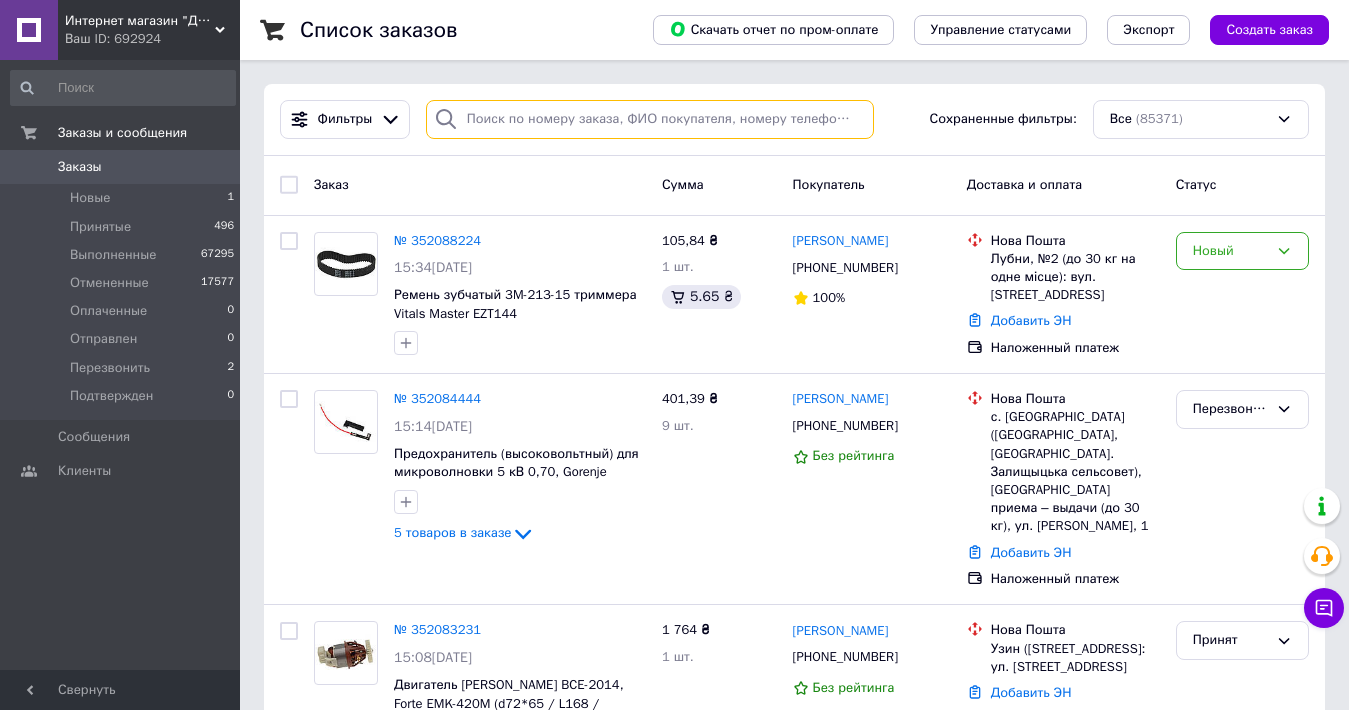 click at bounding box center (650, 119) 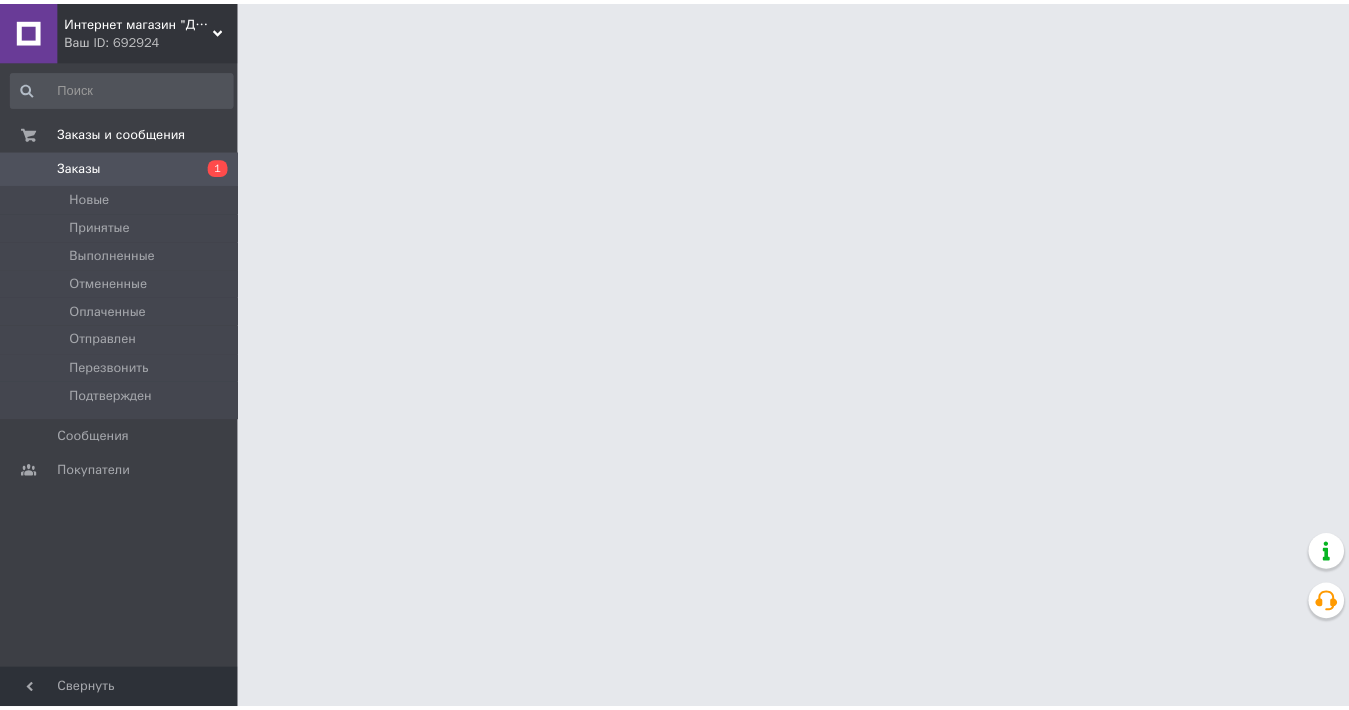 scroll, scrollTop: 0, scrollLeft: 0, axis: both 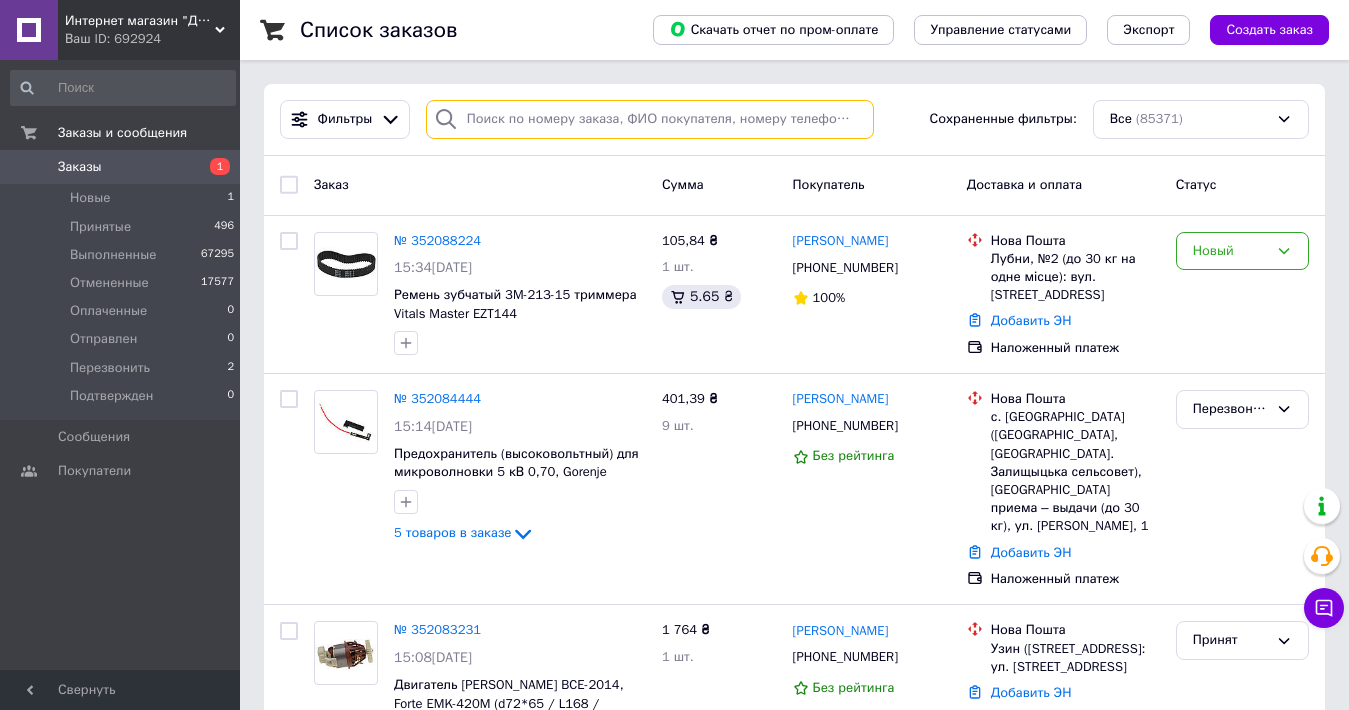 click at bounding box center (650, 119) 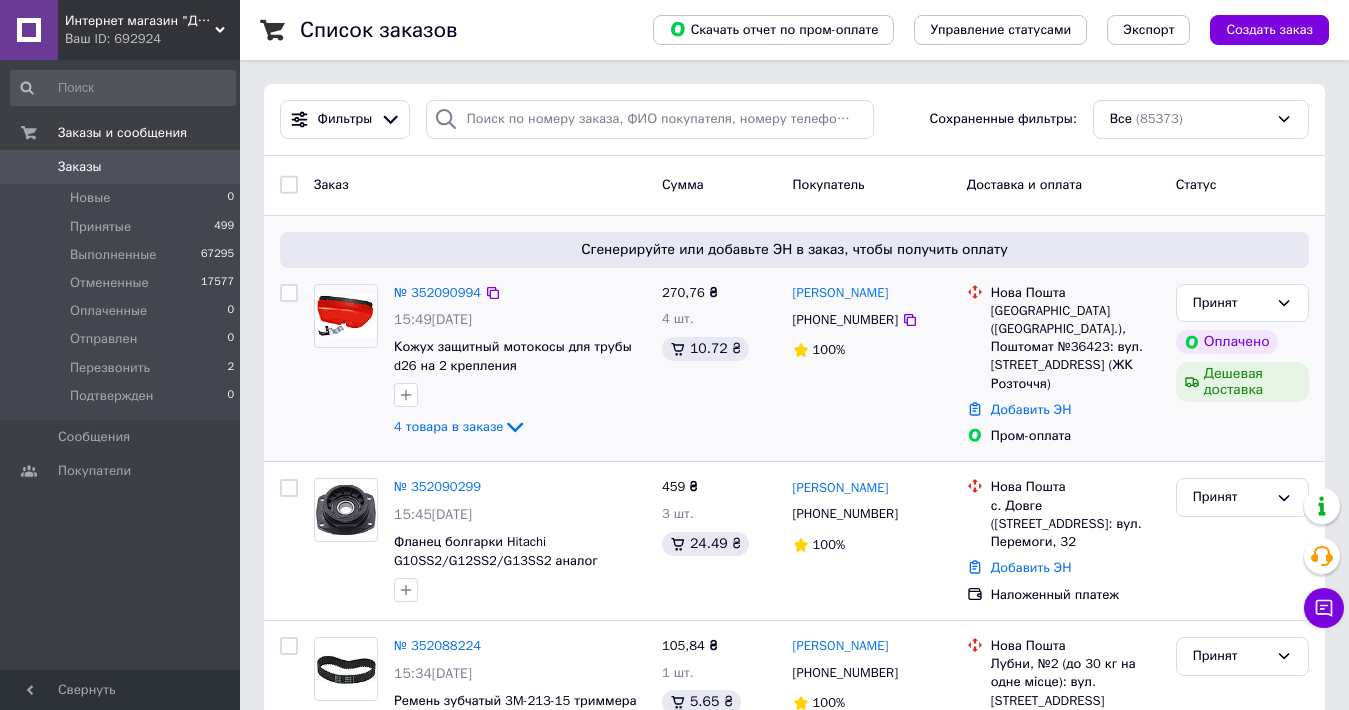 scroll, scrollTop: 300, scrollLeft: 0, axis: vertical 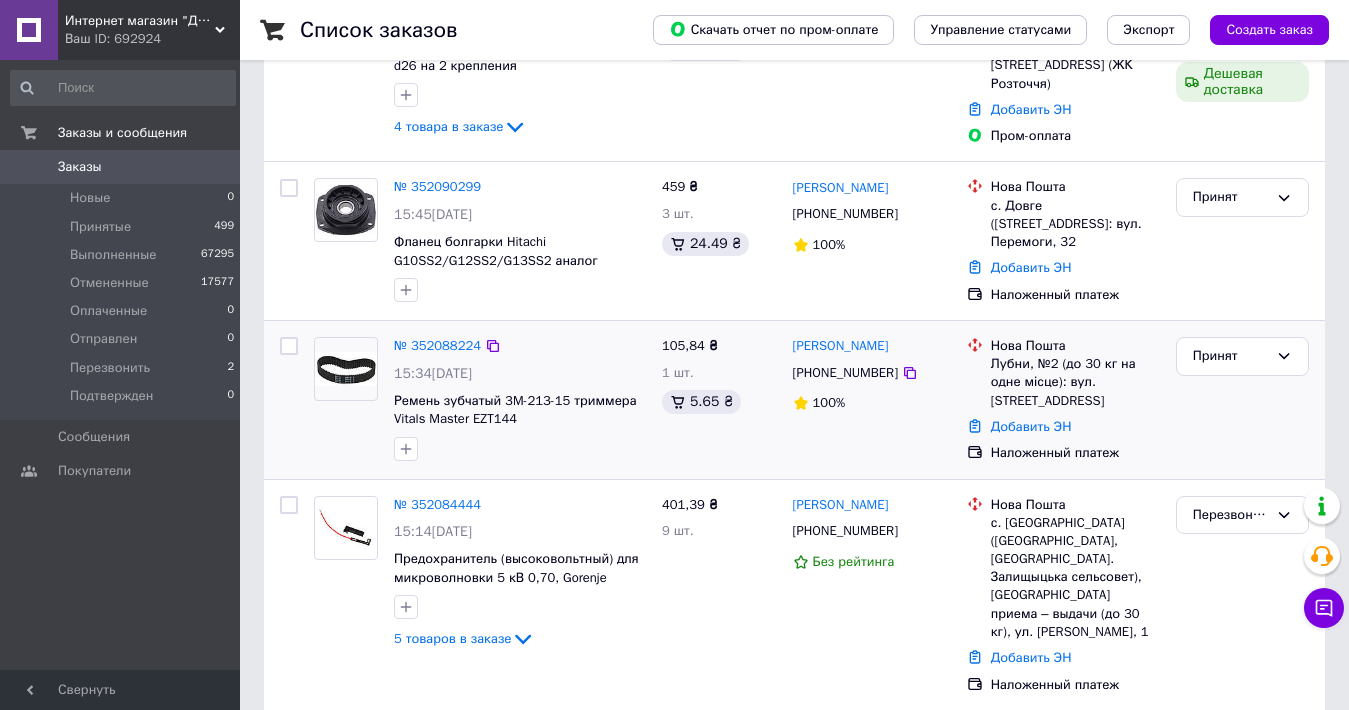 click on "[PHONE_NUMBER]" at bounding box center (845, 373) 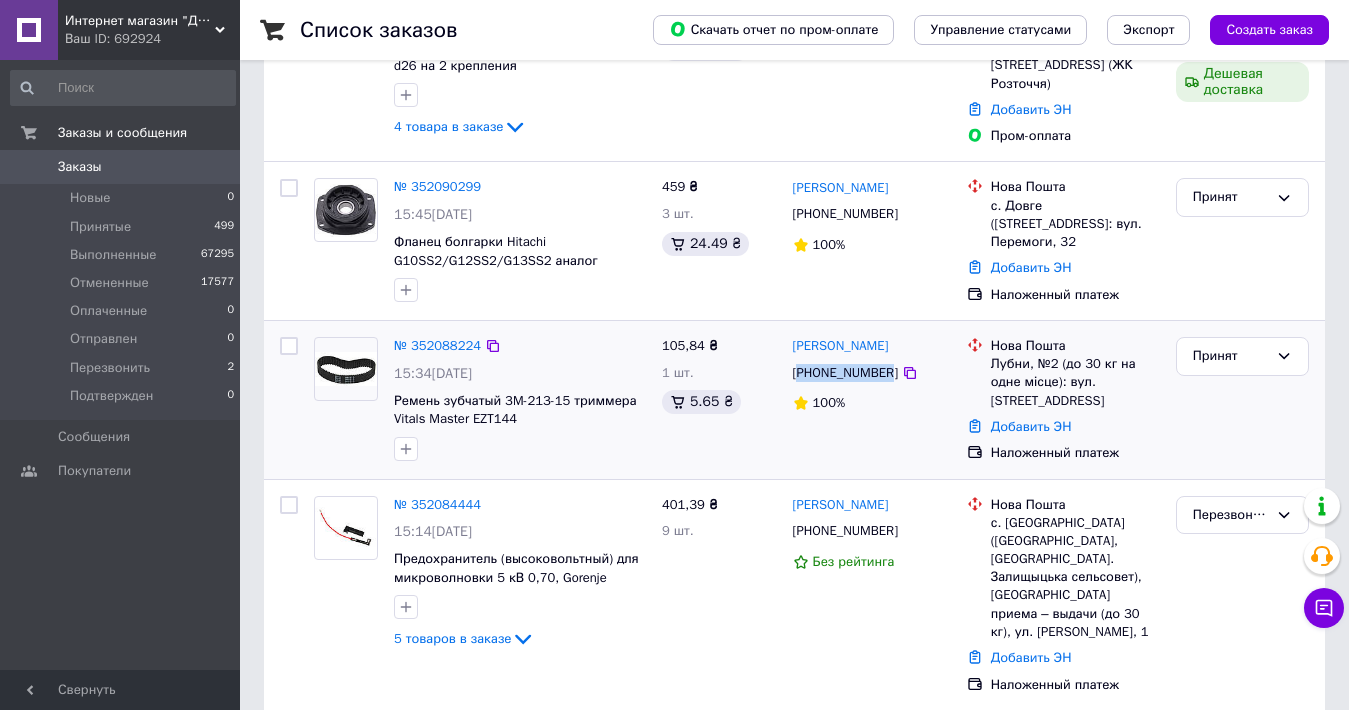 copy on "380667983155" 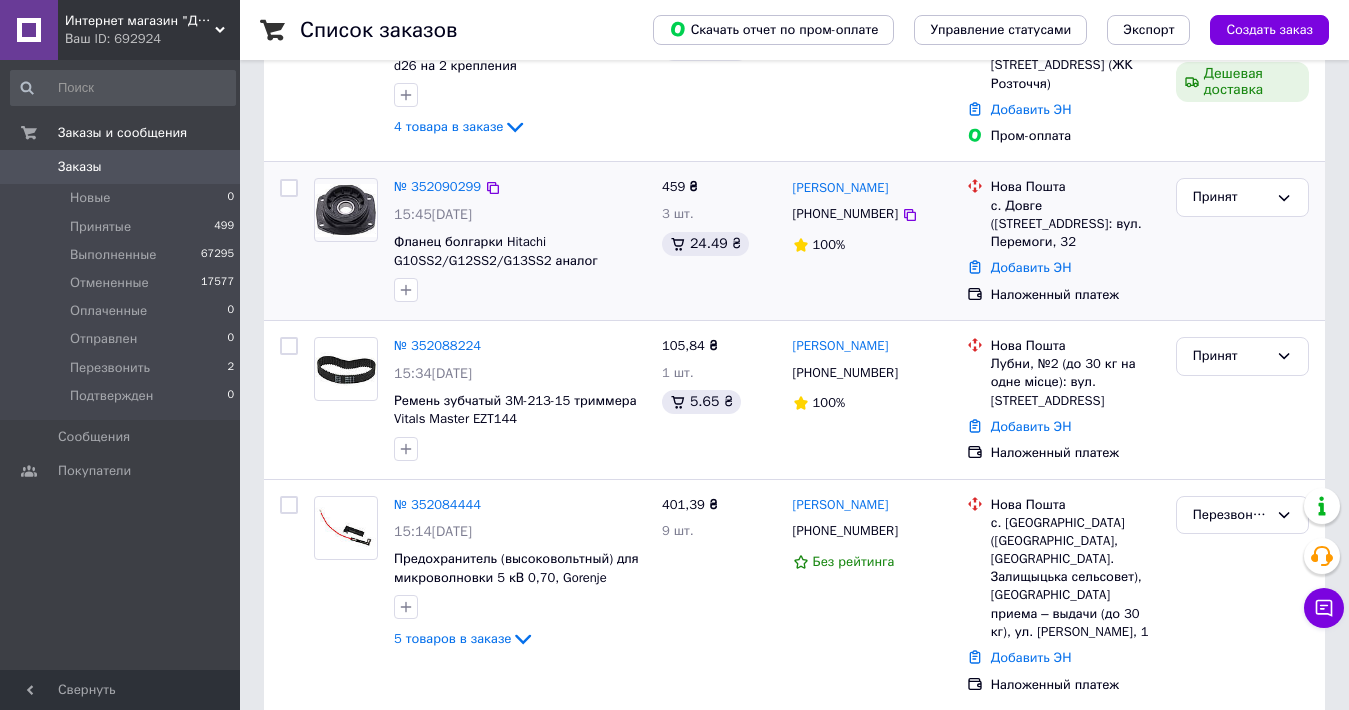 click on "+380962853156" at bounding box center (845, 214) 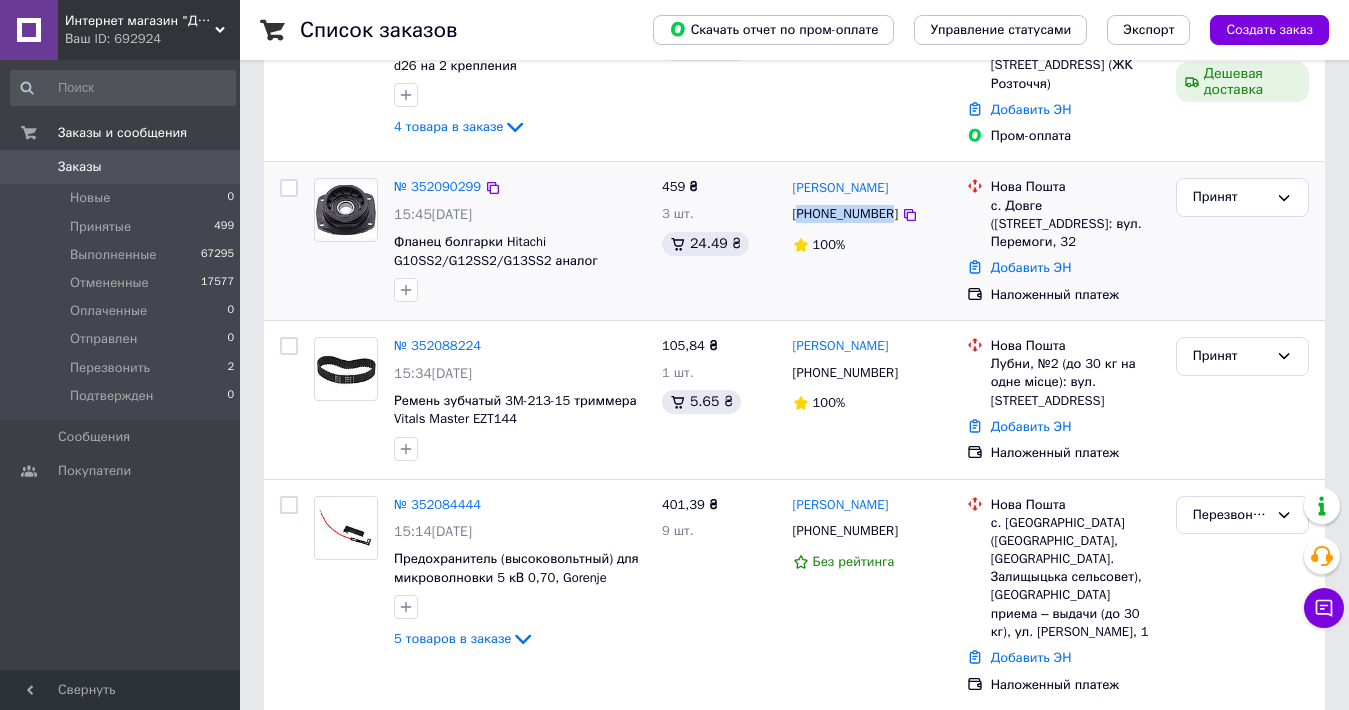 click on "[PHONE_NUMBER]" at bounding box center (845, 214) 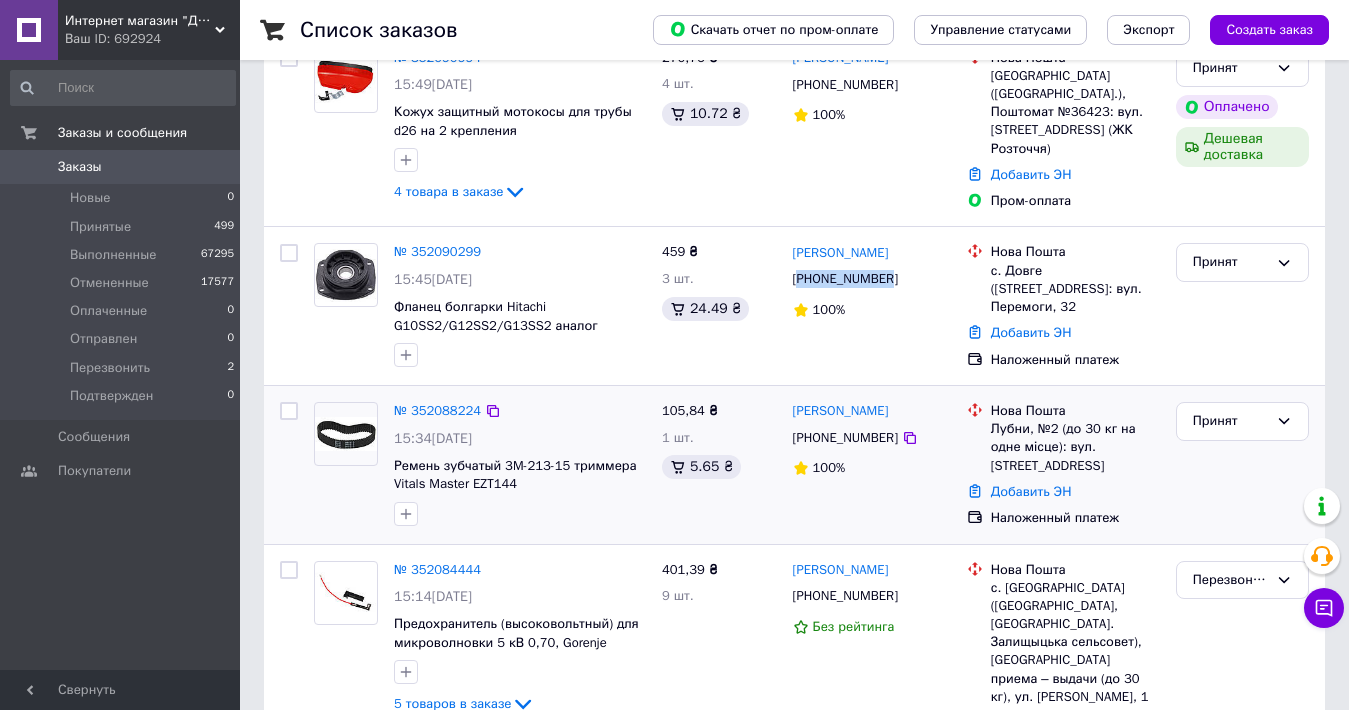 scroll, scrollTop: 200, scrollLeft: 0, axis: vertical 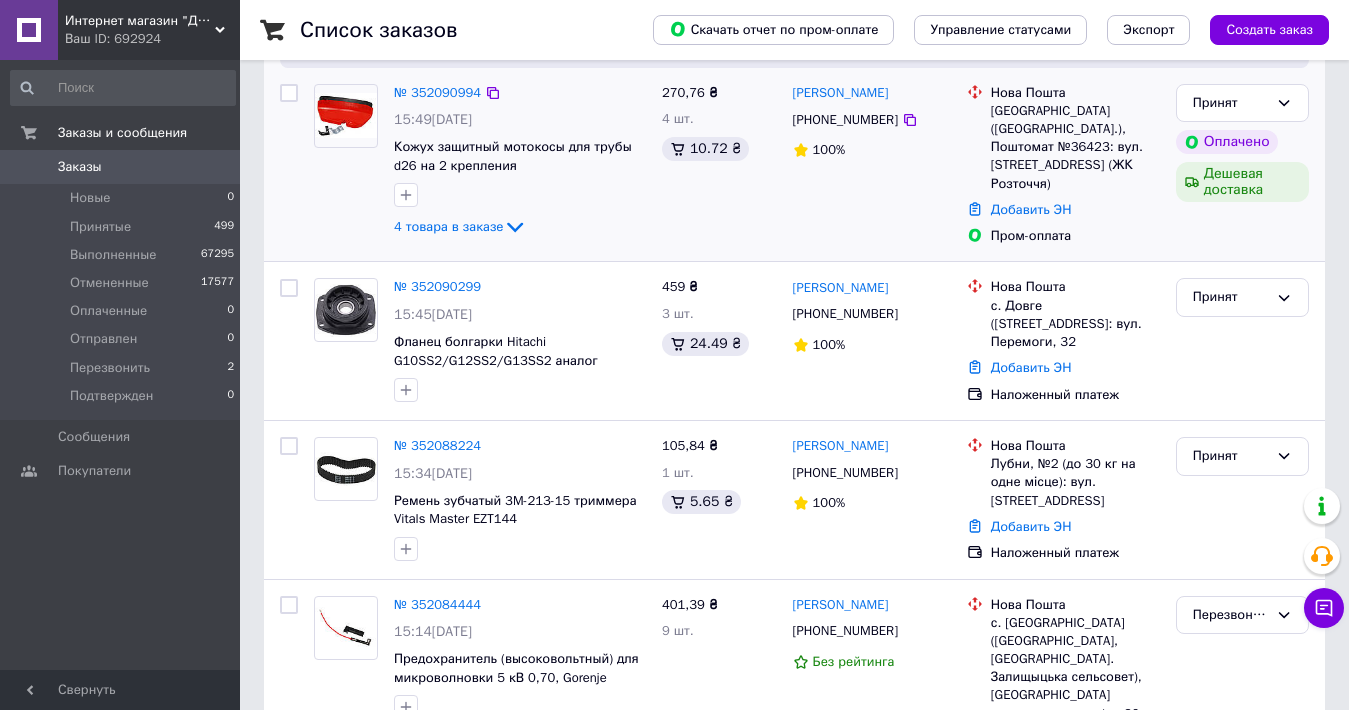 click on "[PHONE_NUMBER]" at bounding box center (845, 120) 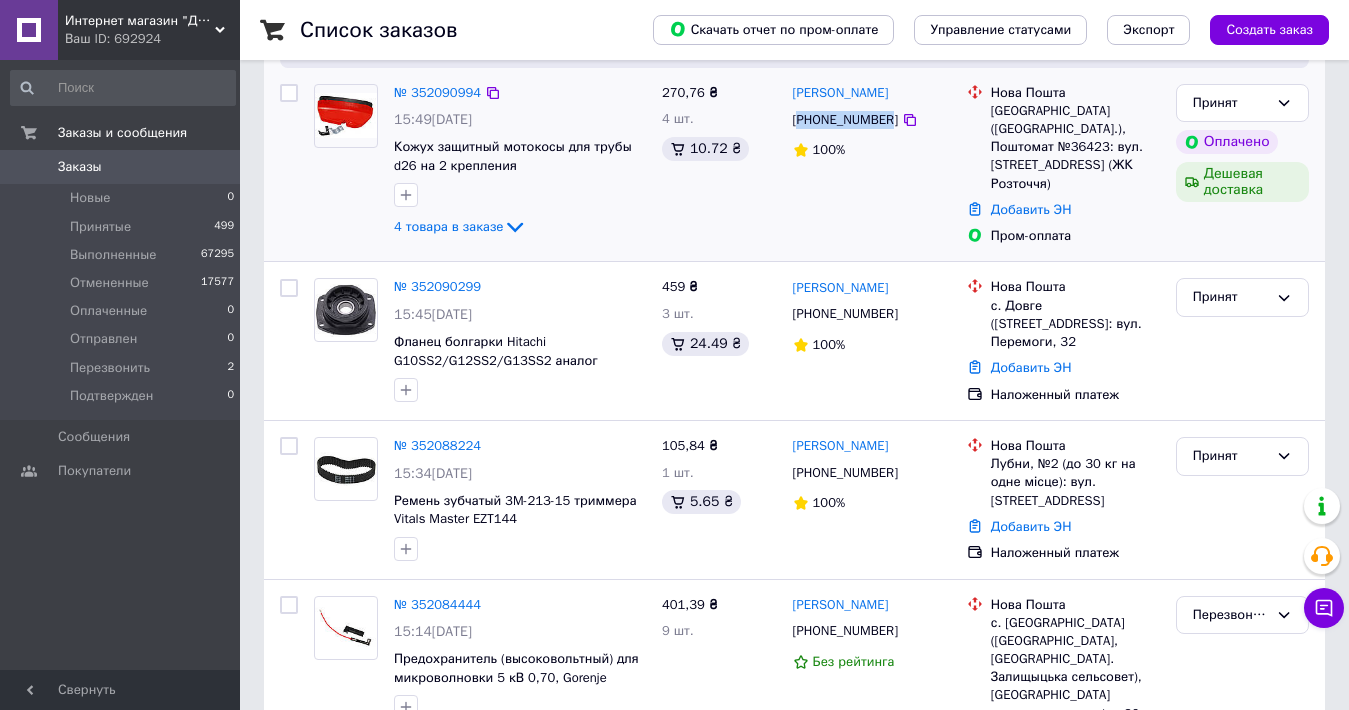 copy on "380673975087" 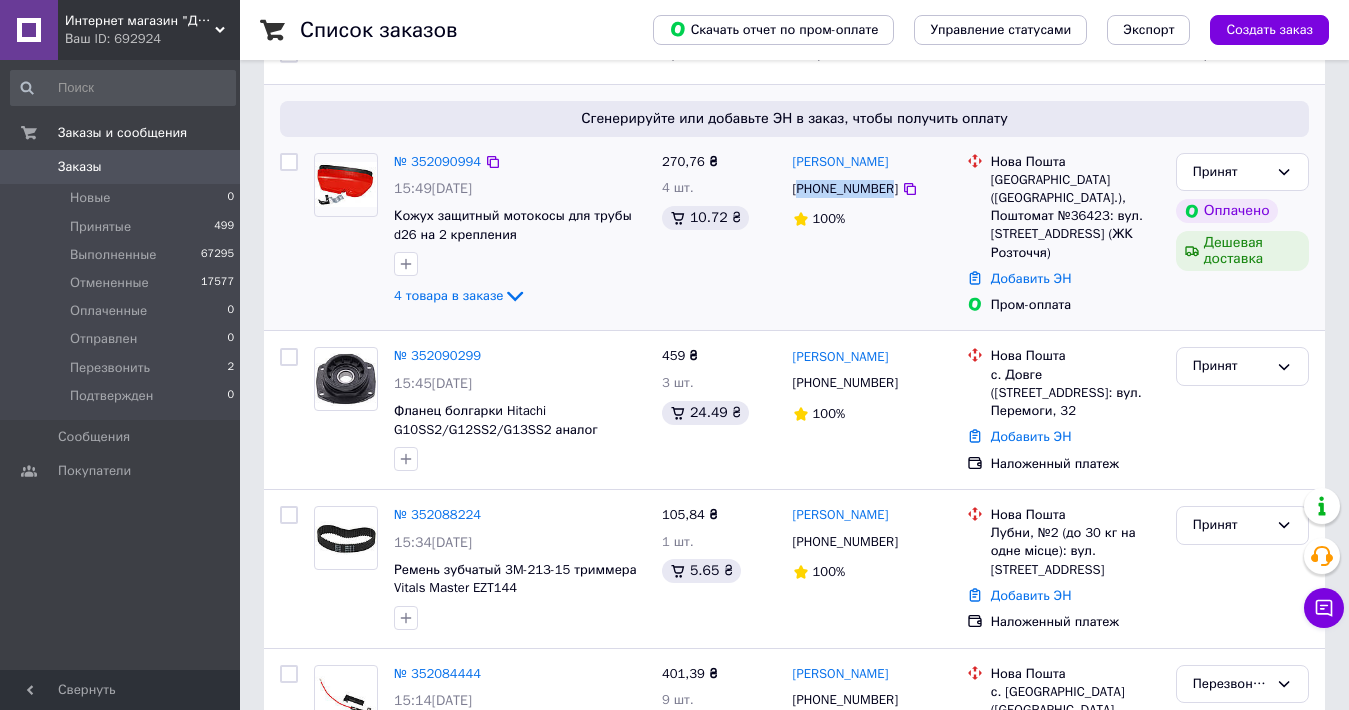 scroll, scrollTop: 0, scrollLeft: 0, axis: both 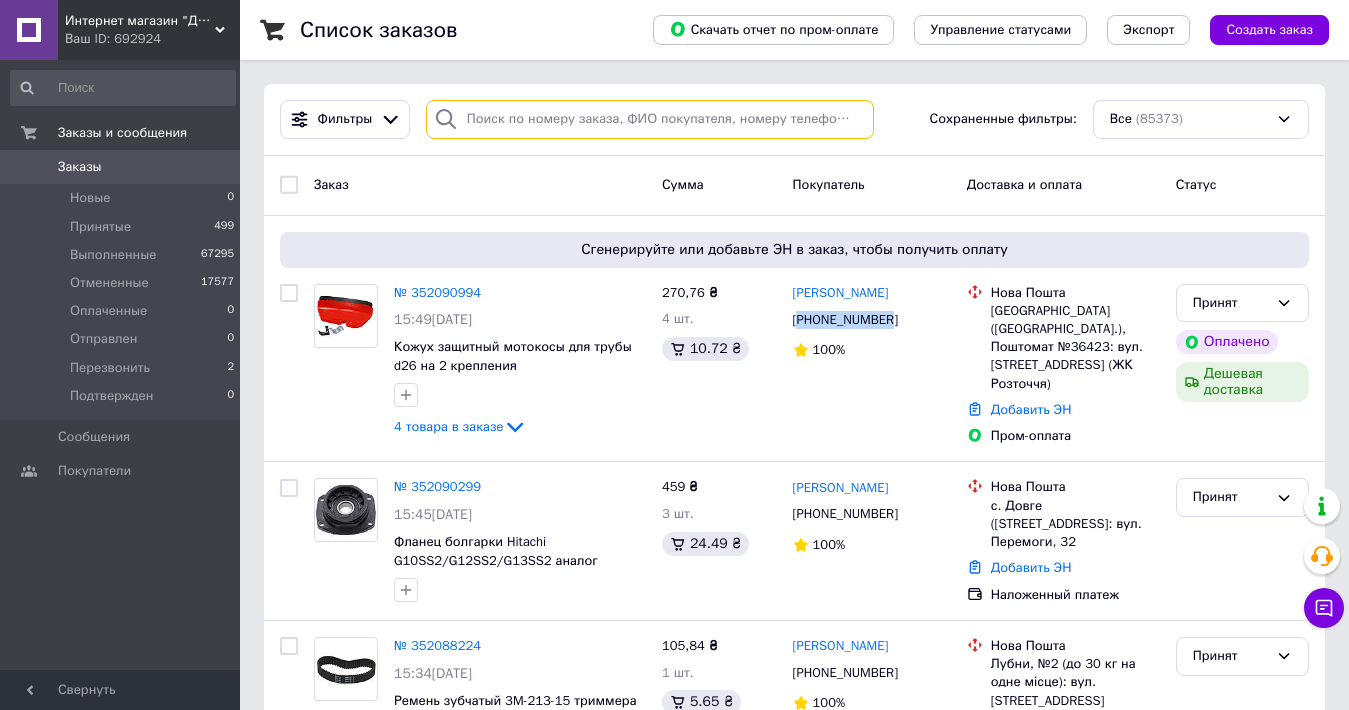 click at bounding box center (650, 119) 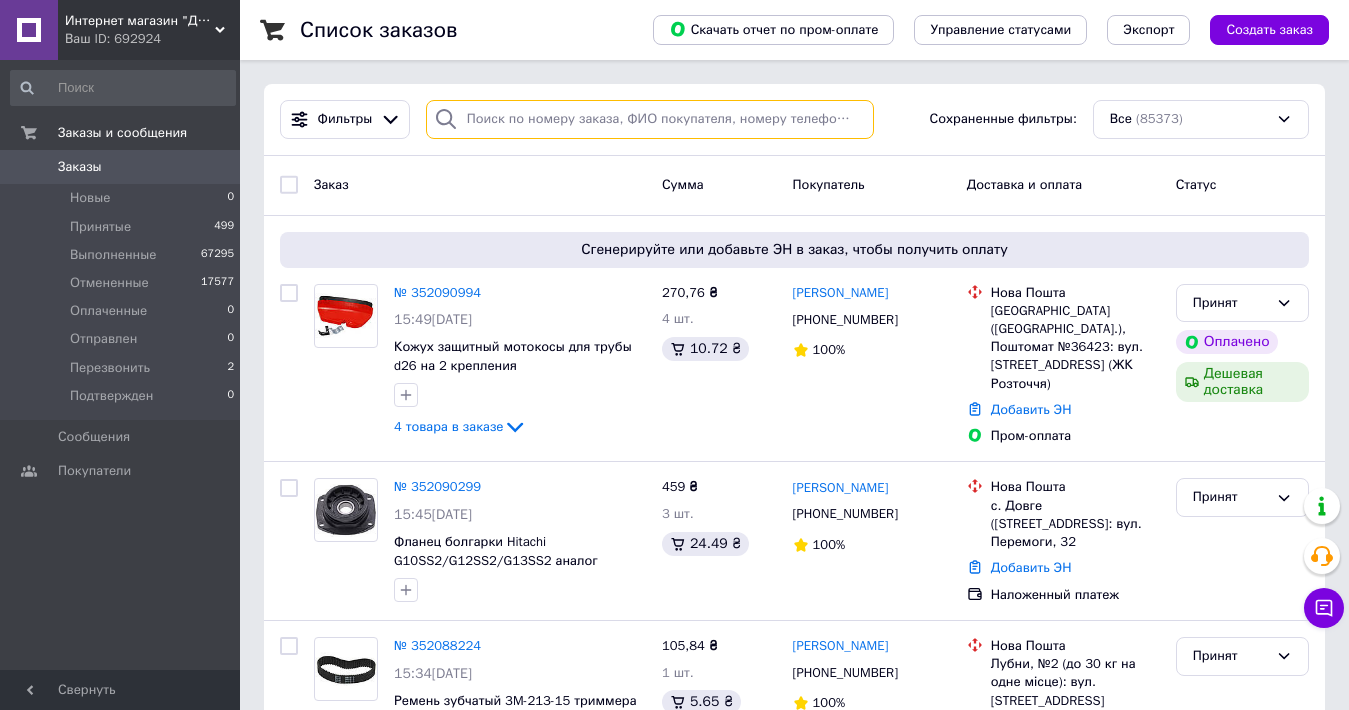 click at bounding box center (650, 119) 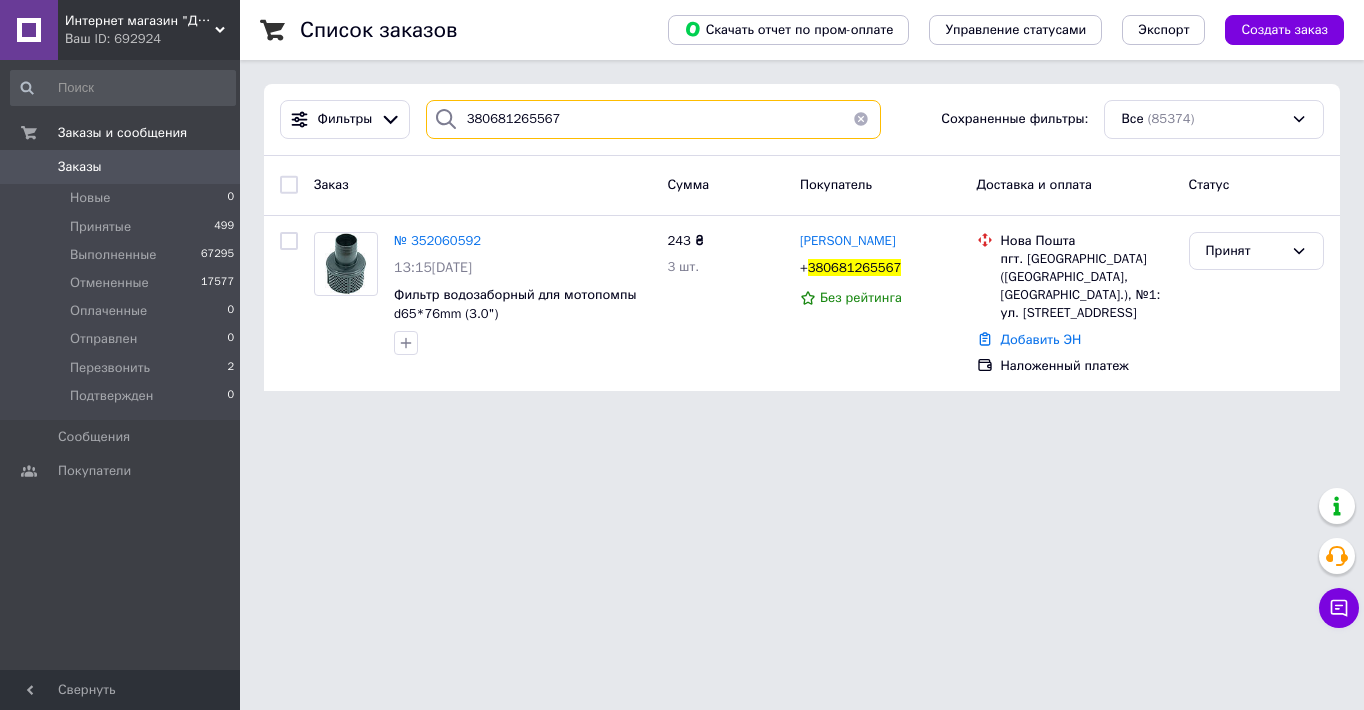 type on "380681265567" 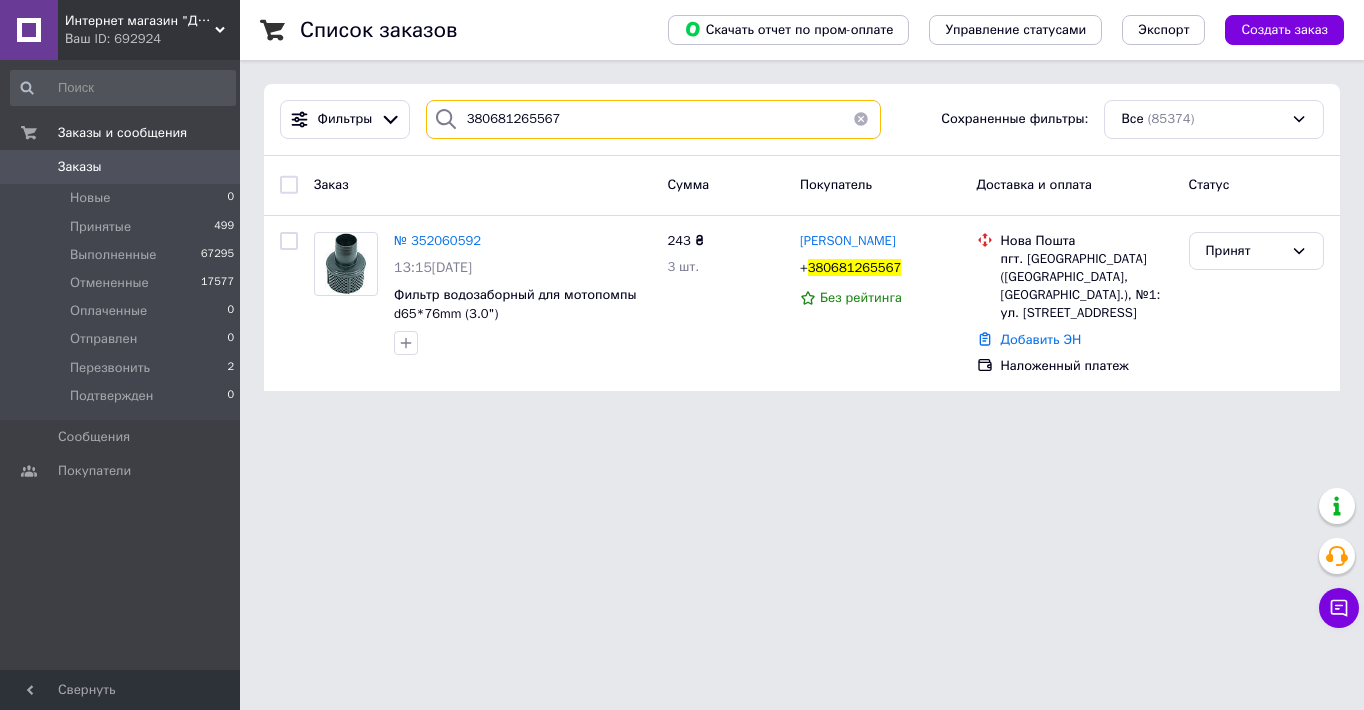 drag, startPoint x: 515, startPoint y: 132, endPoint x: 441, endPoint y: 127, distance: 74.168724 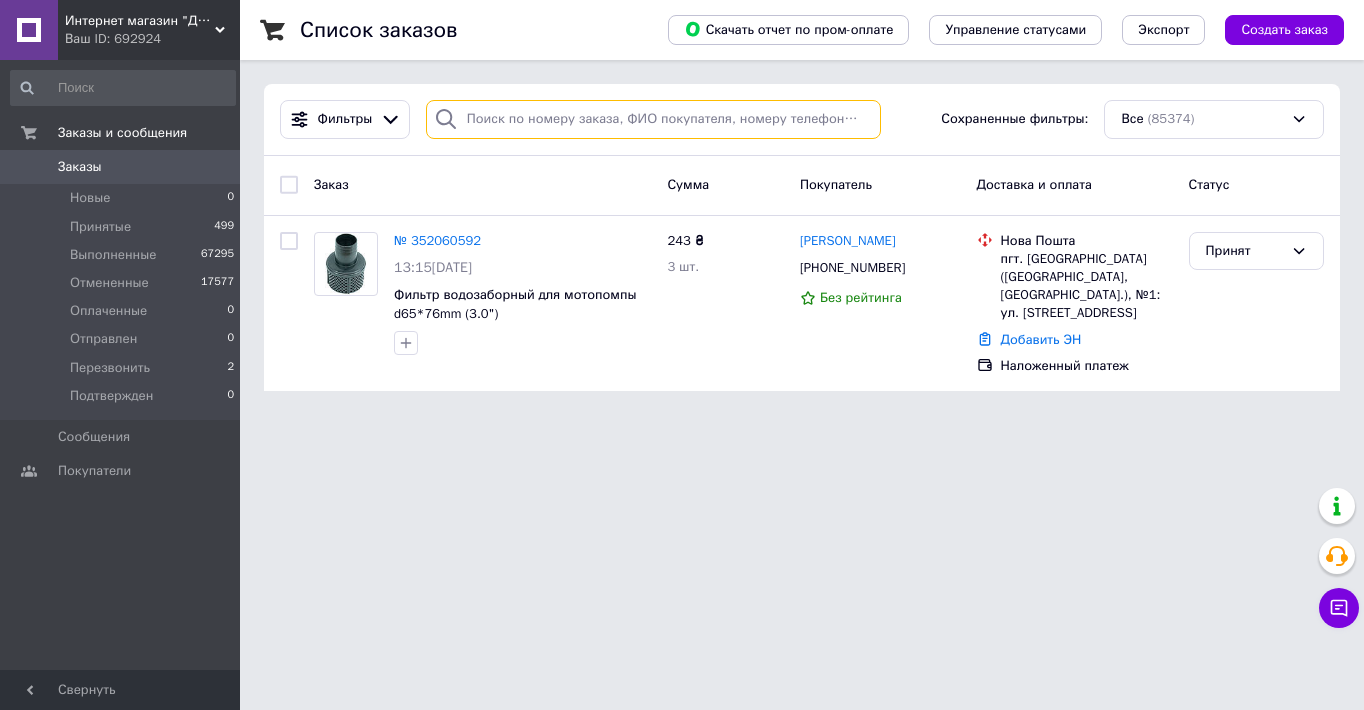 paste on "380672186292" 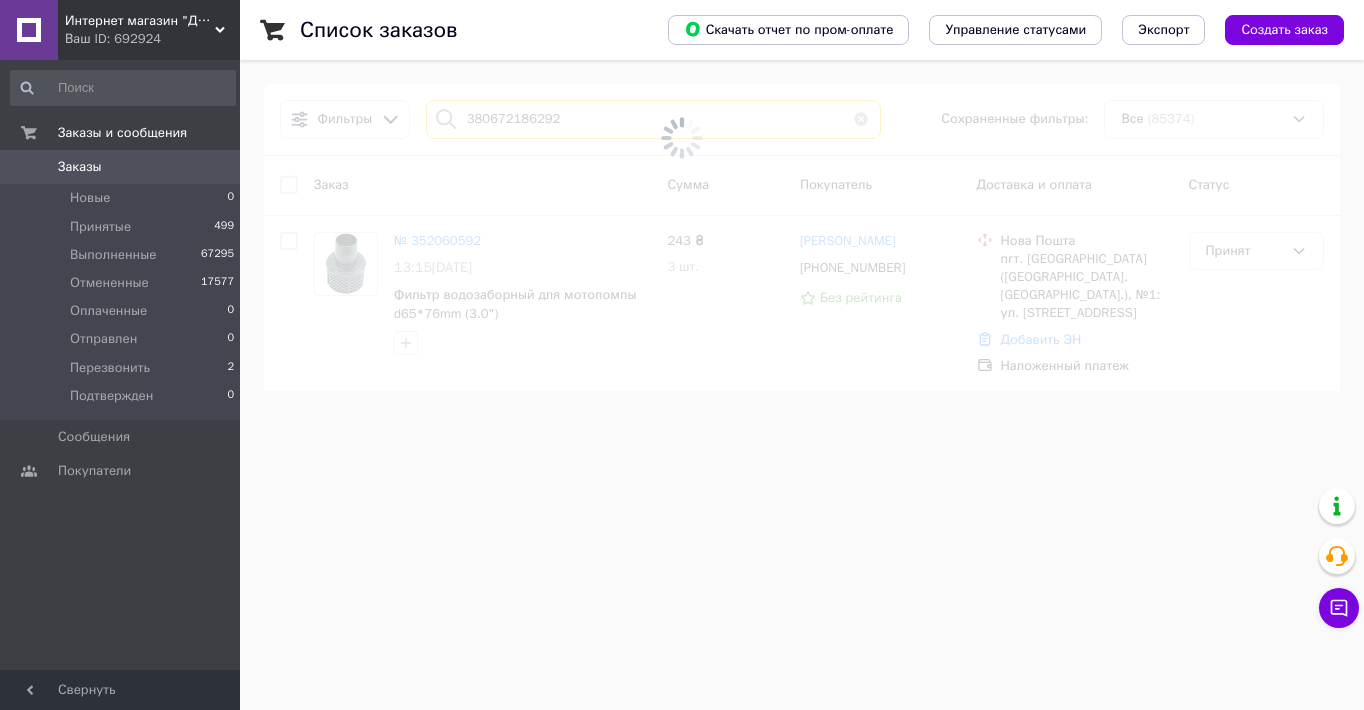 type on "380672186292" 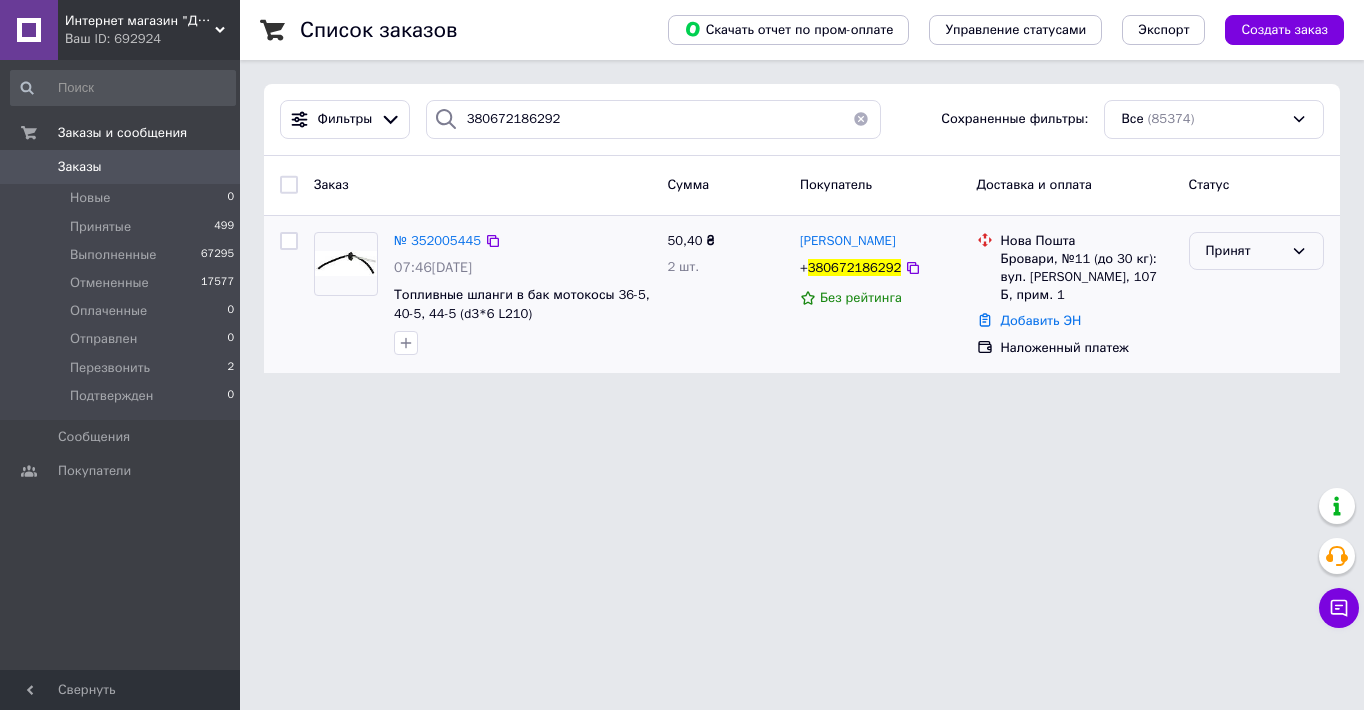 click on "Принят" at bounding box center (1244, 251) 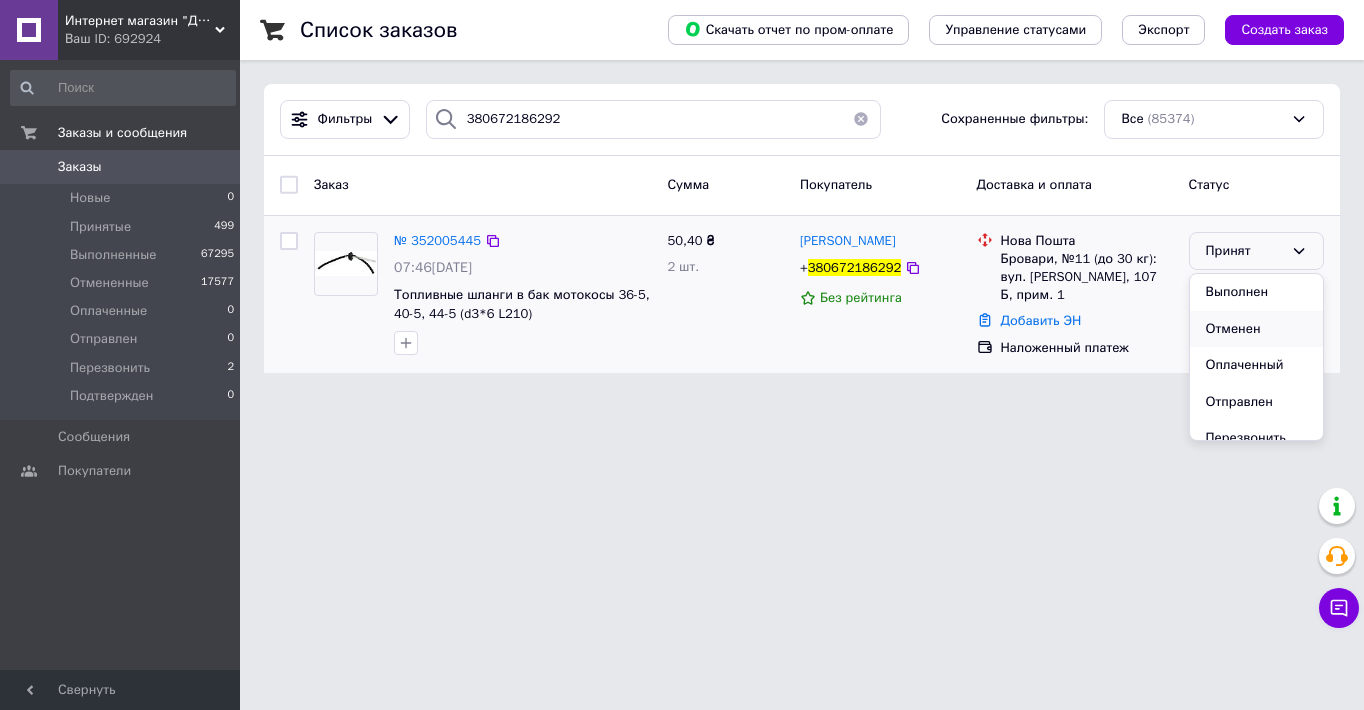click on "Отменен" at bounding box center [1256, 329] 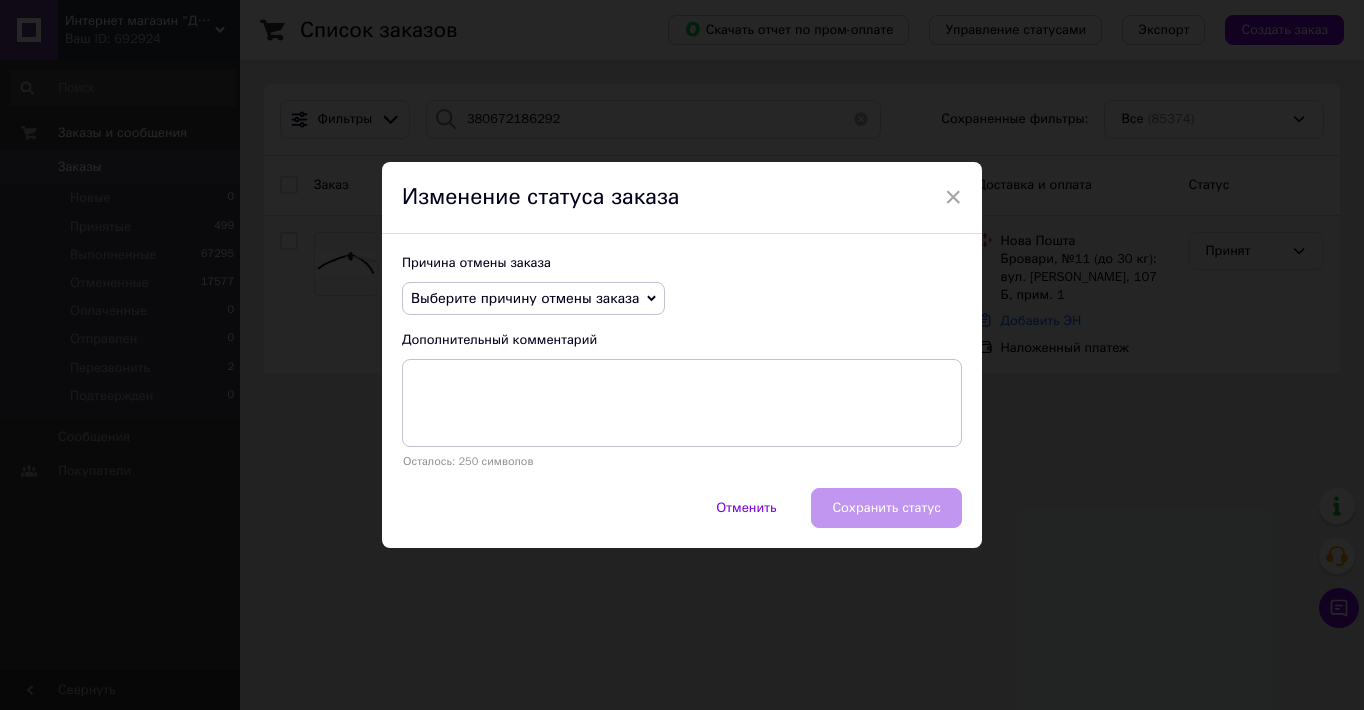 click on "Выберите причину отмены заказа" at bounding box center [533, 299] 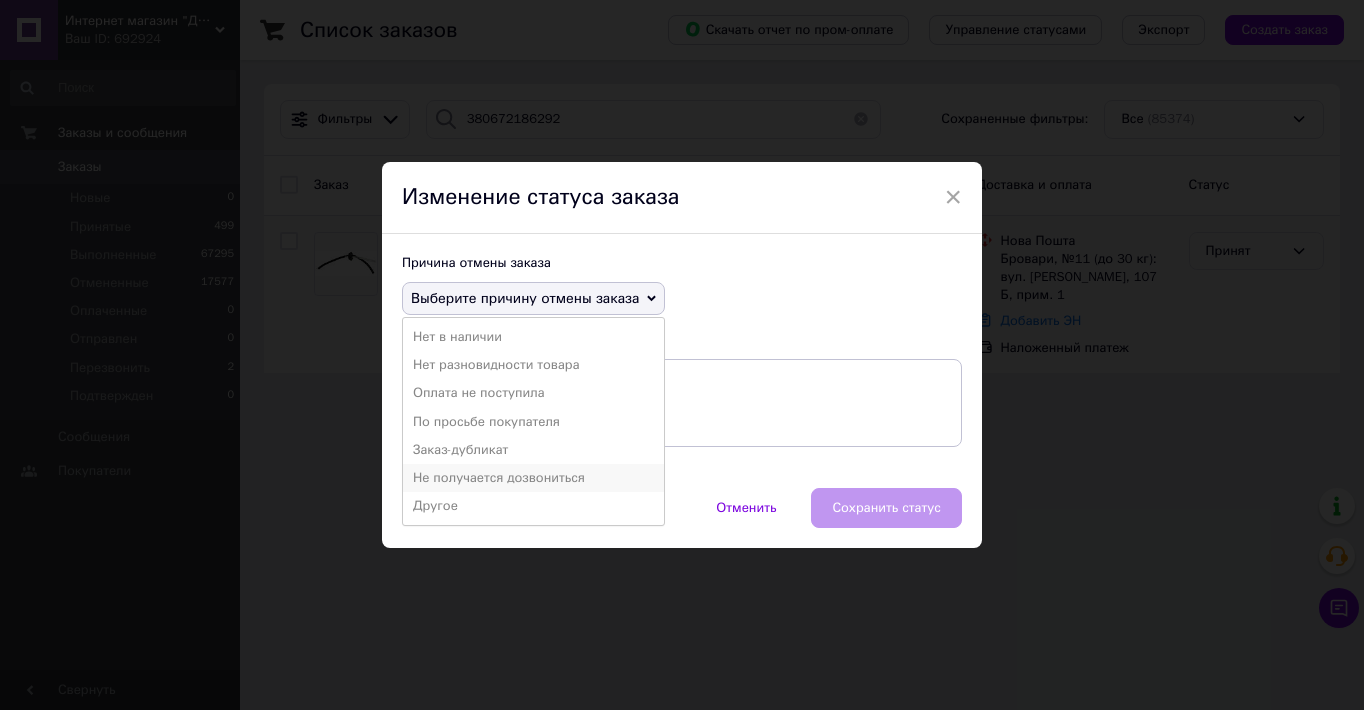 click on "Не получается дозвониться" at bounding box center [533, 478] 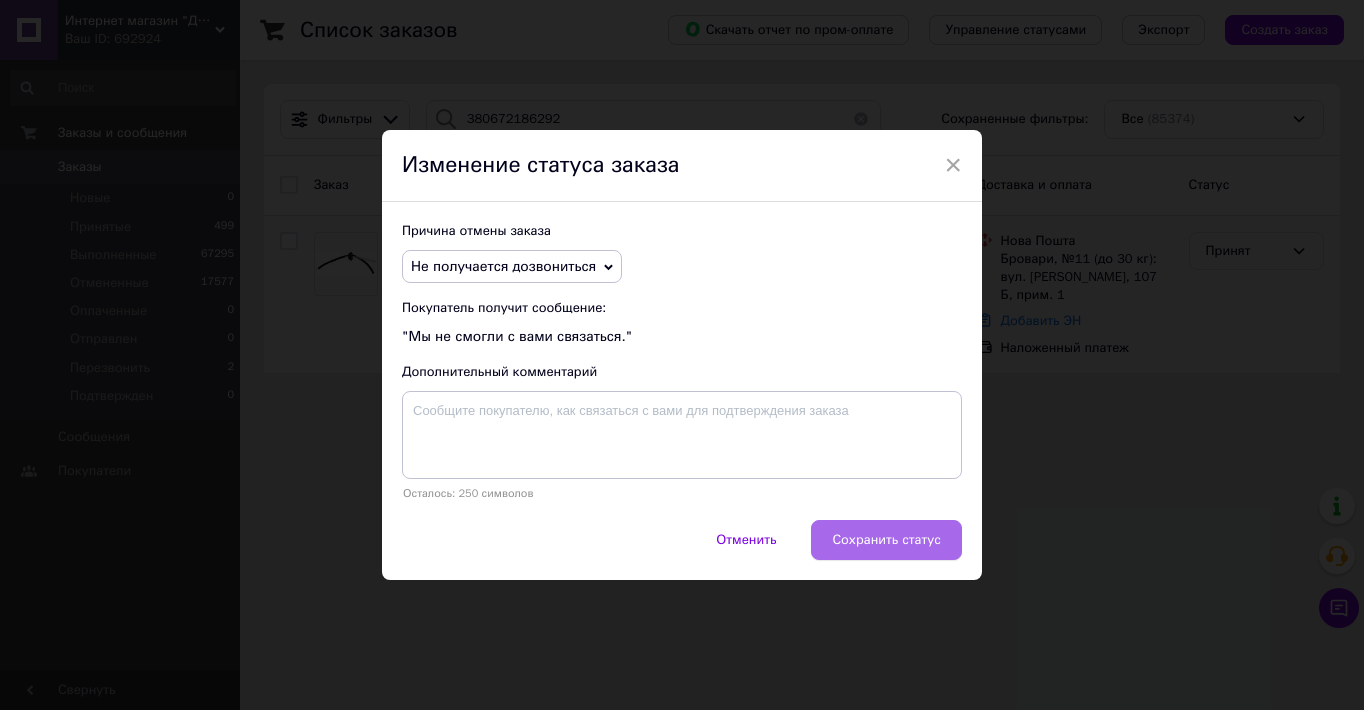 click on "Сохранить статус" at bounding box center [886, 540] 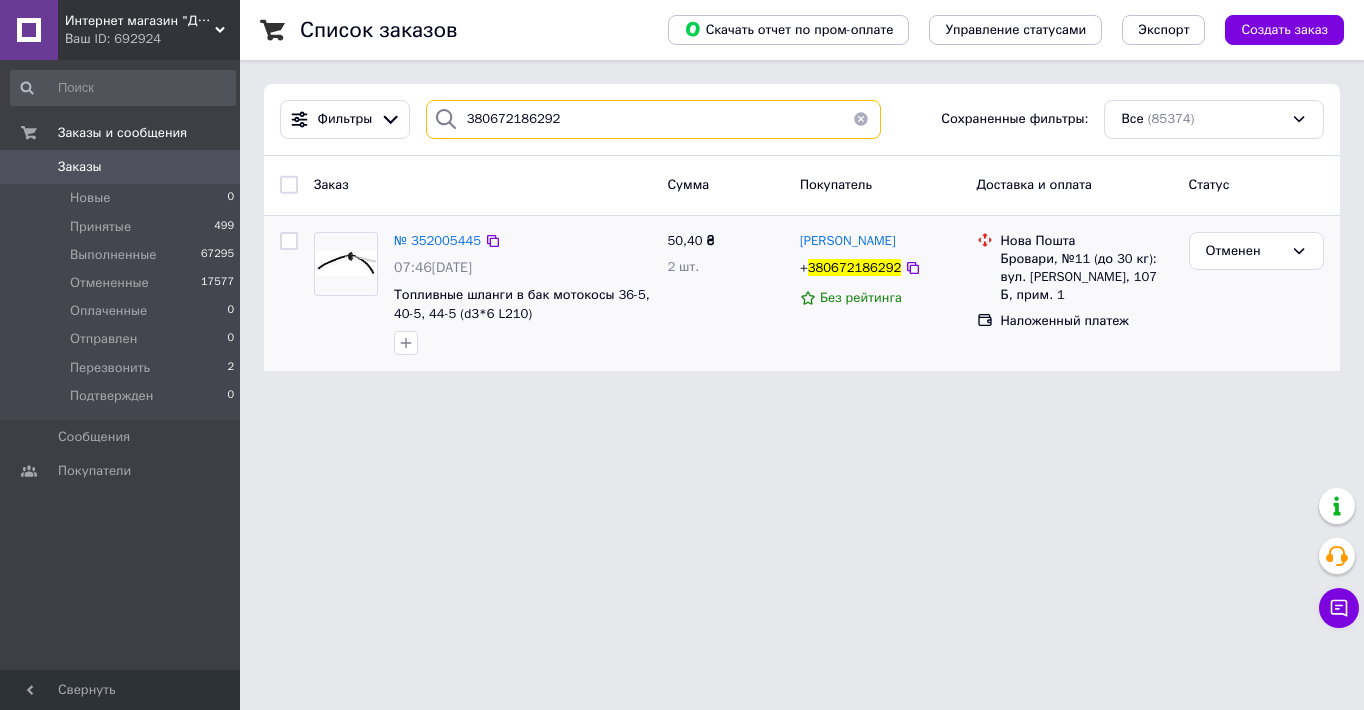 drag, startPoint x: 563, startPoint y: 119, endPoint x: 411, endPoint y: 126, distance: 152.1611 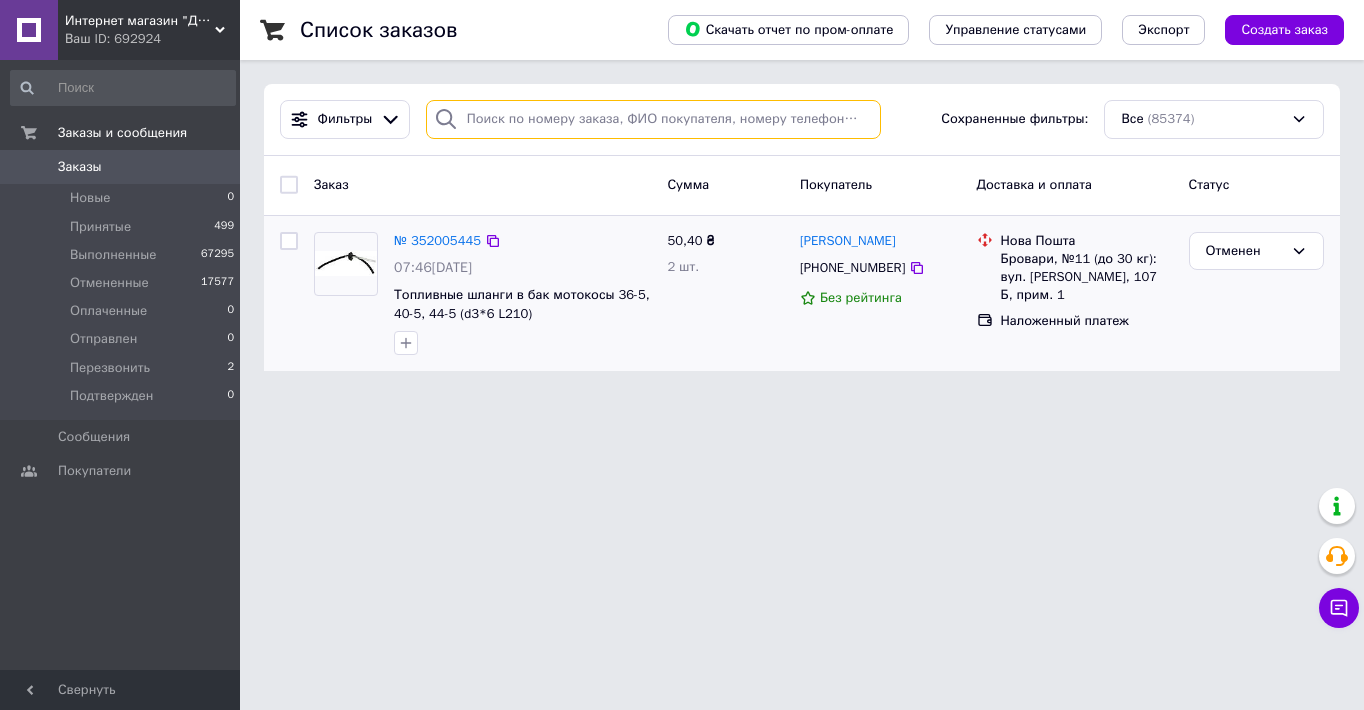paste on "380969254952" 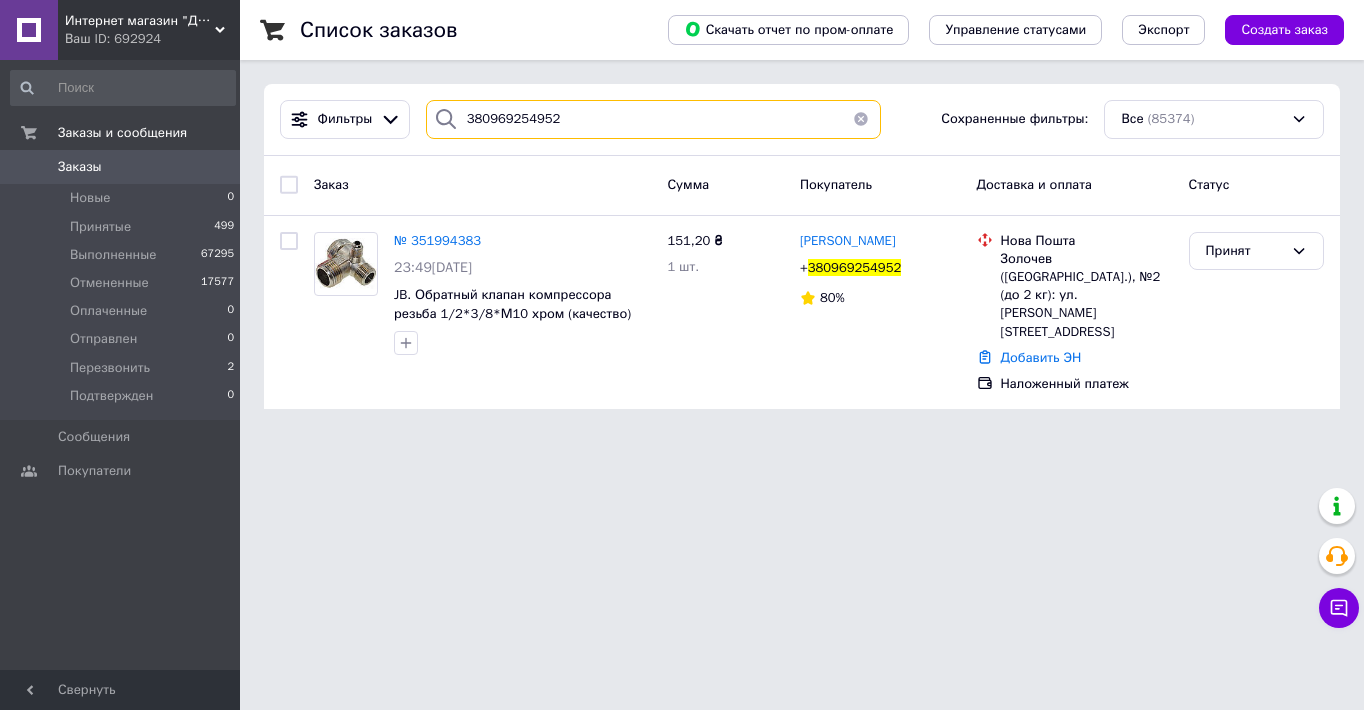 type on "380969254952" 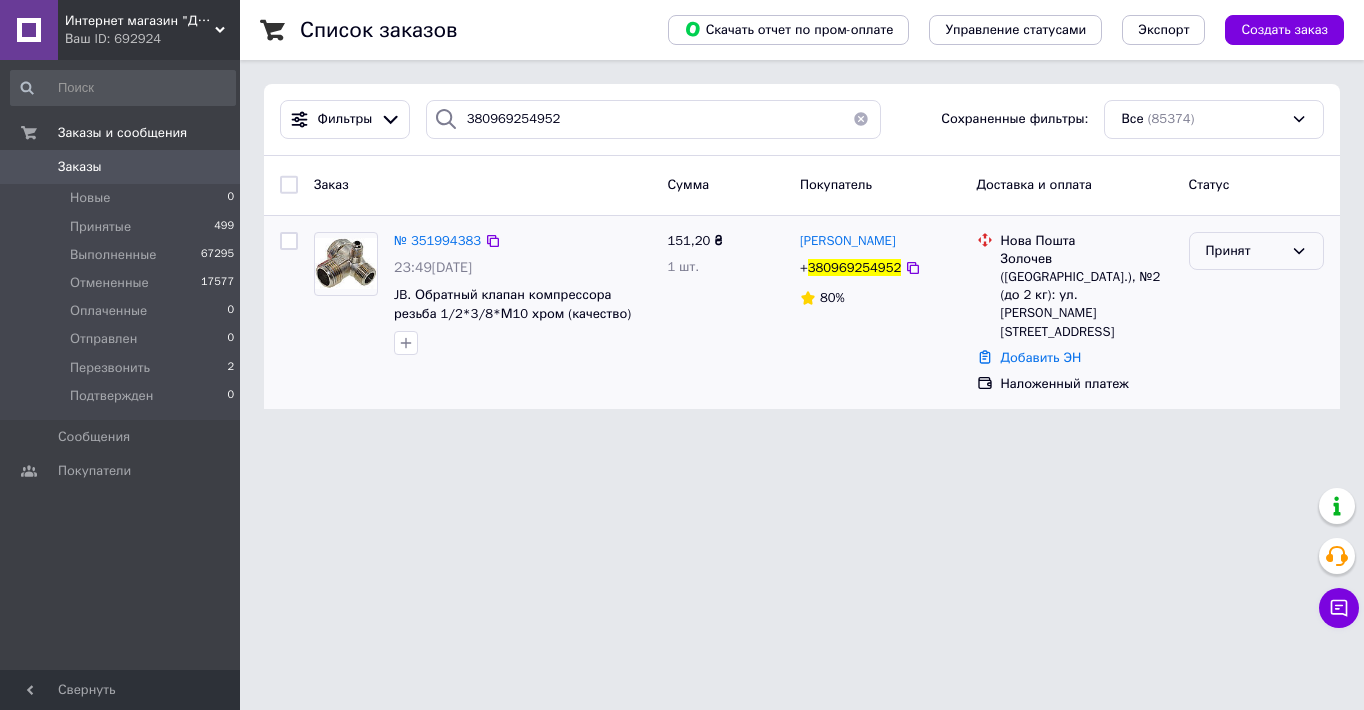 click on "Принят" at bounding box center (1244, 251) 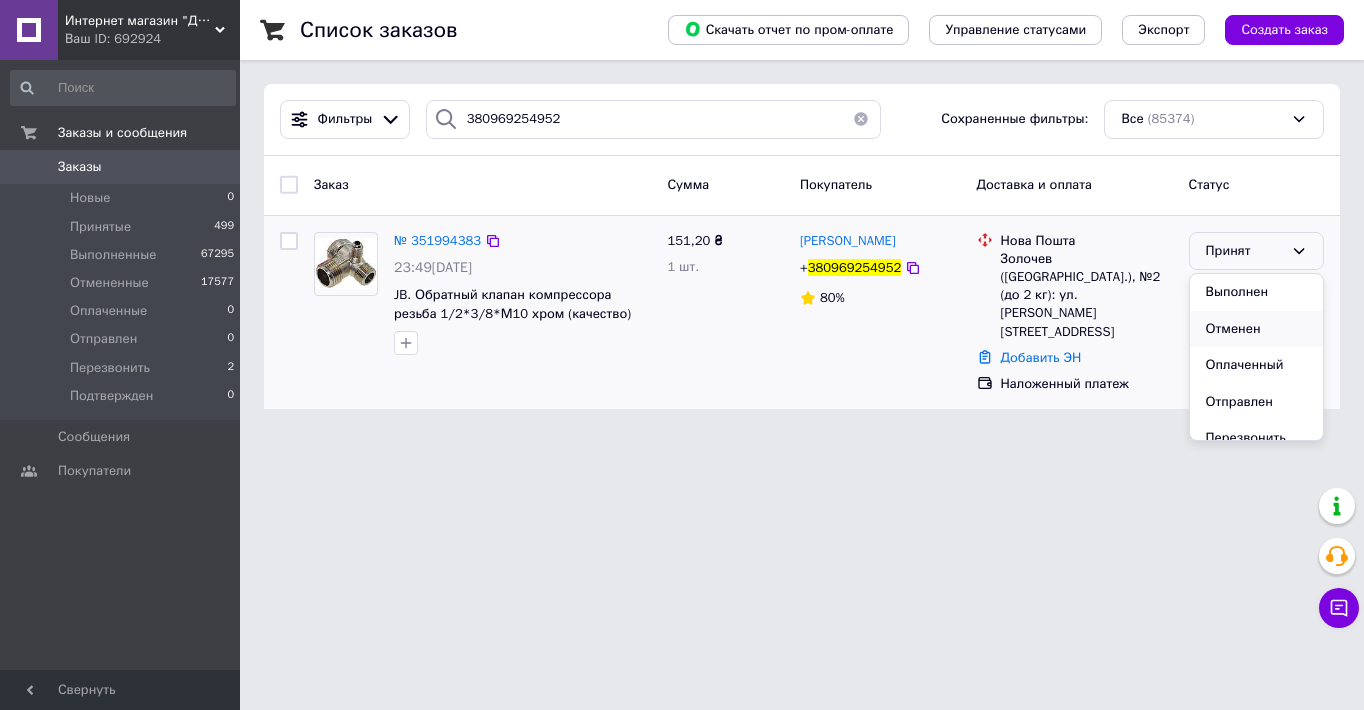 click on "Отменен" at bounding box center (1256, 329) 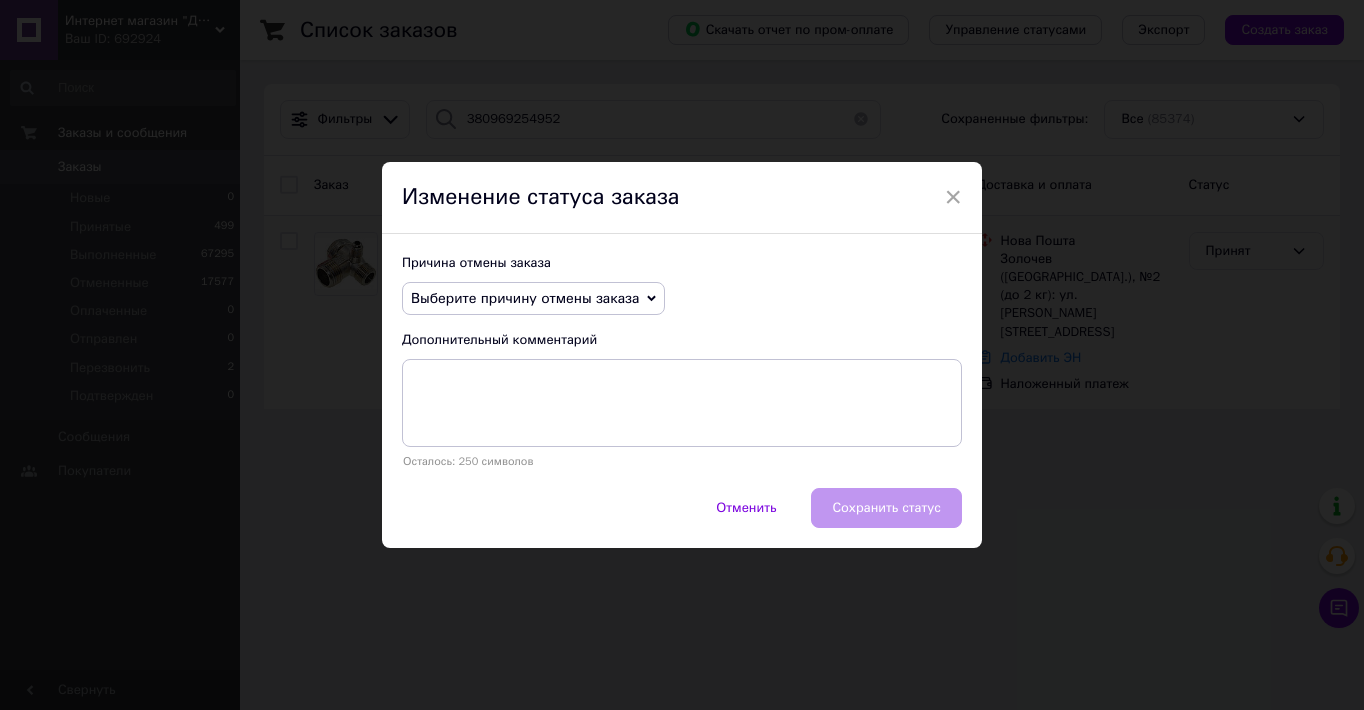 click on "Выберите причину отмены заказа" at bounding box center (525, 298) 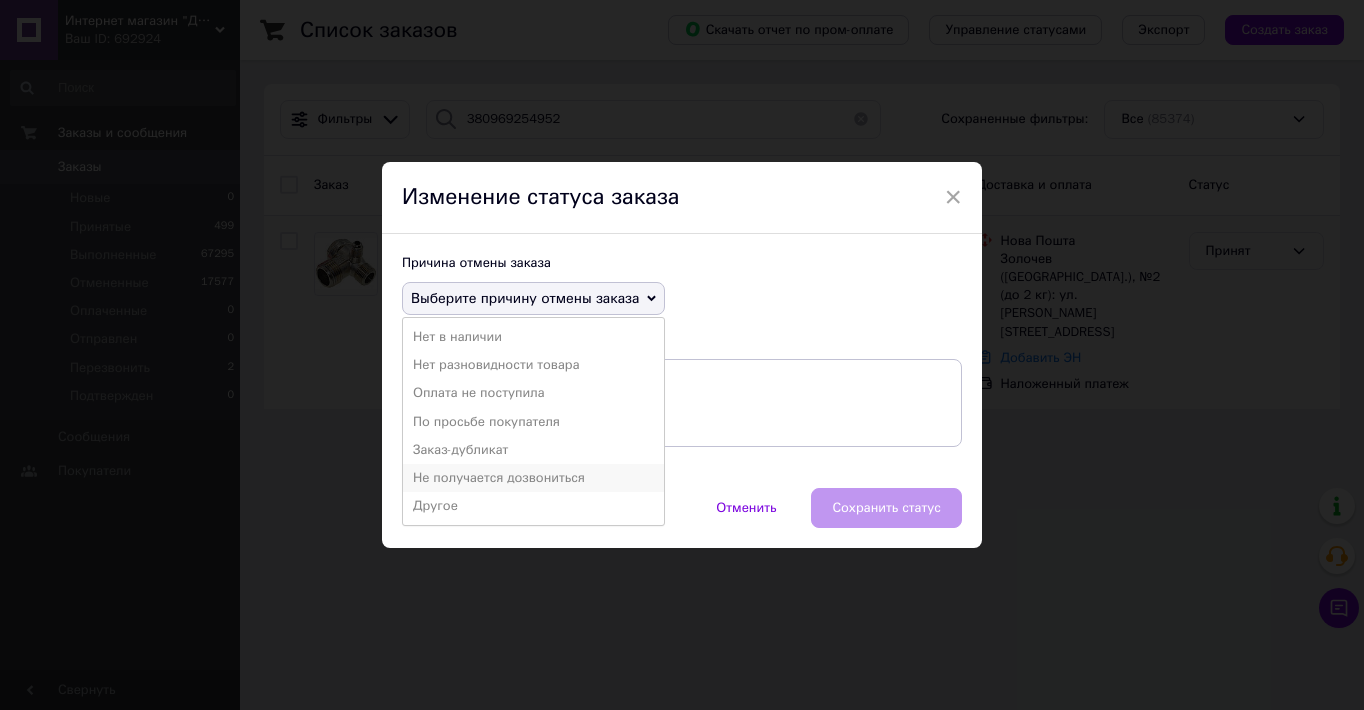 click on "Не получается дозвониться" at bounding box center (533, 478) 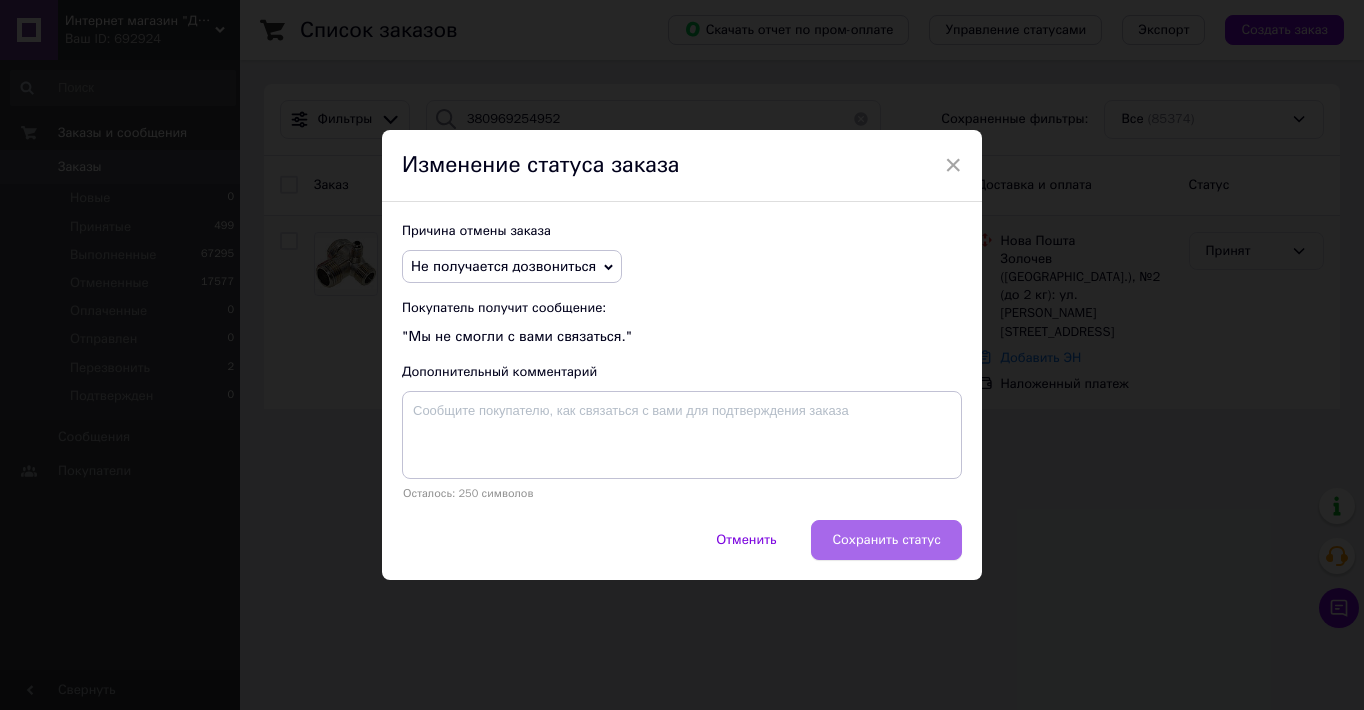 click on "Сохранить статус" at bounding box center [886, 540] 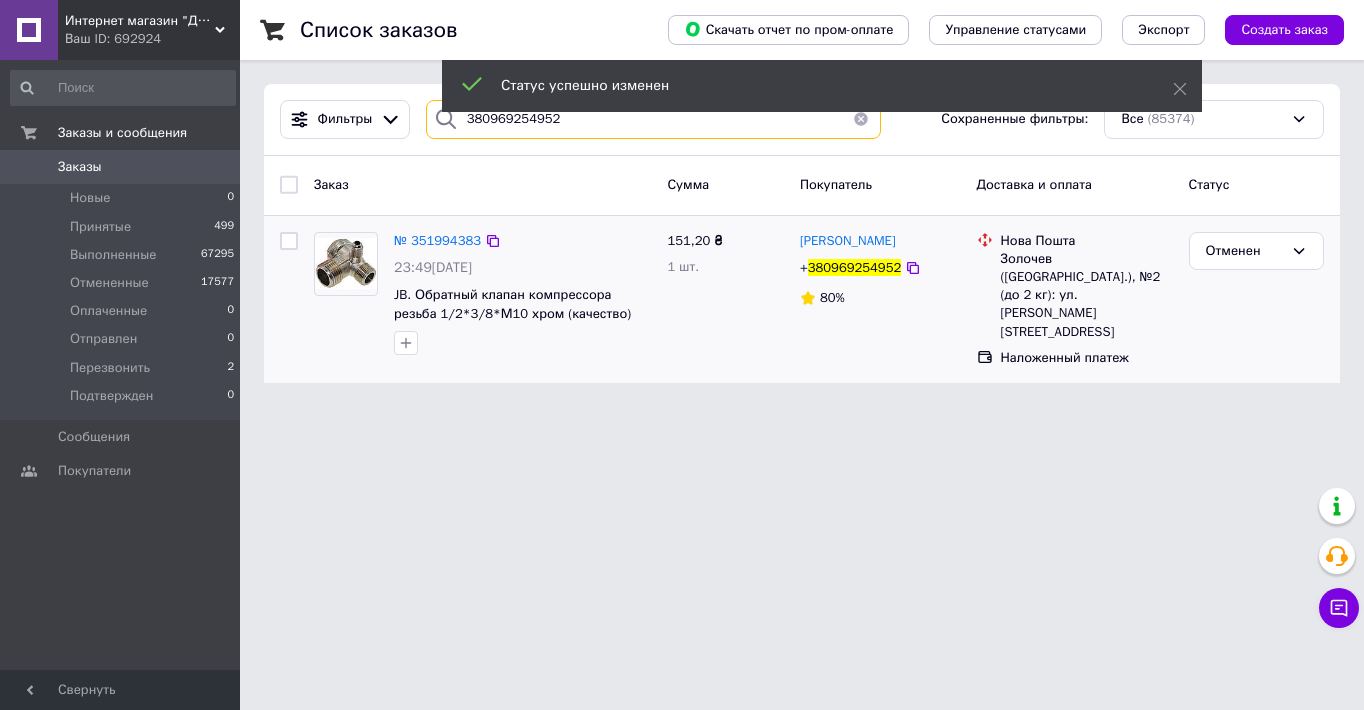 drag, startPoint x: 575, startPoint y: 132, endPoint x: 423, endPoint y: 130, distance: 152.01315 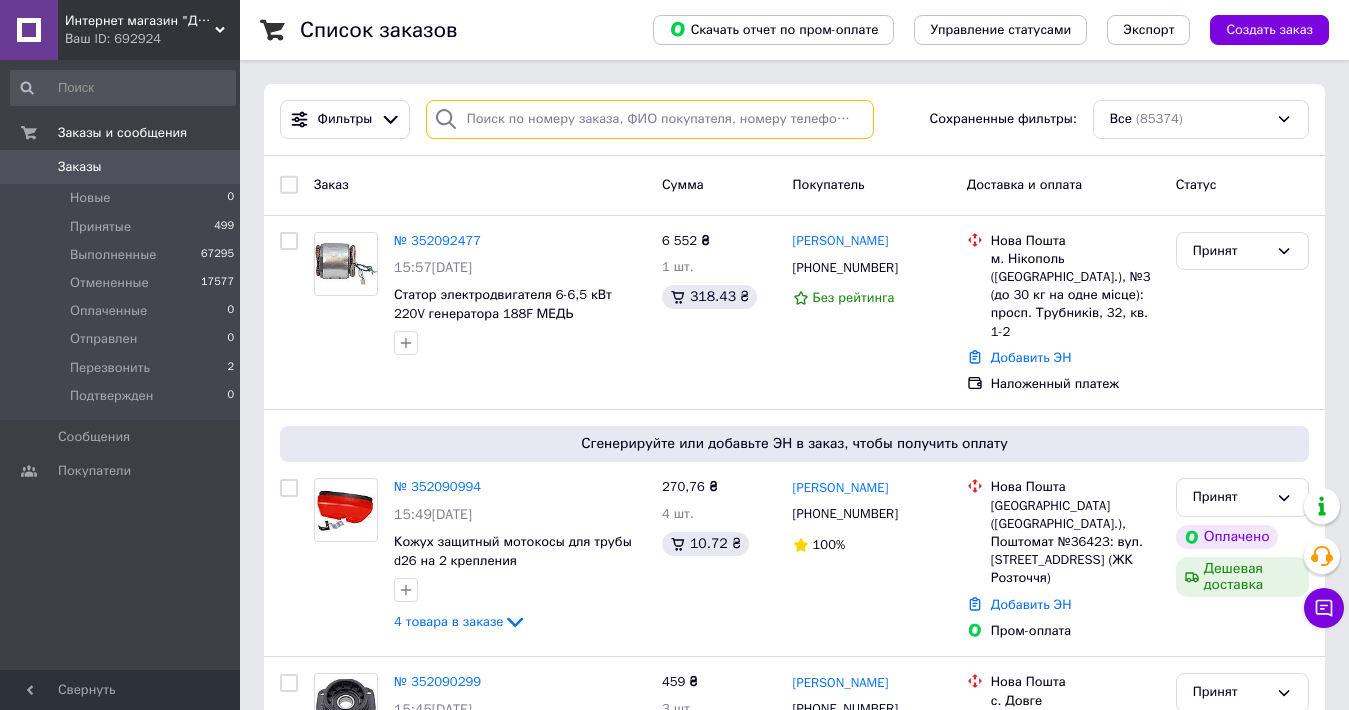 click at bounding box center (650, 119) 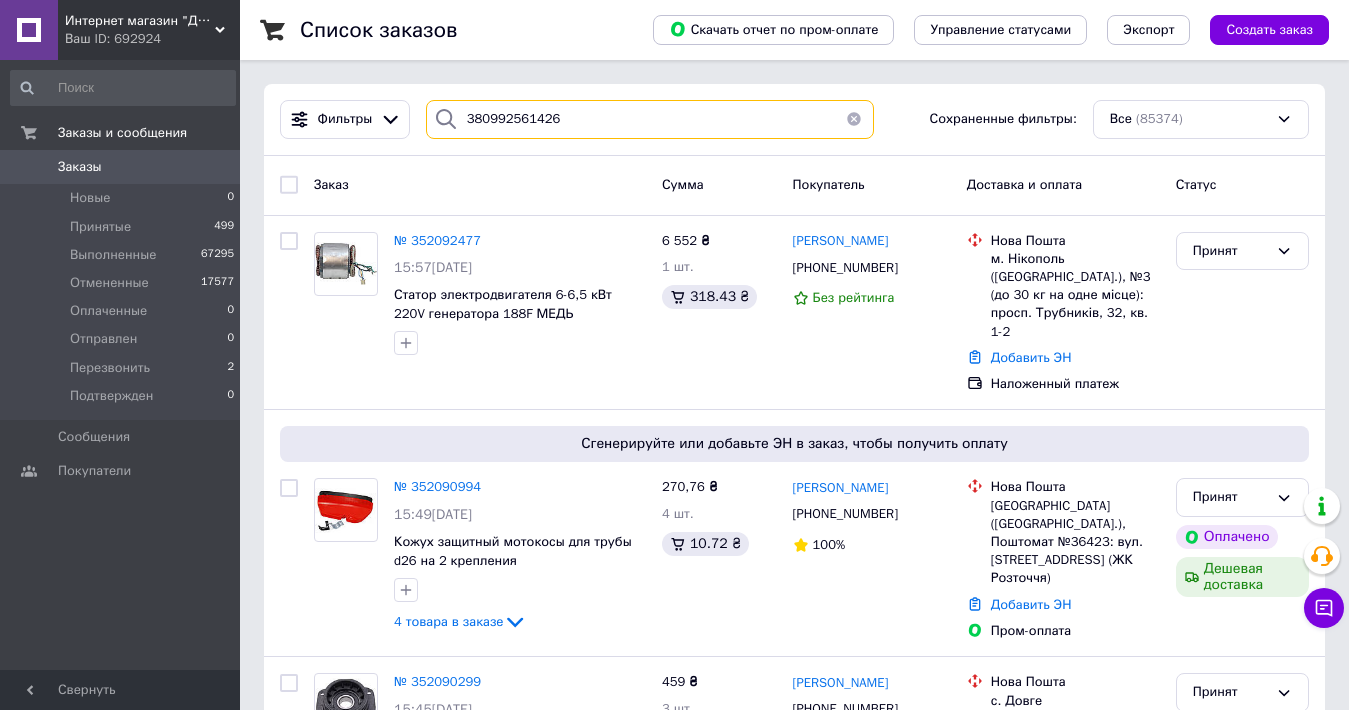 type on "380992561426" 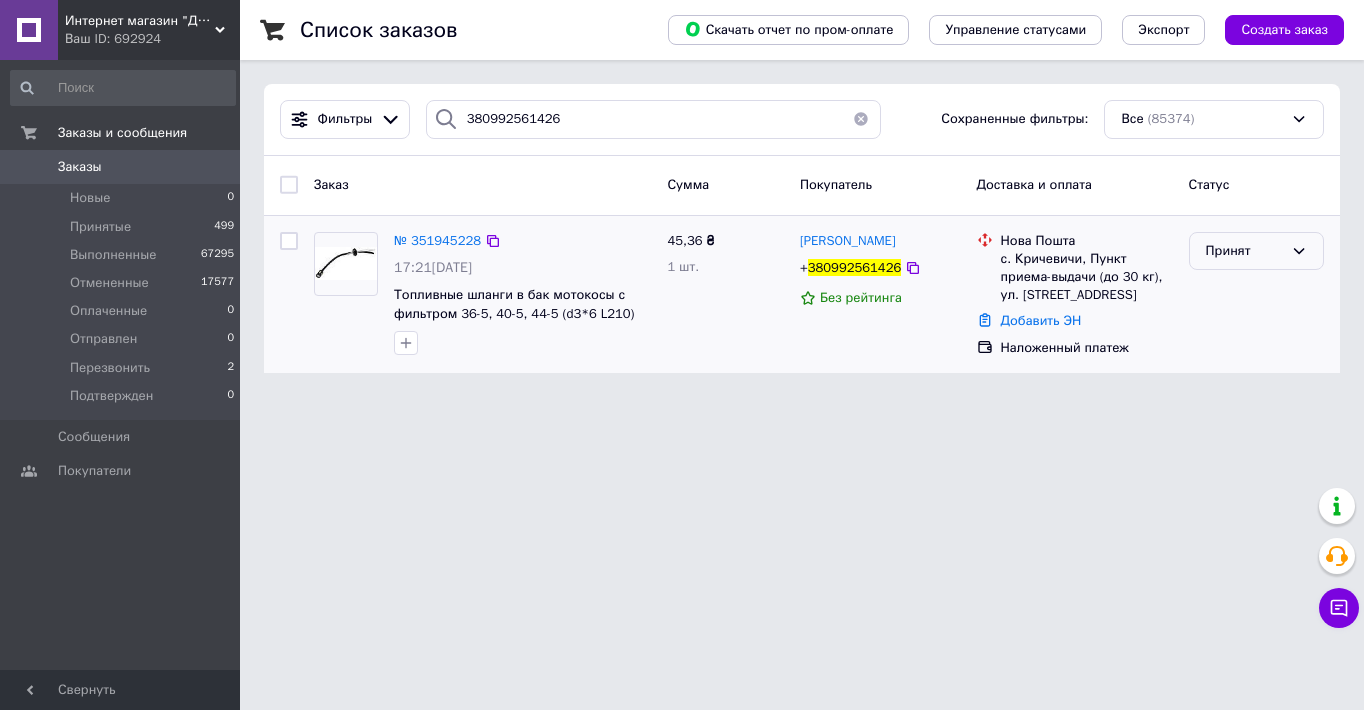click on "Принят" at bounding box center (1244, 251) 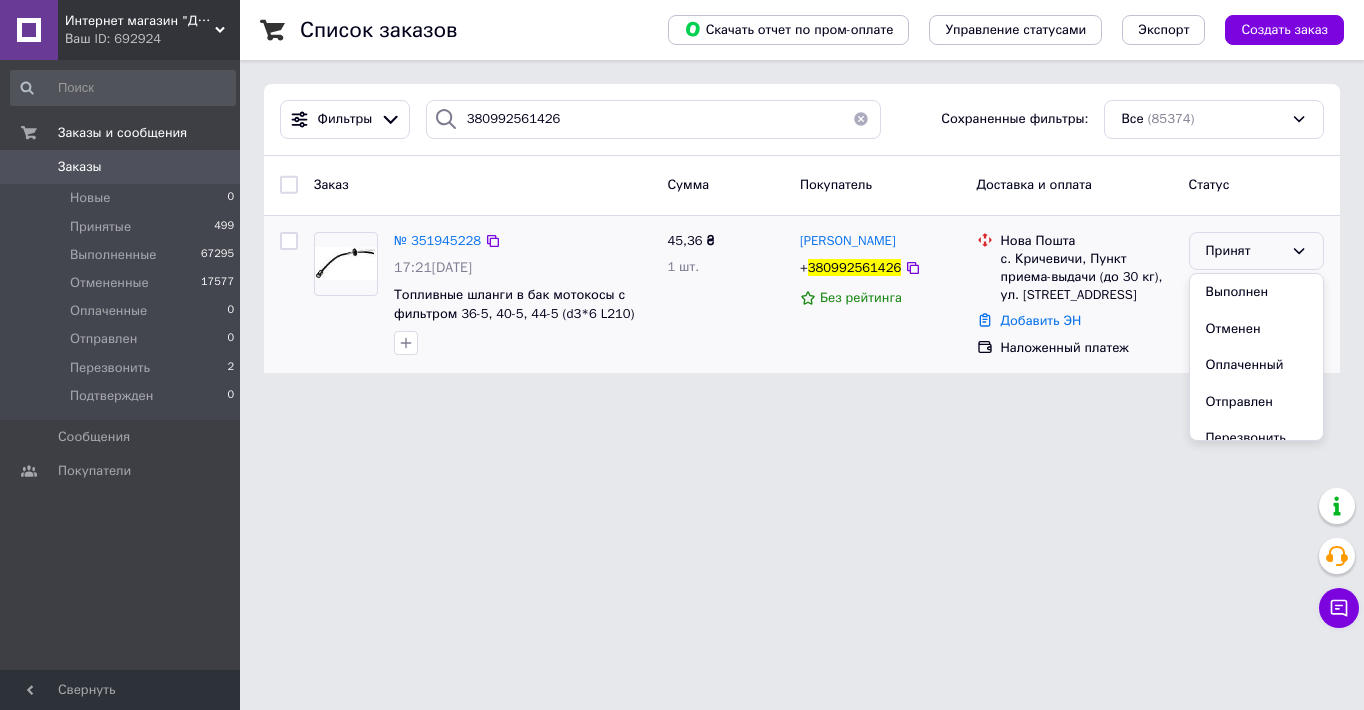 click on "Отменен" at bounding box center [1256, 329] 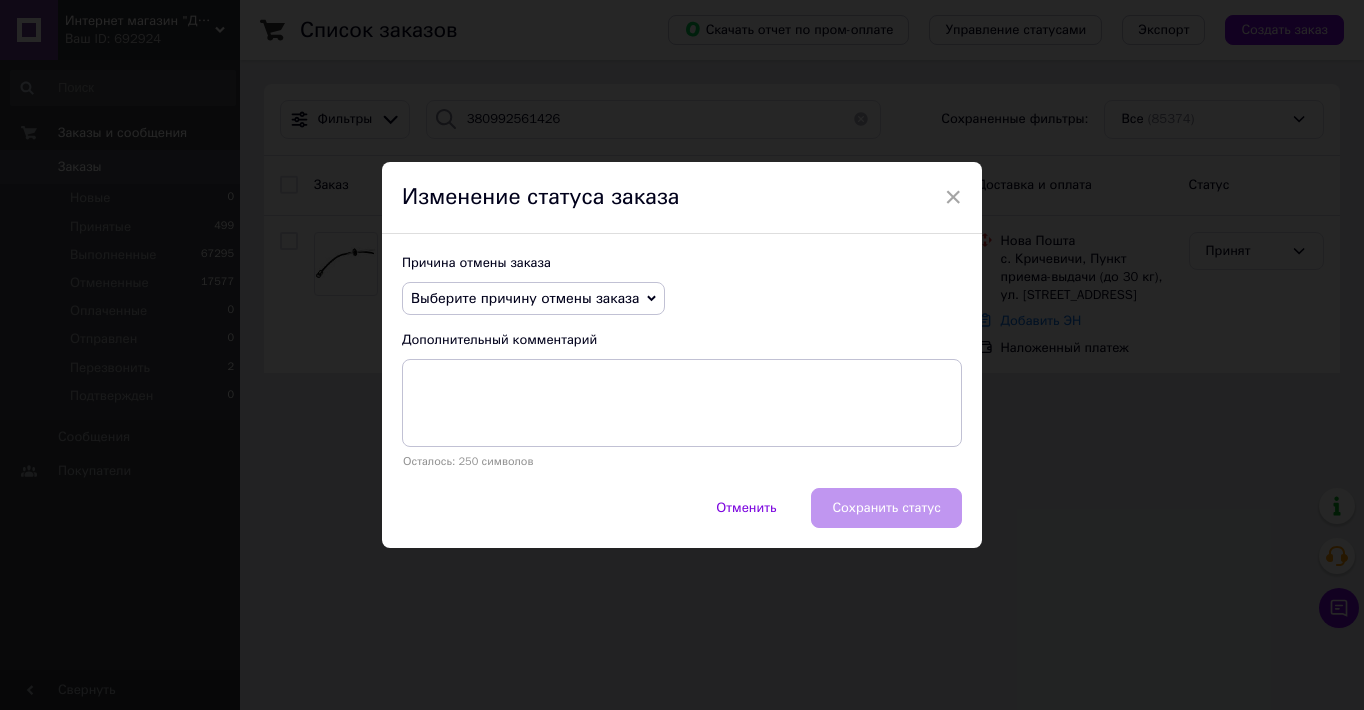 drag, startPoint x: 467, startPoint y: 297, endPoint x: 474, endPoint y: 315, distance: 19.313208 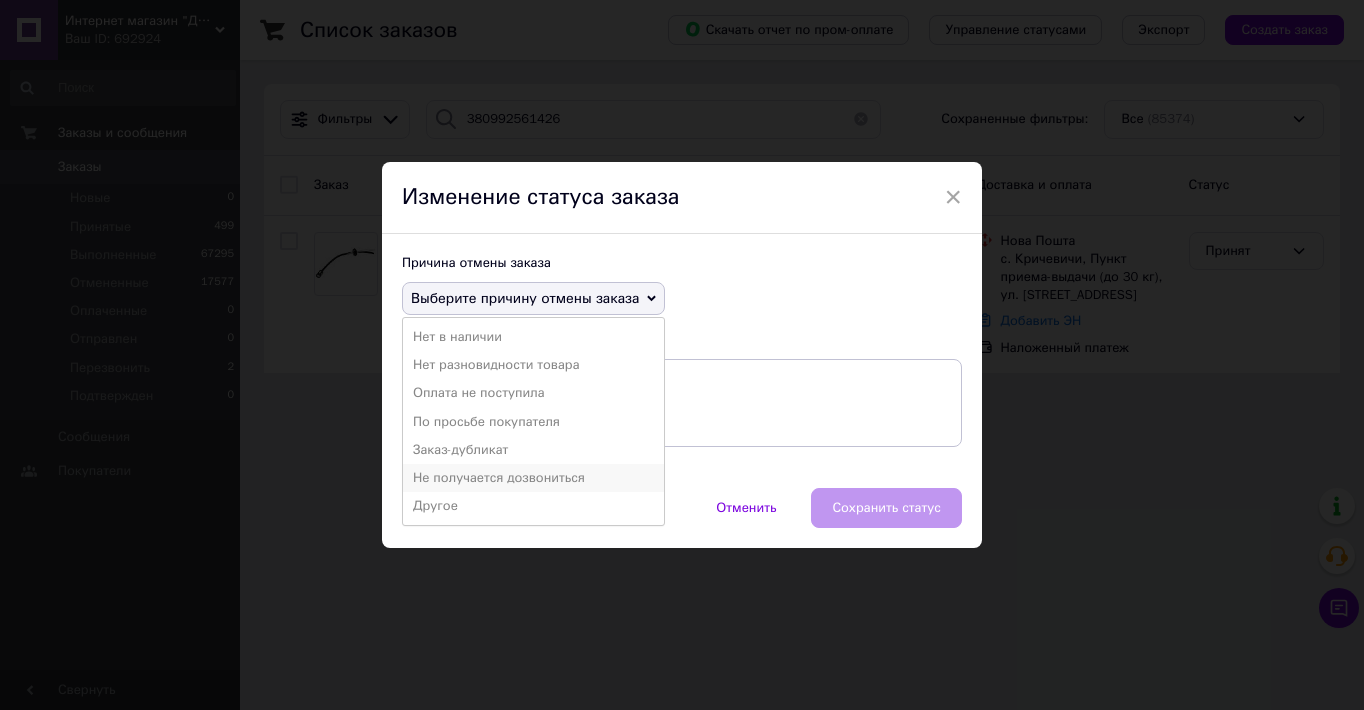 click on "Не получается дозвониться" at bounding box center [533, 478] 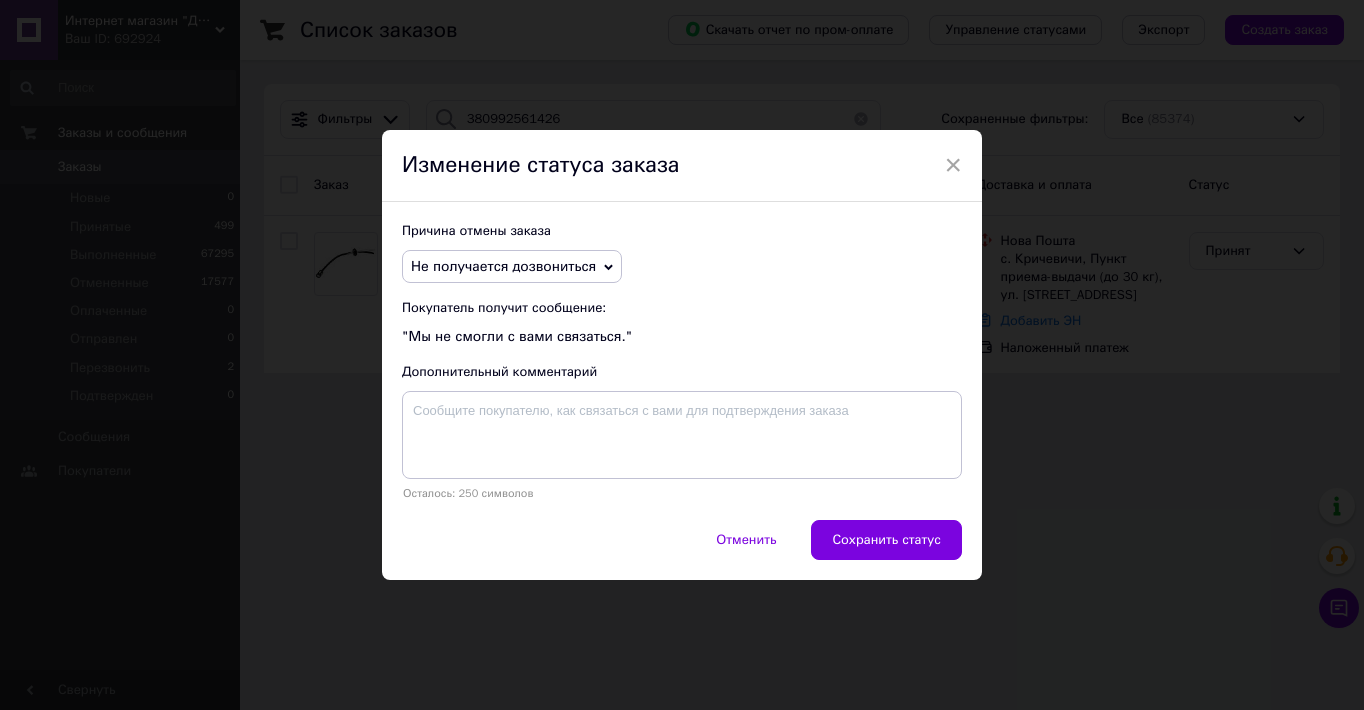 drag, startPoint x: 887, startPoint y: 539, endPoint x: 524, endPoint y: 692, distance: 393.9264 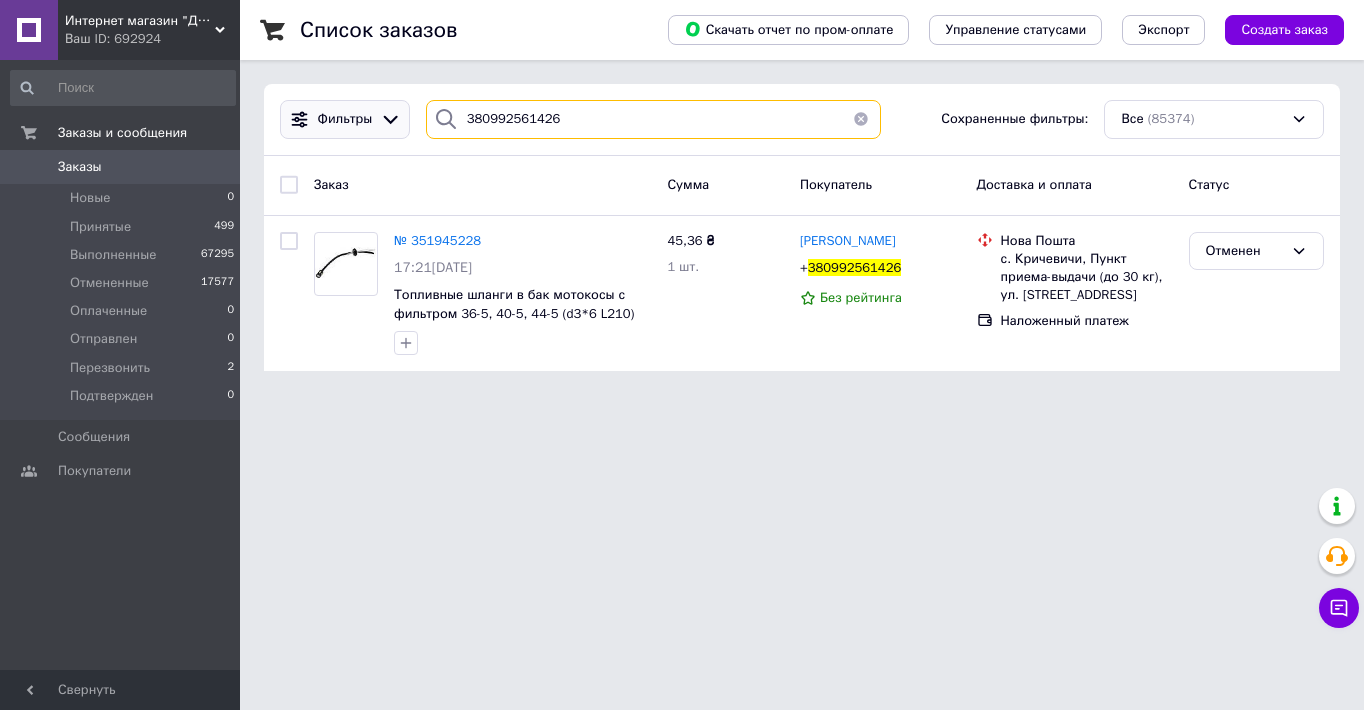 drag, startPoint x: 534, startPoint y: 129, endPoint x: 405, endPoint y: 134, distance: 129.09686 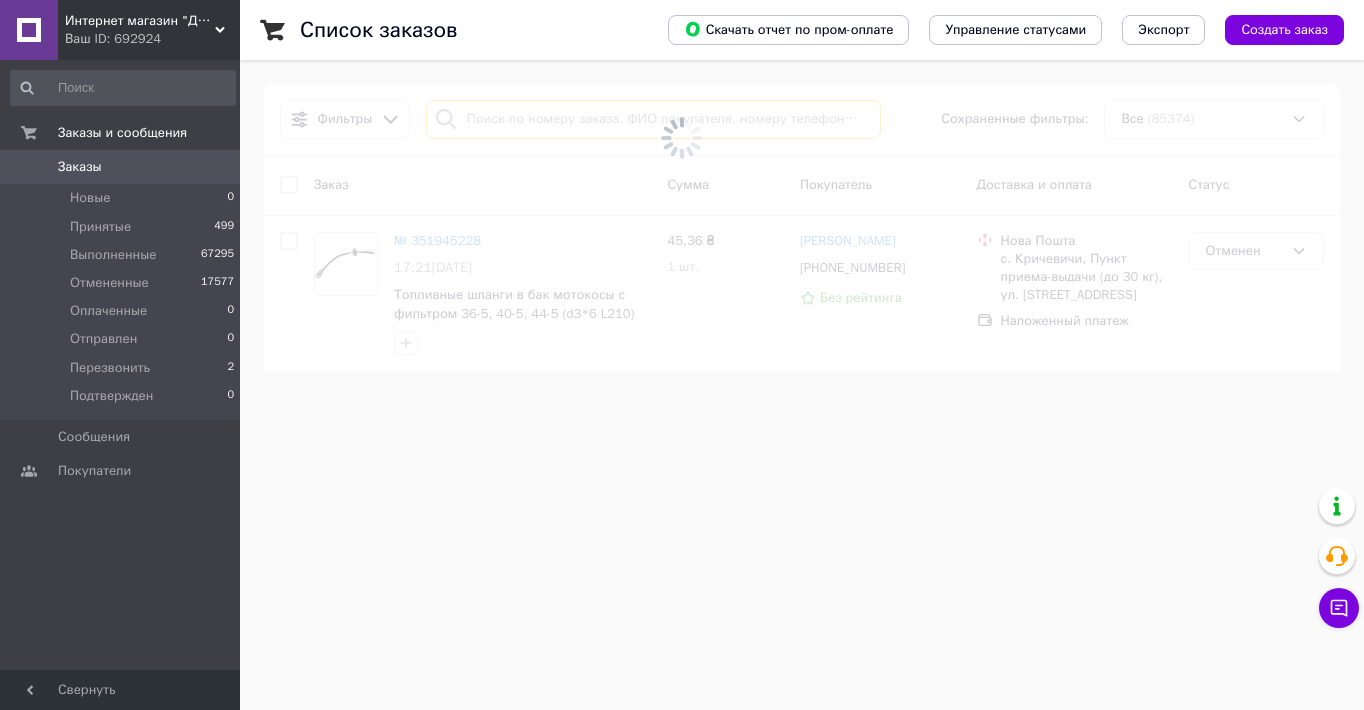 type 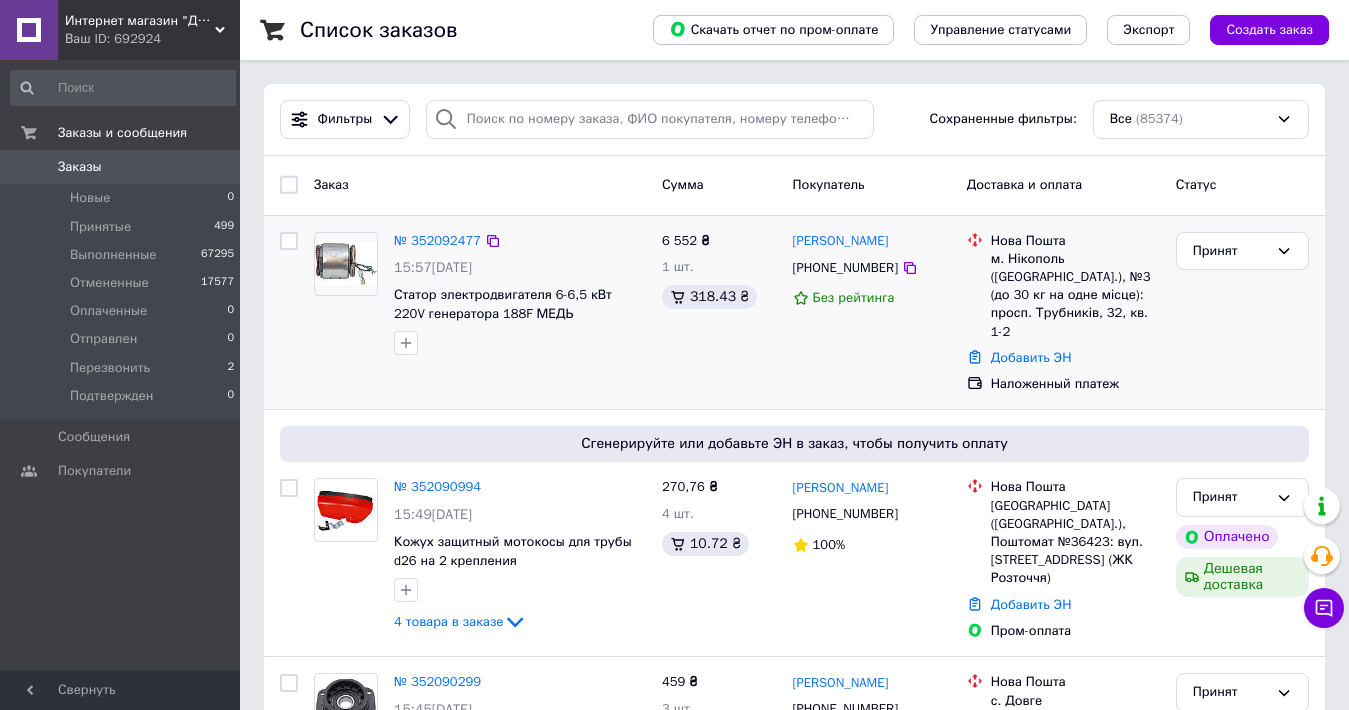 click on "[PHONE_NUMBER]" at bounding box center [845, 268] 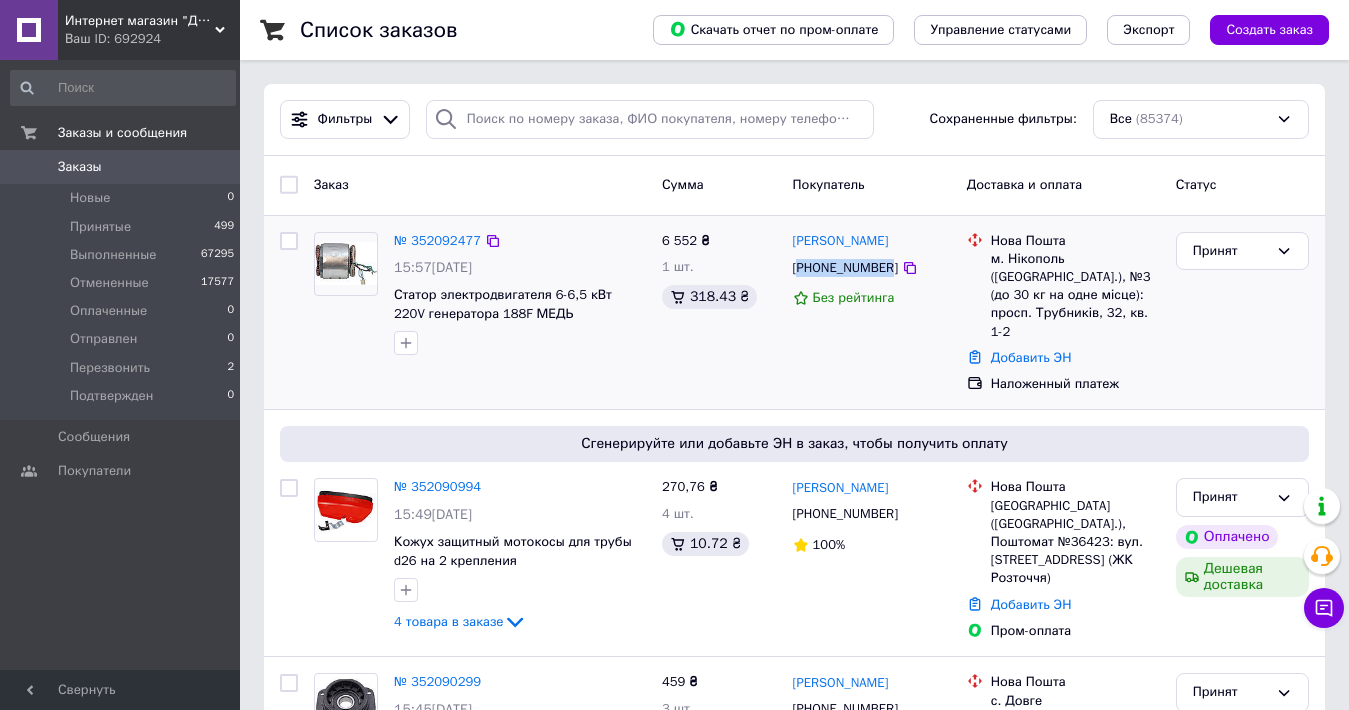 click on "[PHONE_NUMBER]" at bounding box center [845, 268] 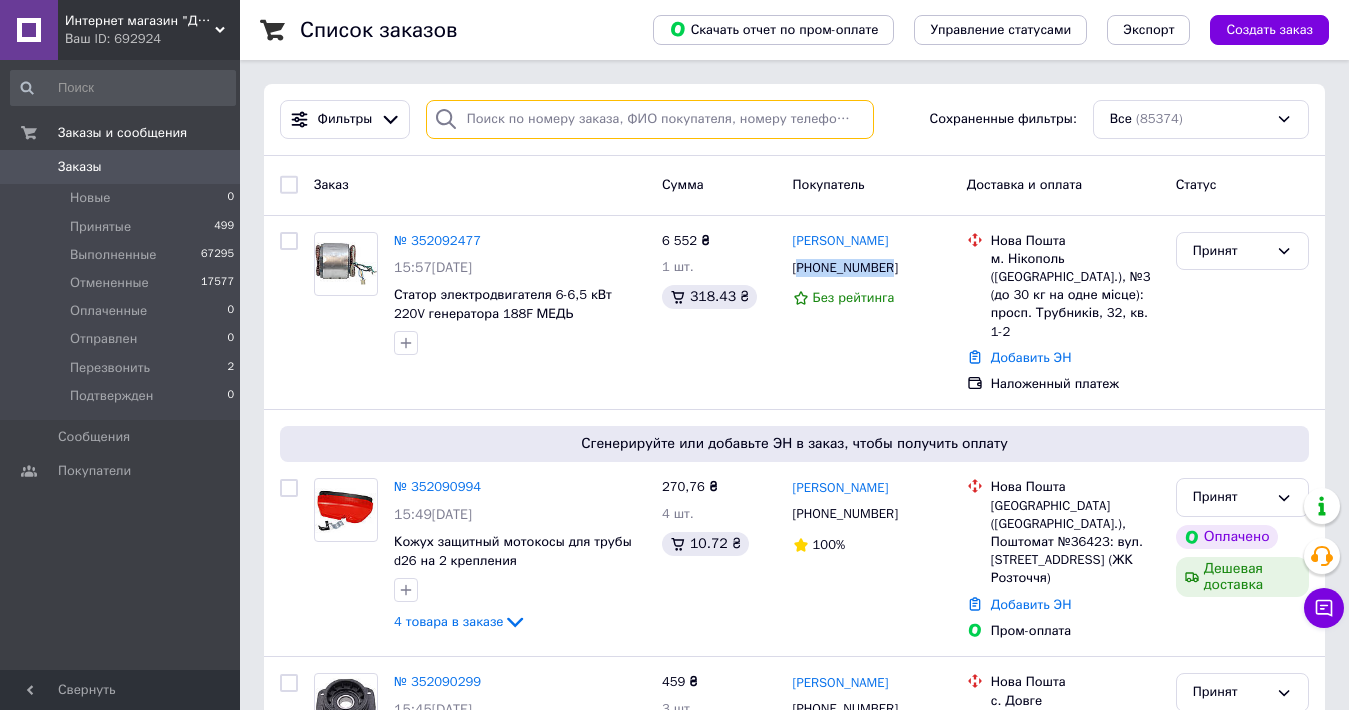 click at bounding box center (650, 119) 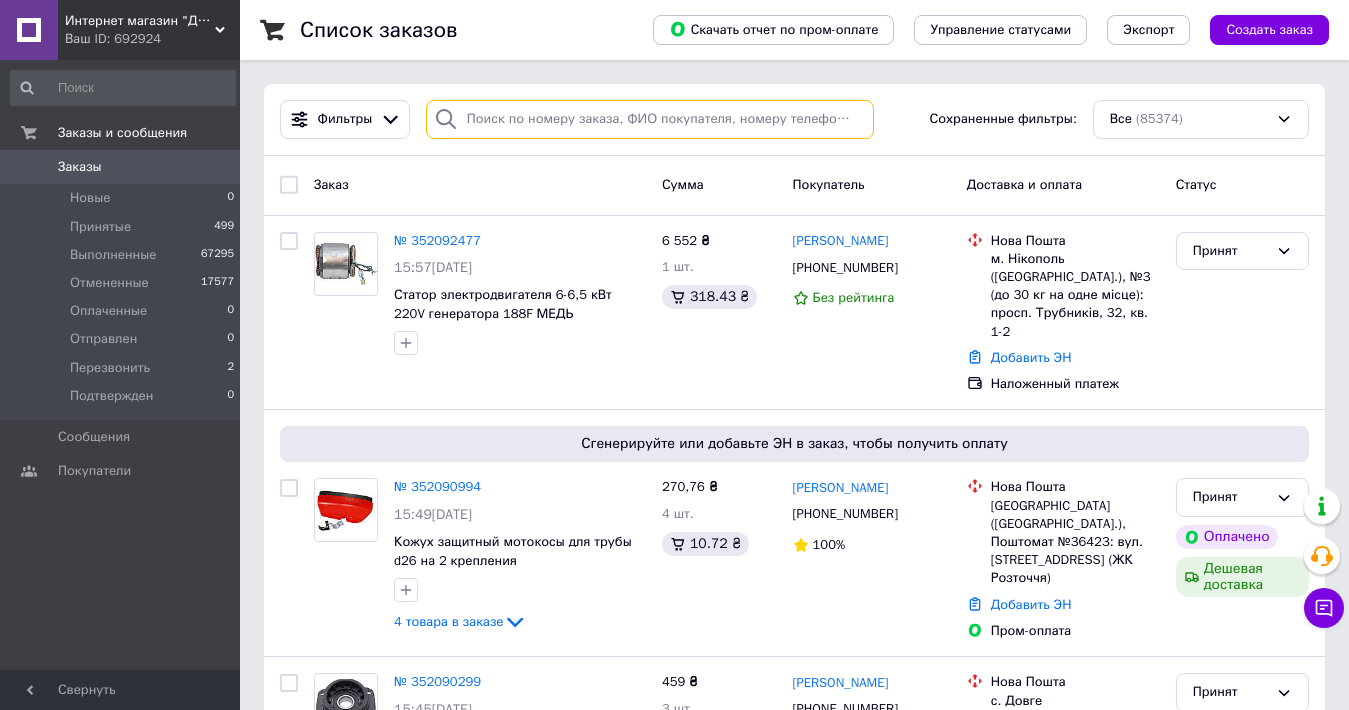 click at bounding box center [650, 119] 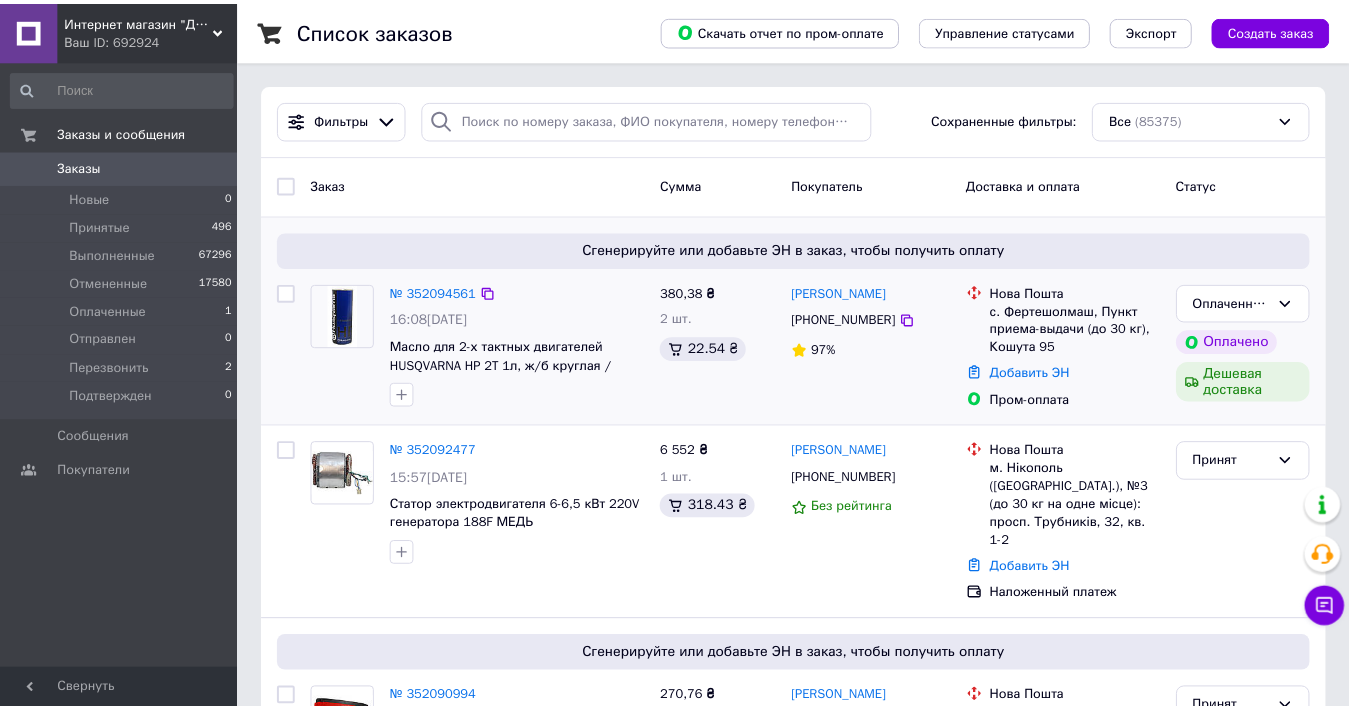 scroll, scrollTop: 0, scrollLeft: 0, axis: both 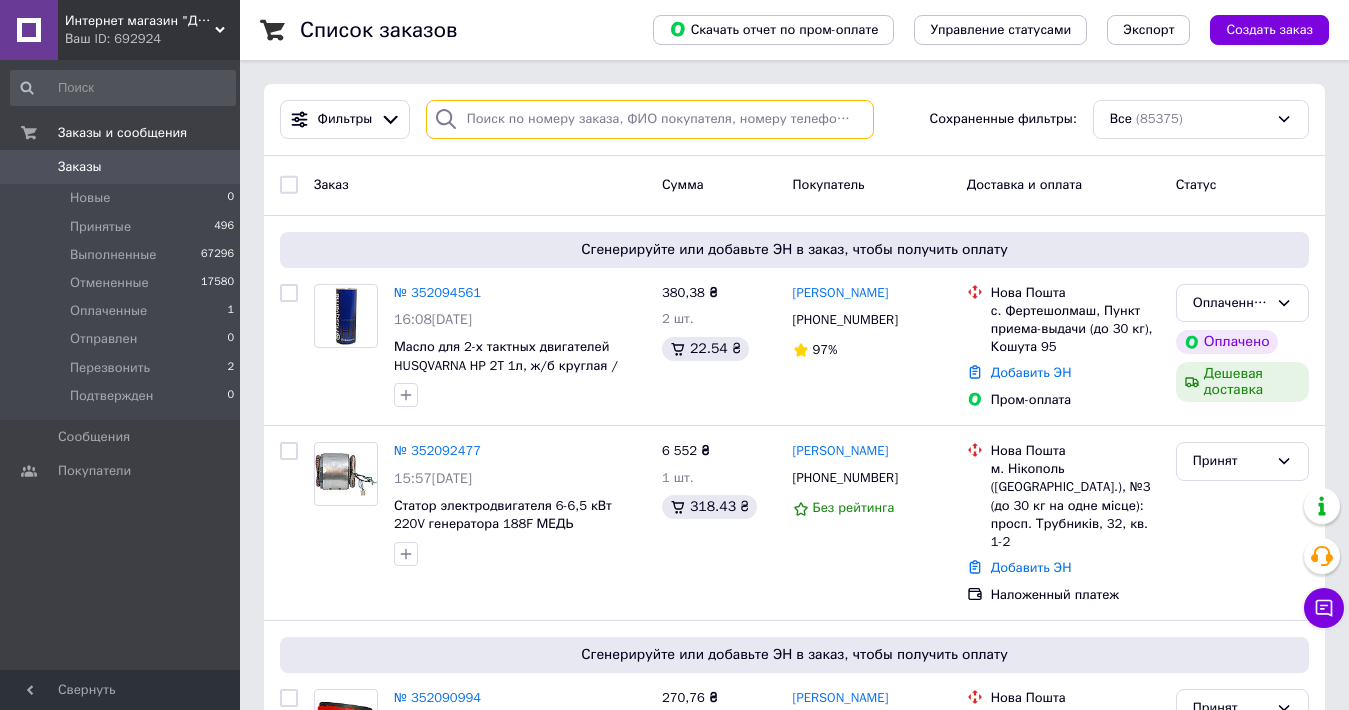 click at bounding box center [650, 119] 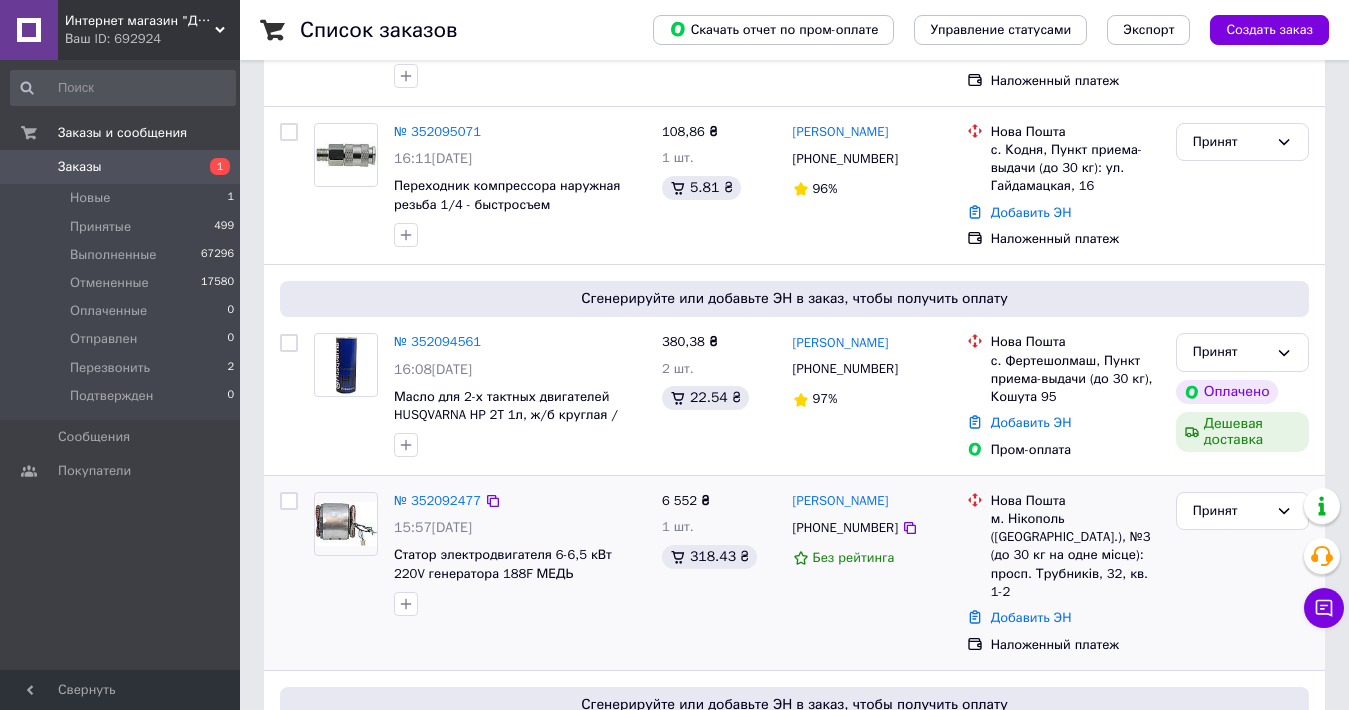 scroll, scrollTop: 600, scrollLeft: 0, axis: vertical 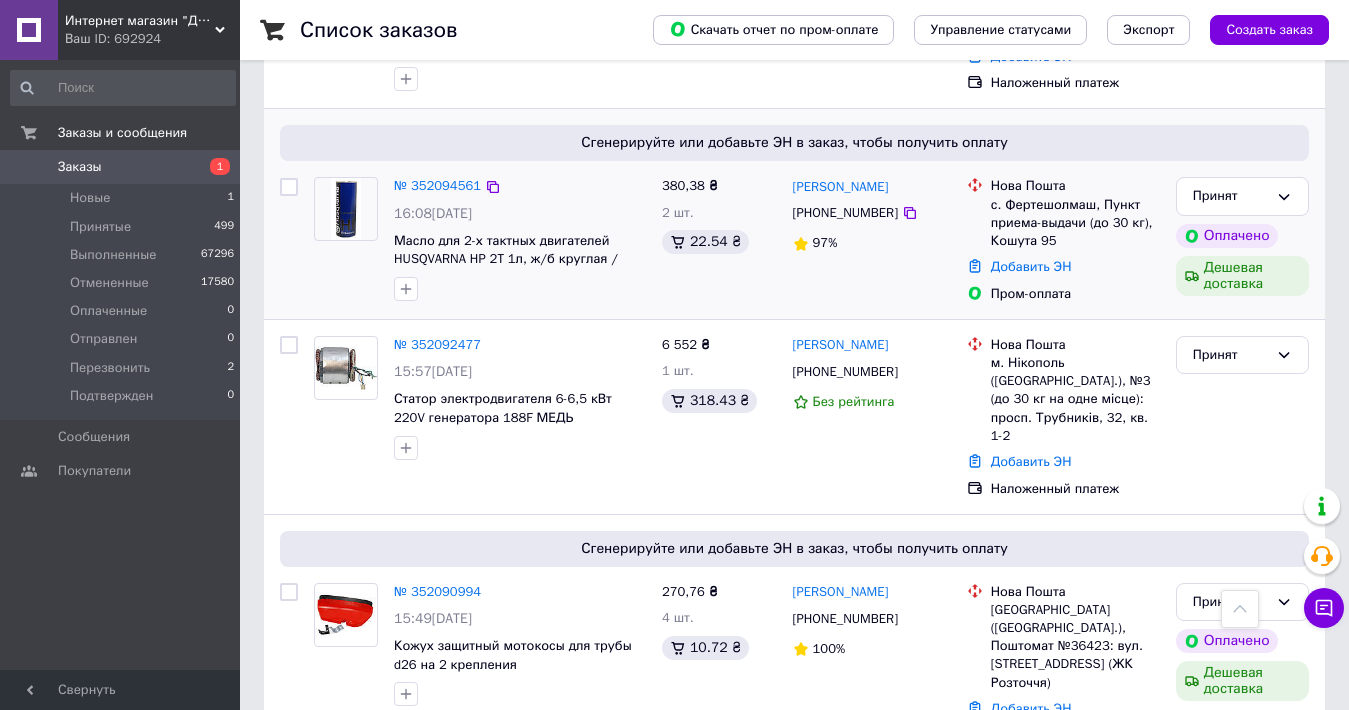 click on "[PHONE_NUMBER]" at bounding box center (845, 213) 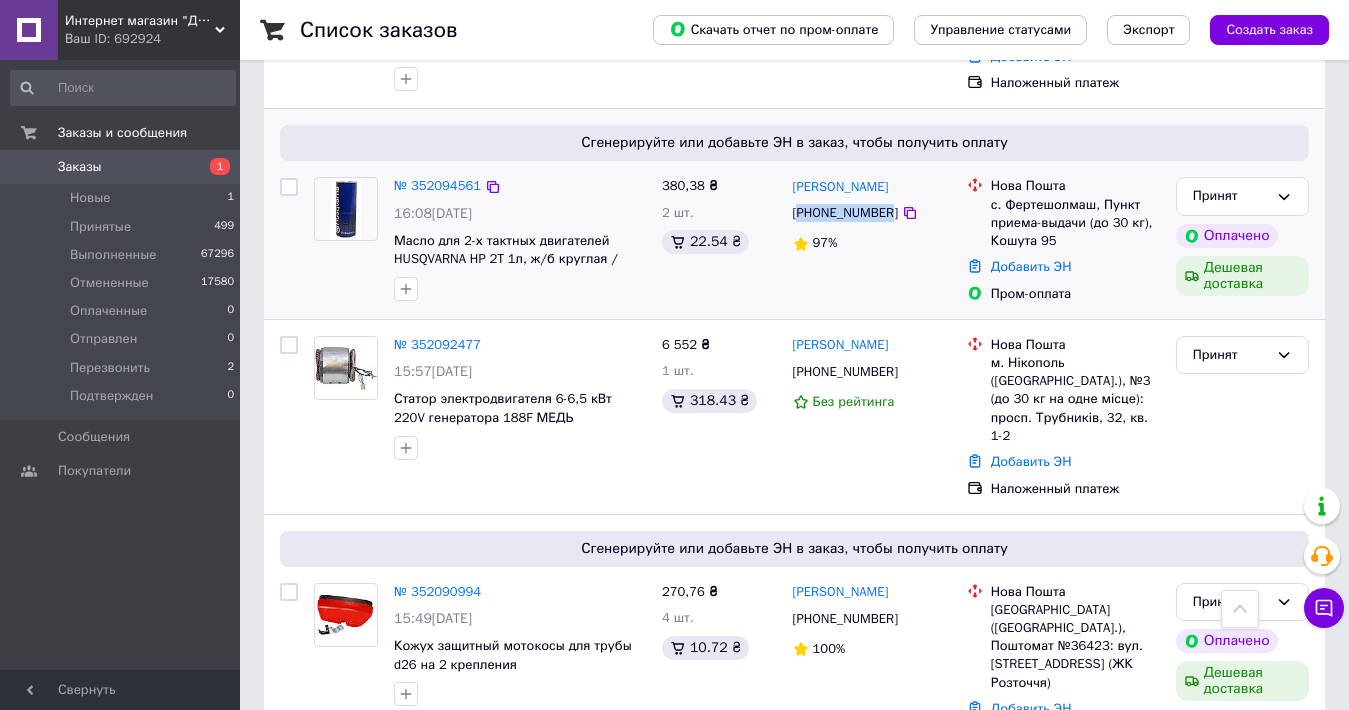 click on "[PHONE_NUMBER]" at bounding box center [845, 213] 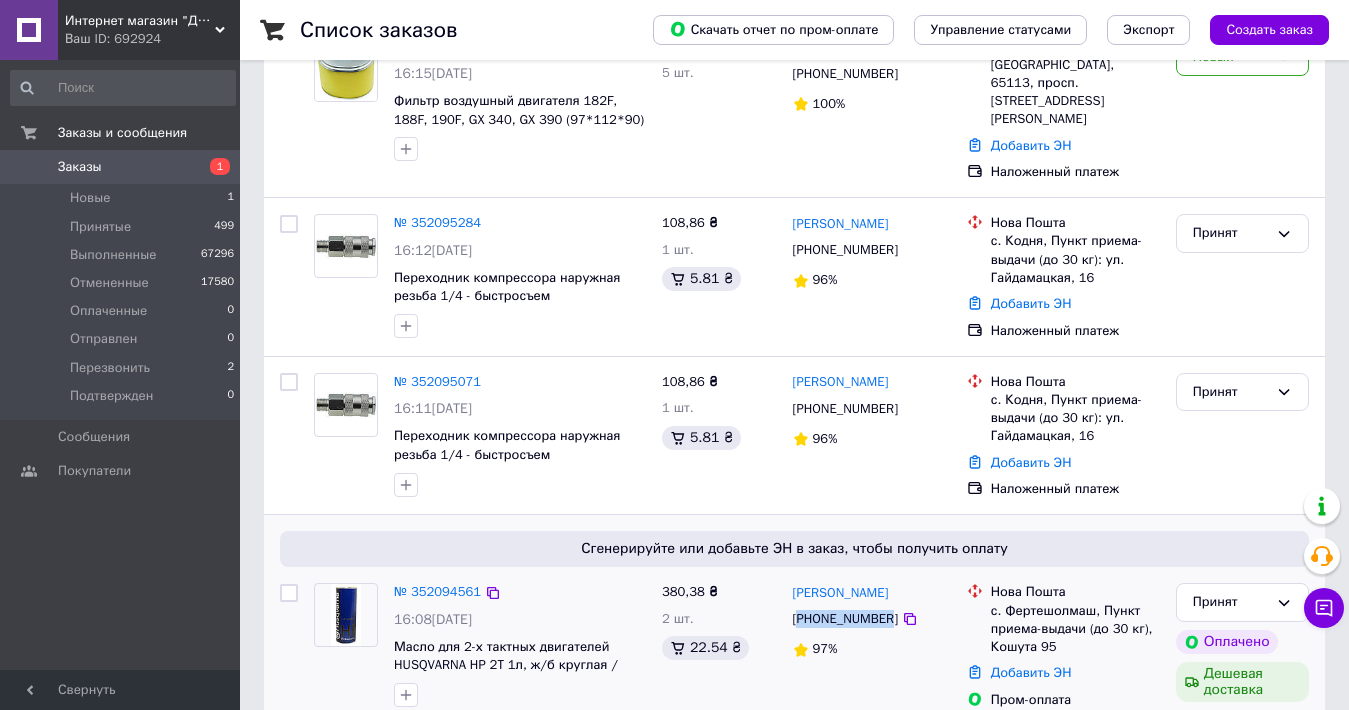 scroll, scrollTop: 100, scrollLeft: 0, axis: vertical 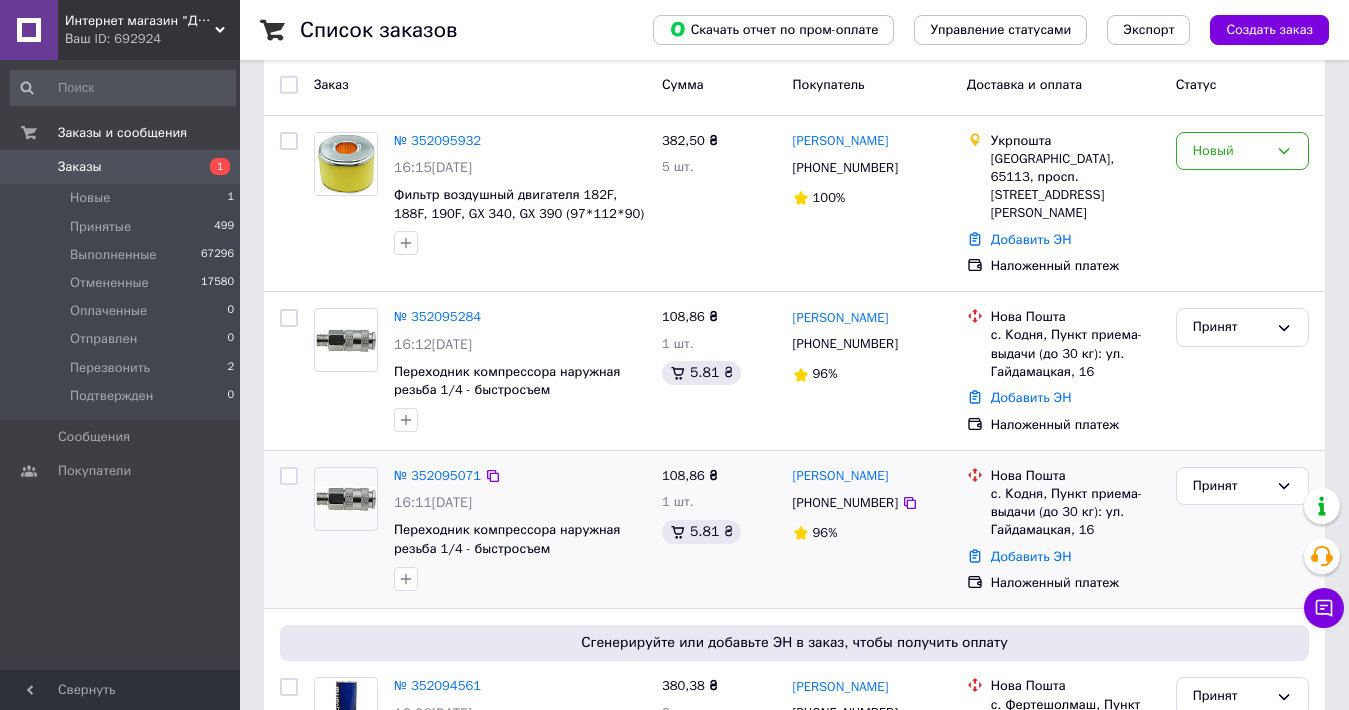click on "[PHONE_NUMBER]" at bounding box center (845, 503) 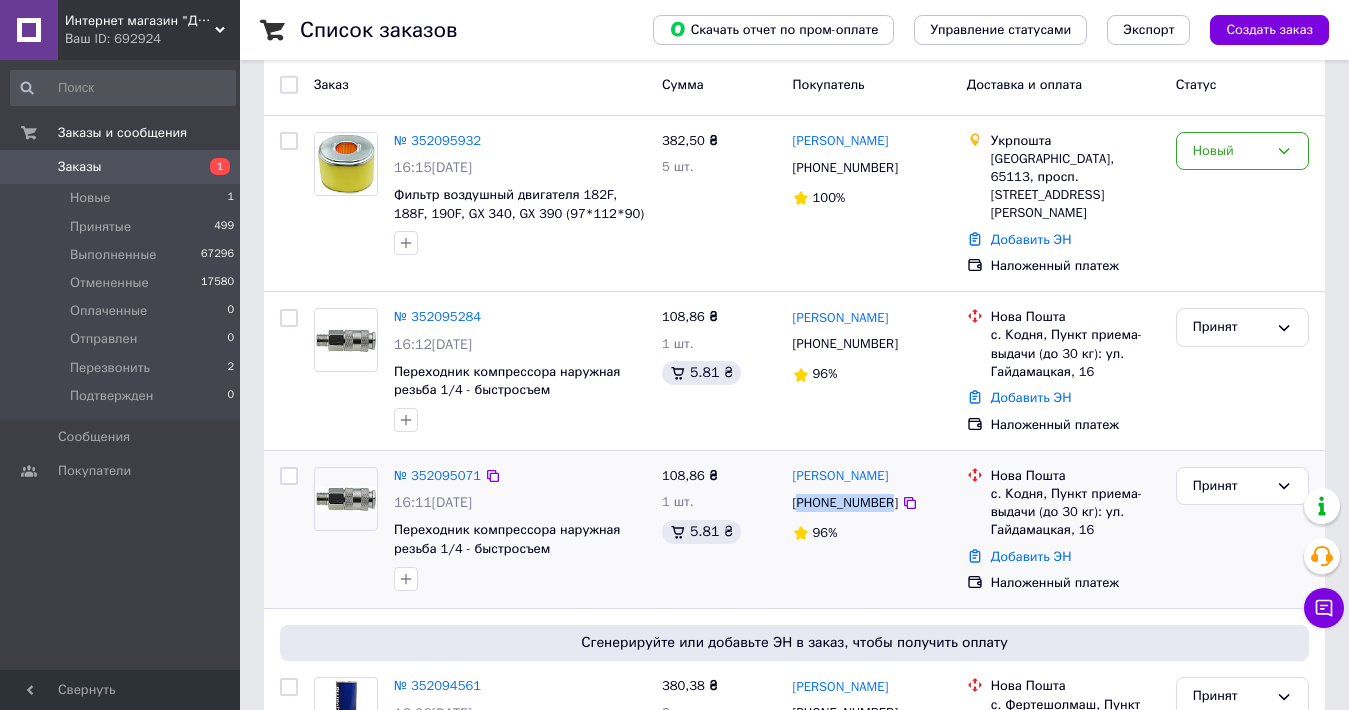 click on "[PHONE_NUMBER]" at bounding box center (845, 503) 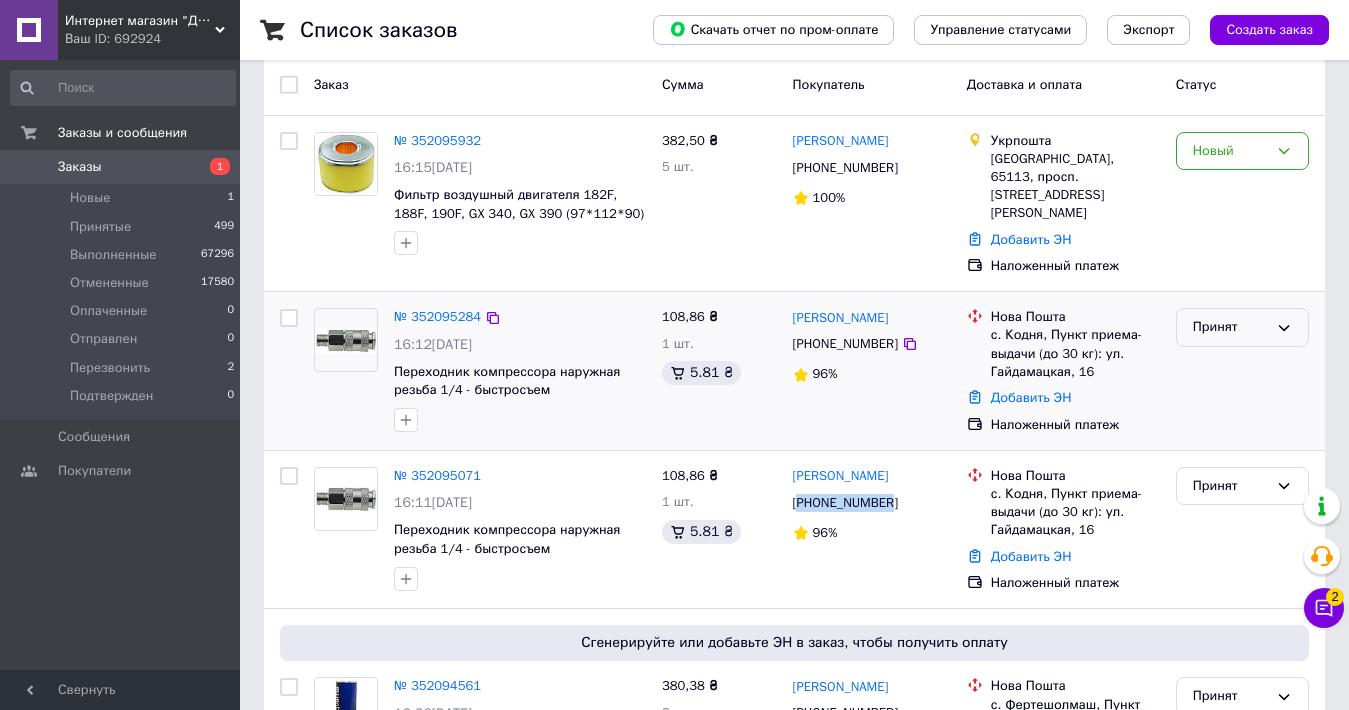 click on "Принят" at bounding box center (1230, 327) 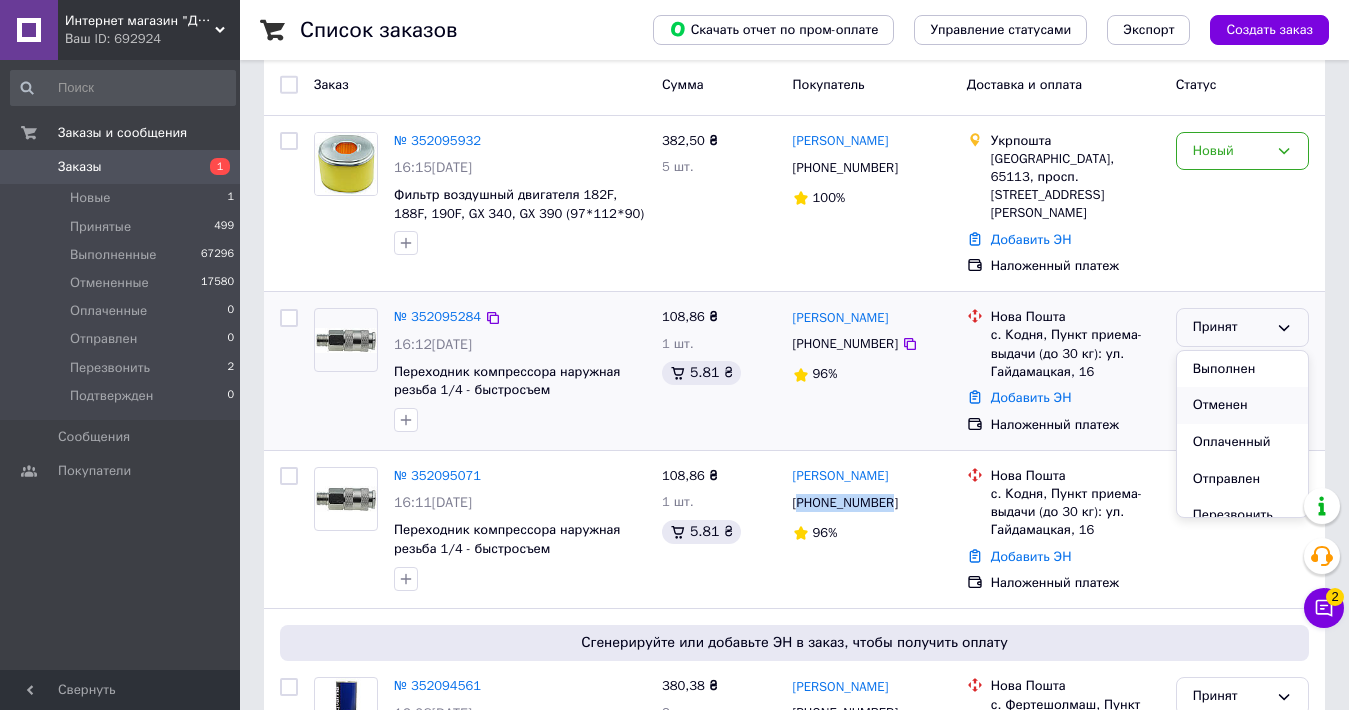 click on "Отменен" at bounding box center [1242, 405] 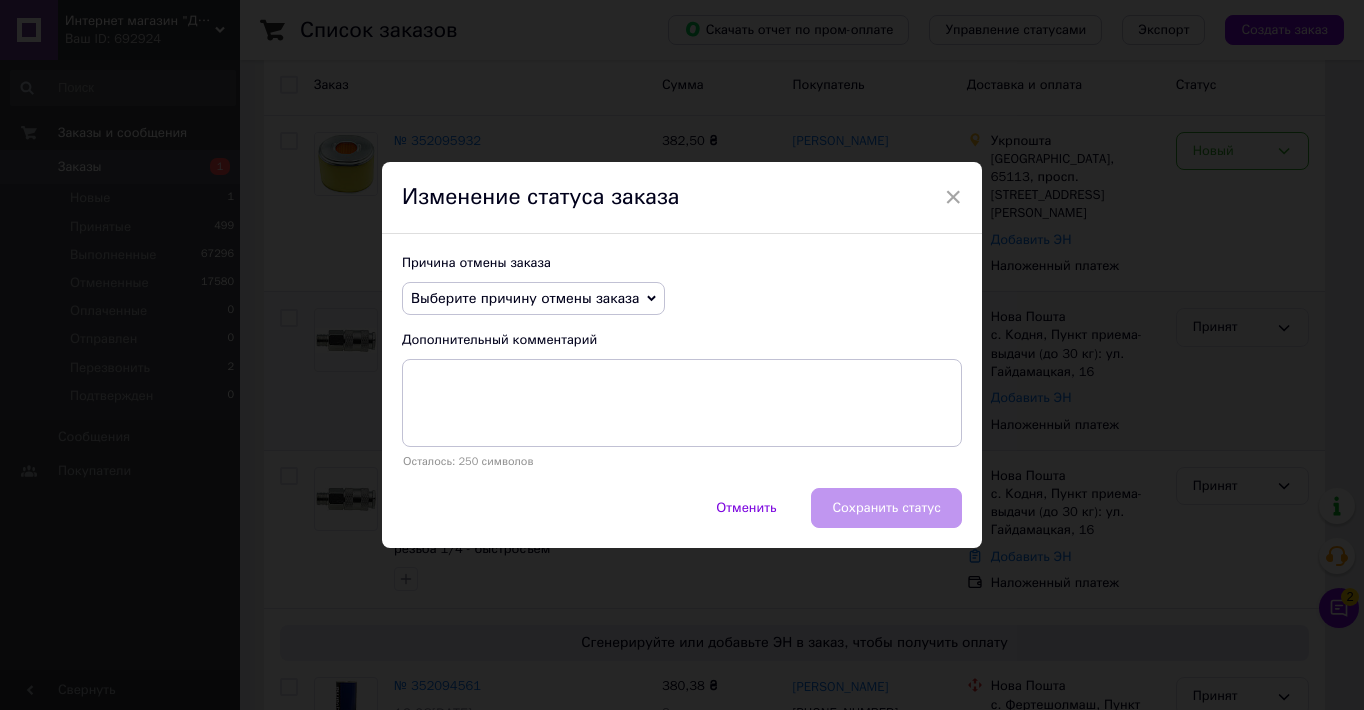 drag, startPoint x: 506, startPoint y: 297, endPoint x: 498, endPoint y: 409, distance: 112.28535 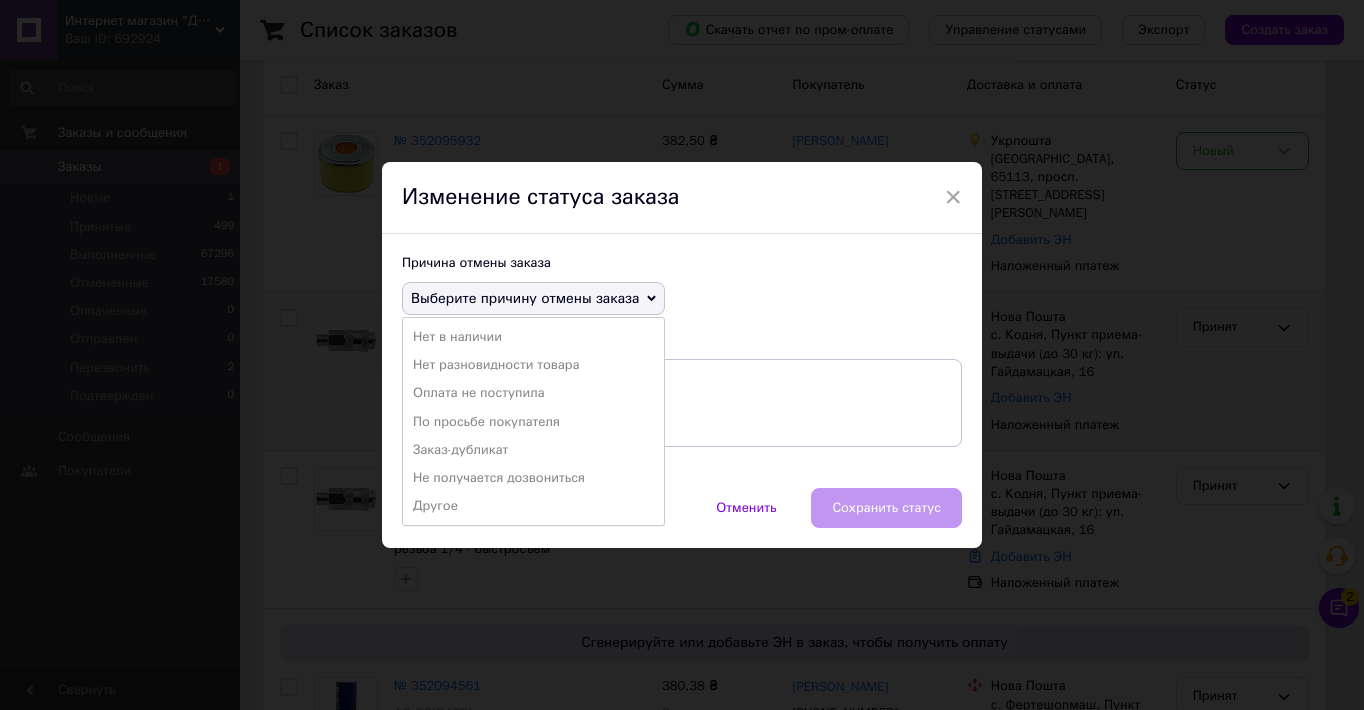 click on "Заказ-дубликат" at bounding box center (533, 450) 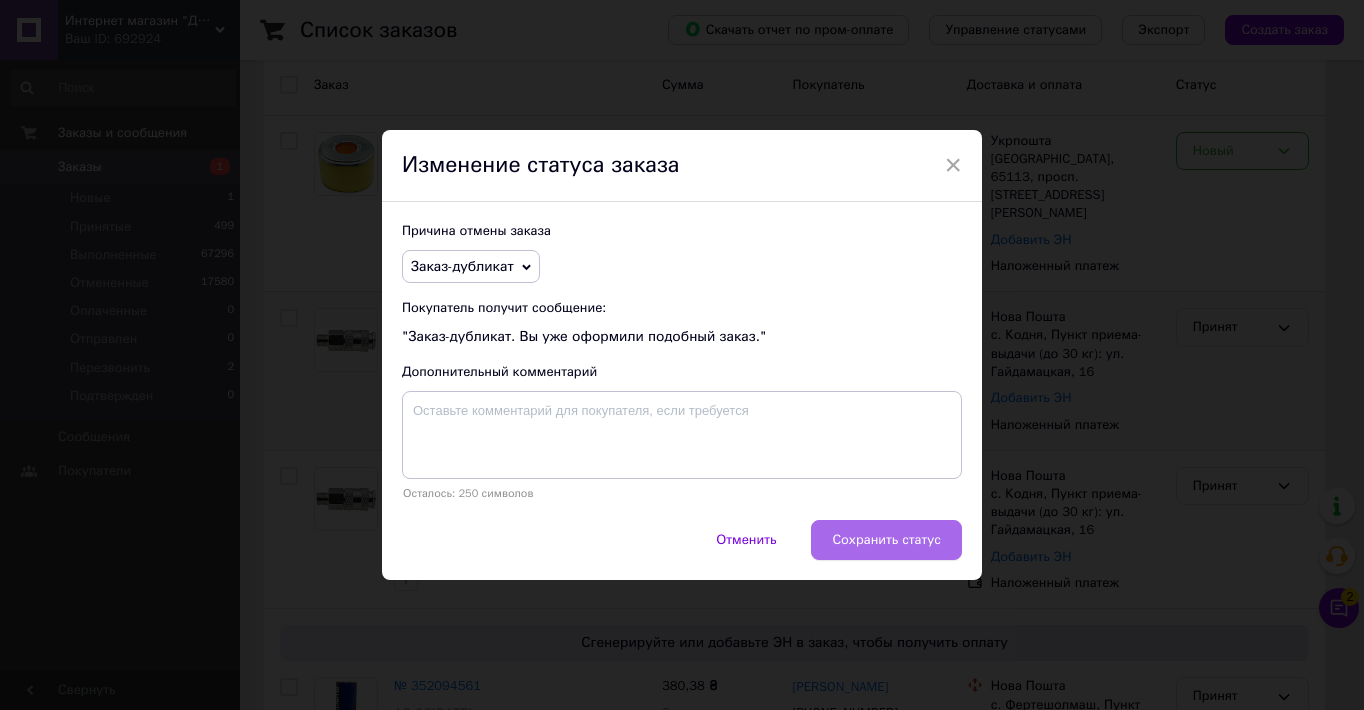 click on "Сохранить статус" at bounding box center (886, 540) 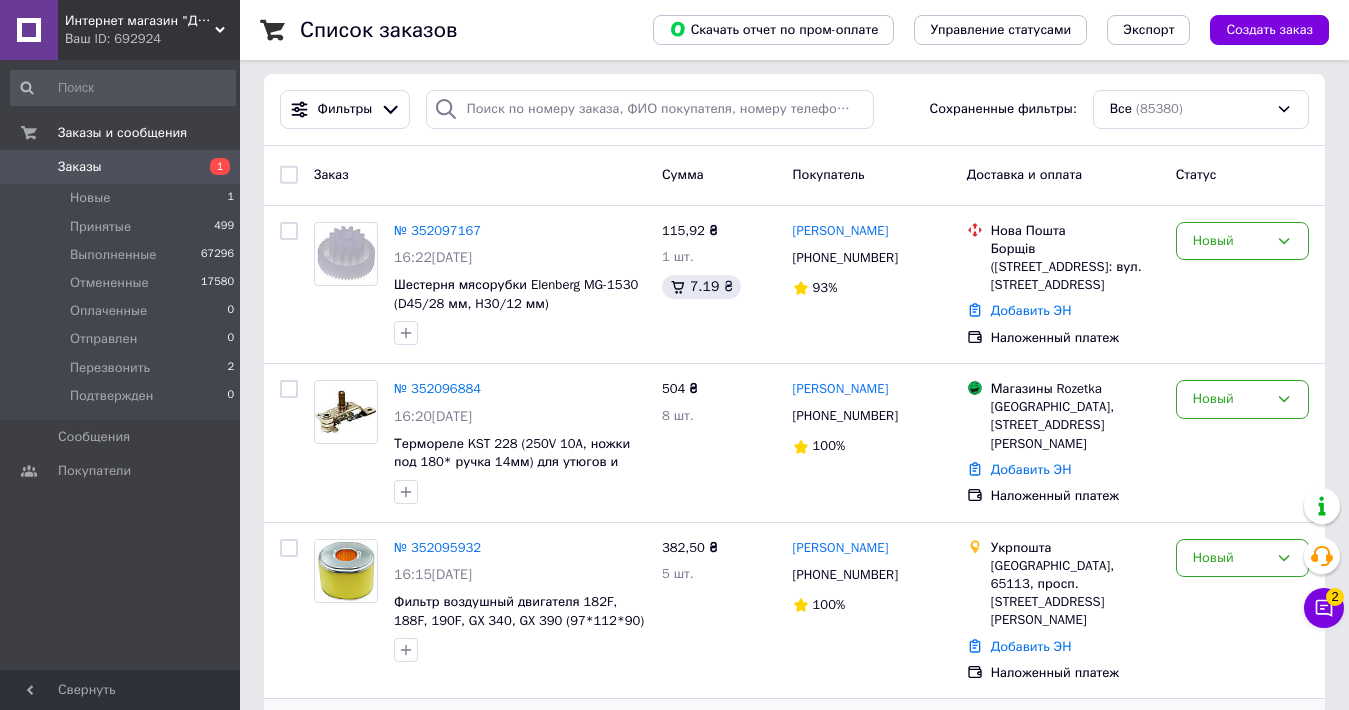 scroll, scrollTop: 0, scrollLeft: 0, axis: both 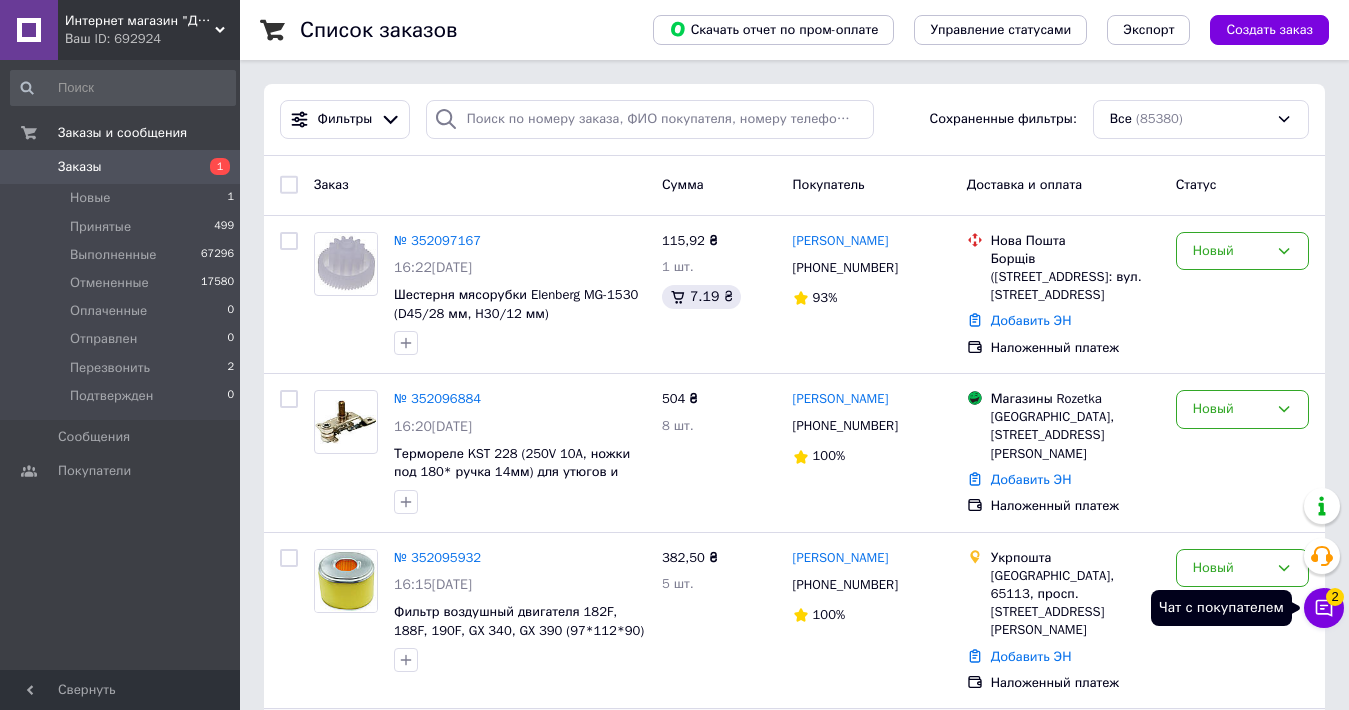 click 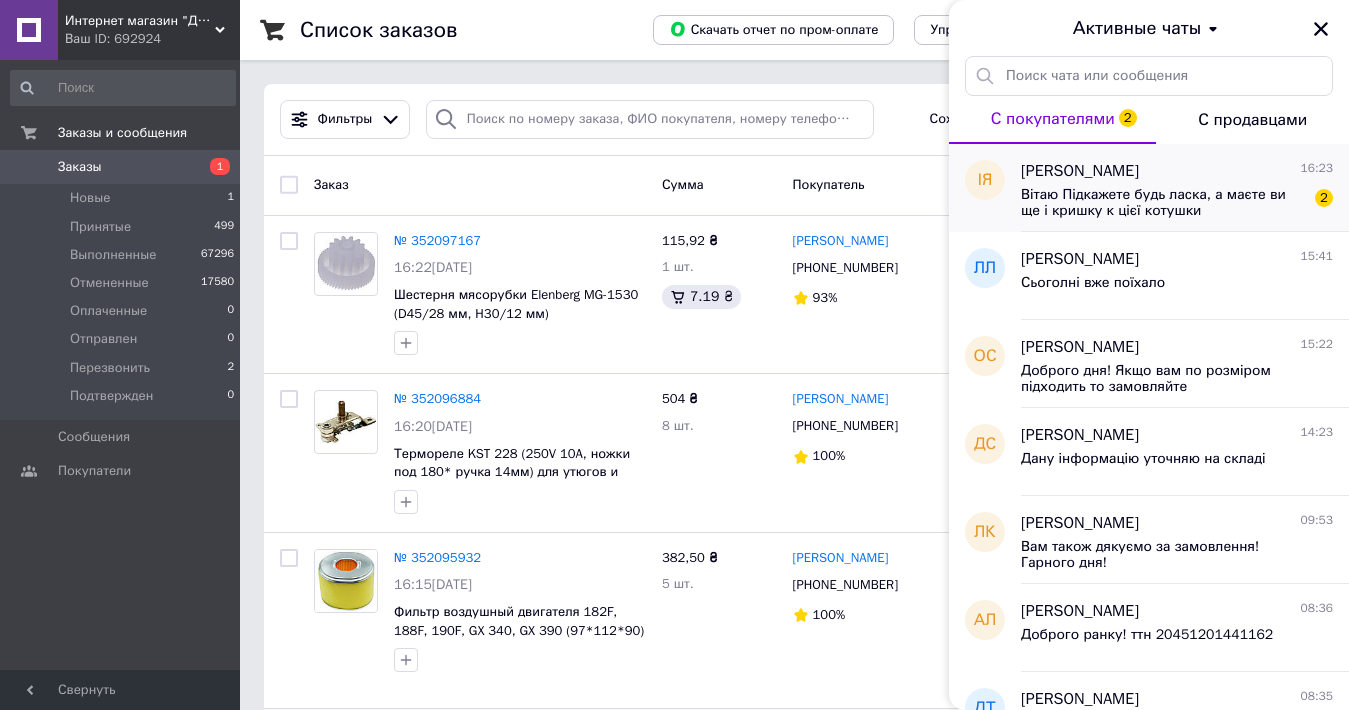 click on "Вітаю
Підкажете будь ласка, а маєте ви ще і кришку к цієї котушки" at bounding box center [1163, 203] 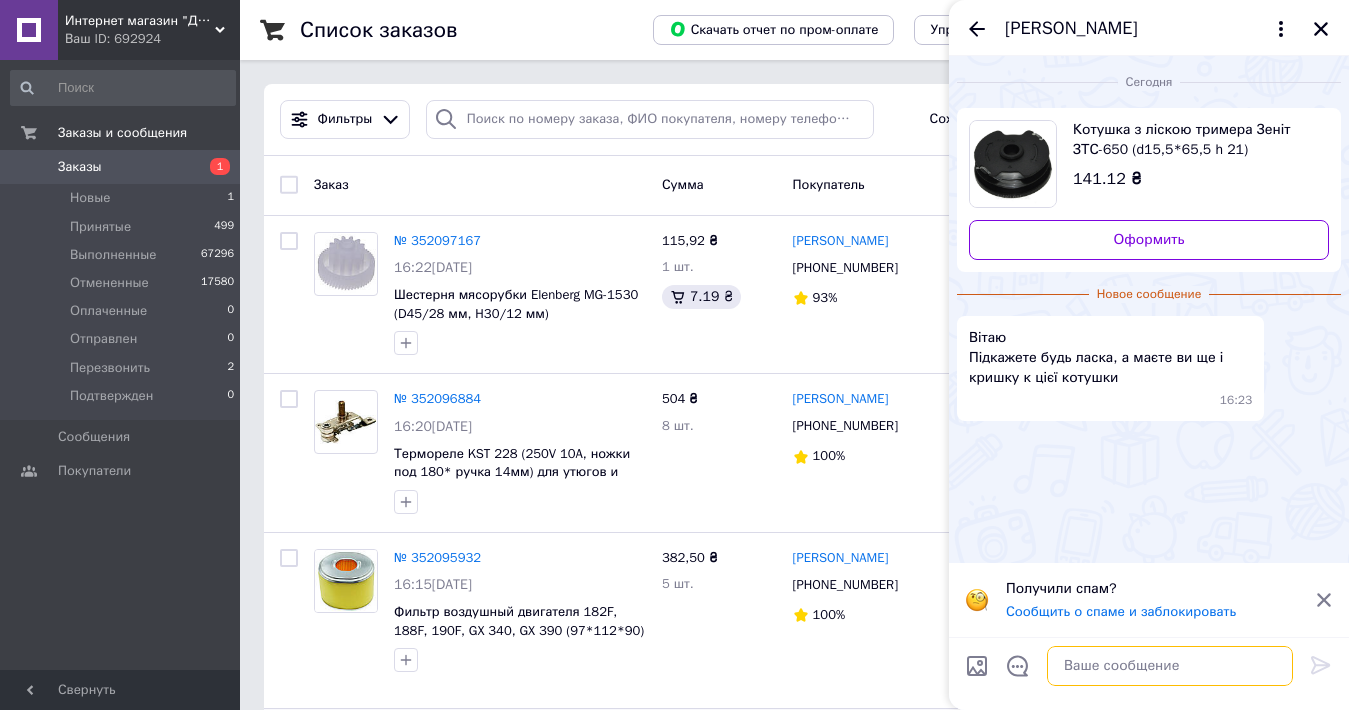 click at bounding box center (1170, 666) 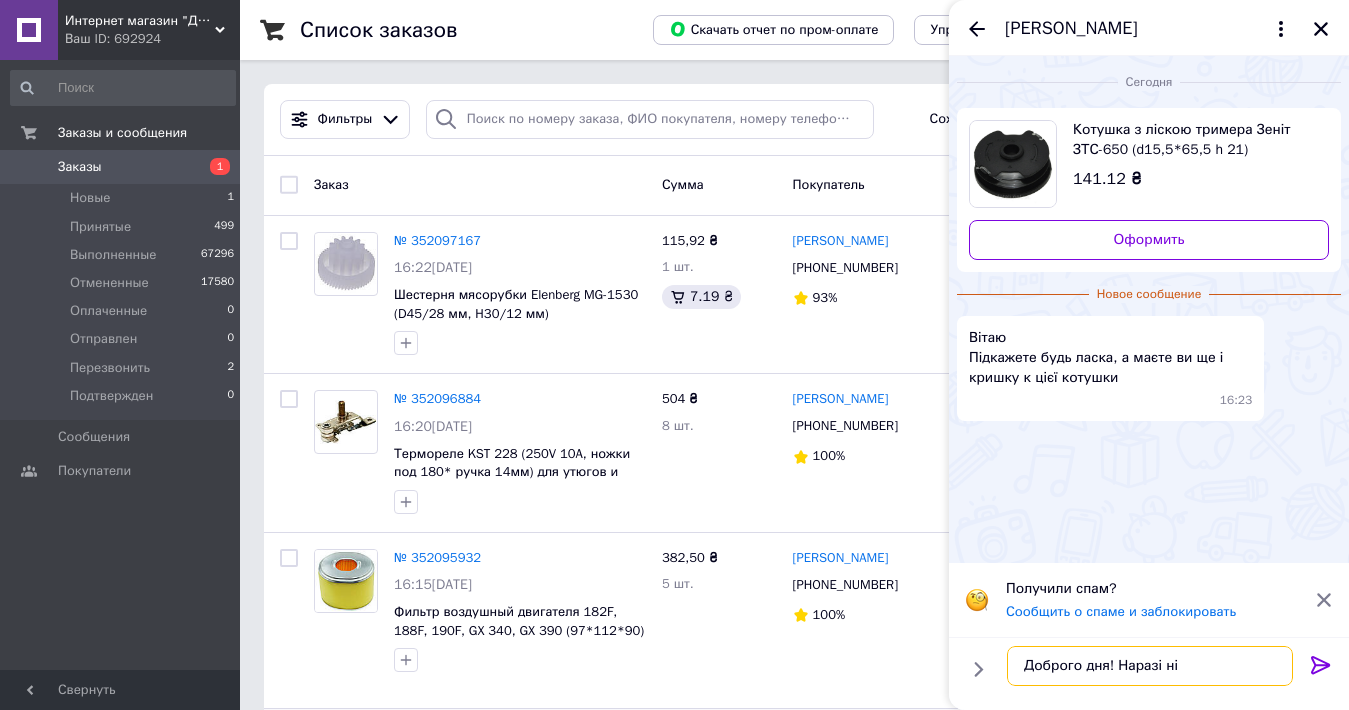 type on "Доброго дня! Наразі ні!" 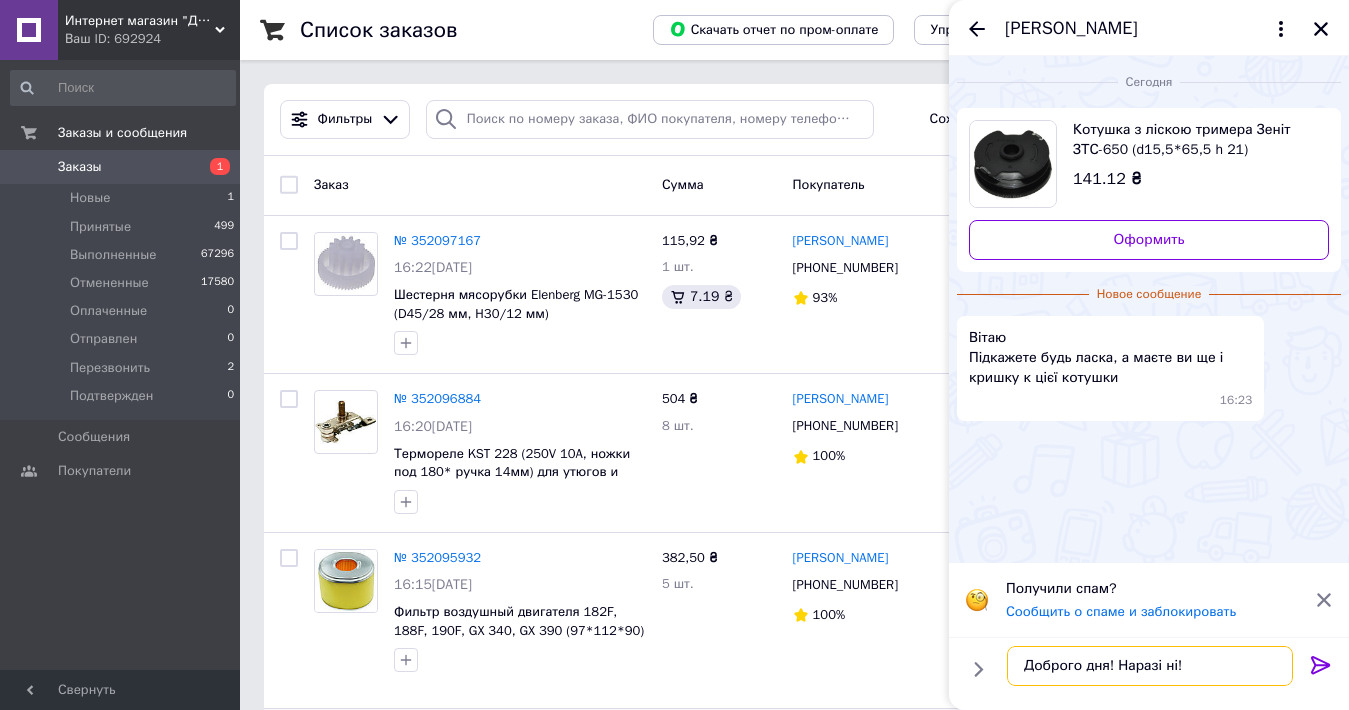 type 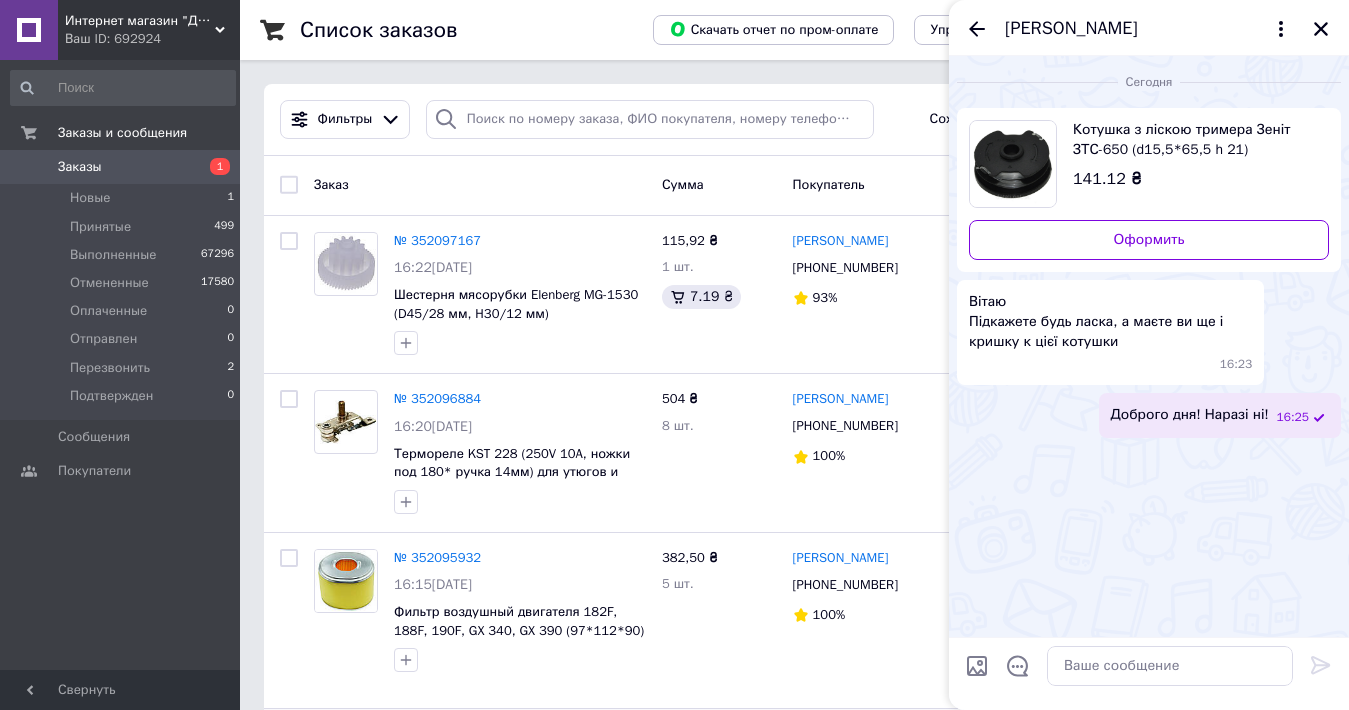 click 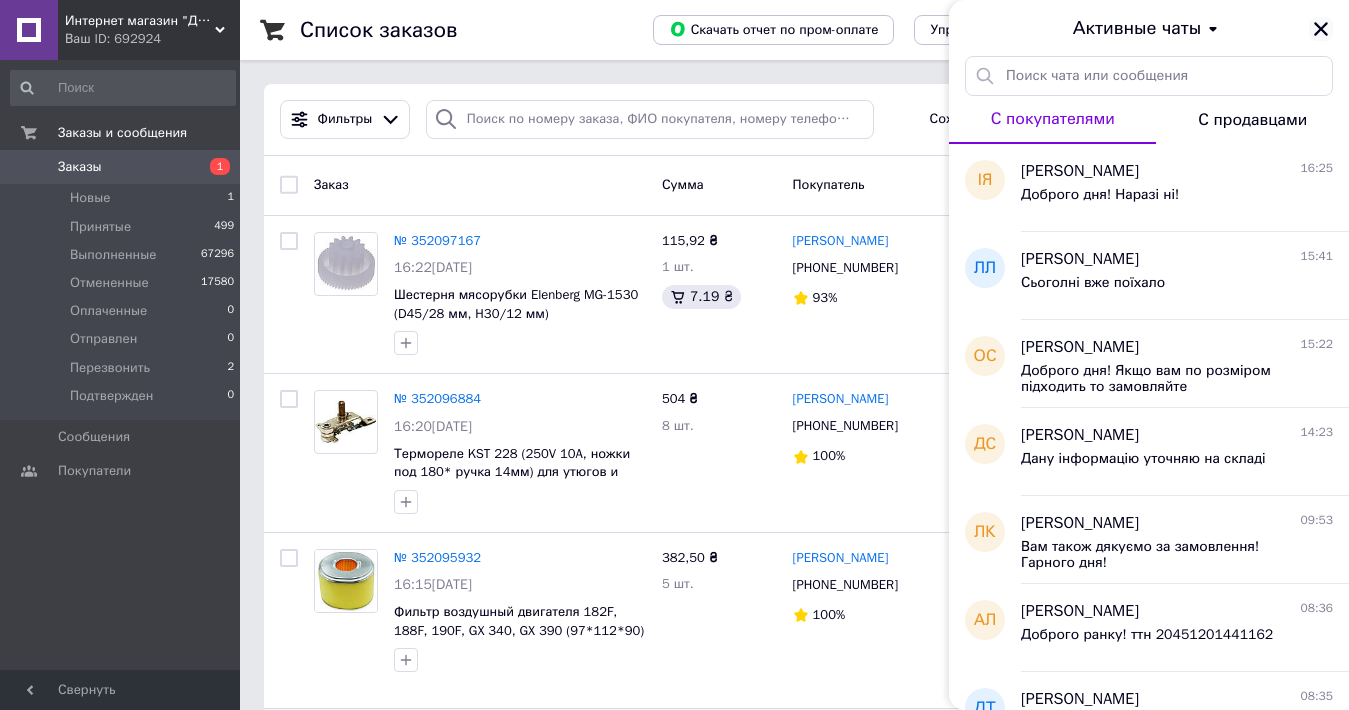 click 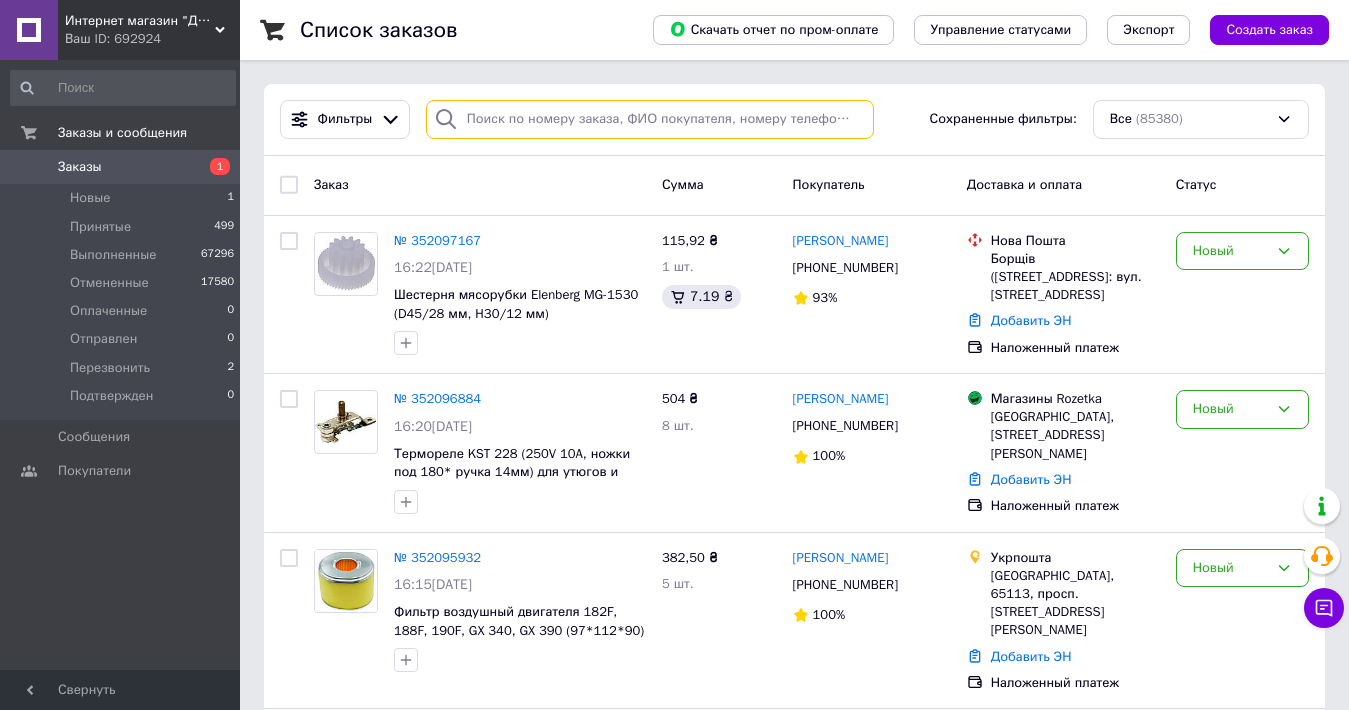 click at bounding box center (650, 119) 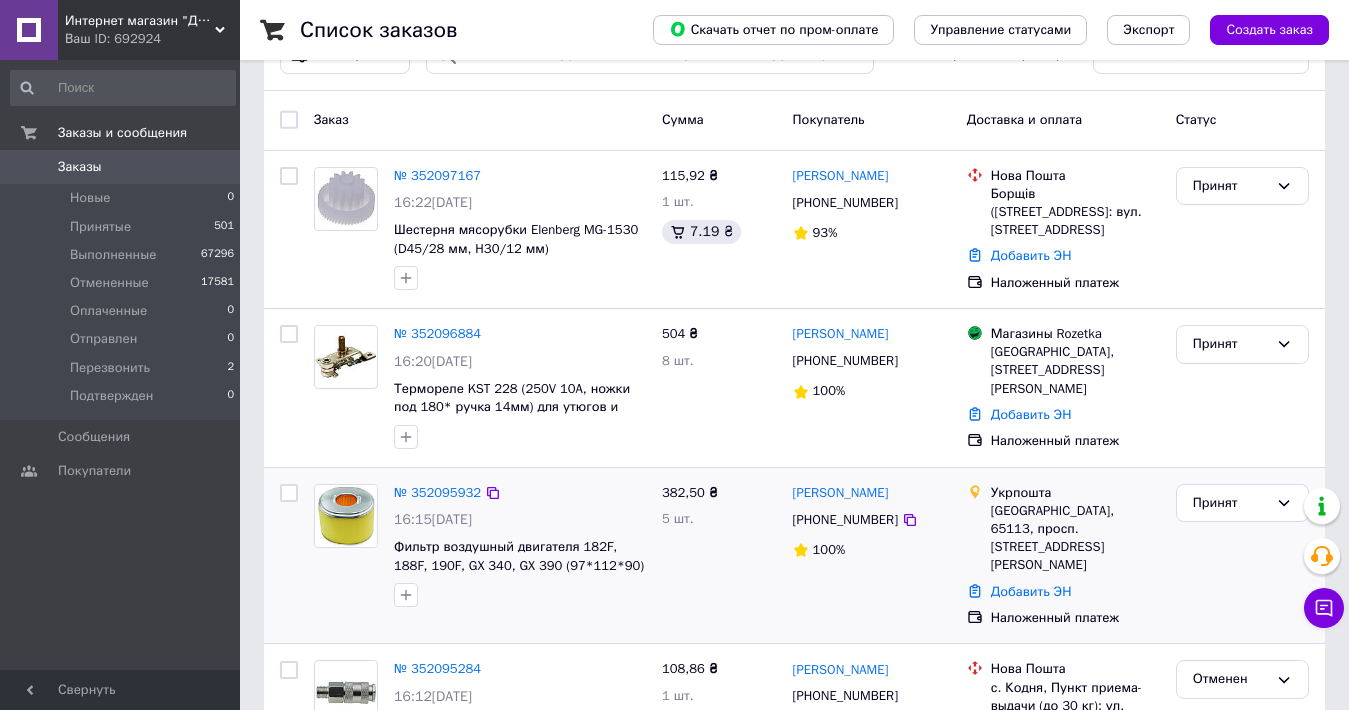 scroll, scrollTop: 100, scrollLeft: 0, axis: vertical 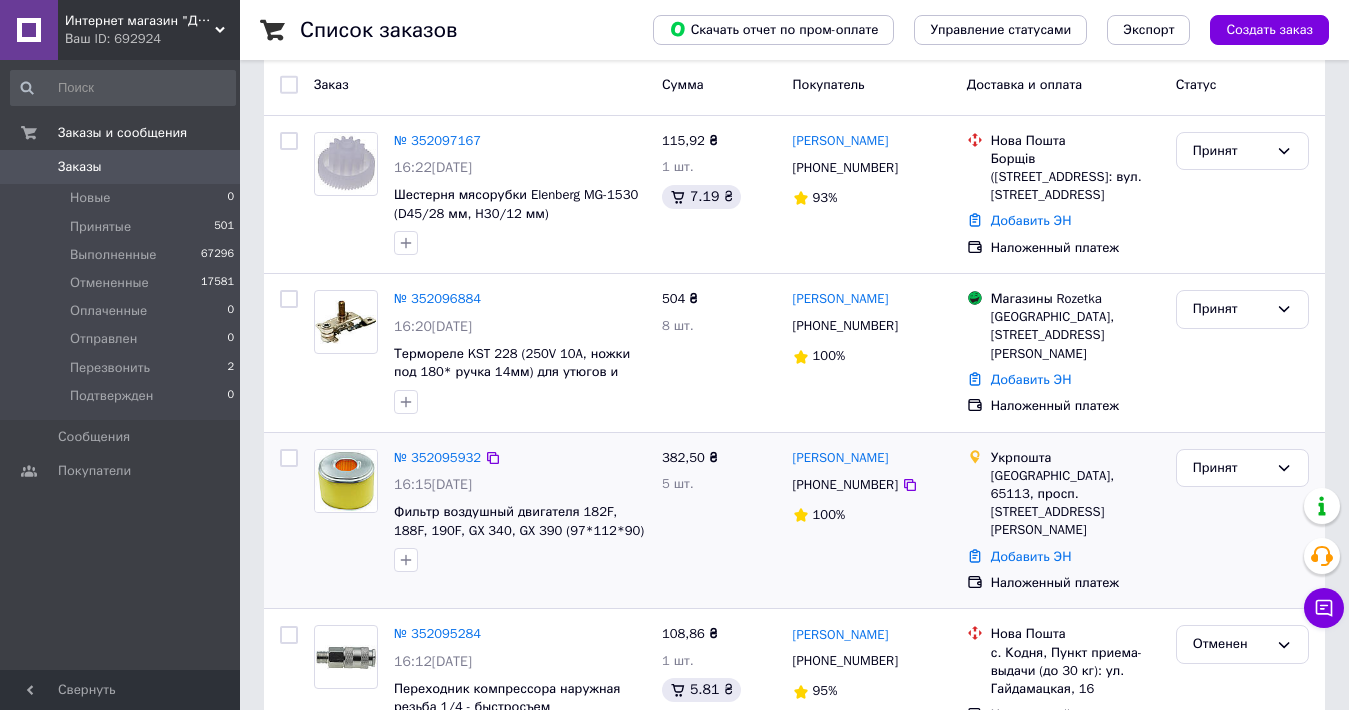 click on "[PHONE_NUMBER]" at bounding box center (845, 485) 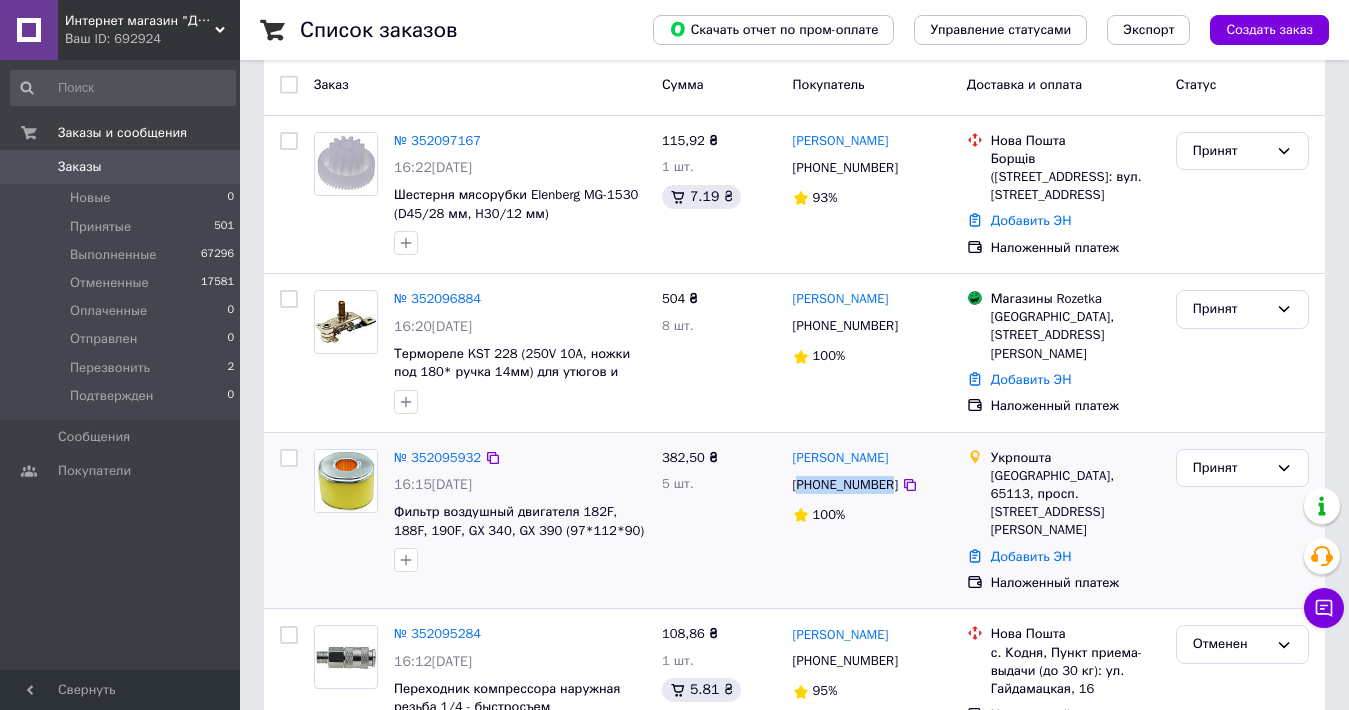 click on "[PHONE_NUMBER]" at bounding box center (845, 485) 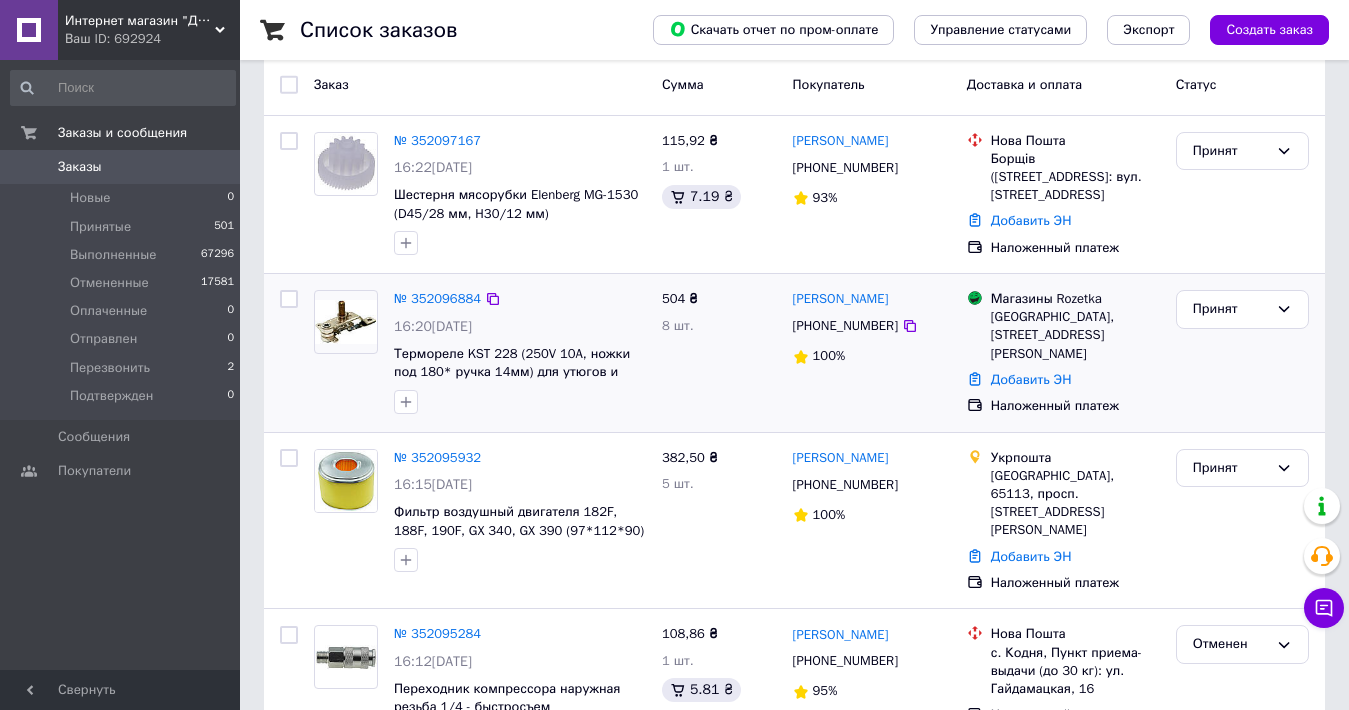 click on "[PHONE_NUMBER]" at bounding box center (845, 326) 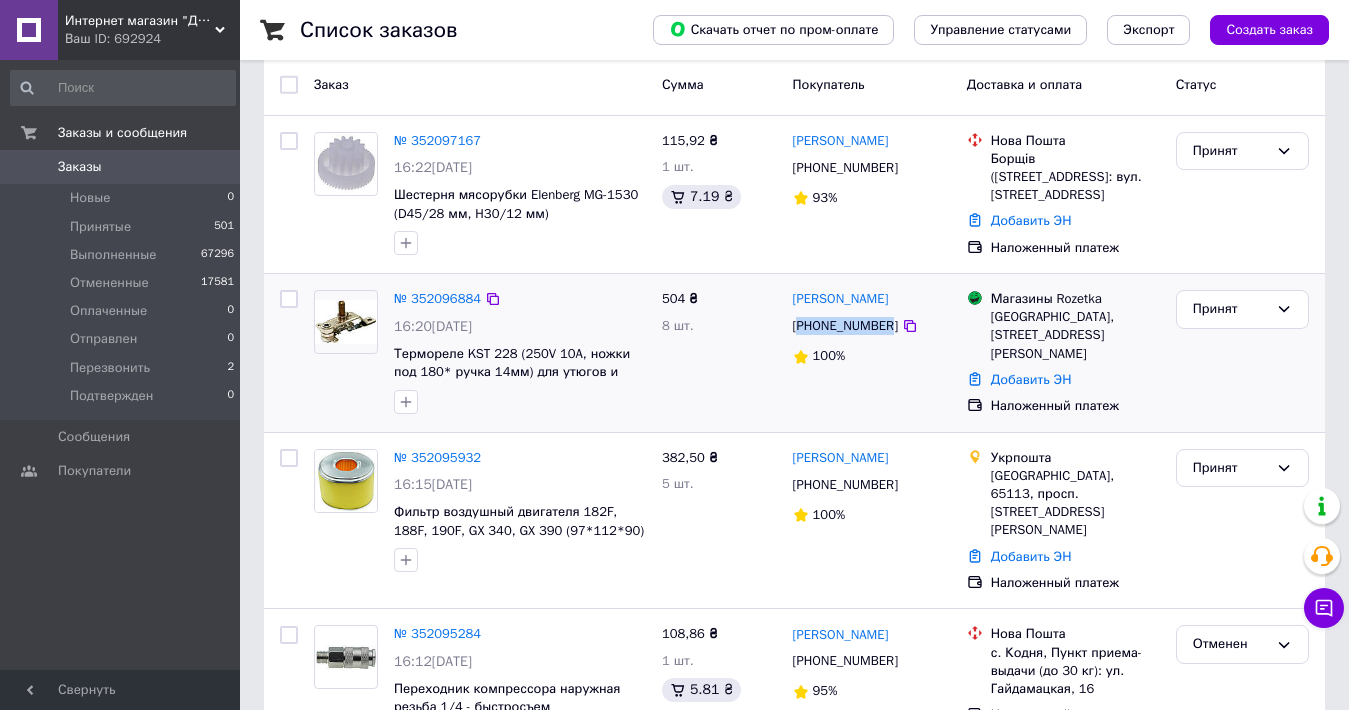 click on "[PHONE_NUMBER]" at bounding box center (845, 326) 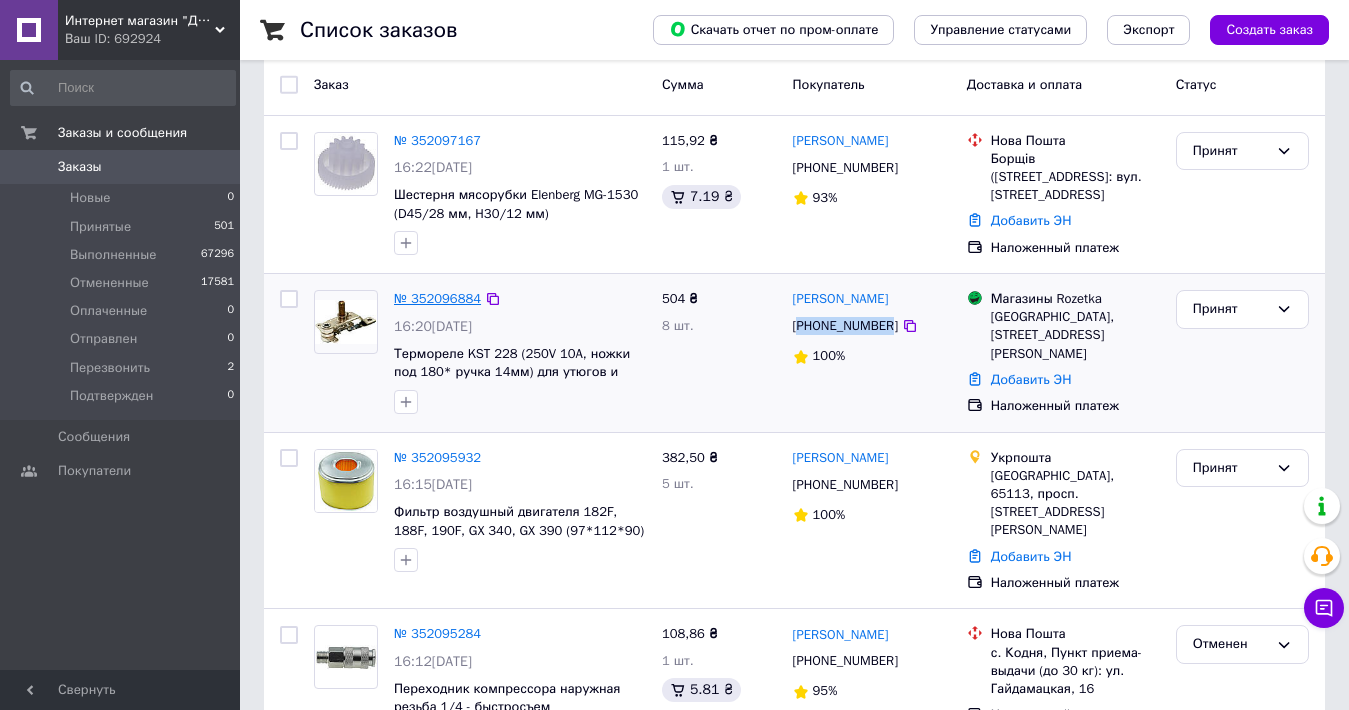 click on "№ 352096884" at bounding box center [437, 298] 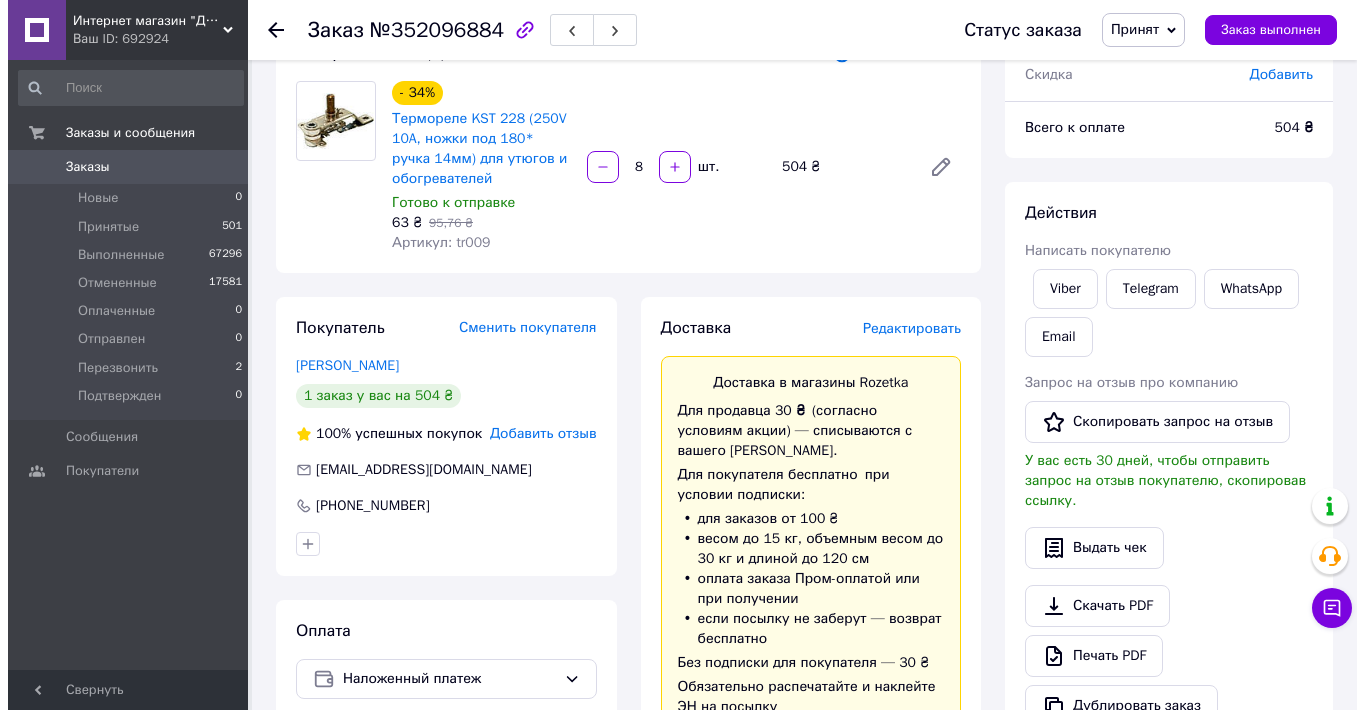 scroll, scrollTop: 200, scrollLeft: 0, axis: vertical 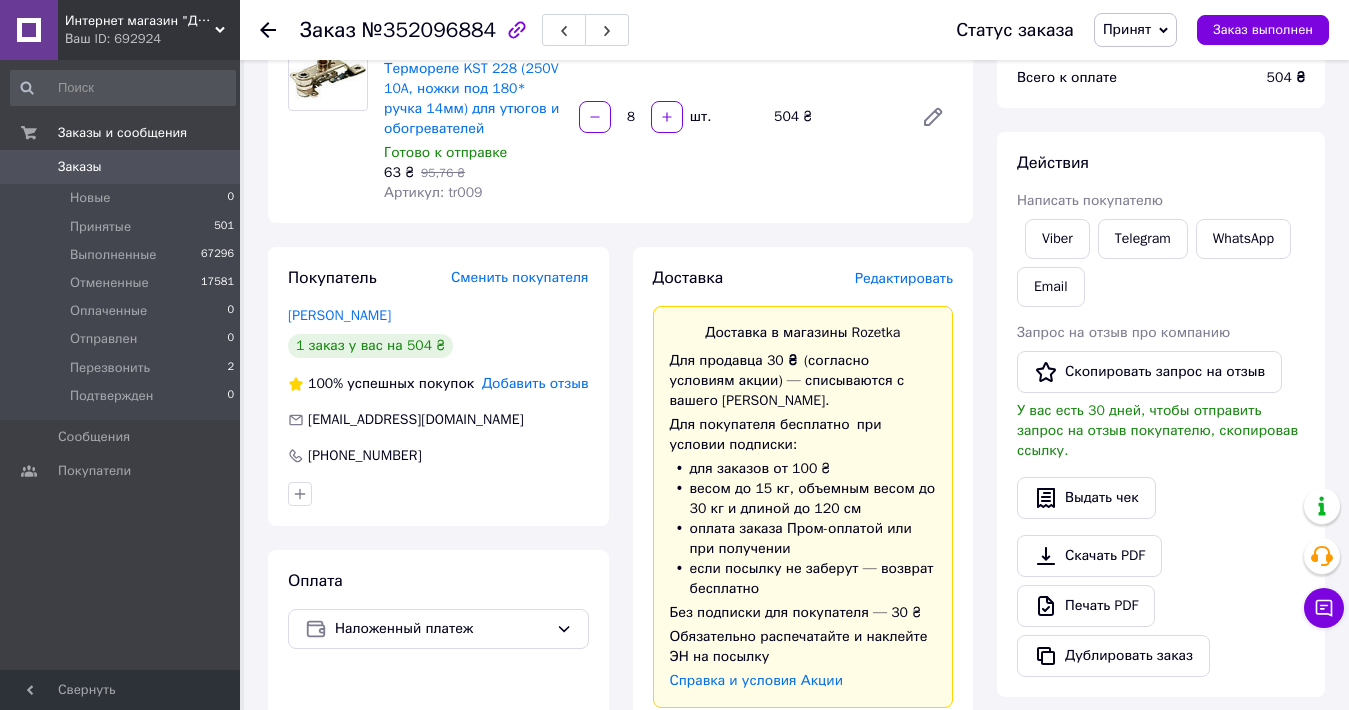 click on "Редактировать" at bounding box center (904, 278) 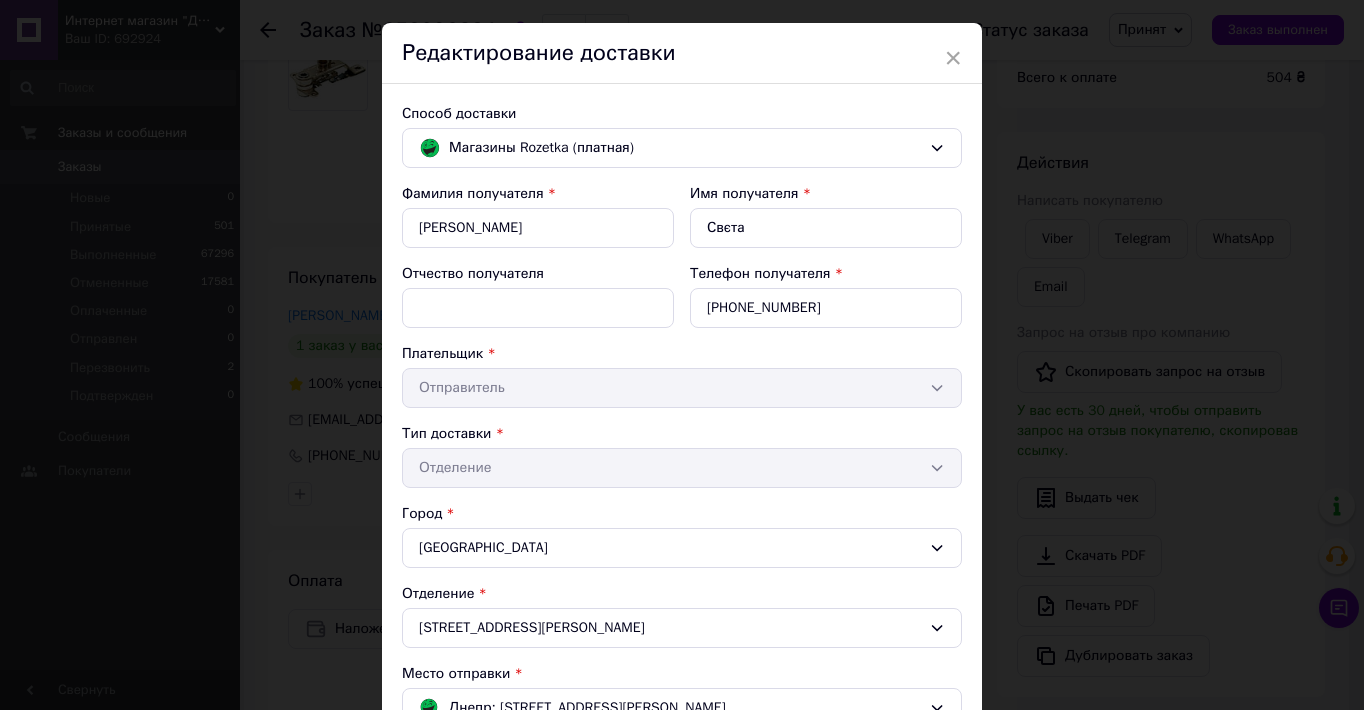 scroll, scrollTop: 0, scrollLeft: 0, axis: both 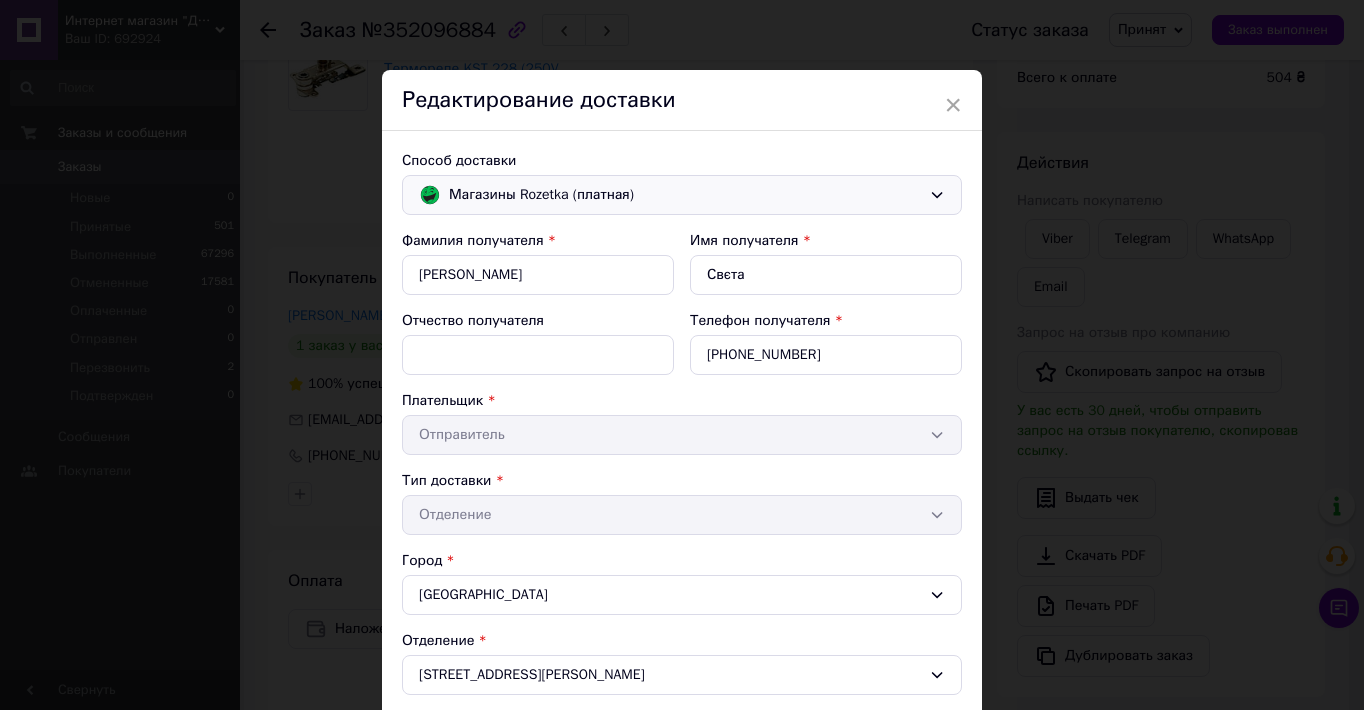 click on "Магазины Rozetka (платная)" at bounding box center [685, 195] 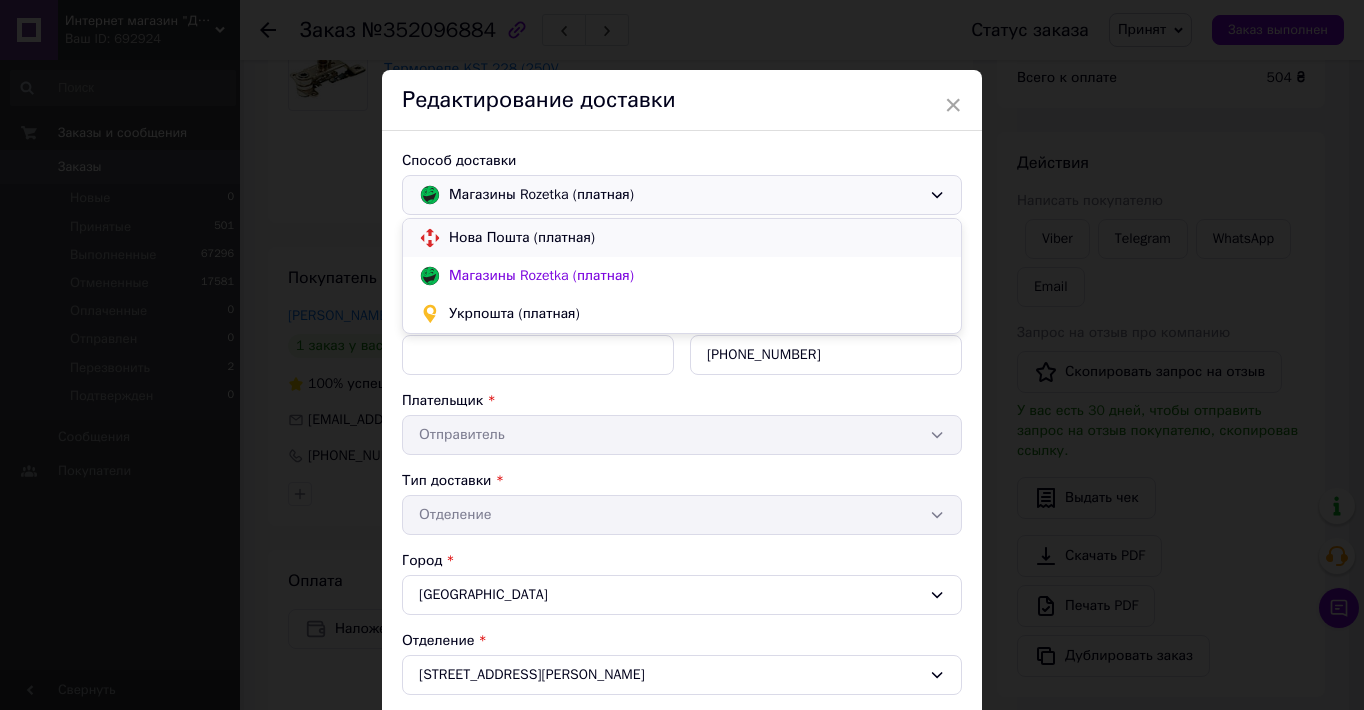 click on "Нова Пошта (платная)" at bounding box center [697, 238] 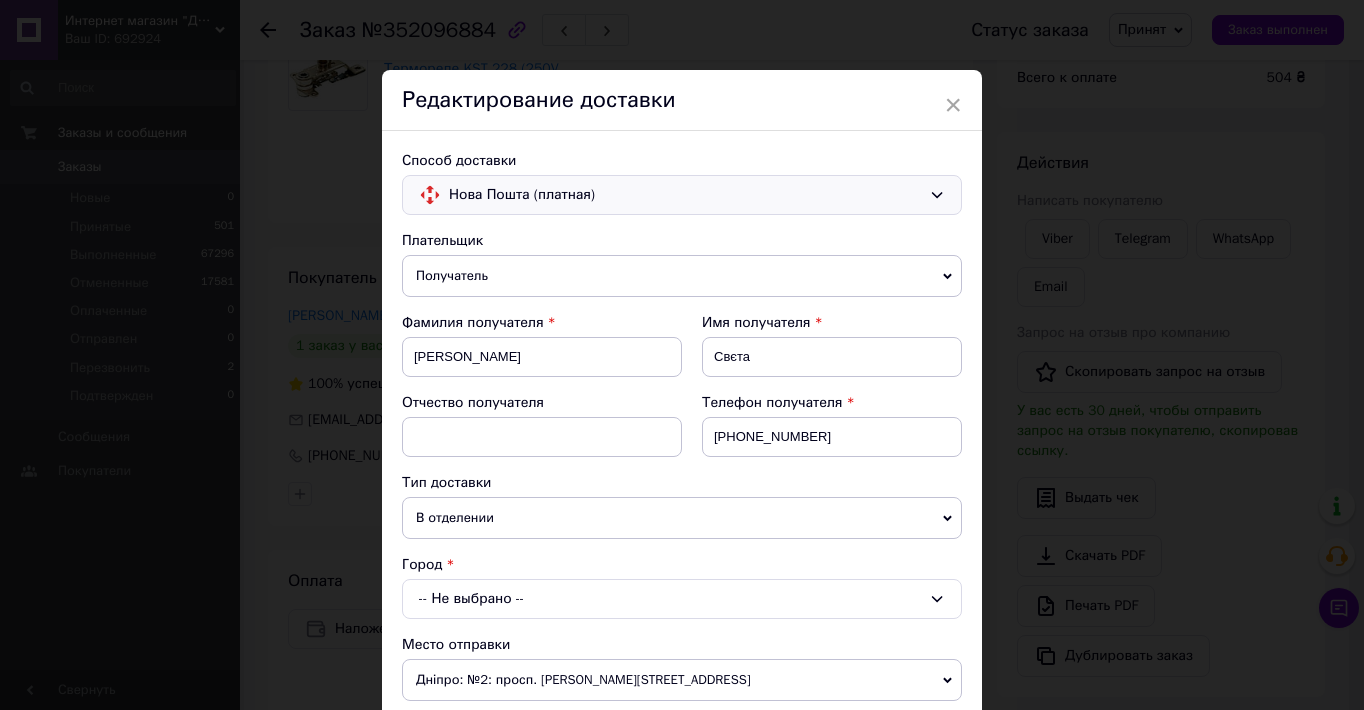 click on "В отделении" at bounding box center (682, 518) 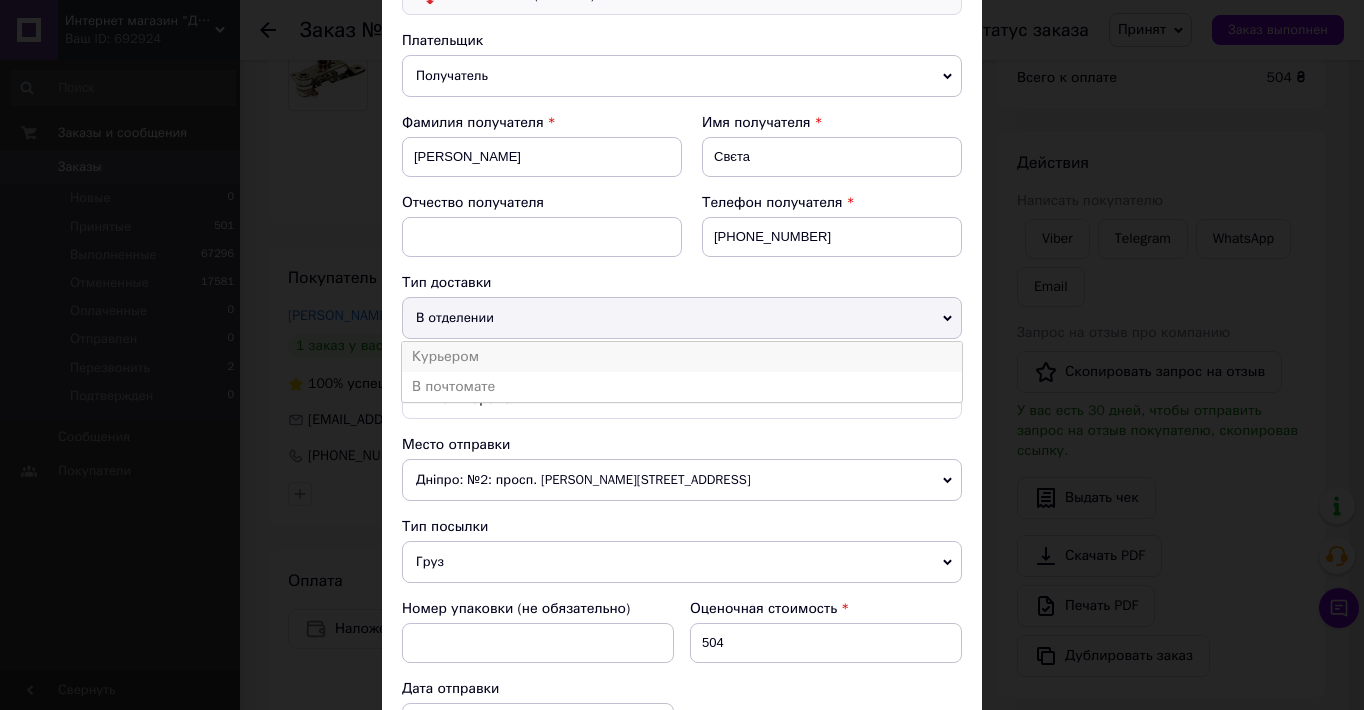 scroll, scrollTop: 100, scrollLeft: 0, axis: vertical 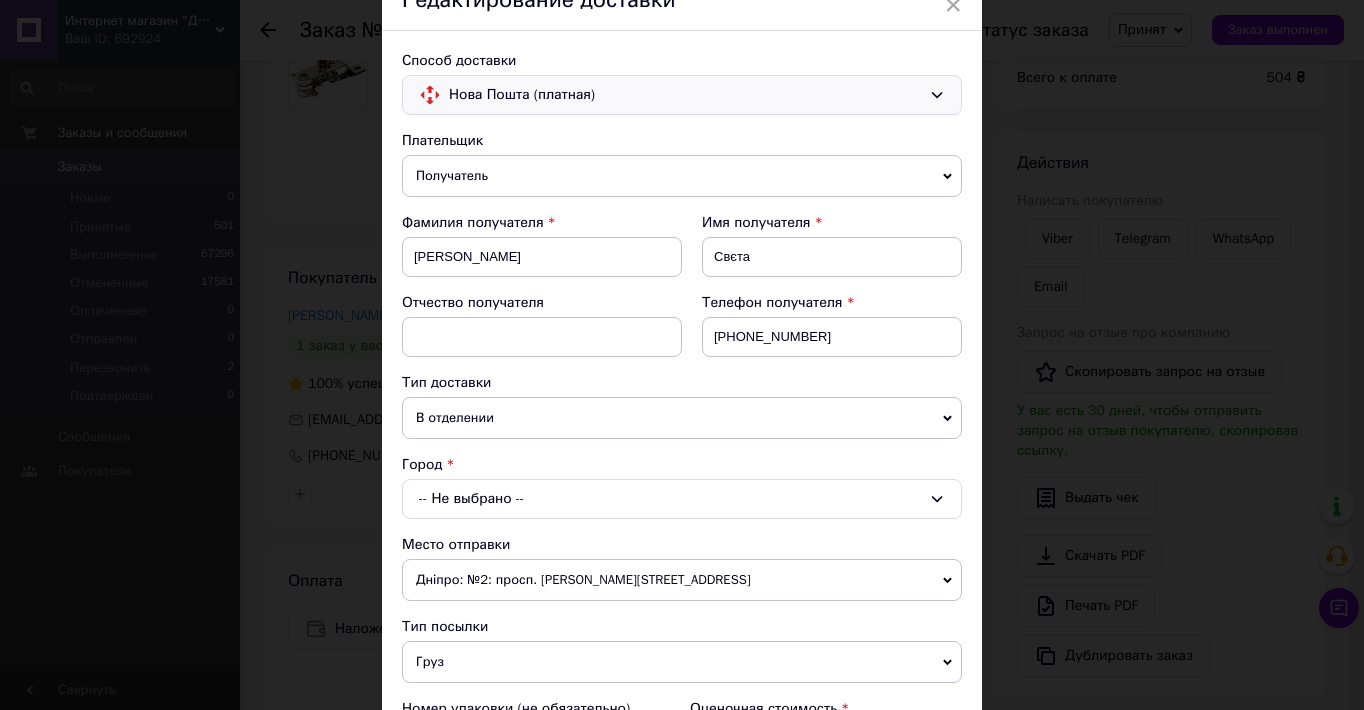 click on "Получатель" at bounding box center [682, 176] 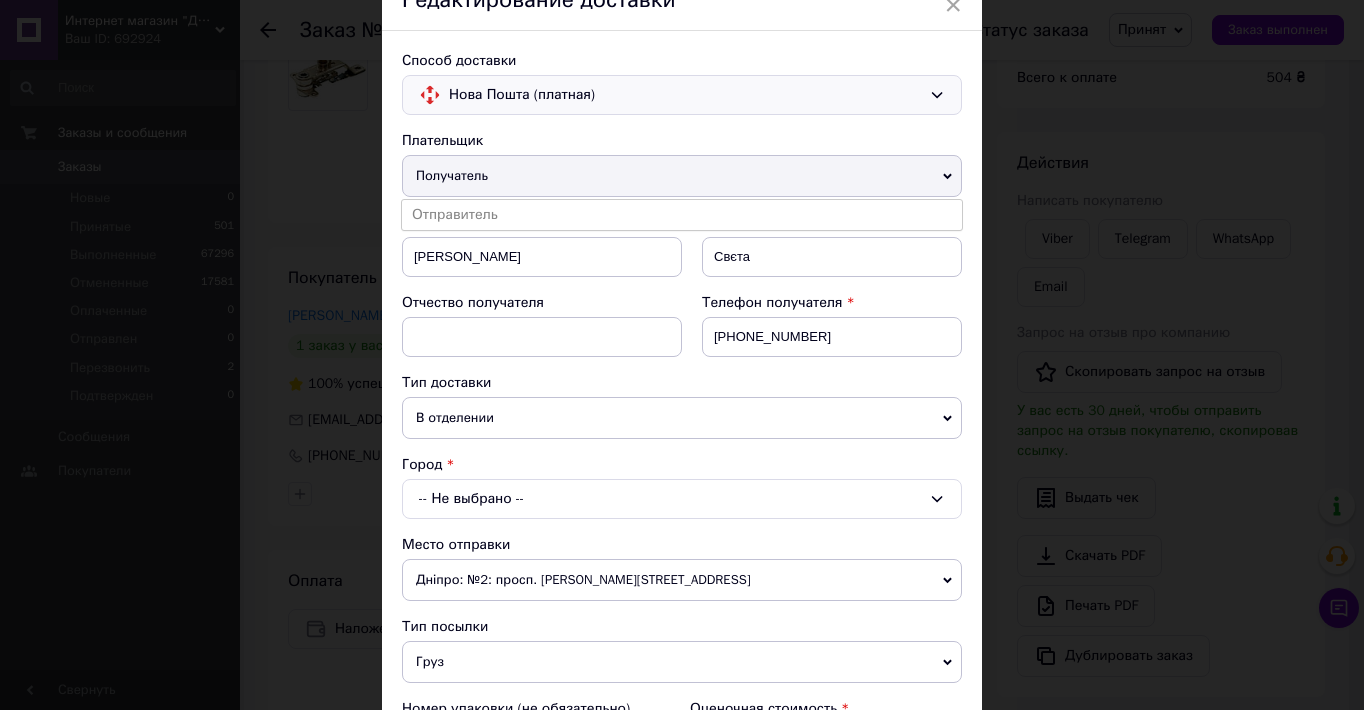 click on "В отделении" at bounding box center [682, 418] 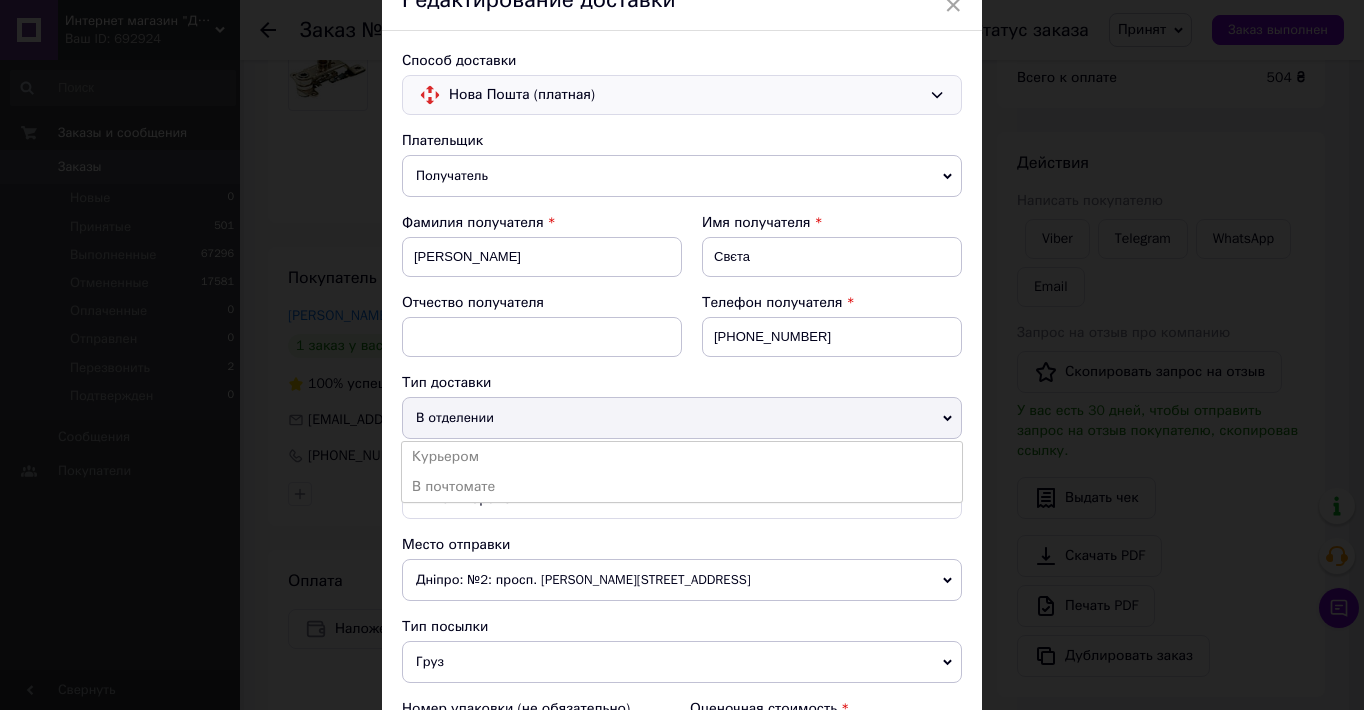 click on "В отделении" at bounding box center (682, 418) 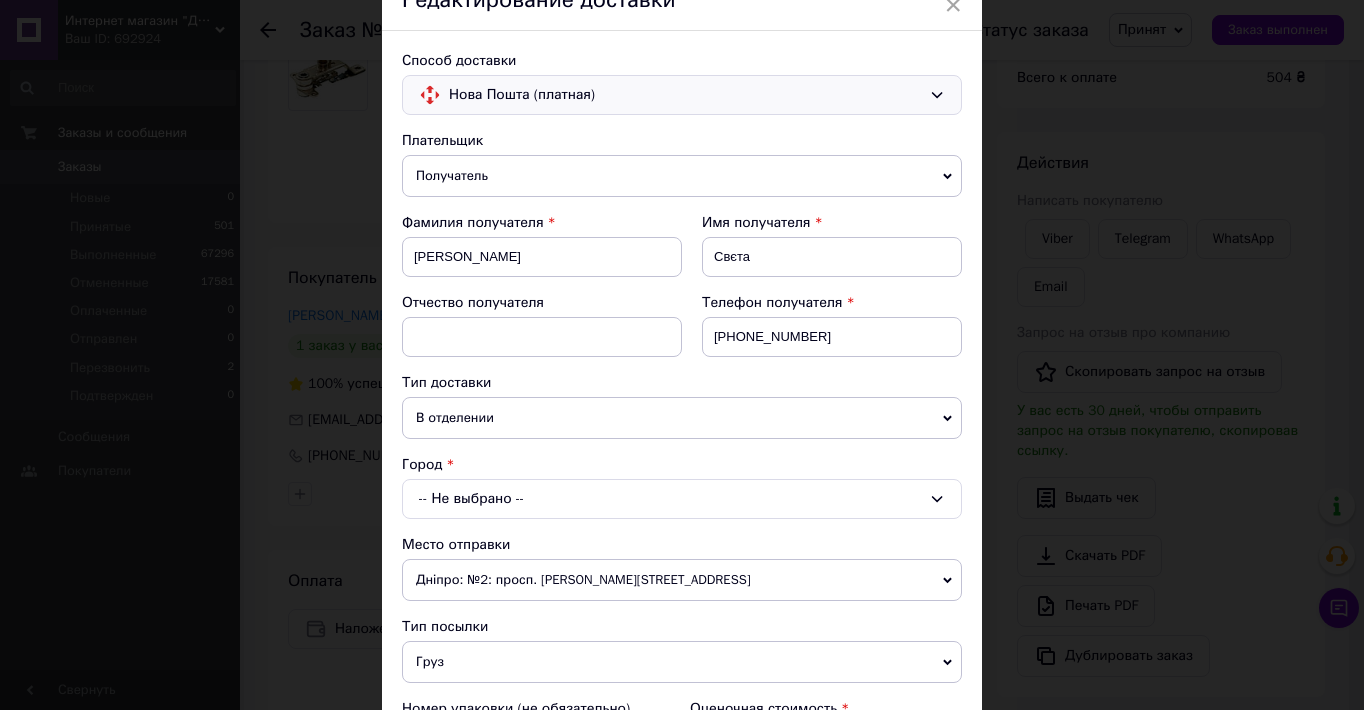 click on "-- Не выбрано --" at bounding box center (682, 499) 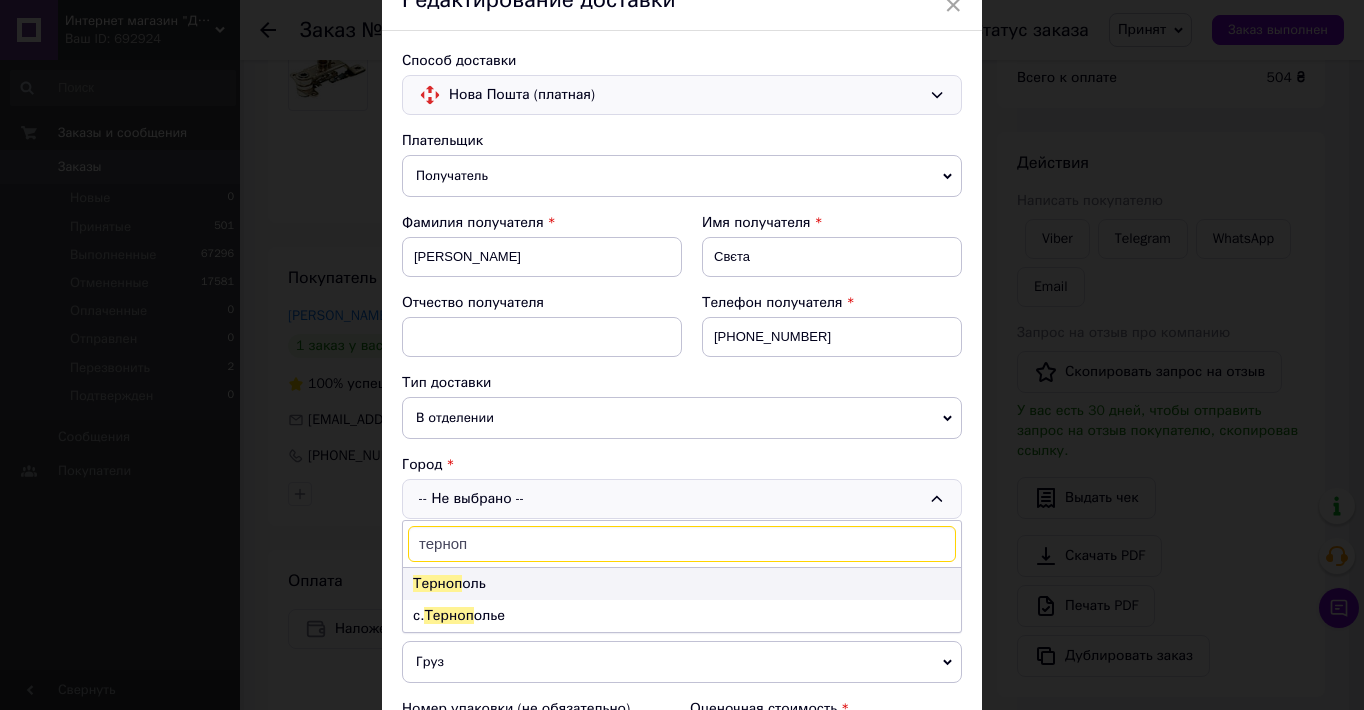 type on "терноп" 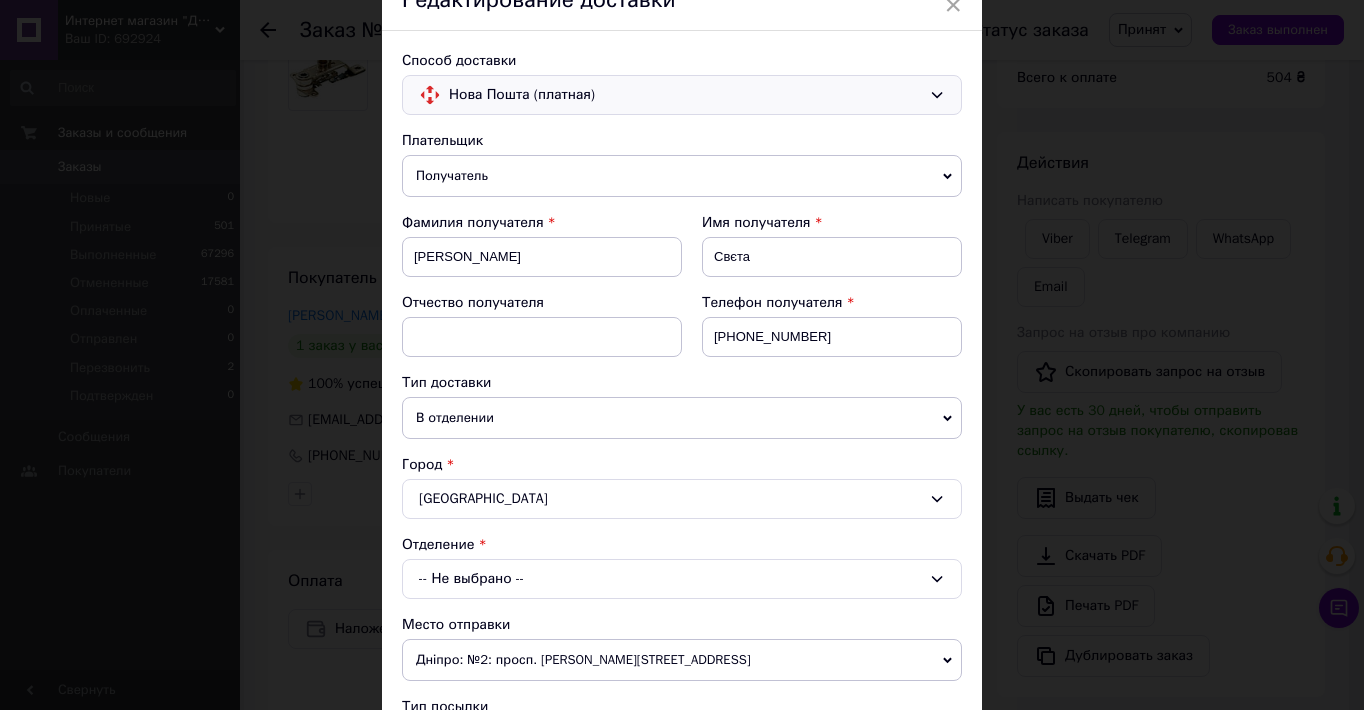 click on "-- Не выбрано --" at bounding box center [682, 579] 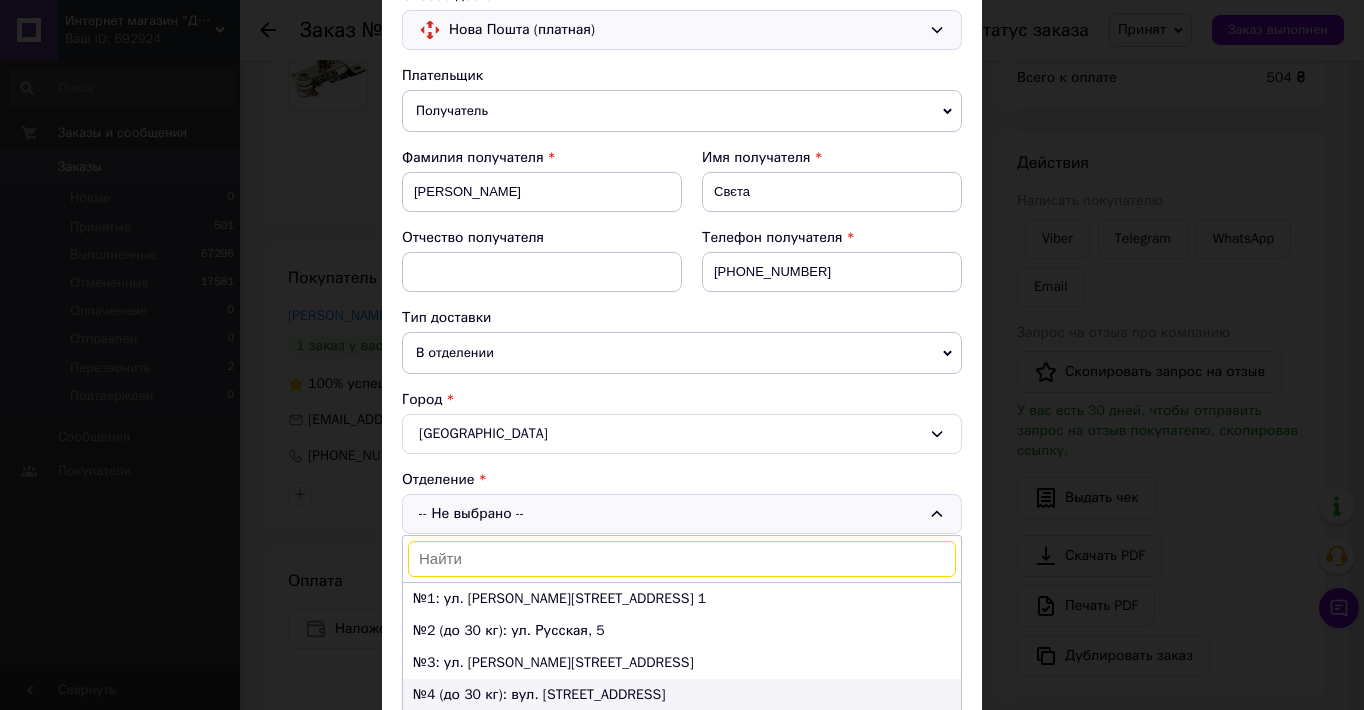 scroll, scrollTop: 200, scrollLeft: 0, axis: vertical 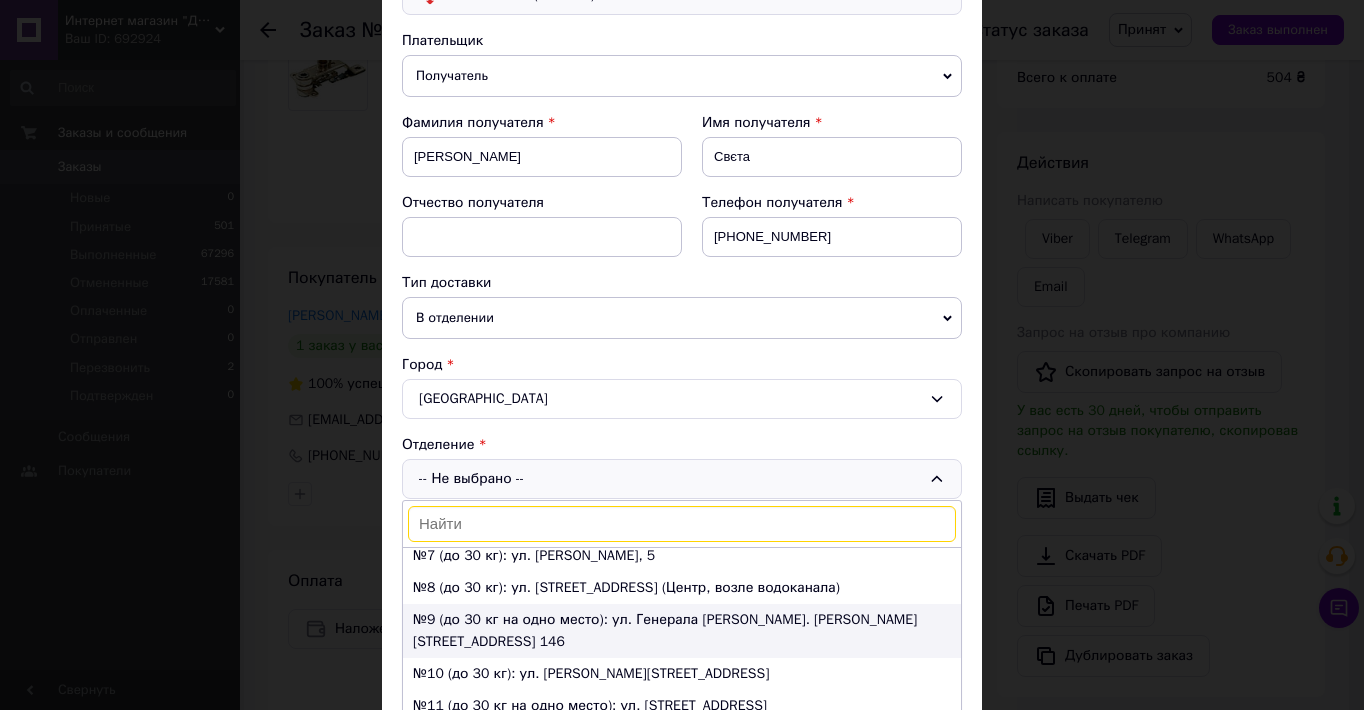 click on "№9 (до 30 кг на одно место): ул. Генерала М. Тарнавского, 32, пом. 146" at bounding box center [682, 631] 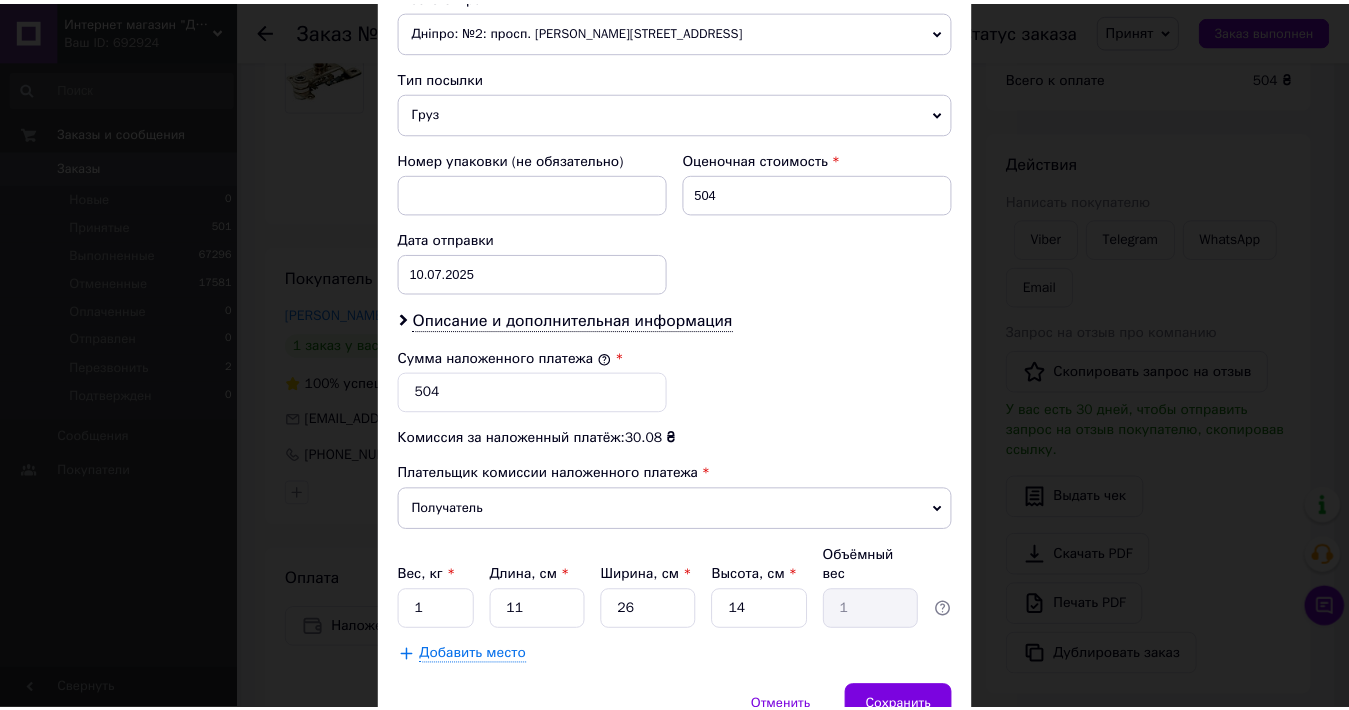 scroll, scrollTop: 716, scrollLeft: 0, axis: vertical 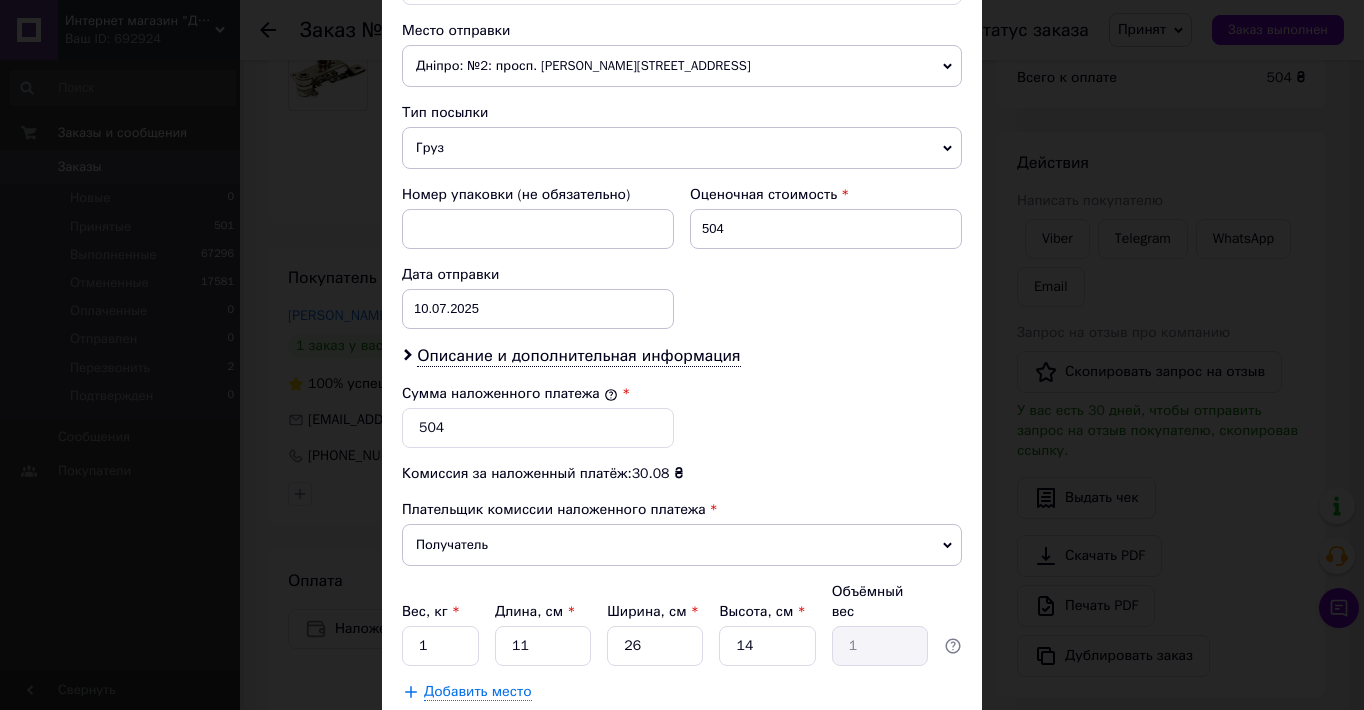 click on "Сохранить" at bounding box center [908, 742] 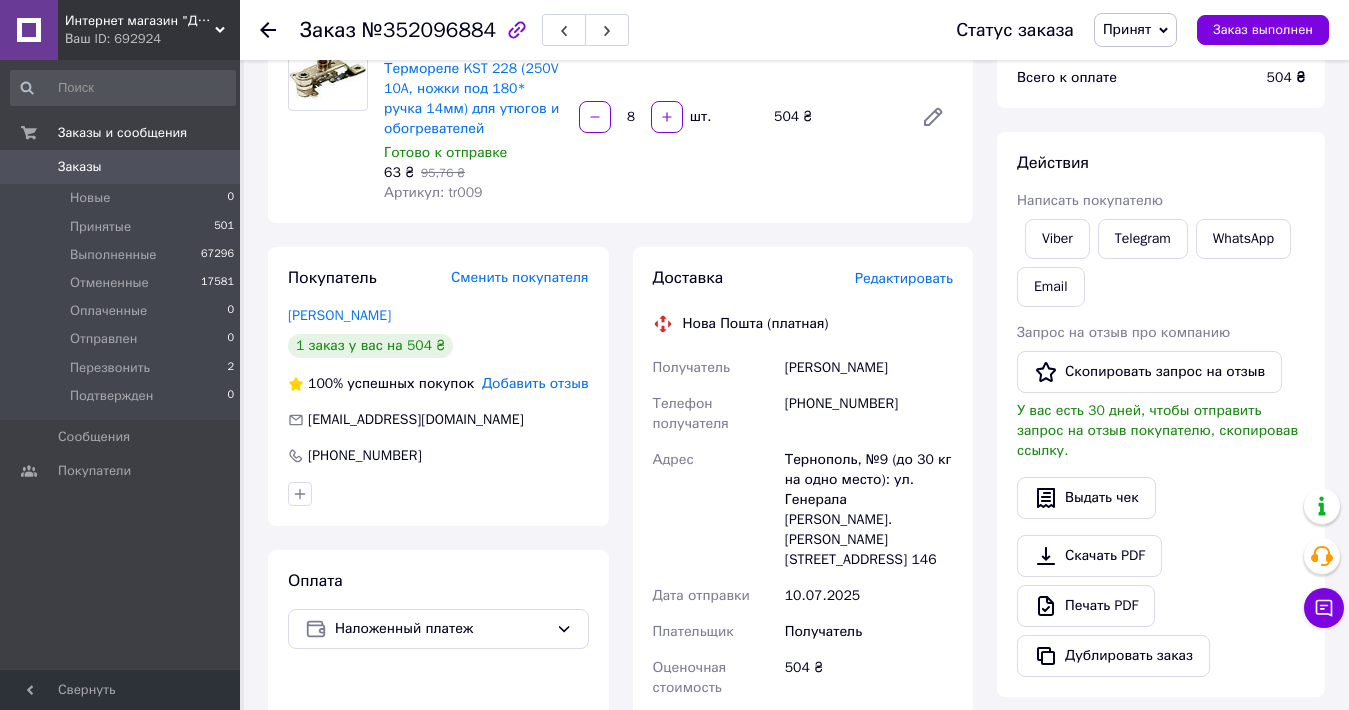 click on "Заказы" at bounding box center (80, 167) 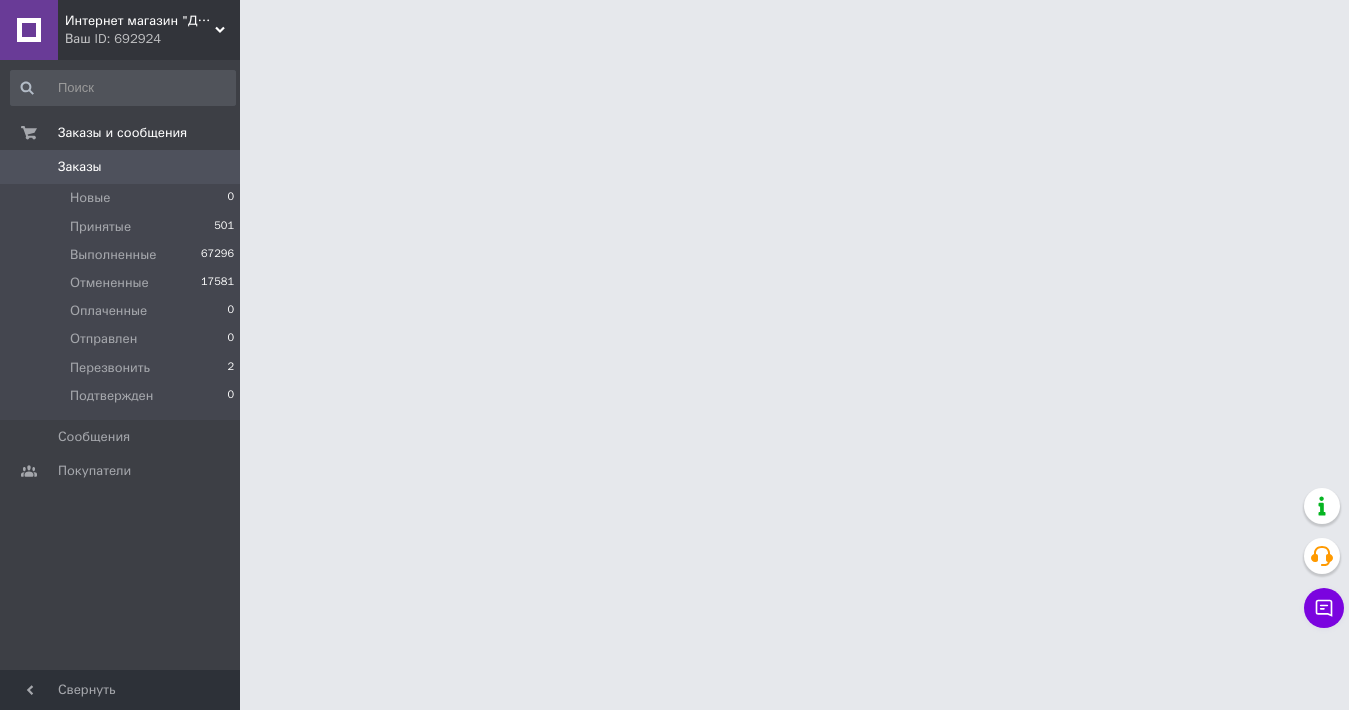 scroll, scrollTop: 0, scrollLeft: 0, axis: both 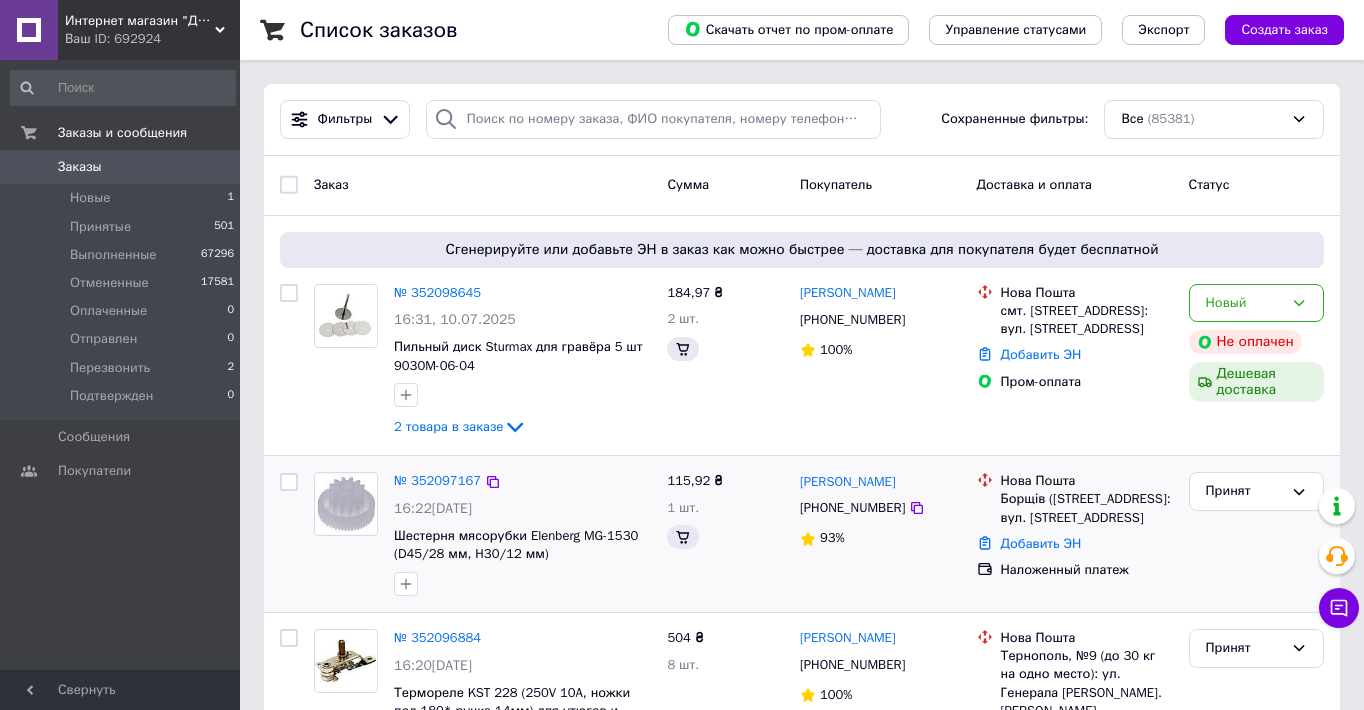 click on "[PHONE_NUMBER]" at bounding box center (852, 508) 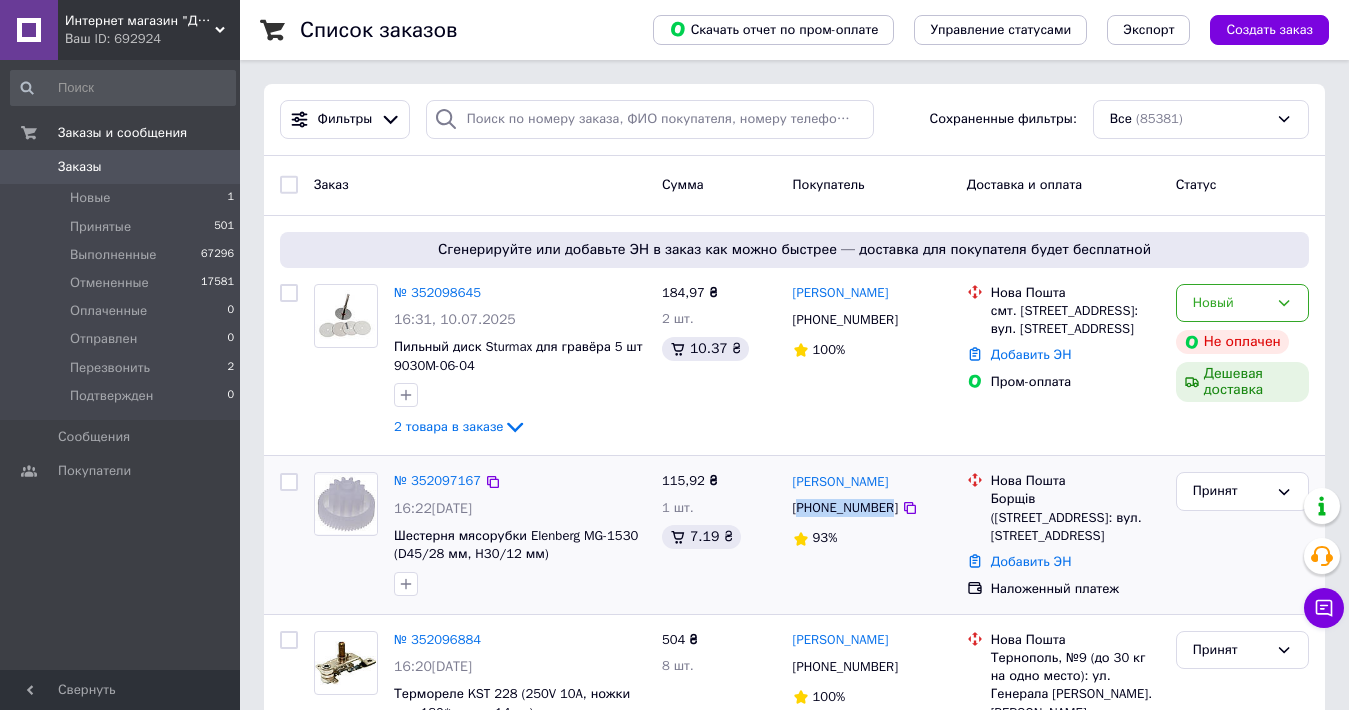 click on "[PHONE_NUMBER]" at bounding box center [845, 508] 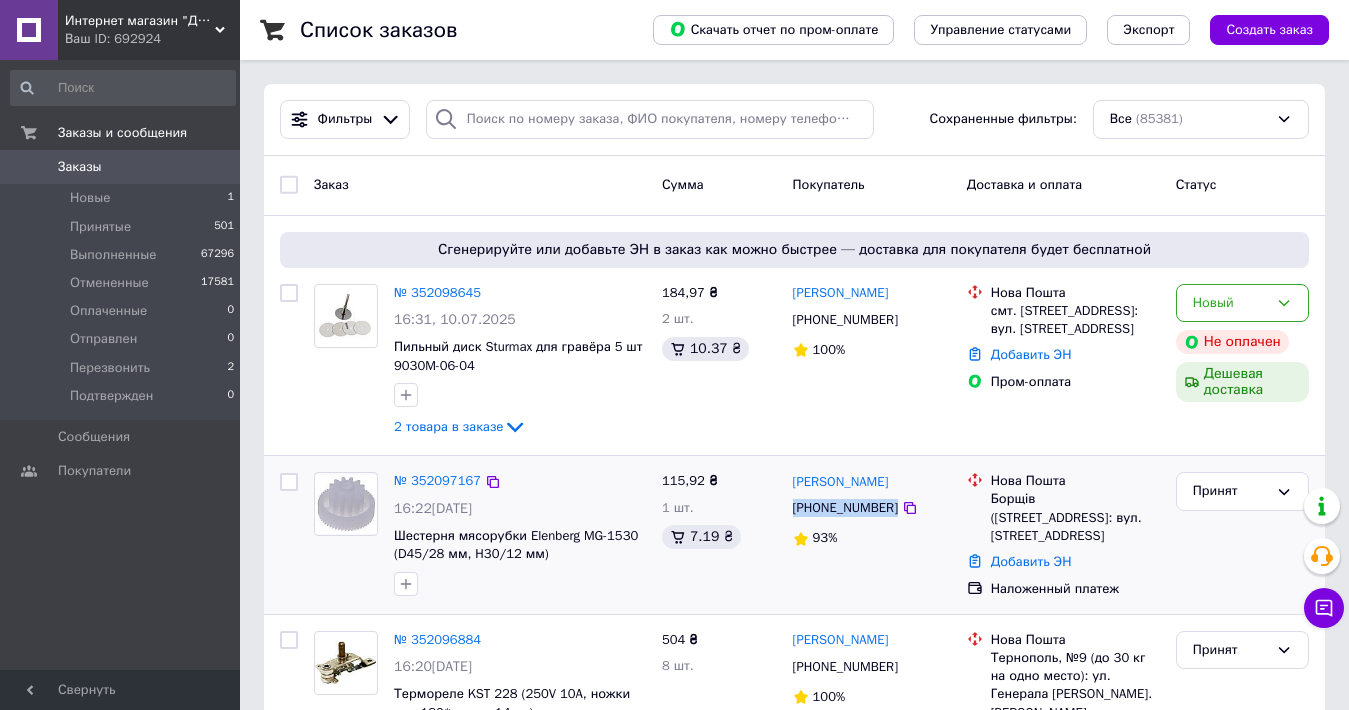 click on "[PHONE_NUMBER]" at bounding box center [845, 508] 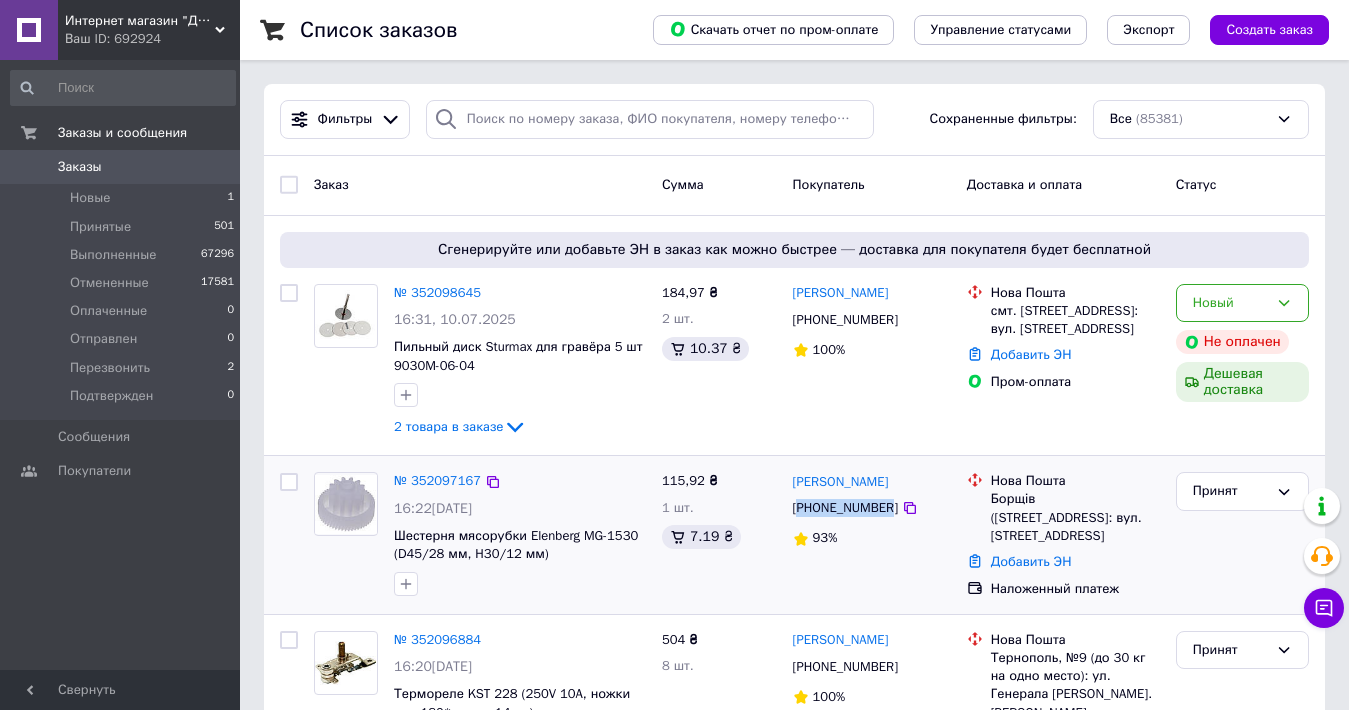 click on "[PHONE_NUMBER]" at bounding box center [845, 508] 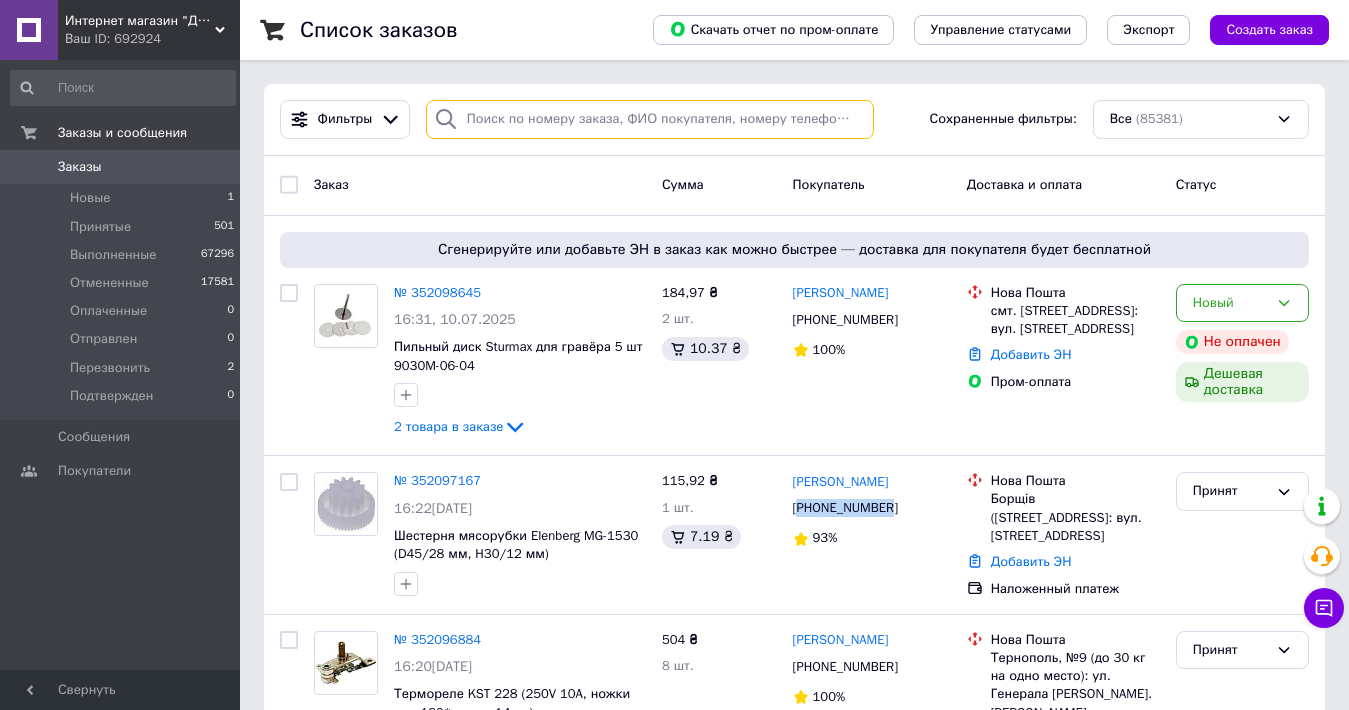 click at bounding box center (650, 119) 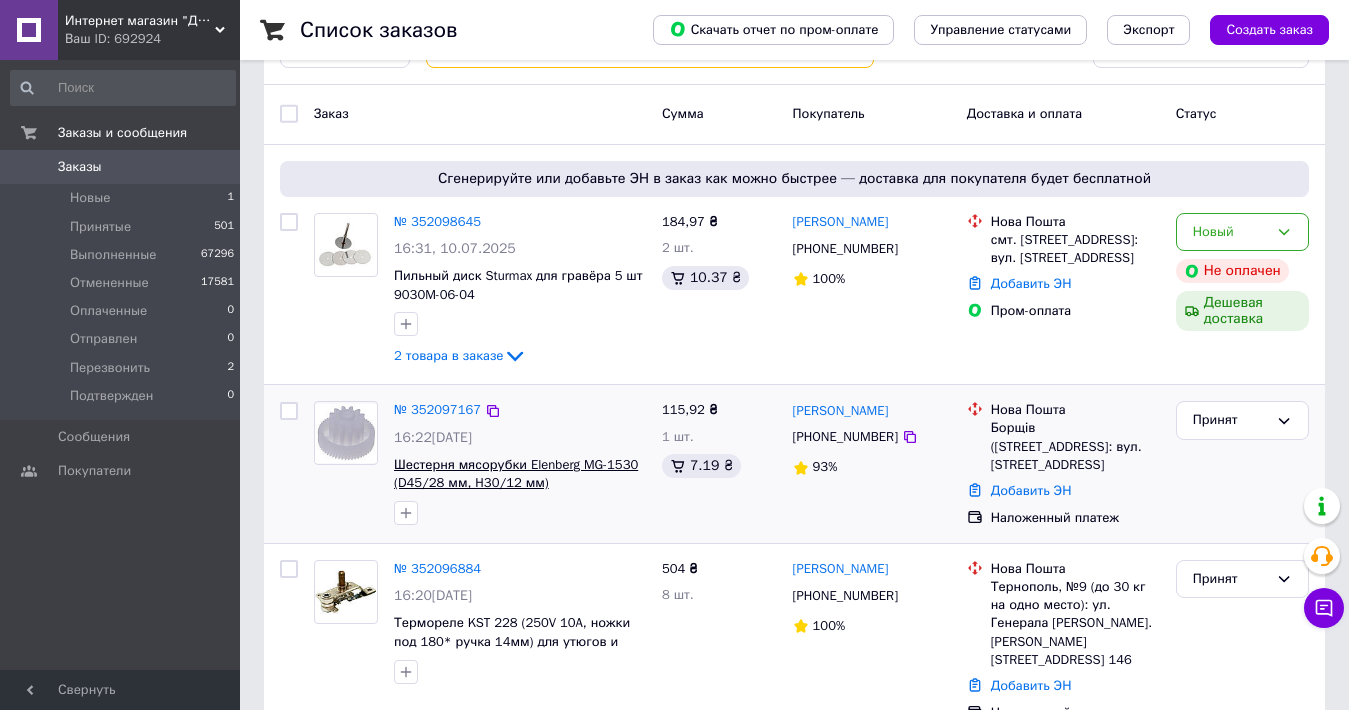 scroll, scrollTop: 200, scrollLeft: 0, axis: vertical 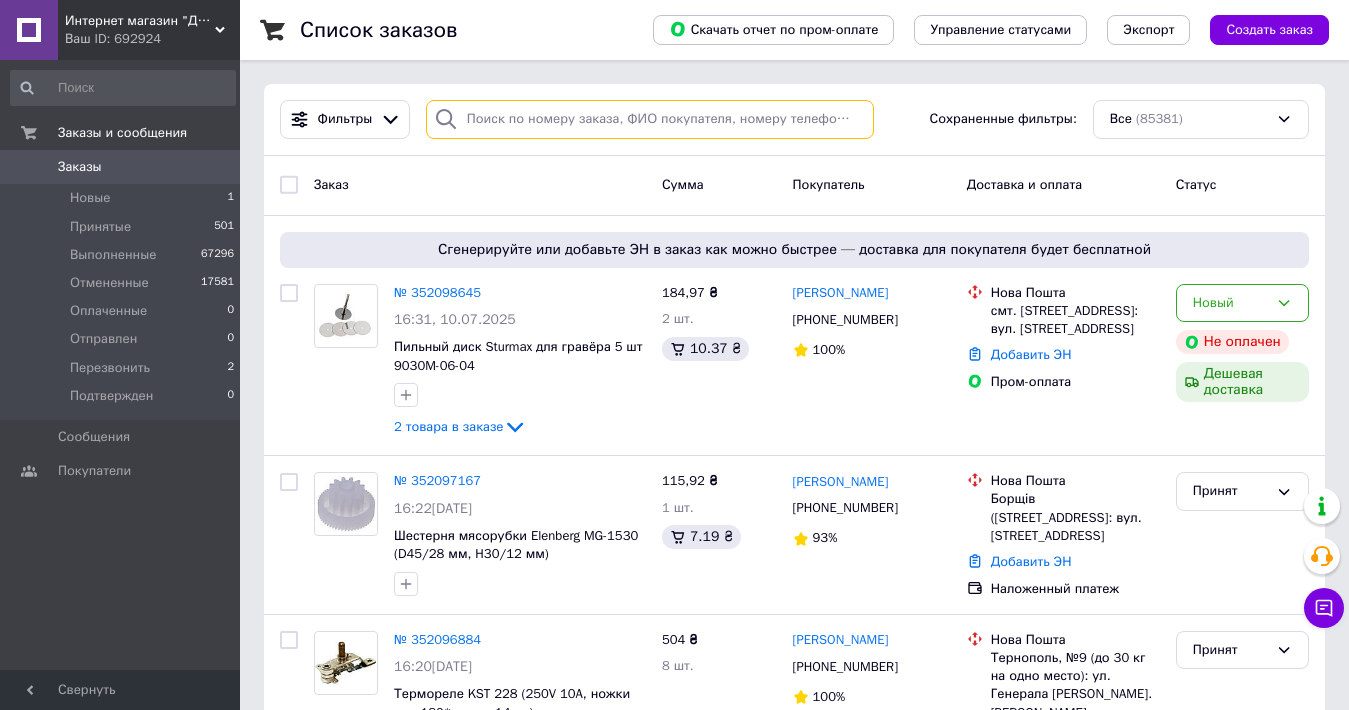 click at bounding box center [650, 119] 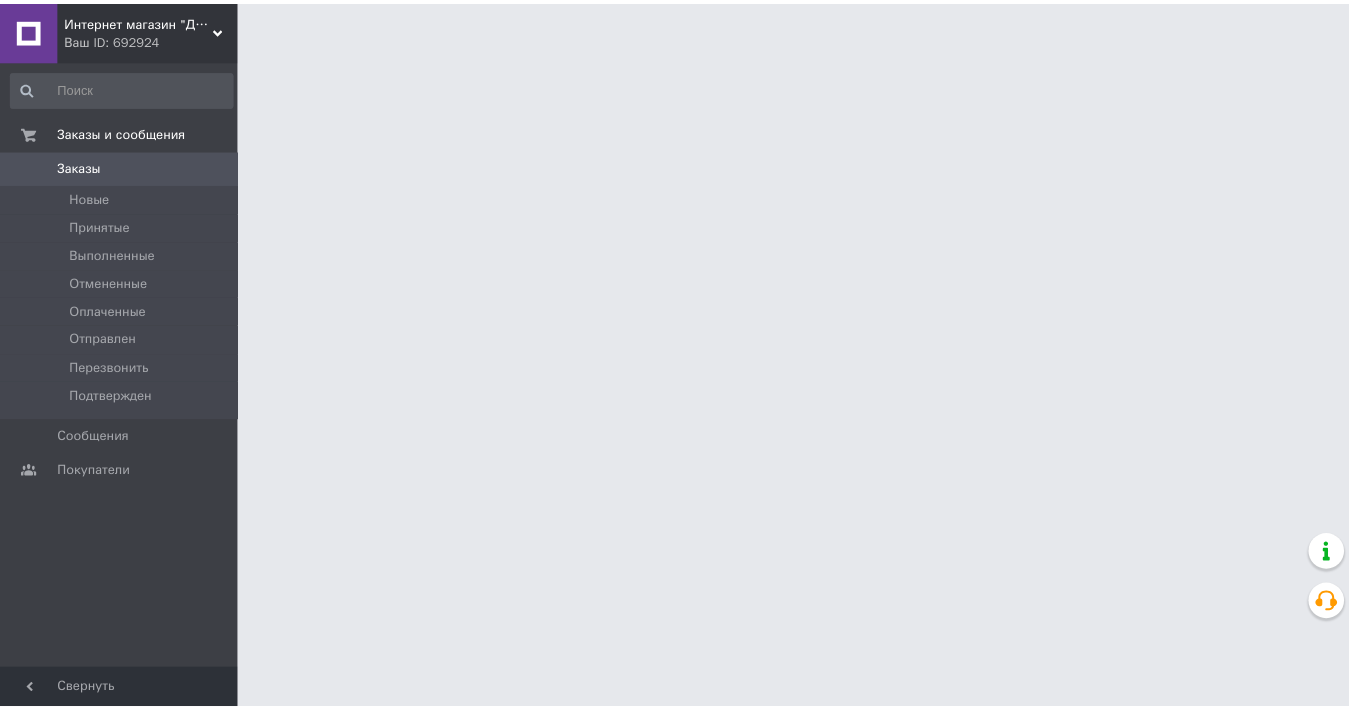 scroll, scrollTop: 0, scrollLeft: 0, axis: both 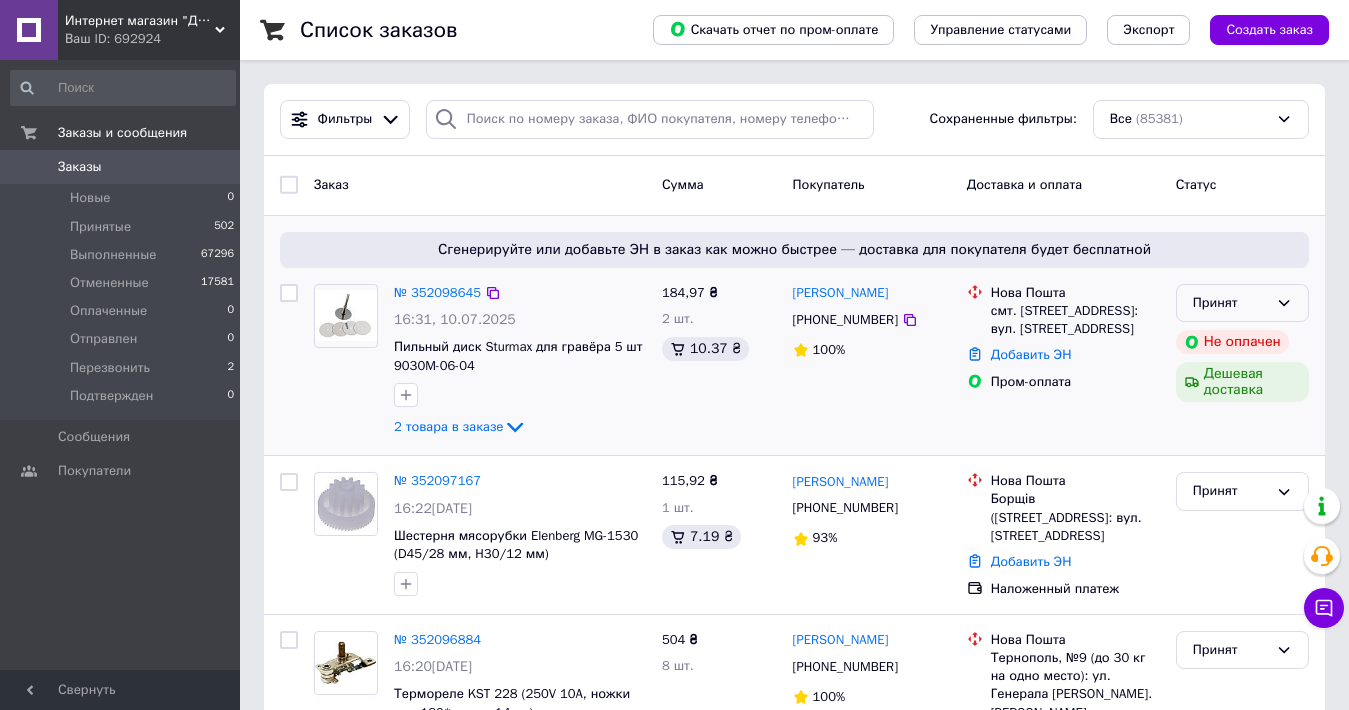 click on "Принят" at bounding box center [1230, 303] 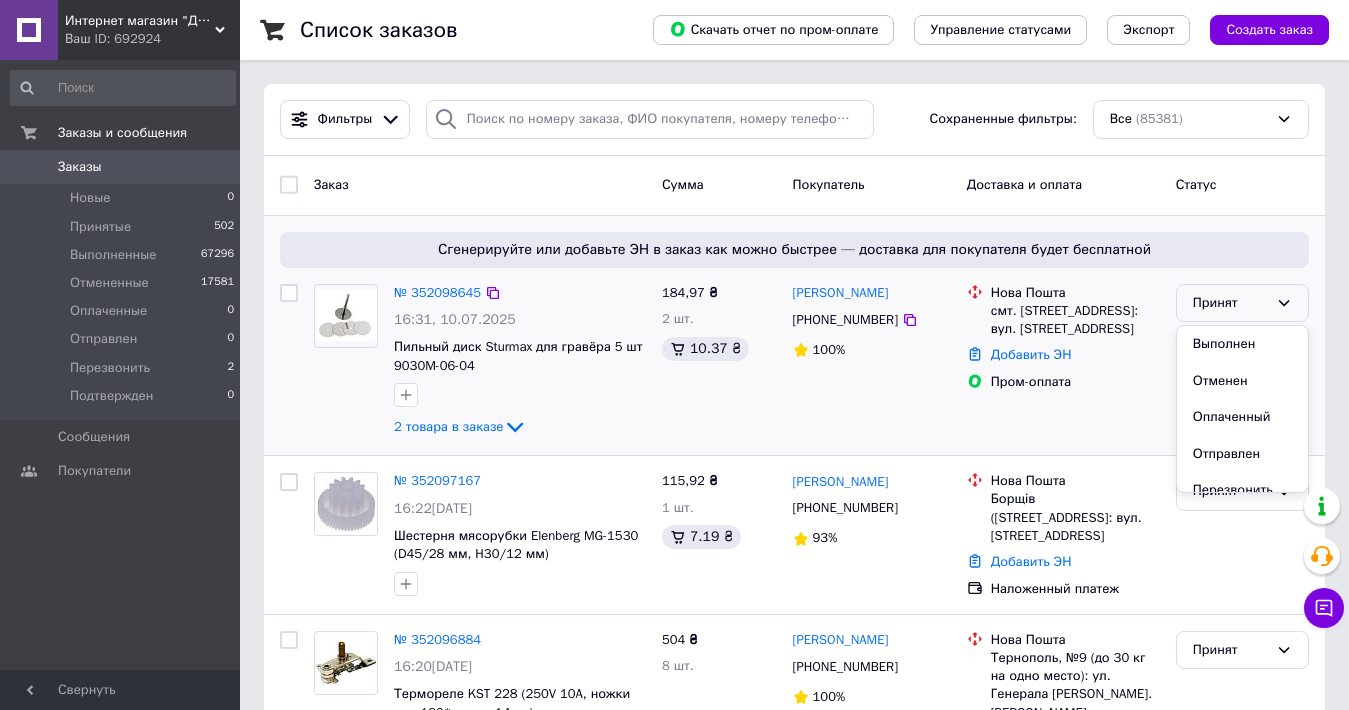 click on "[PHONE_NUMBER]" at bounding box center [845, 320] 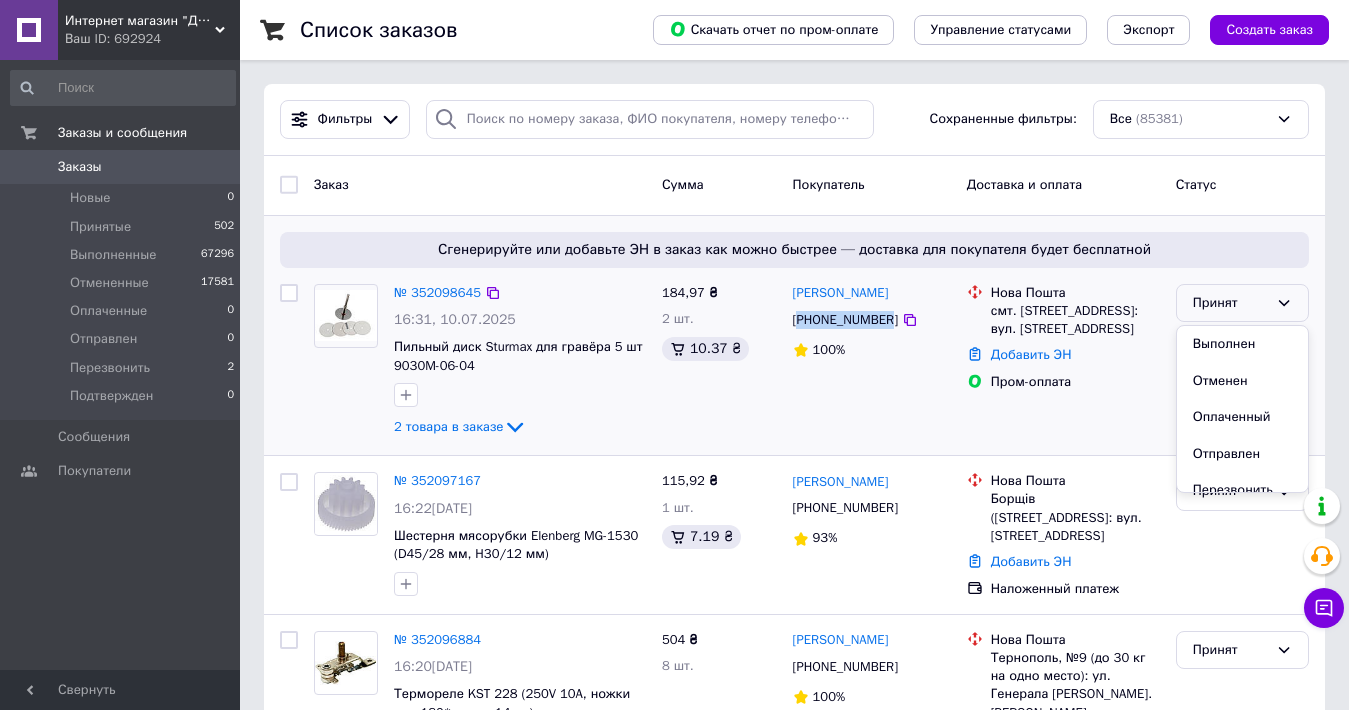 click on "[PHONE_NUMBER]" at bounding box center [845, 320] 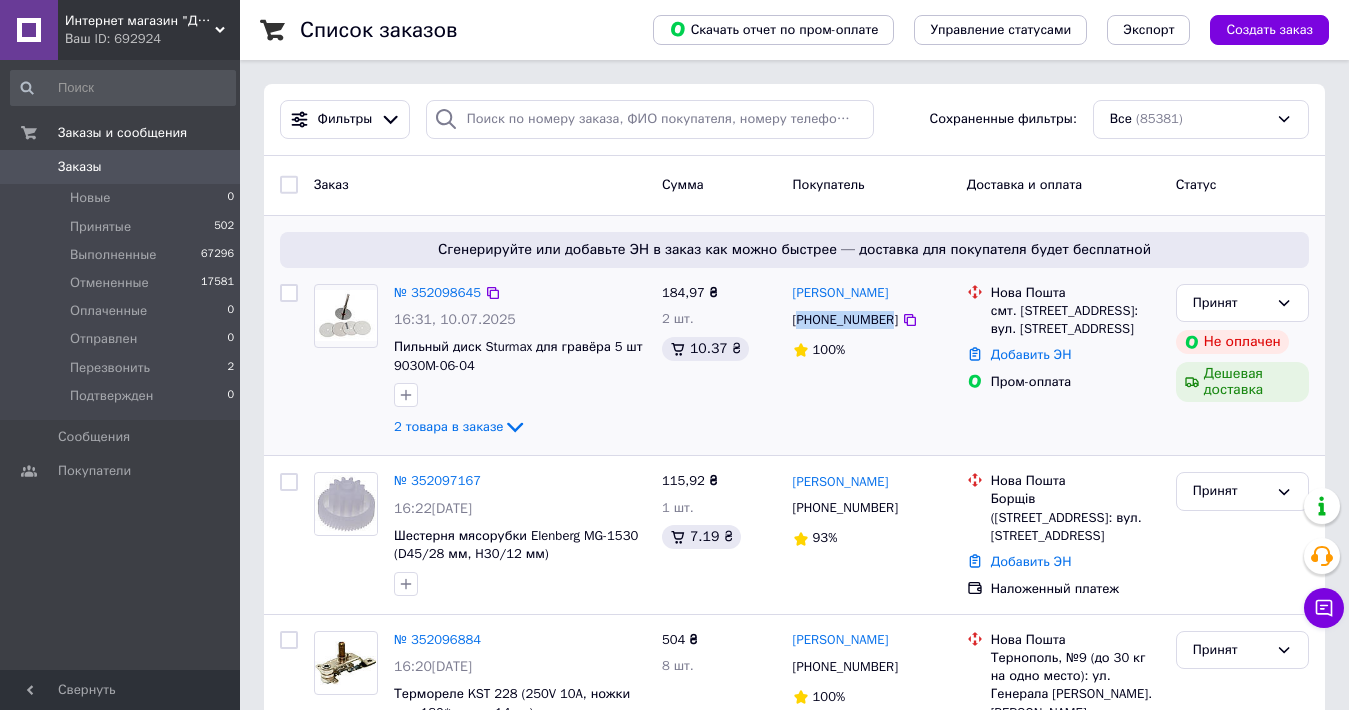copy on "380687223012" 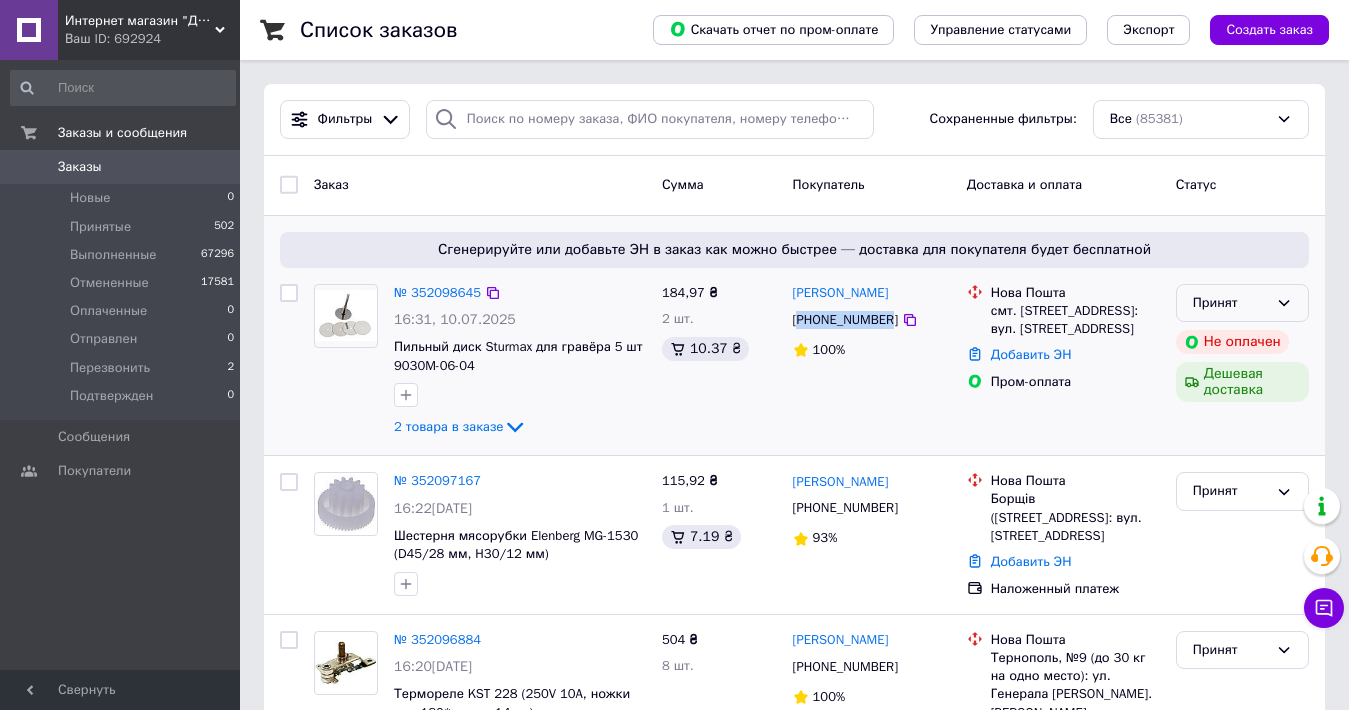 click 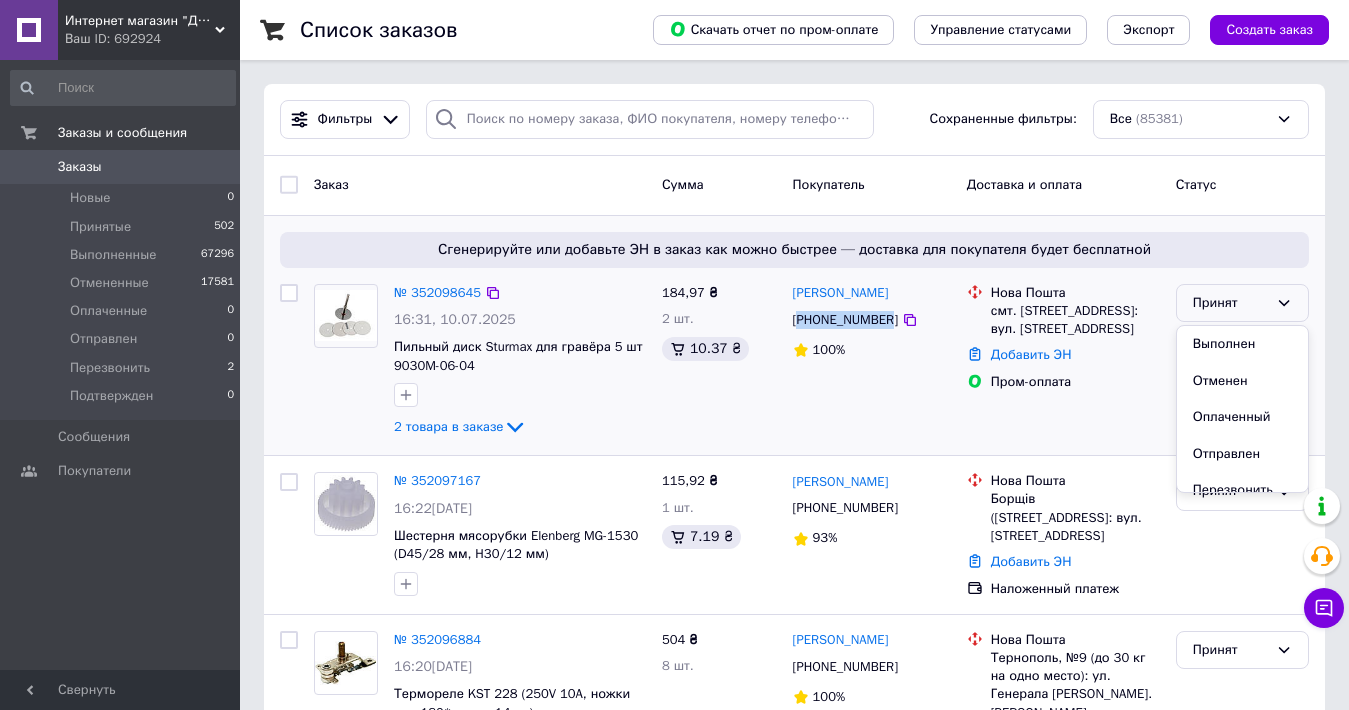 drag, startPoint x: 1237, startPoint y: 379, endPoint x: 469, endPoint y: 455, distance: 771.7513 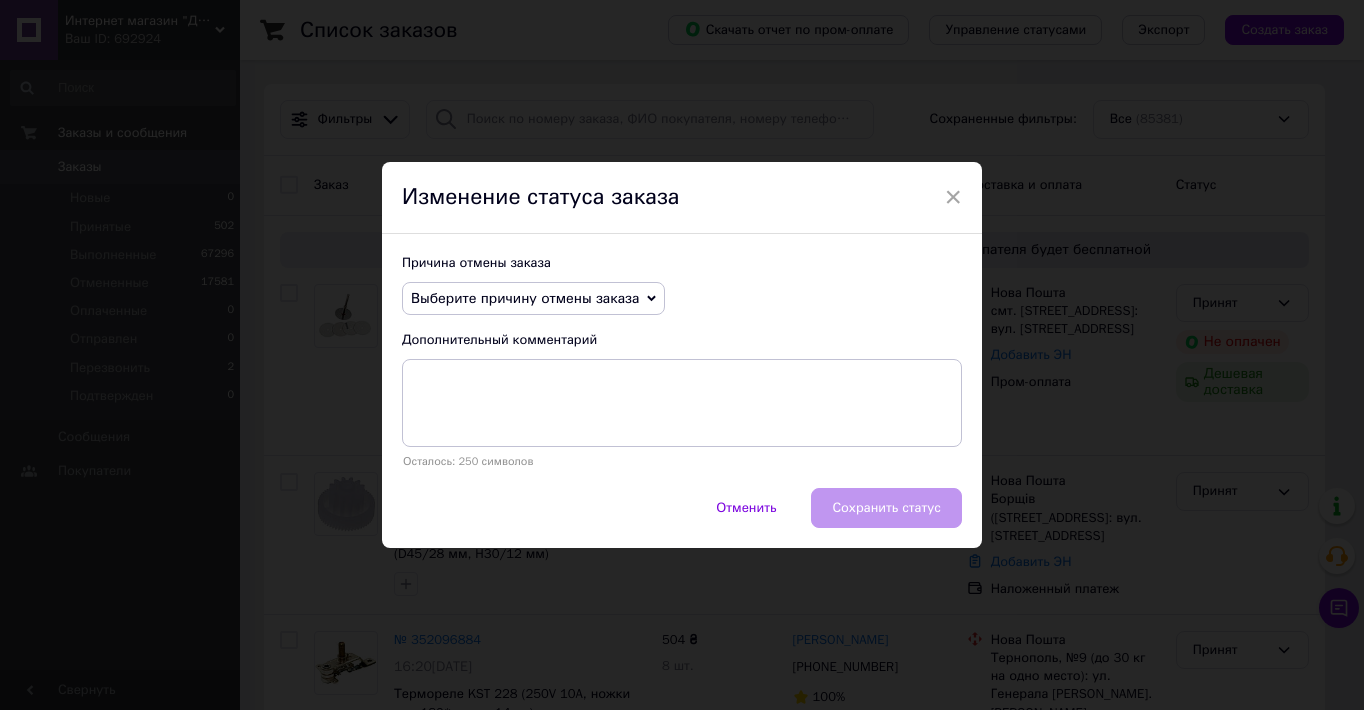 click on "Выберите причину отмены заказа" at bounding box center [525, 298] 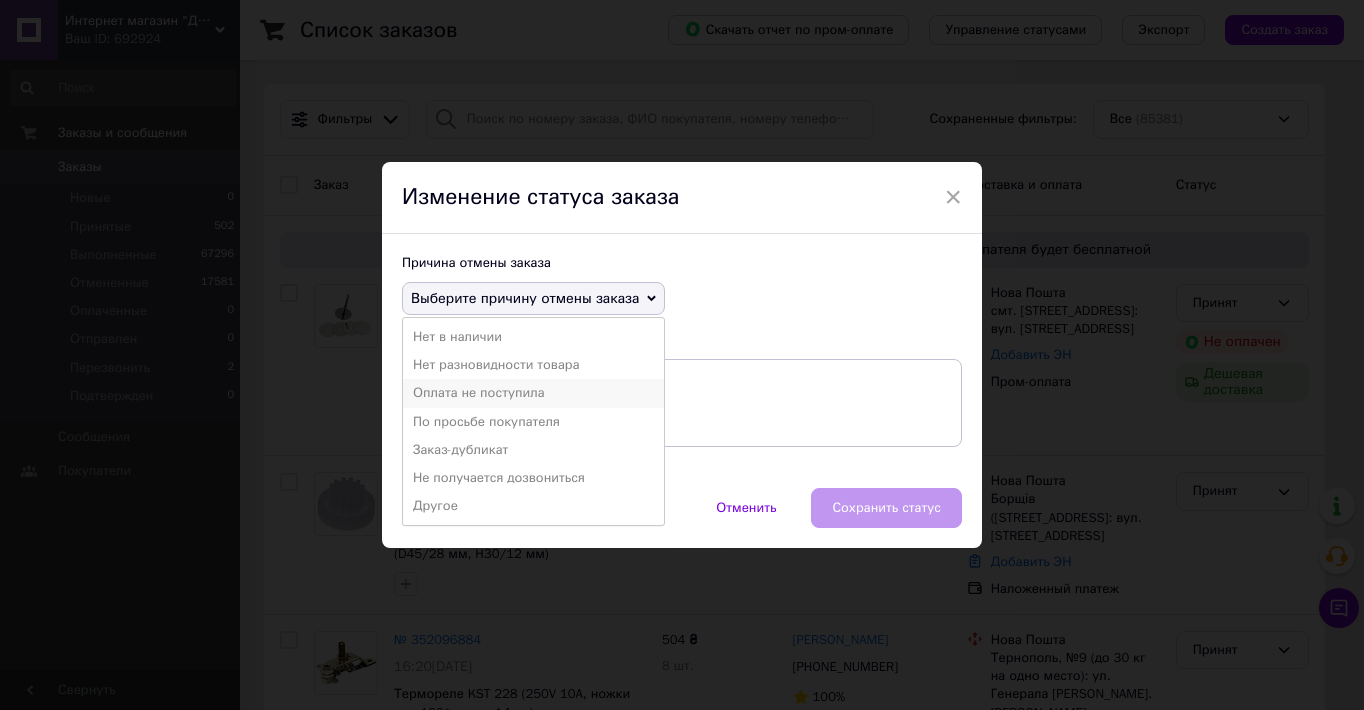 click on "Оплата не поступила" at bounding box center [533, 393] 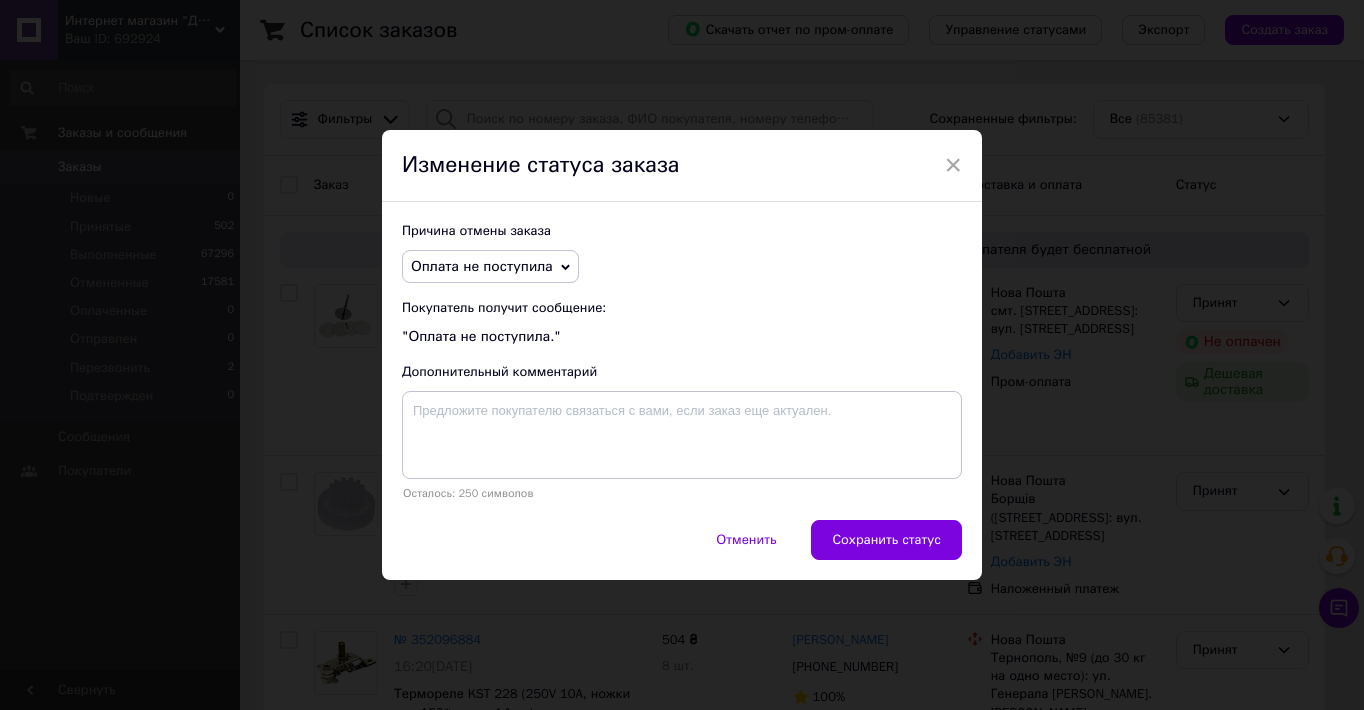 drag, startPoint x: 904, startPoint y: 529, endPoint x: 16, endPoint y: 704, distance: 905.0795 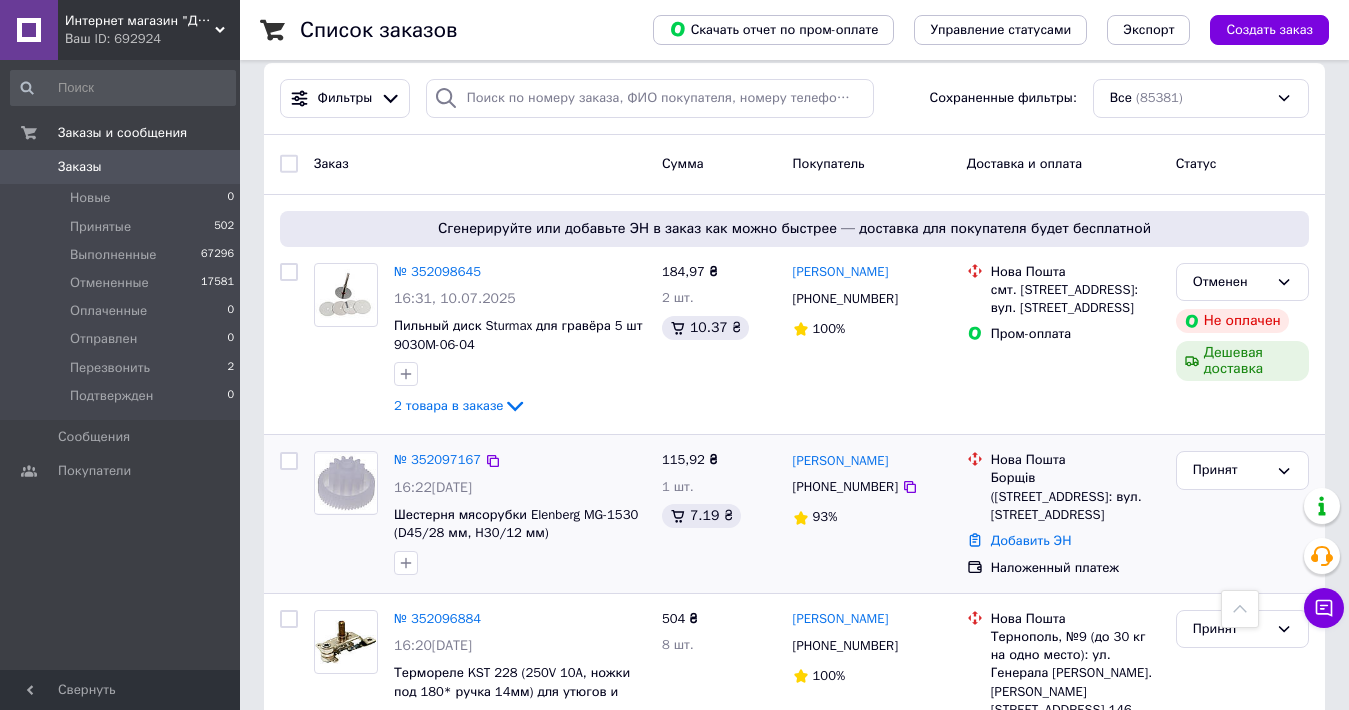 scroll, scrollTop: 0, scrollLeft: 0, axis: both 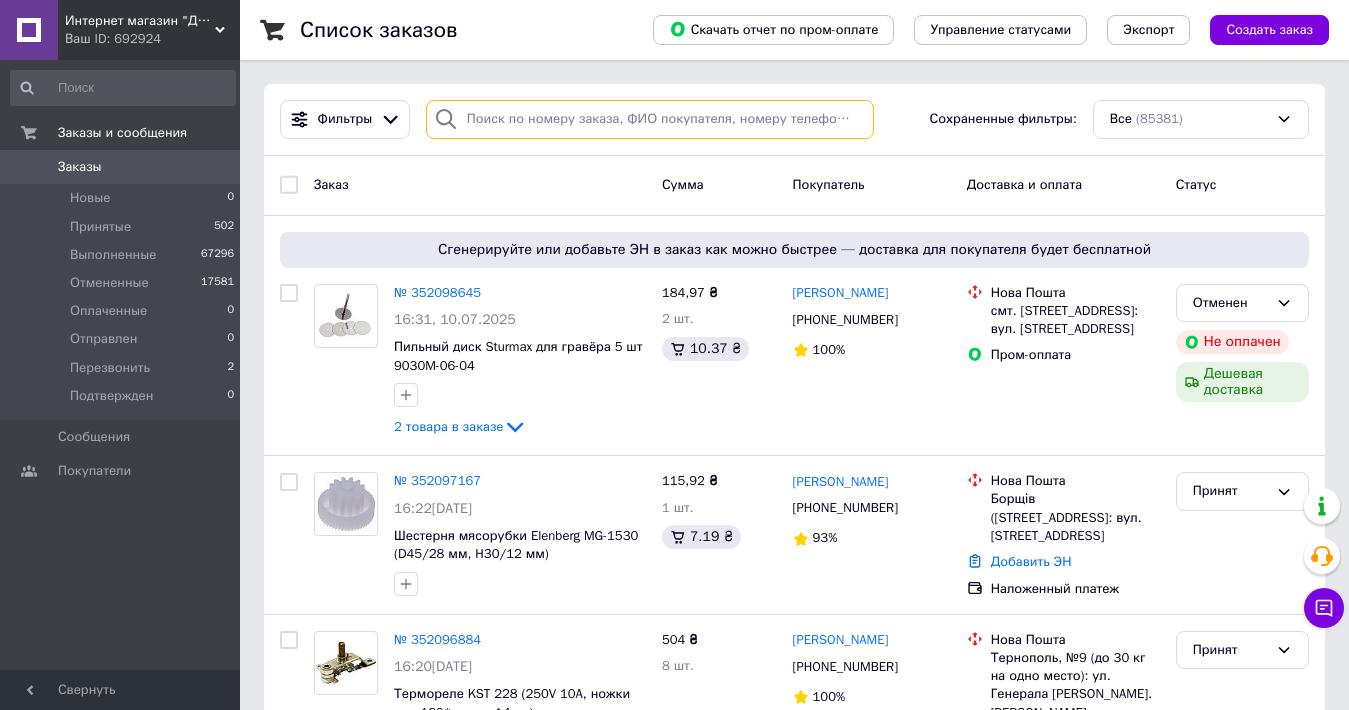 click at bounding box center [650, 119] 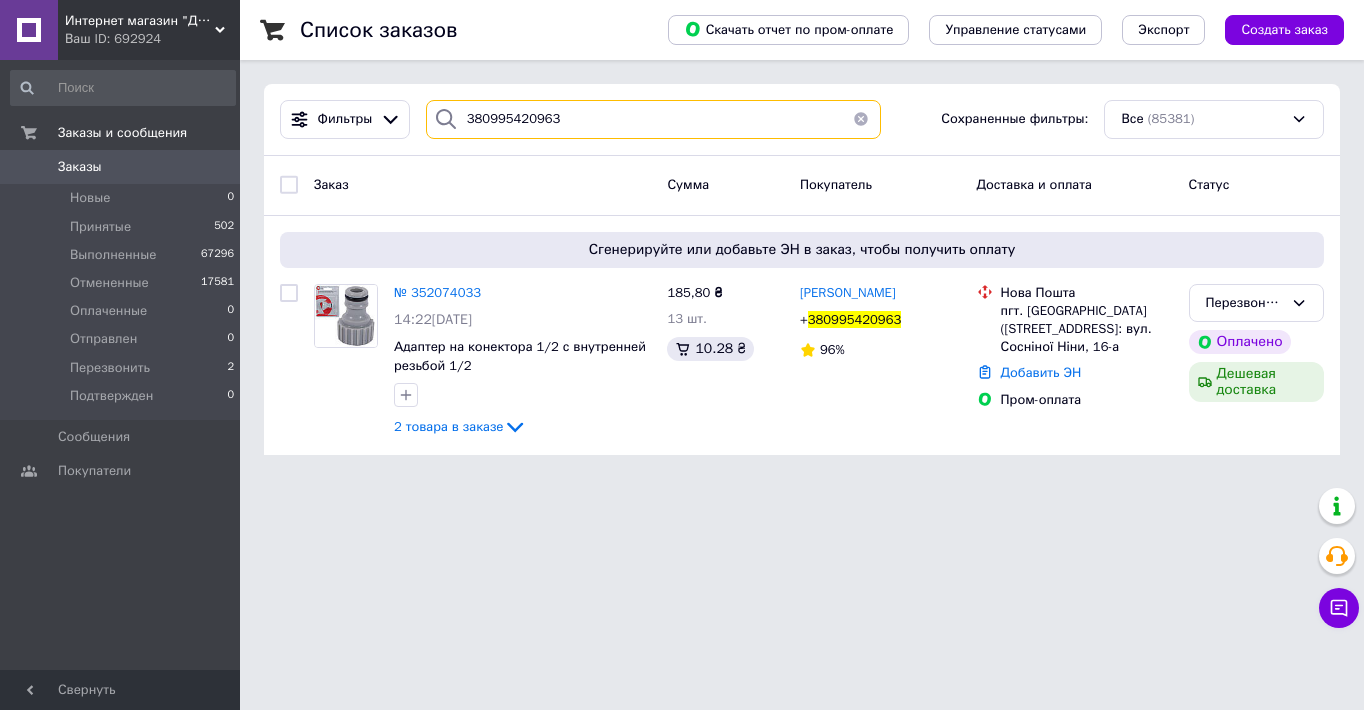 type on "380995420963" 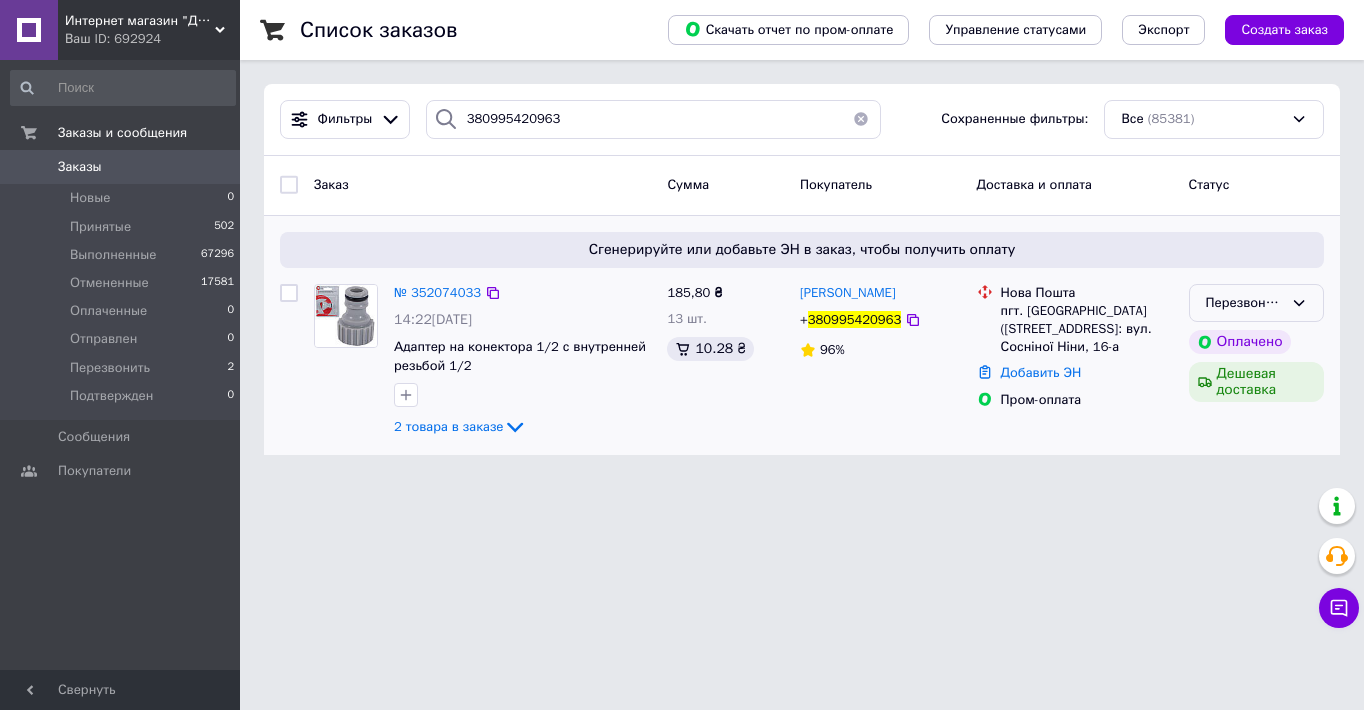 click 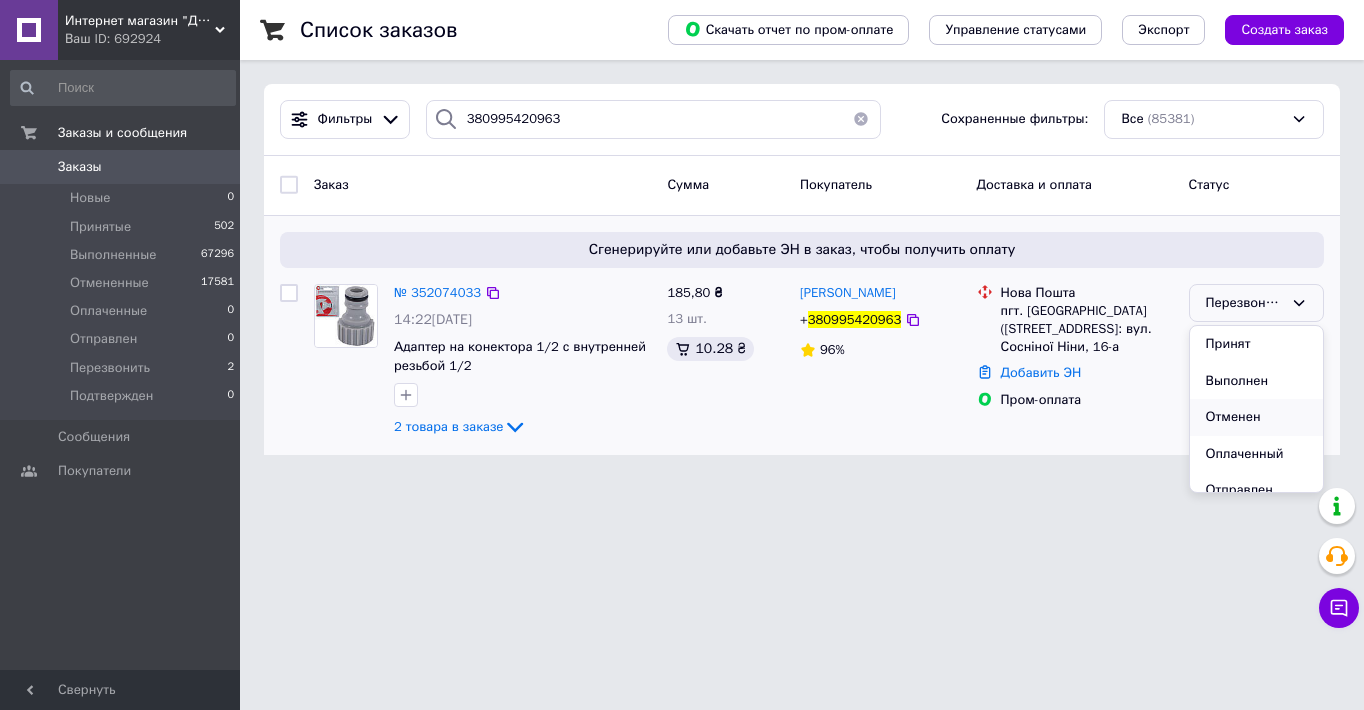 click on "Отменен" at bounding box center [1256, 417] 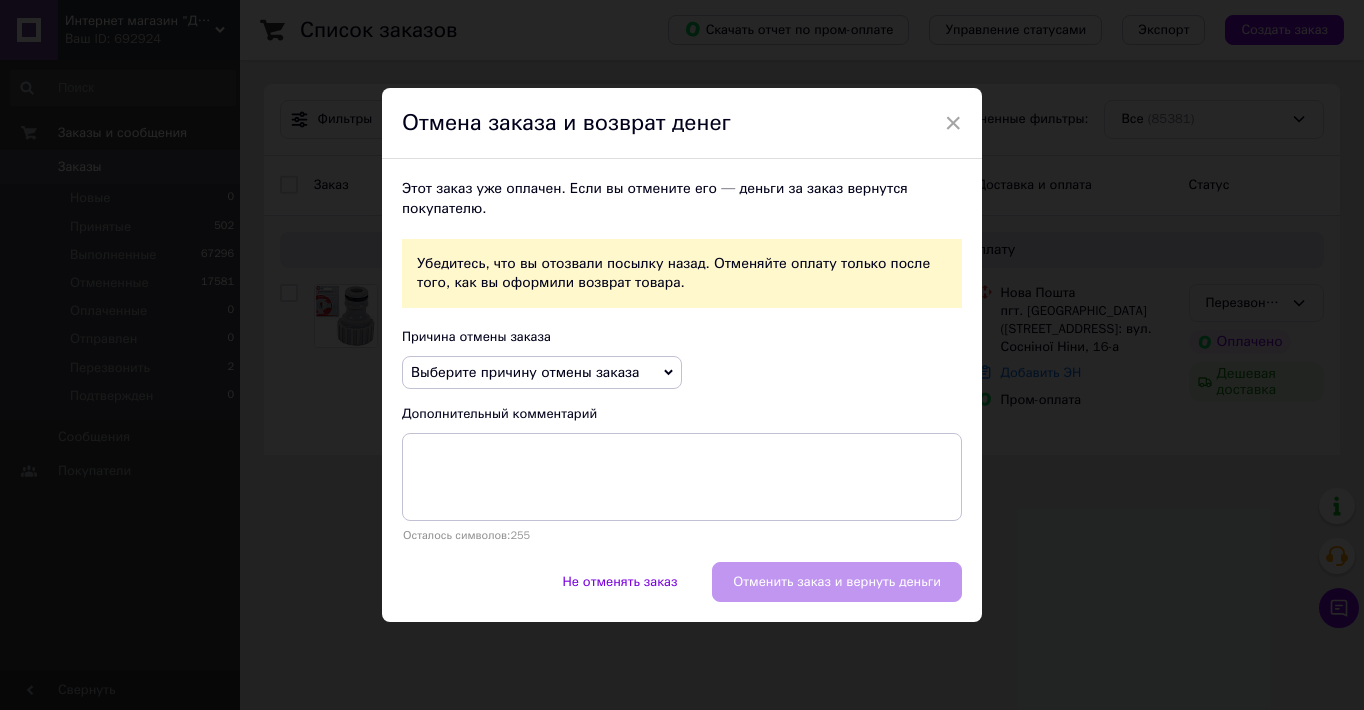 click on "Выберите причину отмены заказа" at bounding box center [525, 372] 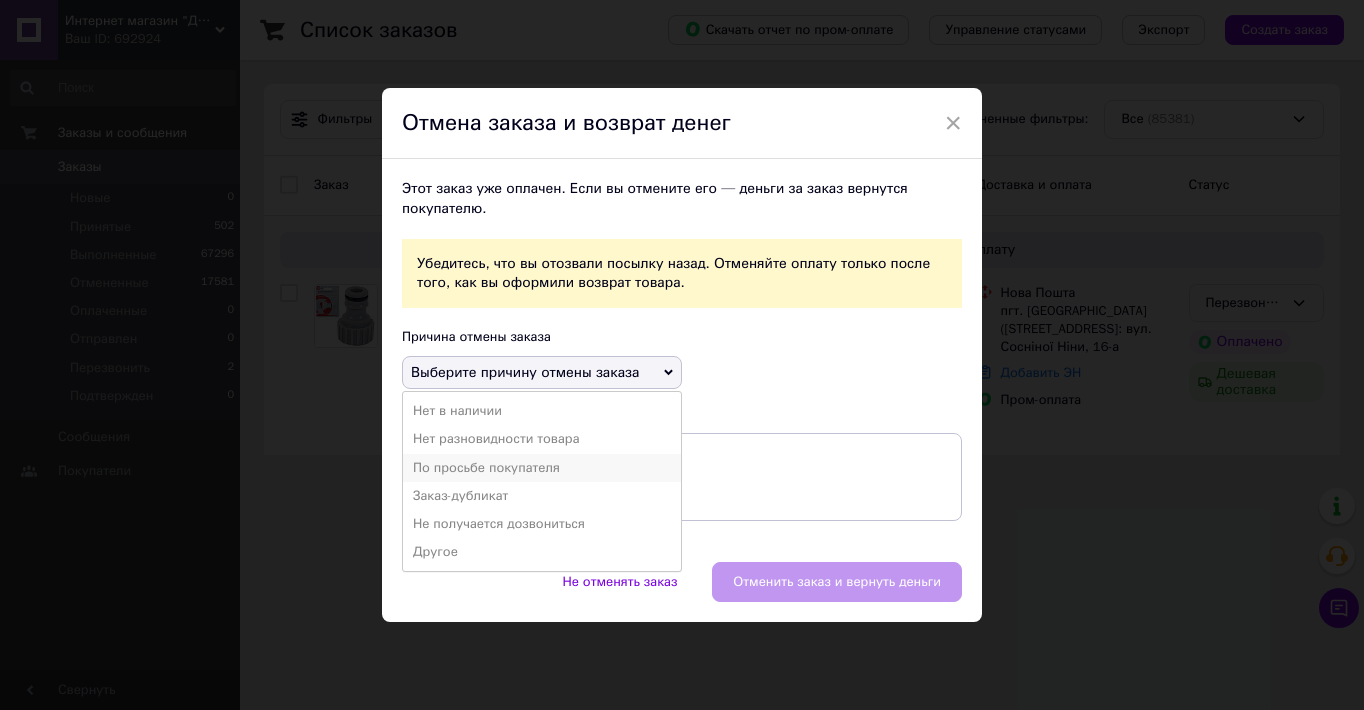 click on "По просьбе покупателя" at bounding box center (542, 468) 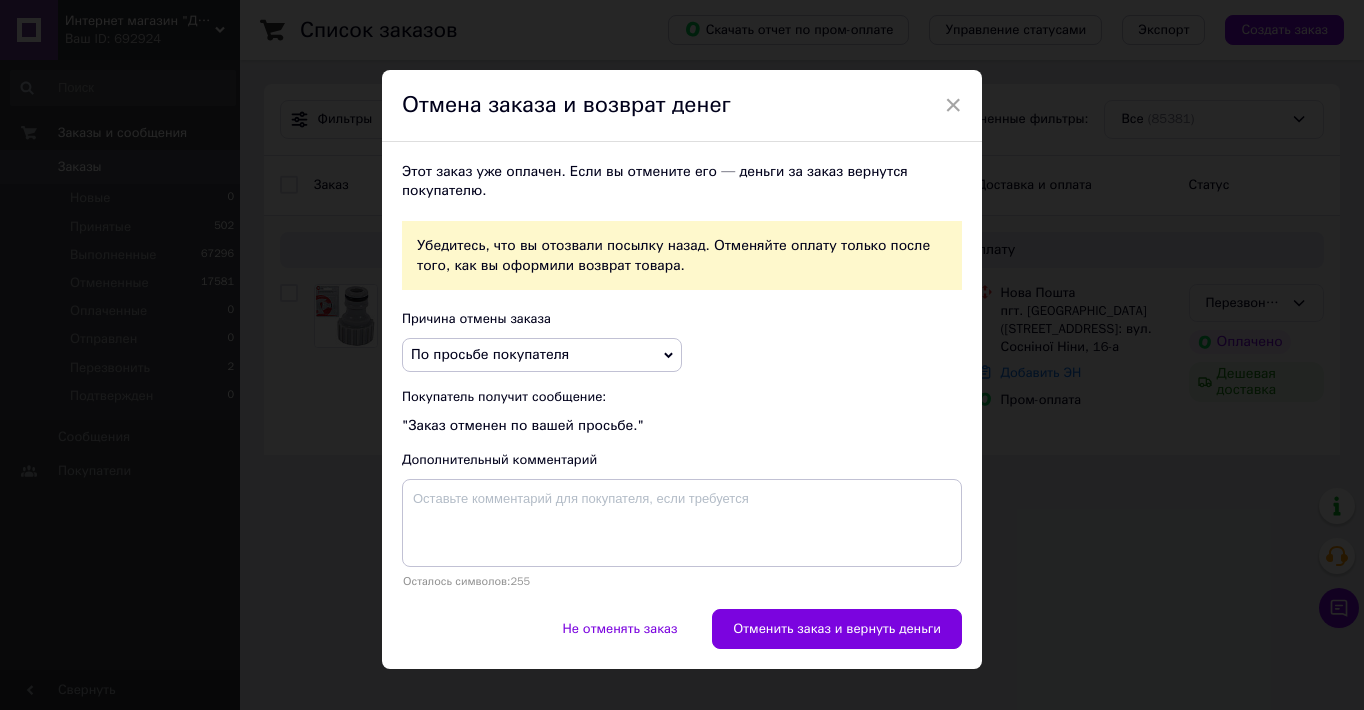 drag, startPoint x: 796, startPoint y: 630, endPoint x: 706, endPoint y: 656, distance: 93.680305 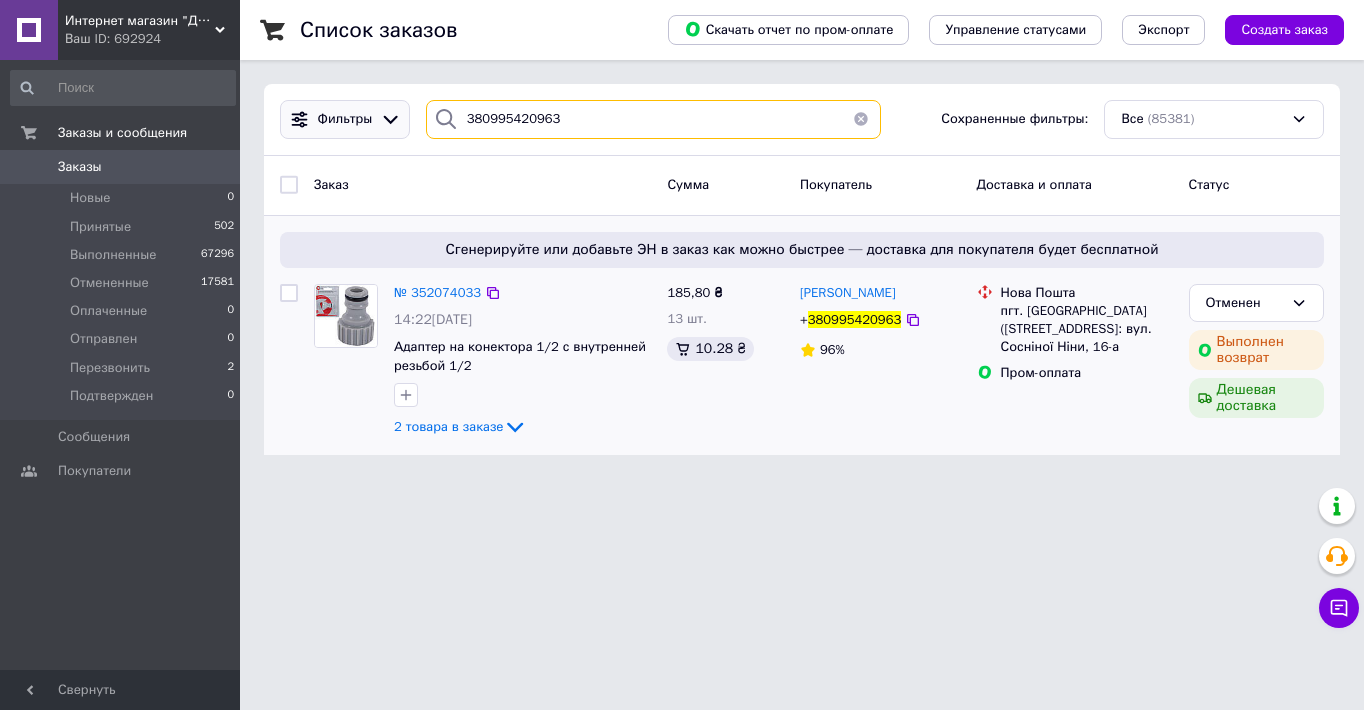 drag, startPoint x: 565, startPoint y: 118, endPoint x: 403, endPoint y: 125, distance: 162.15117 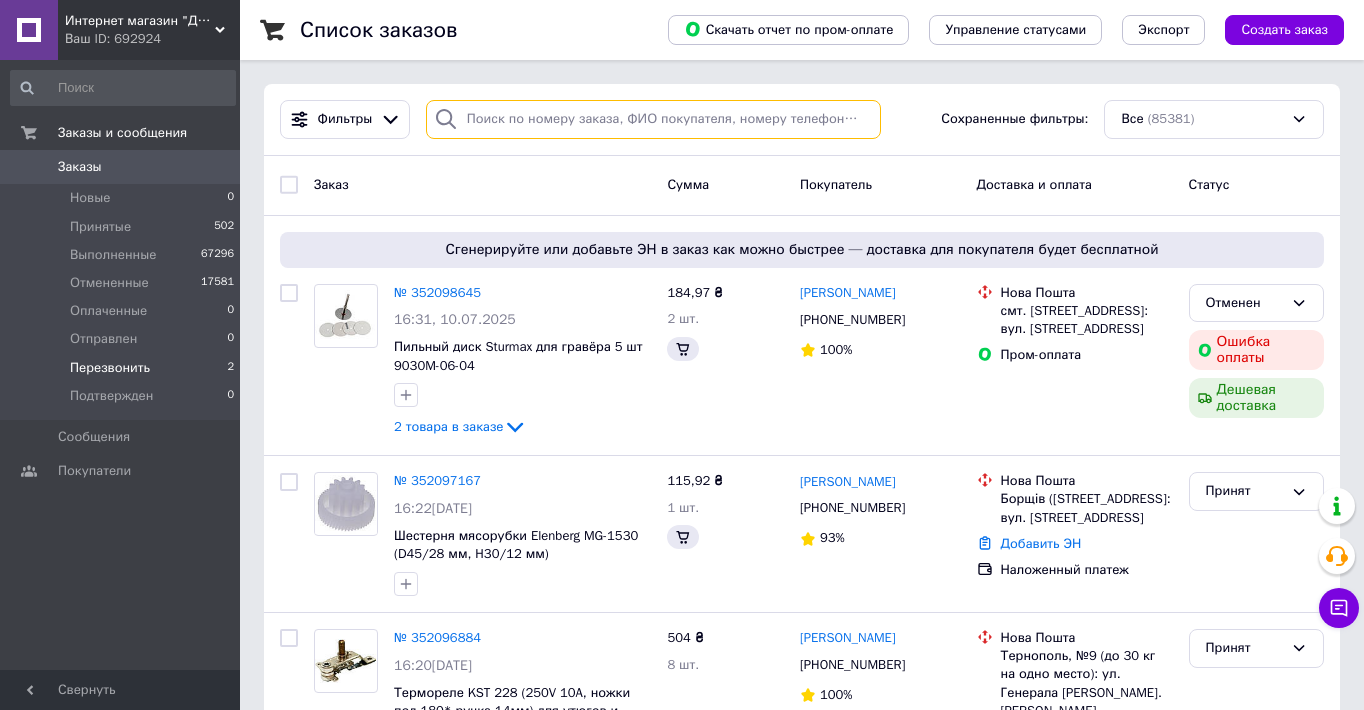 type 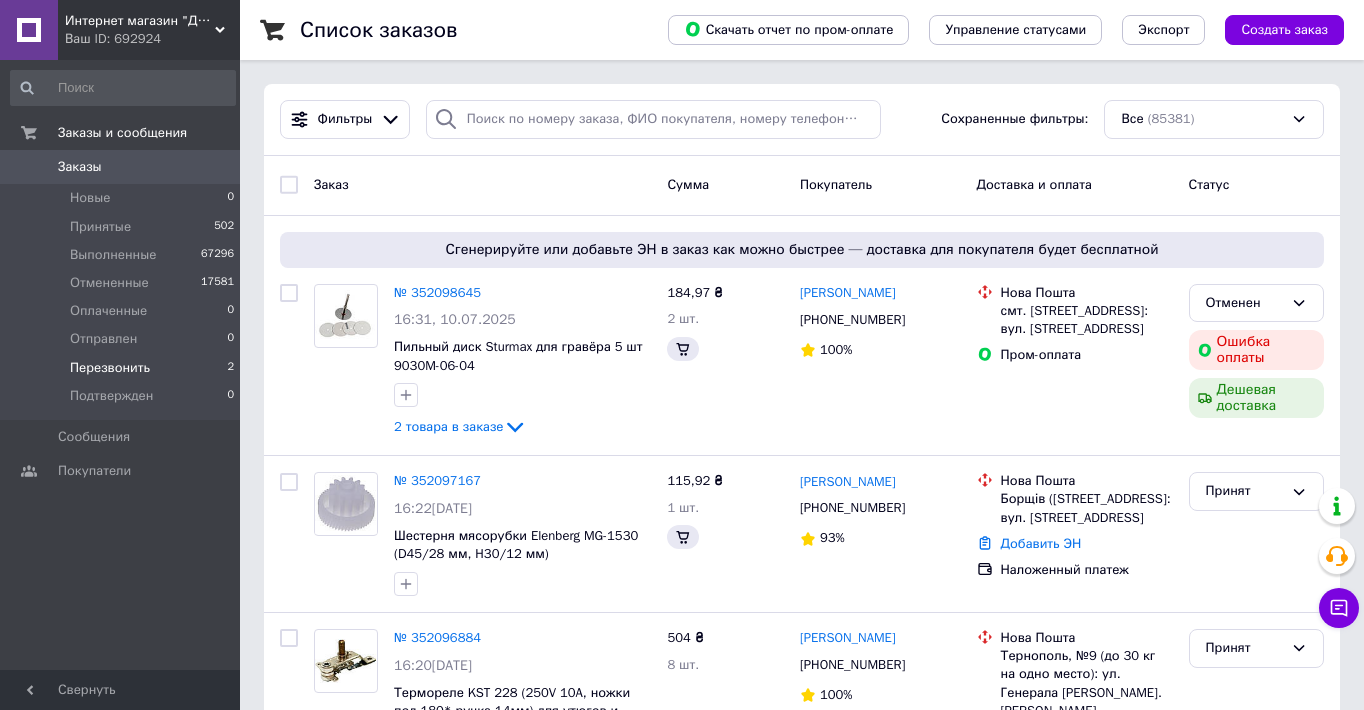 click on "Перезвонить" at bounding box center (110, 368) 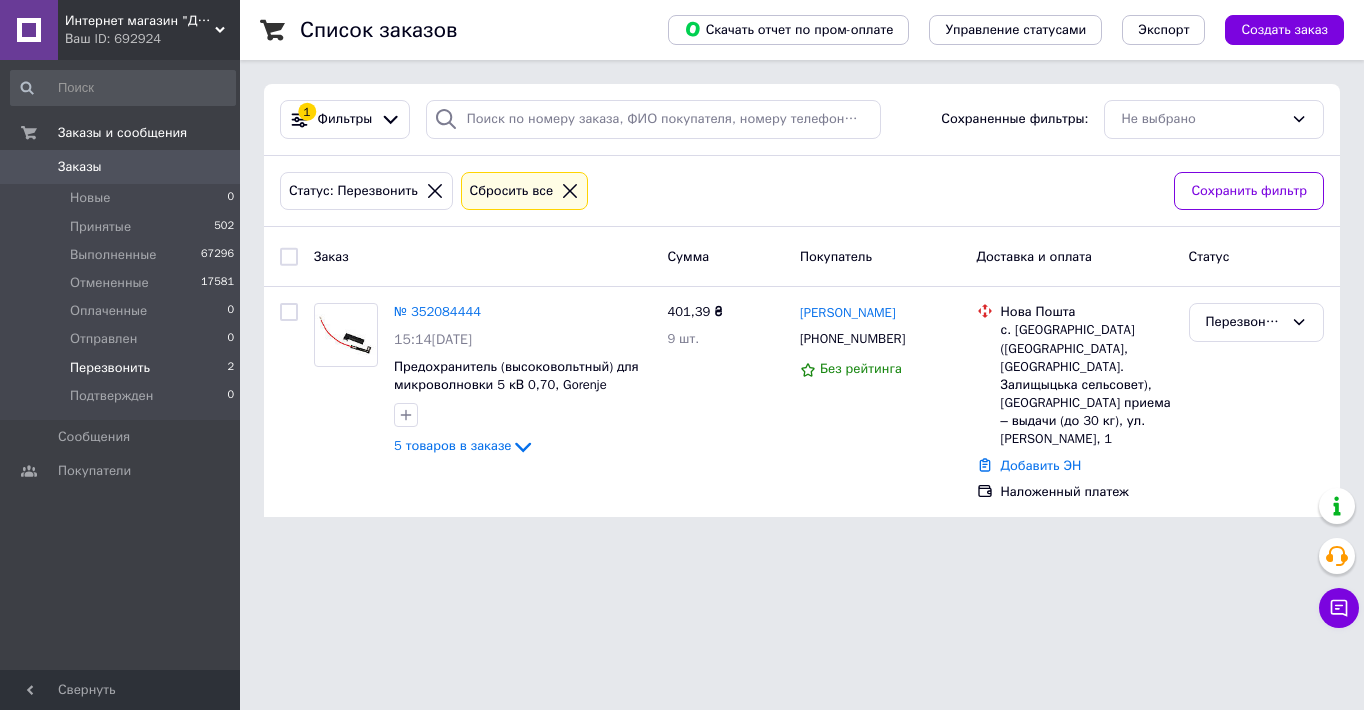 click on "Заказы" at bounding box center (80, 167) 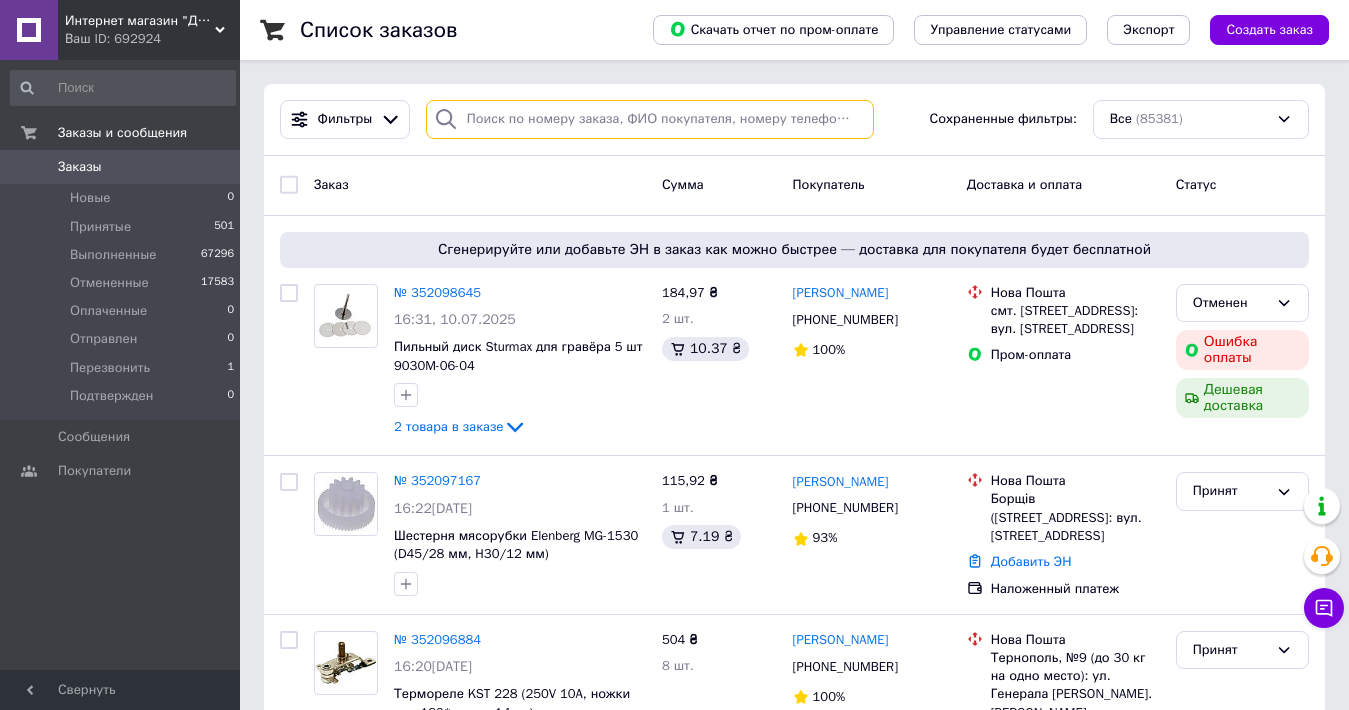 click at bounding box center [650, 119] 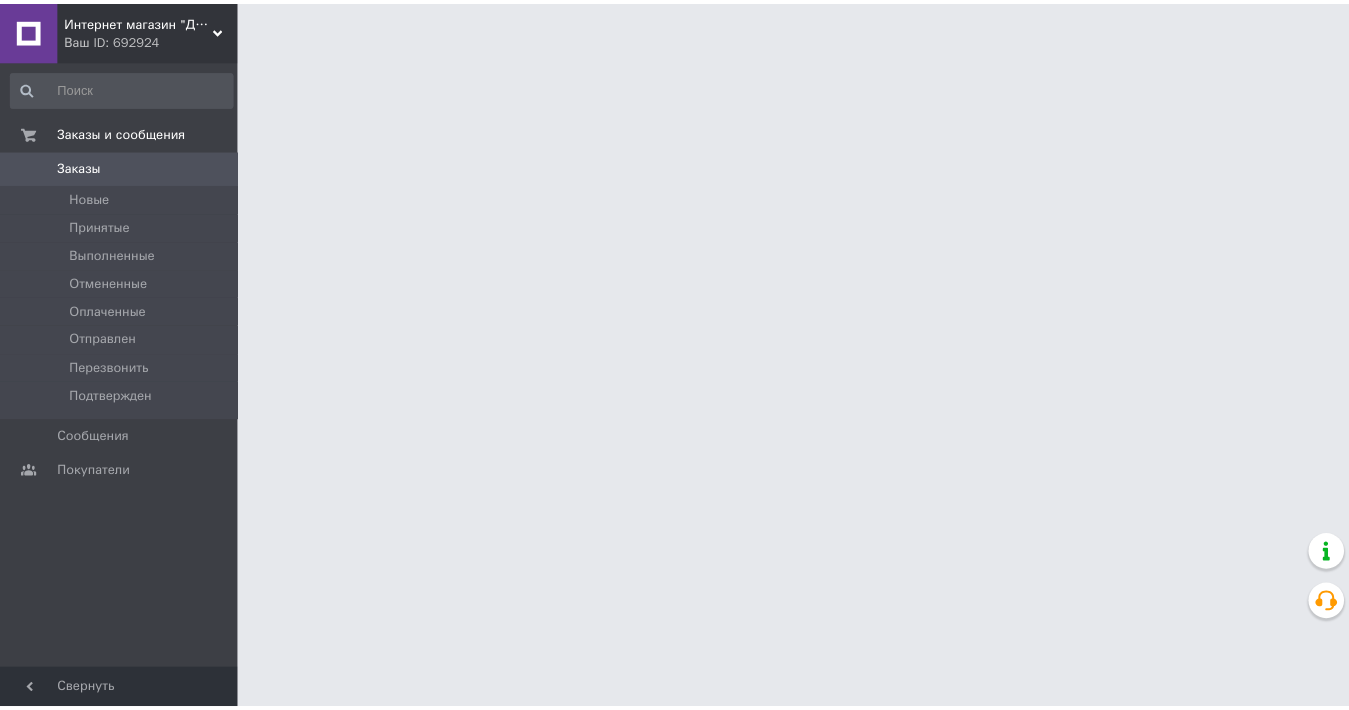scroll, scrollTop: 0, scrollLeft: 0, axis: both 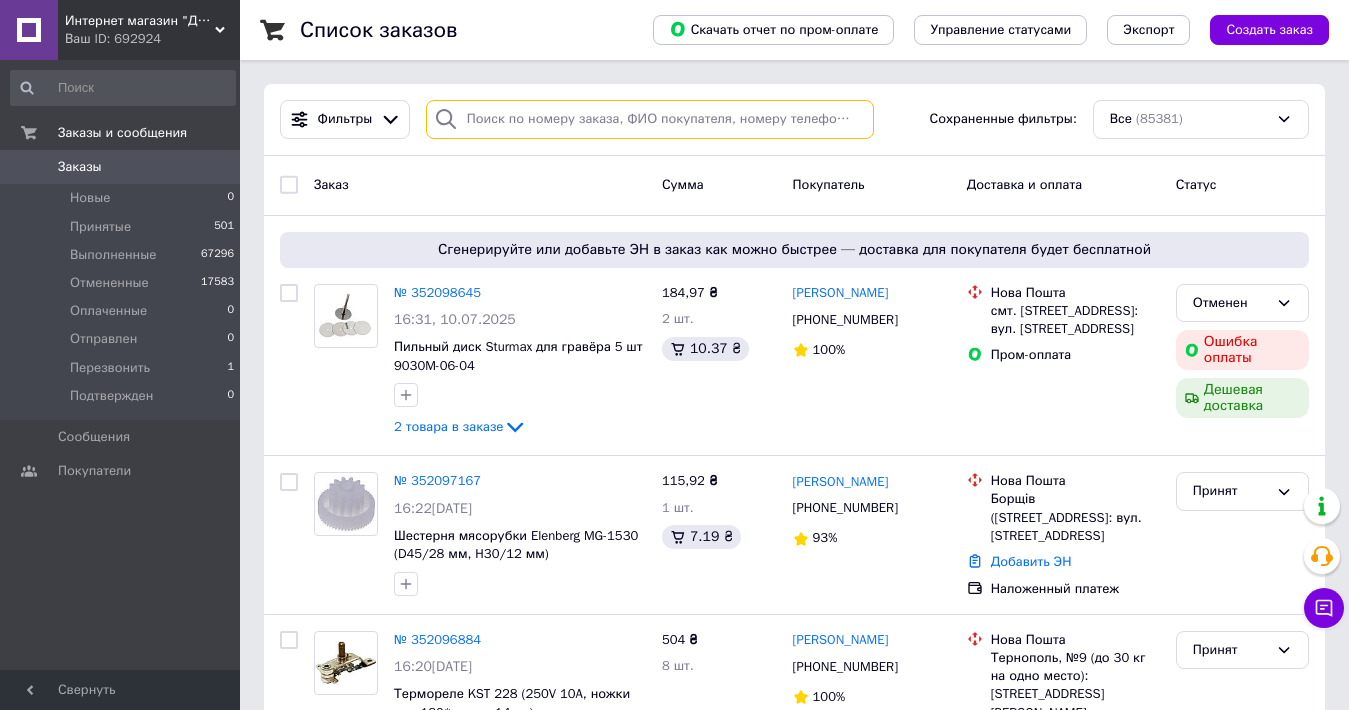 click at bounding box center [650, 119] 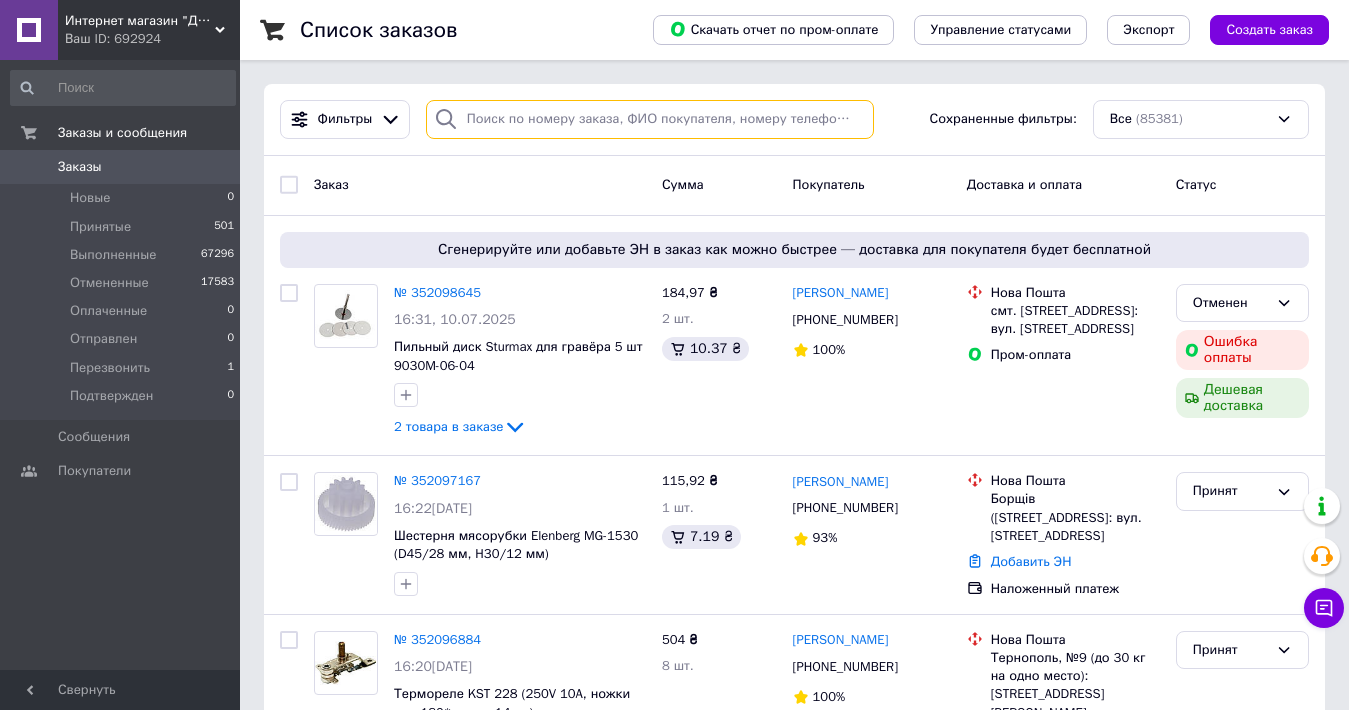 click at bounding box center (650, 119) 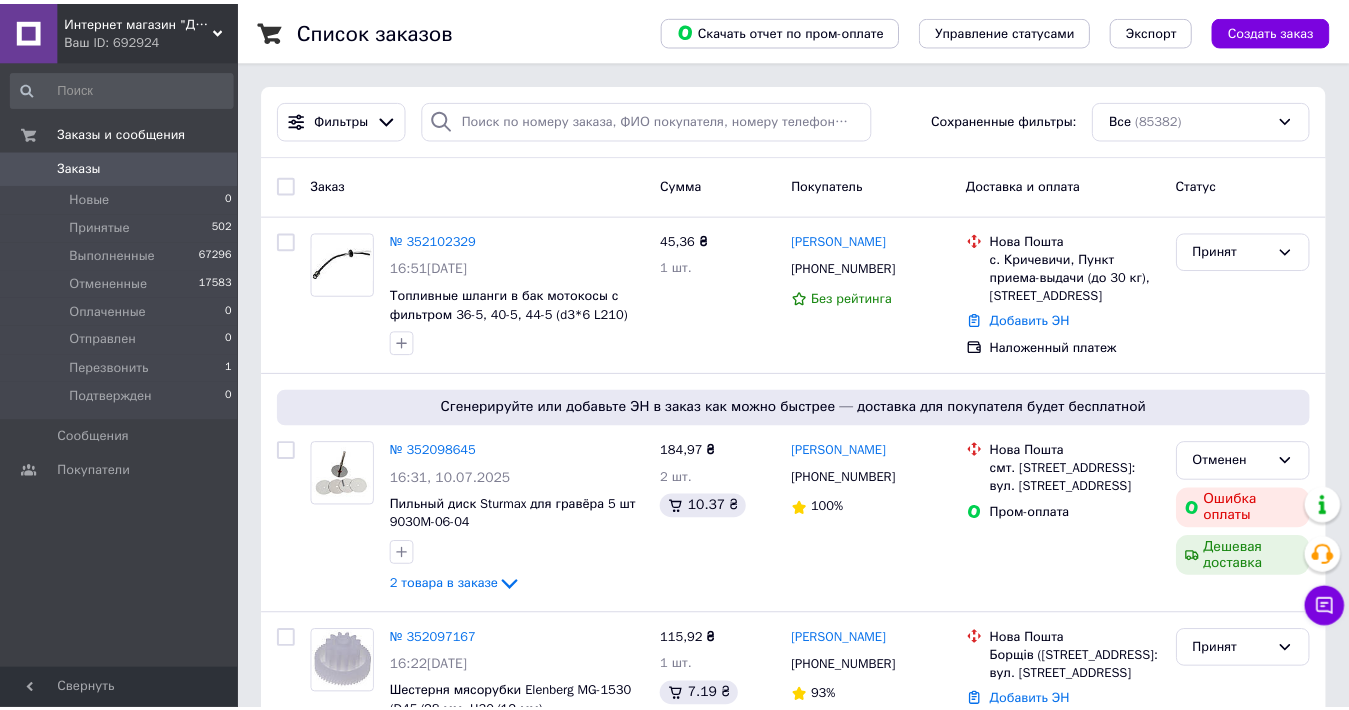 scroll, scrollTop: 0, scrollLeft: 0, axis: both 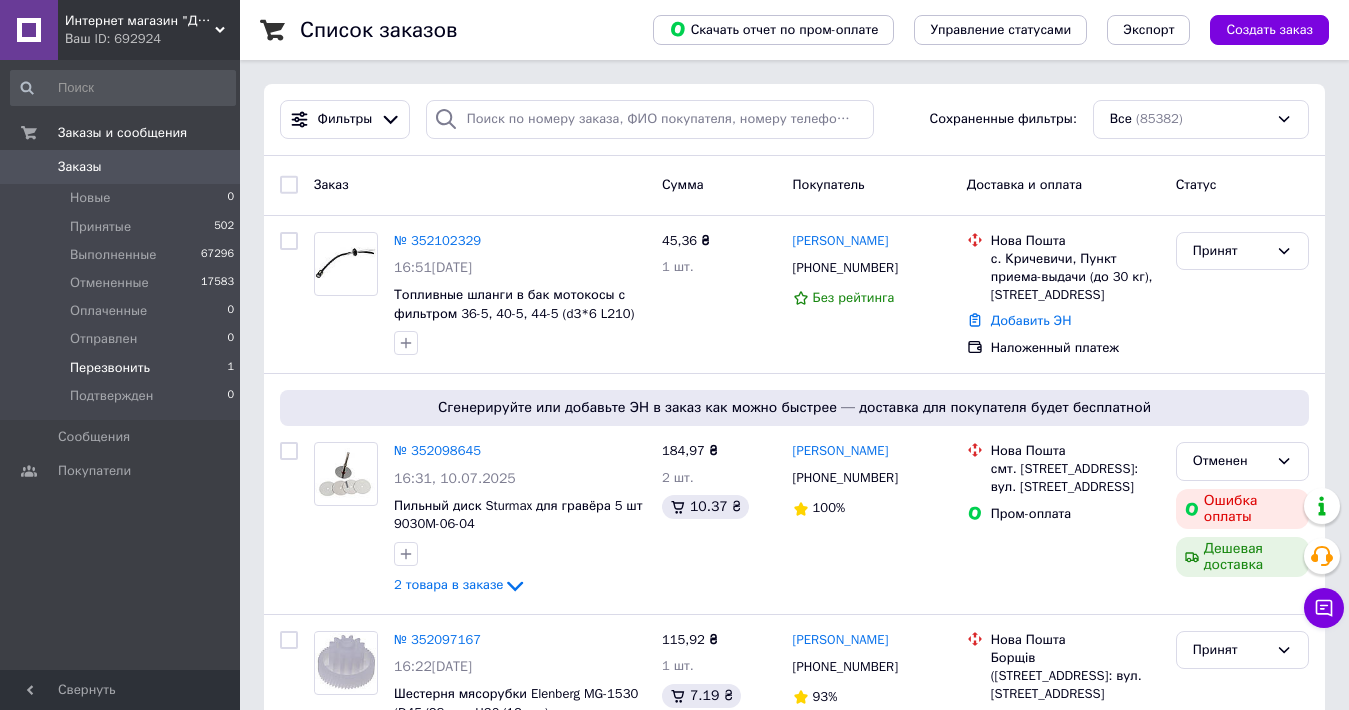 click on "Перезвонить" at bounding box center [110, 368] 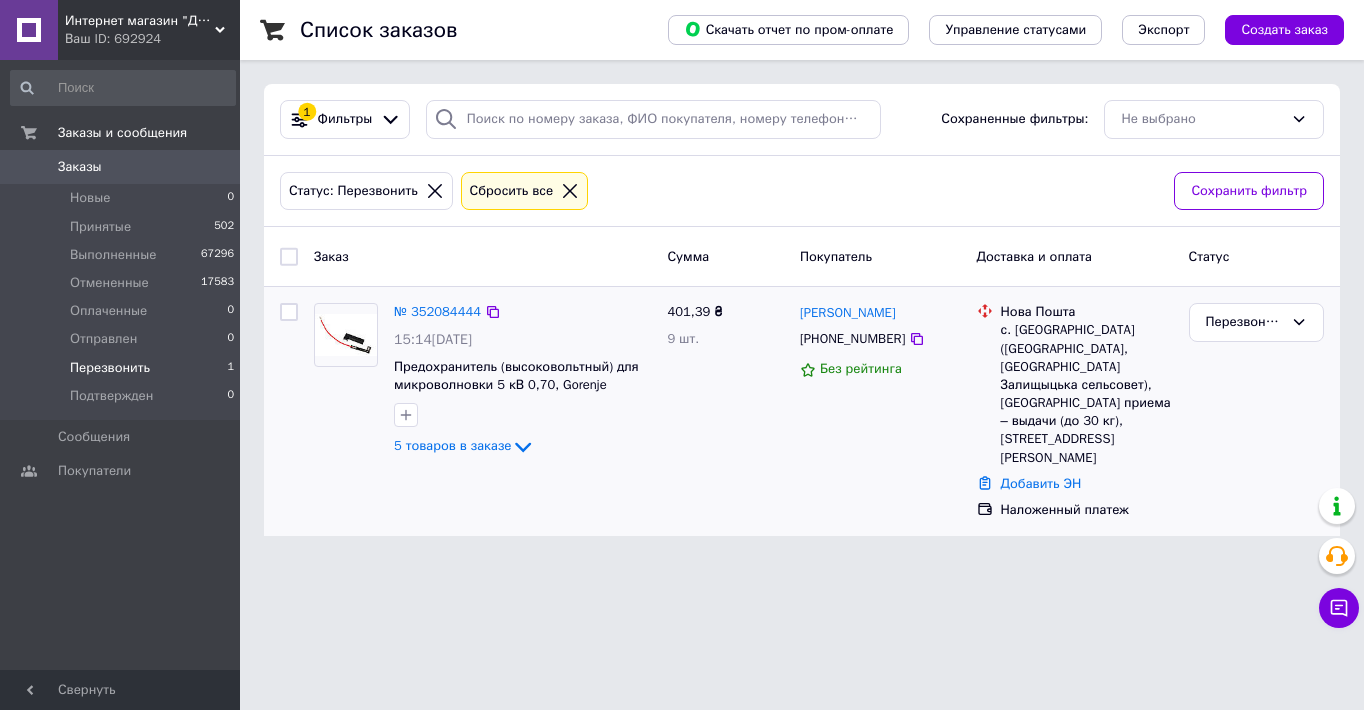 click on "[PHONE_NUMBER]" at bounding box center [852, 339] 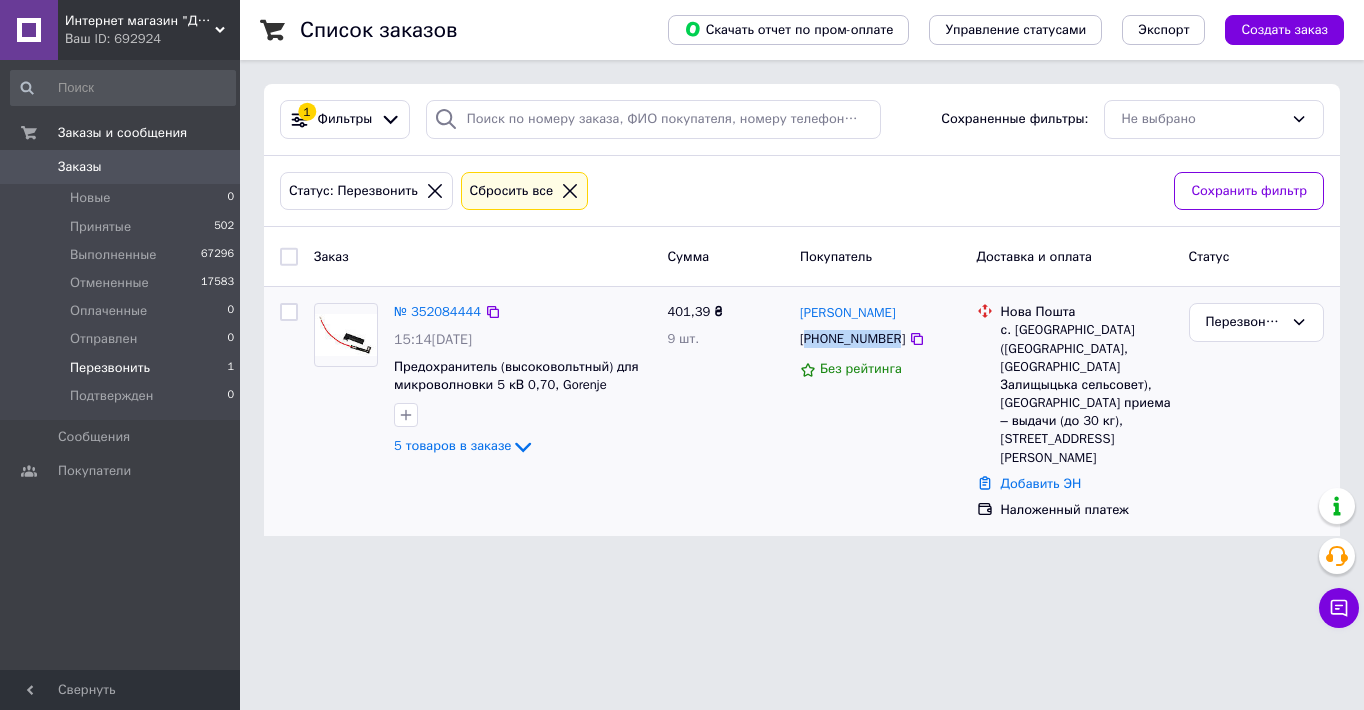 click on "[PHONE_NUMBER]" at bounding box center (852, 339) 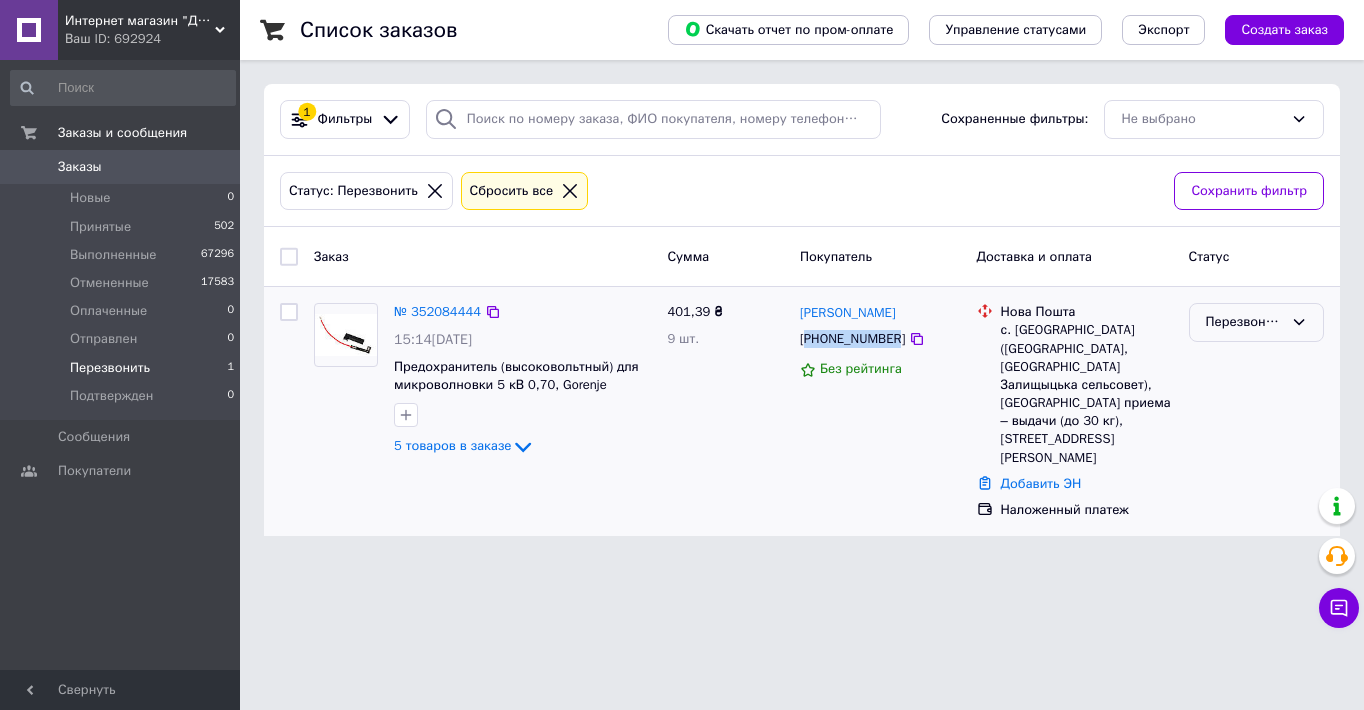 click on "Перезвонить" at bounding box center (1244, 322) 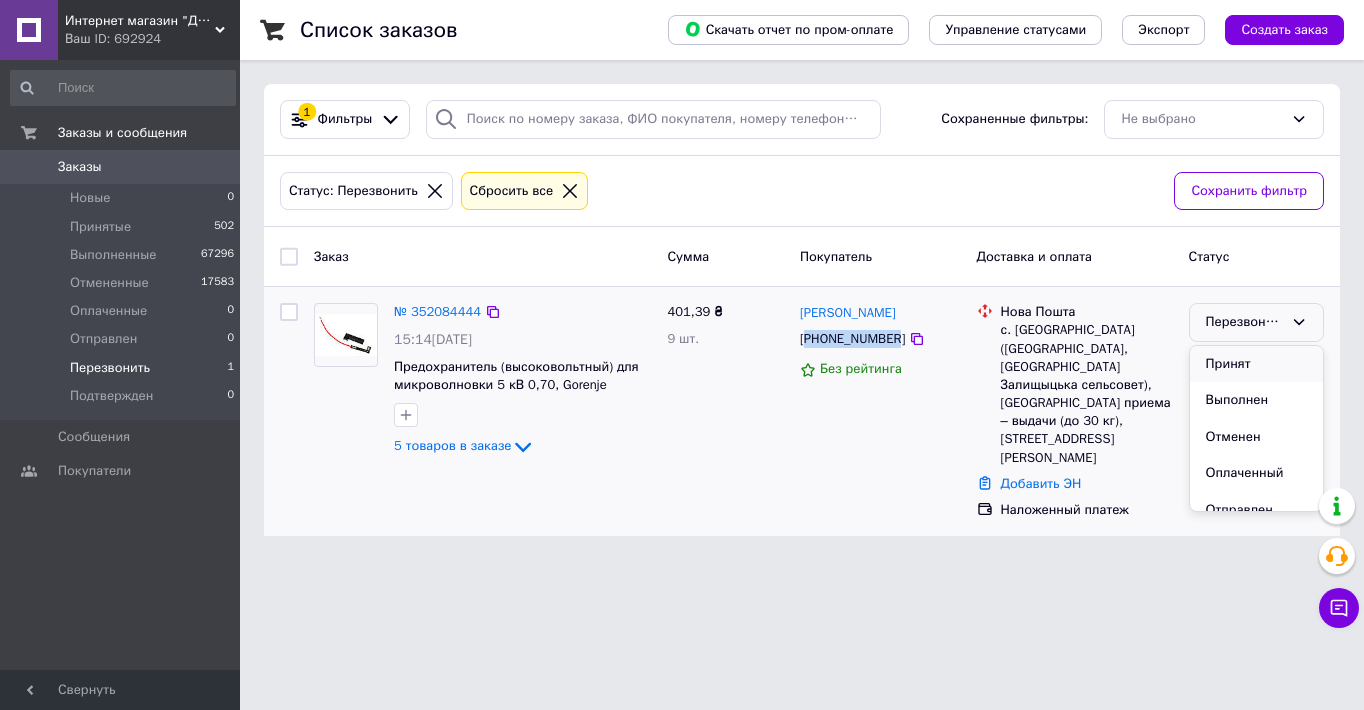 click on "Принят" at bounding box center [1256, 364] 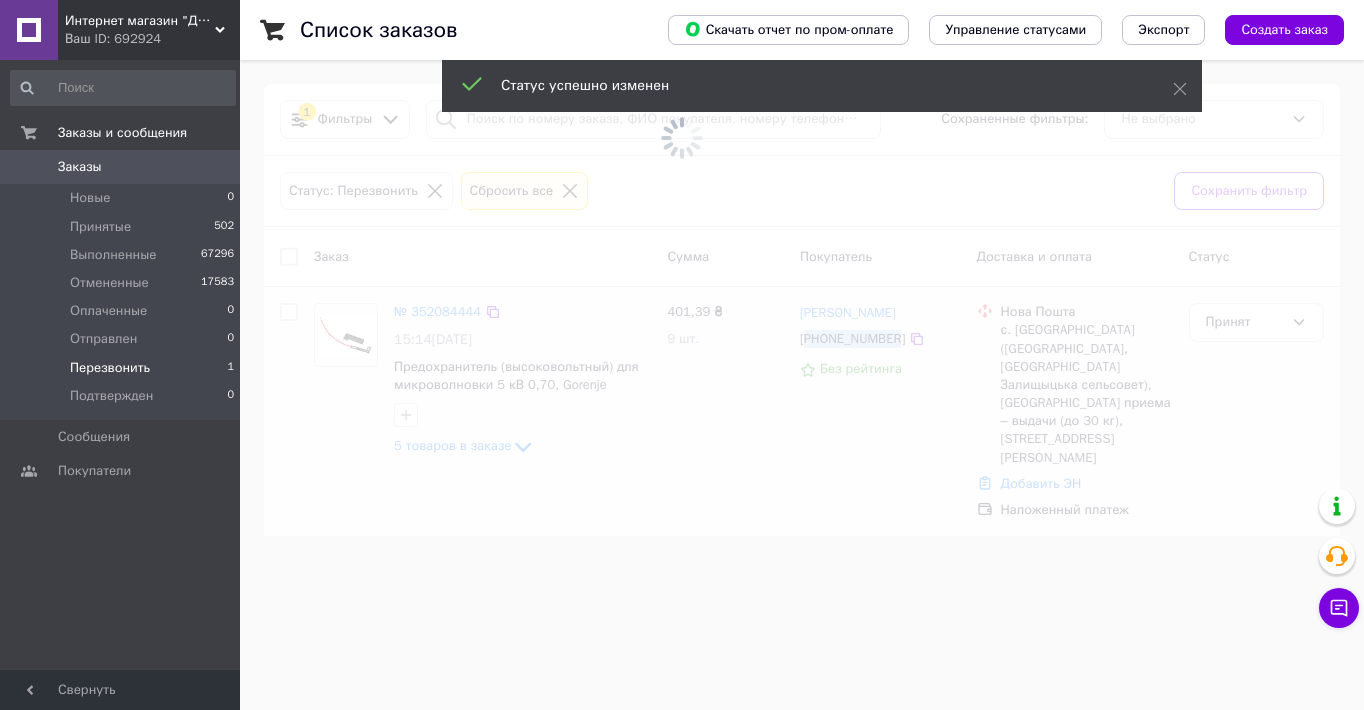 click on "Заказы" at bounding box center [80, 167] 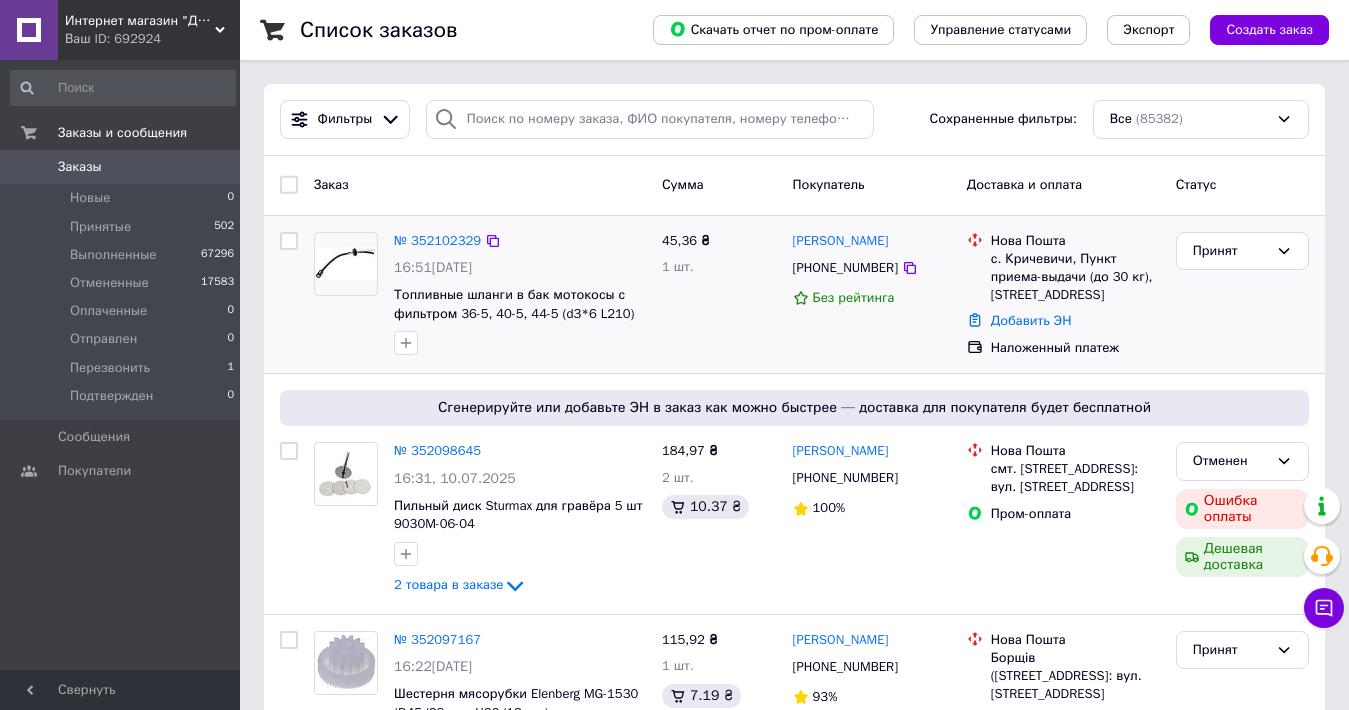 click on "[PHONE_NUMBER]" at bounding box center [845, 268] 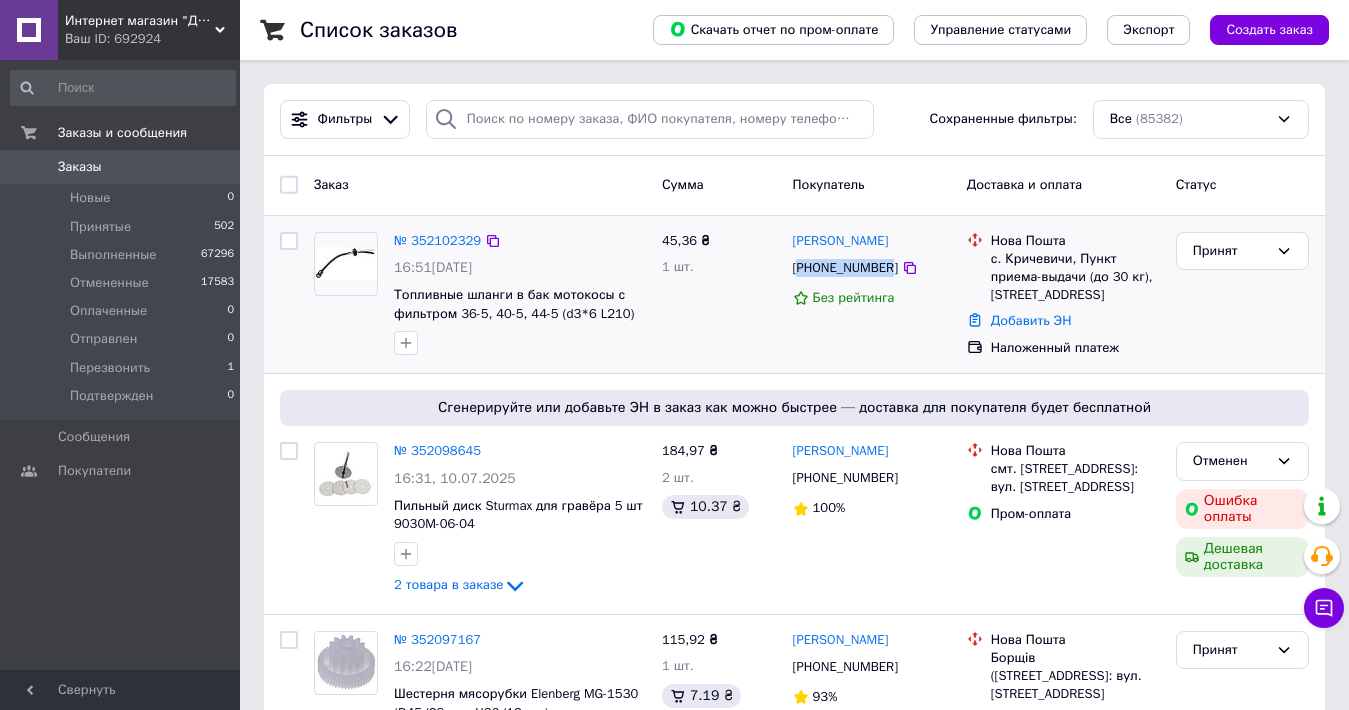 click on "[PHONE_NUMBER]" at bounding box center (845, 268) 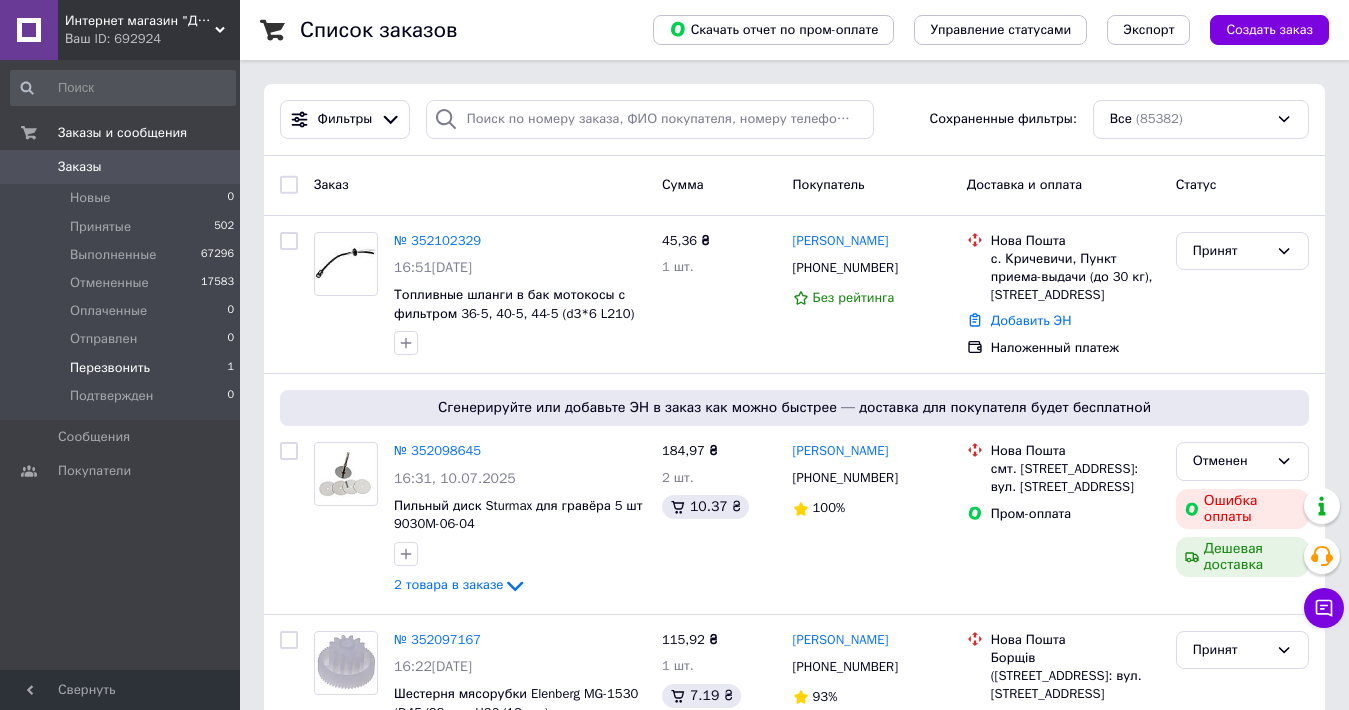 click on "Перезвонить" at bounding box center [110, 368] 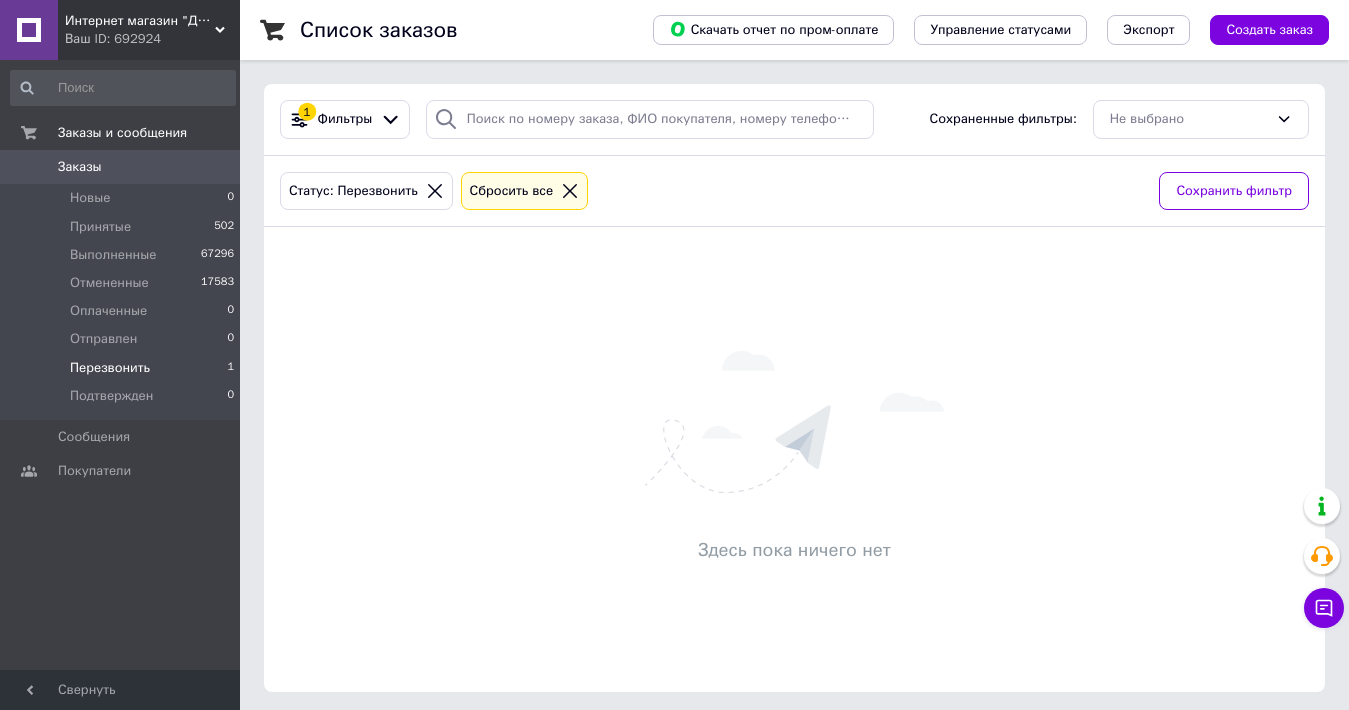 click on "Заказы" at bounding box center (80, 167) 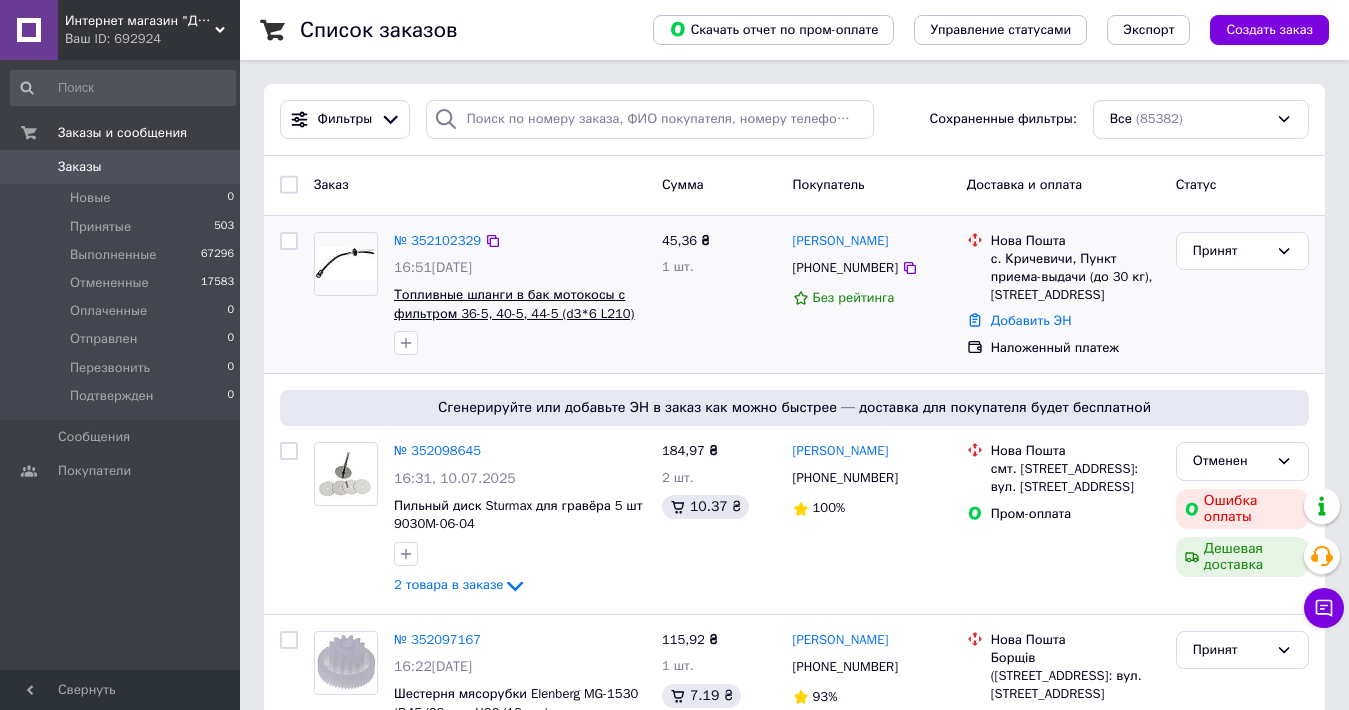 scroll, scrollTop: 200, scrollLeft: 0, axis: vertical 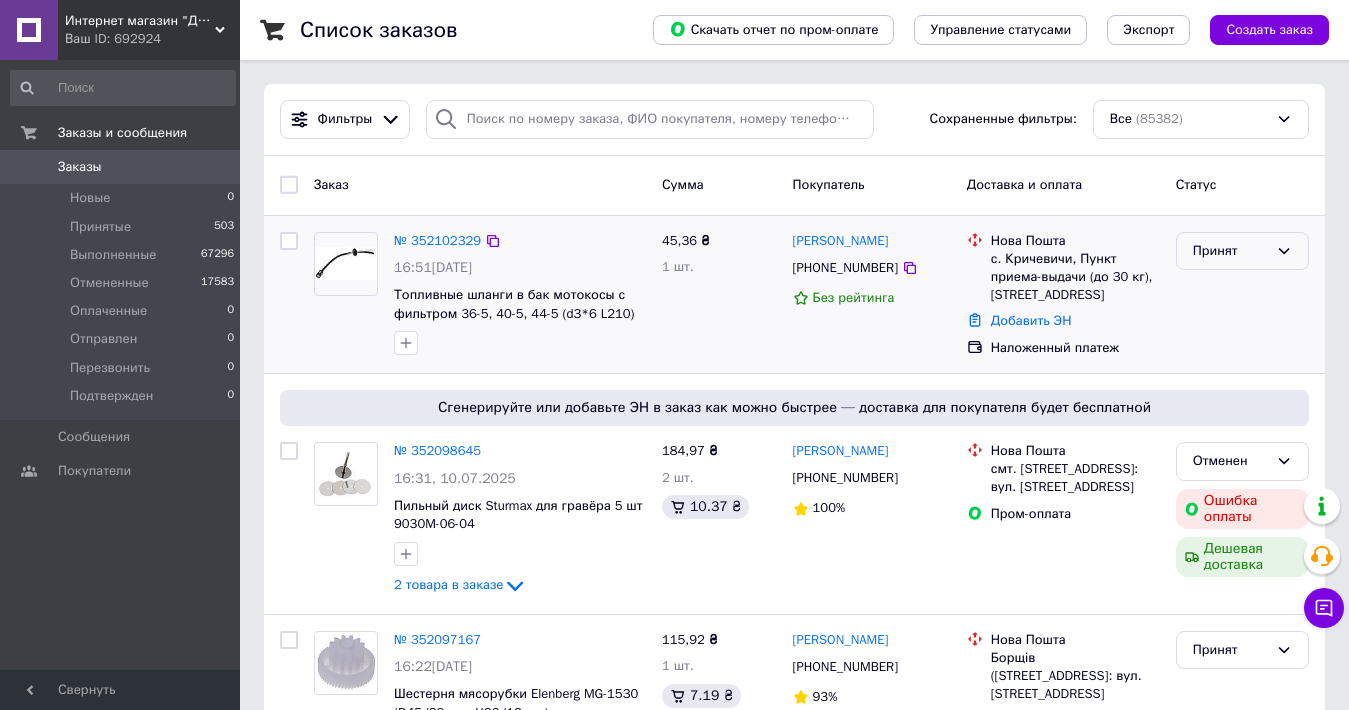 click on "Принят" at bounding box center (1230, 251) 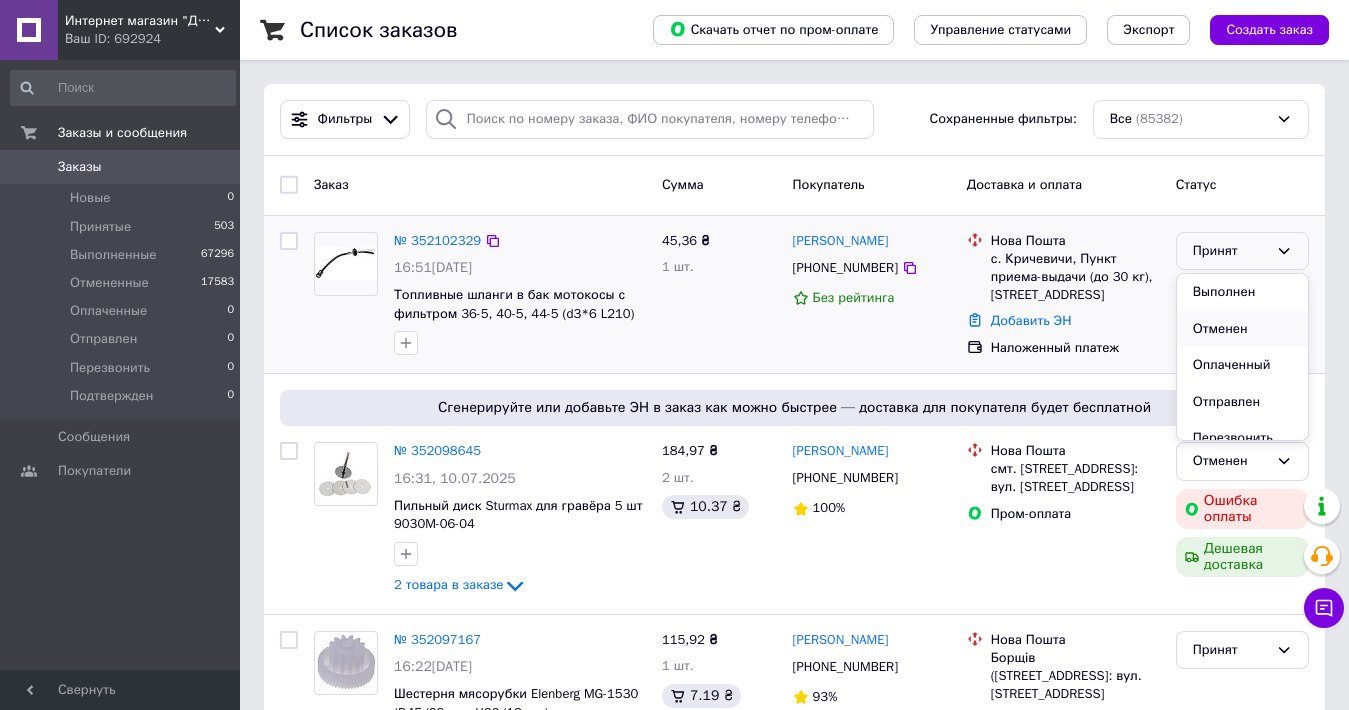 click on "Отменен" at bounding box center [1242, 329] 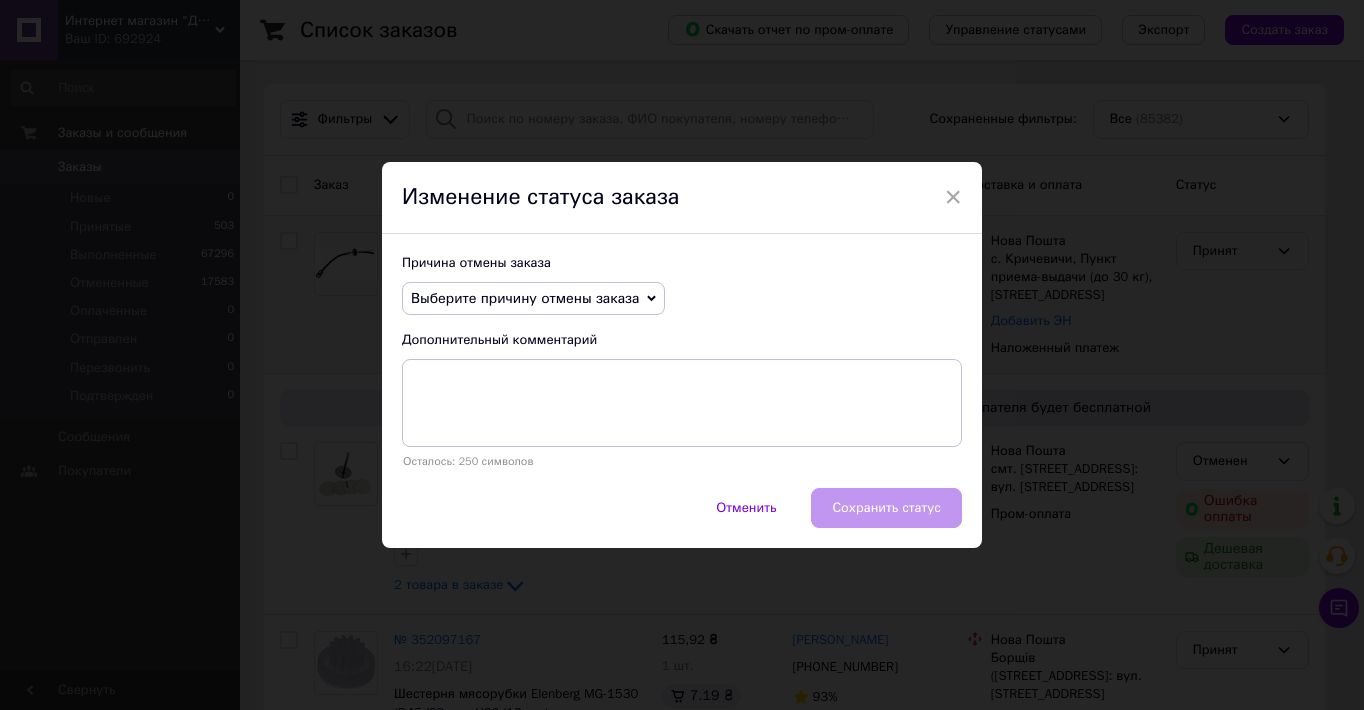 click on "Выберите причину отмены заказа" at bounding box center [525, 298] 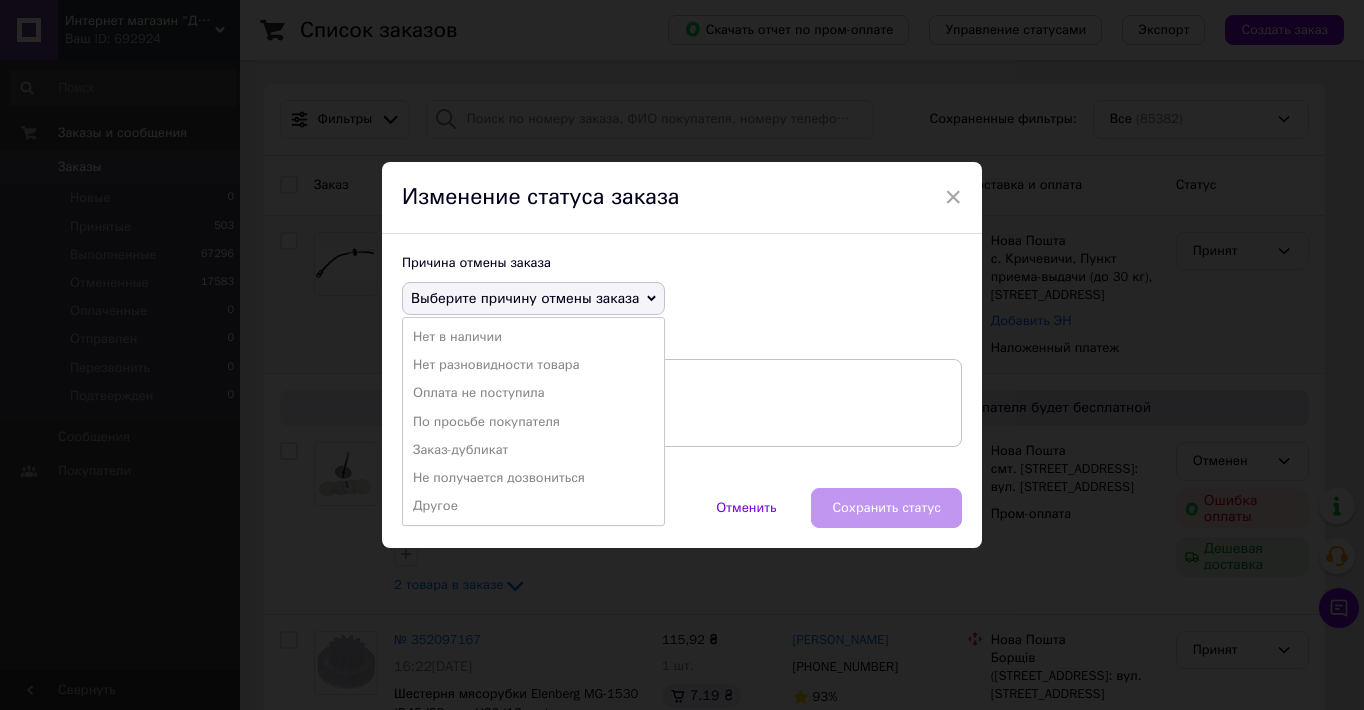 drag, startPoint x: 473, startPoint y: 478, endPoint x: 903, endPoint y: 549, distance: 435.8222 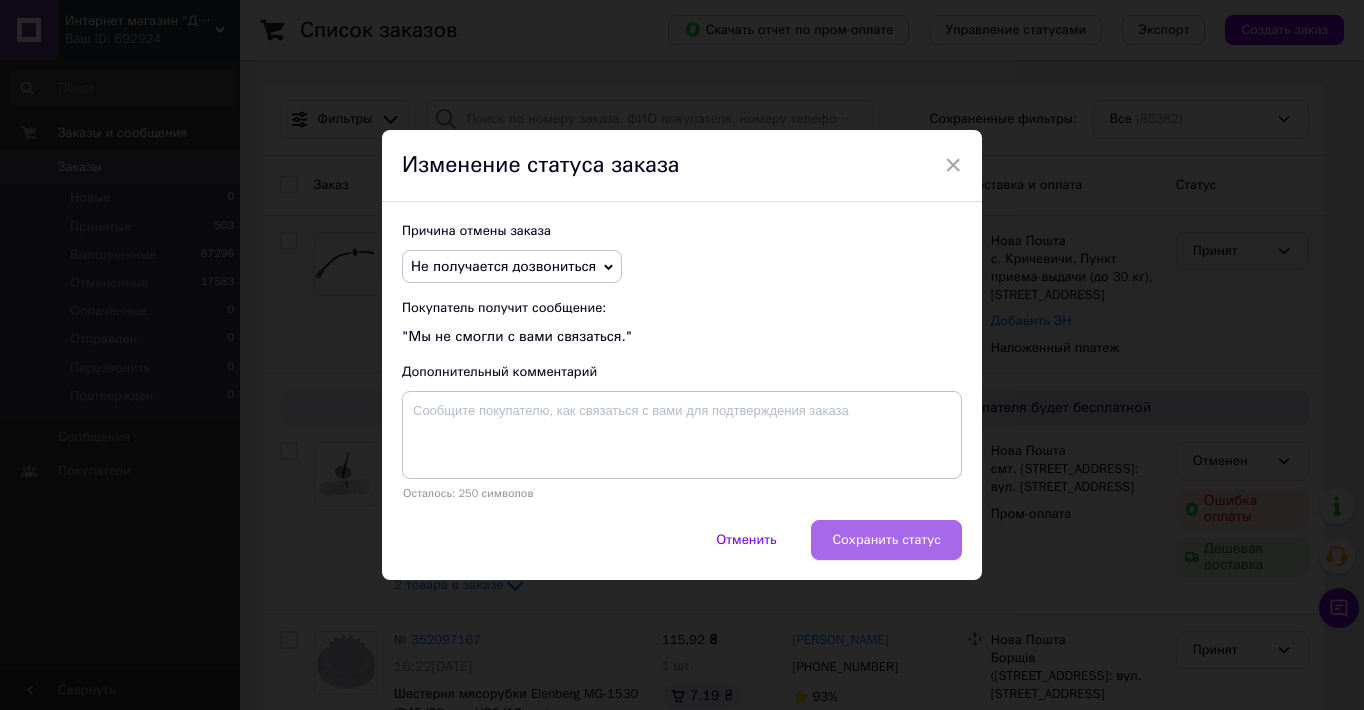 click on "Сохранить статус" at bounding box center [886, 540] 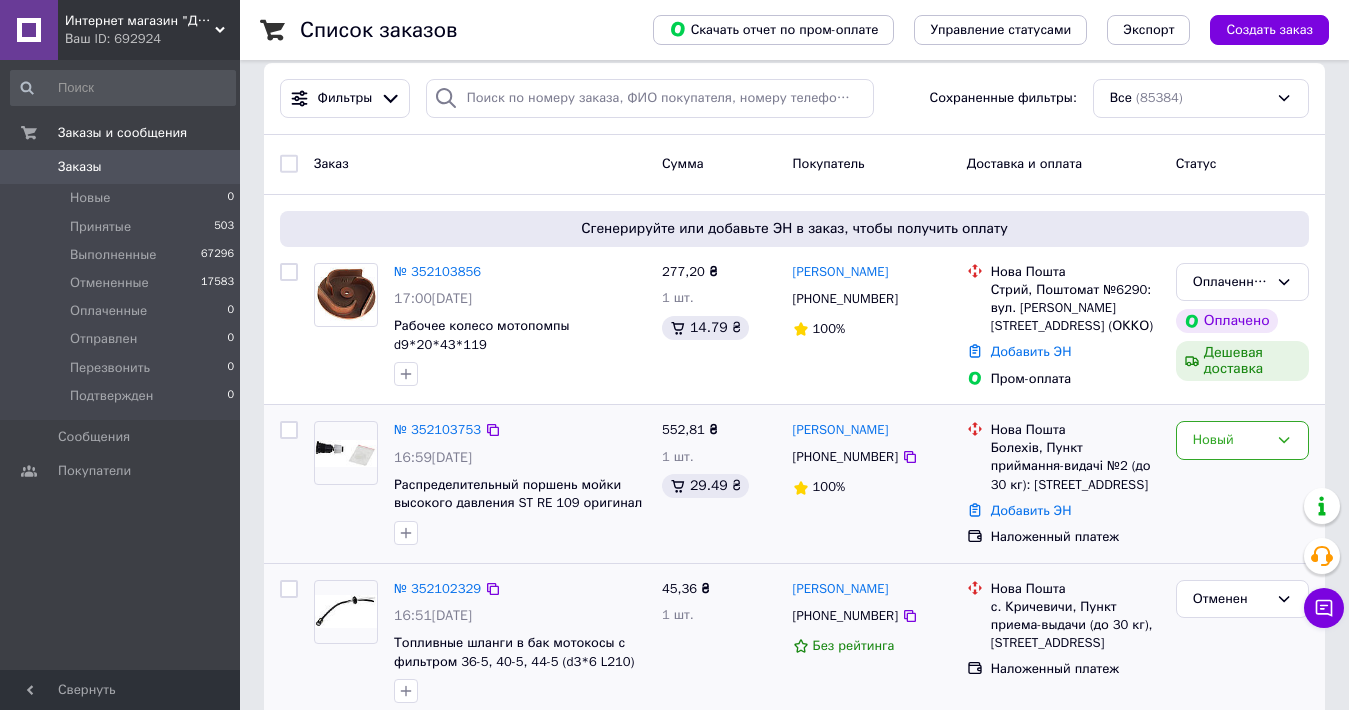 scroll, scrollTop: 0, scrollLeft: 0, axis: both 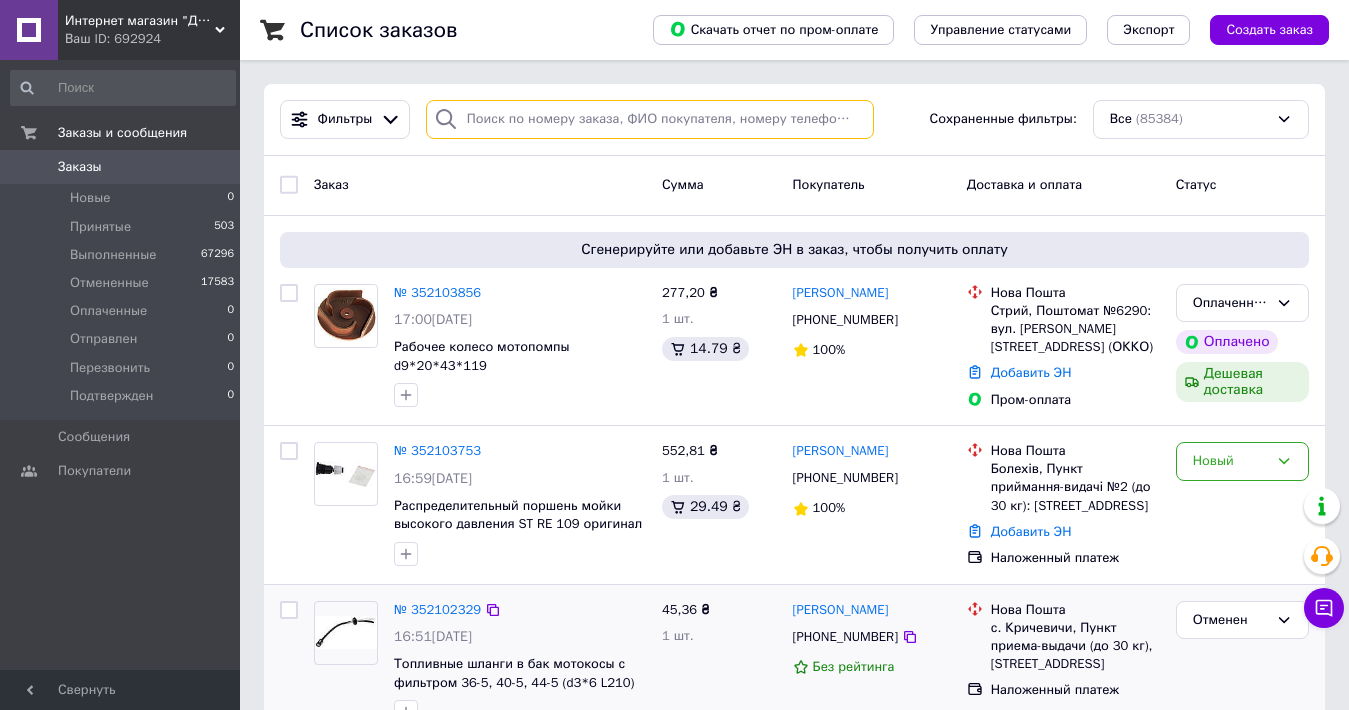 click at bounding box center (650, 119) 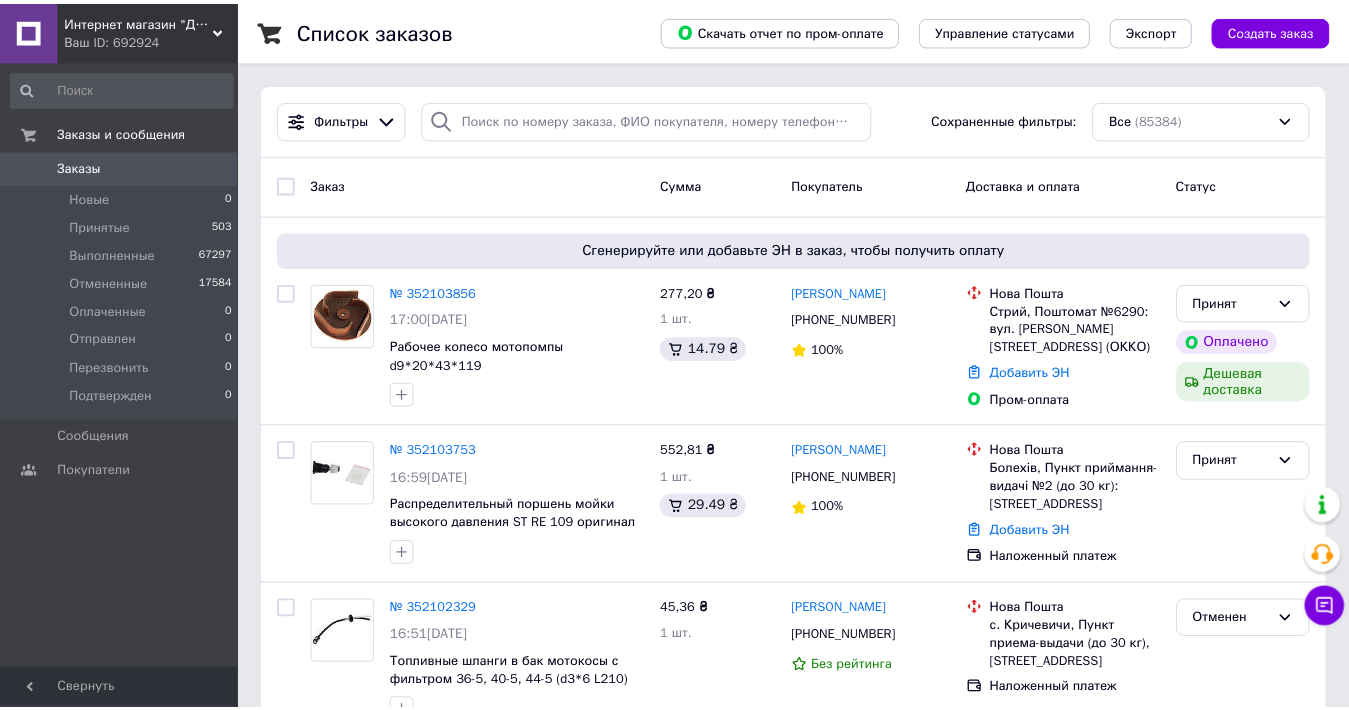scroll, scrollTop: 0, scrollLeft: 0, axis: both 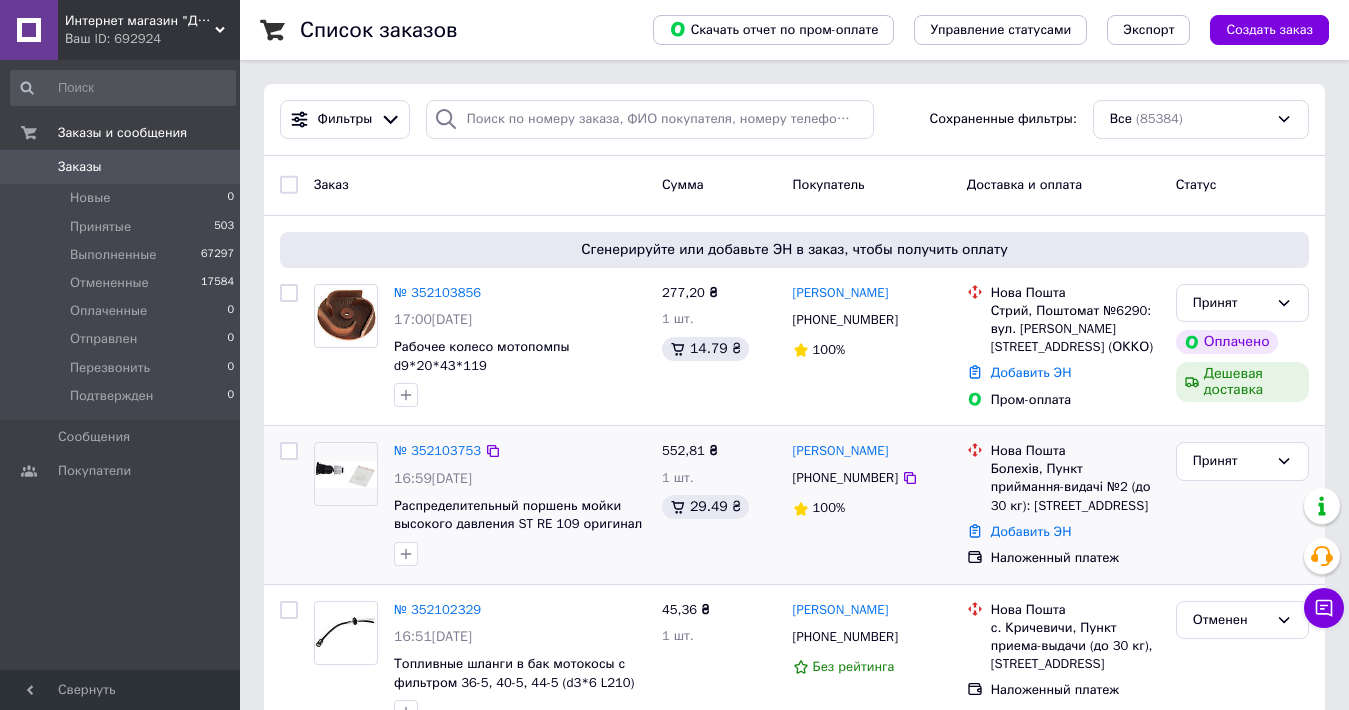 click on "[PHONE_NUMBER]" at bounding box center [845, 478] 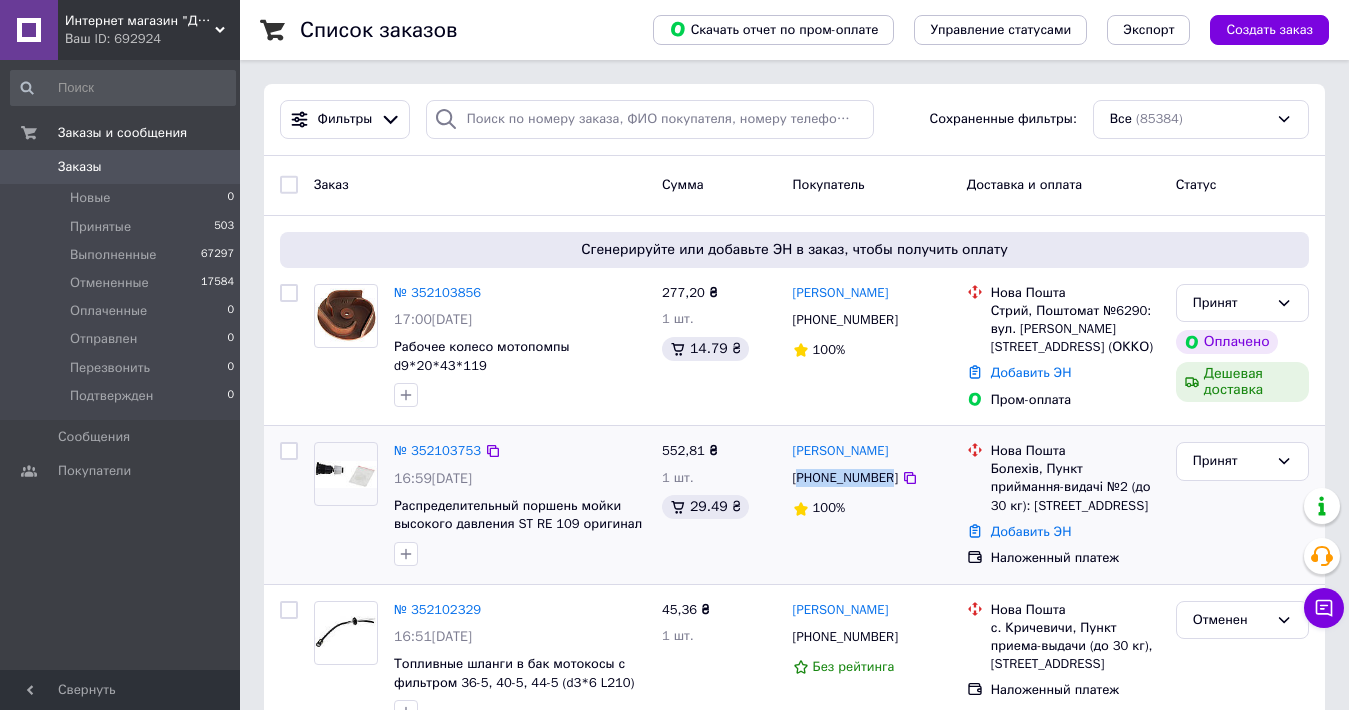 click on "[PHONE_NUMBER]" at bounding box center (845, 478) 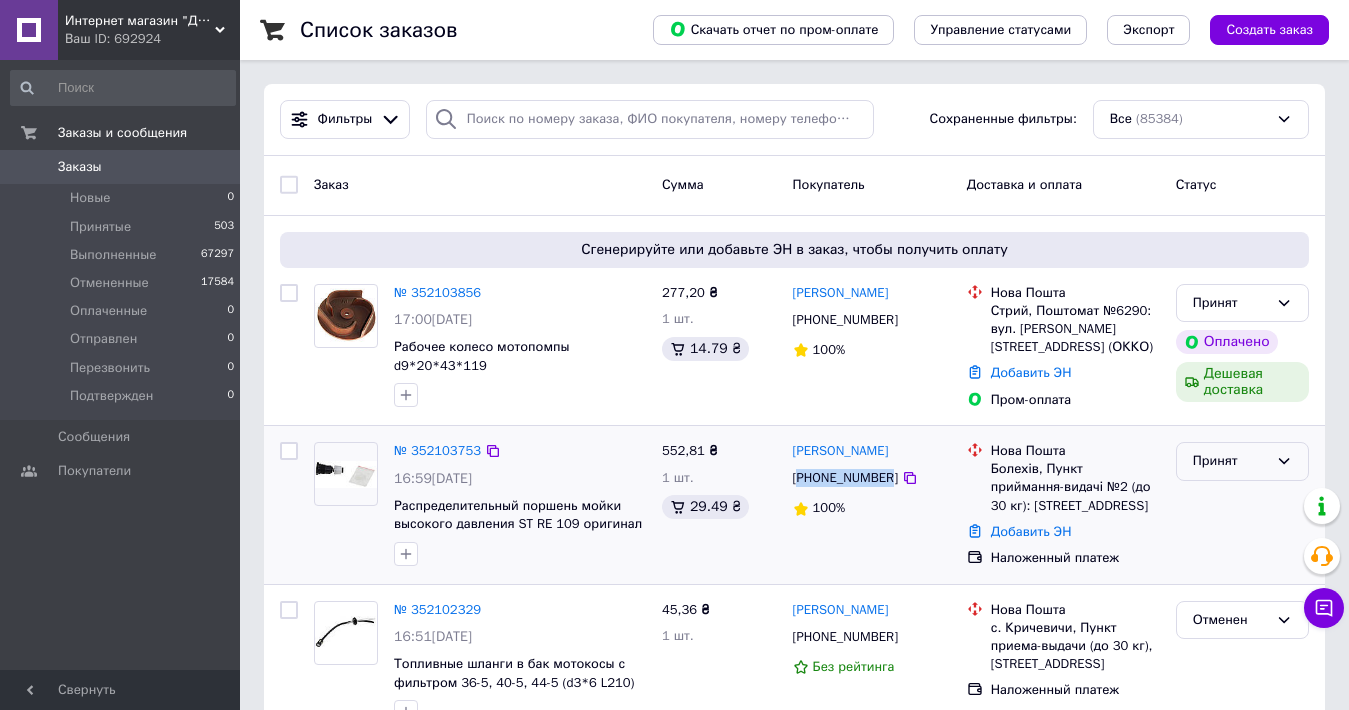 click on "Принят" at bounding box center (1230, 461) 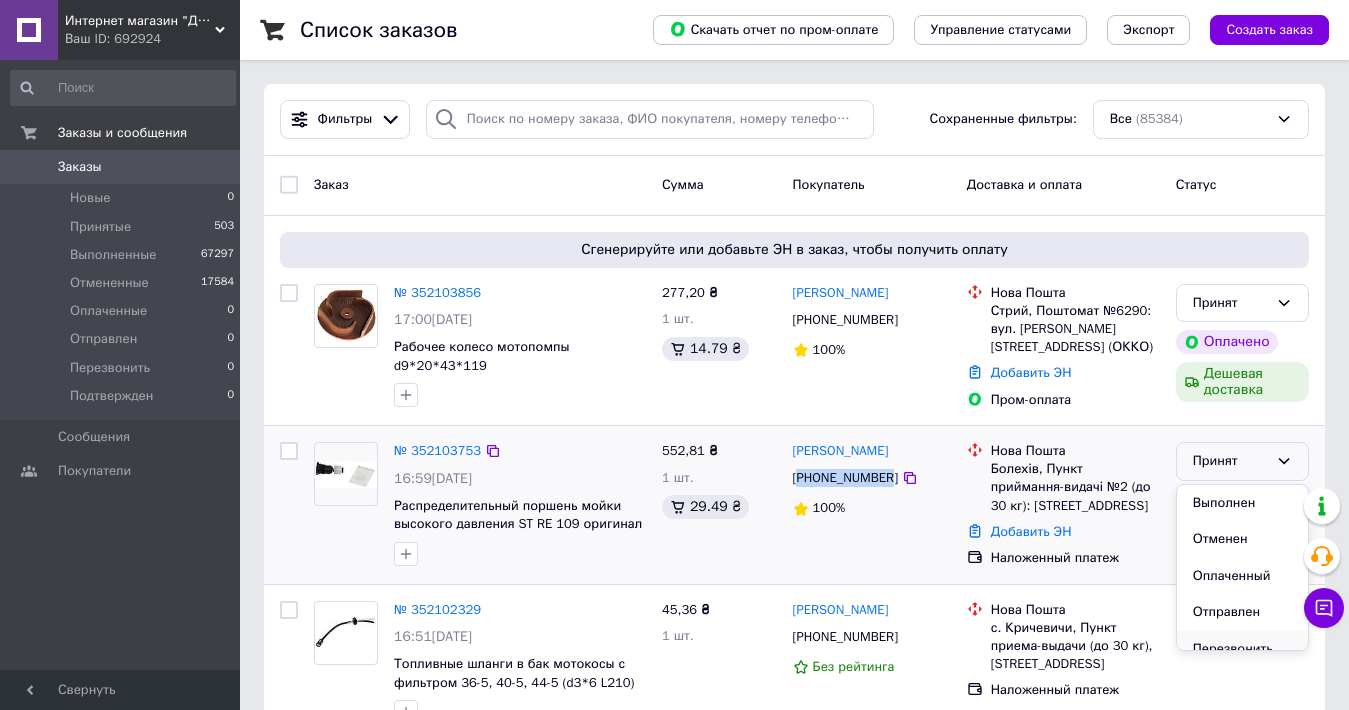 click on "Перезвонить" at bounding box center (1242, 649) 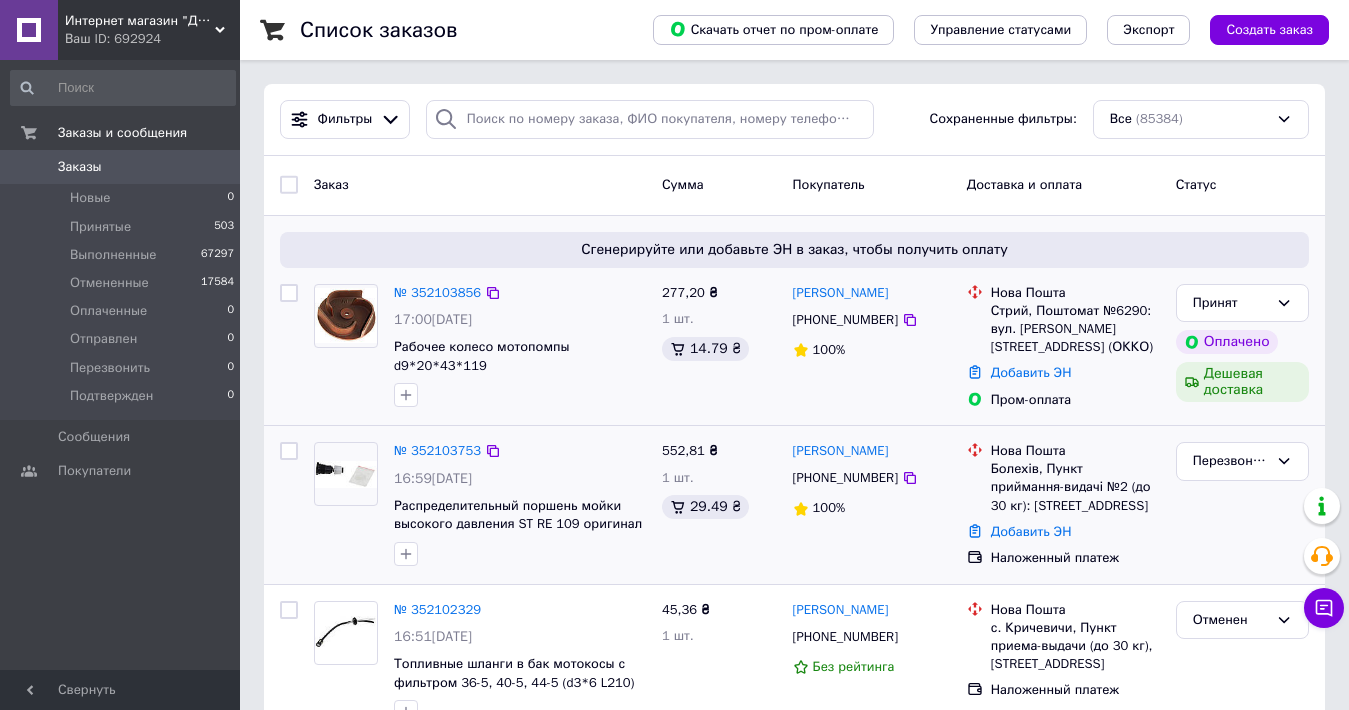 click on "[PHONE_NUMBER]" at bounding box center (845, 320) 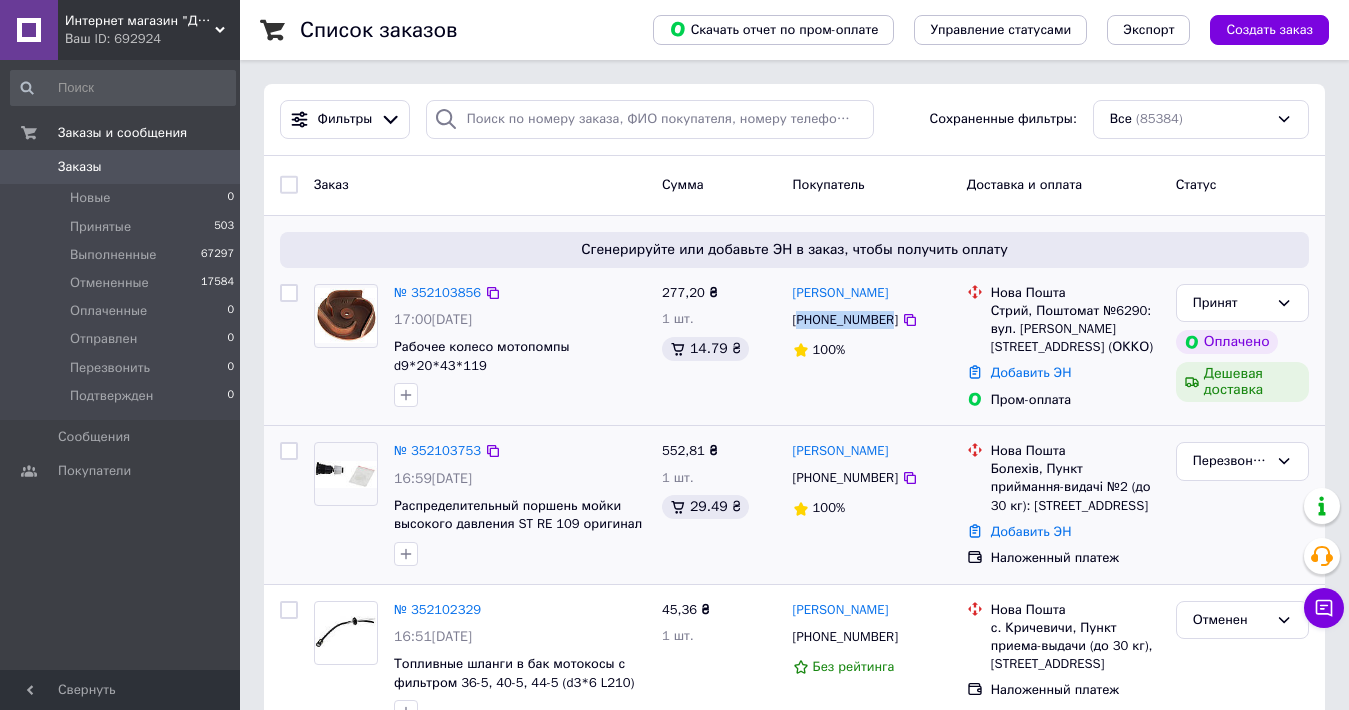 click on "[PHONE_NUMBER]" at bounding box center [845, 320] 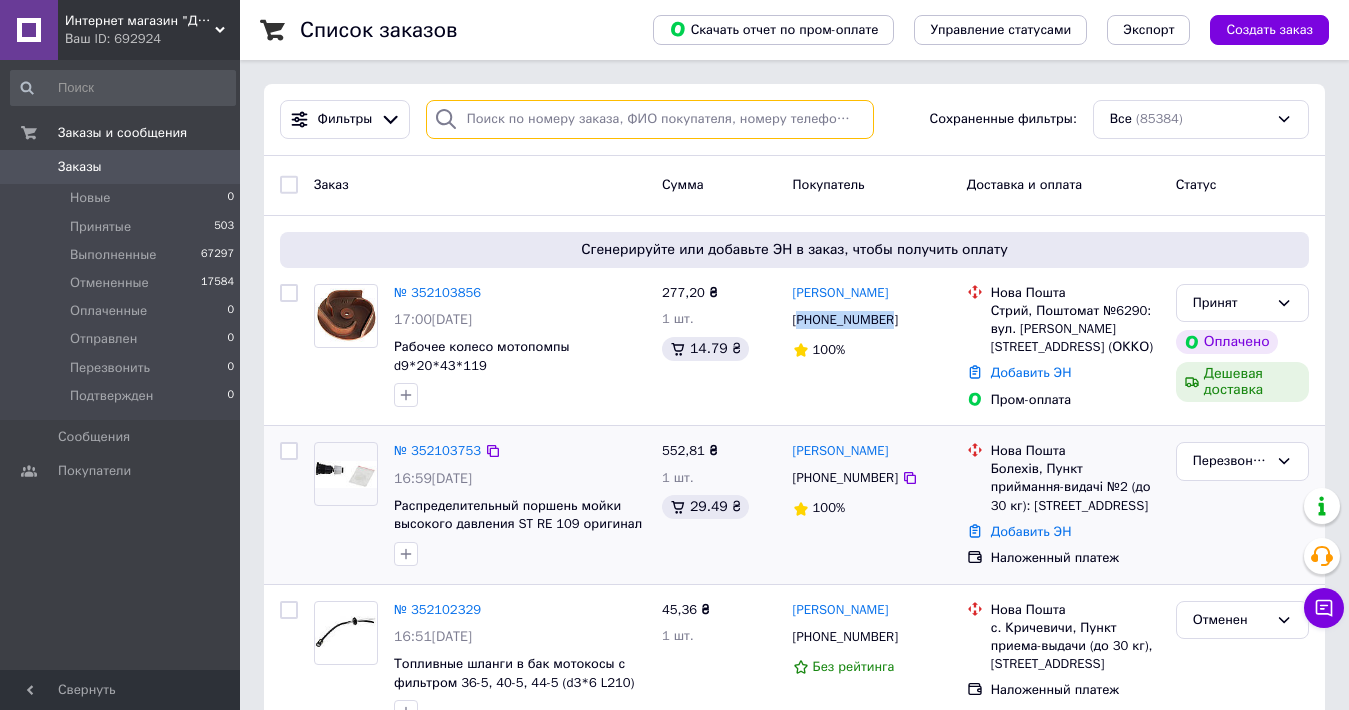 click at bounding box center (650, 119) 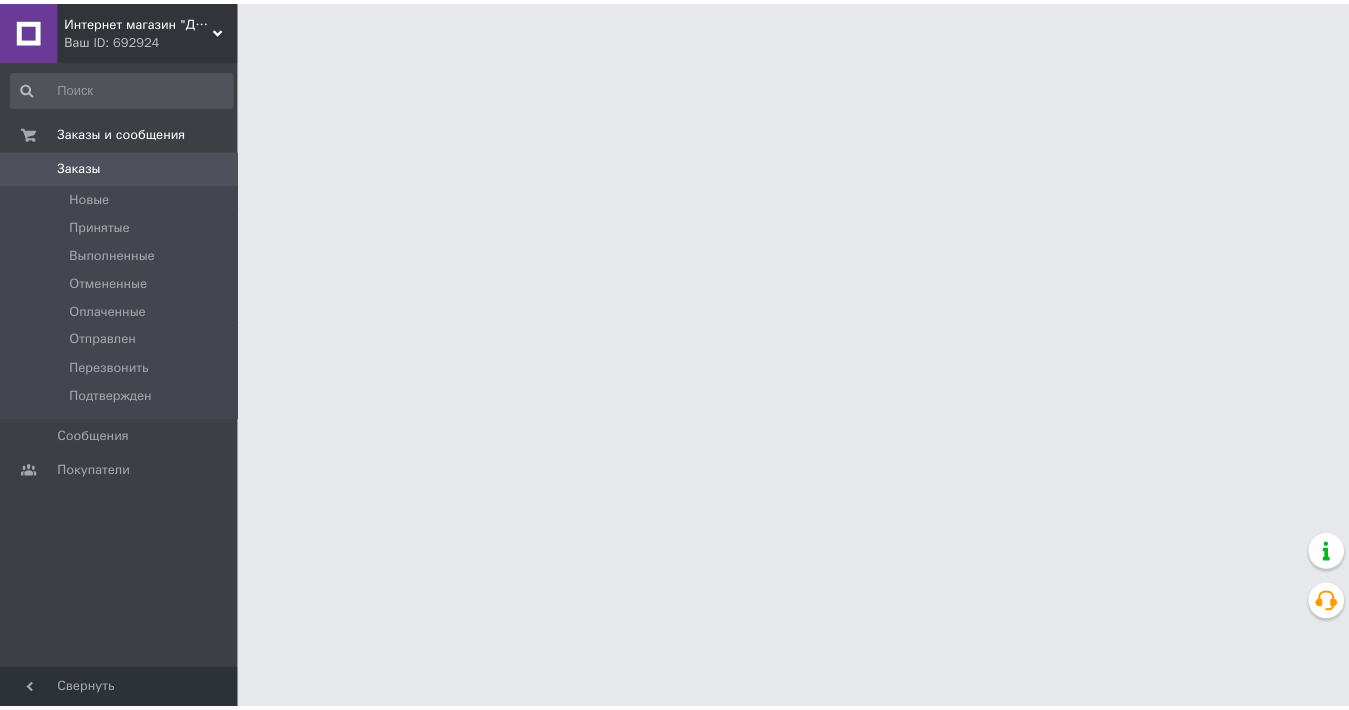 scroll, scrollTop: 0, scrollLeft: 0, axis: both 